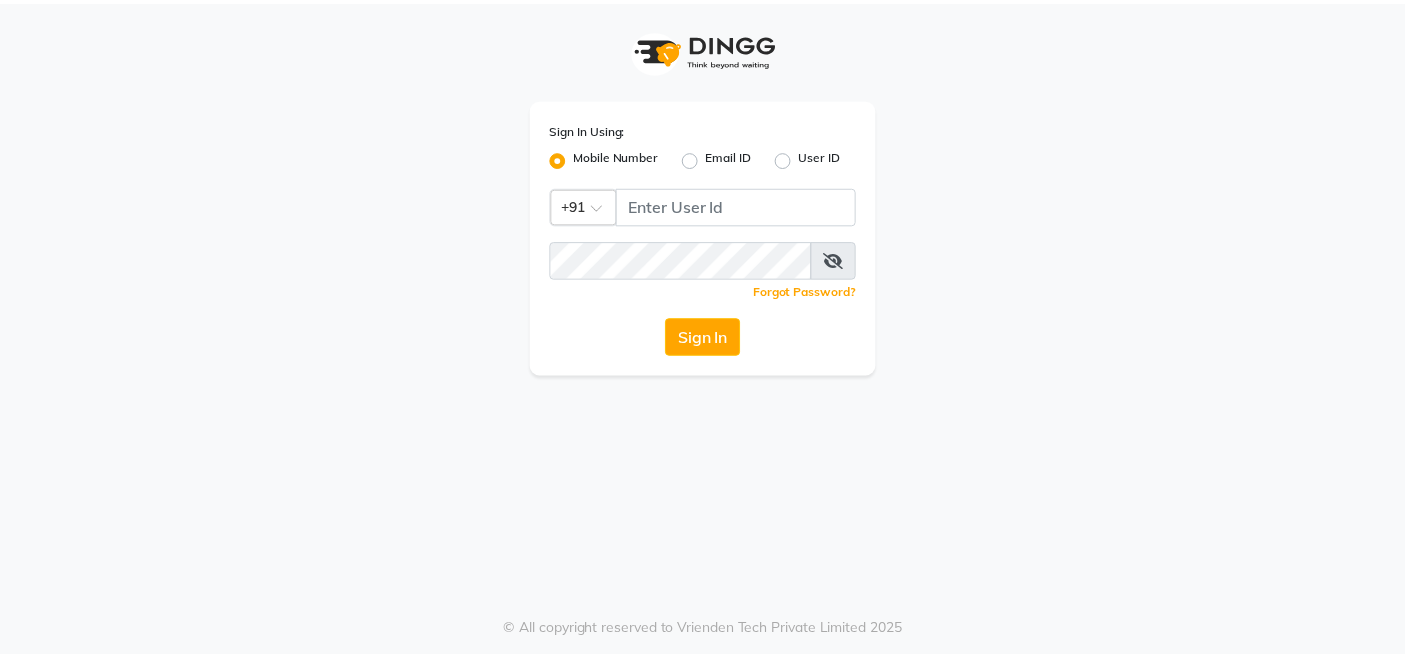 scroll, scrollTop: 0, scrollLeft: 0, axis: both 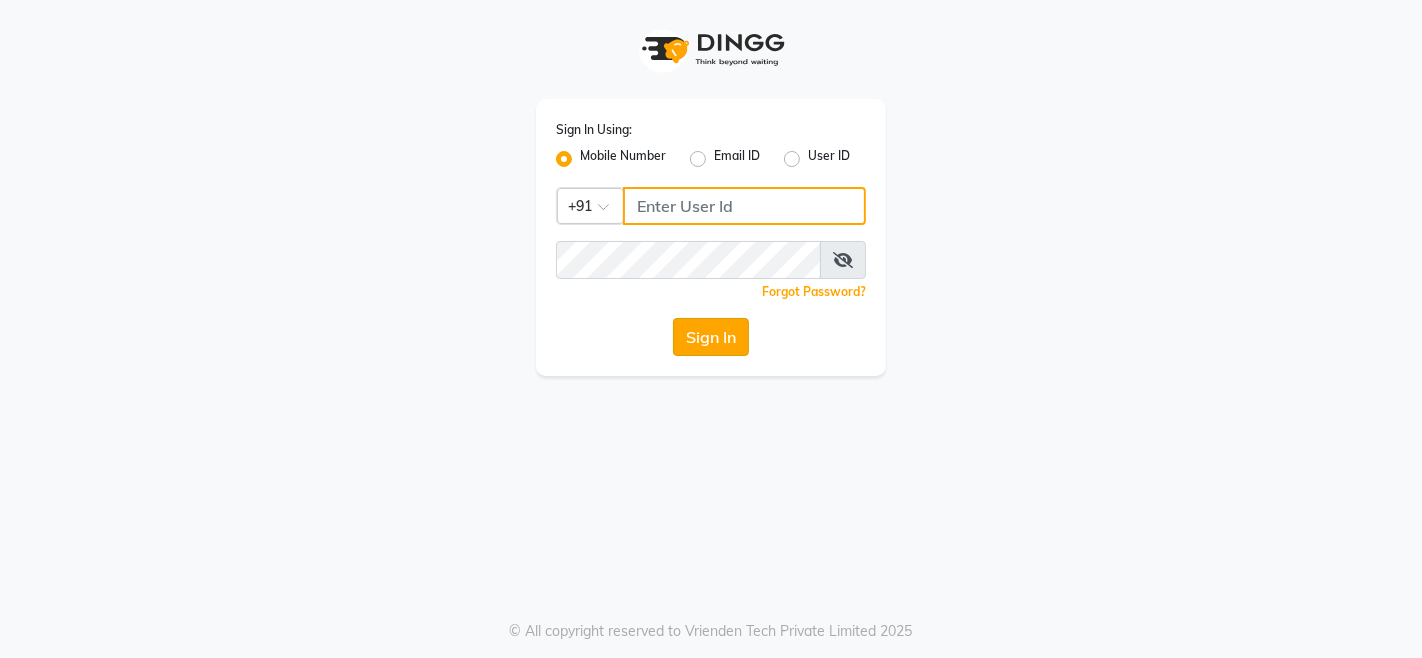 type on "9256811116" 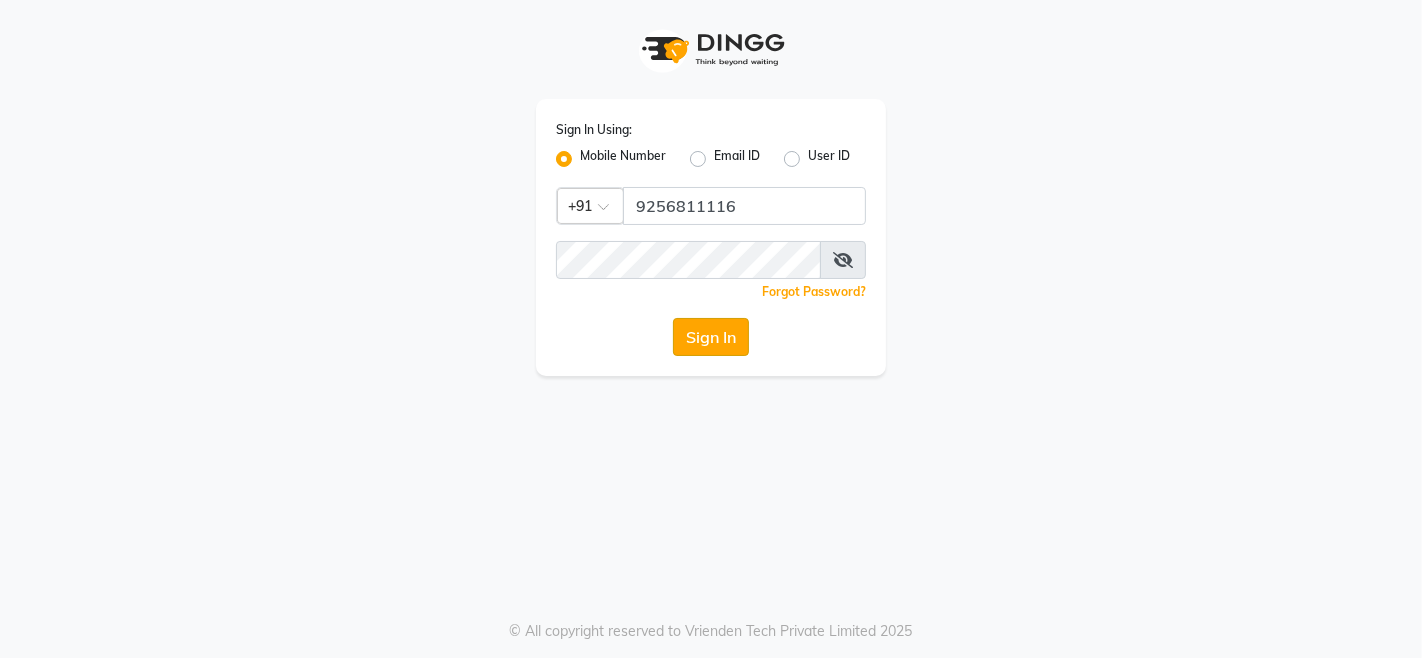 click on "Sign In" 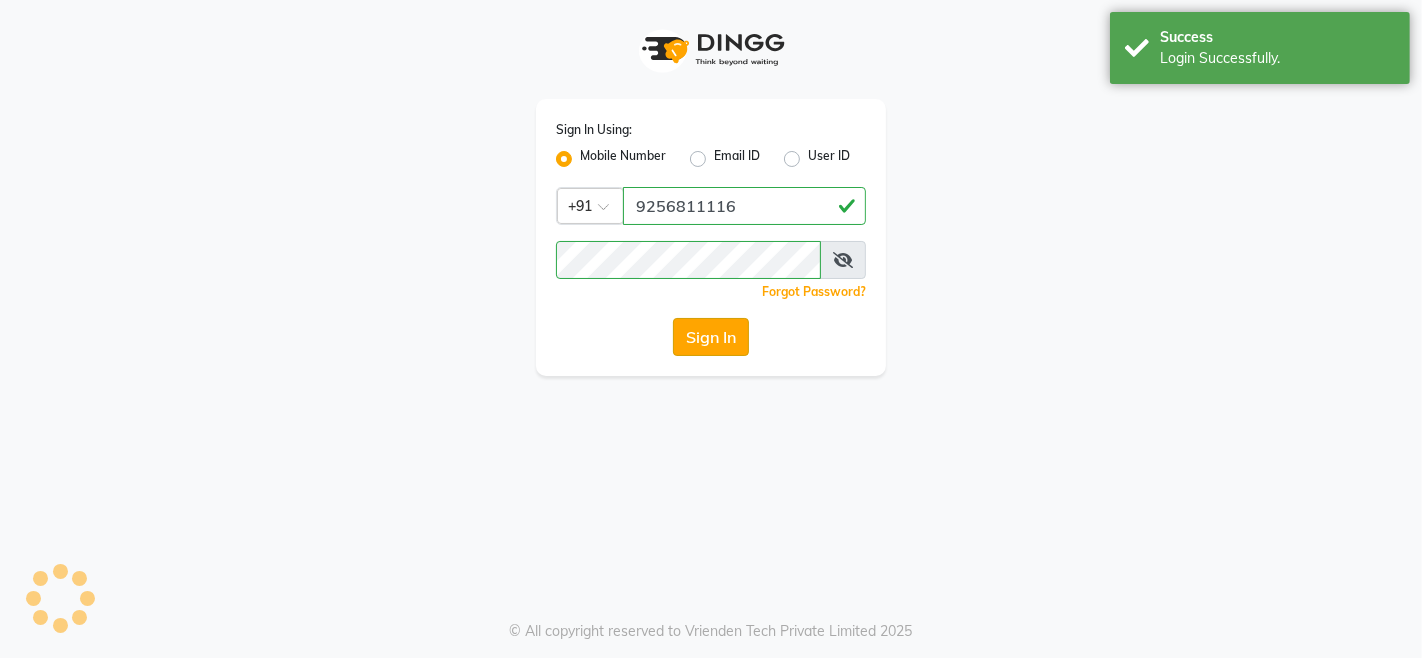 select on "75" 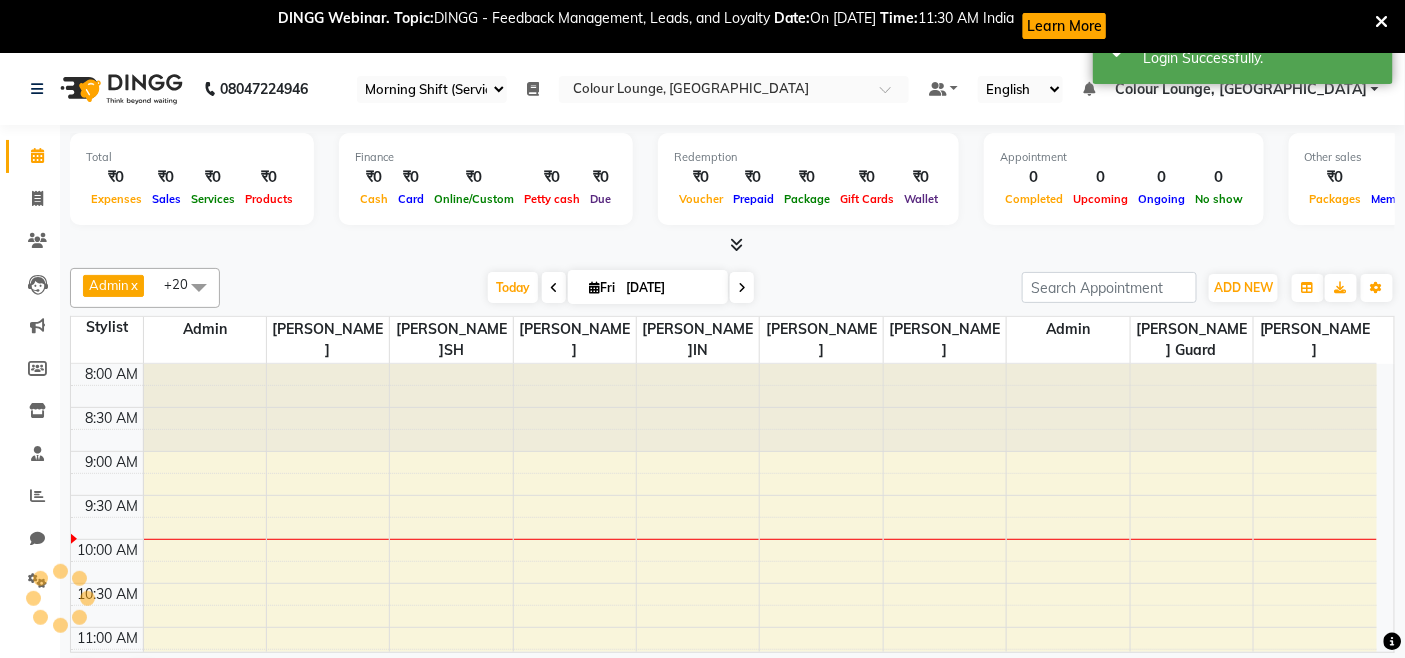 scroll, scrollTop: 0, scrollLeft: 0, axis: both 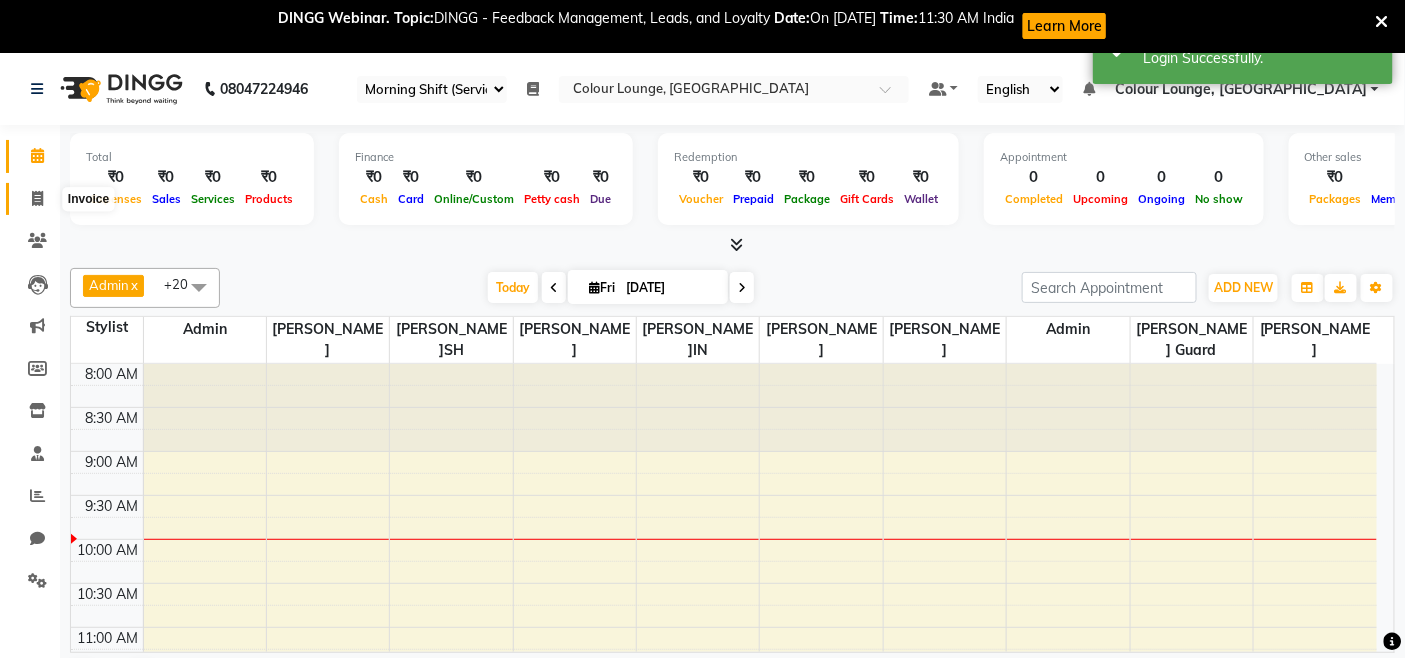 click 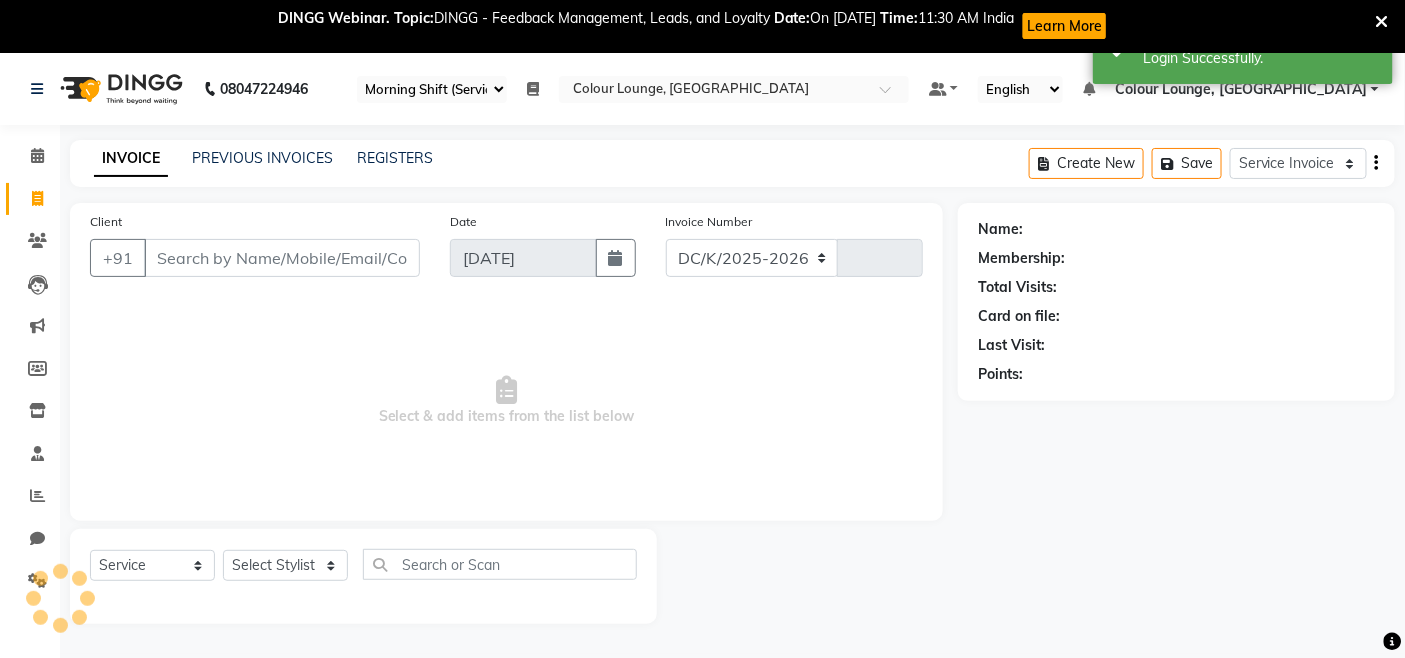 select on "8015" 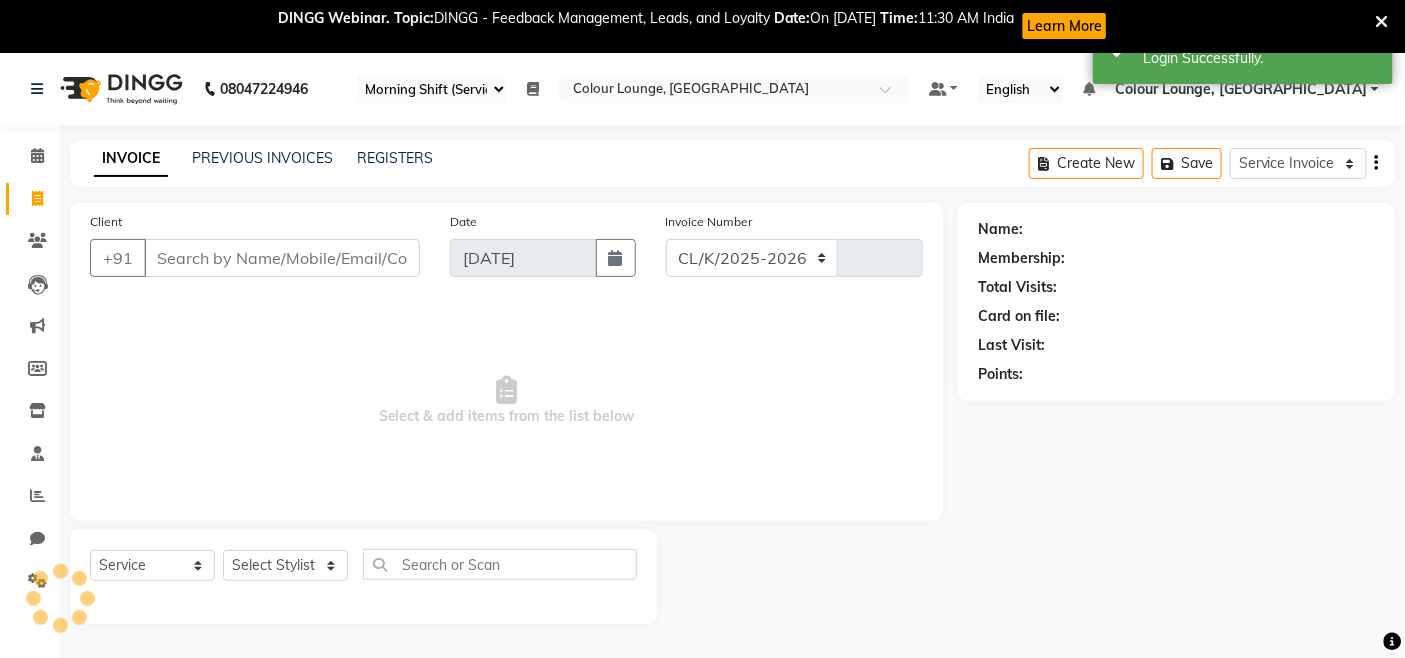 type on "2078" 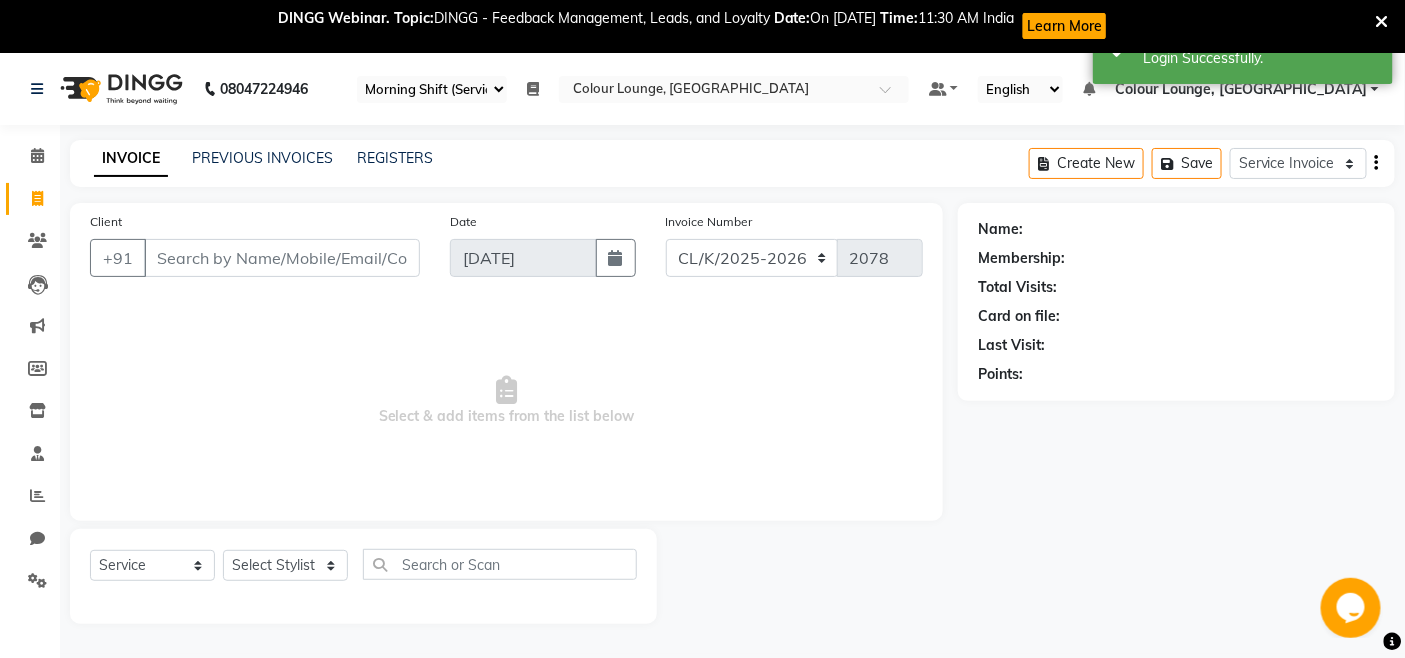 scroll, scrollTop: 0, scrollLeft: 0, axis: both 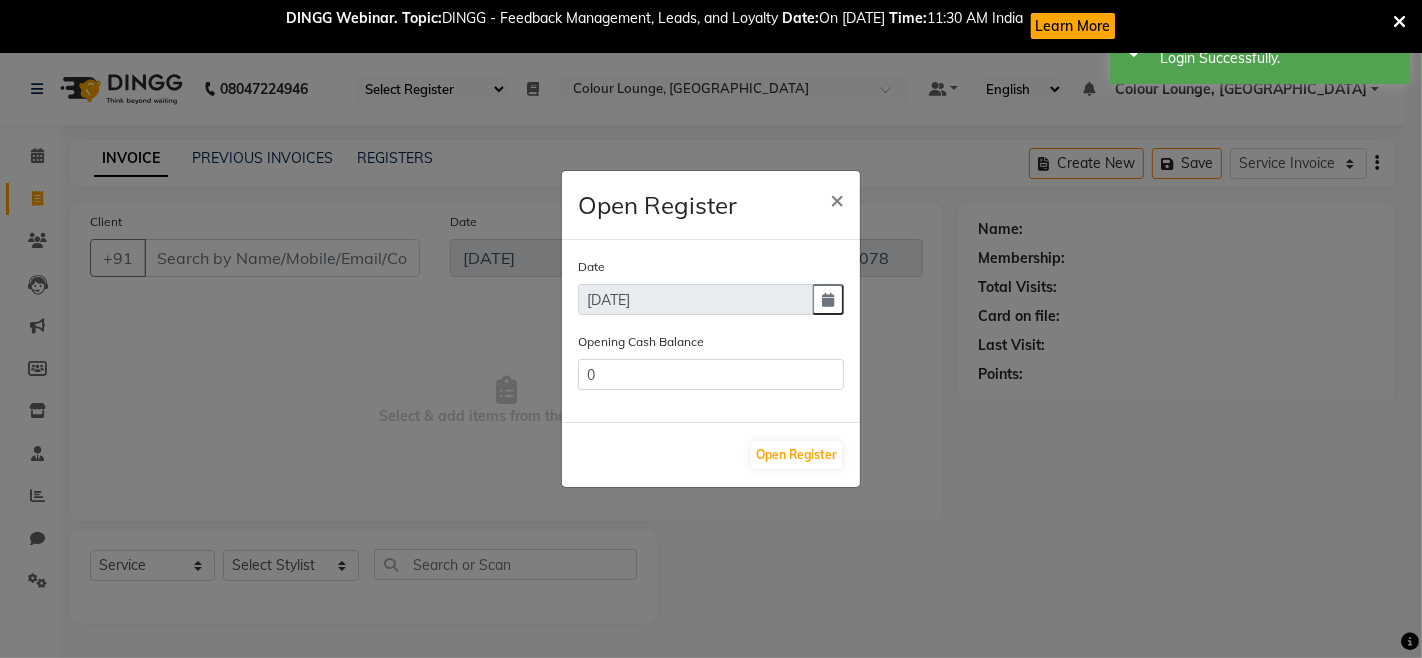 type on "16233" 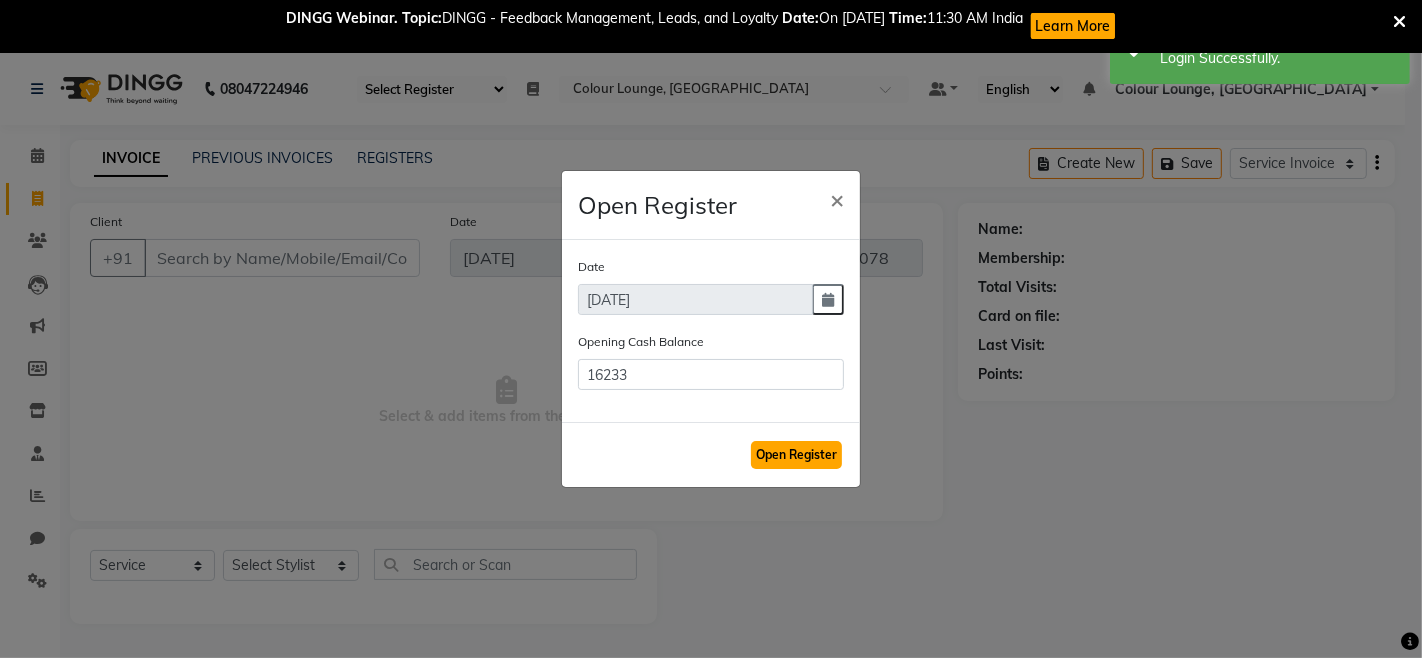 click on "Open Register" 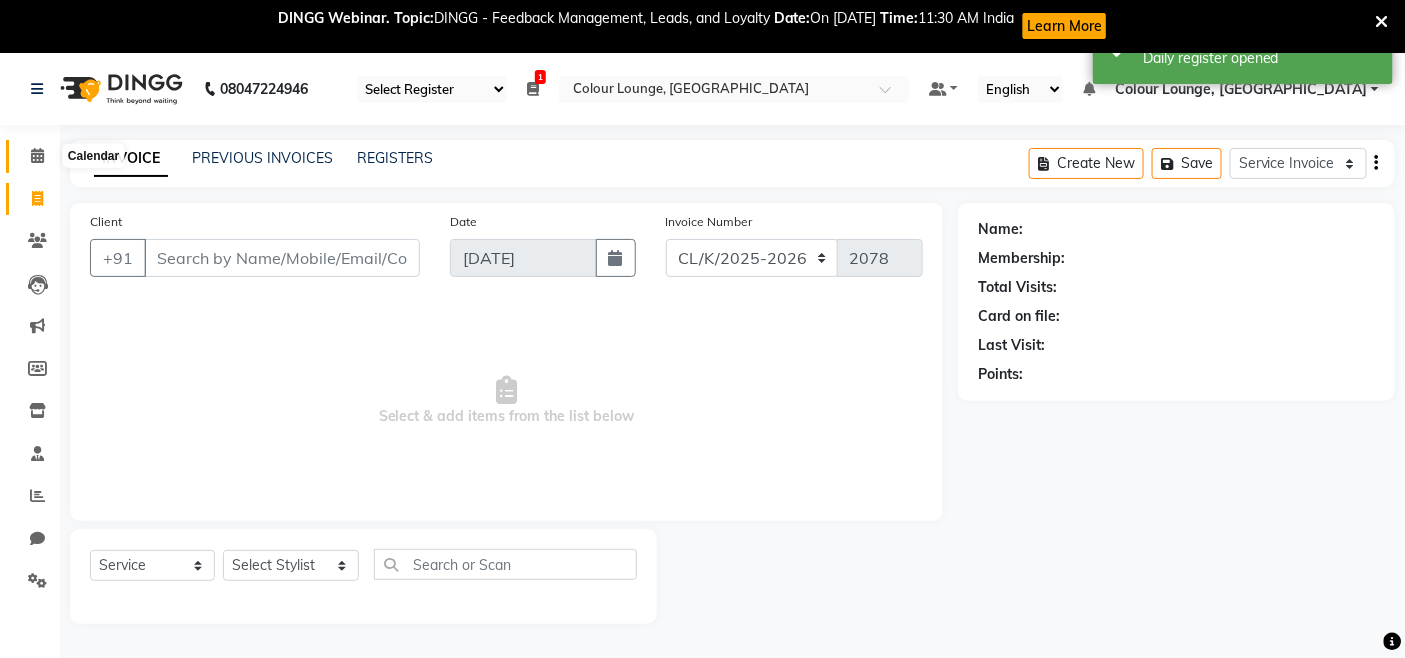 click 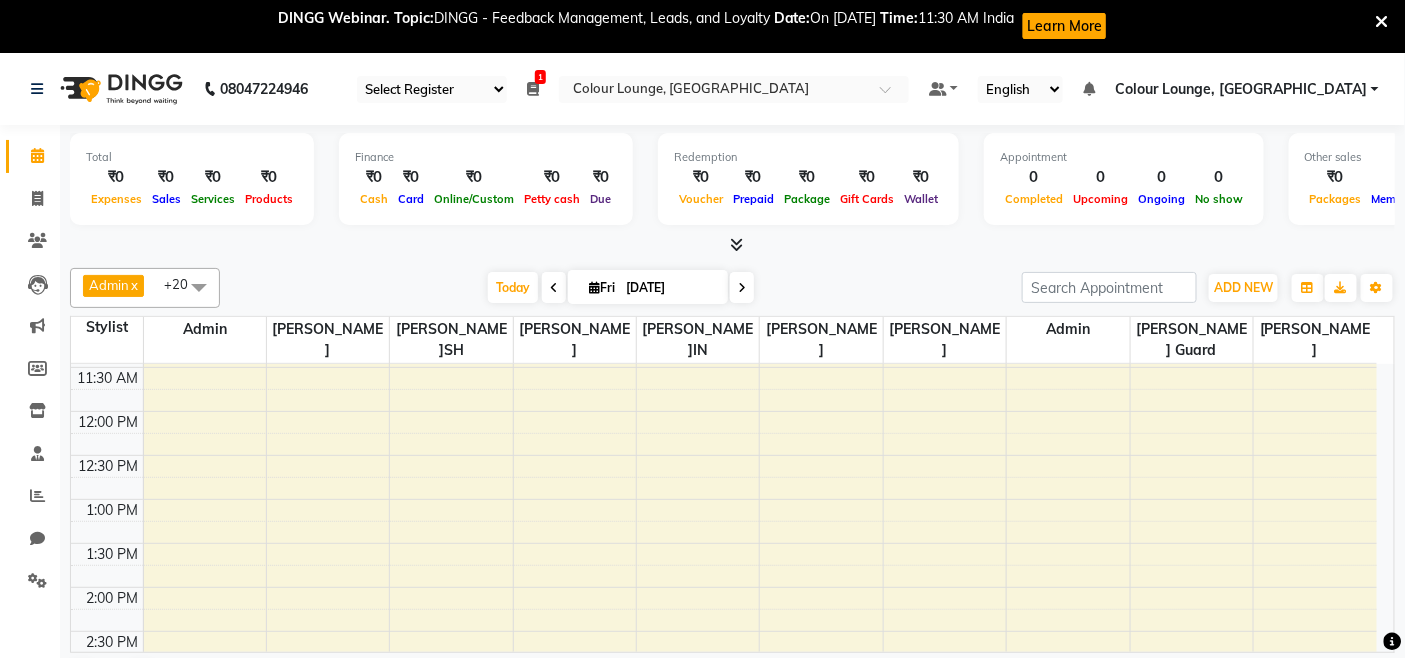scroll, scrollTop: 311, scrollLeft: 0, axis: vertical 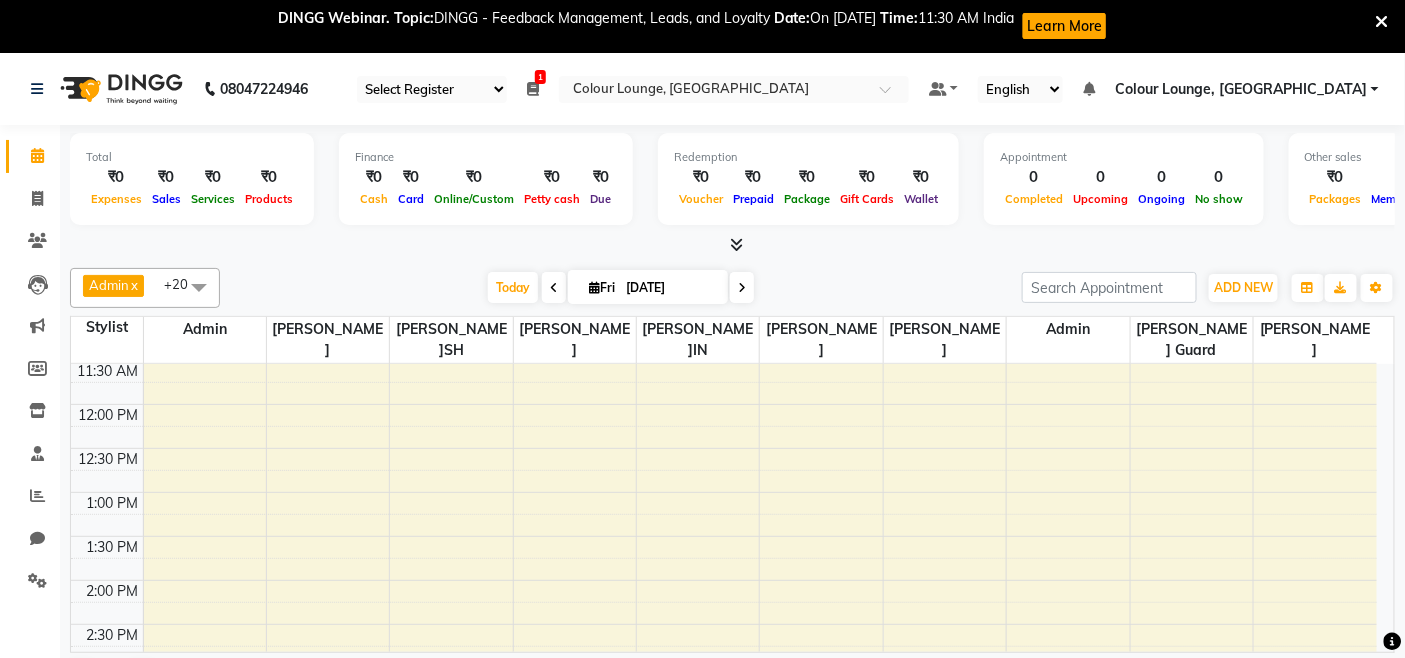 click on "8:00 AM 8:30 AM 9:00 AM 9:30 AM 10:00 AM 10:30 AM 11:00 AM 11:30 AM 12:00 PM 12:30 PM 1:00 PM 1:30 PM 2:00 PM 2:30 PM 3:00 PM 3:30 PM 4:00 PM 4:30 PM 5:00 PM 5:30 PM 6:00 PM 6:30 PM 7:00 PM 7:30 PM 8:00 PM 8:30 PM" at bounding box center (724, 624) 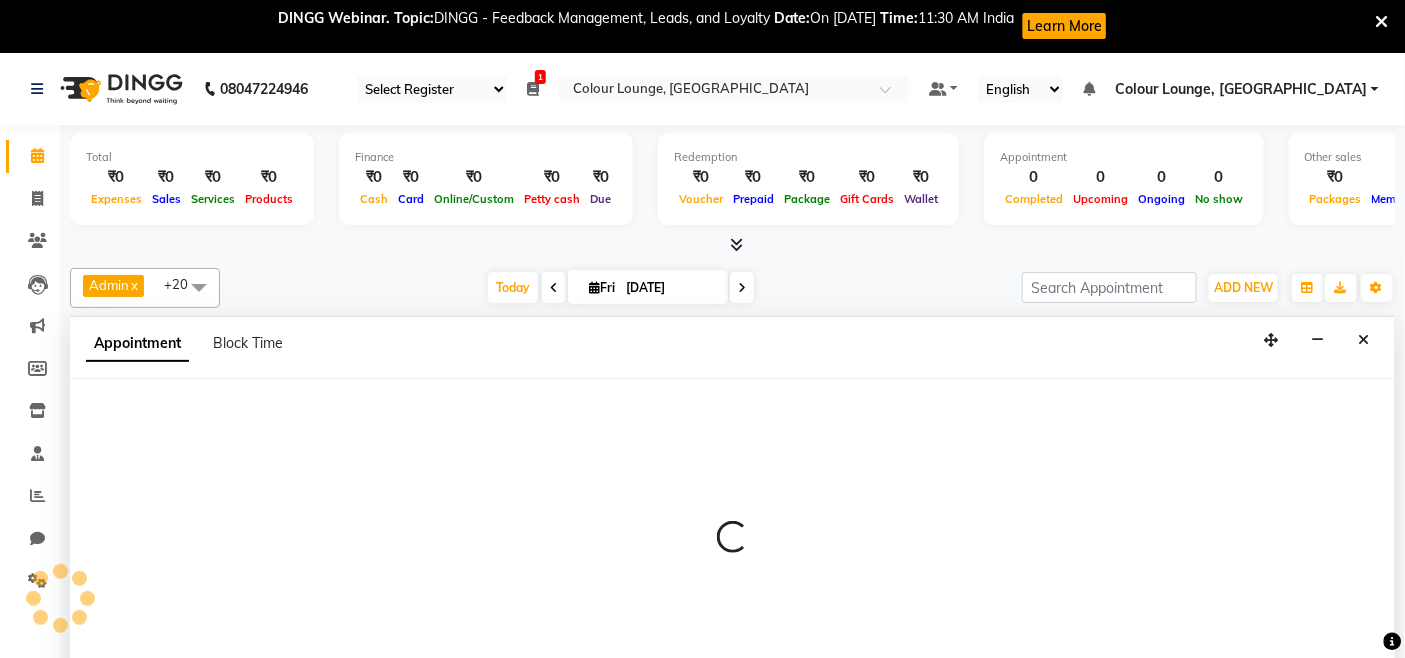 scroll, scrollTop: 53, scrollLeft: 0, axis: vertical 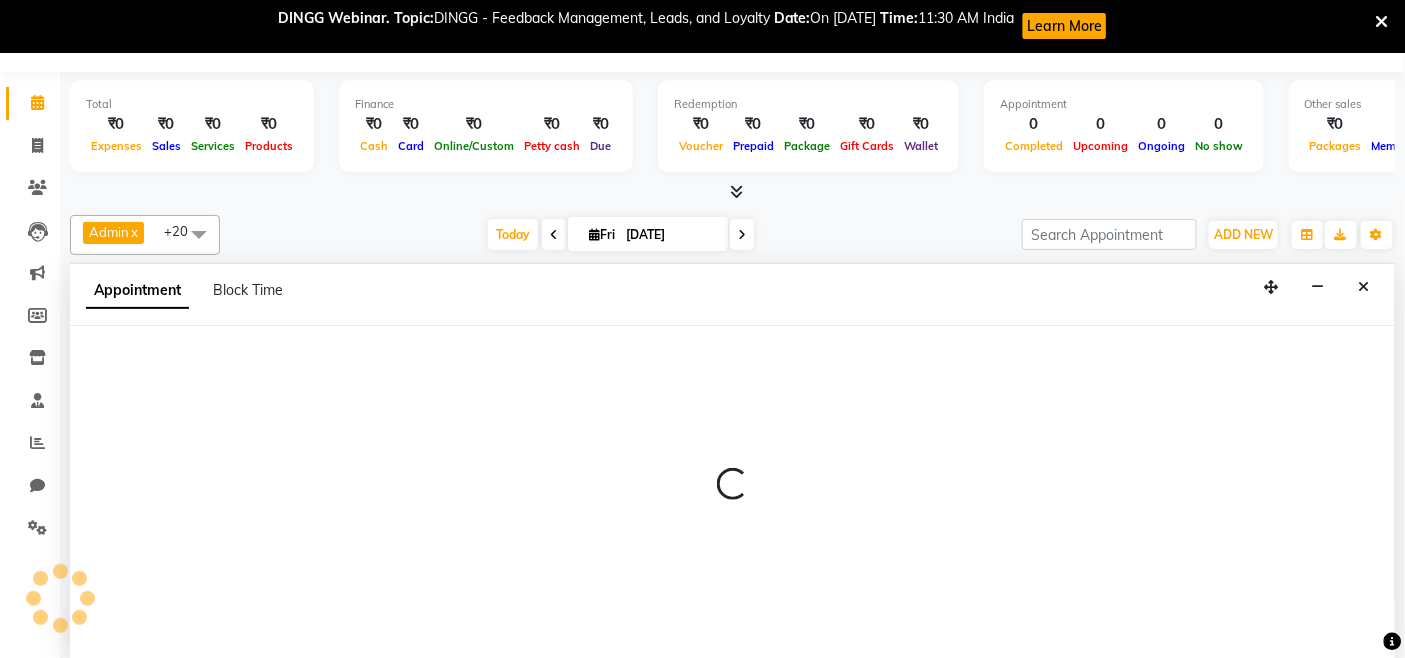 select on "70112" 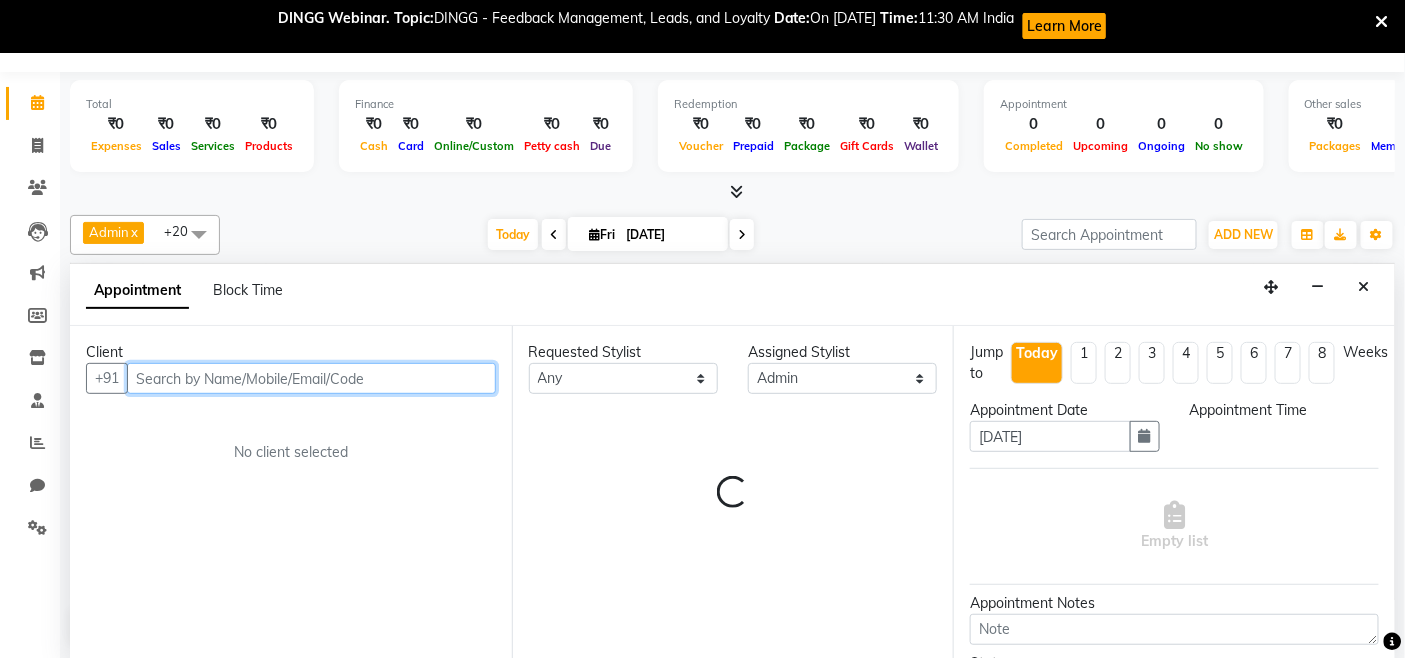select on "735" 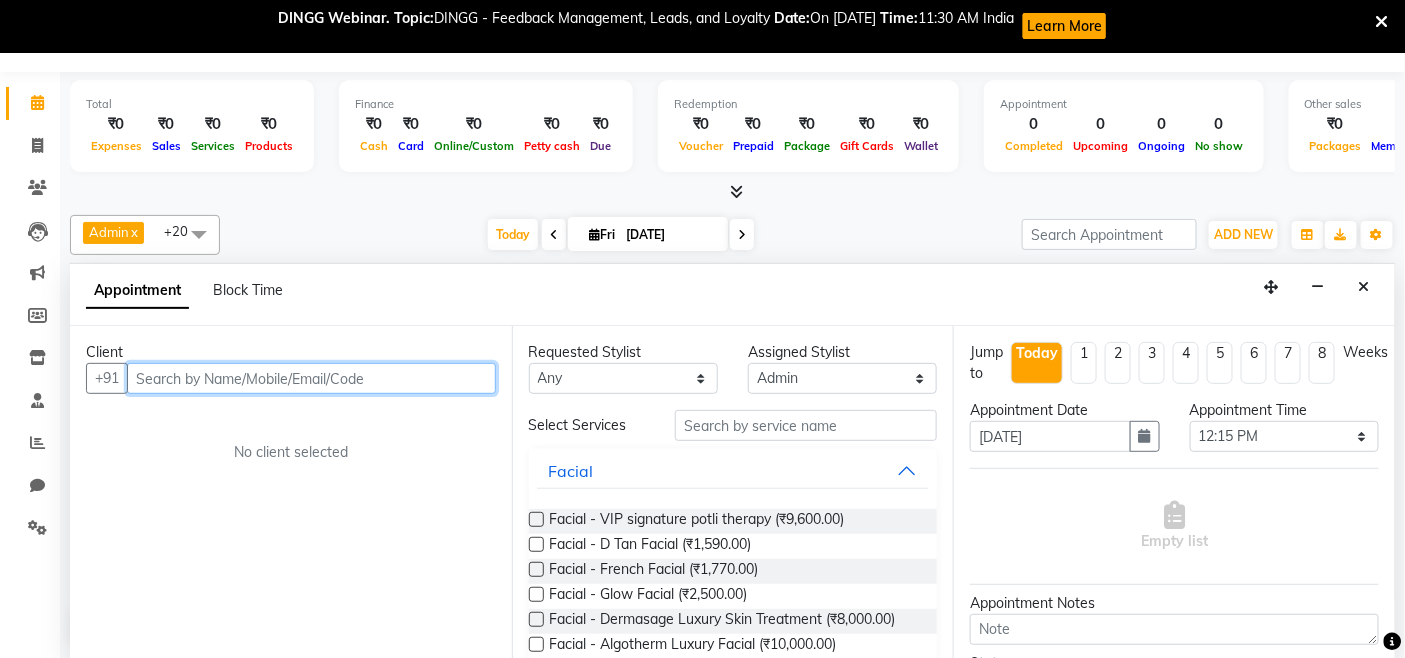 click at bounding box center [311, 378] 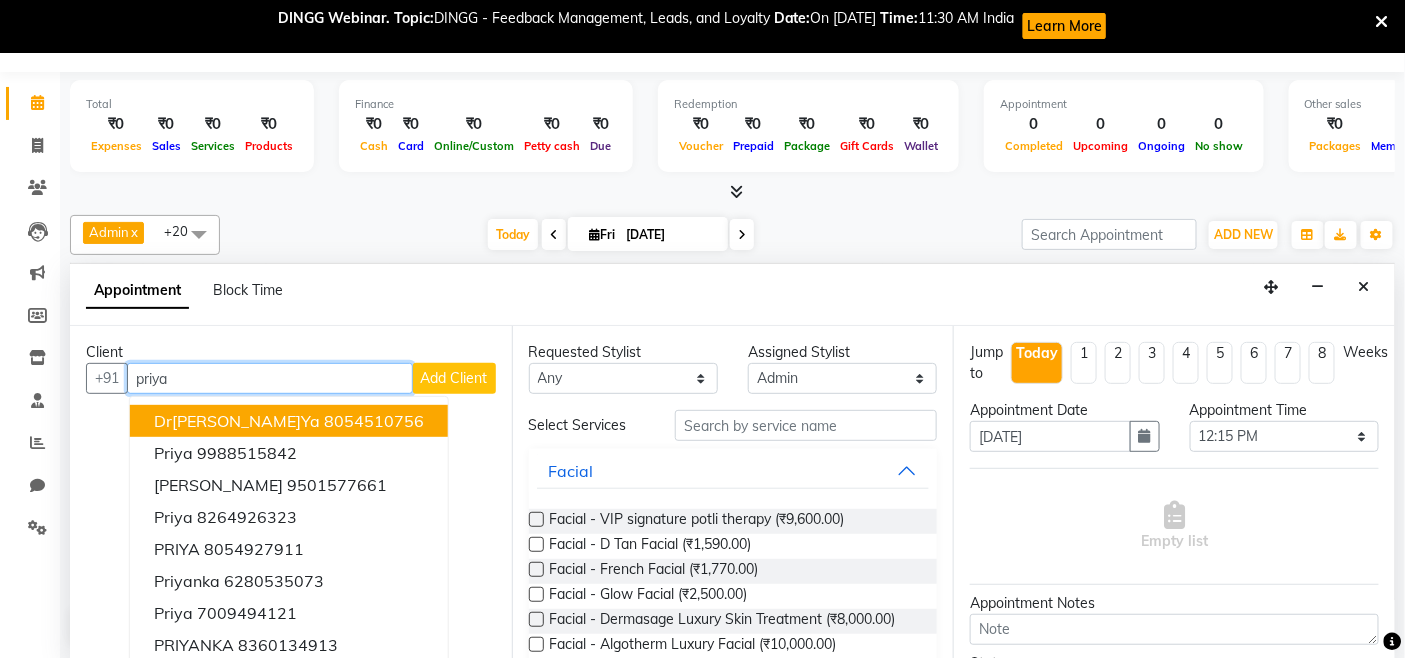 type on "priya" 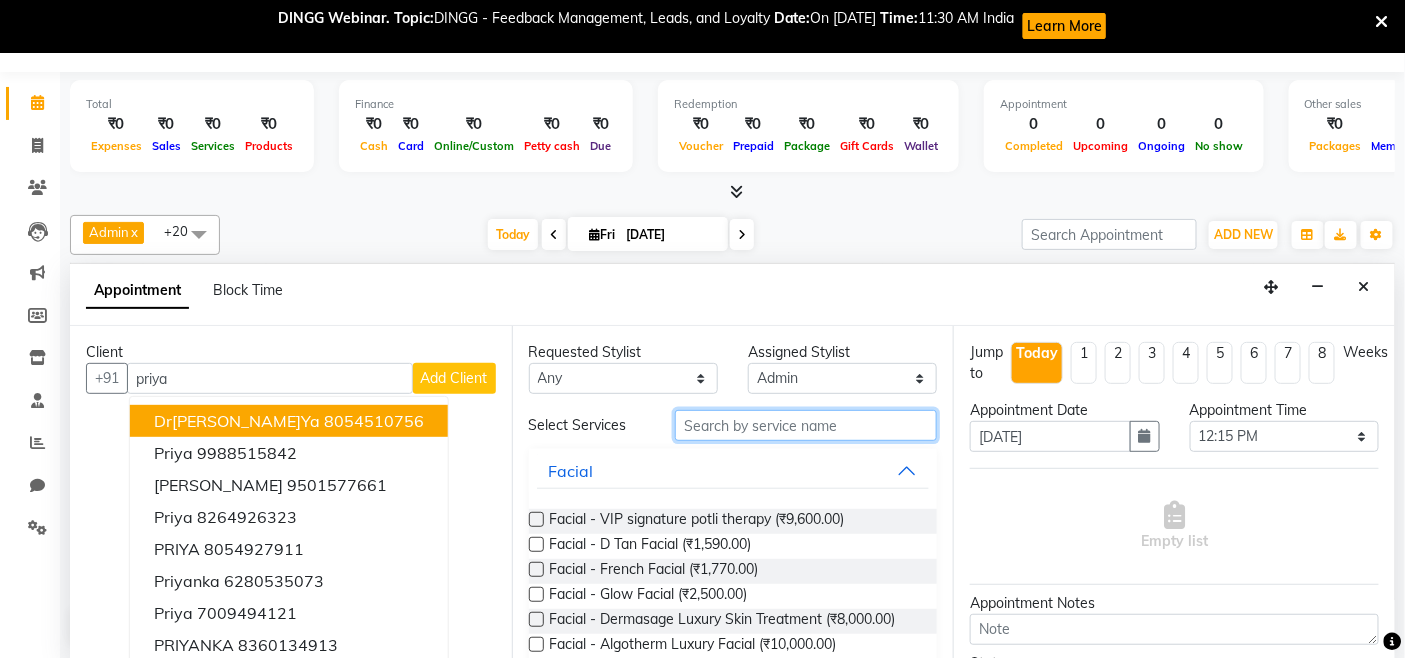 click at bounding box center [806, 425] 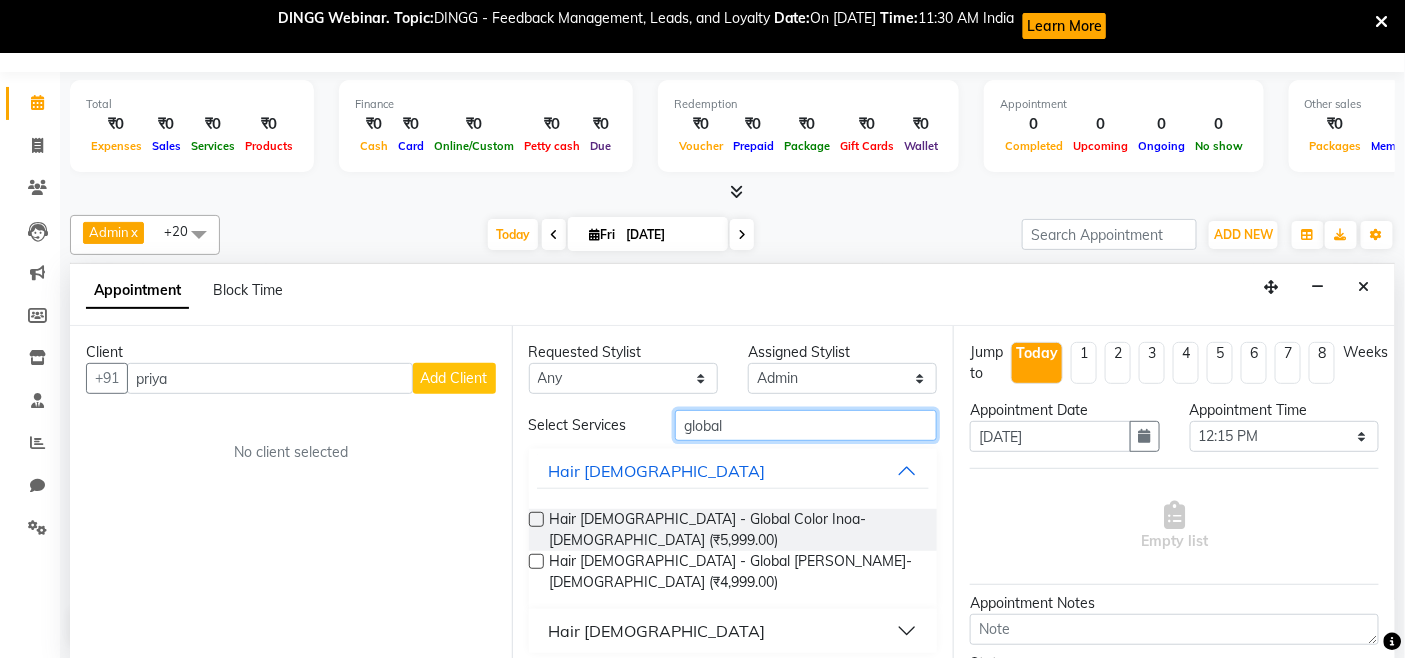 type on "global" 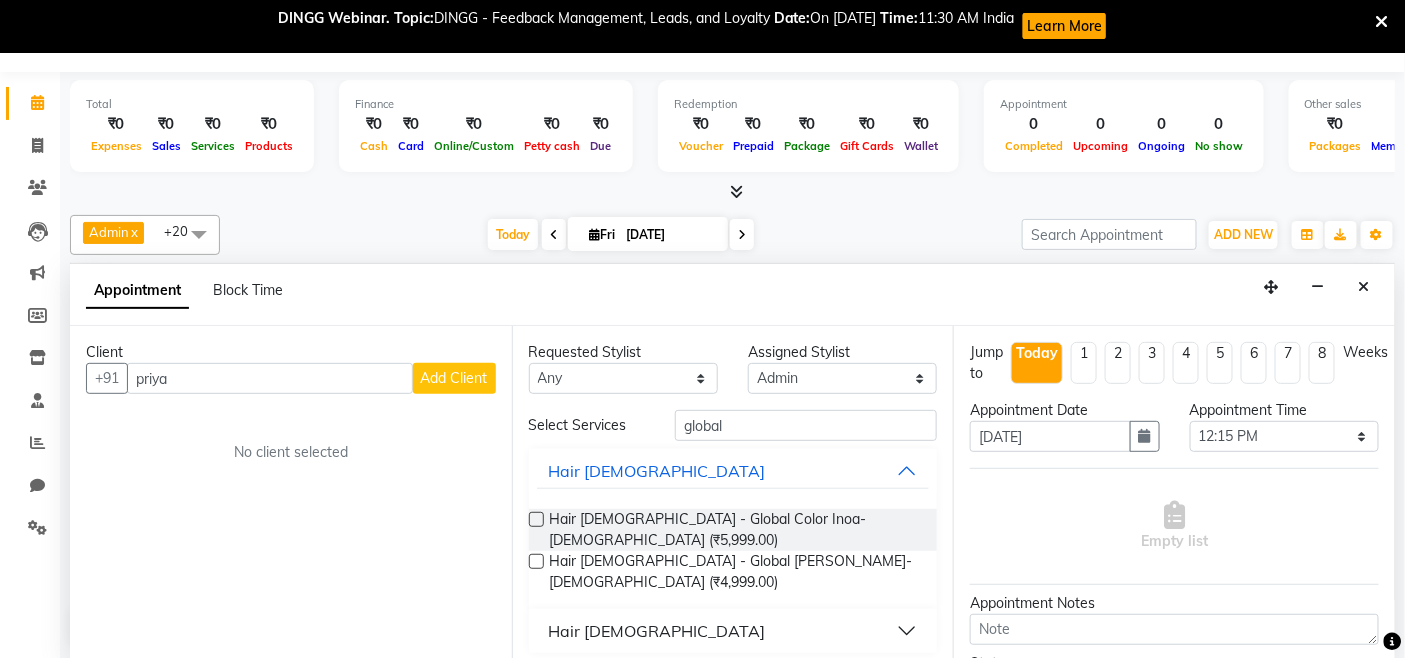 click at bounding box center (536, 519) 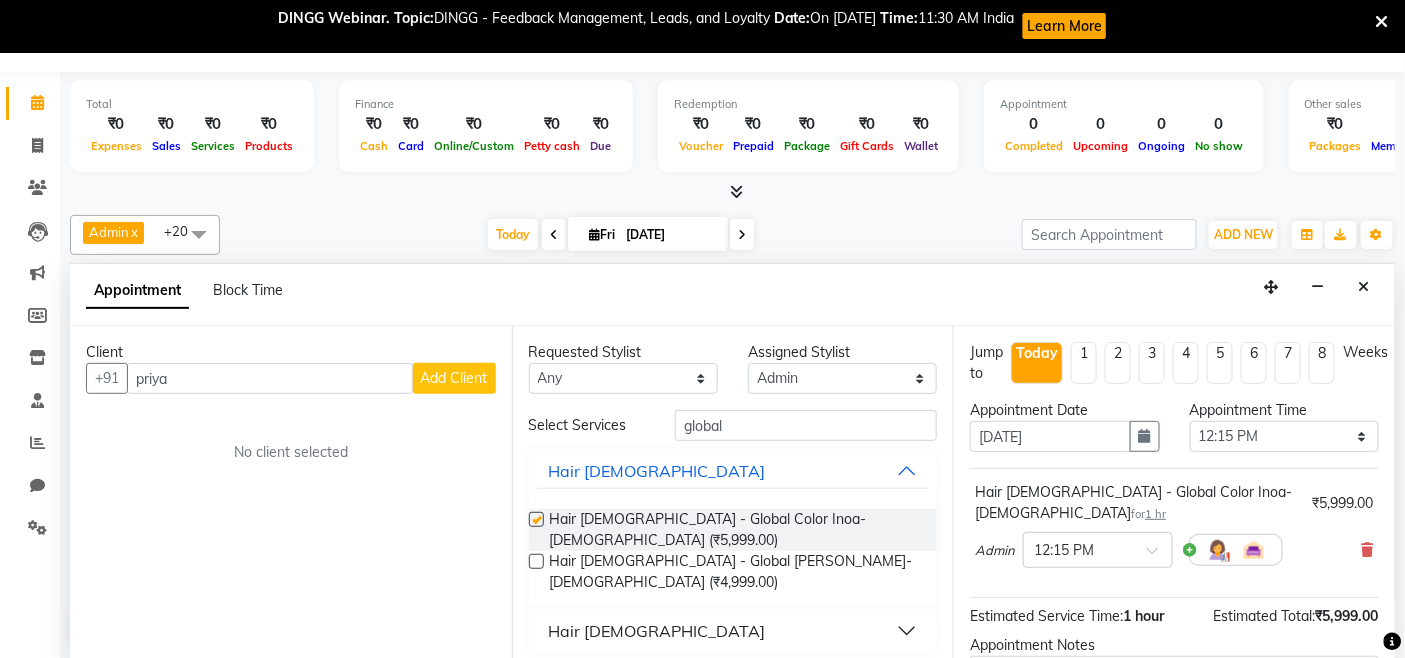 checkbox on "false" 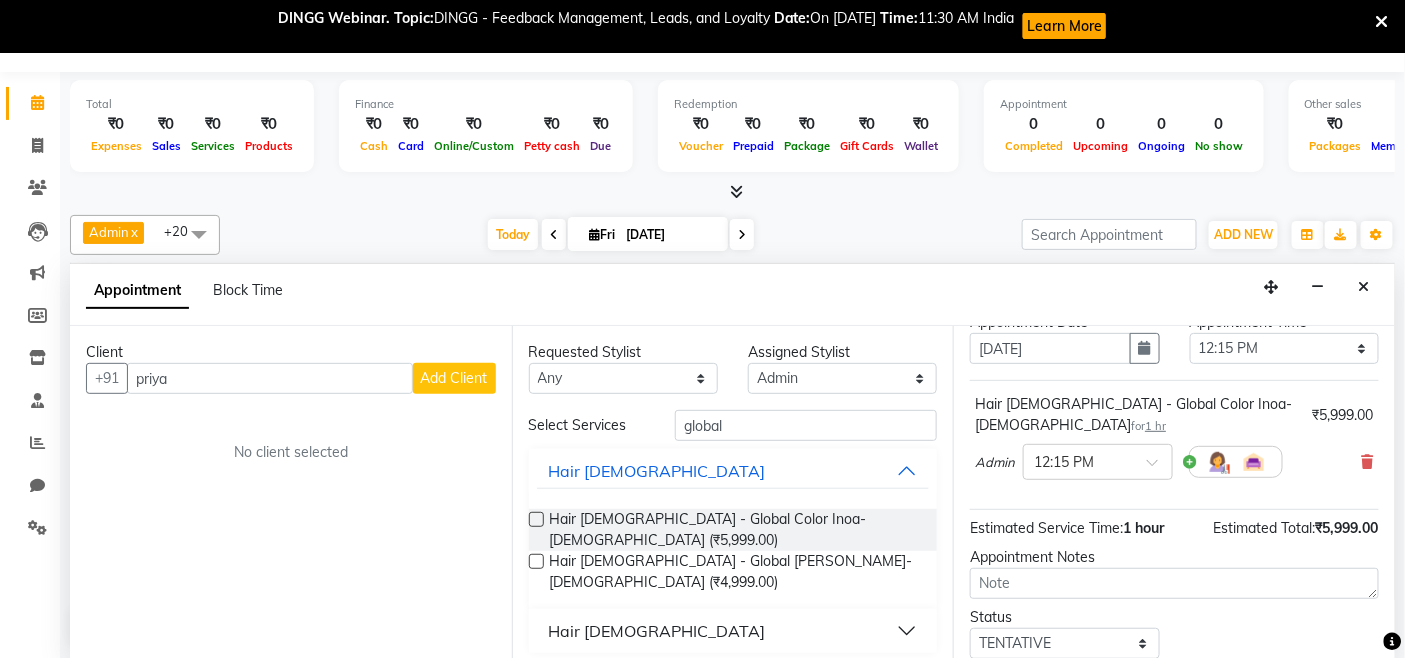 scroll, scrollTop: 194, scrollLeft: 0, axis: vertical 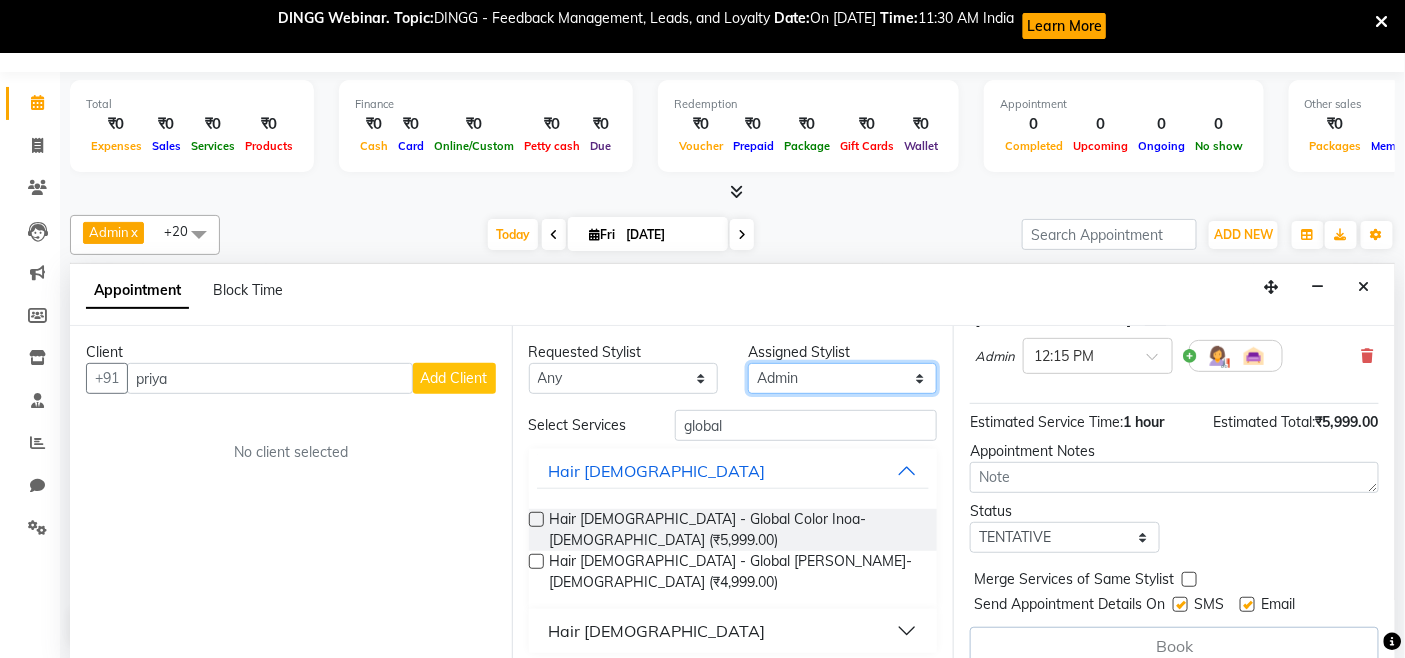 click on "Select Admin Admin [PERSON_NAME] [PERSON_NAME]  [PERSON_NAME] guard [PERSON_NAME] [PERSON_NAME] [PERSON_NAME] NITI [PERSON_NAME] KHATNAVLIA priya  priyanka  Rakesh [PERSON_NAME] [PERSON_NAME] VISHAL" at bounding box center (842, 378) 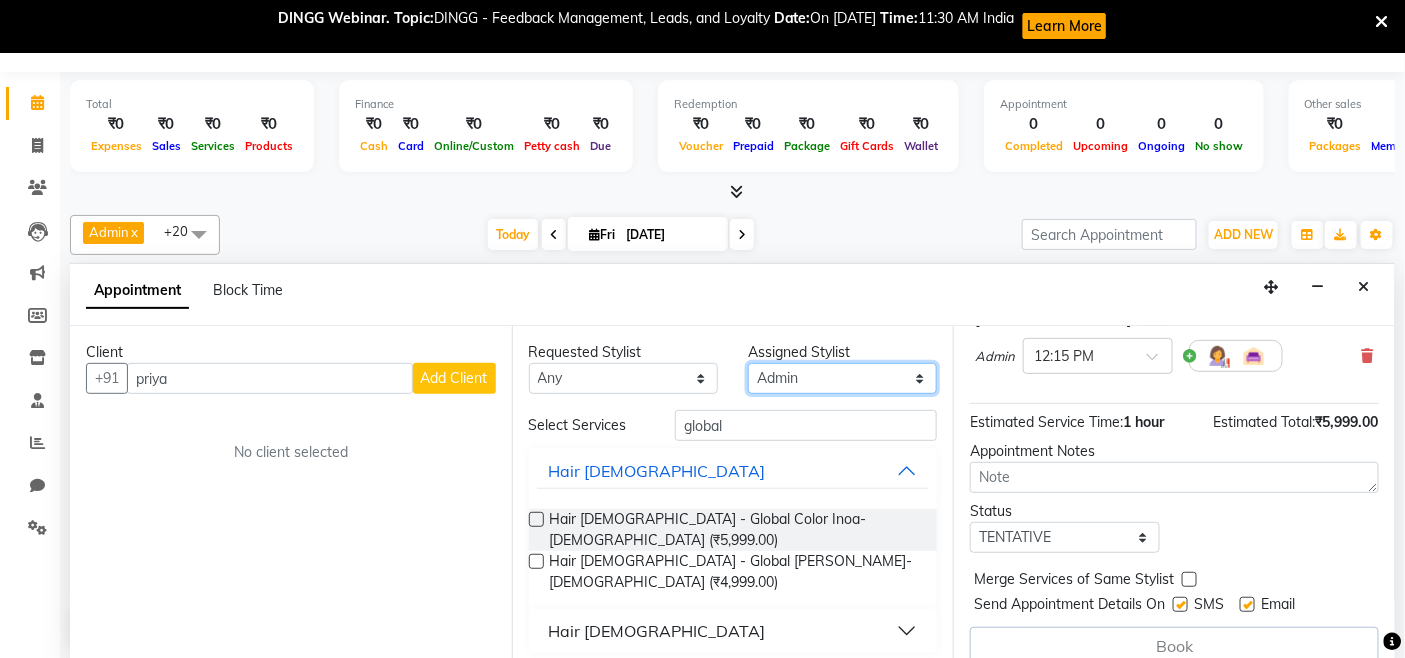 select on "70122" 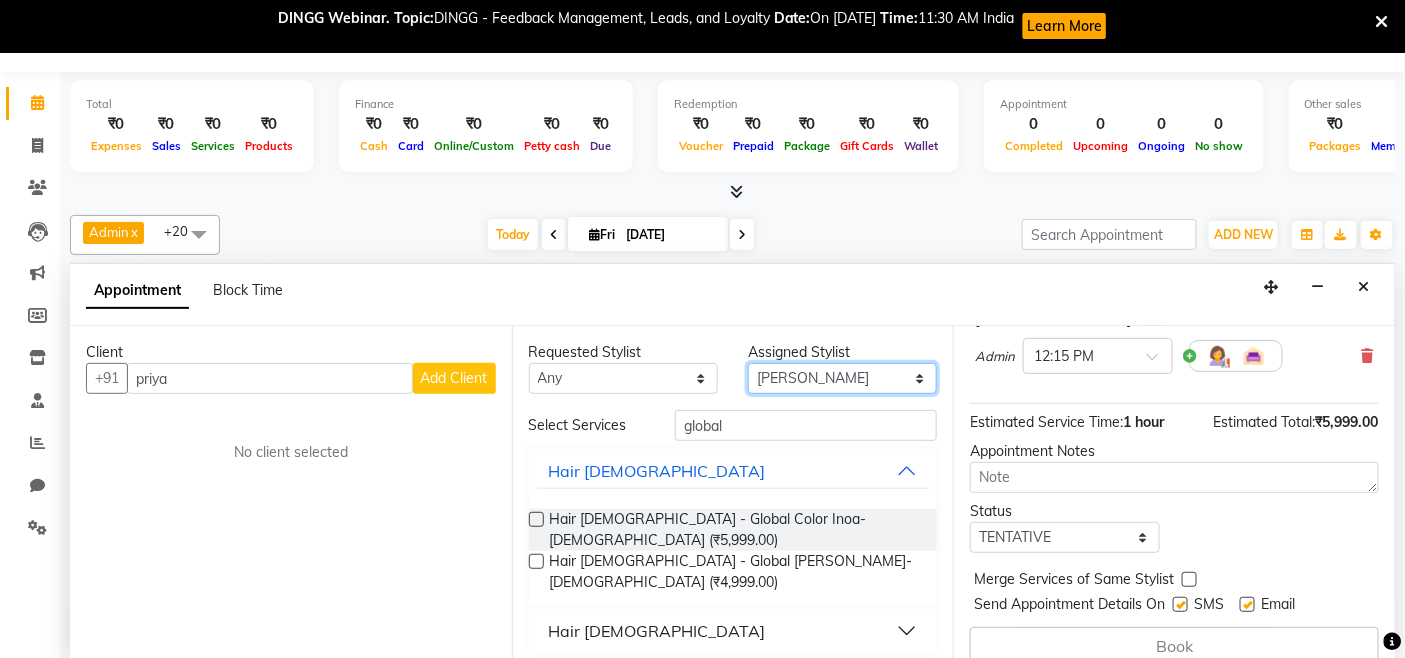 click on "Select Admin Admin [PERSON_NAME] [PERSON_NAME]  [PERSON_NAME] guard [PERSON_NAME] [PERSON_NAME] [PERSON_NAME] NITI [PERSON_NAME] KHATNAVLIA priya  priyanka  Rakesh [PERSON_NAME] [PERSON_NAME] VISHAL" at bounding box center (842, 378) 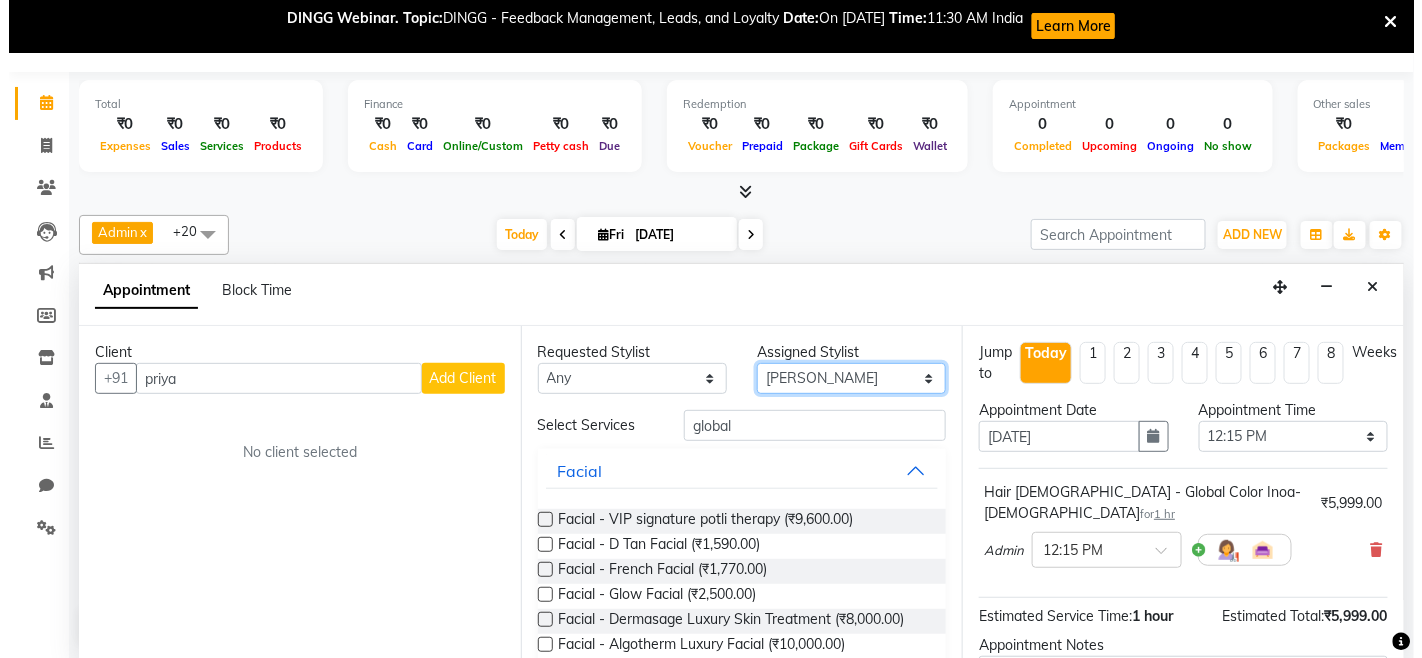 scroll, scrollTop: 194, scrollLeft: 0, axis: vertical 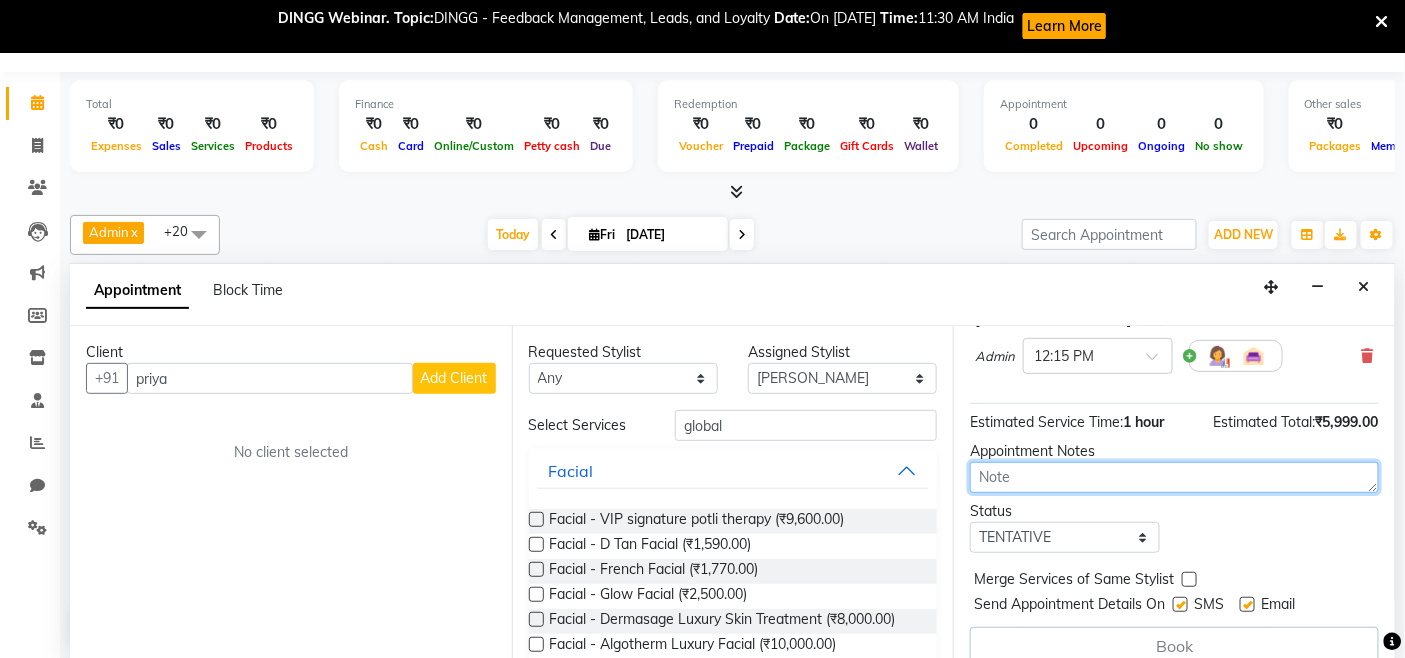 click at bounding box center [1174, 477] 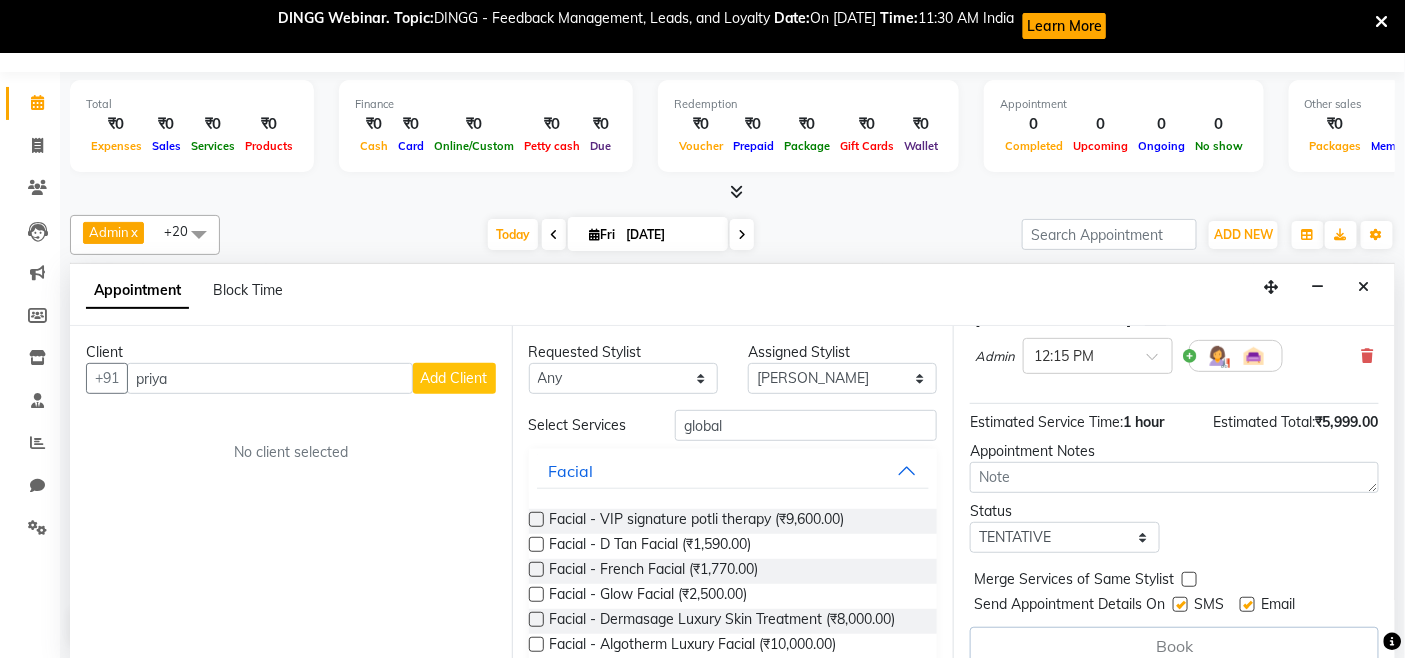 click on "Estimated Total:" at bounding box center [1265, 422] 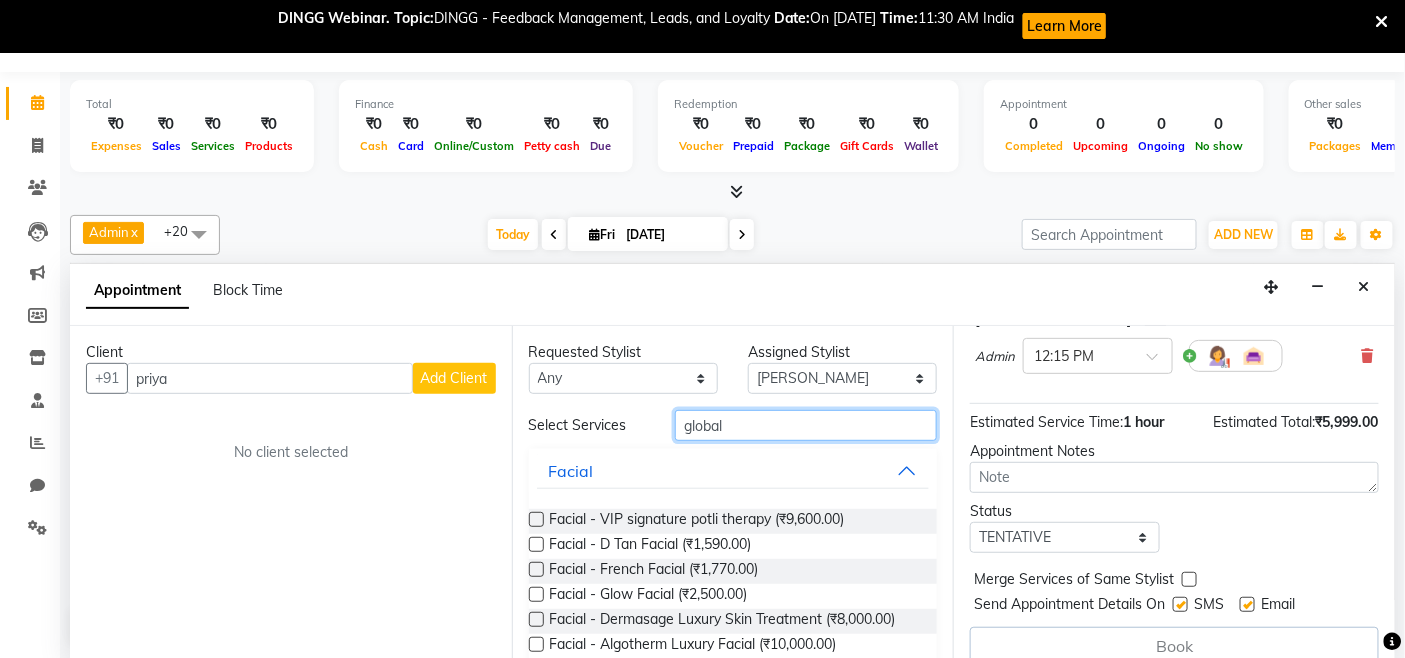 click on "global" at bounding box center [806, 425] 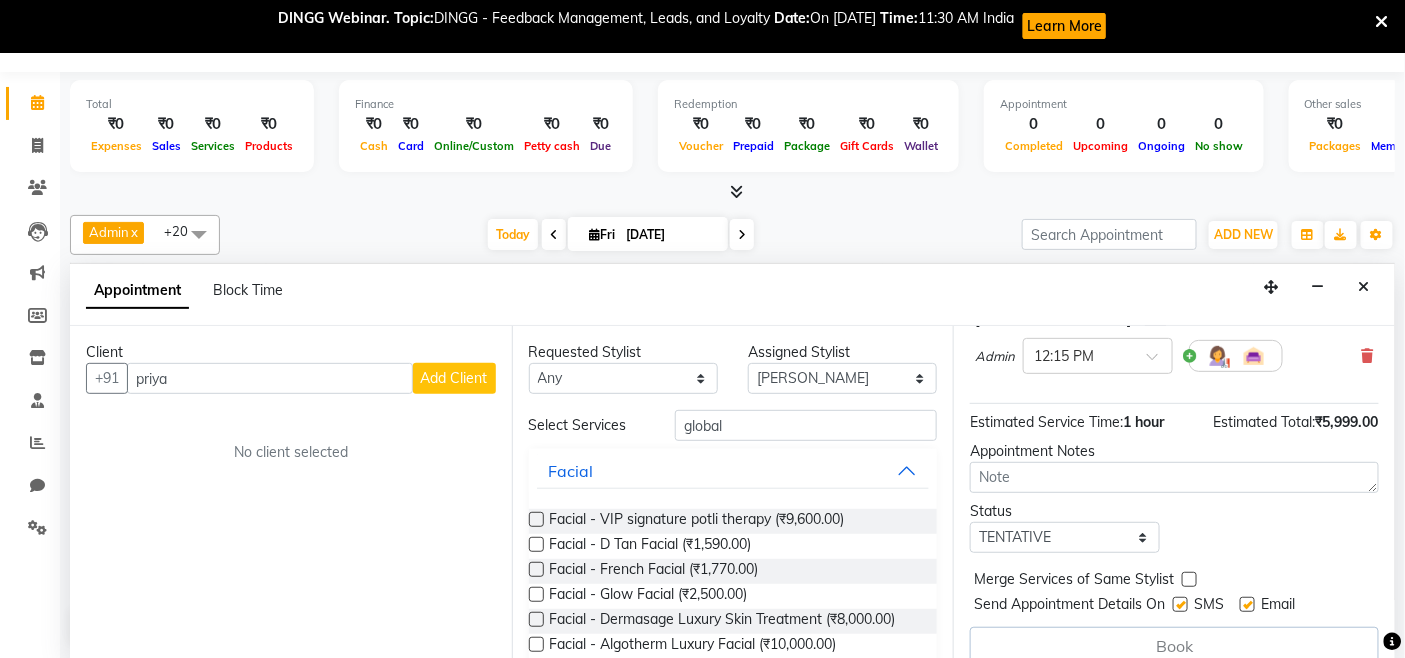 click on "Add Client" at bounding box center [454, 378] 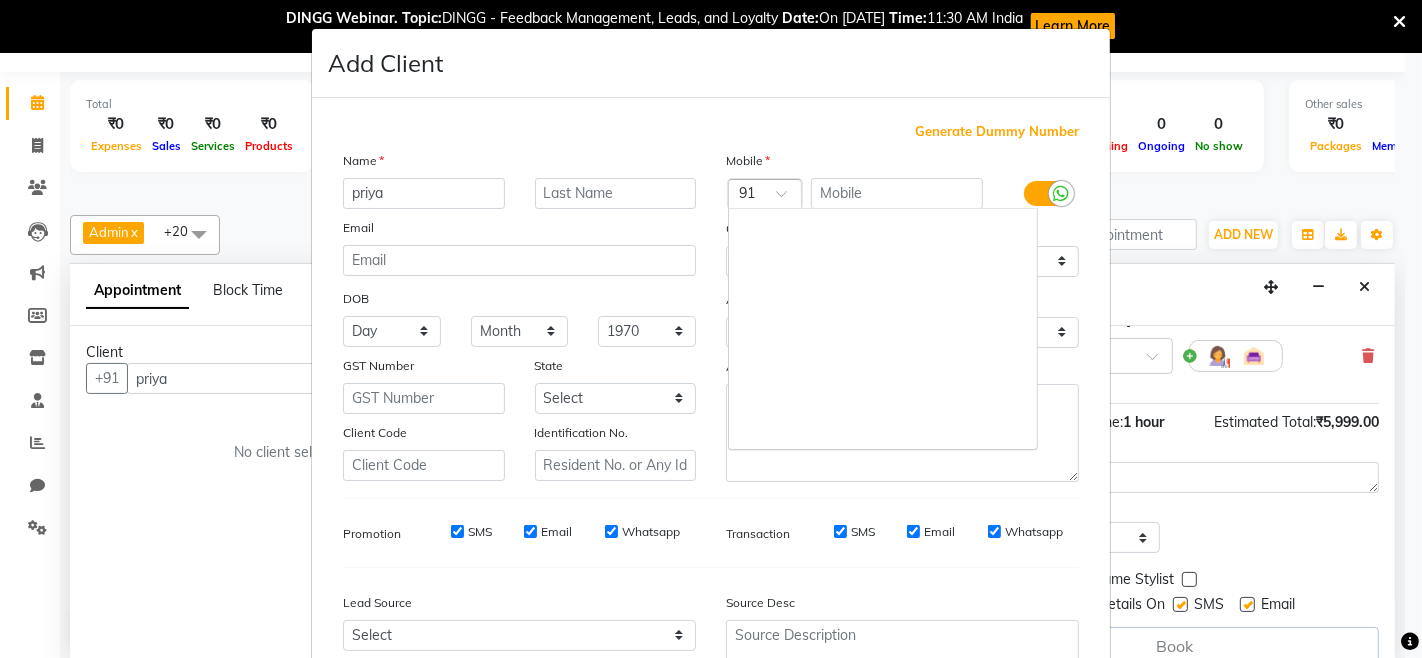 click at bounding box center [788, 199] 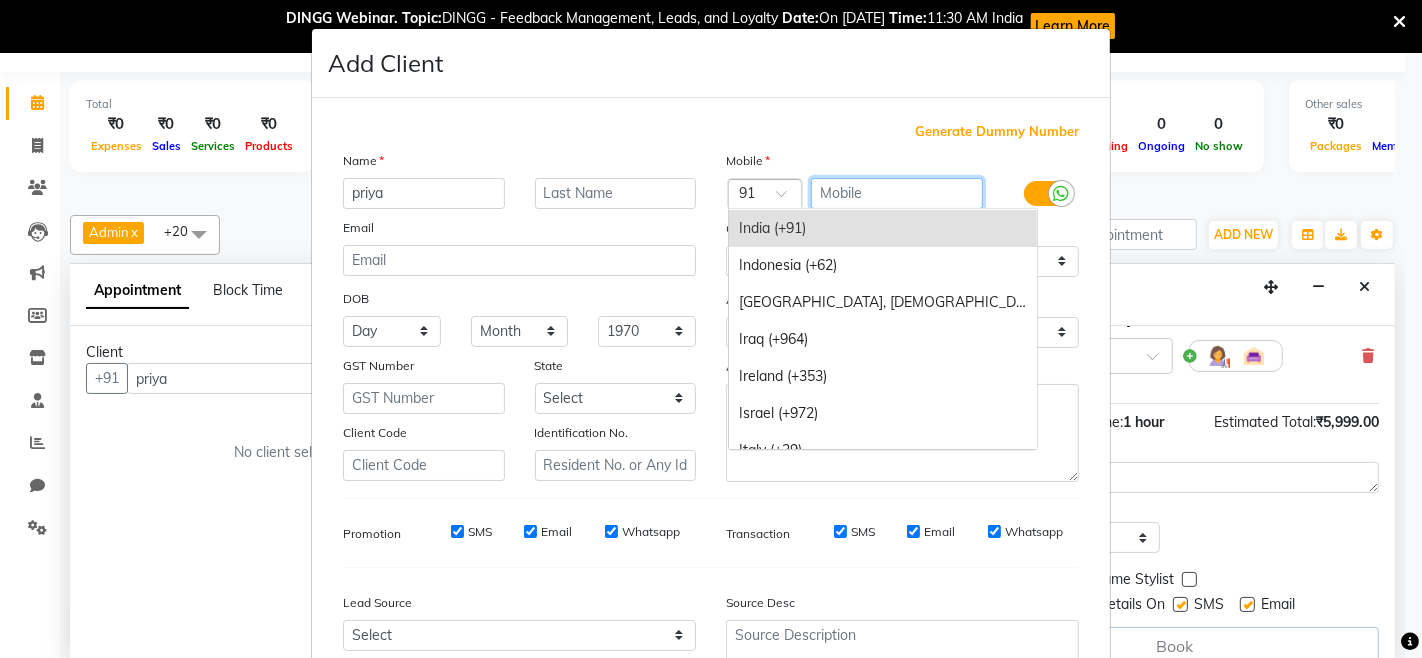 click at bounding box center [897, 193] 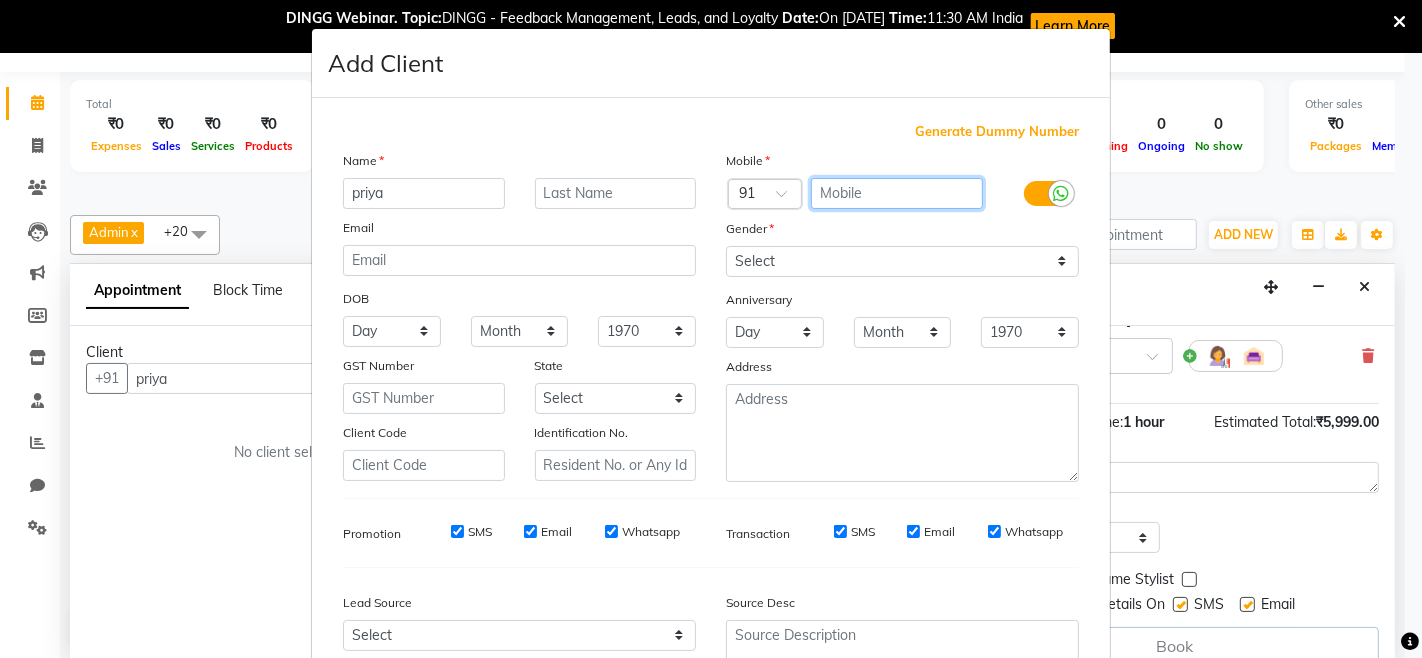 click at bounding box center (897, 193) 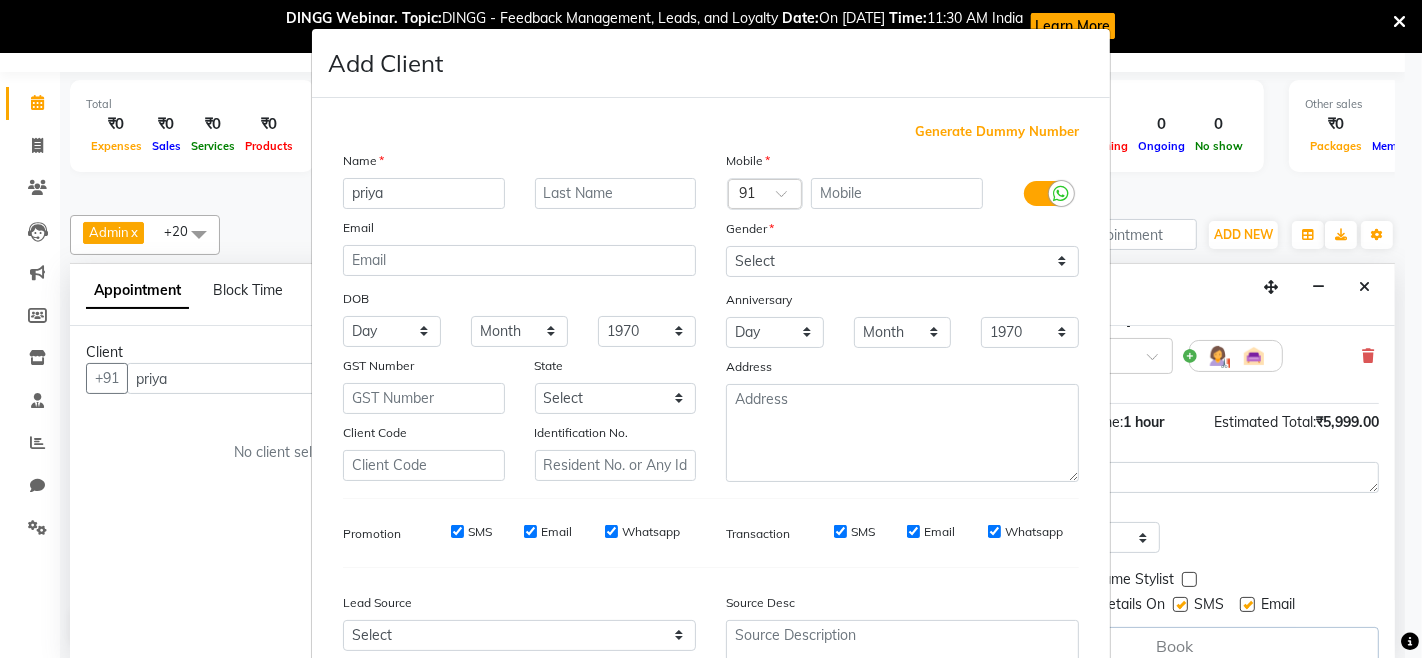 click on "Add Client Generate Dummy Number Name priya Email DOB Day 01 02 03 04 05 06 07 08 09 10 11 12 13 14 15 16 17 18 19 20 21 22 23 24 25 26 27 28 29 30 31 Month January February March April May June July August September October November [DATE] 1941 1942 1943 1944 1945 1946 1947 1948 1949 1950 1951 1952 1953 1954 1955 1956 1957 1958 1959 1960 1961 1962 1963 1964 1965 1966 1967 1968 1969 1970 1971 1972 1973 1974 1975 1976 1977 1978 1979 1980 1981 1982 1983 1984 1985 1986 1987 1988 1989 1990 1991 1992 1993 1994 1995 1996 1997 1998 1999 2000 2001 2002 2003 2004 2005 2006 2007 2008 2009 2010 2011 2012 2013 2014 2015 2016 2017 2018 2019 2020 2021 2022 2023 2024 GST Number State Select [GEOGRAPHIC_DATA] [GEOGRAPHIC_DATA] [GEOGRAPHIC_DATA] [GEOGRAPHIC_DATA] [GEOGRAPHIC_DATA] [GEOGRAPHIC_DATA] [GEOGRAPHIC_DATA] [GEOGRAPHIC_DATA] and [GEOGRAPHIC_DATA] [GEOGRAPHIC_DATA] [GEOGRAPHIC_DATA] [GEOGRAPHIC_DATA] [GEOGRAPHIC_DATA] [GEOGRAPHIC_DATA] [GEOGRAPHIC_DATA] [GEOGRAPHIC_DATA] [GEOGRAPHIC_DATA] [GEOGRAPHIC_DATA] [GEOGRAPHIC_DATA] [GEOGRAPHIC_DATA] [GEOGRAPHIC_DATA] [GEOGRAPHIC_DATA] [GEOGRAPHIC_DATA] [GEOGRAPHIC_DATA] [GEOGRAPHIC_DATA] [GEOGRAPHIC_DATA] [GEOGRAPHIC_DATA] [GEOGRAPHIC_DATA] [GEOGRAPHIC_DATA] [GEOGRAPHIC_DATA]" at bounding box center [711, 329] 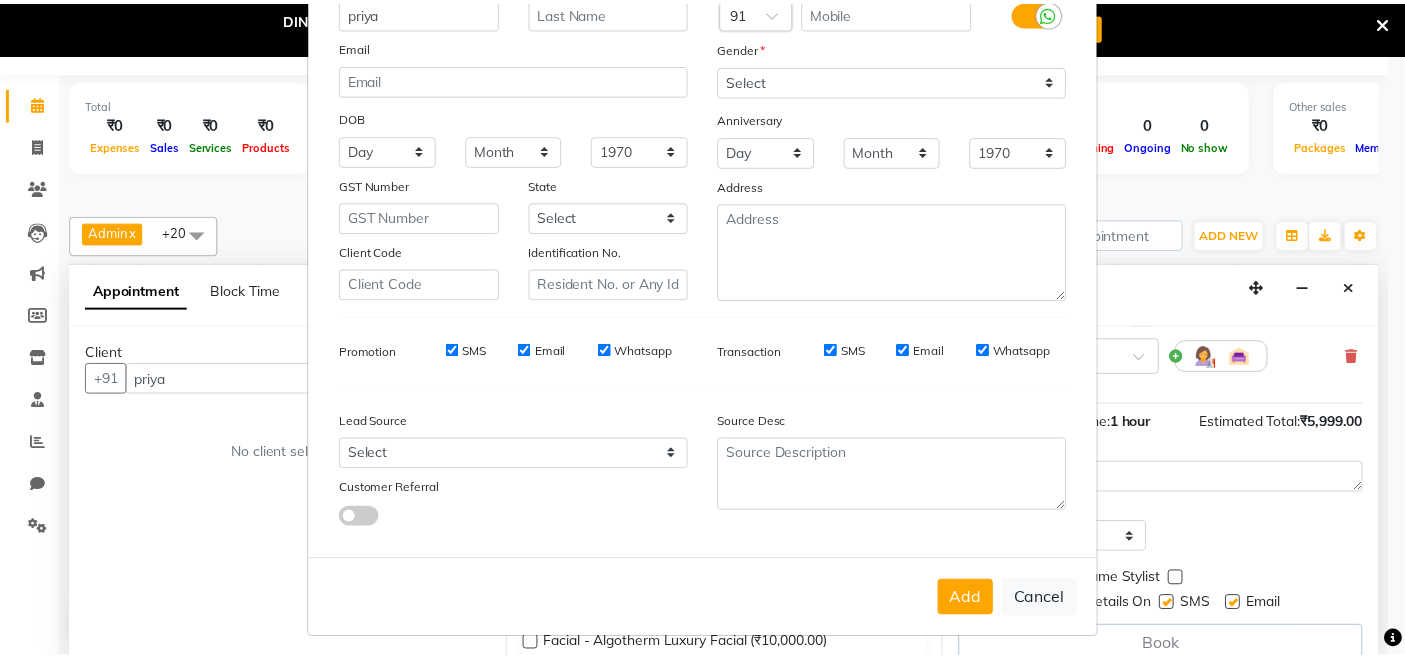 scroll, scrollTop: 192, scrollLeft: 0, axis: vertical 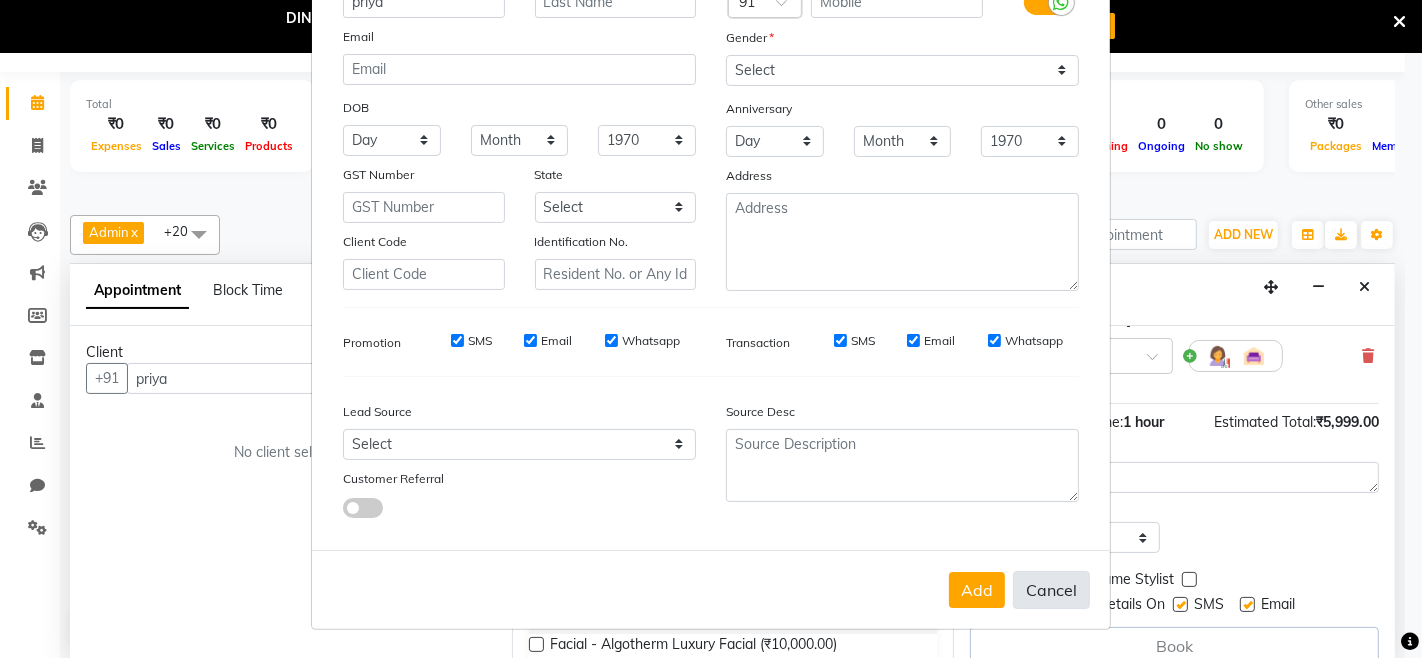 click on "Cancel" at bounding box center (1051, 590) 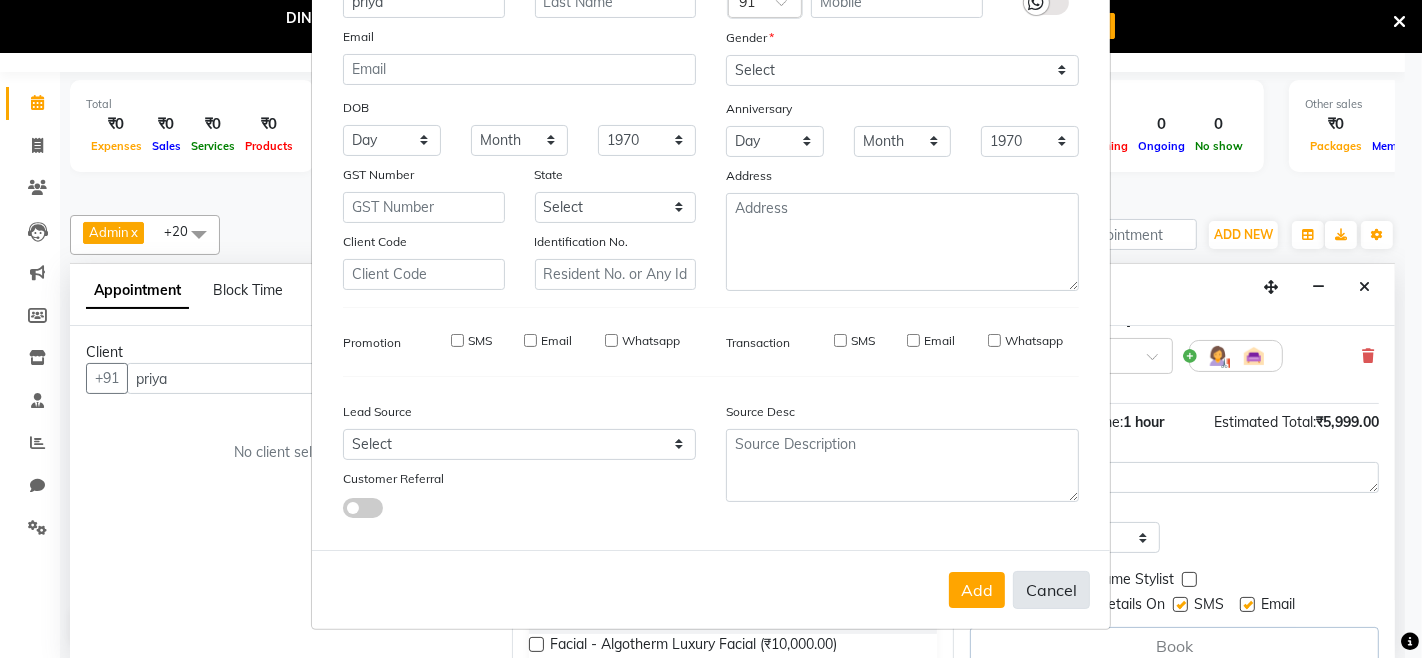 type 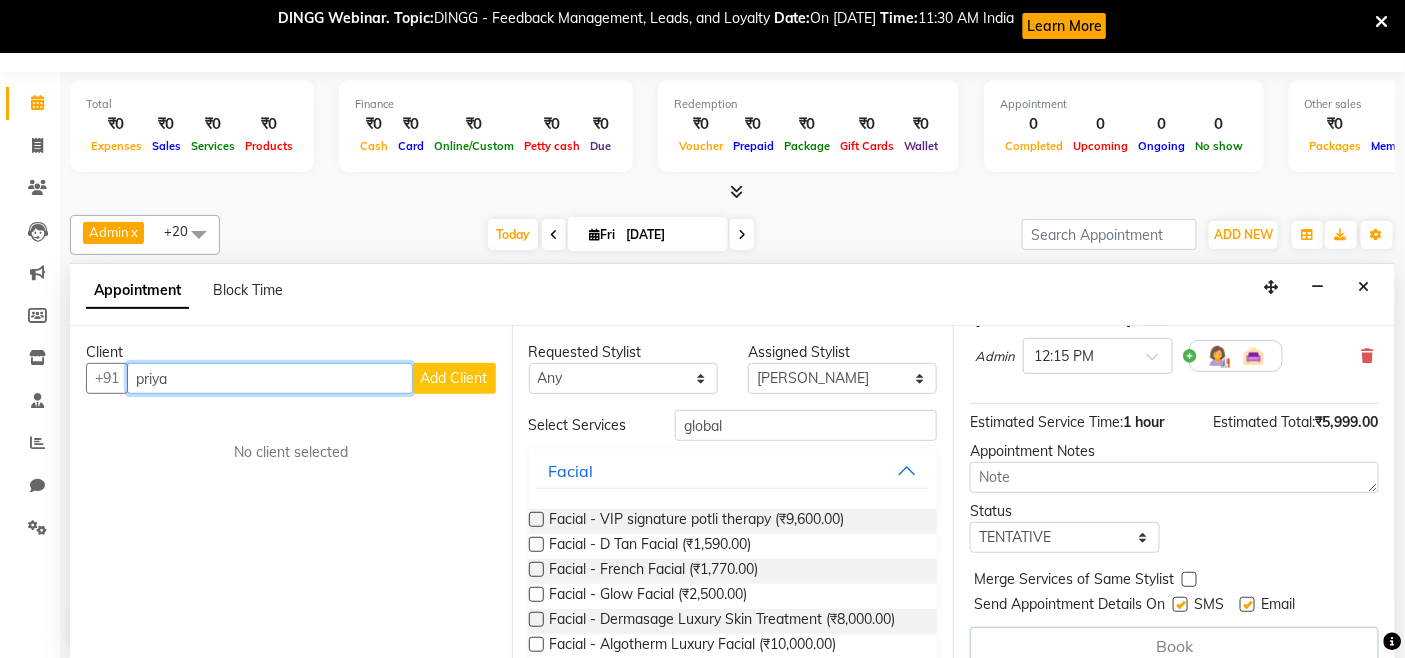 click on "priya" at bounding box center (270, 378) 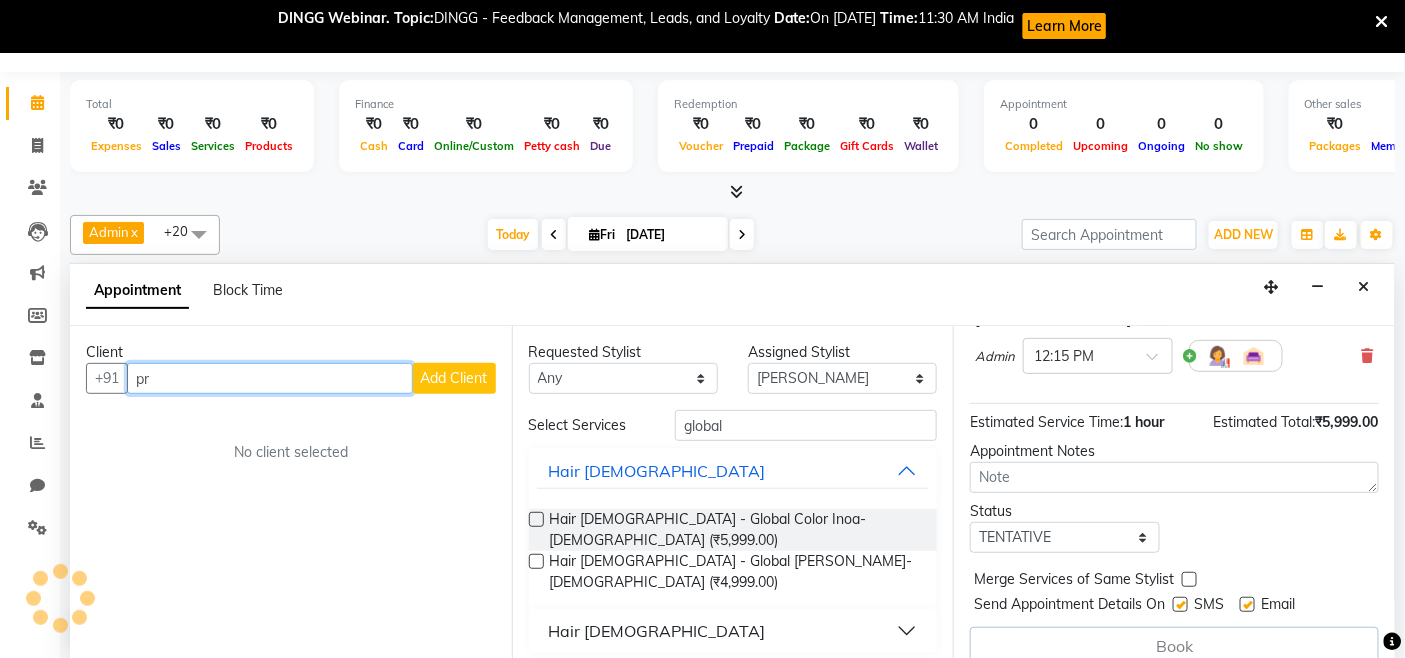 type on "p" 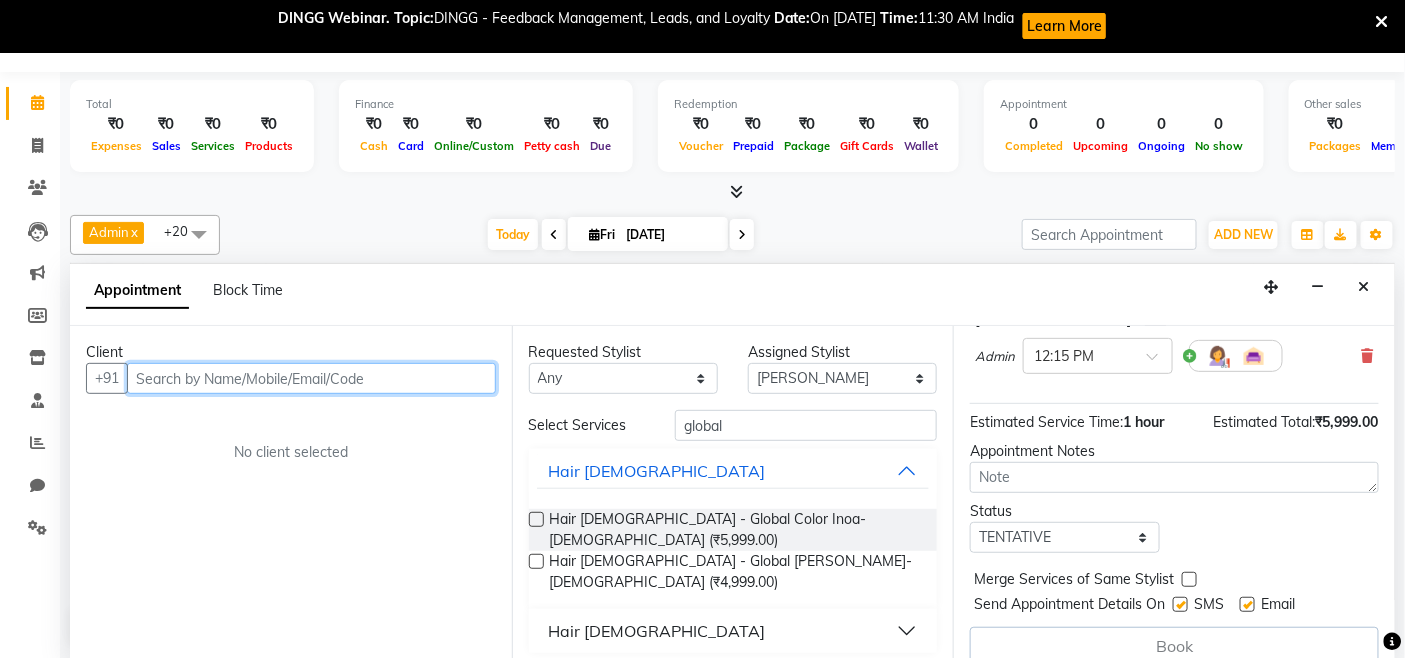click at bounding box center [311, 378] 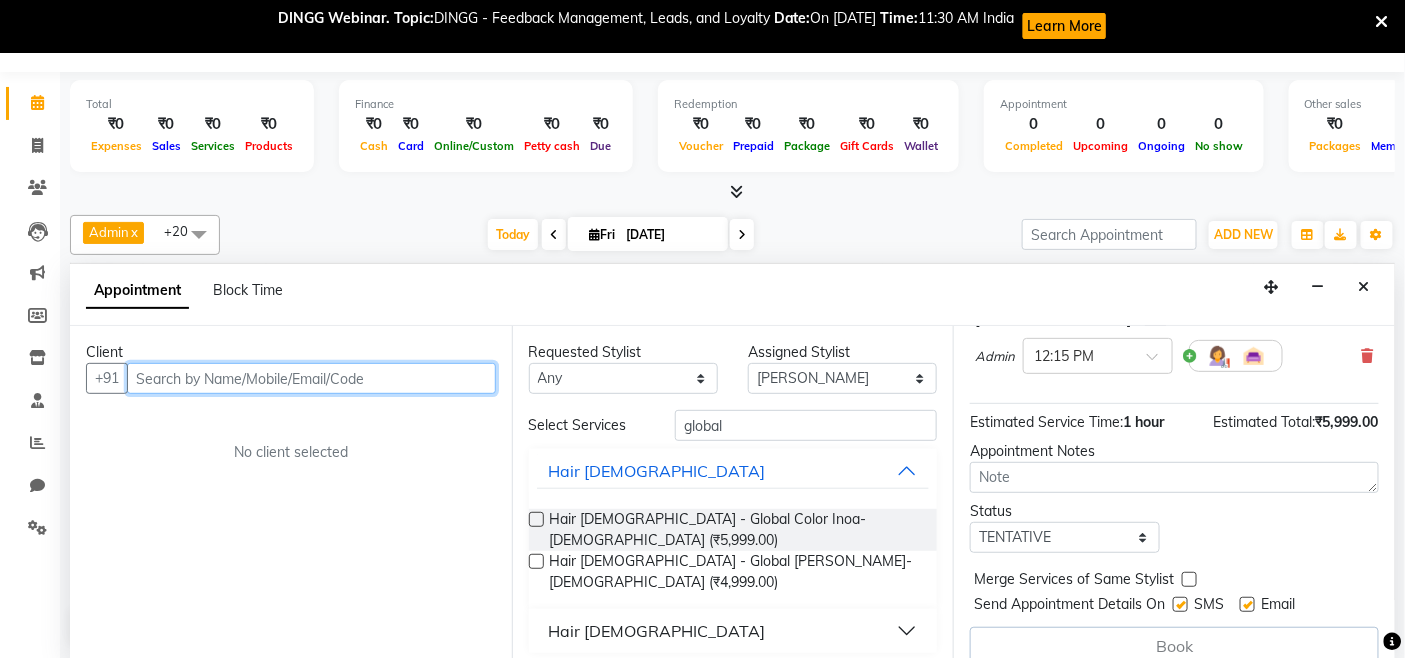 click at bounding box center [311, 378] 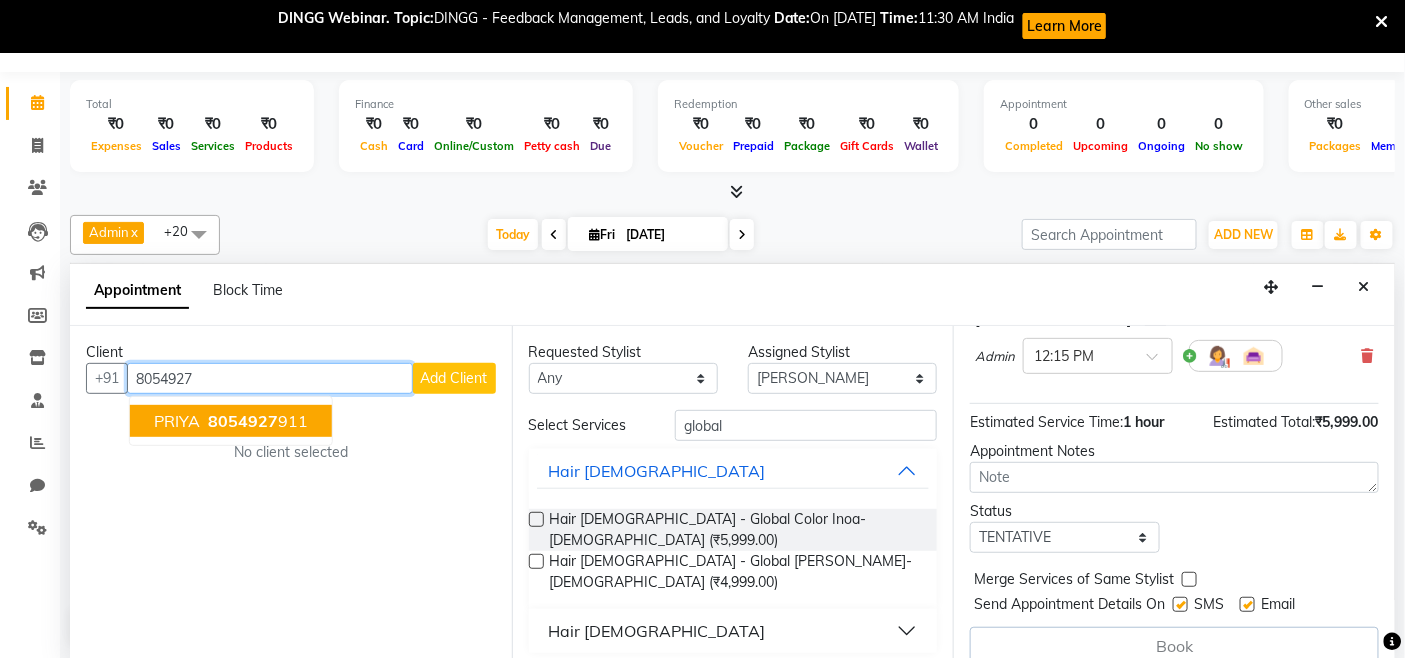 click on "8054927 911" at bounding box center (256, 421) 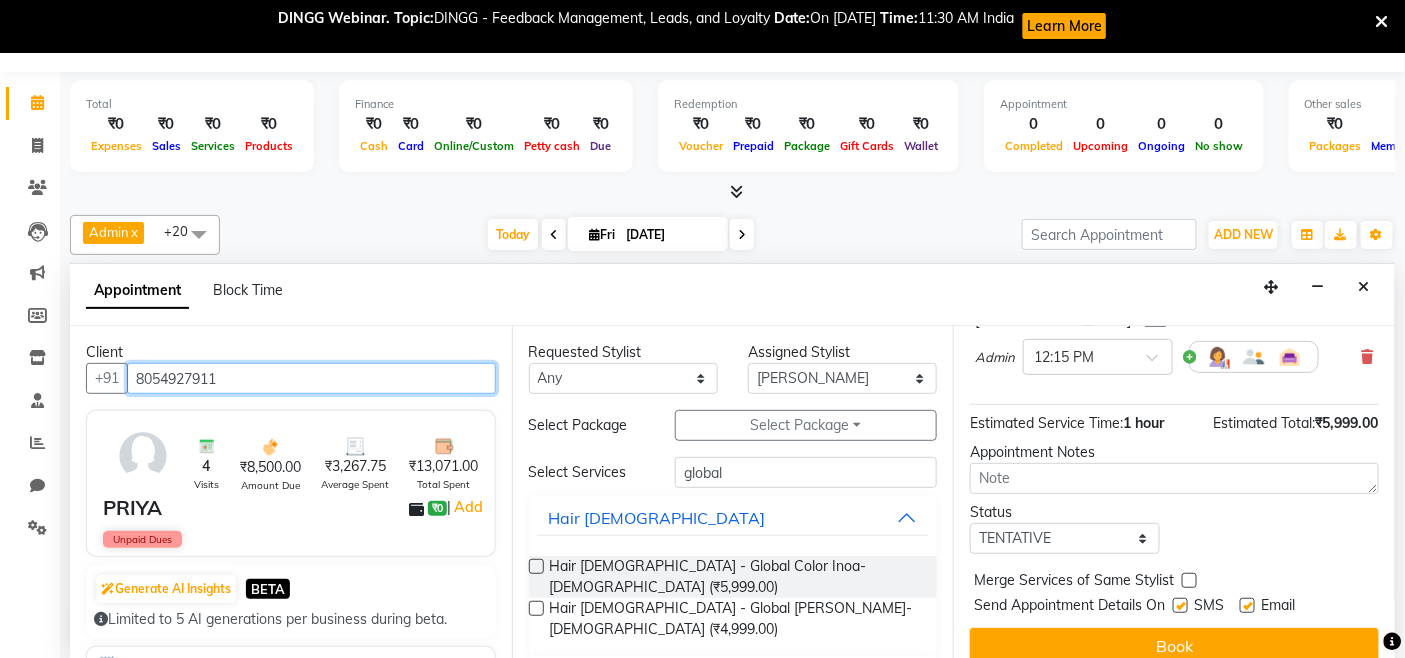 scroll, scrollTop: 192, scrollLeft: 0, axis: vertical 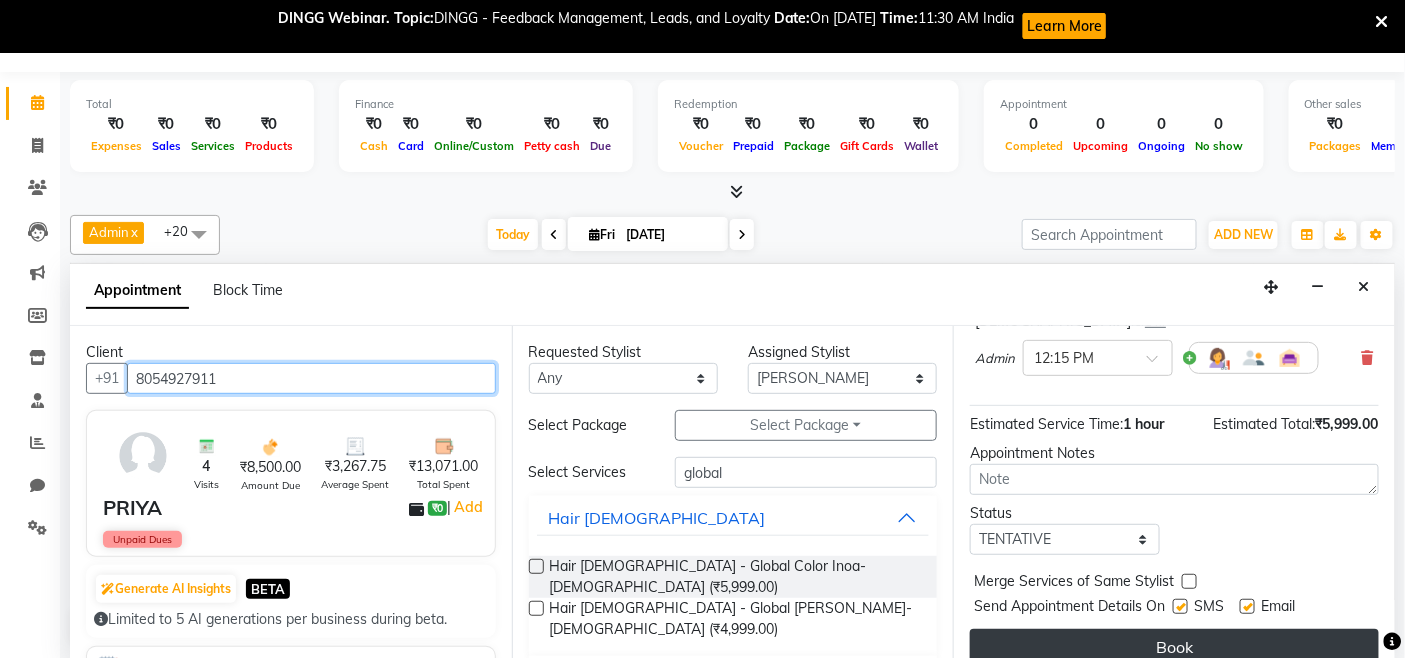 type on "8054927911" 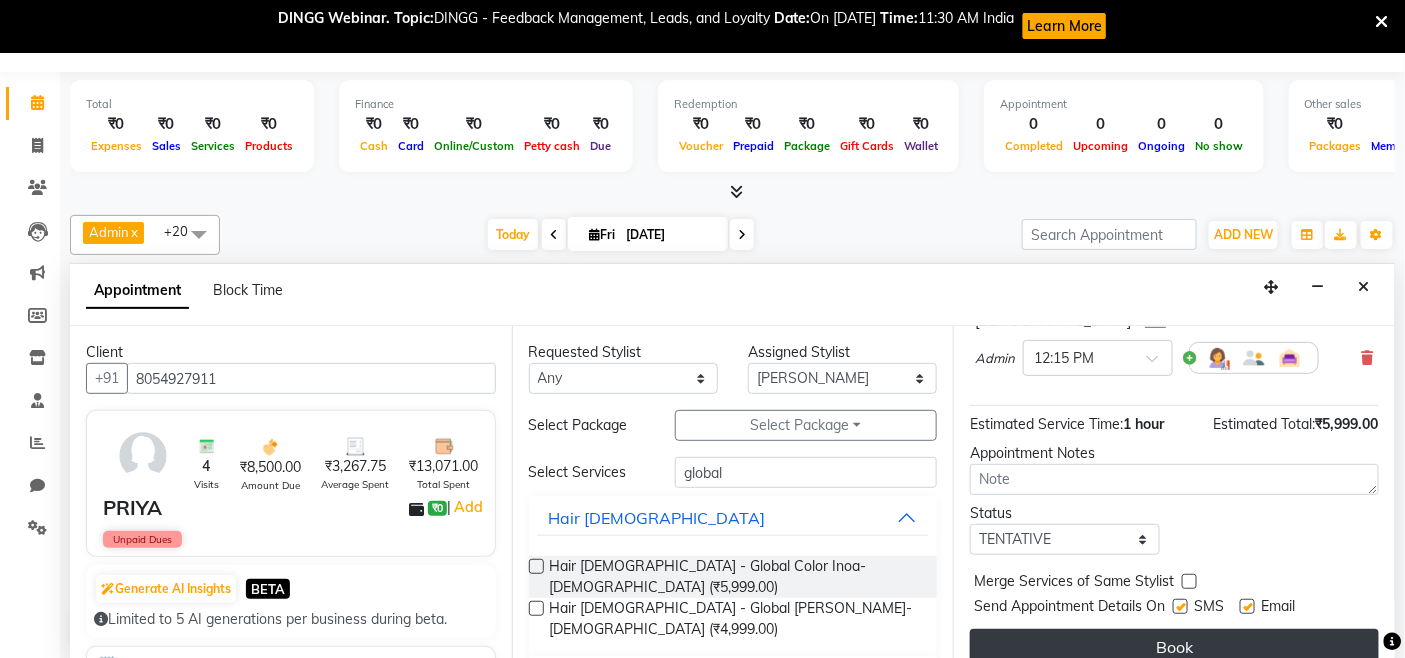 click on "Book" at bounding box center (1174, 647) 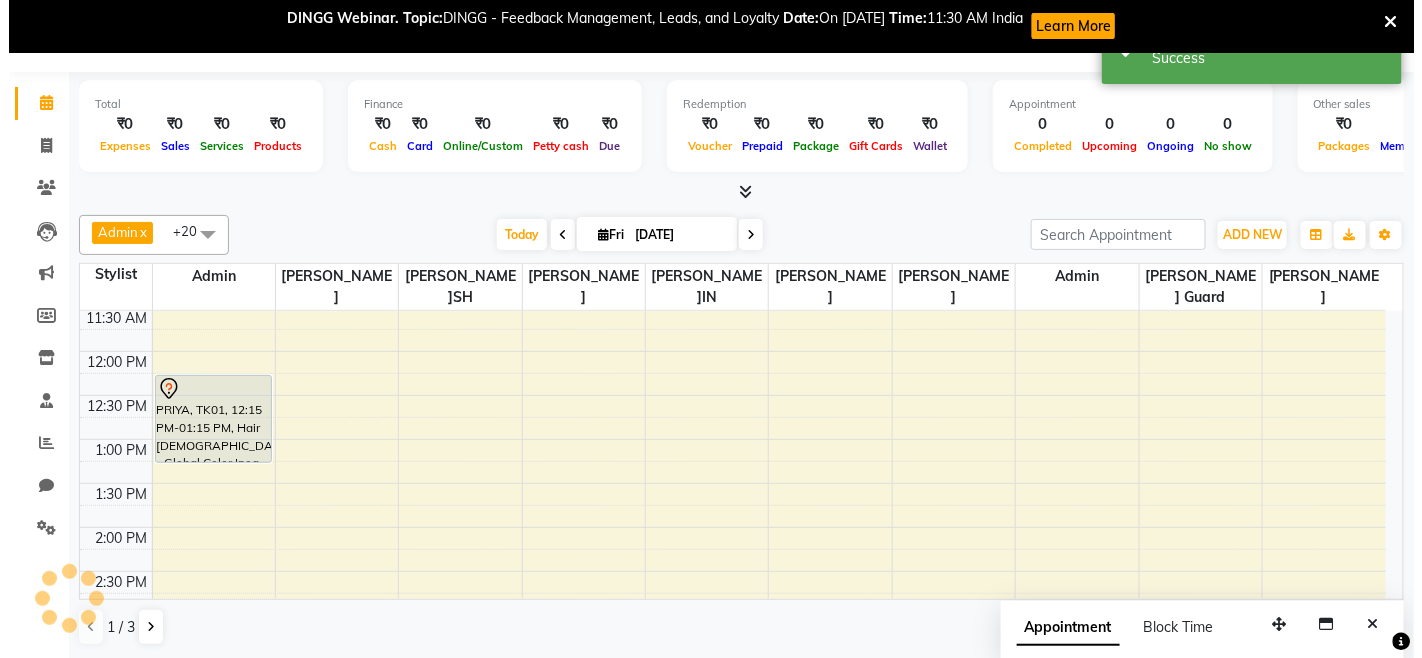 scroll, scrollTop: 0, scrollLeft: 0, axis: both 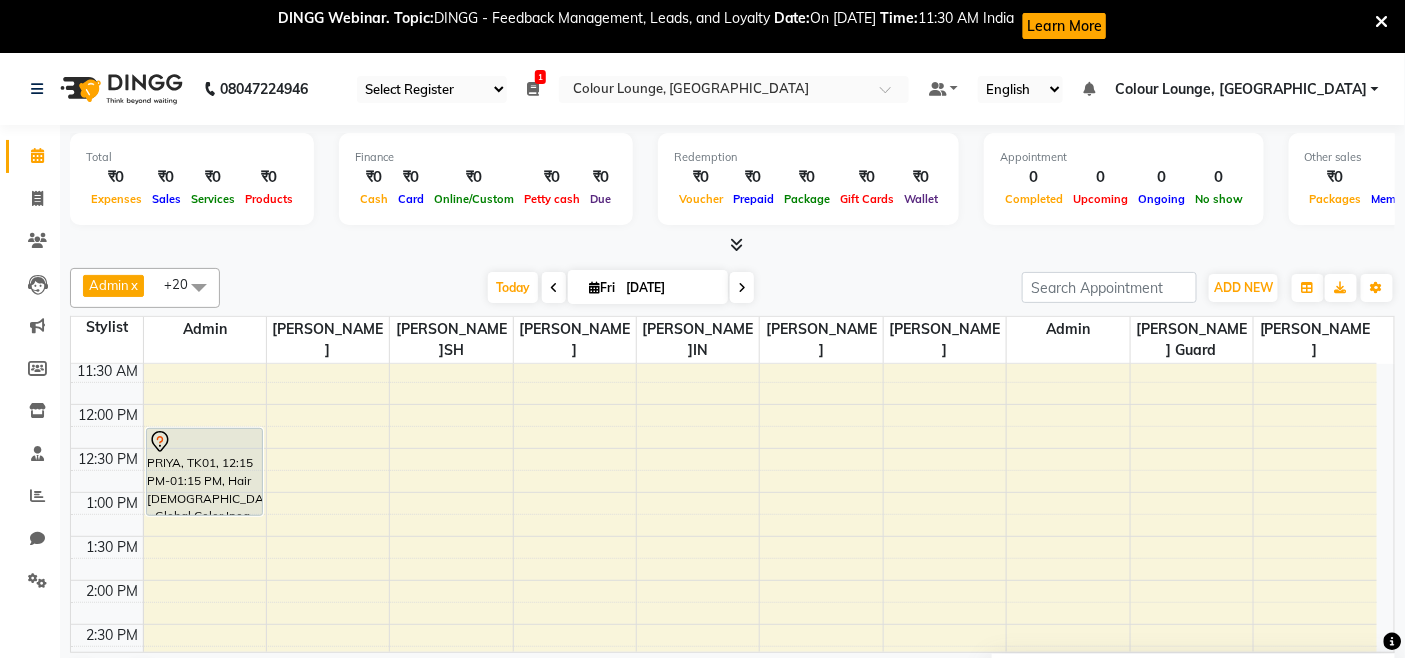click at bounding box center [1382, 22] 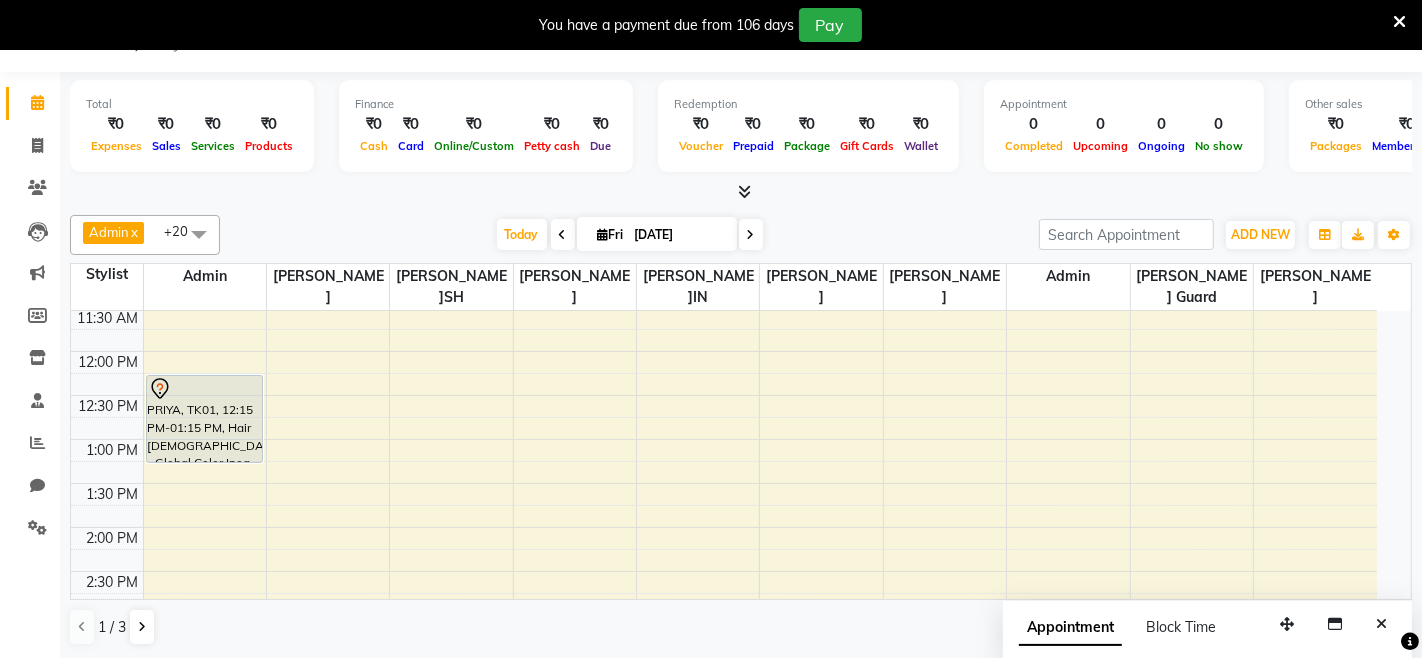 click at bounding box center [1399, 22] 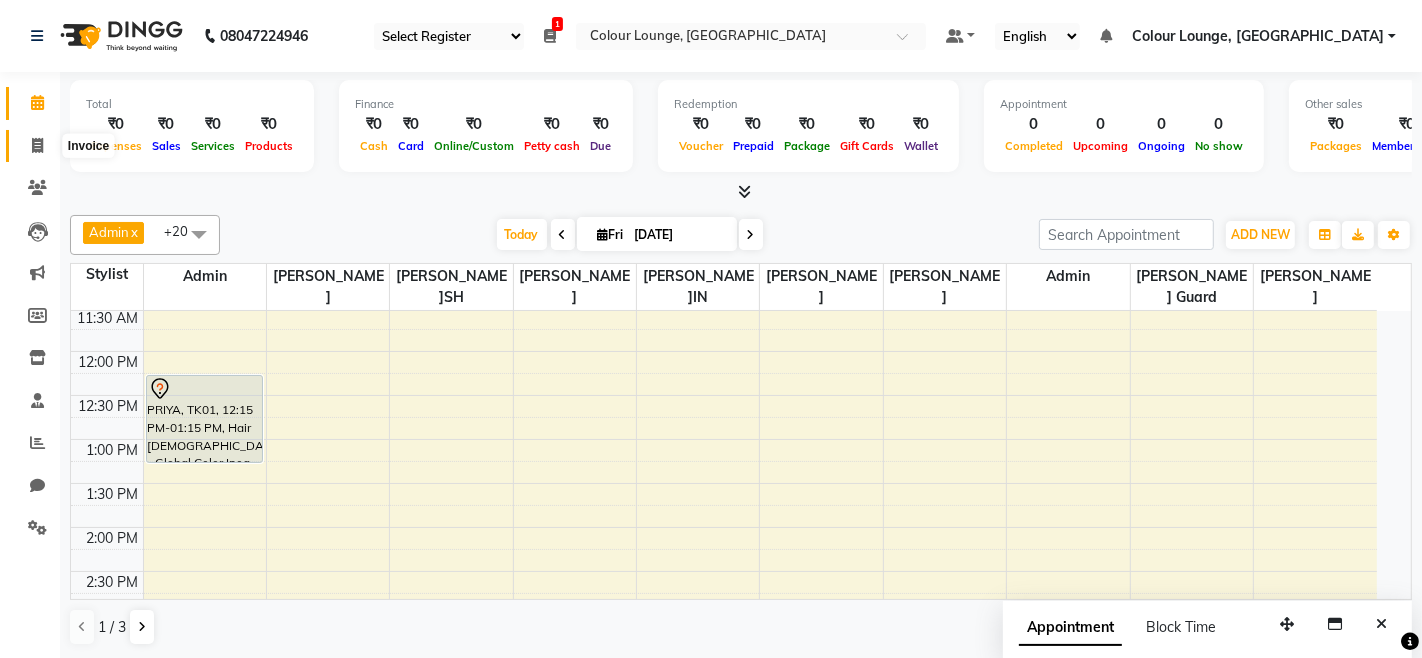 click 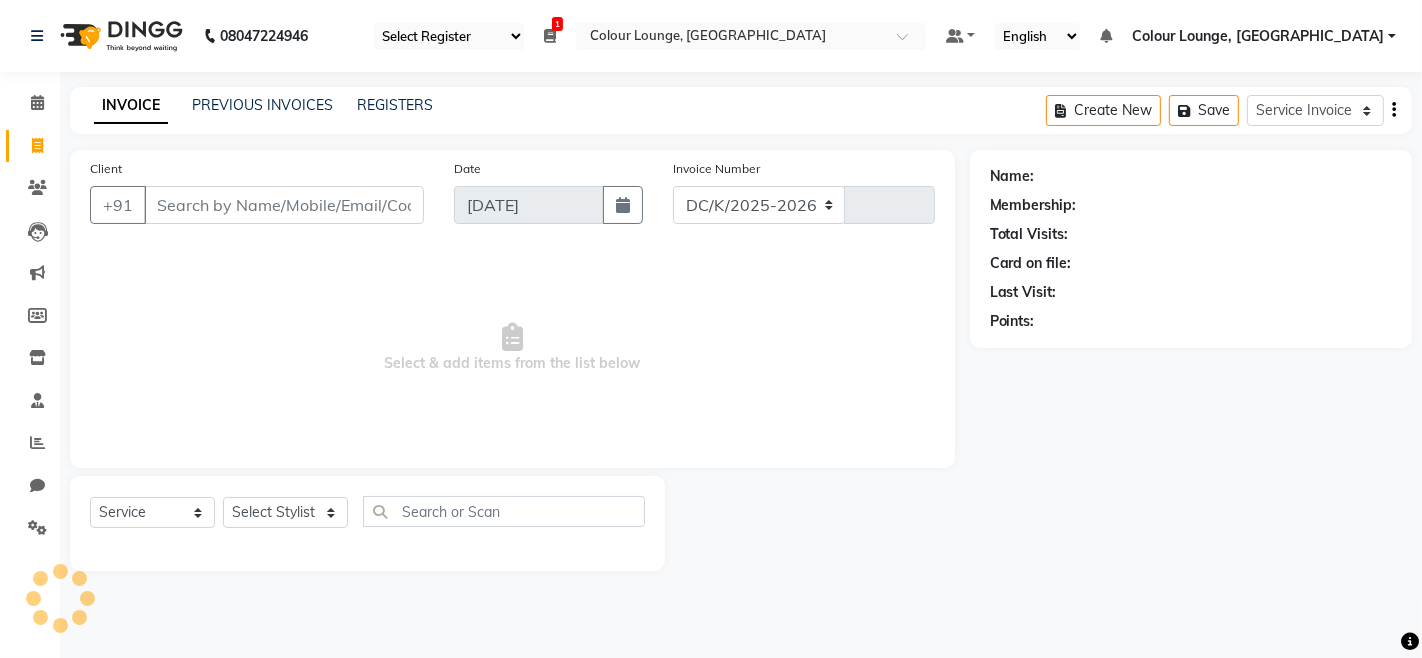 select on "8015" 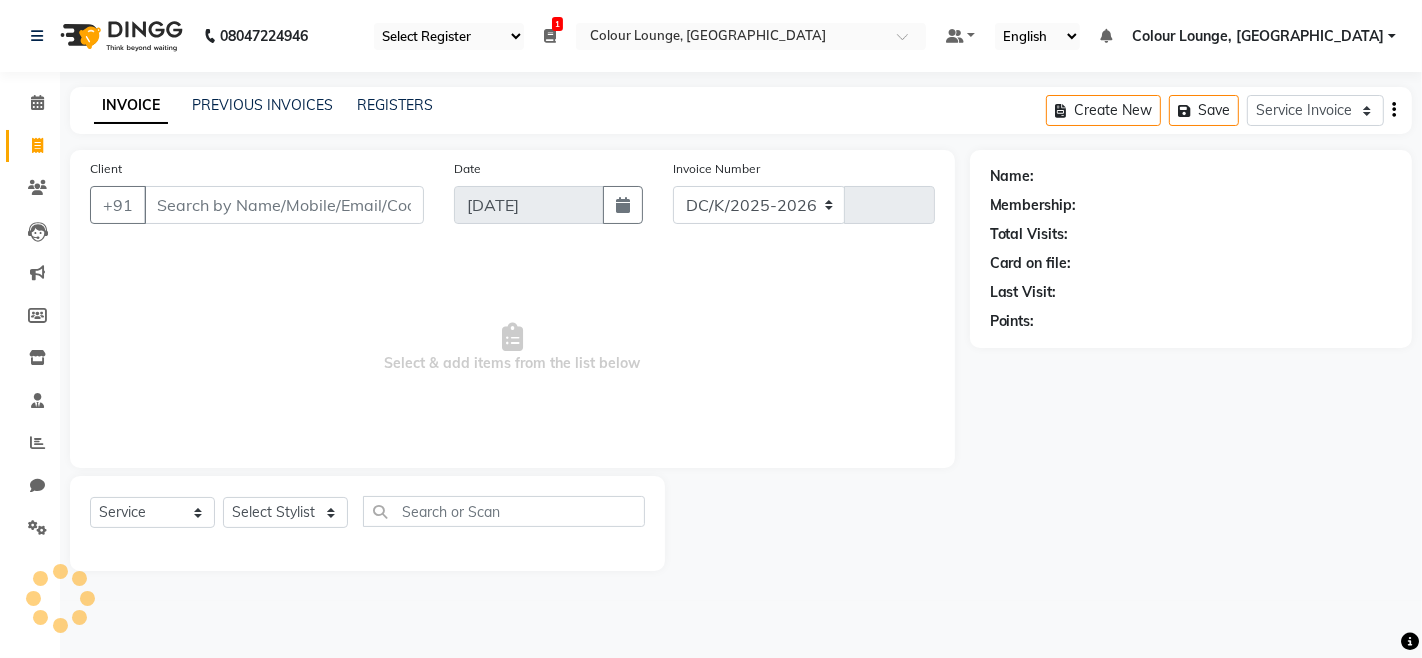 type on "2078" 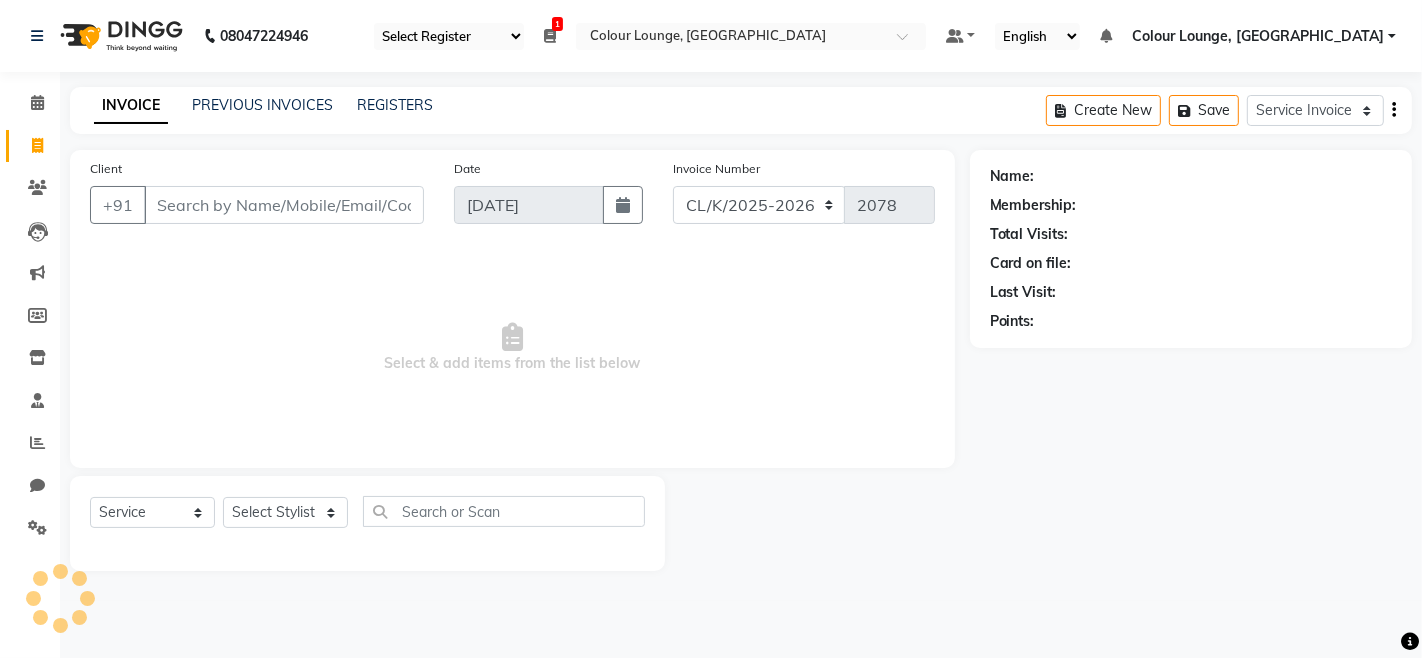 click at bounding box center [550, 36] 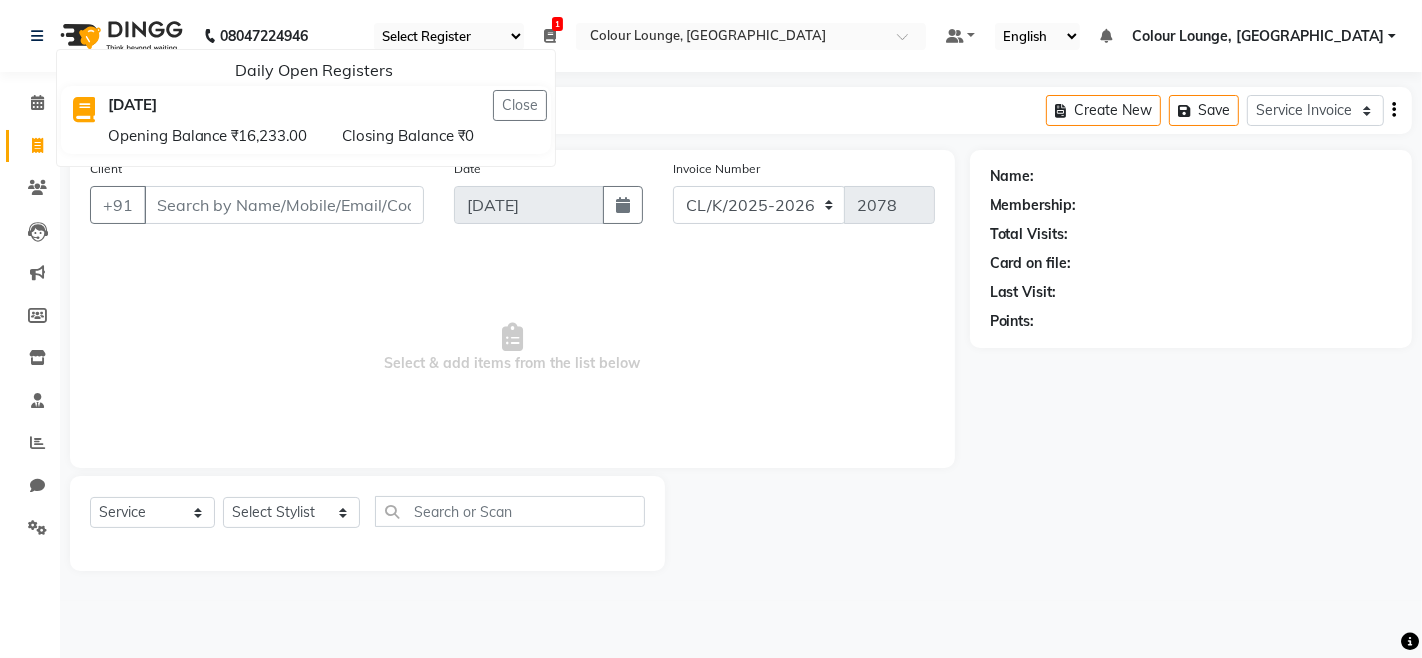 click on "08047224946 Select Register Evening Shift (Service) Morning Shift (Service) 1 Daily Open Registers  [DATE]  Close  Opening Balance ₹16,233.00 Closing Balance ₹0 Select Location × Colour Lounge, Kabir Park Default Panel My Panel English ENGLISH Español العربية मराठी हिंदी ગુજરાતી தமிழ் 中文 Notifications nothing to show Colour Lounge, [GEOGRAPHIC_DATA] Manage Profile Change Password Sign out  Version:3.15.4  ☀ Colour Lounge, Kabir Park  Calendar  Invoice  Clients  Leads   Marketing  Members  Inventory  Staff  Reports  Chat  Settings Completed InProgress Upcoming Dropped Tentative Check-In Confirm Bookings Generate Report Segments Page Builder INVOICE PREVIOUS INVOICES REGISTERS Create New   Save  Service Invoice Product Invoice Client +91 Date [DATE] Invoice Number DC/K/2025-2026  CL/K/2025-2026 2078  Select & add items from the list below  Select  Service  Membership  Package Voucher Prepaid Gift Card  Select Stylist Admin Admin [PERSON_NAME] [PERSON_NAME]" at bounding box center [711, 329] 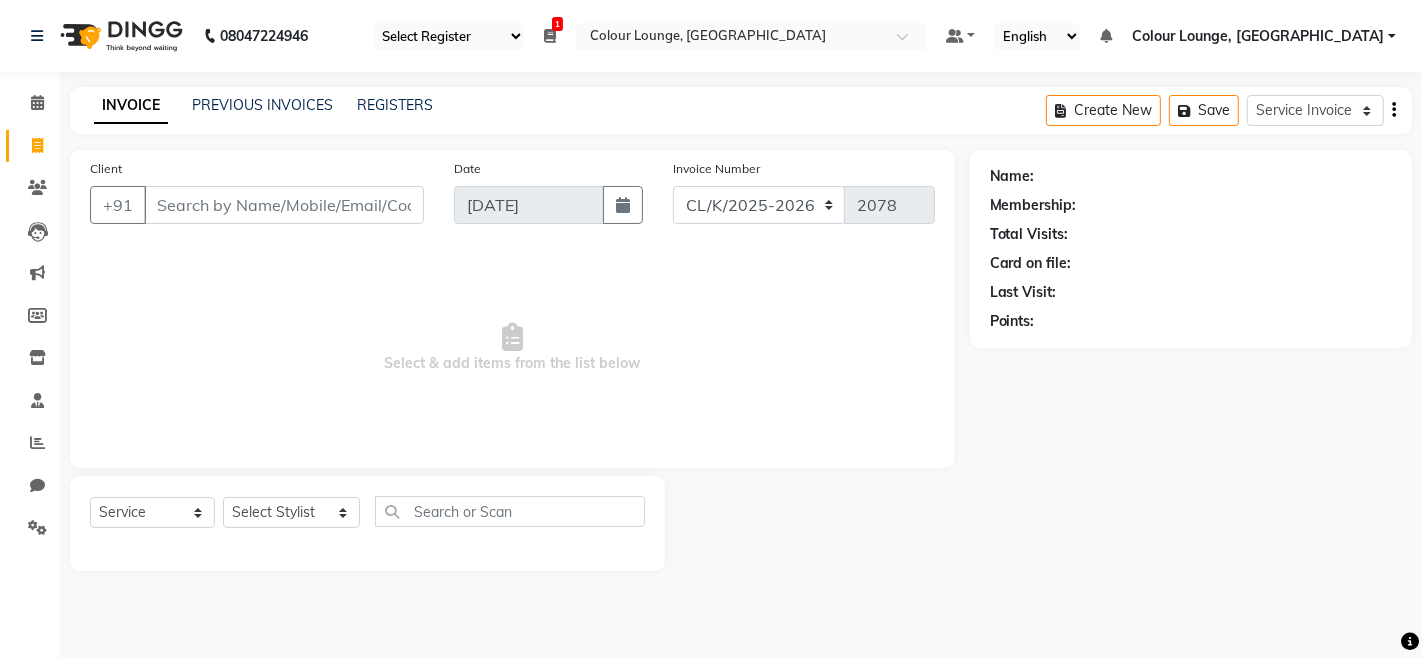 click at bounding box center [550, 36] 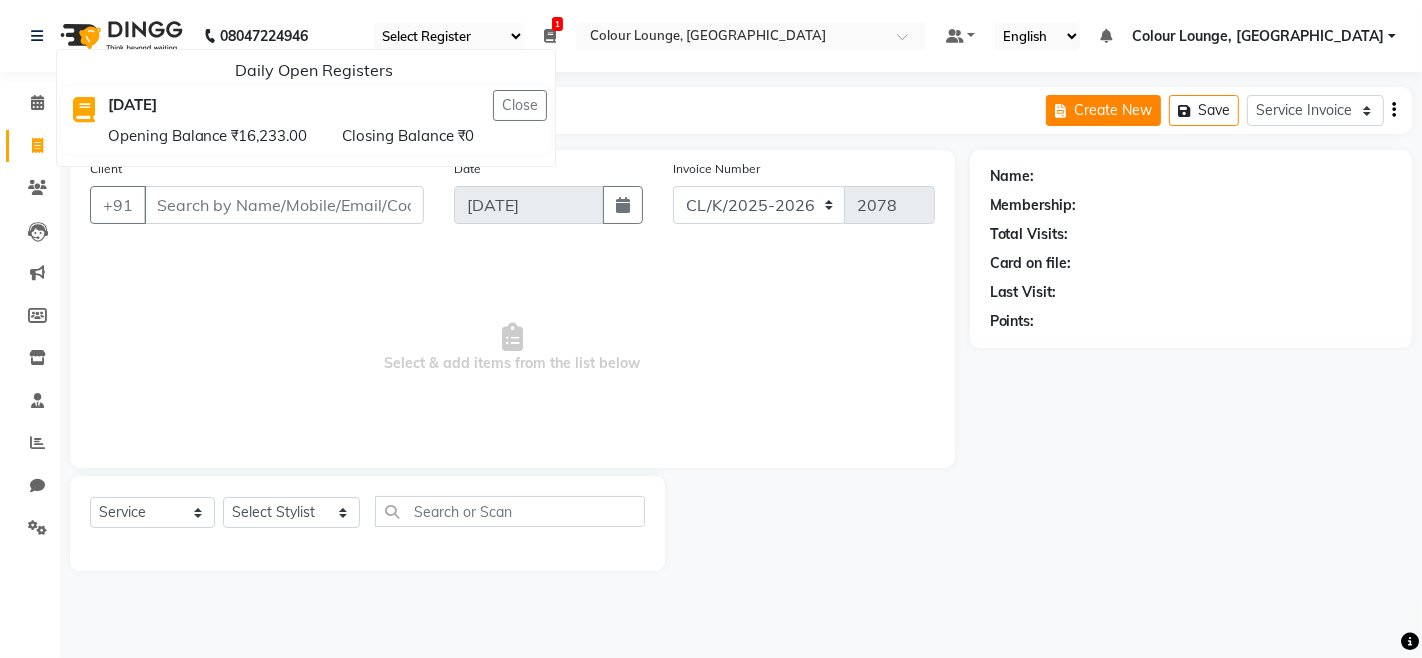 drag, startPoint x: 714, startPoint y: 56, endPoint x: 1158, endPoint y: 98, distance: 445.98206 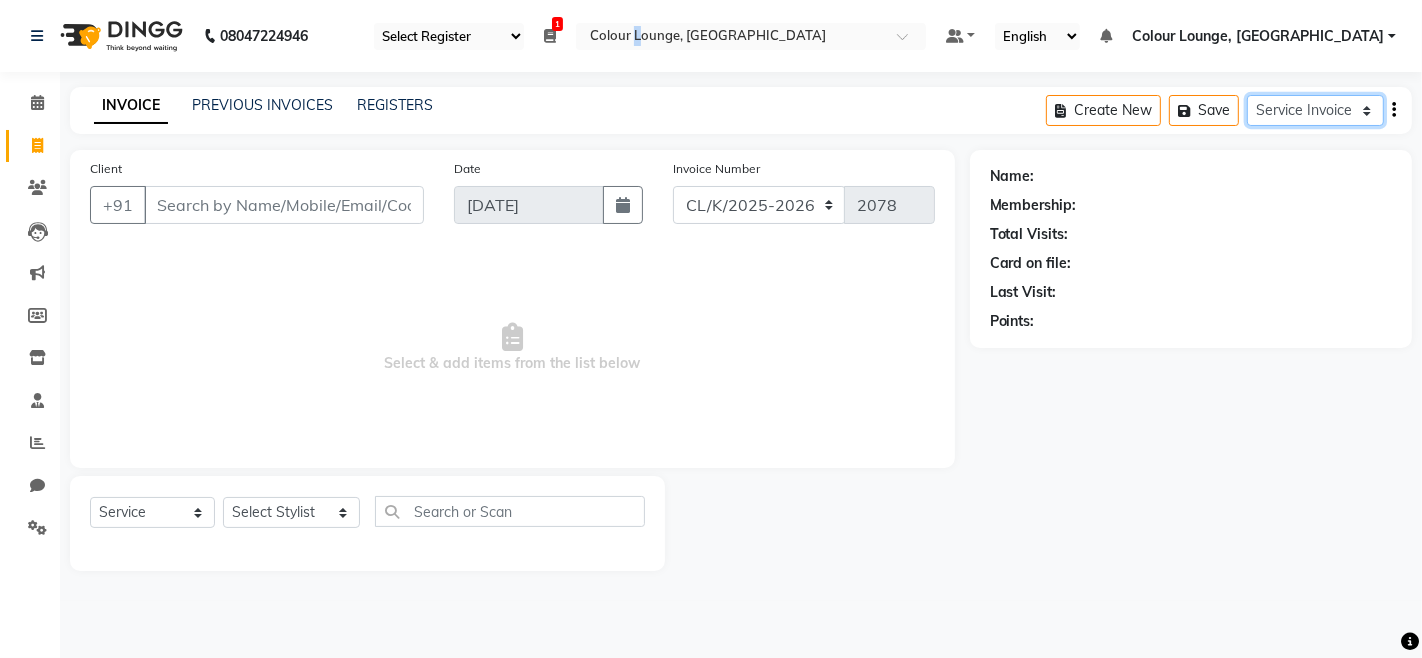 click on "Service Invoice Product Invoice" 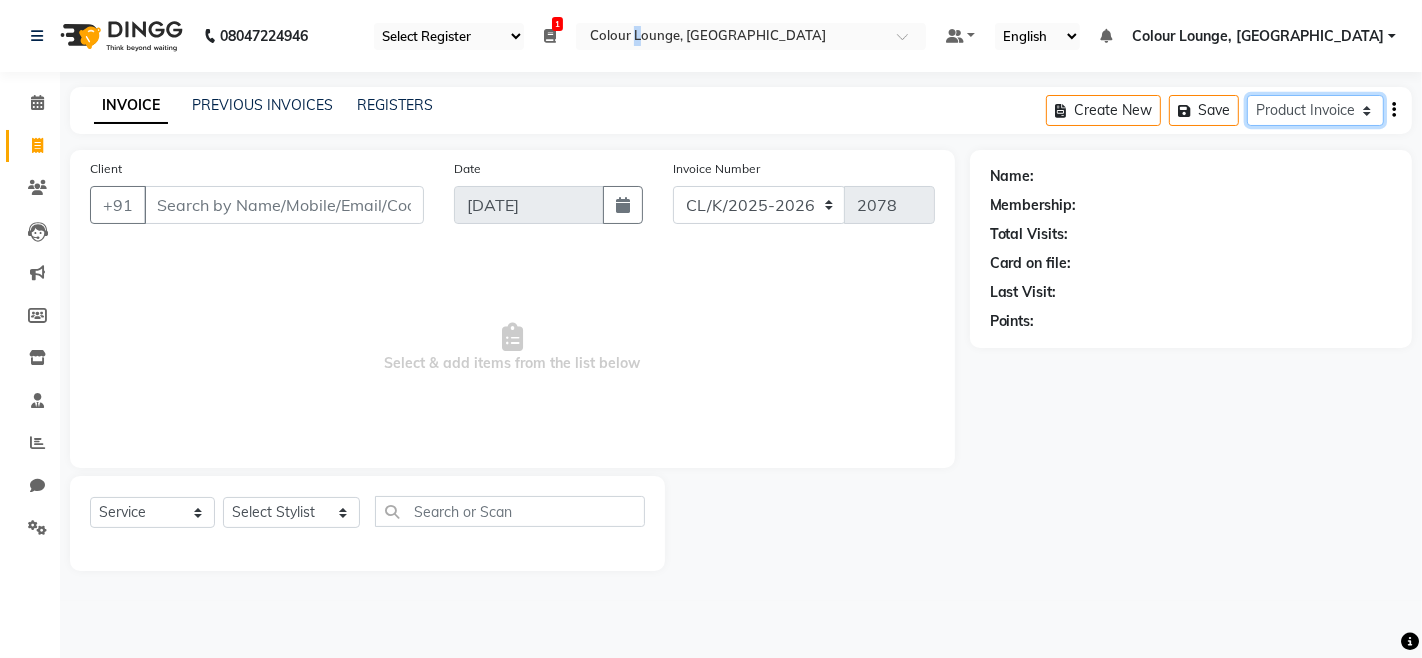 click on "Service Invoice Product Invoice" 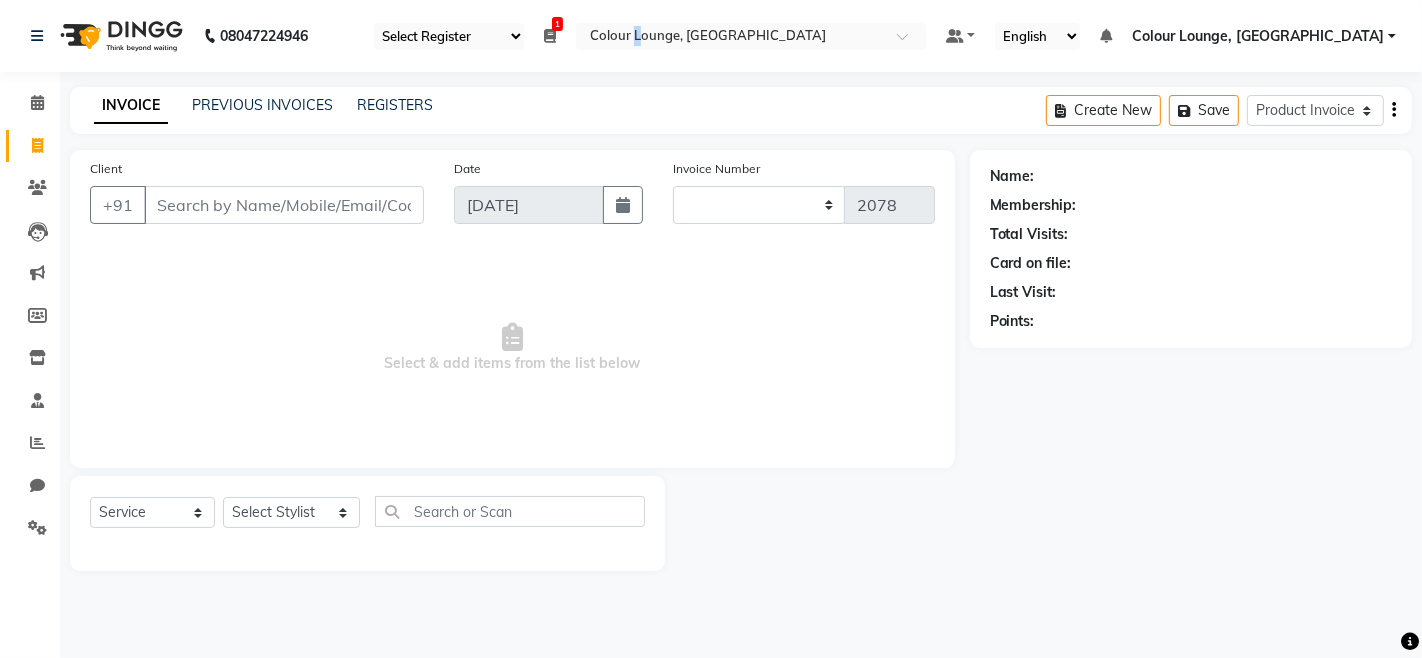 select on "76" 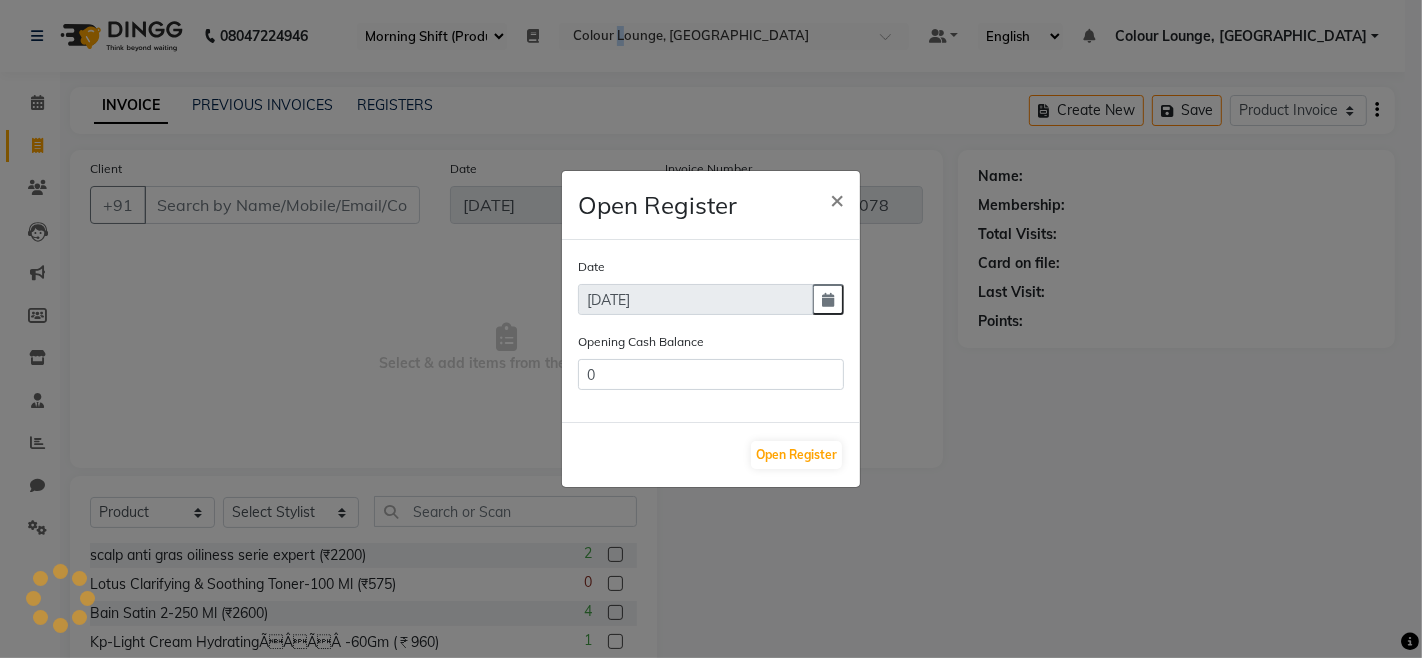 select on "8016" 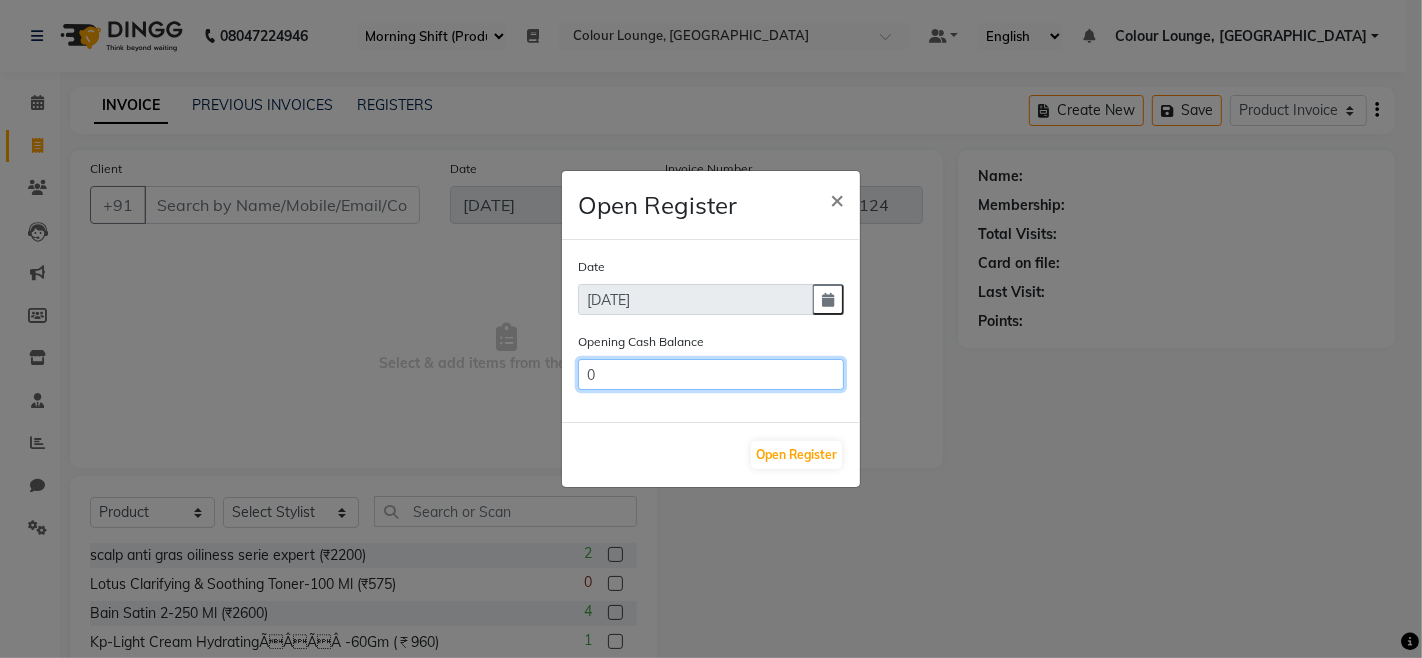 click on "0" 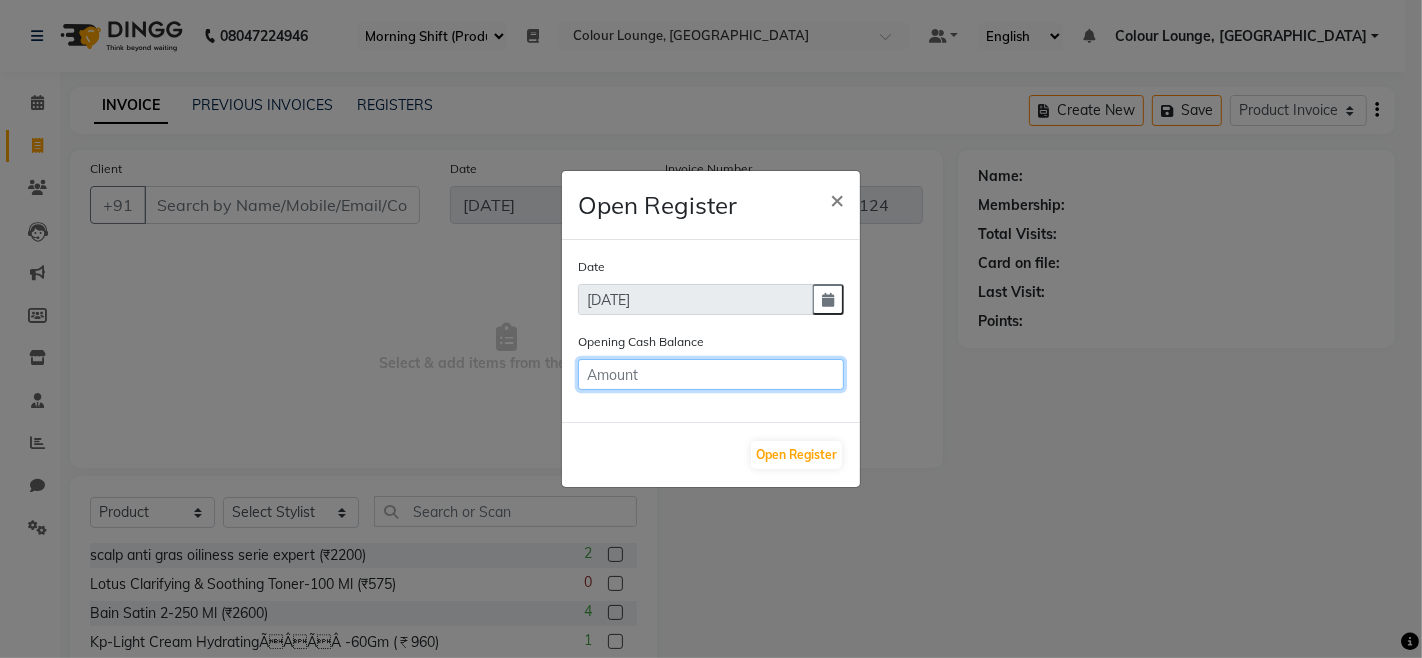 type on "0" 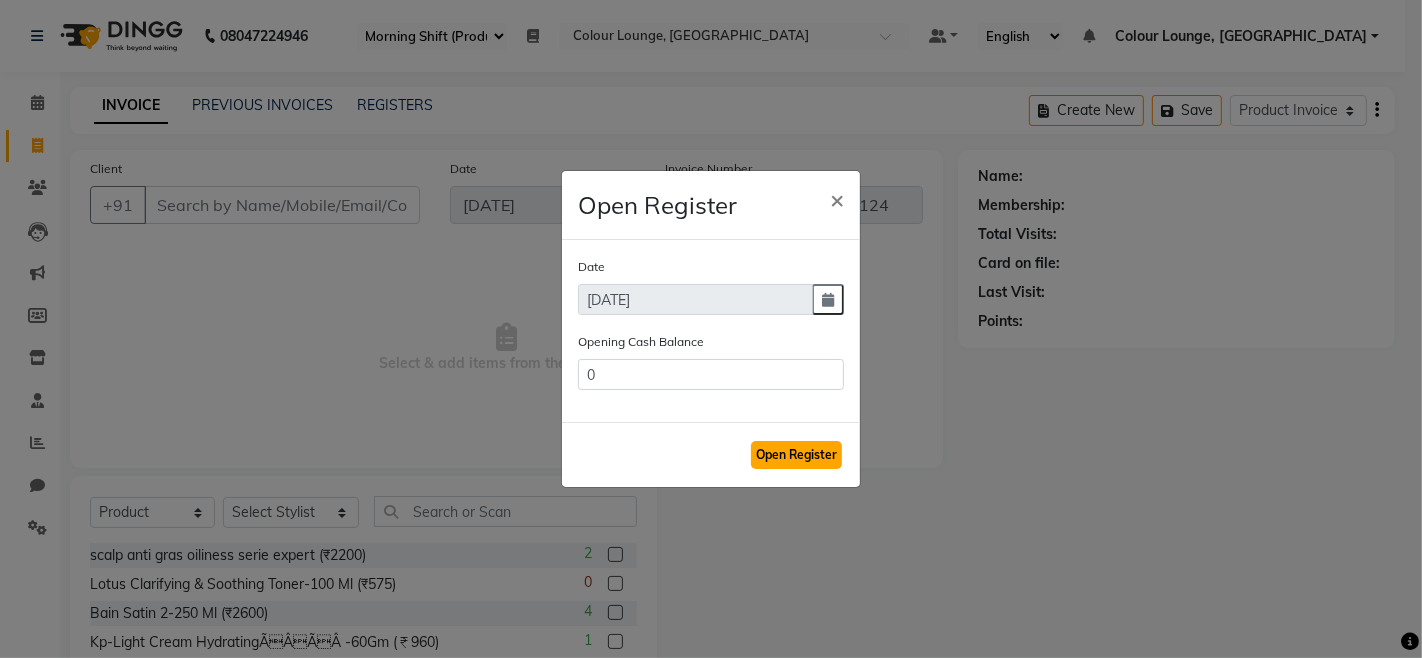 drag, startPoint x: 765, startPoint y: 451, endPoint x: 773, endPoint y: 442, distance: 12.0415945 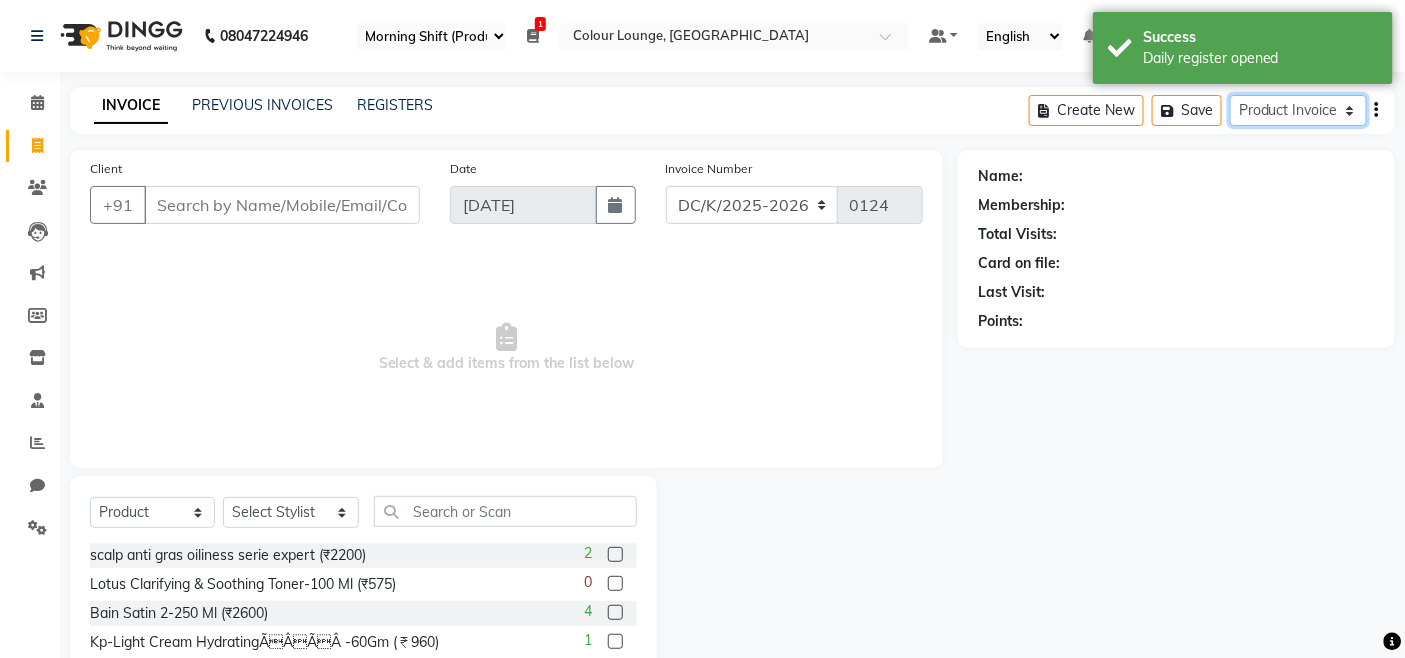 click on "Service Invoice Product Invoice" 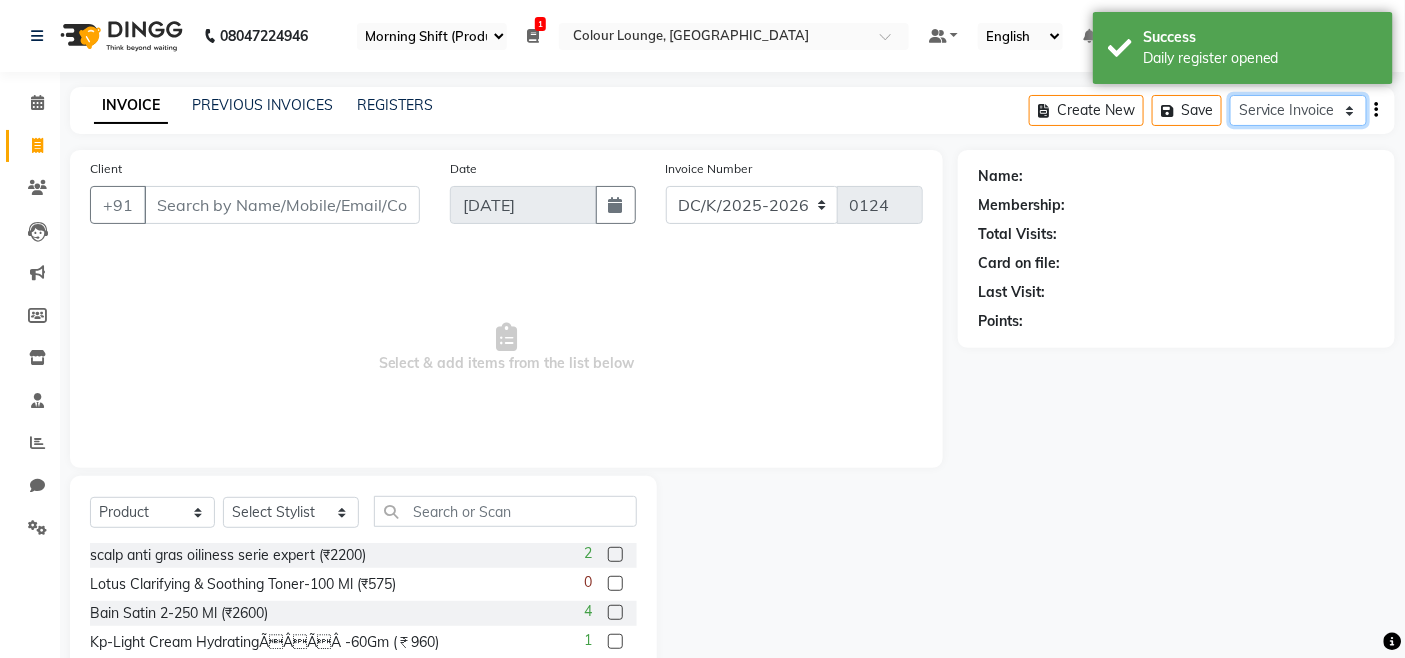 click on "Service Invoice Product Invoice" 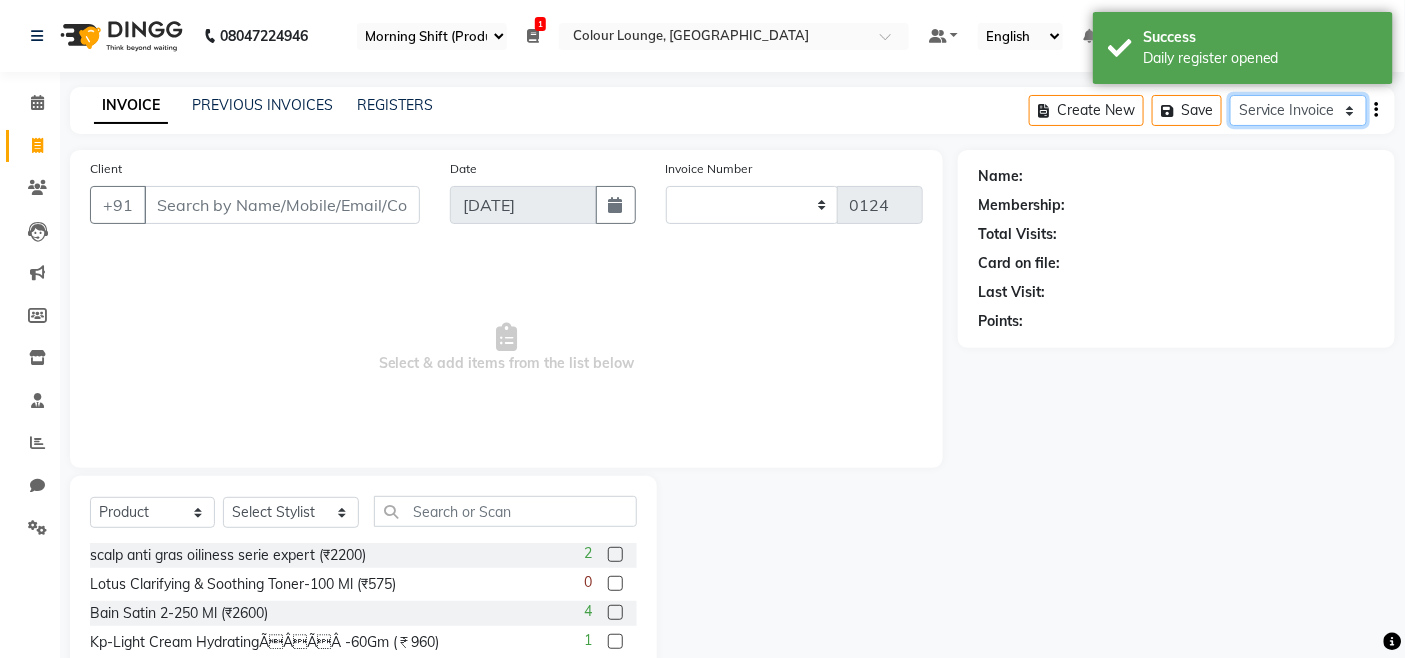 select on "75" 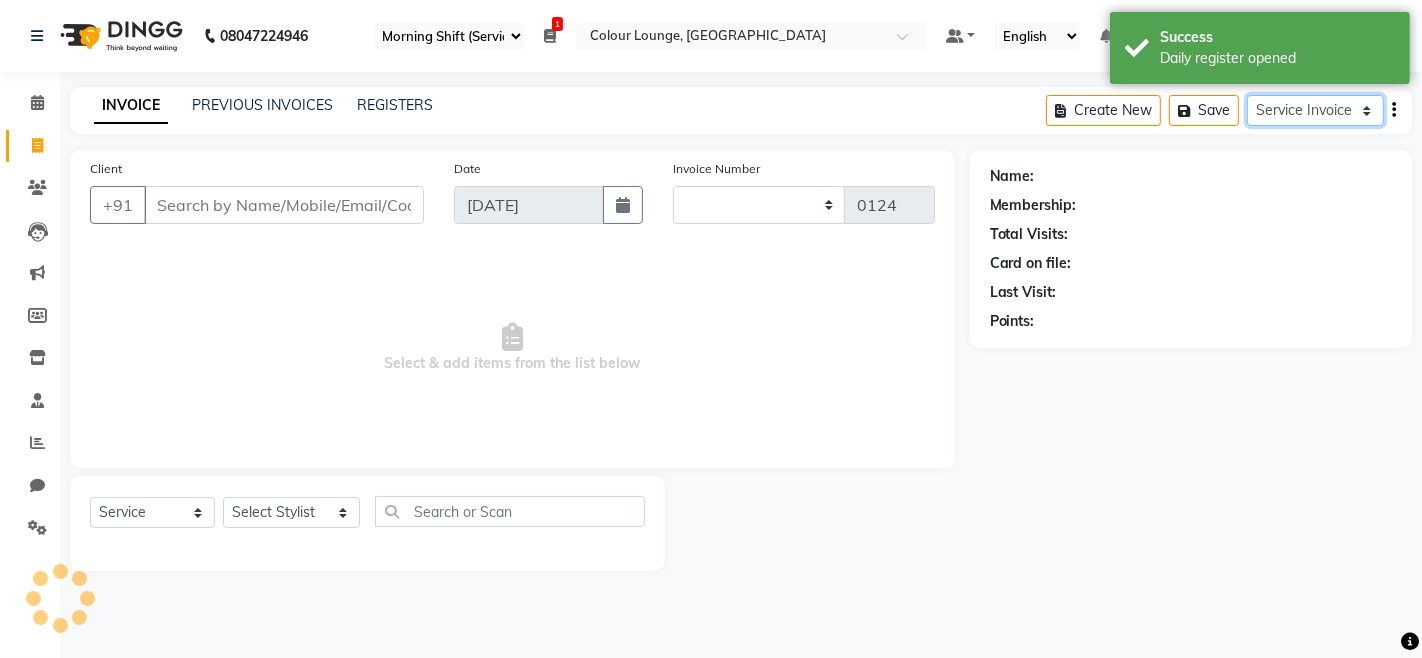 type on "2078" 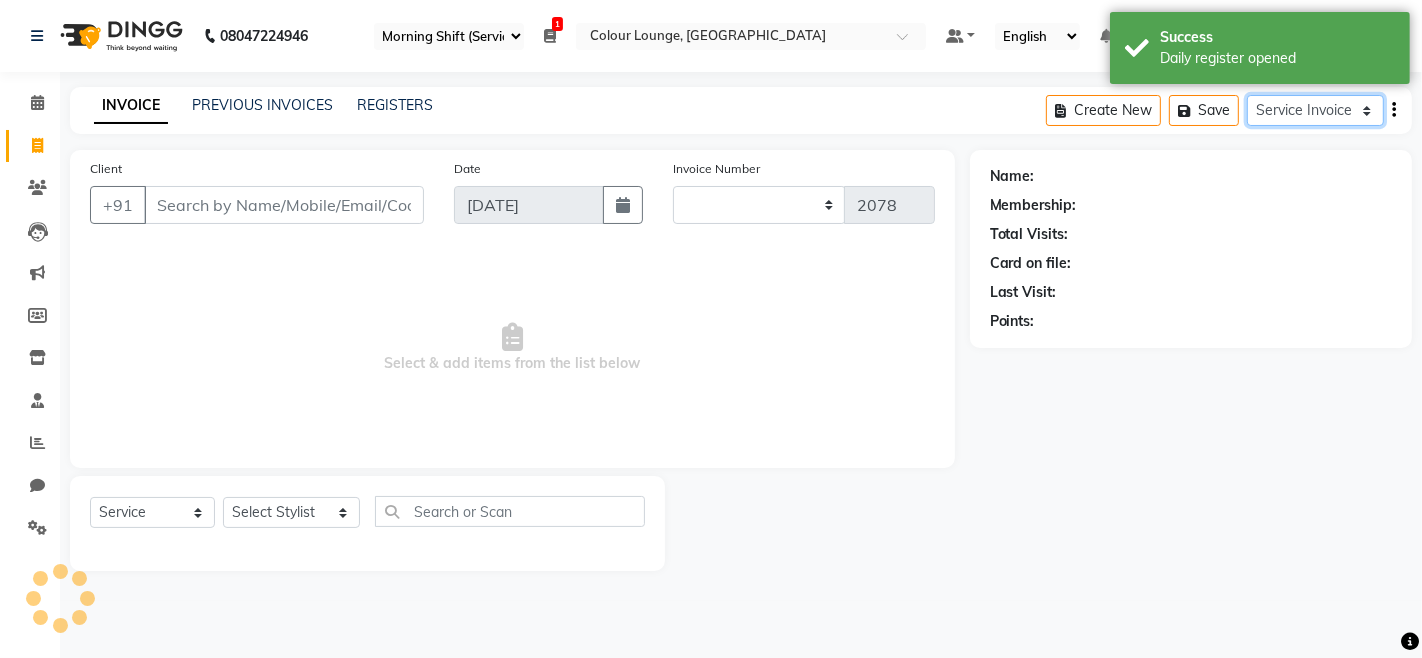 select on "8015" 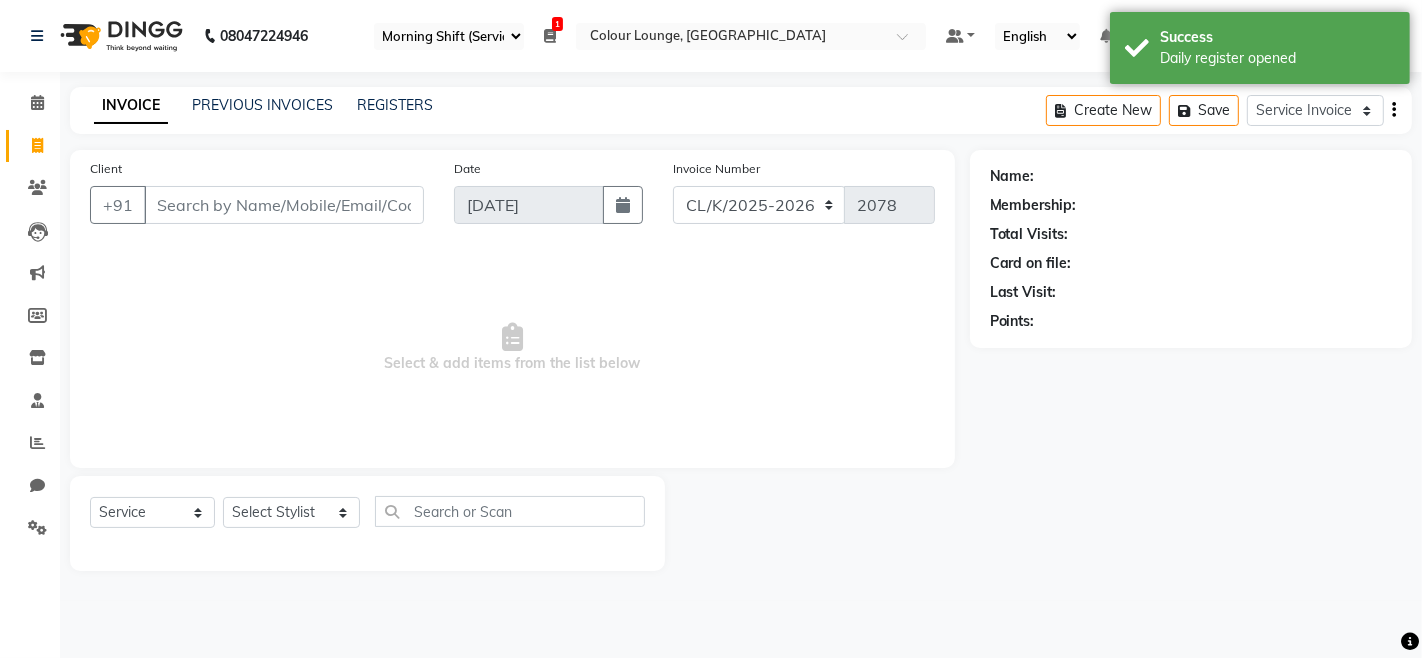 click on "Select Register Evening Shift (Service) Morning Shift (Service) 1 Daily Open Registers  [DATE]  Close  Opening Balance ₹0 Closing Balance ₹0 Select Location × Colour Lounge, [GEOGRAPHIC_DATA]" at bounding box center [650, 36] 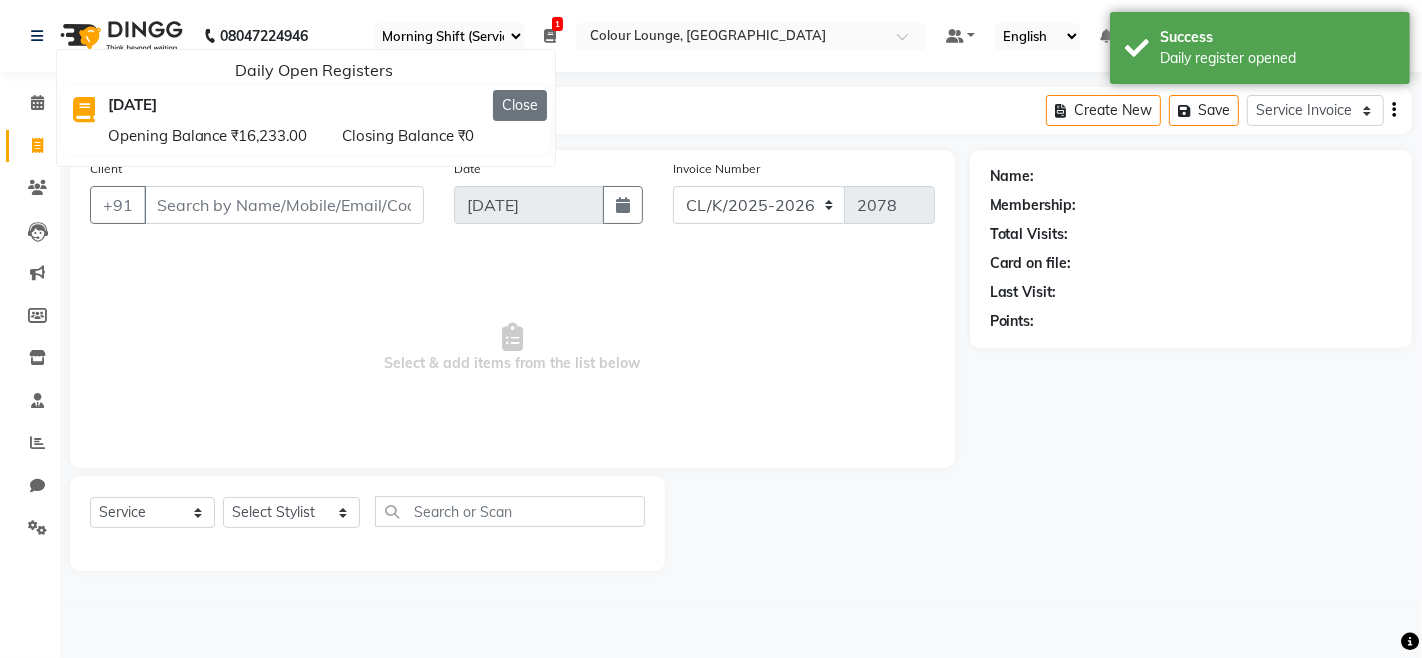 click on "Close" at bounding box center [520, 105] 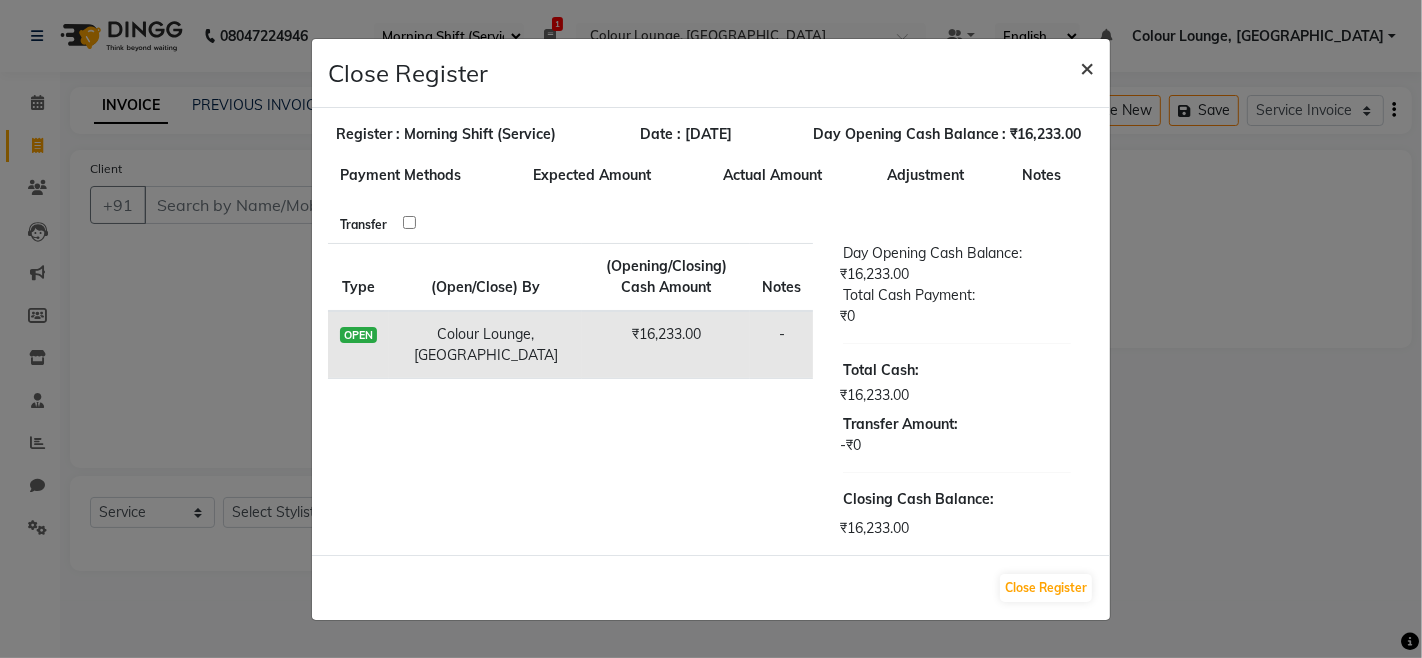 click on "×" 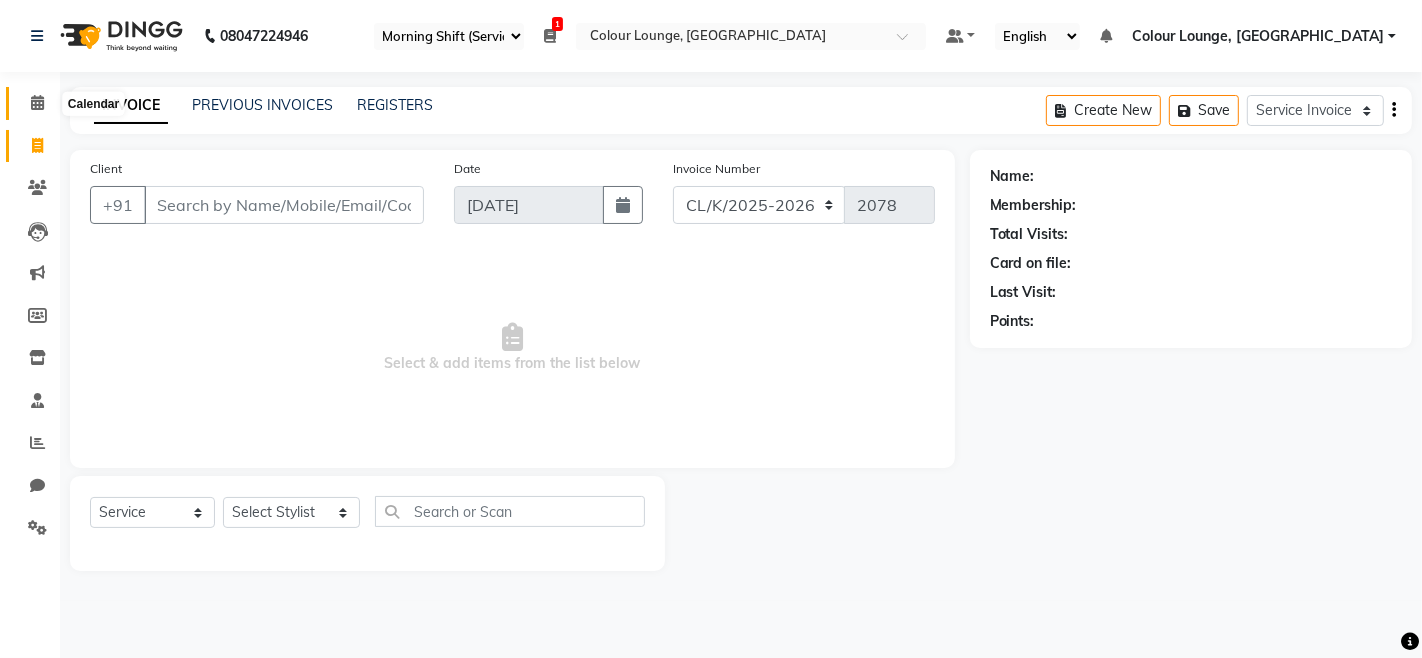 click 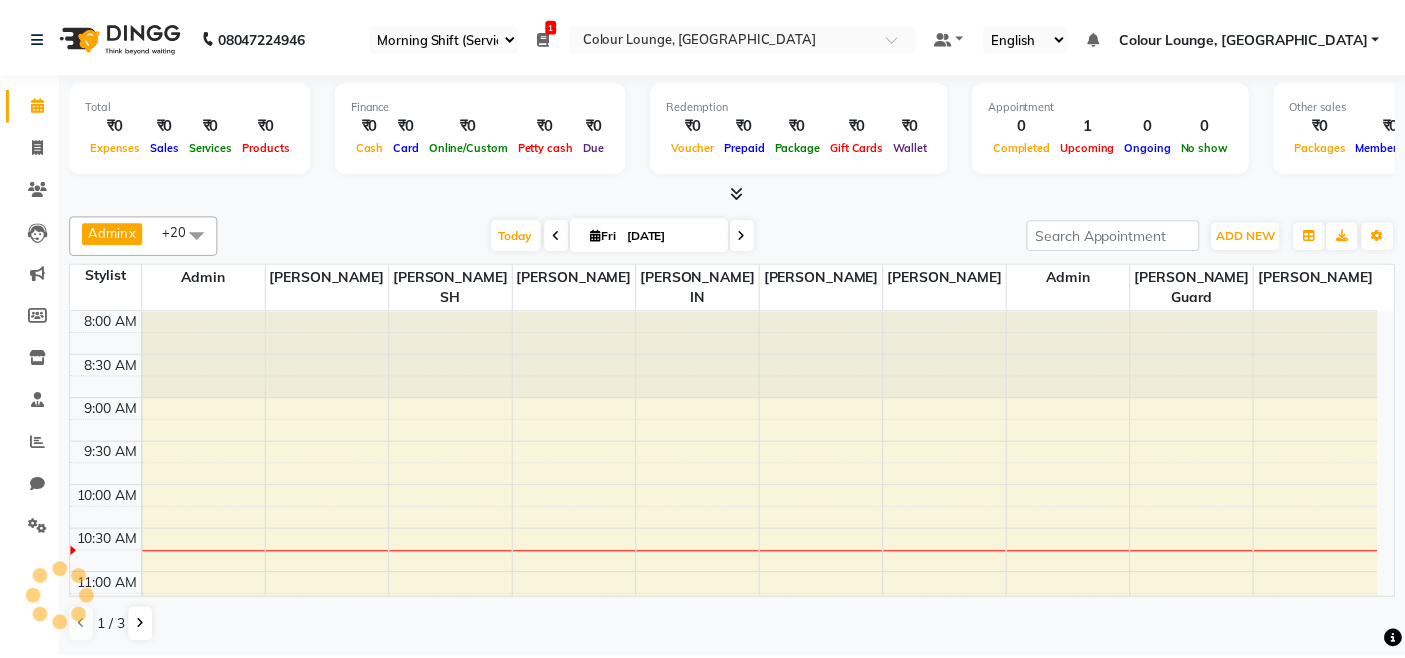 scroll, scrollTop: 0, scrollLeft: 0, axis: both 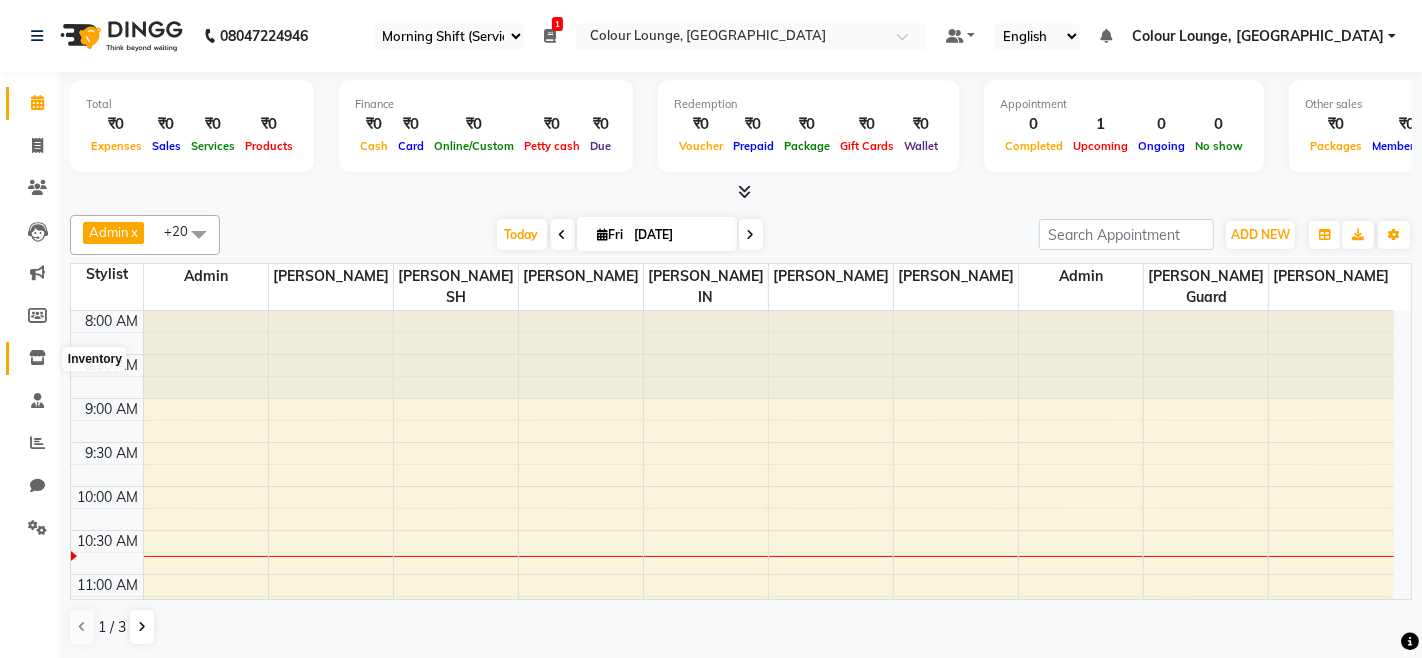 click 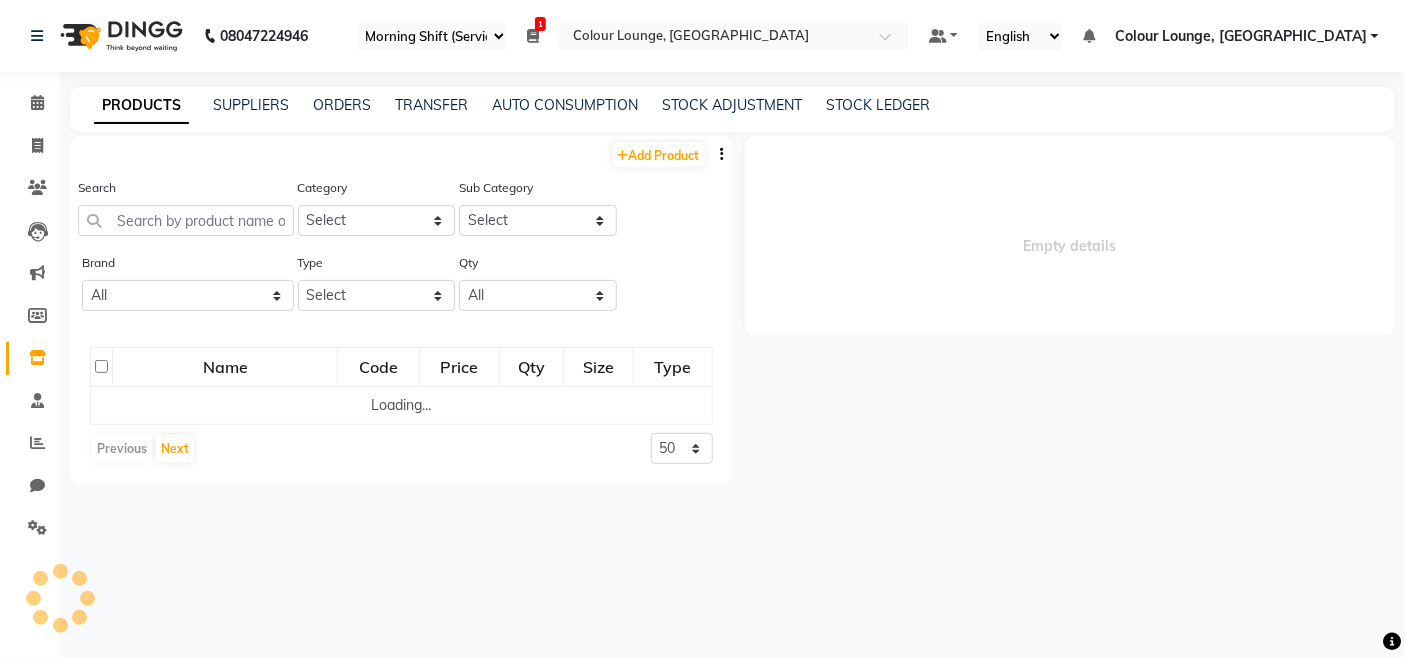 select 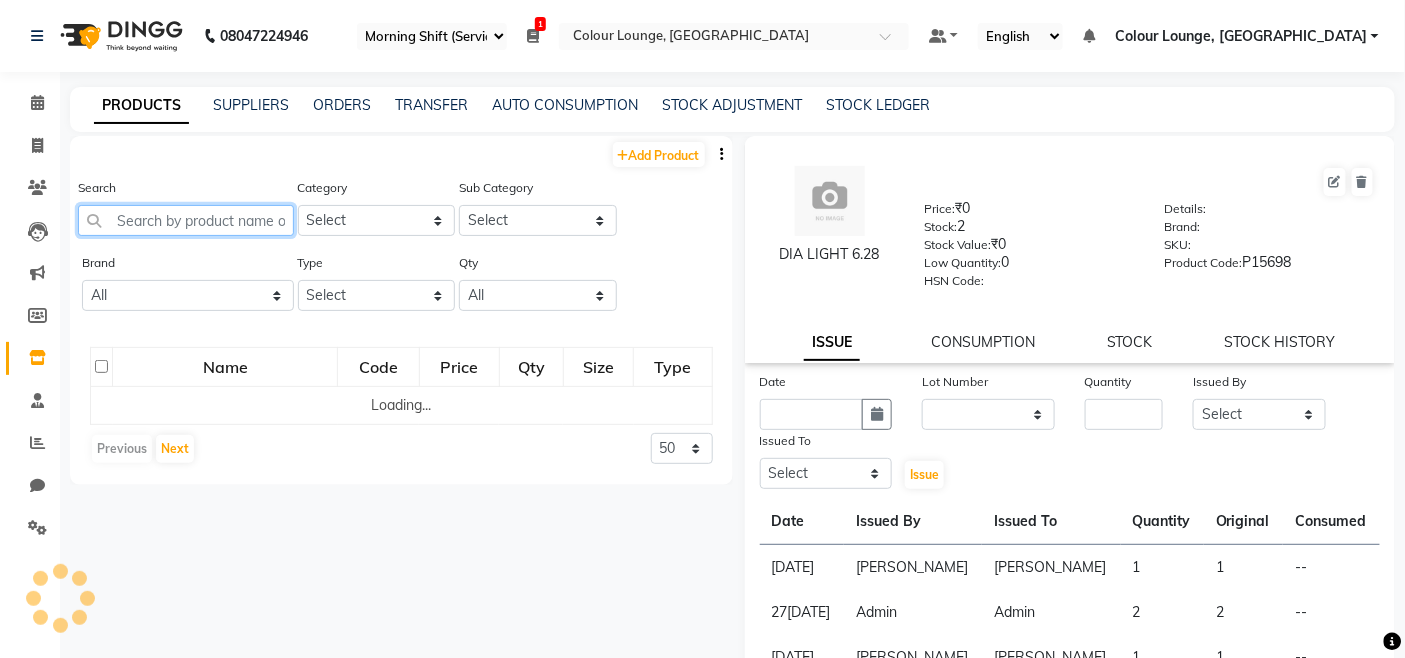 click 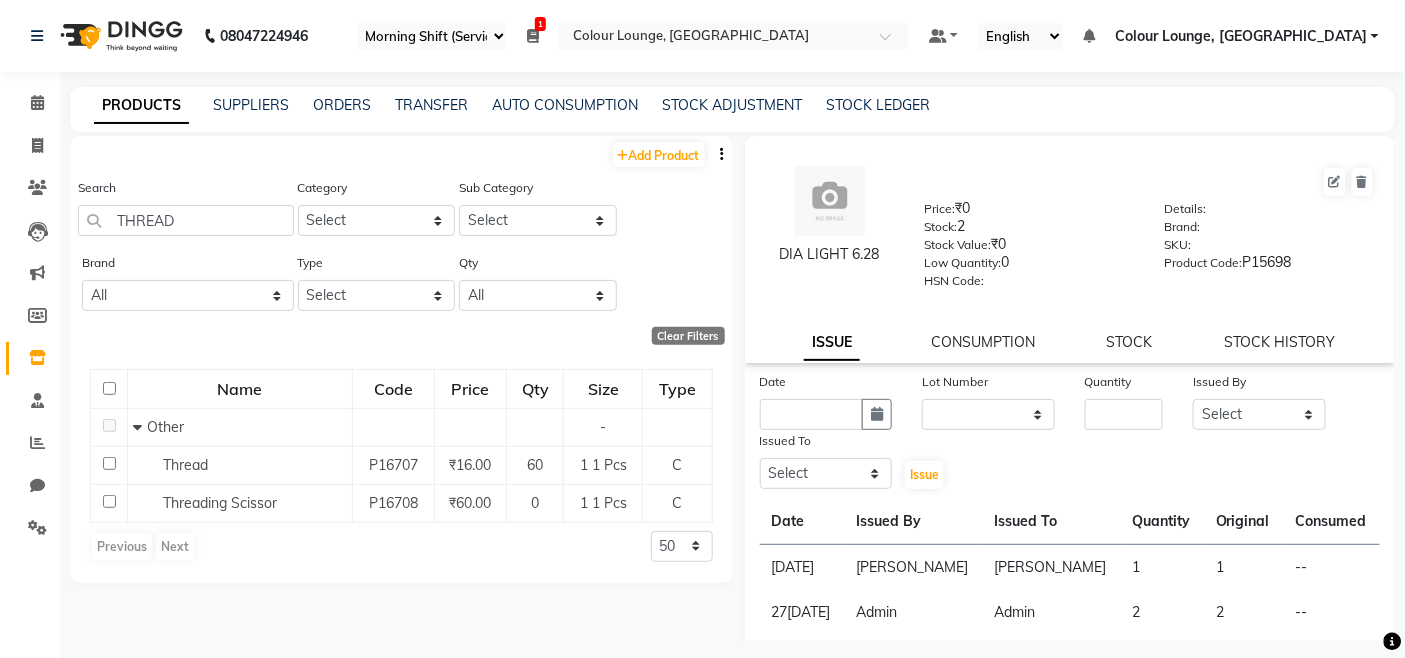 click on "Add Product" 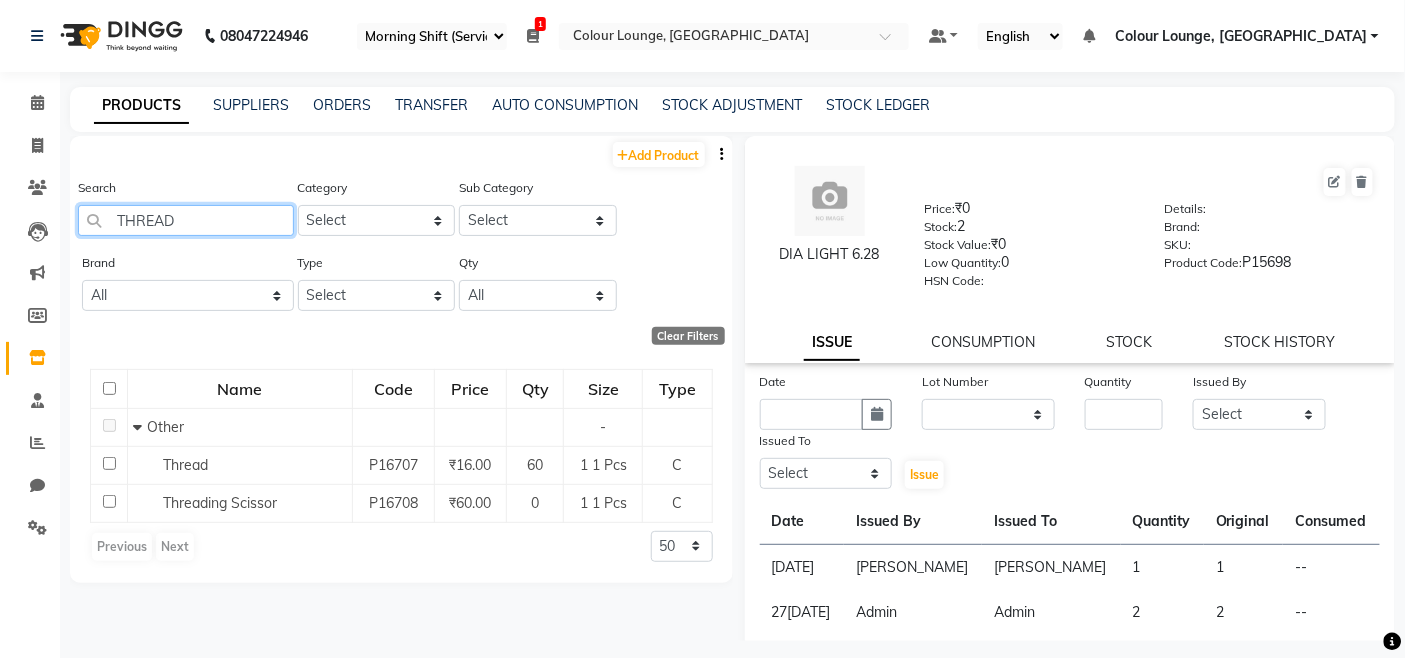 drag, startPoint x: 198, startPoint y: 226, endPoint x: 207, endPoint y: 221, distance: 10.29563 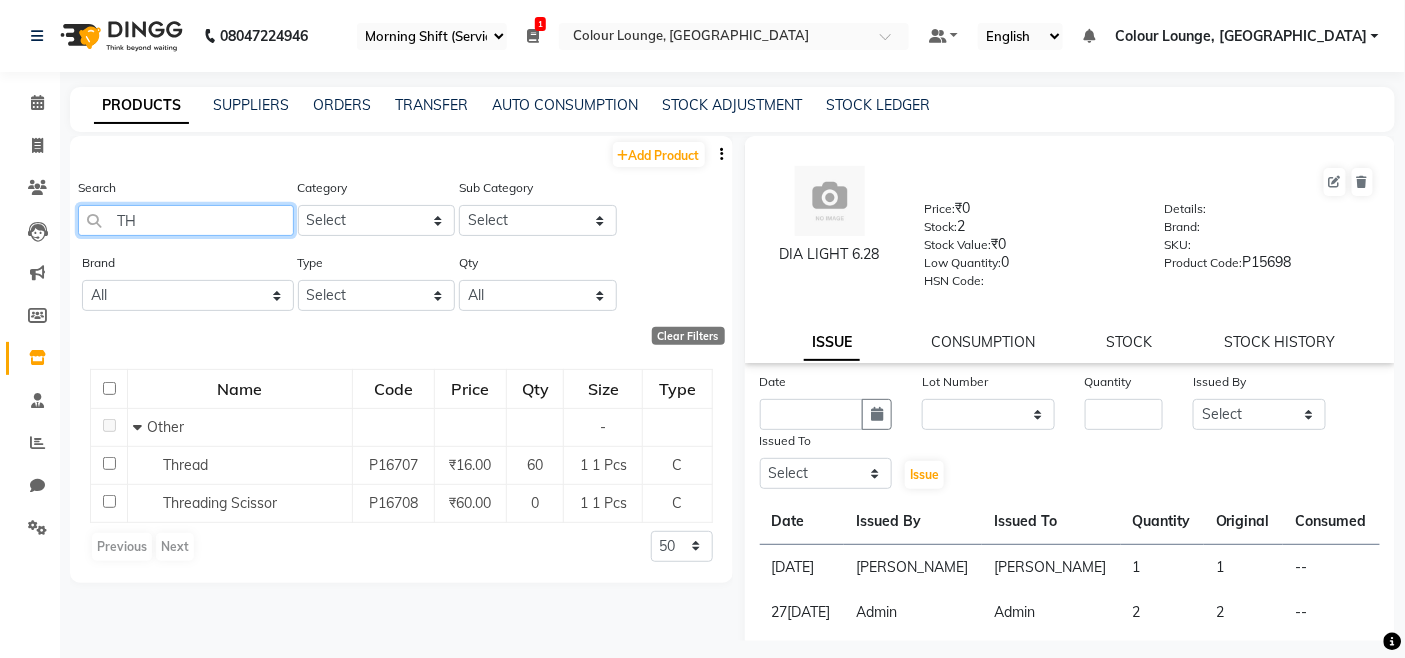 type on "T" 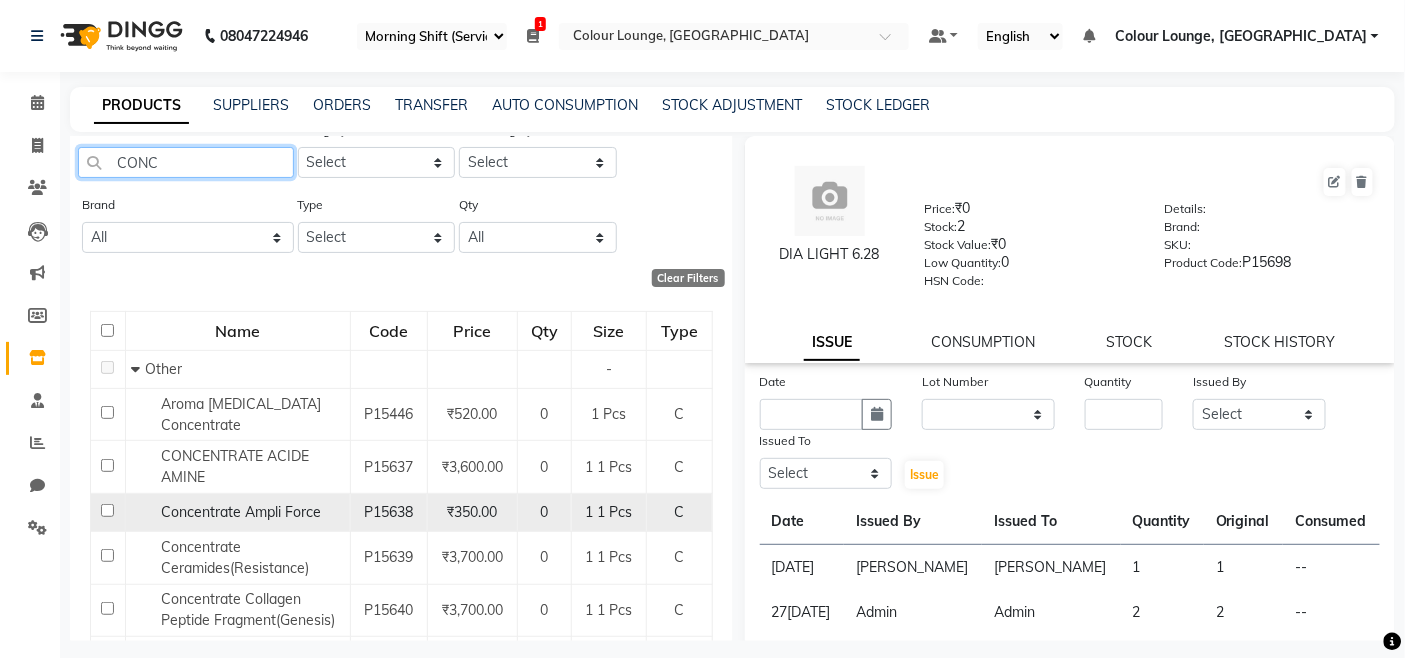 scroll, scrollTop: 111, scrollLeft: 0, axis: vertical 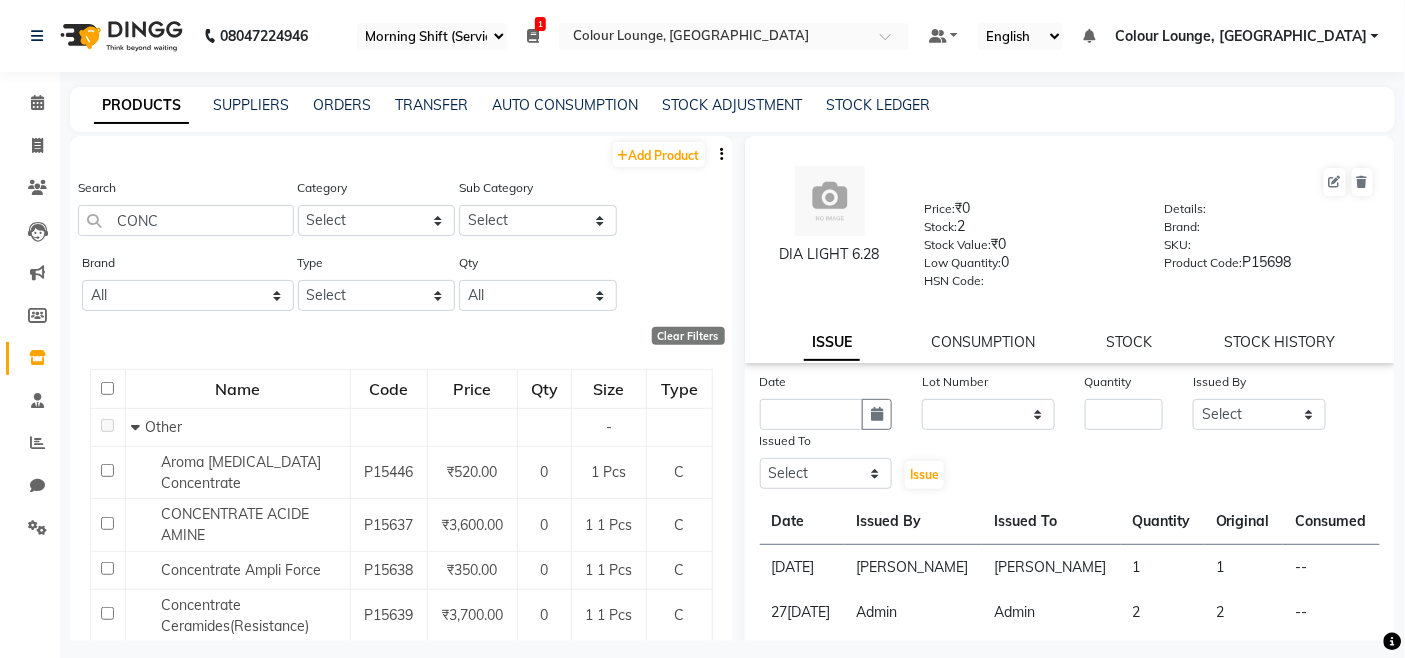 click on "Search CONC" 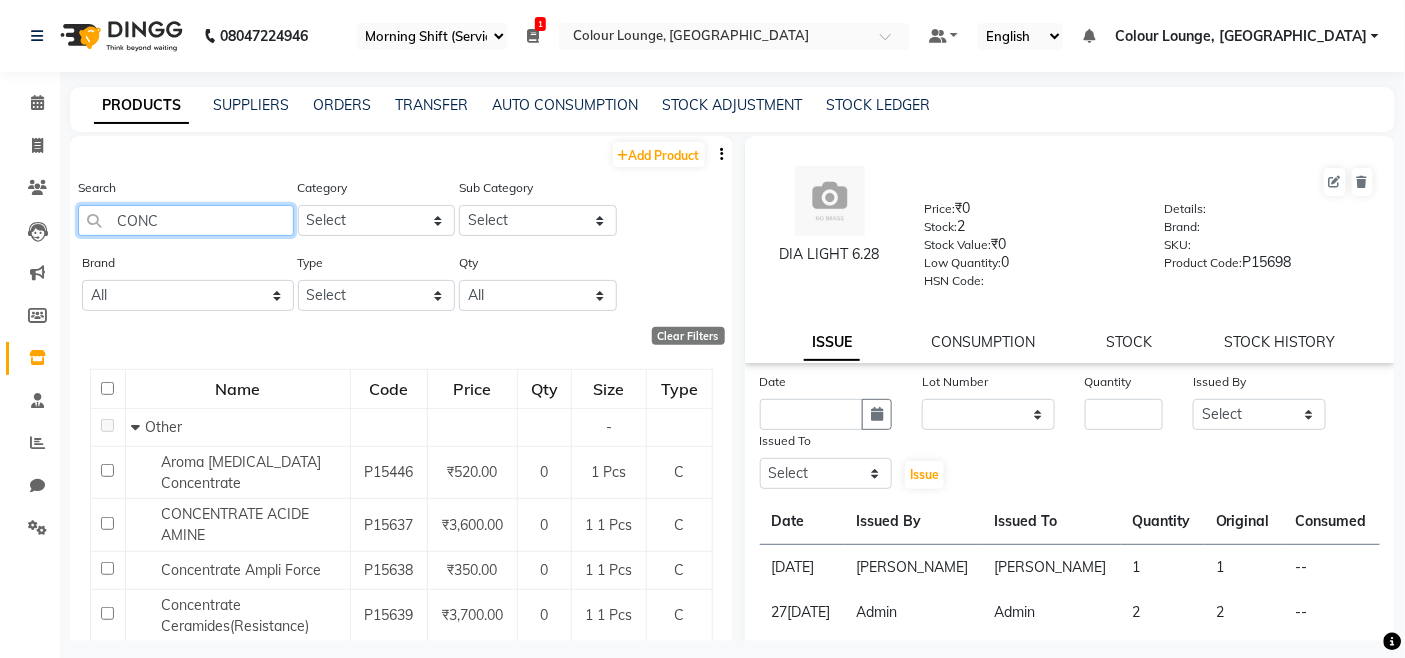 click on "CONC" 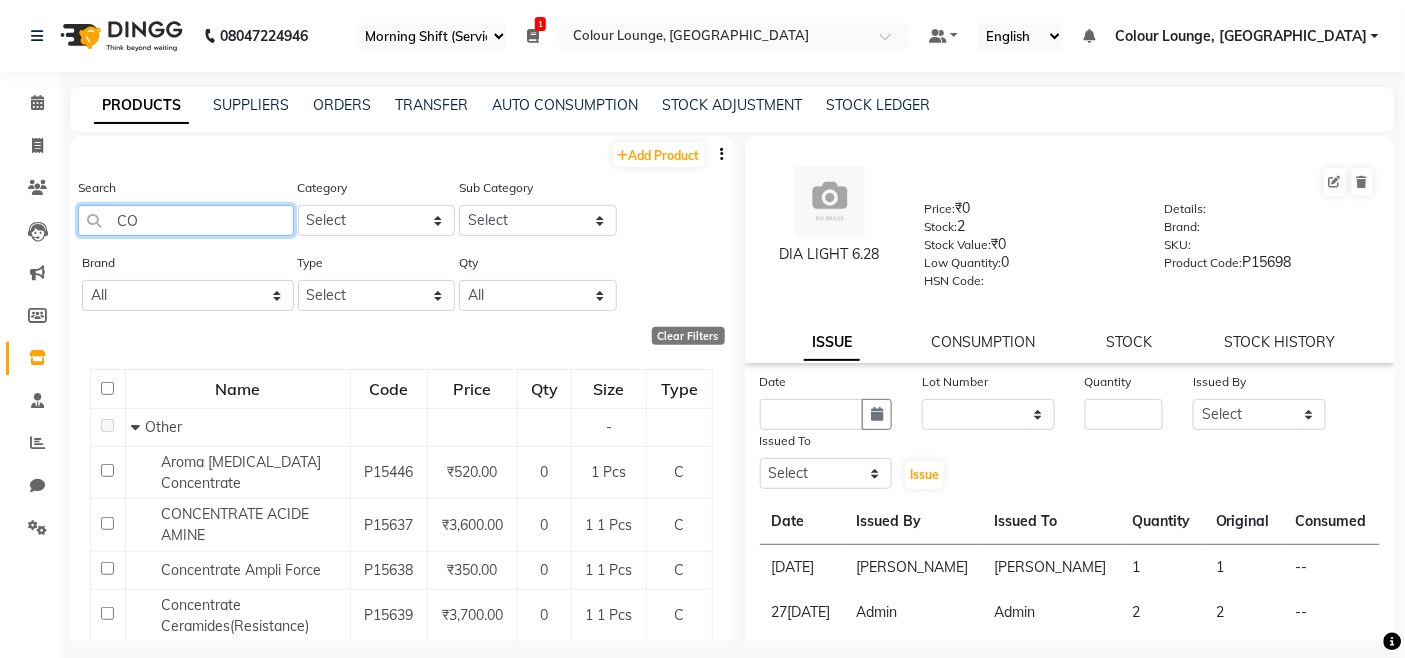 type on "C" 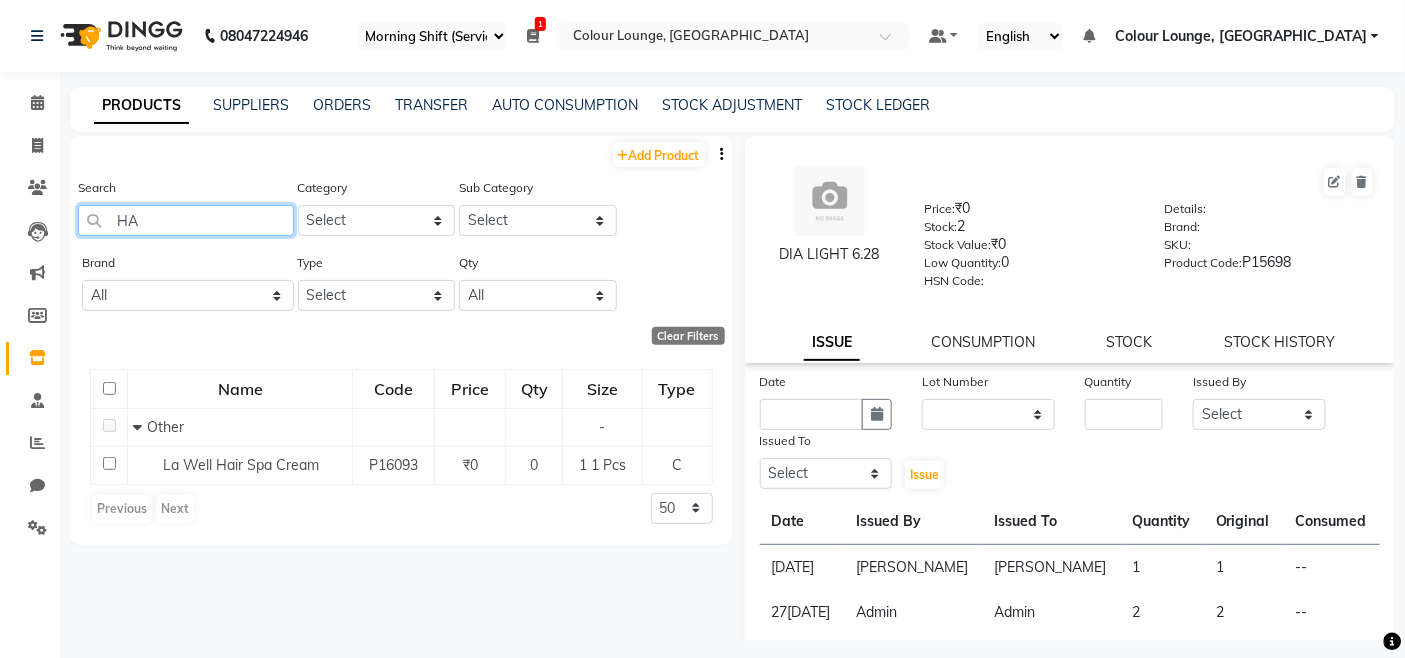 type on "H" 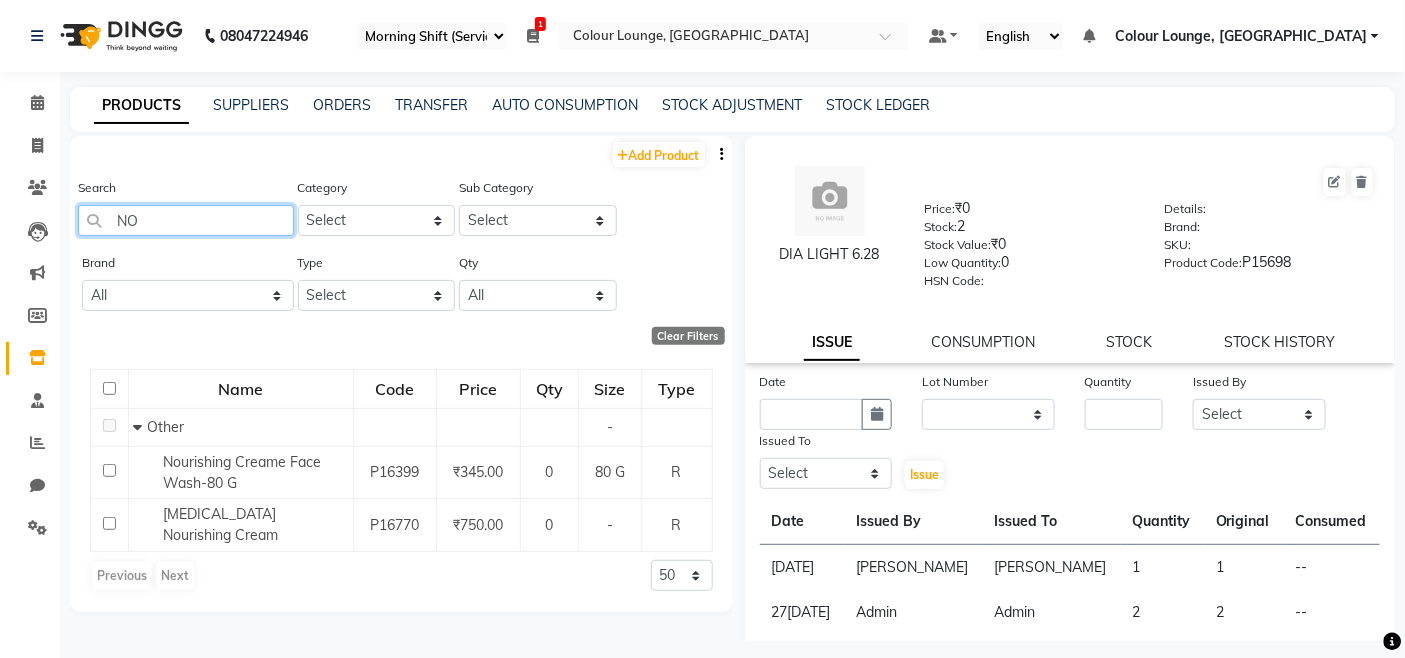 type on "N" 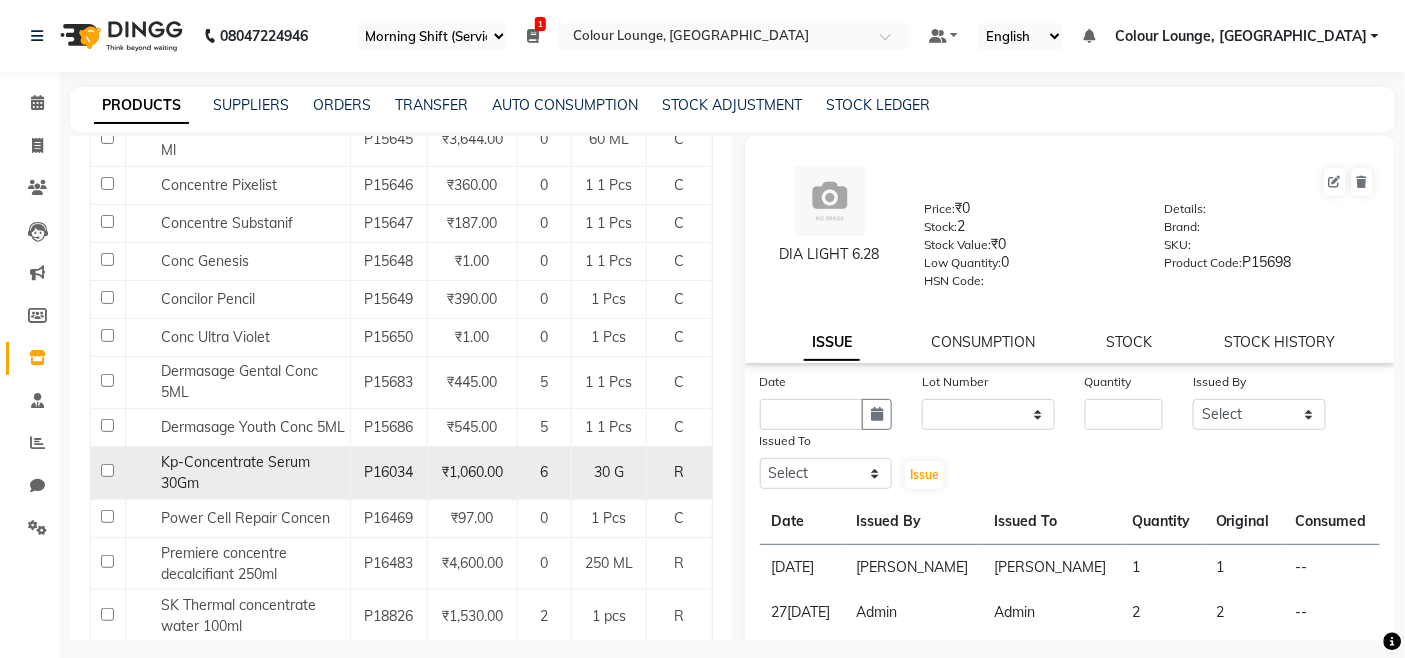 scroll, scrollTop: 878, scrollLeft: 0, axis: vertical 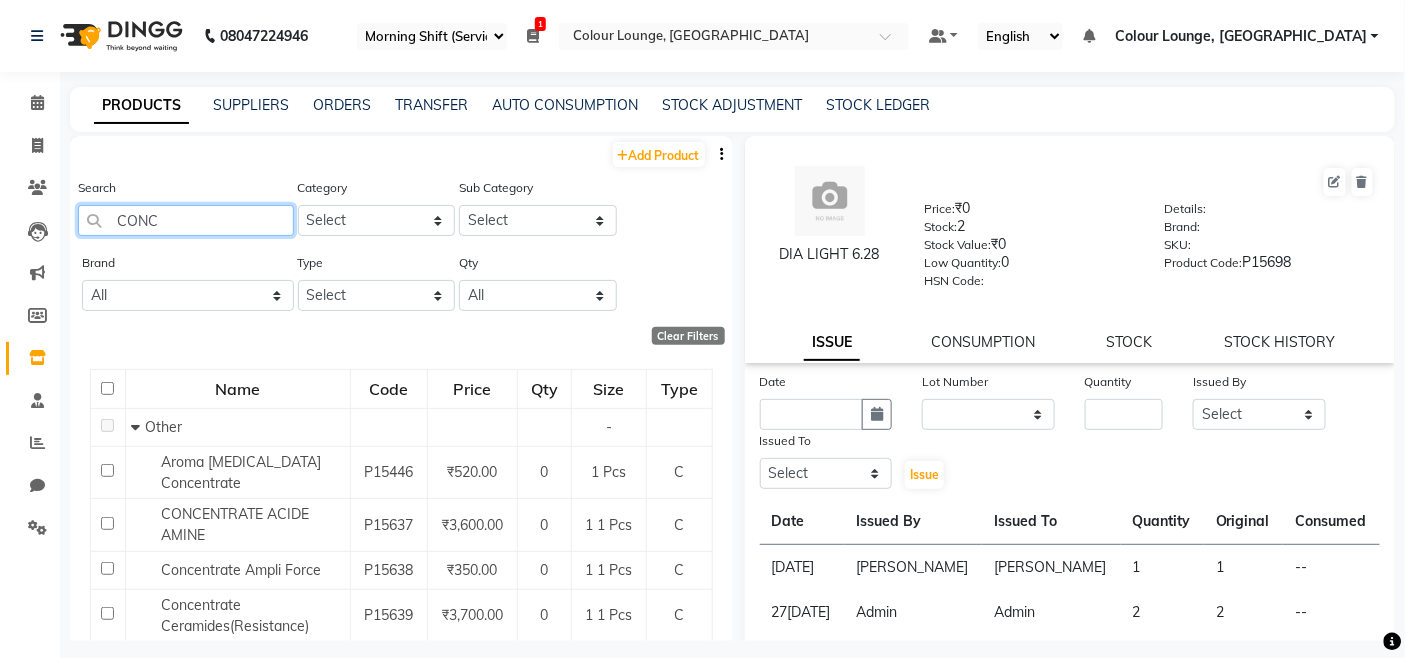 click on "CONC" 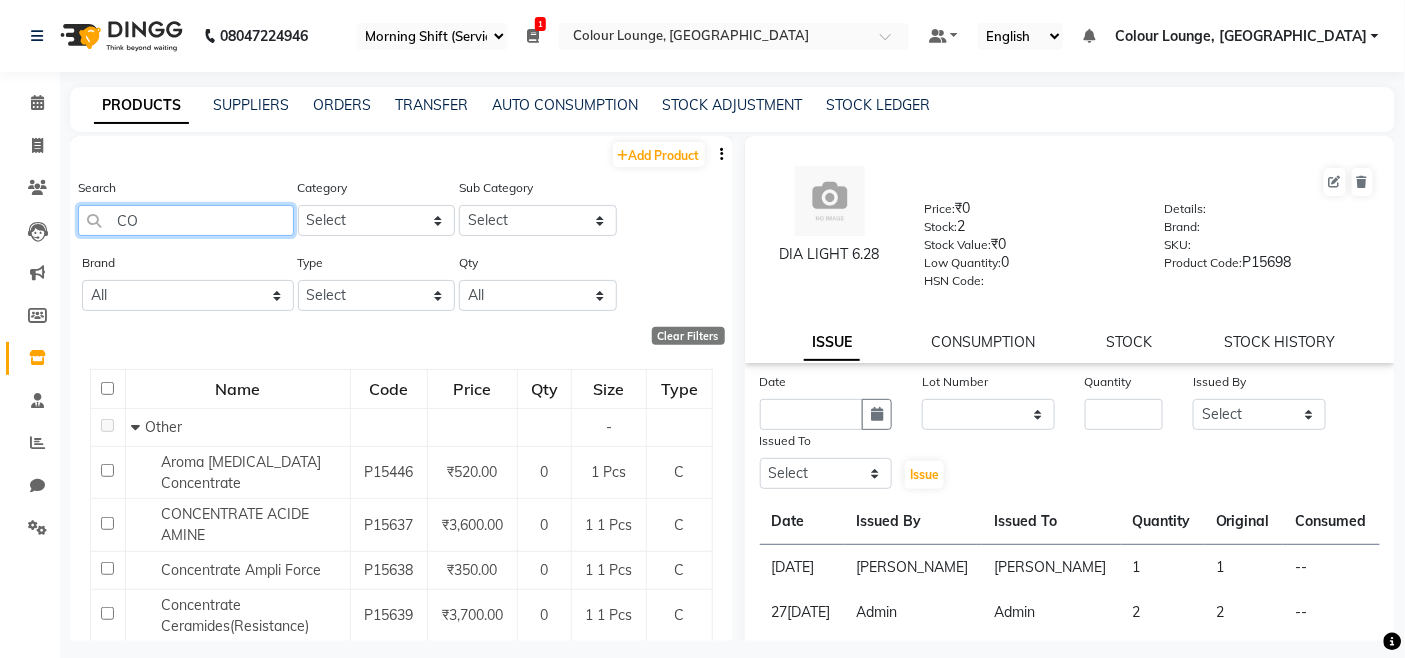 type on "C" 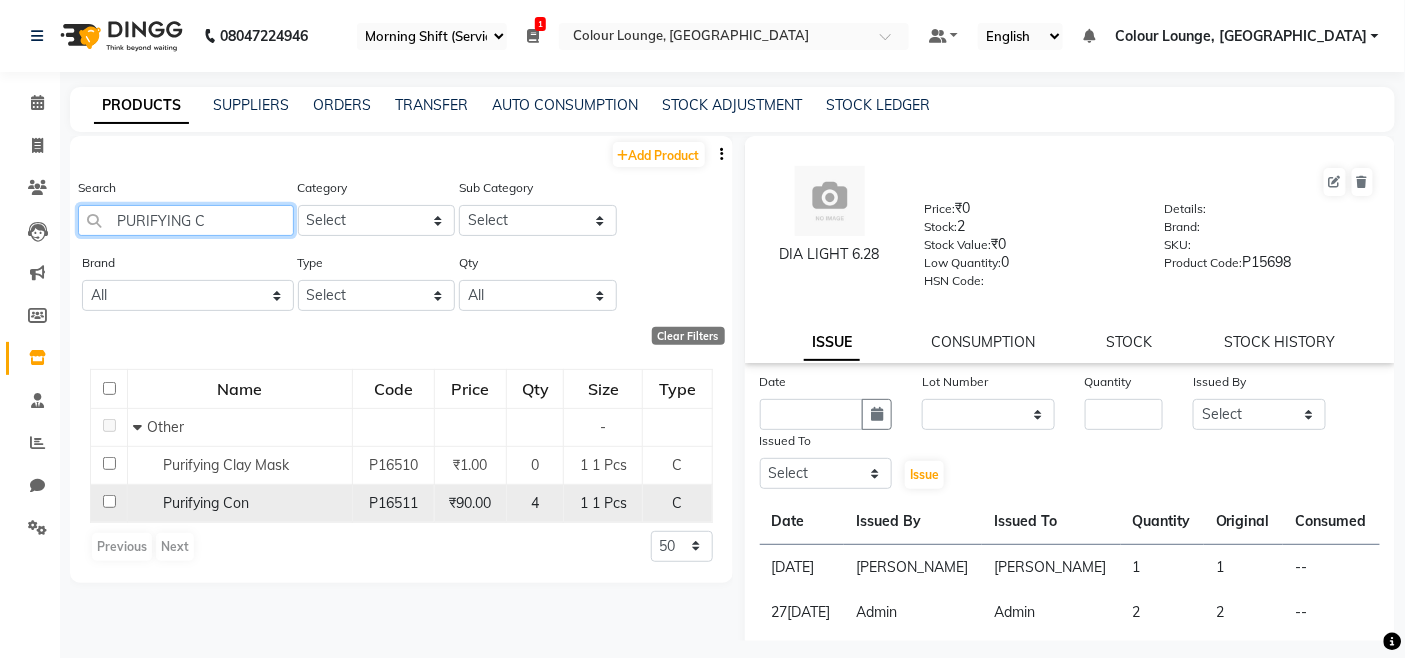 type on "PURIFYING C" 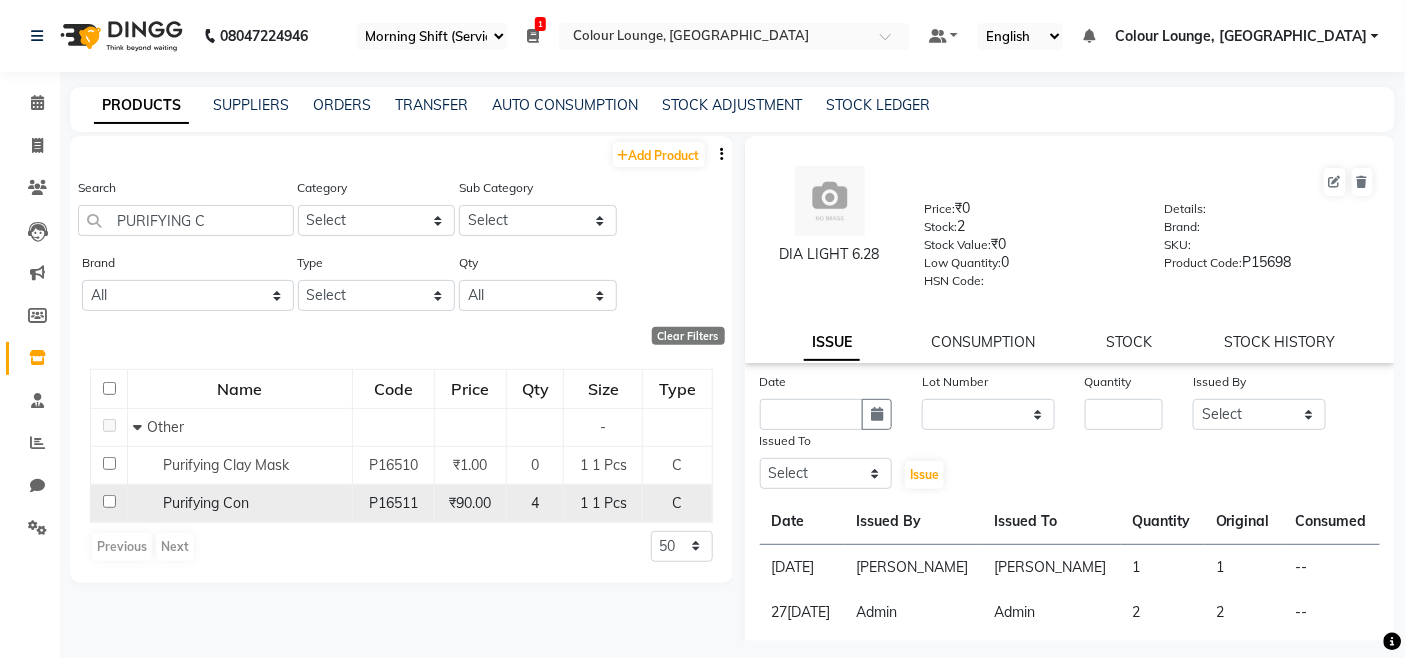click on "Purifying Con" 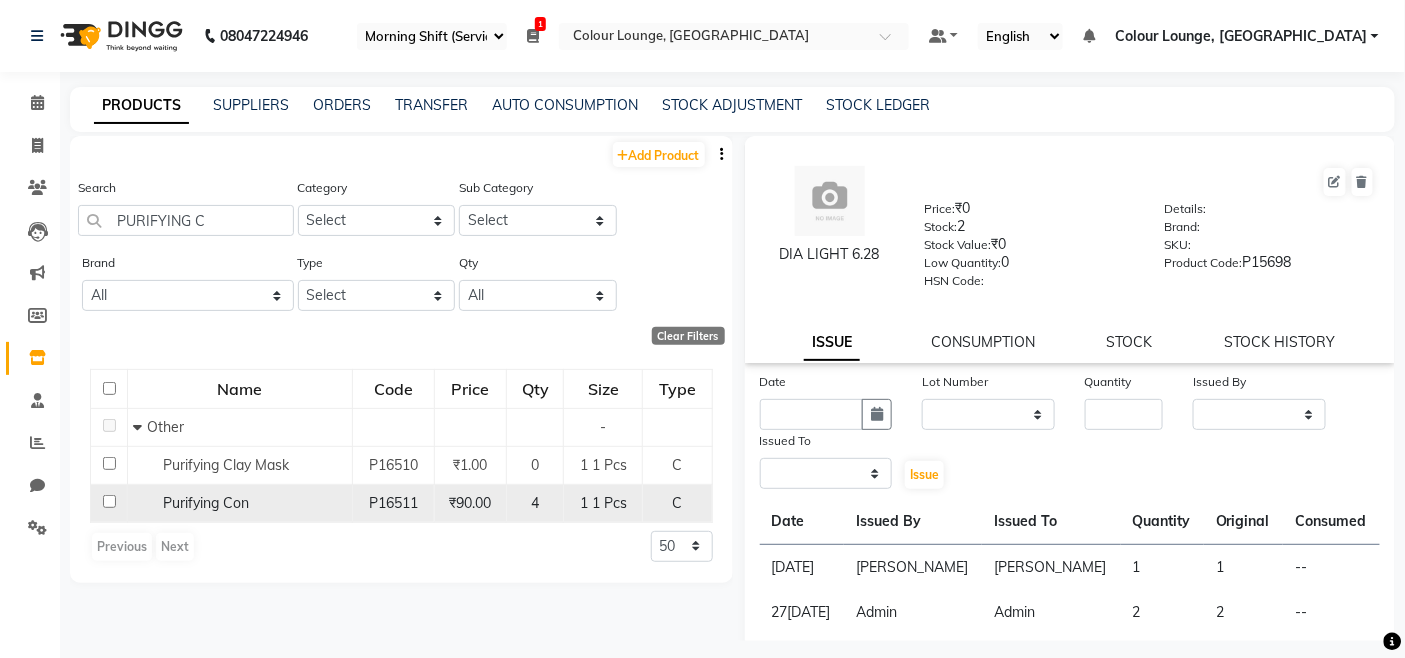 select 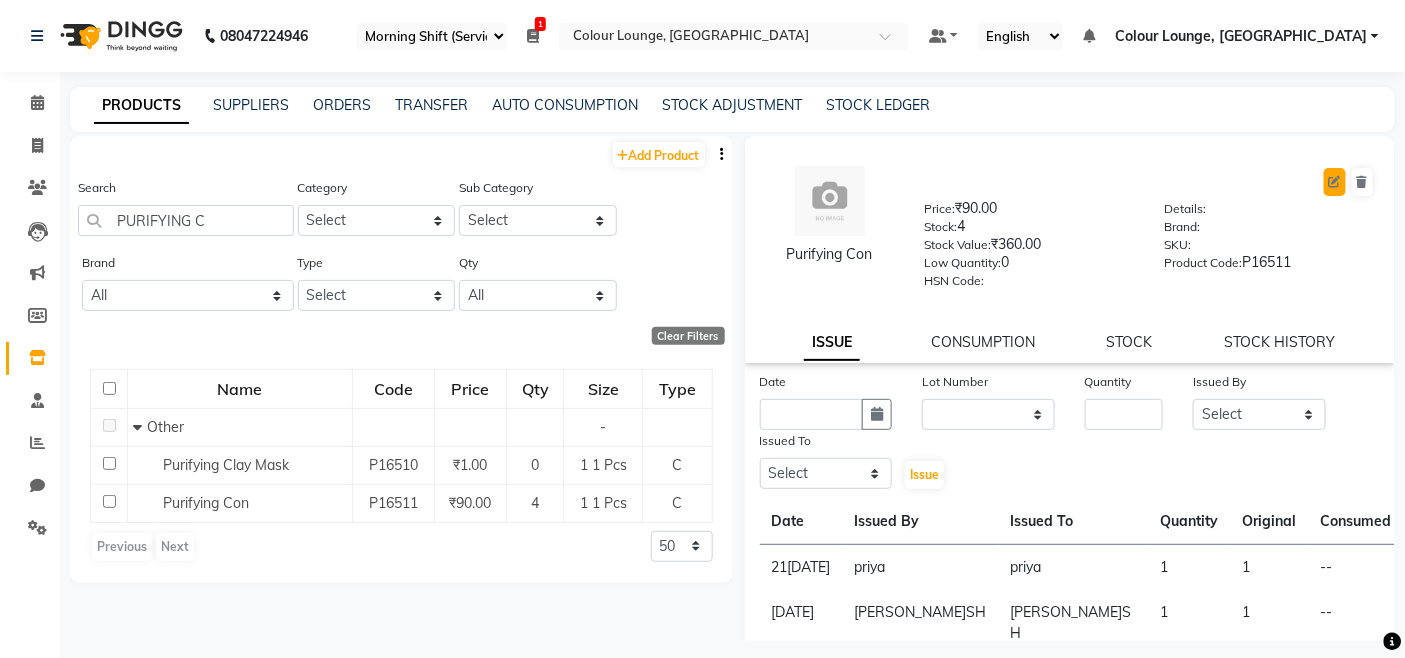 click 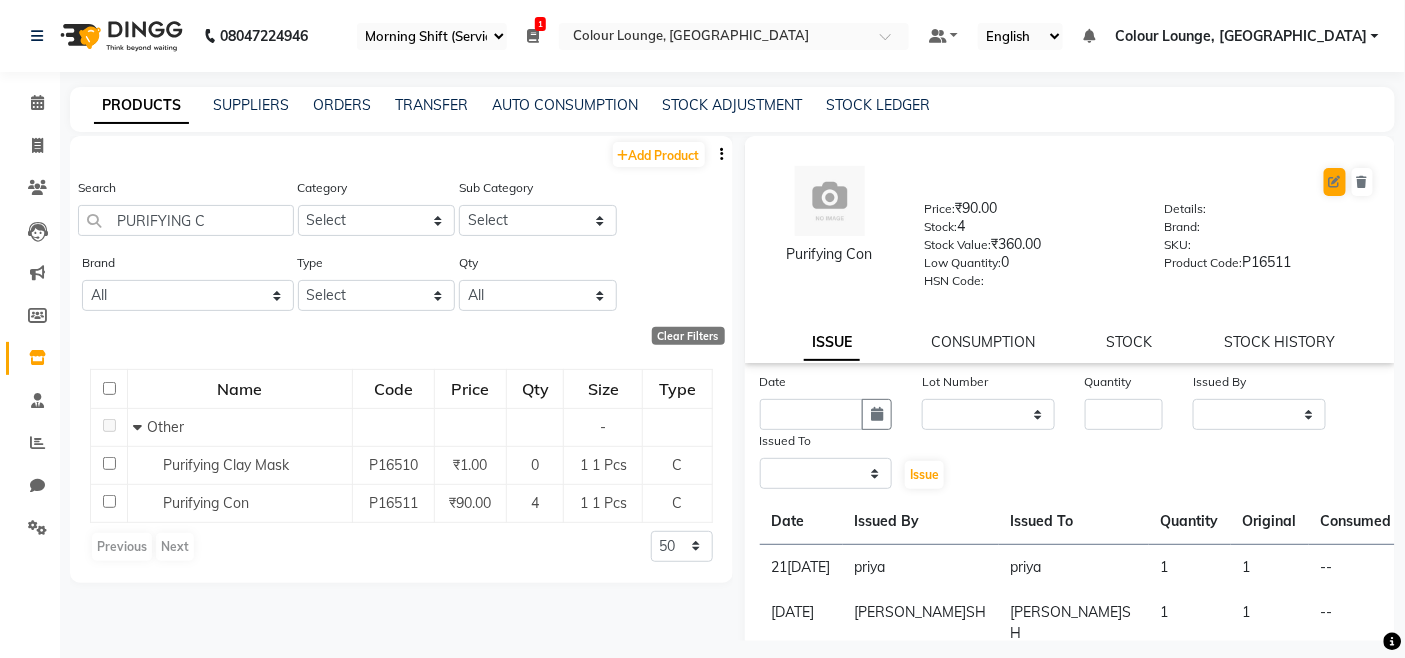 select on "true" 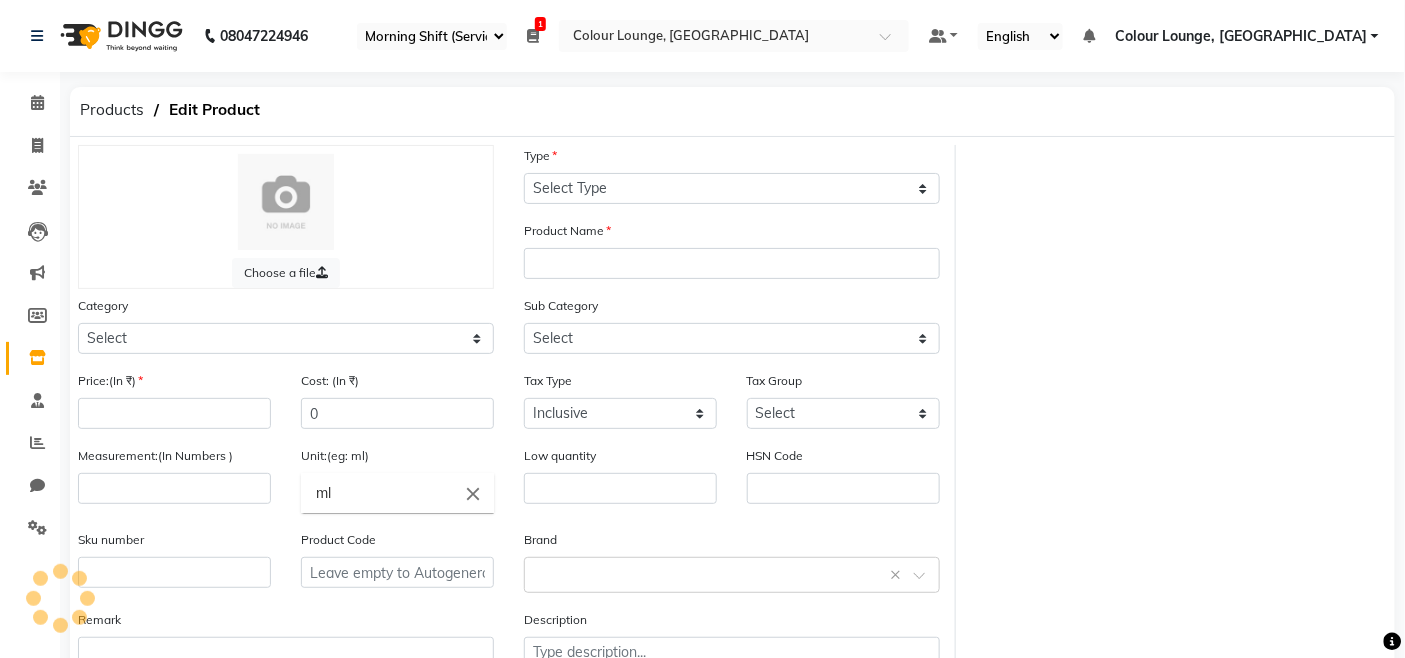 select on "C" 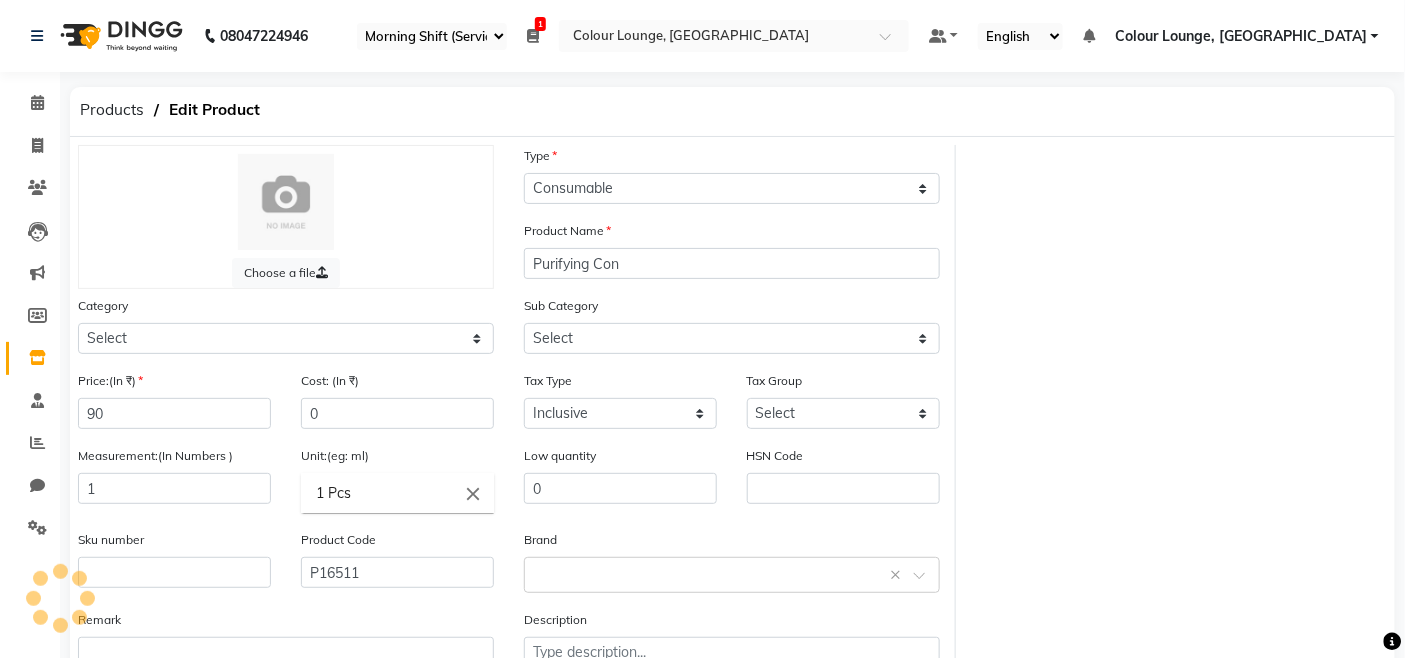 select on "1390101000" 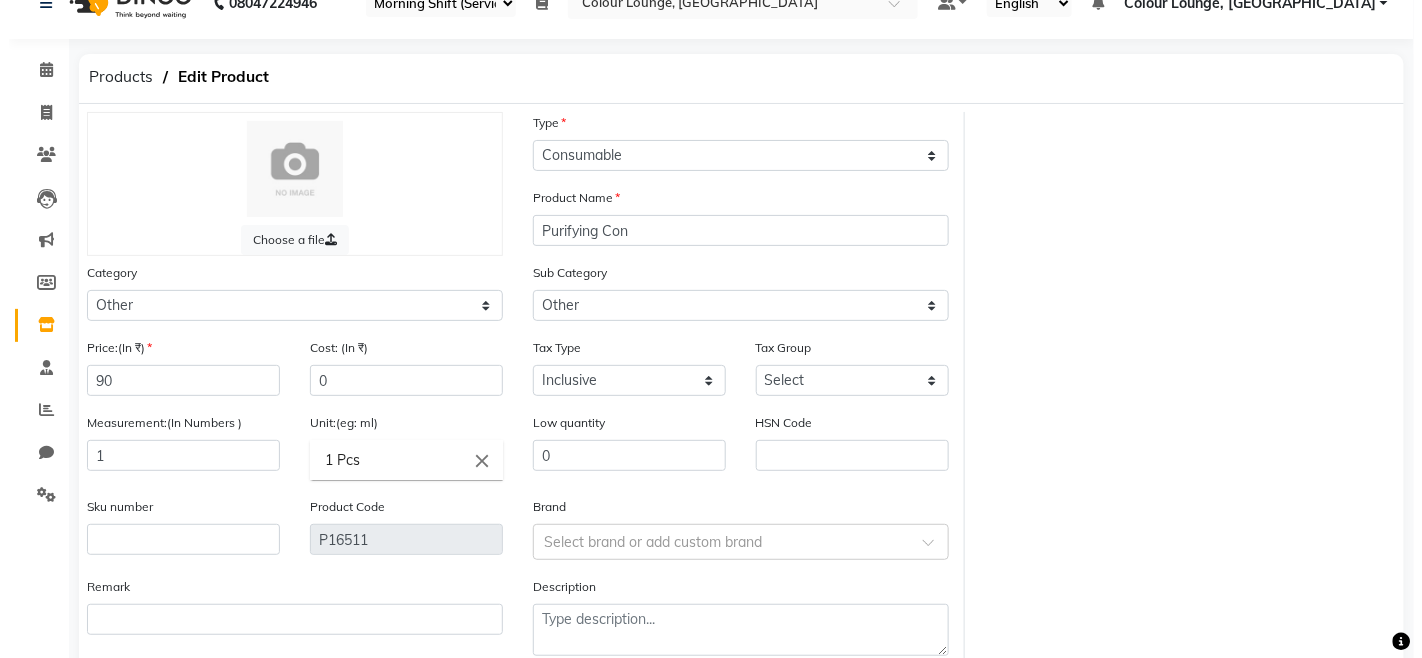 scroll, scrollTop: 144, scrollLeft: 0, axis: vertical 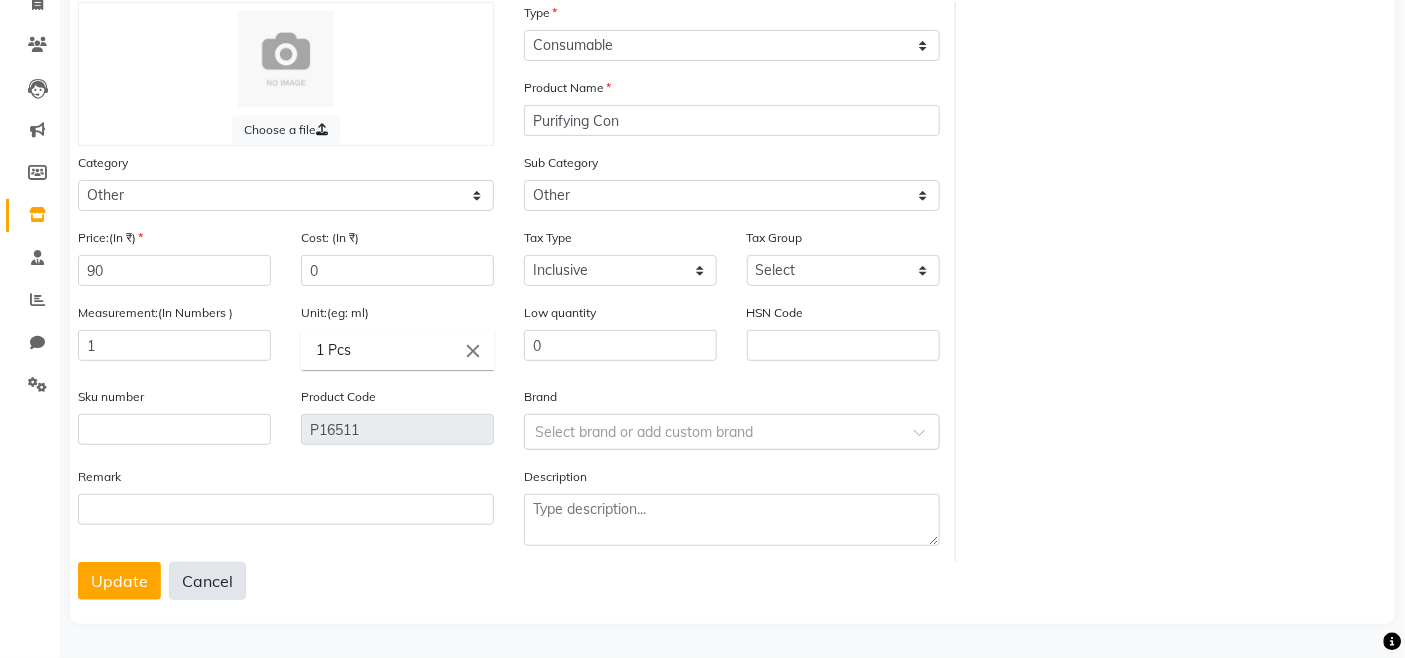 click on "Cancel" 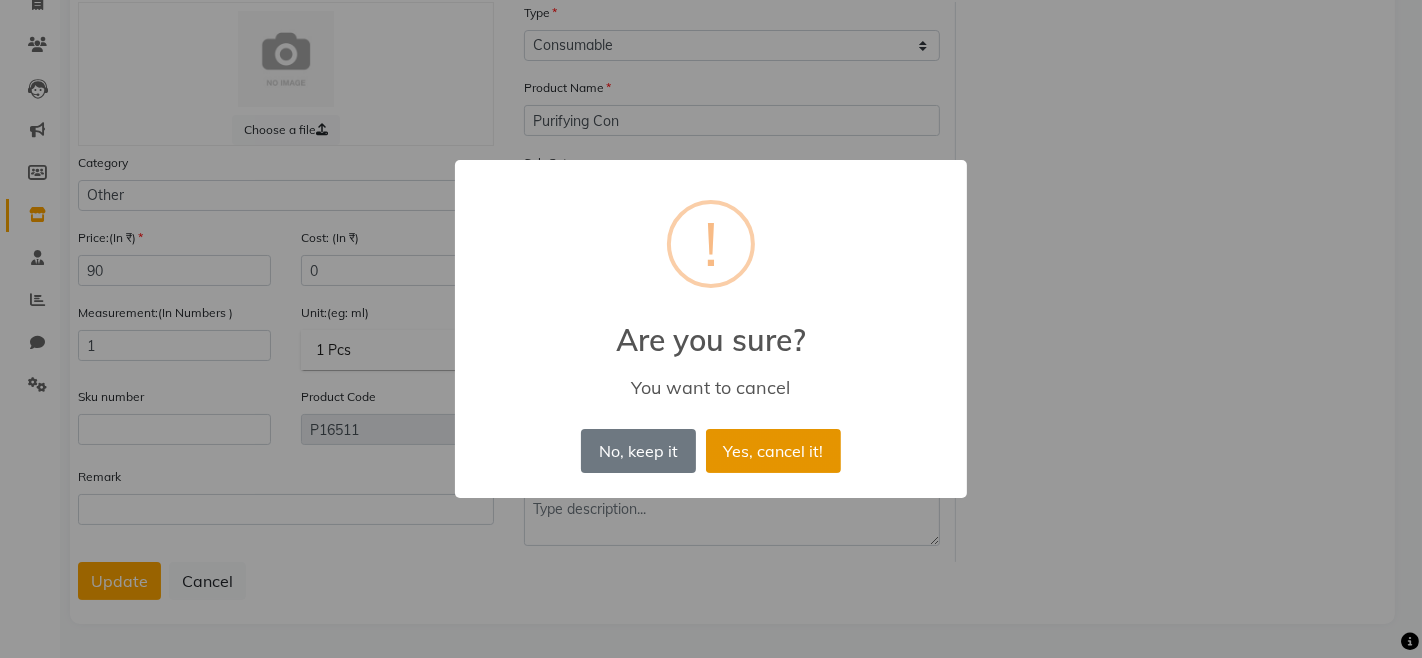 click on "Yes, cancel it!" at bounding box center [773, 451] 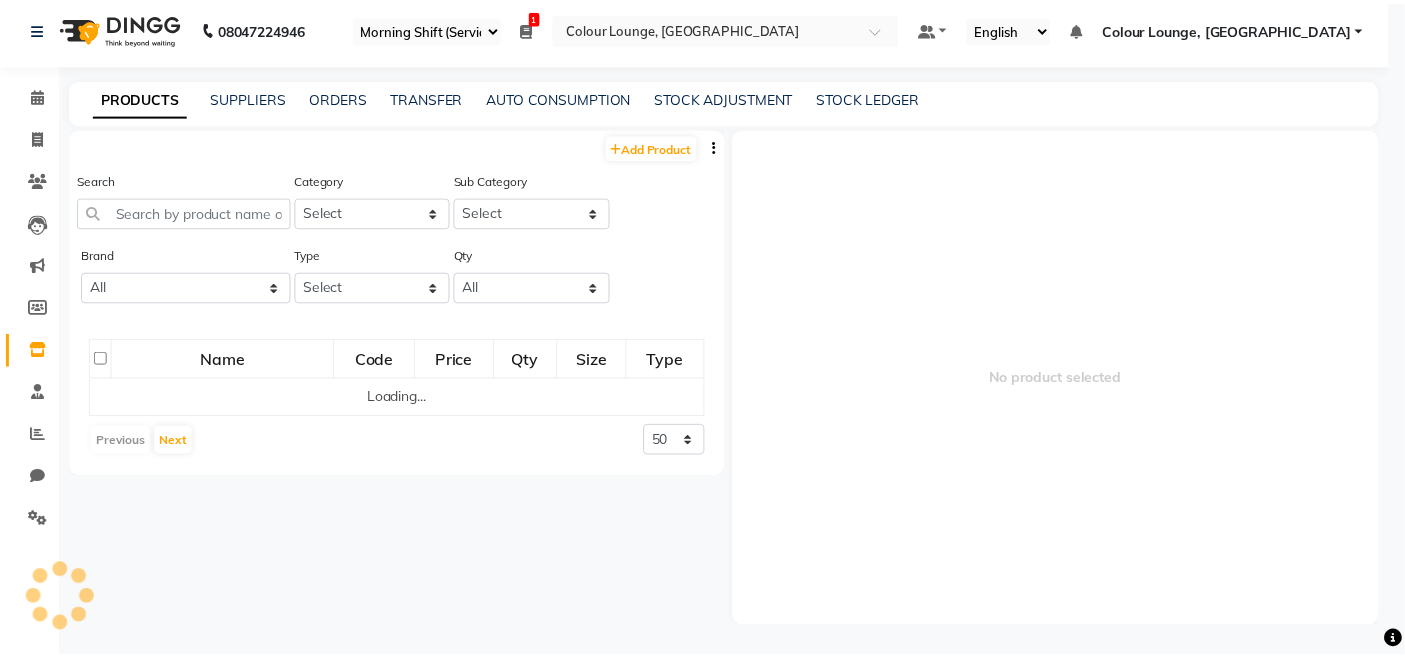 scroll, scrollTop: 6, scrollLeft: 0, axis: vertical 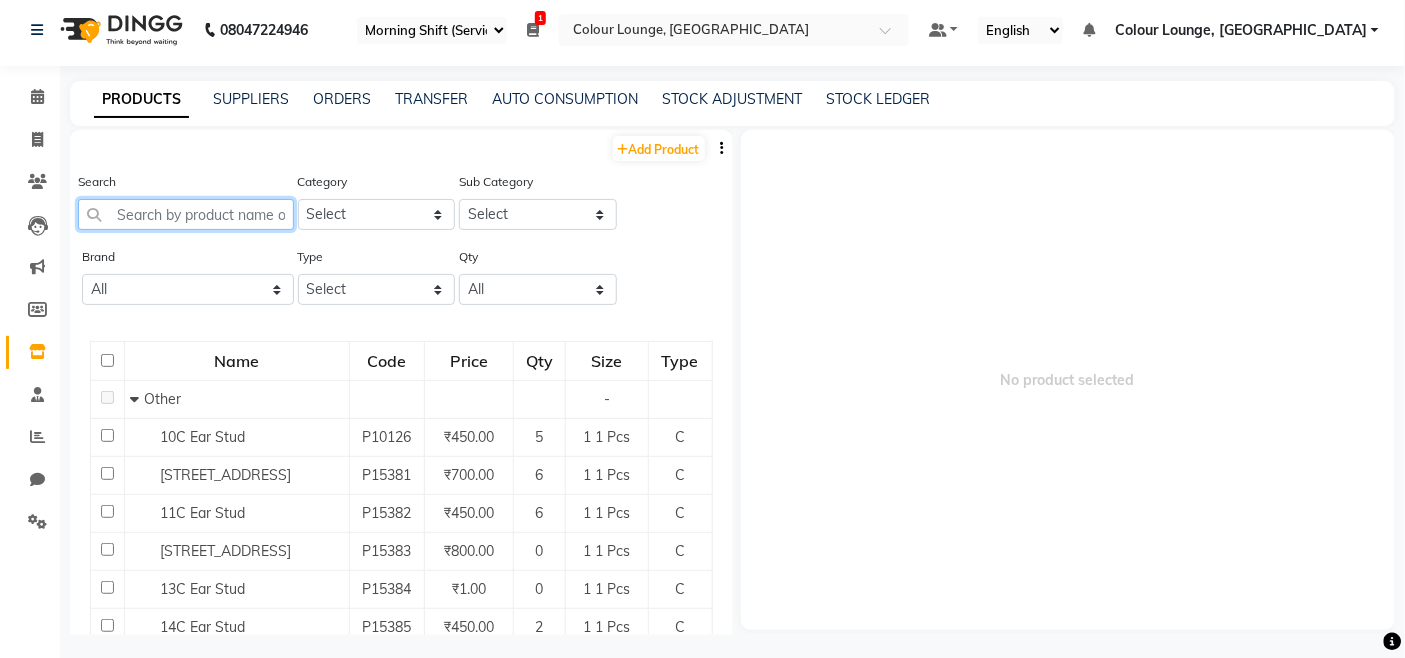 click 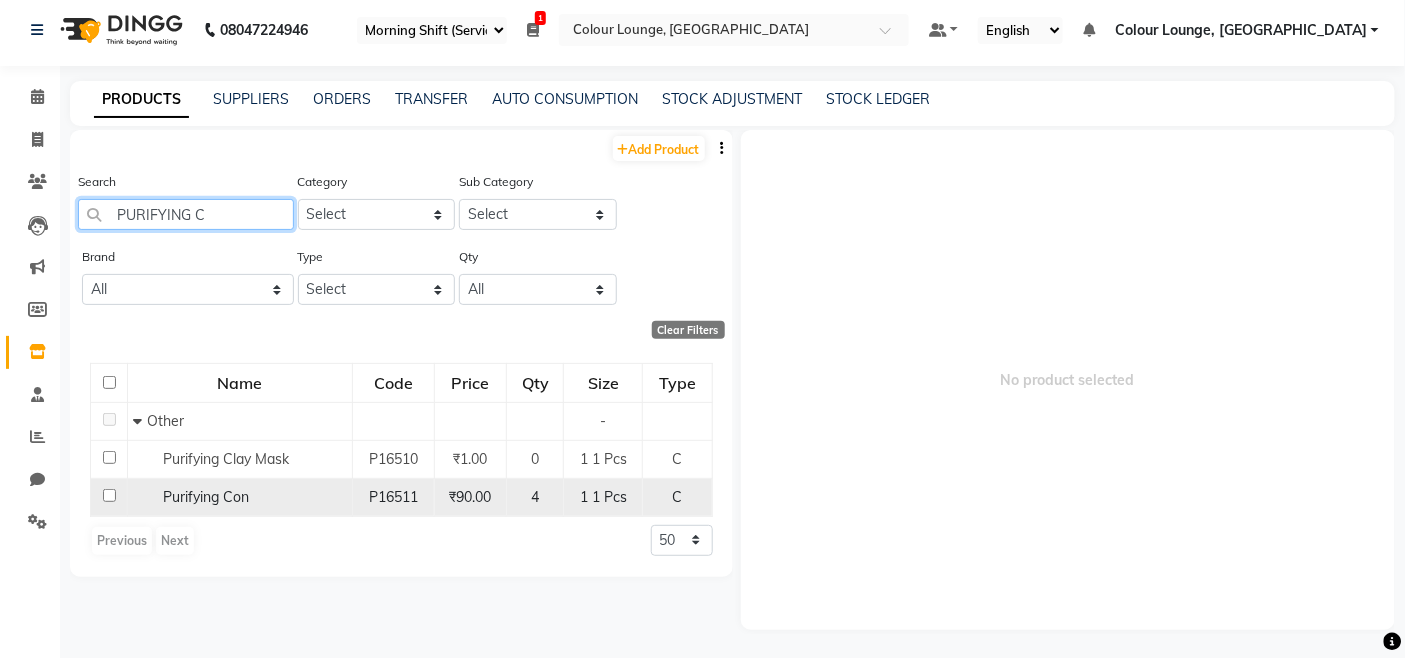 type on "PURIFYING C" 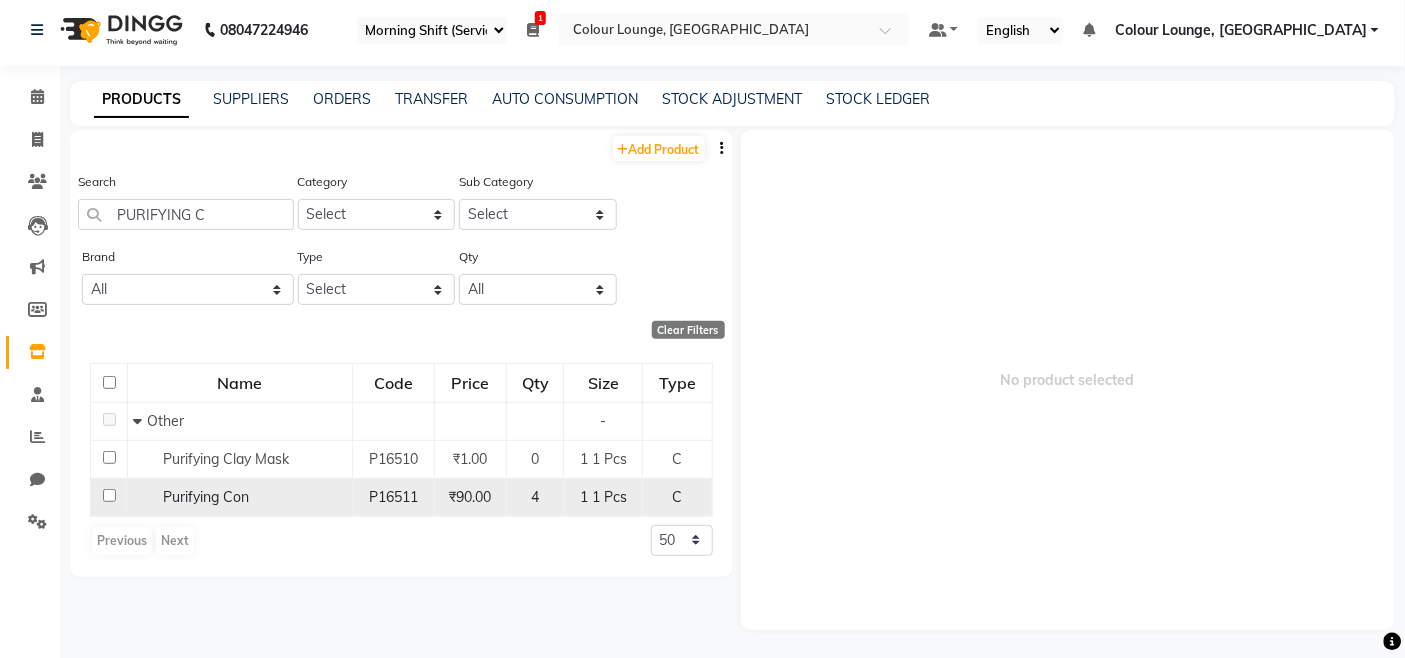 click on "Purifying Con" 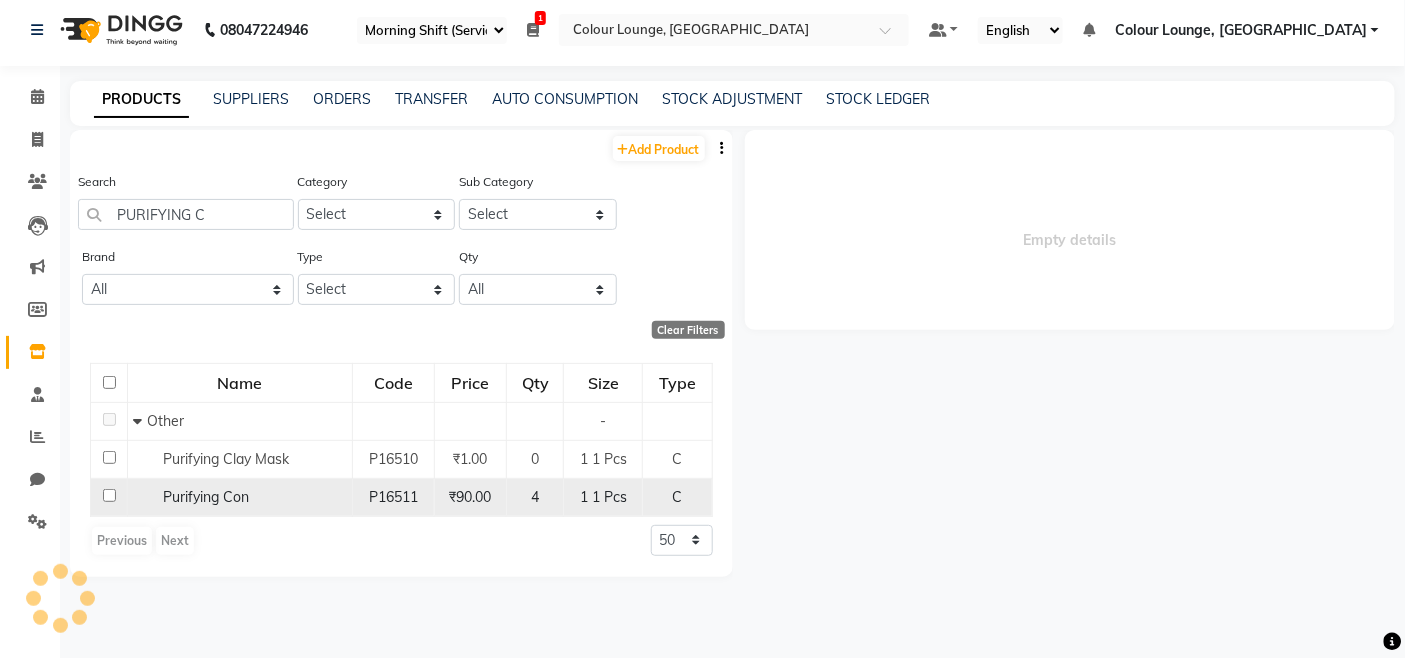 select 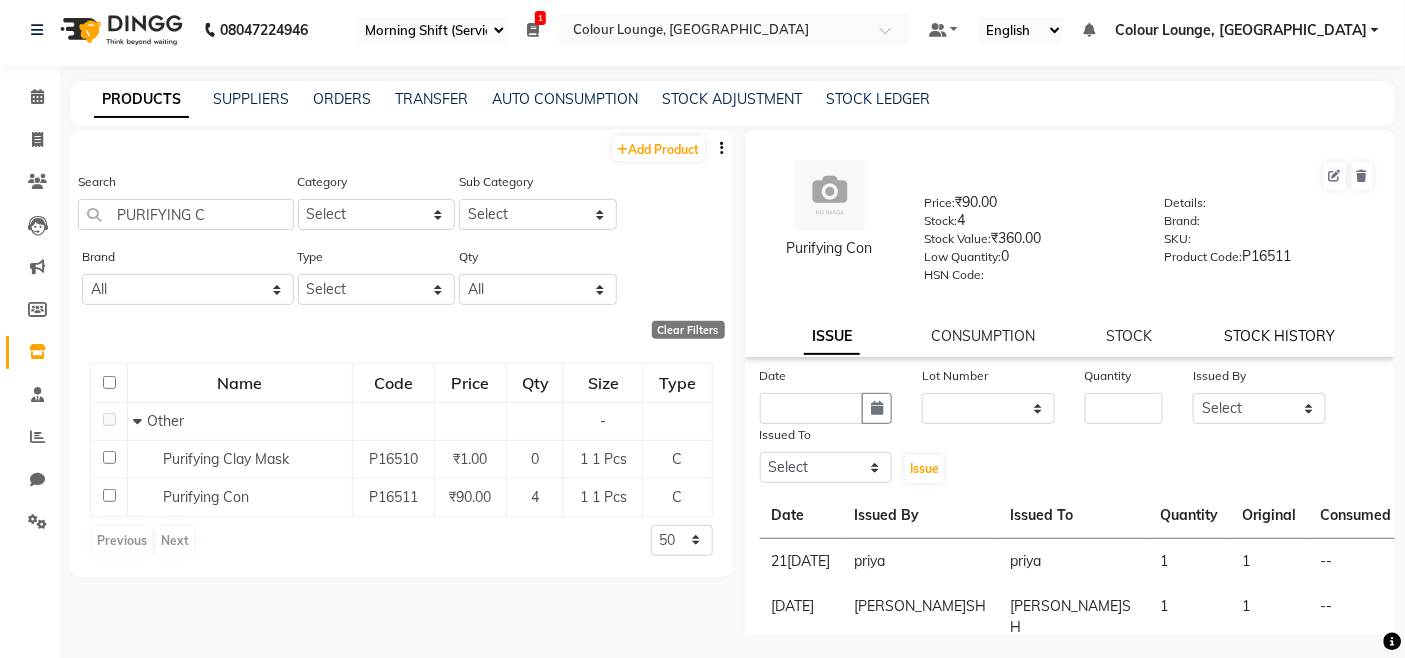 click on "STOCK HISTORY" 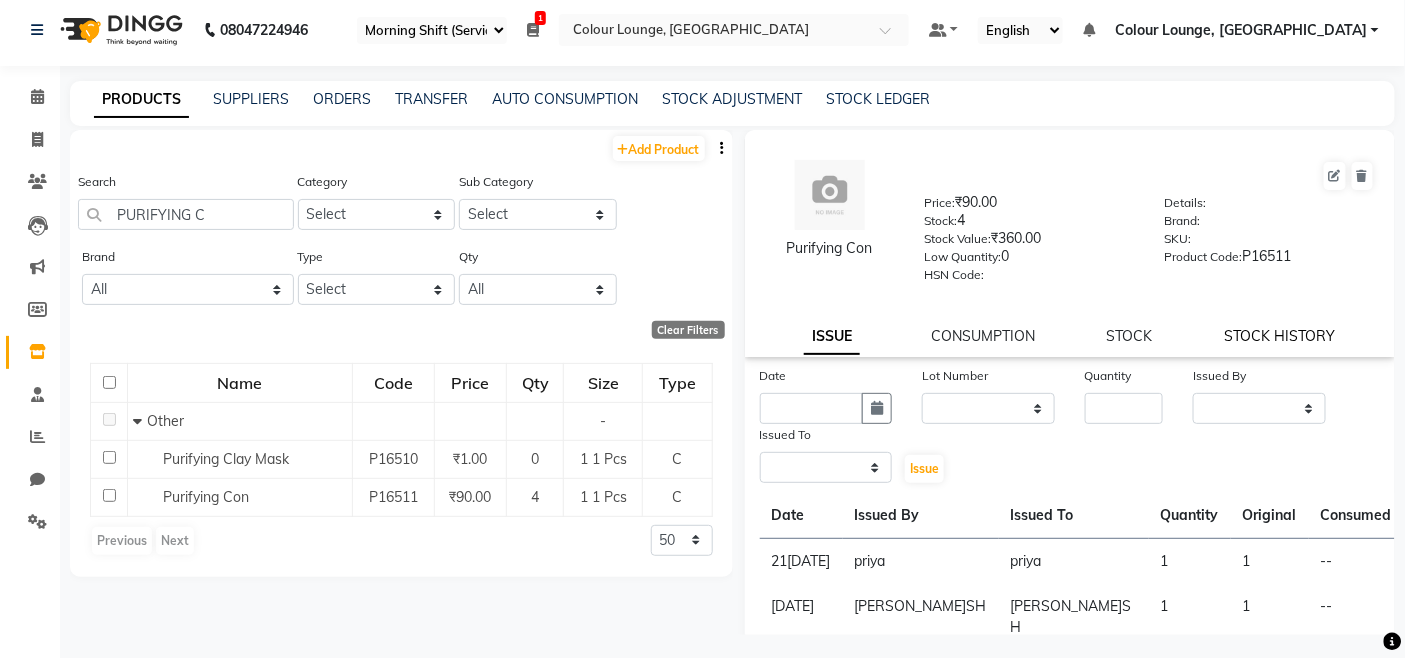 select on "all" 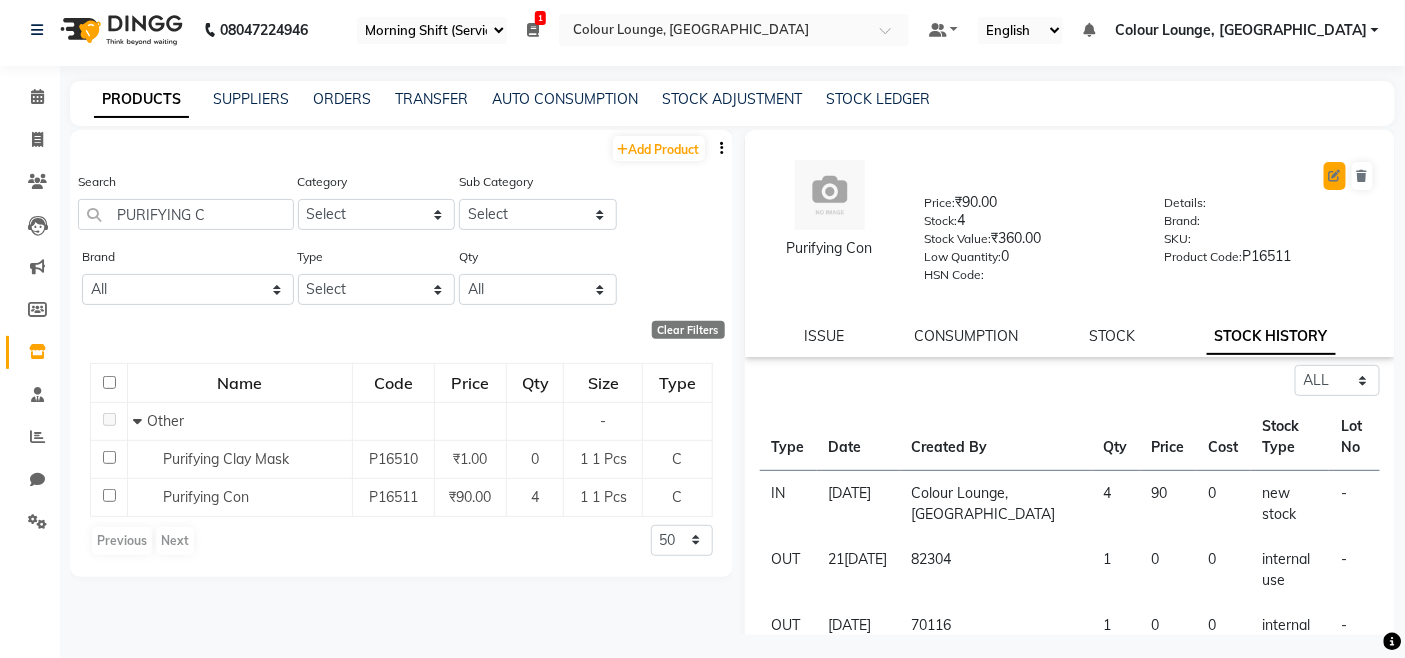 click 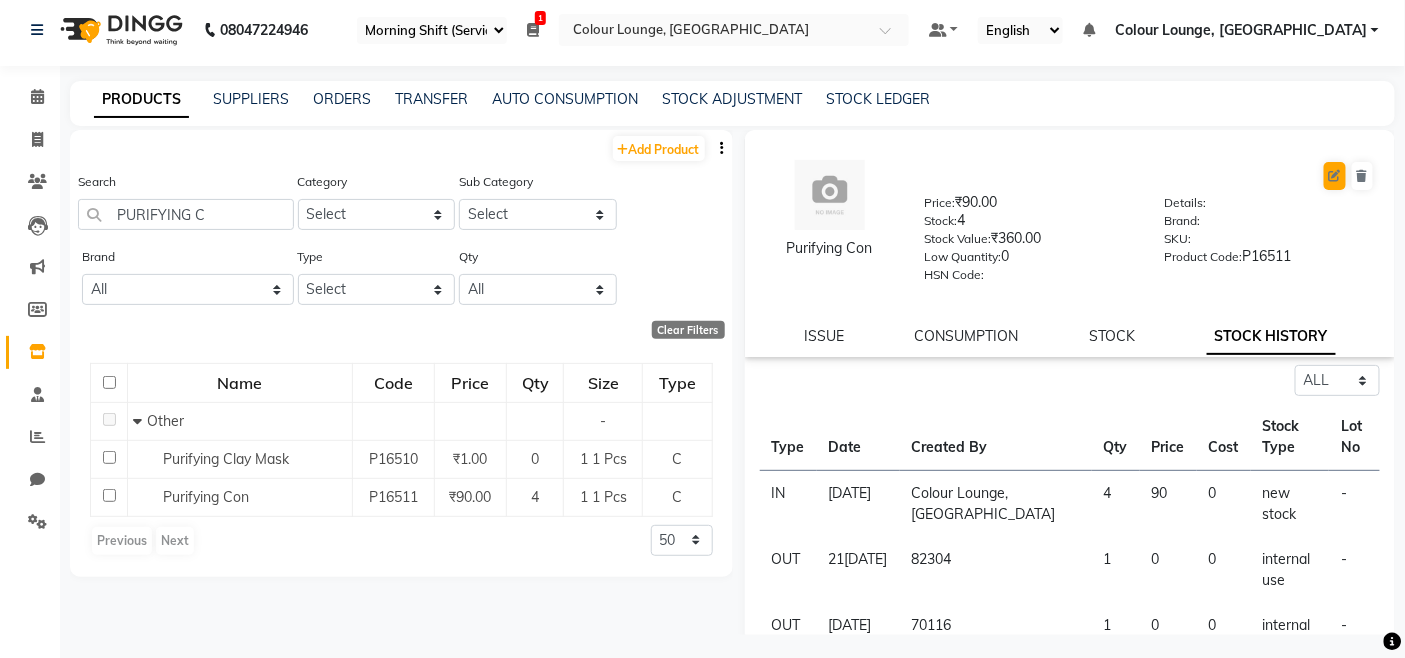 select on "C" 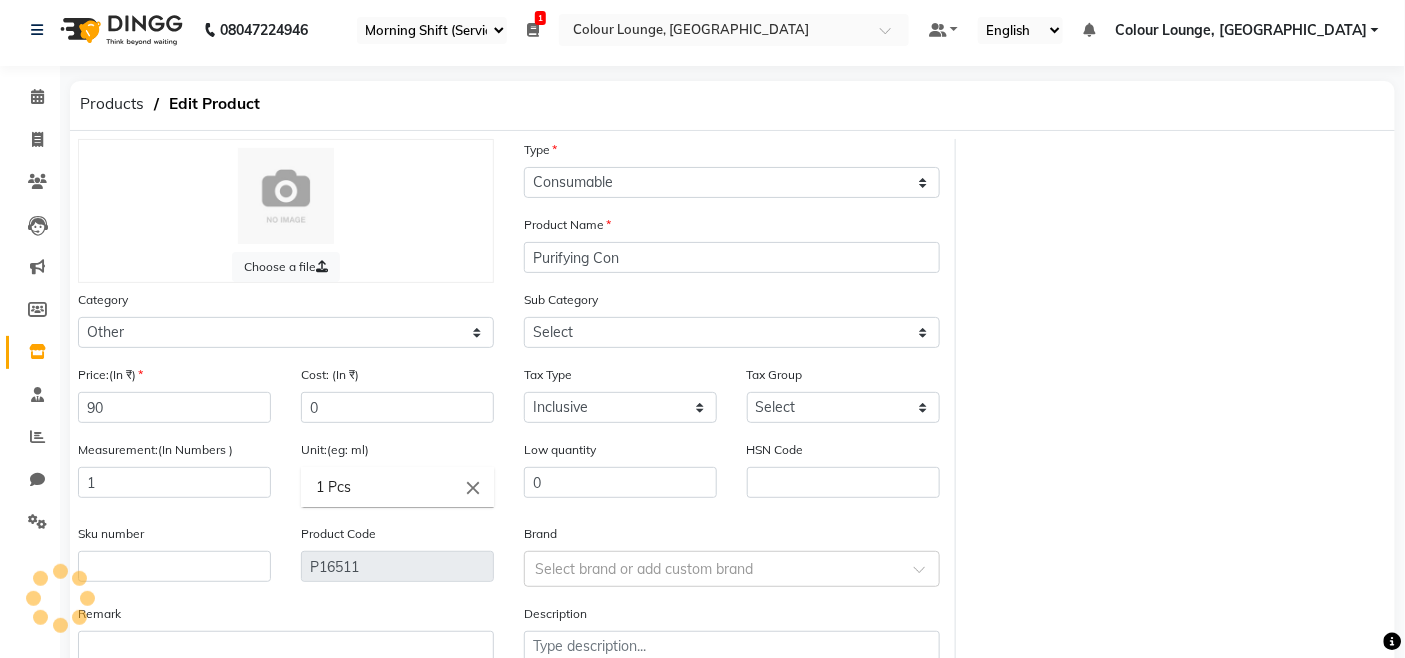 select on "1390101002" 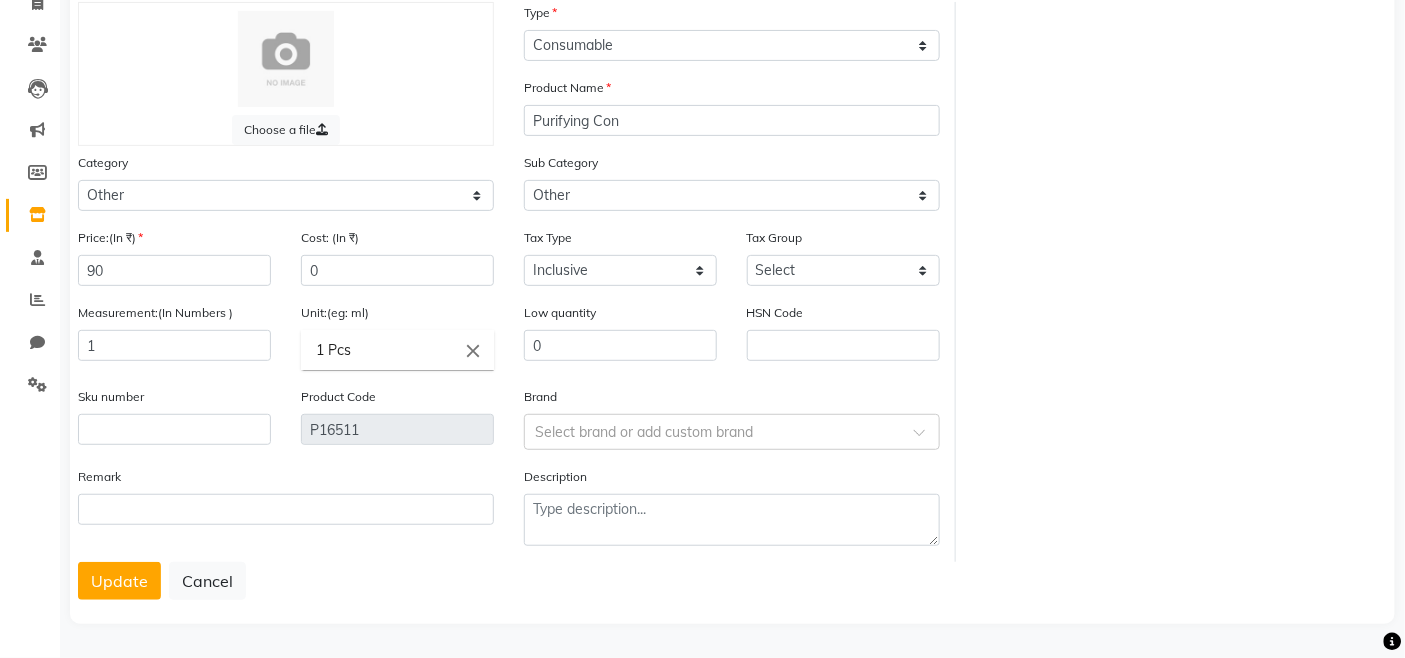 scroll, scrollTop: 0, scrollLeft: 0, axis: both 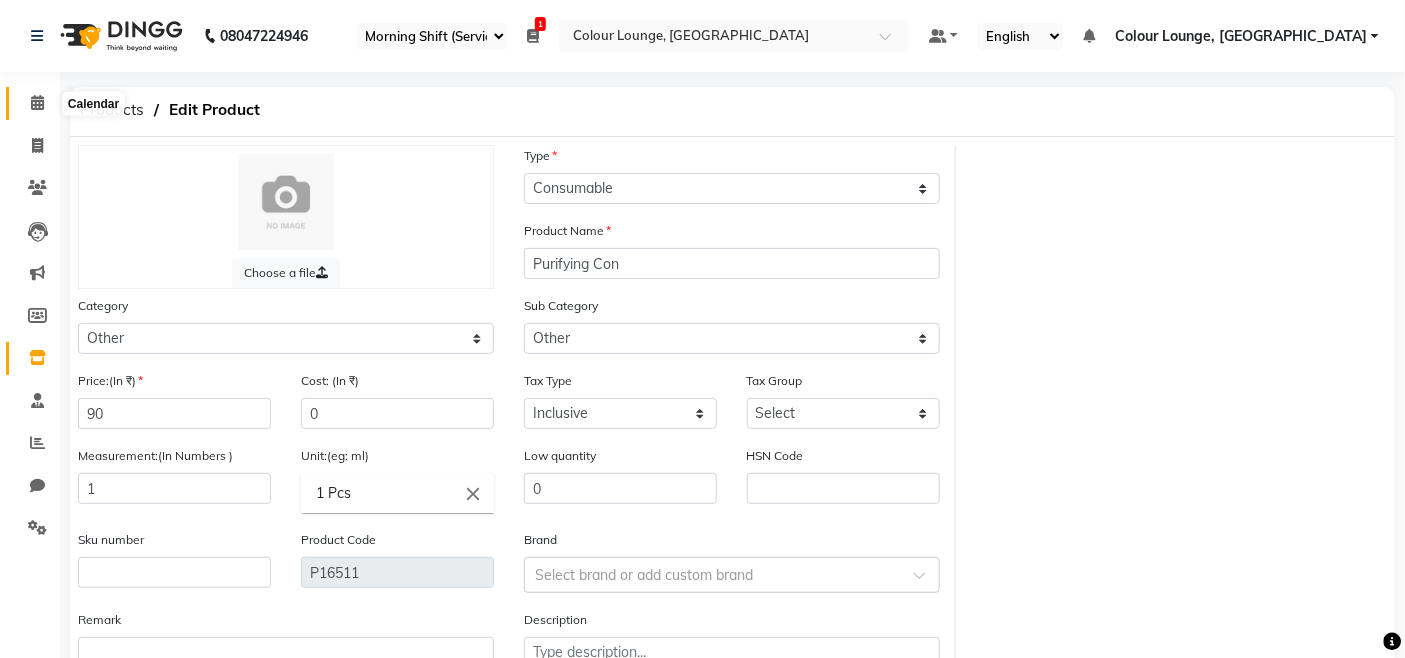 click 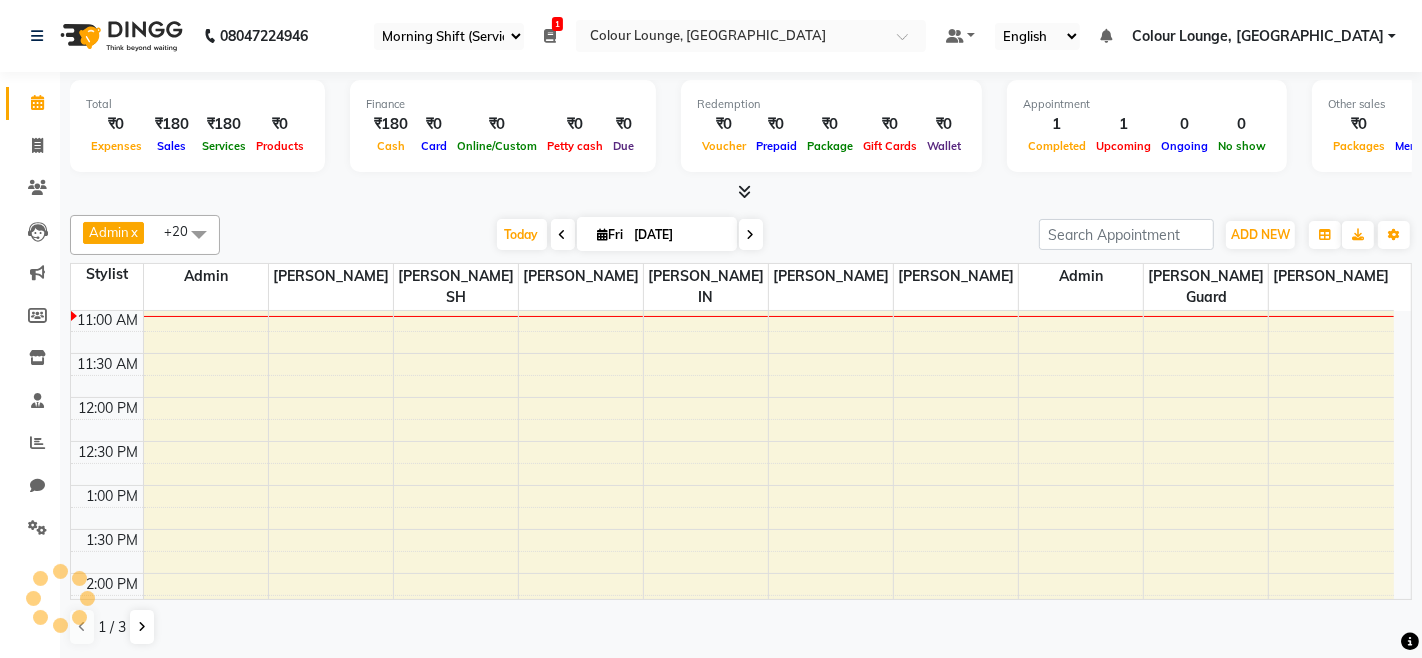 scroll, scrollTop: 0, scrollLeft: 0, axis: both 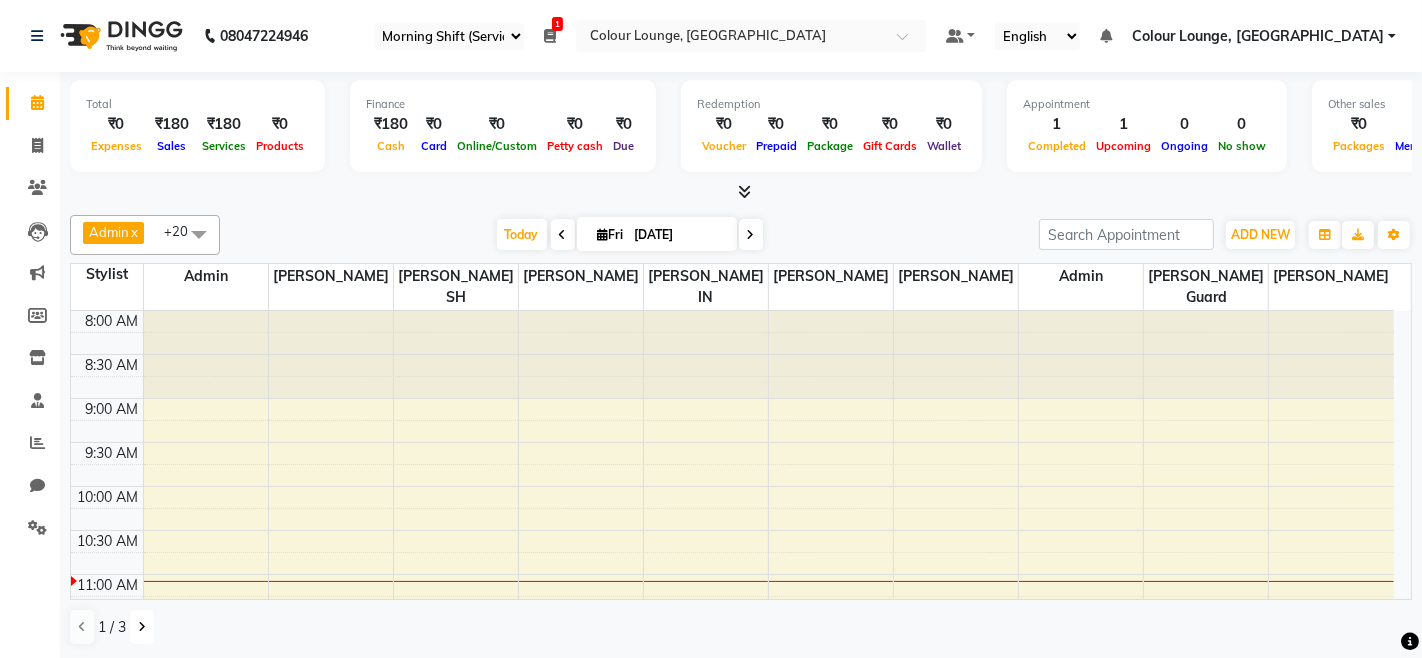 click at bounding box center (142, 627) 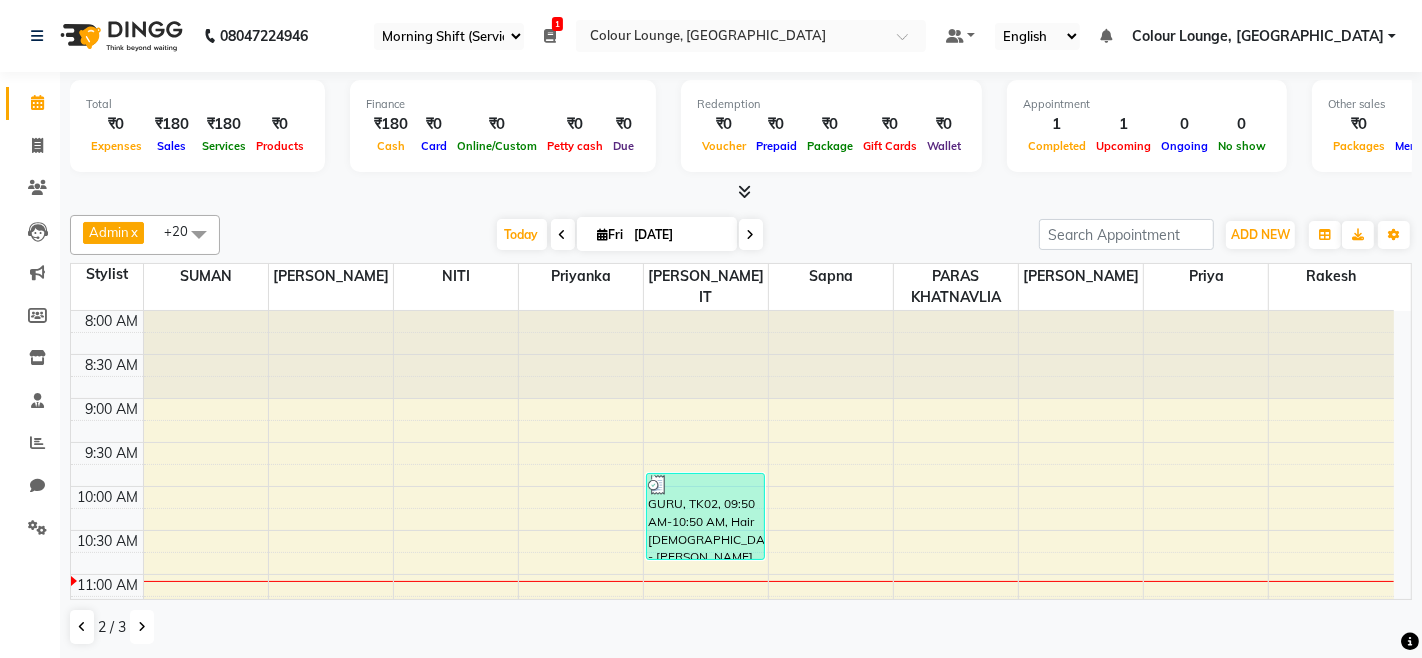 click at bounding box center [142, 627] 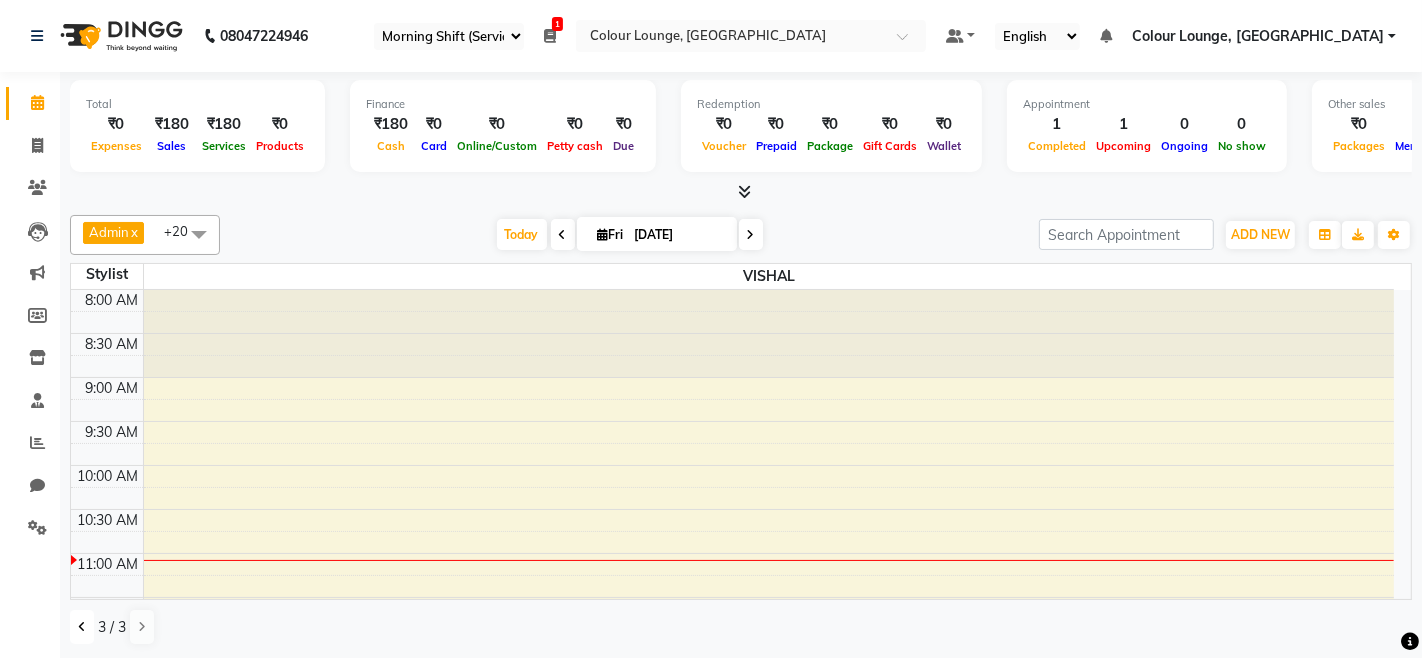 click at bounding box center [82, 627] 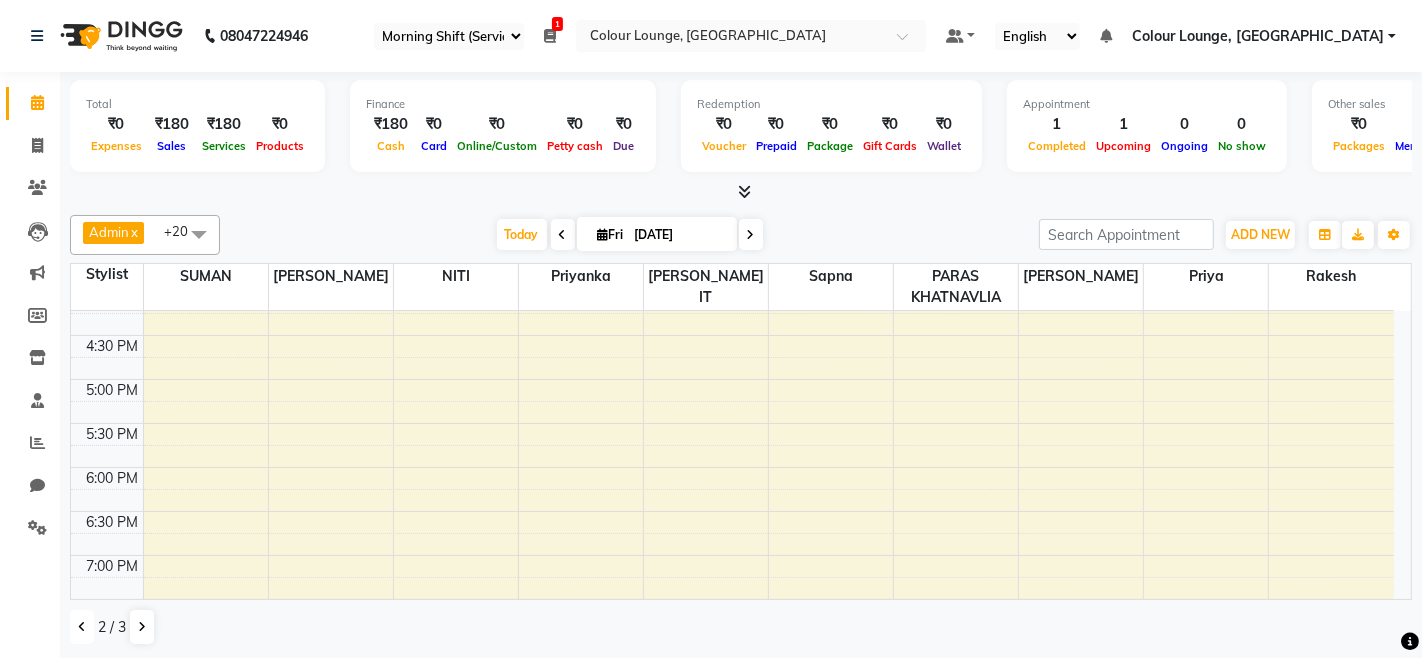 scroll, scrollTop: 777, scrollLeft: 0, axis: vertical 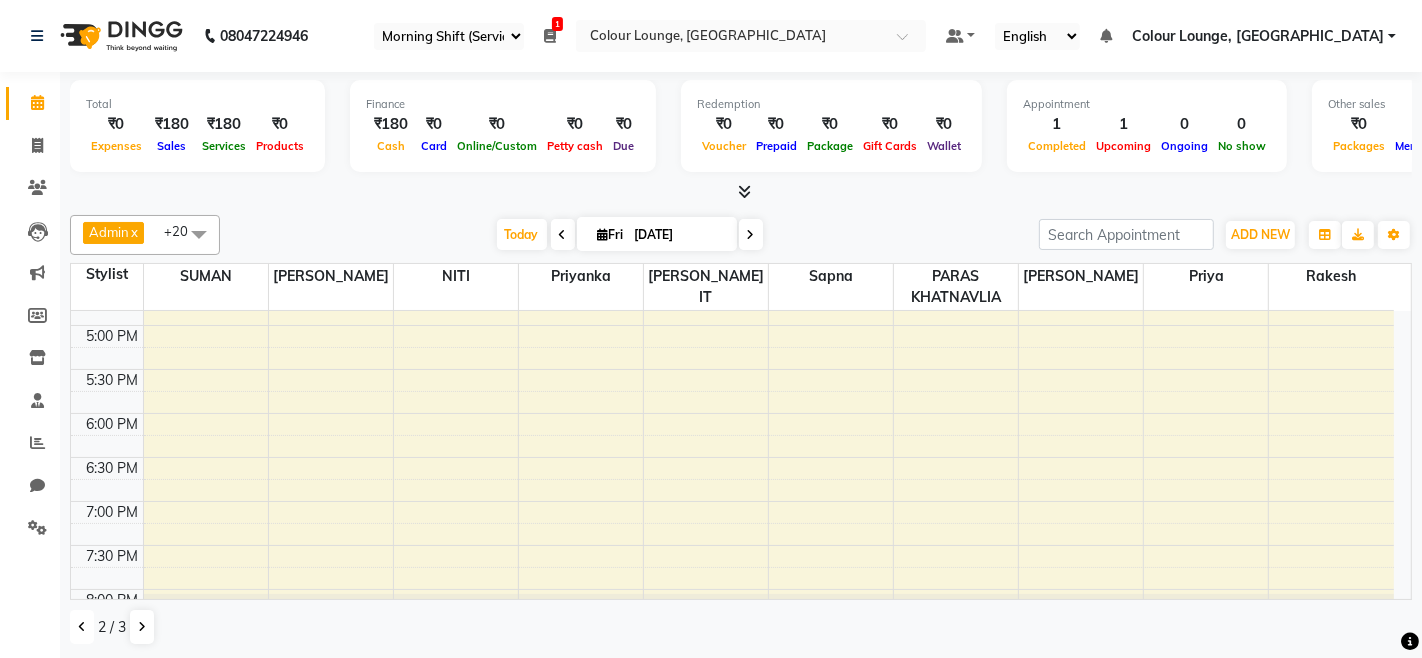 click on "8:00 AM 8:30 AM 9:00 AM 9:30 AM 10:00 AM 10:30 AM 11:00 AM 11:30 AM 12:00 PM 12:30 PM 1:00 PM 1:30 PM 2:00 PM 2:30 PM 3:00 PM 3:30 PM 4:00 PM 4:30 PM 5:00 PM 5:30 PM 6:00 PM 6:30 PM 7:00 PM 7:30 PM 8:00 PM 8:30 PM     GURU, TK02, 09:50 AM-10:50 AM, Hair [DEMOGRAPHIC_DATA] [PERSON_NAME]rd Trim (₹180)" at bounding box center (732, 105) 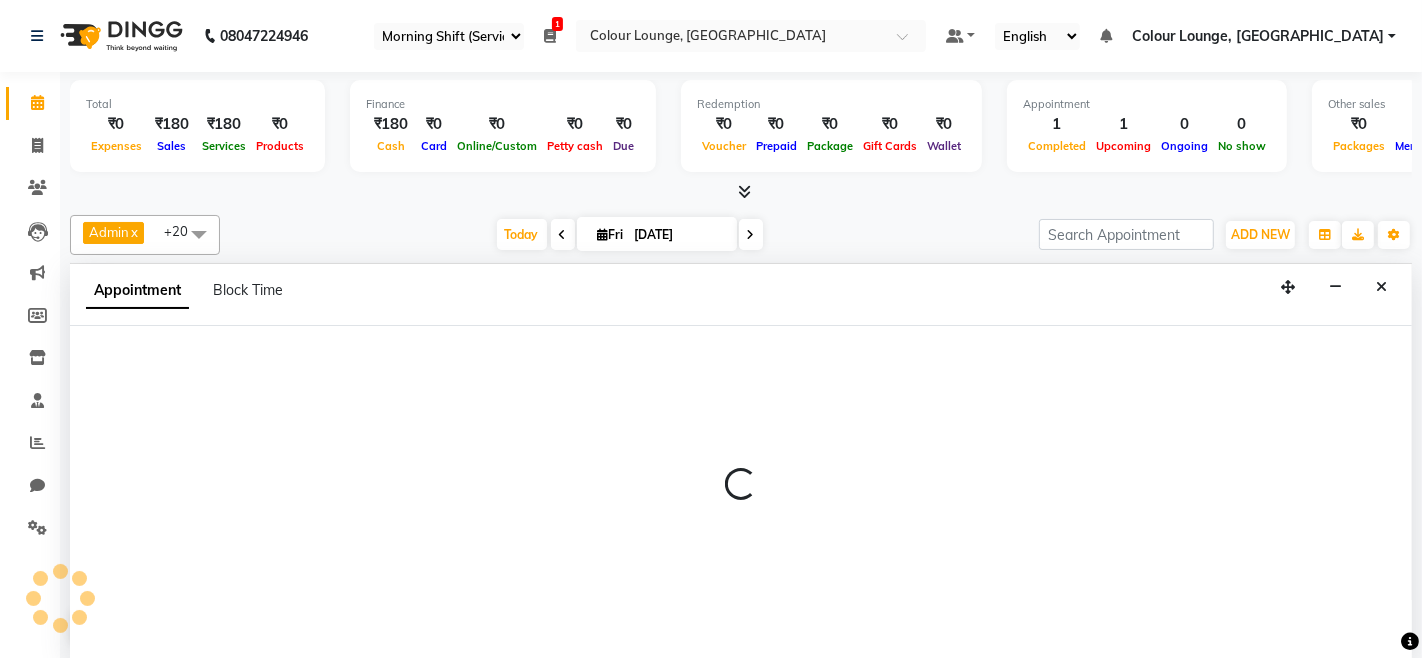 select on "70123" 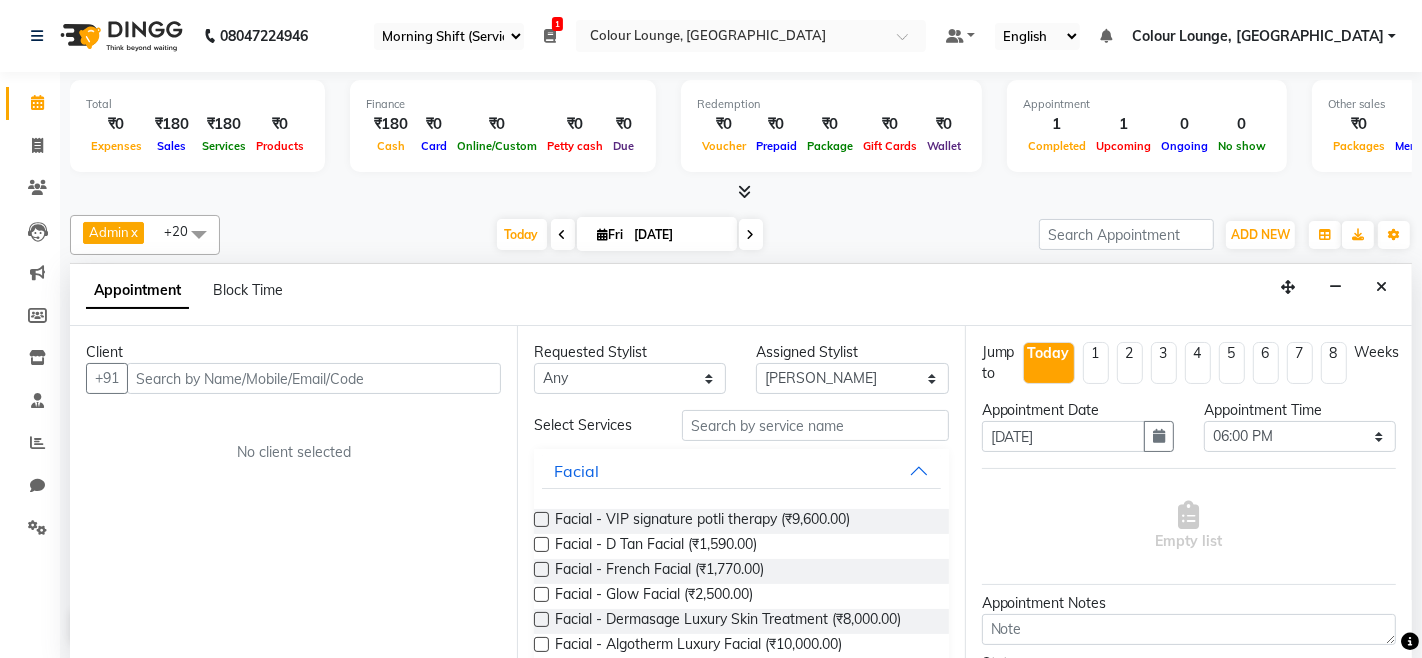 click at bounding box center [314, 378] 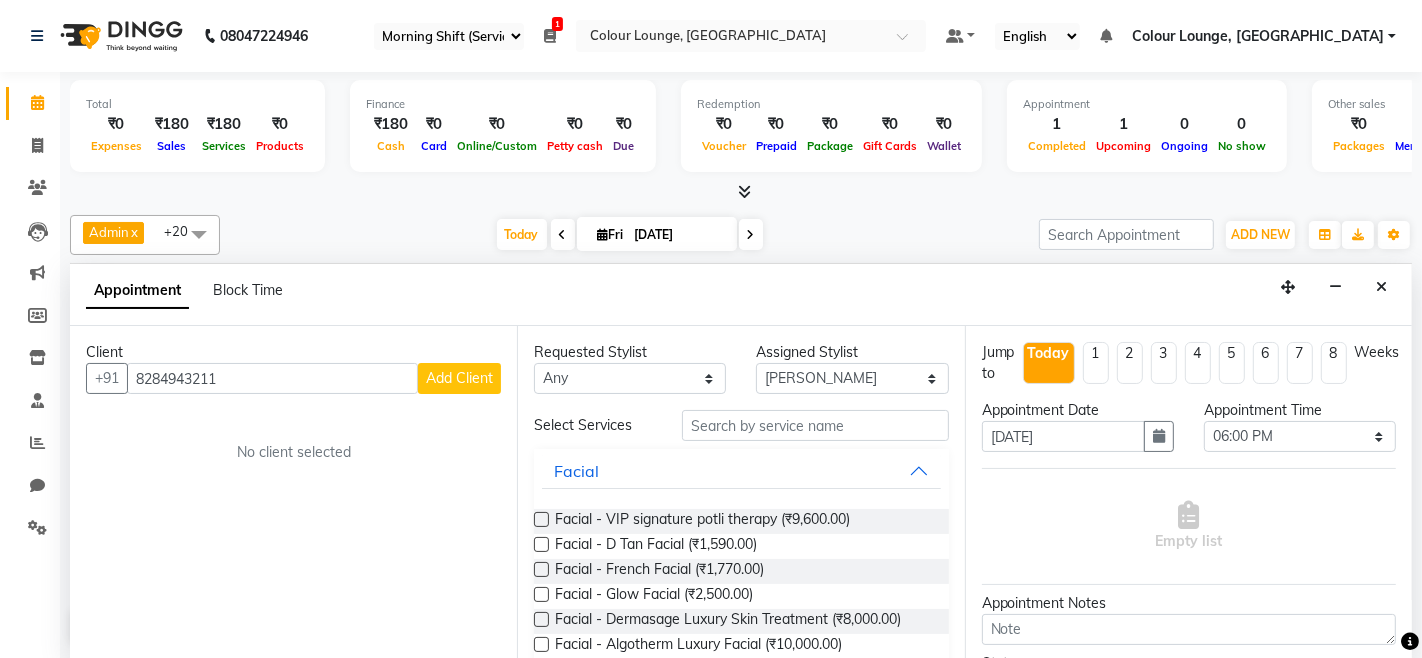 type on "8284943211" 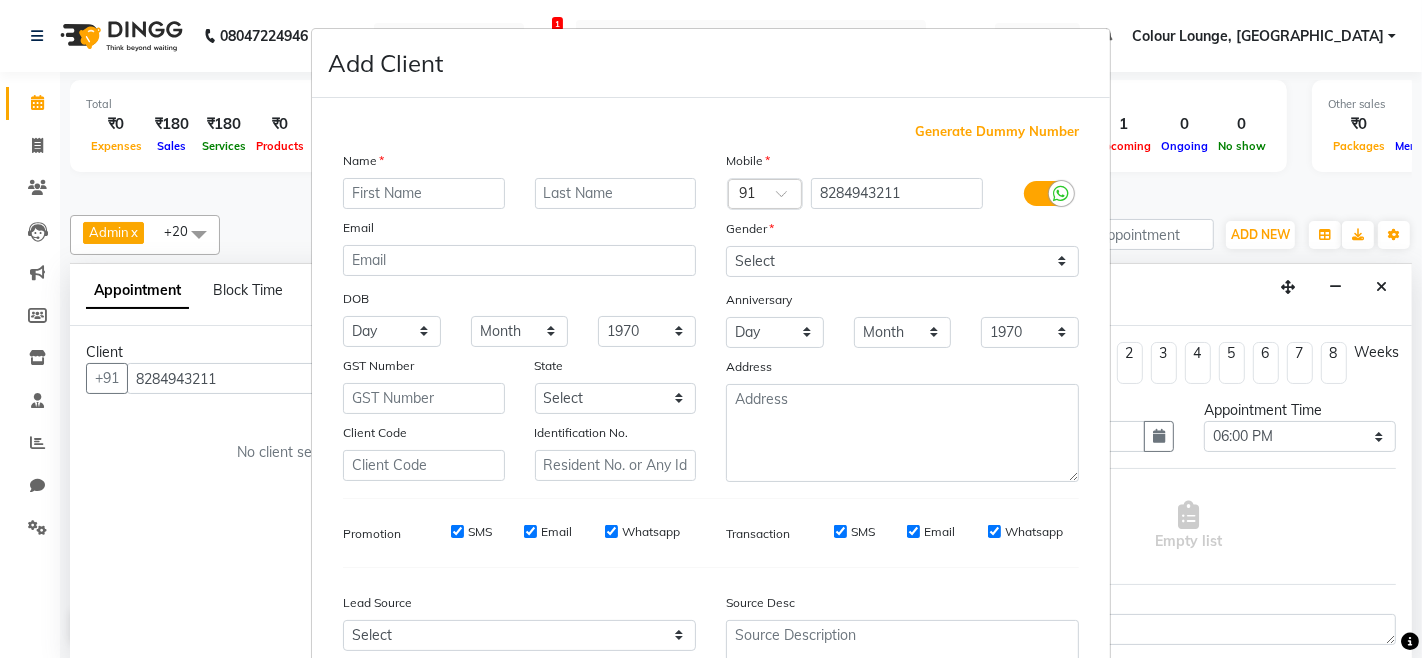 click at bounding box center (424, 193) 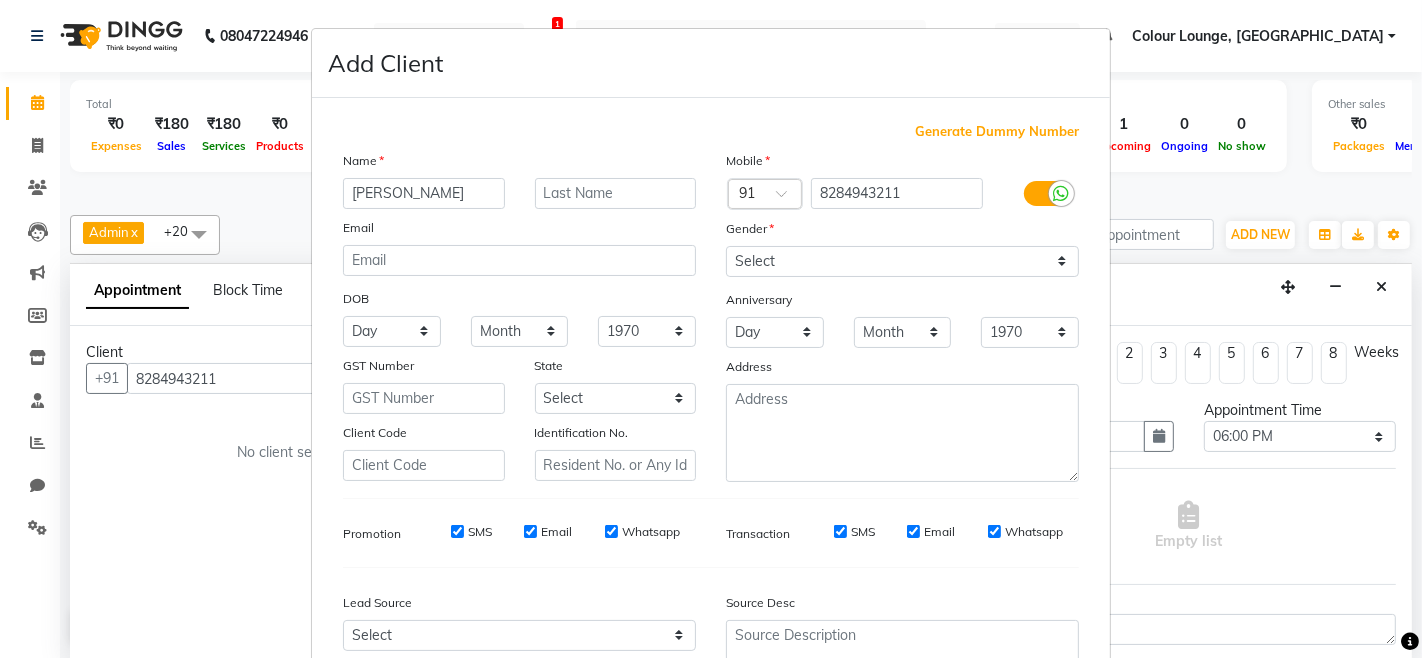 type on "[PERSON_NAME]" 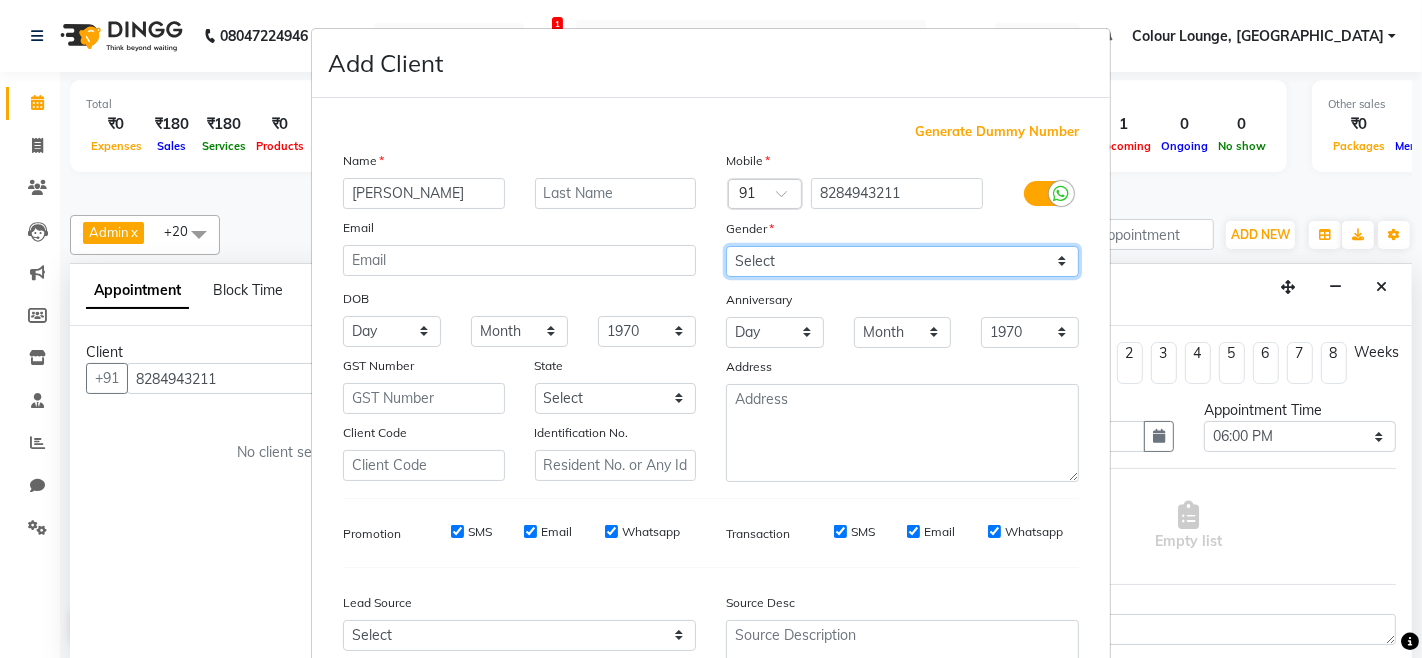 click on "Select [DEMOGRAPHIC_DATA] [DEMOGRAPHIC_DATA] Other Prefer Not To Say" at bounding box center (902, 261) 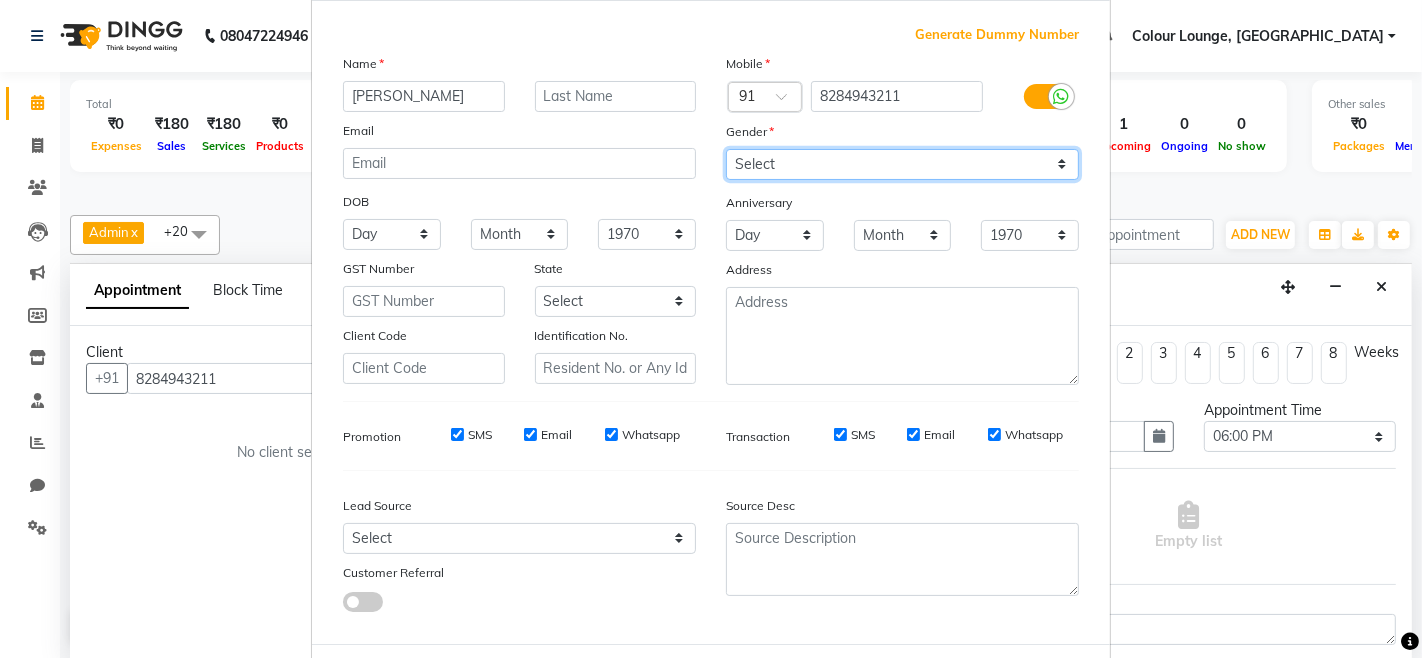 scroll, scrollTop: 192, scrollLeft: 0, axis: vertical 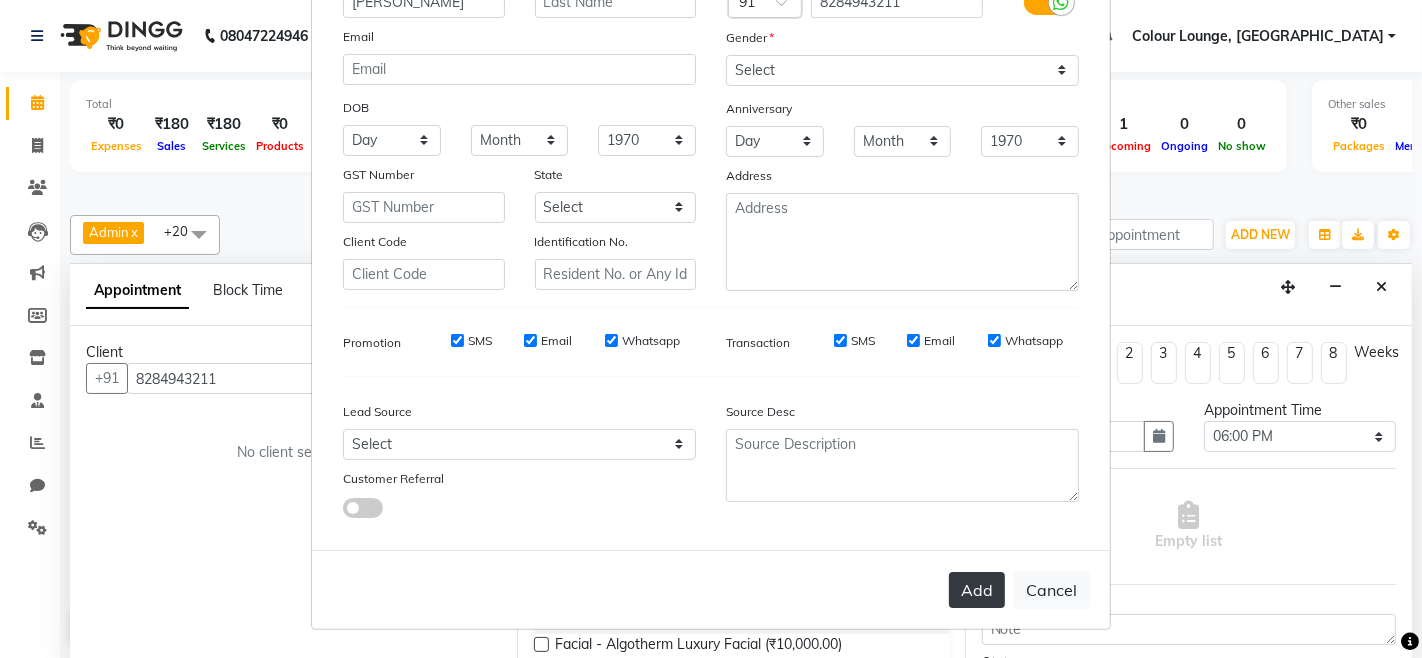 click on "Add" at bounding box center [977, 590] 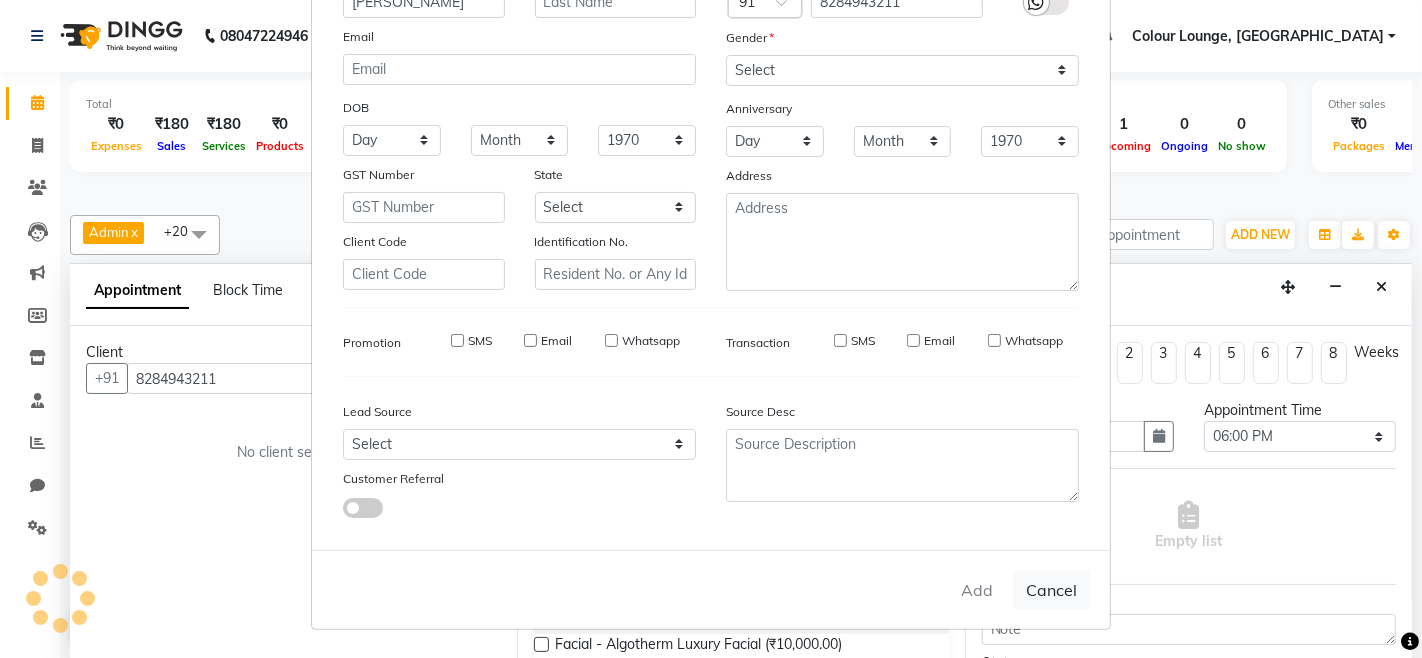 type 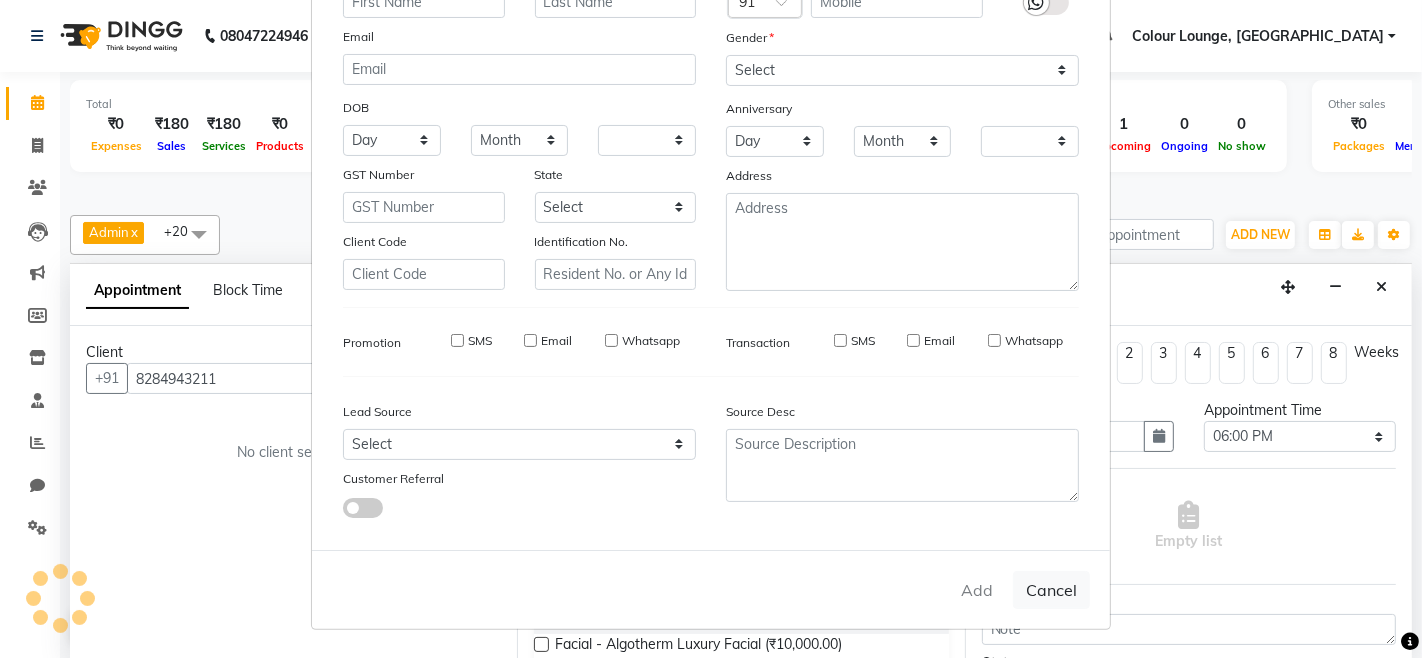 checkbox on "false" 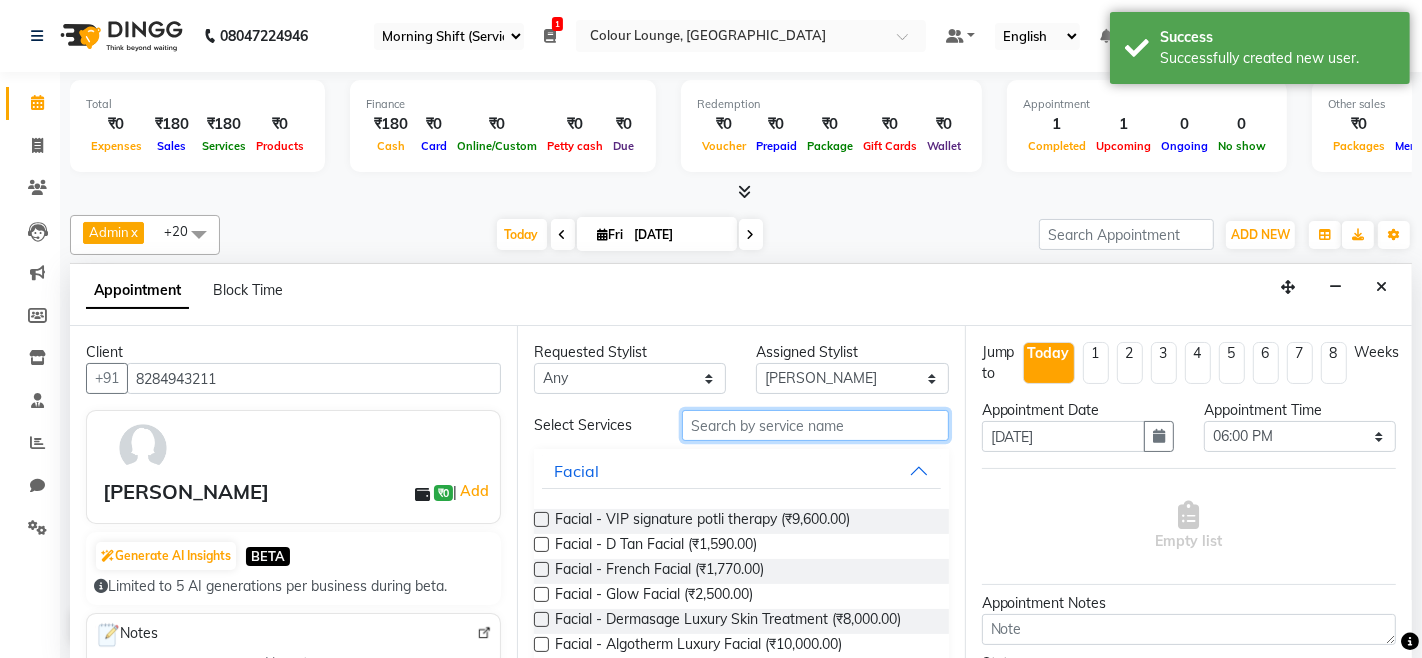 click at bounding box center (815, 425) 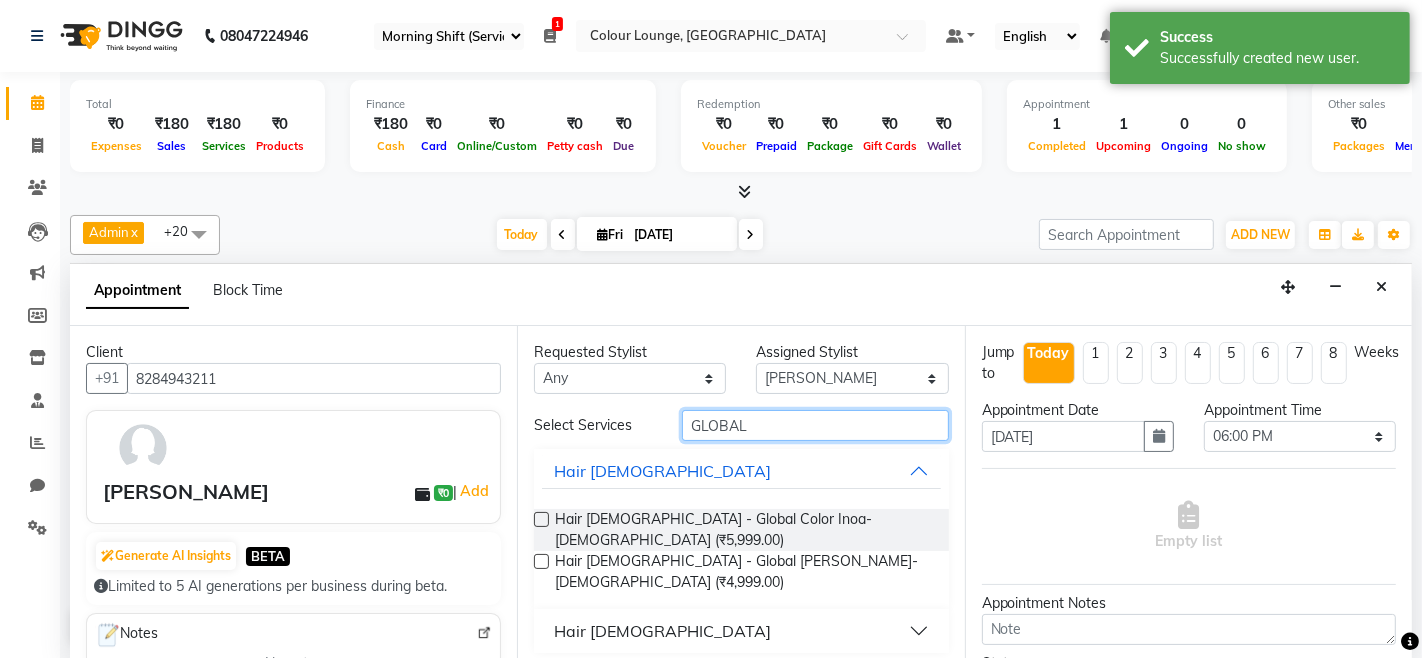 scroll, scrollTop: 860, scrollLeft: 0, axis: vertical 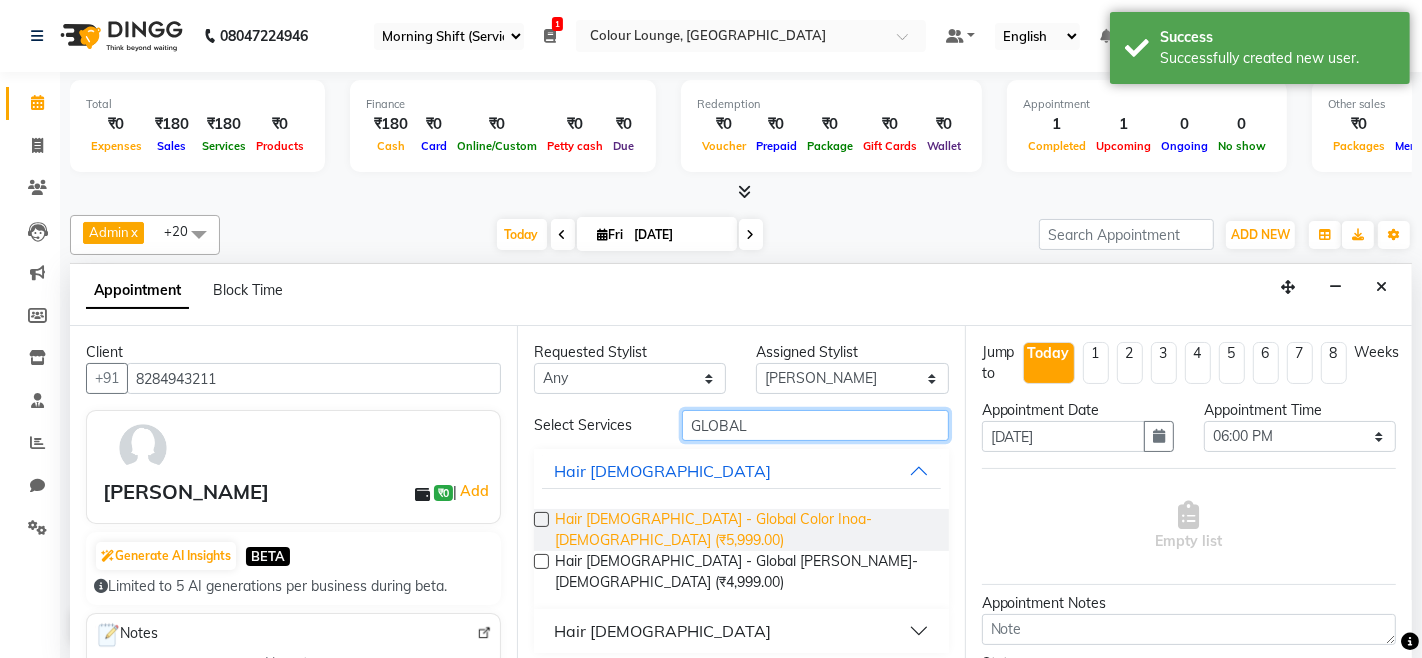 type on "GLOBAL" 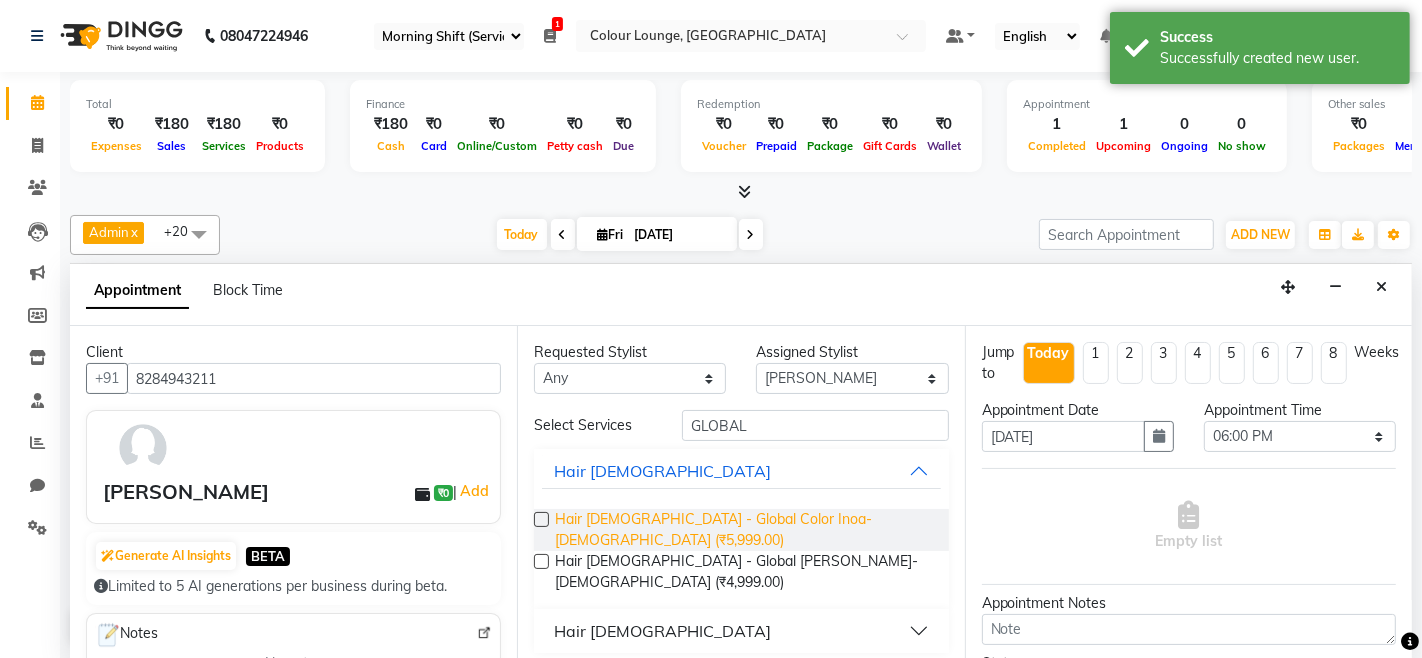 click on "Hair [DEMOGRAPHIC_DATA] - Global Color Inoa-[DEMOGRAPHIC_DATA] (₹5,999.00)" at bounding box center (743, 530) 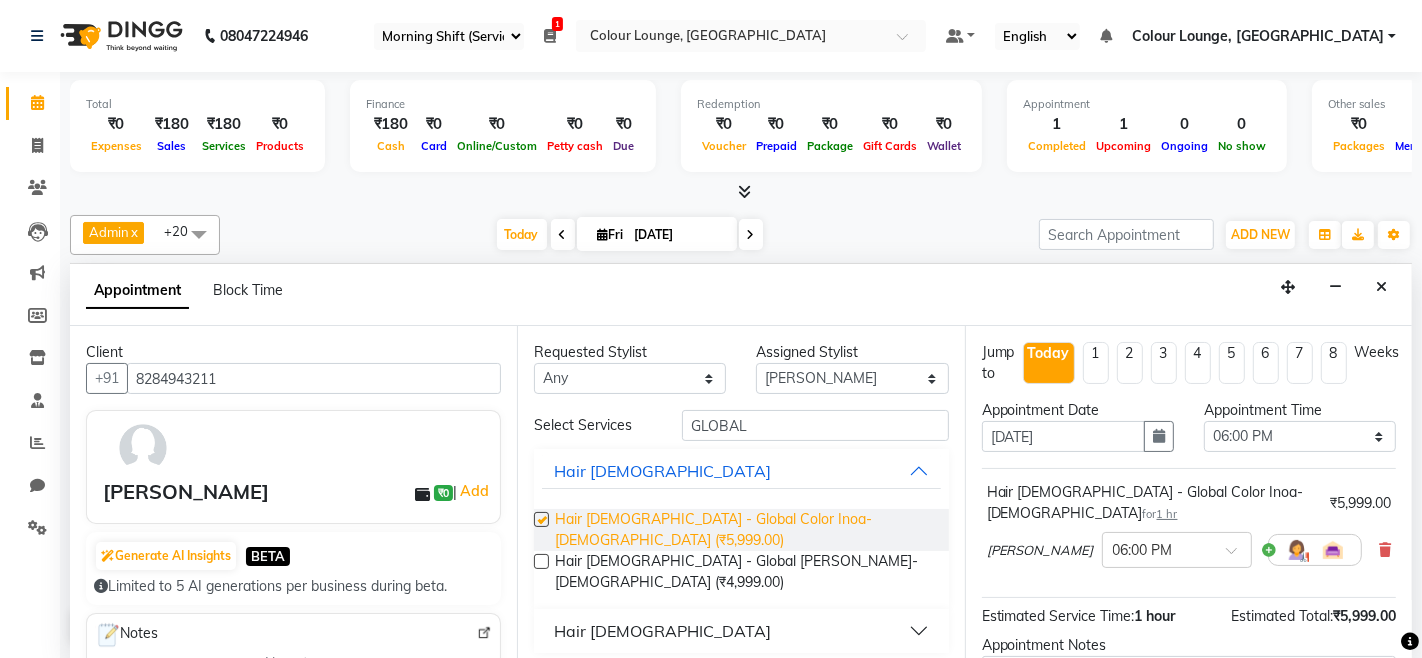 checkbox on "false" 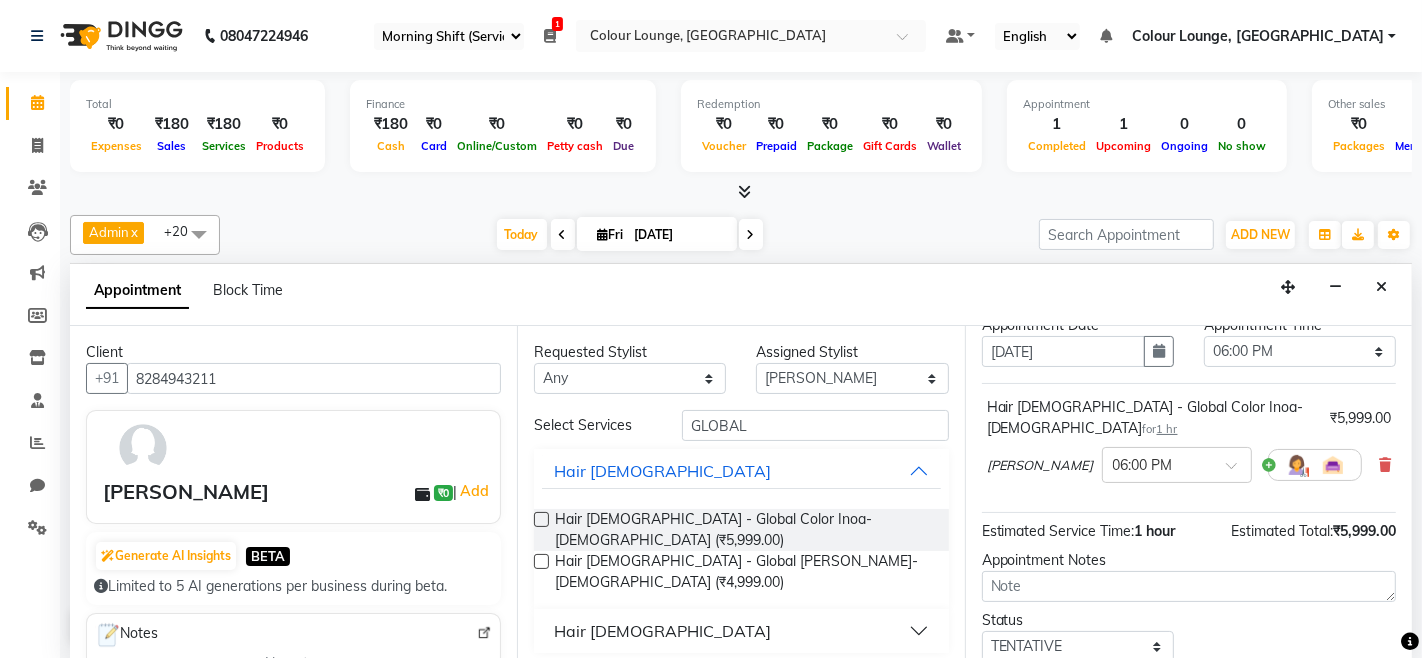 scroll, scrollTop: 195, scrollLeft: 0, axis: vertical 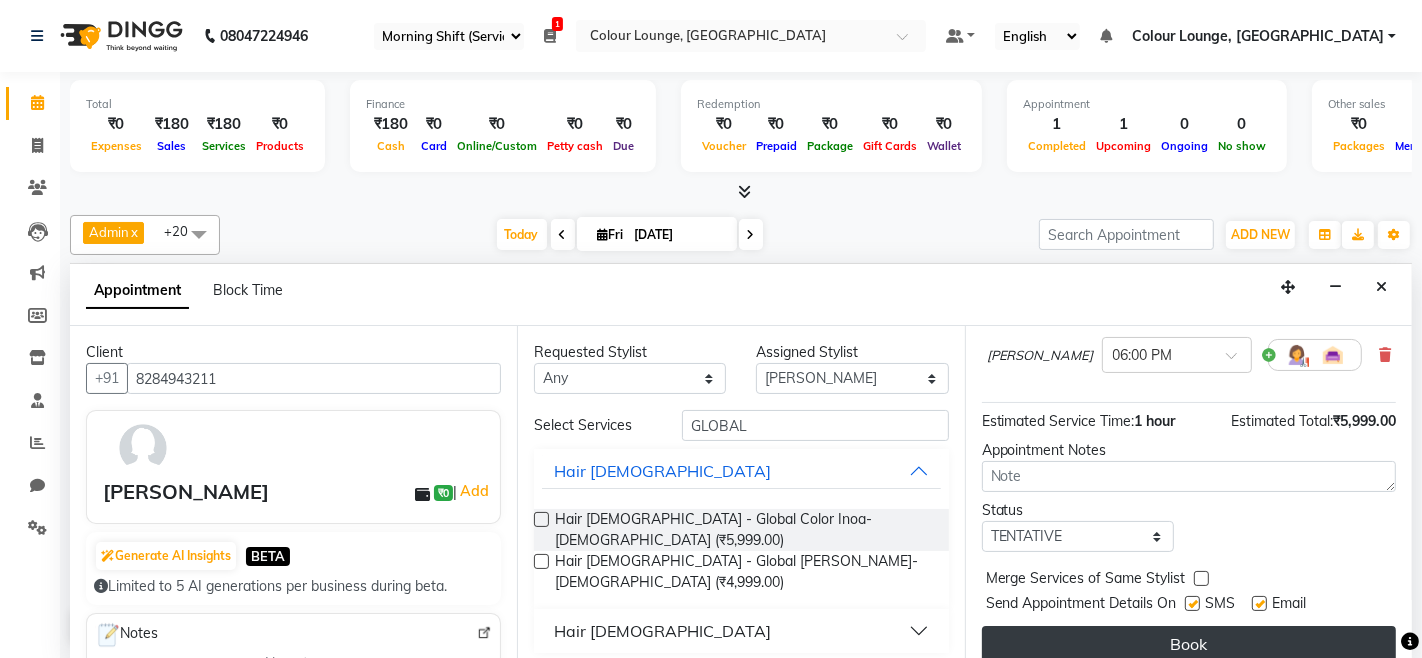 click on "Book" at bounding box center [1189, 644] 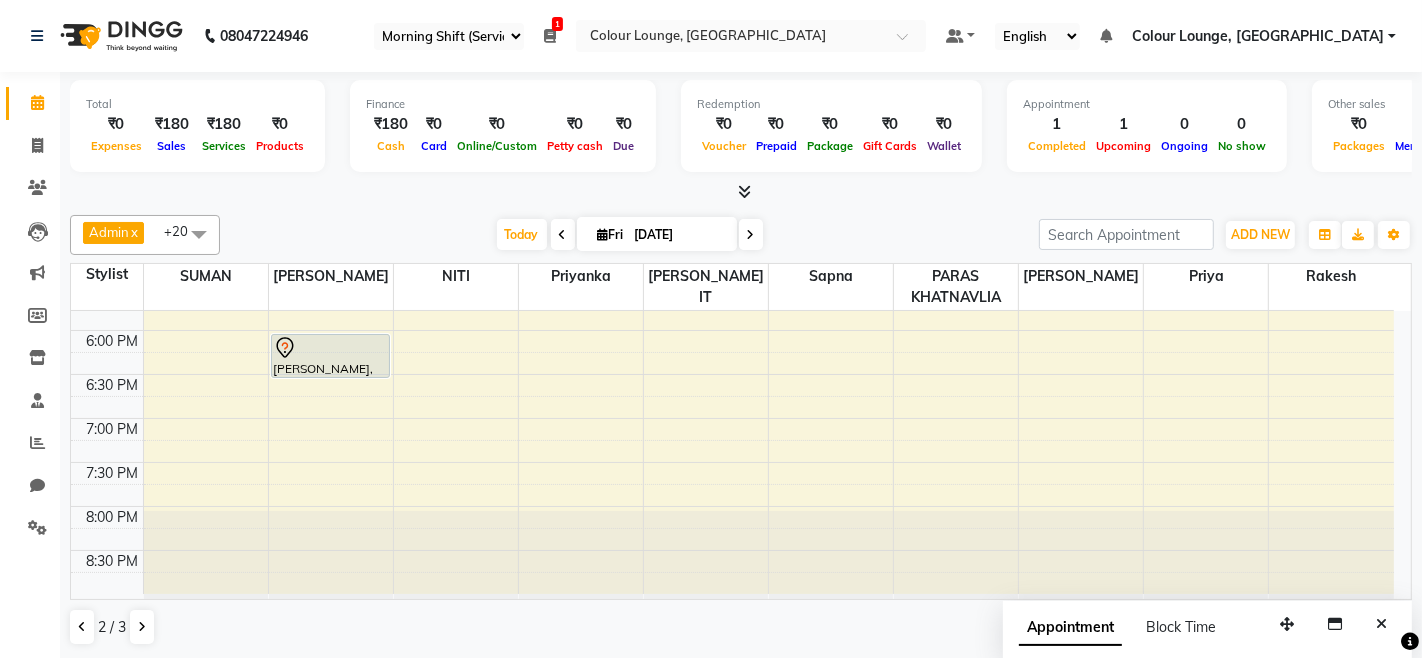 drag, startPoint x: 337, startPoint y: 422, endPoint x: 337, endPoint y: 371, distance: 51 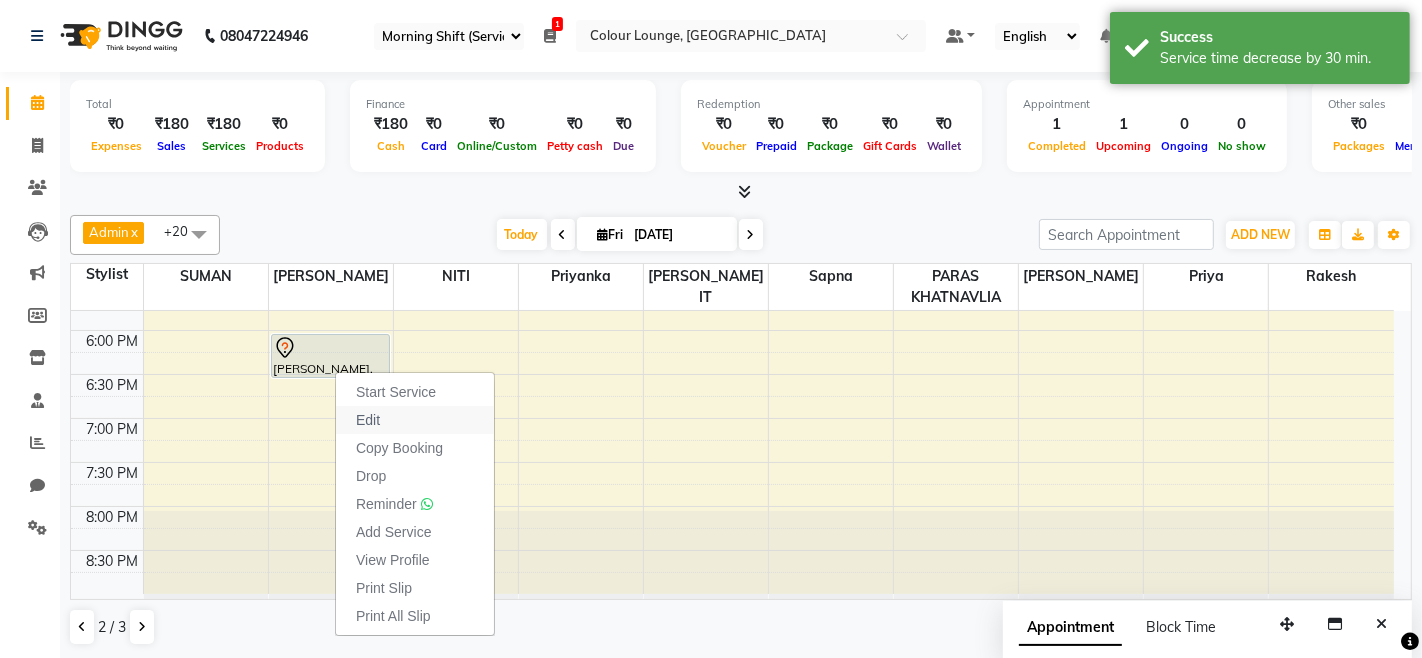 click on "Edit" at bounding box center [368, 420] 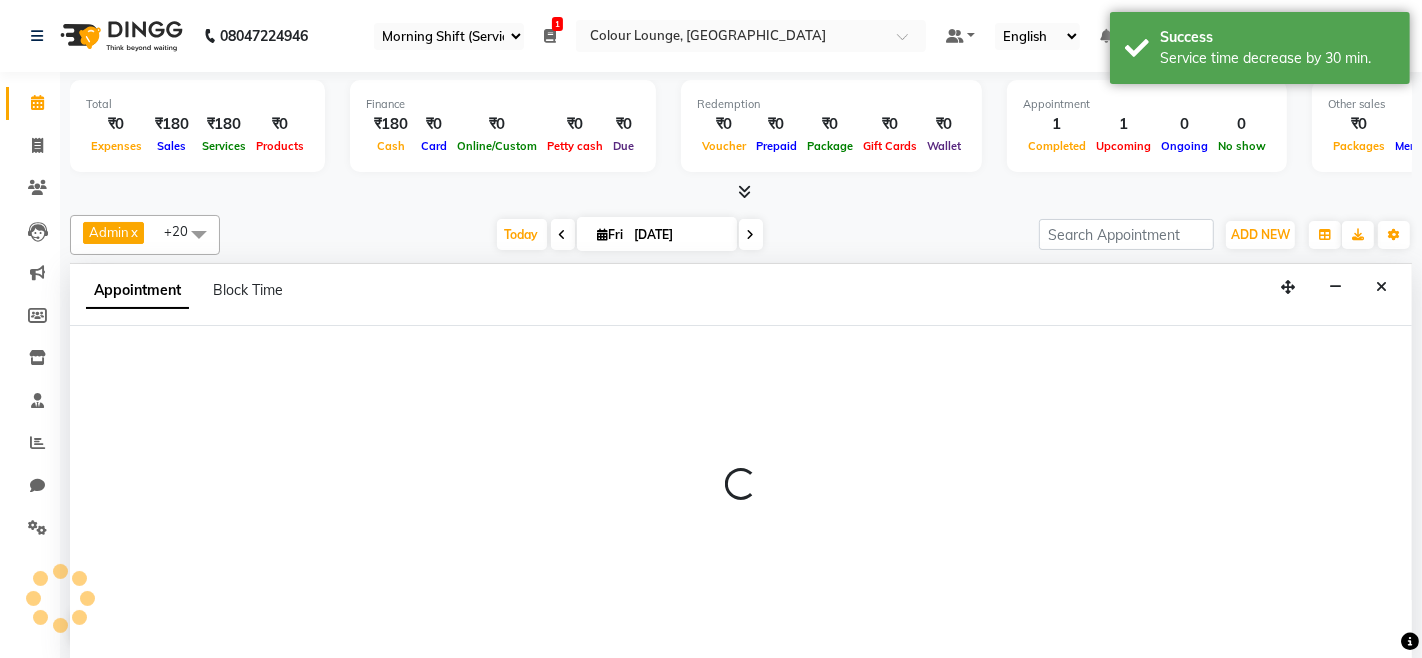 select on "tentative" 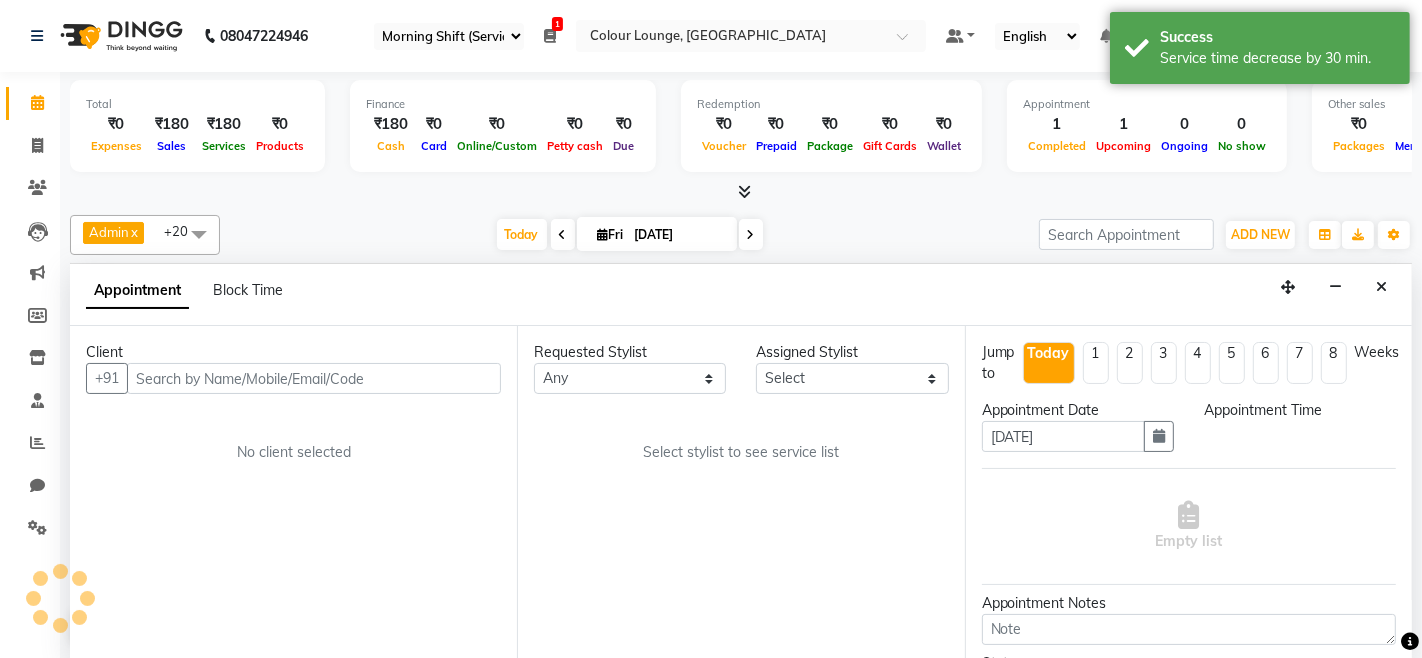 scroll, scrollTop: 0, scrollLeft: 0, axis: both 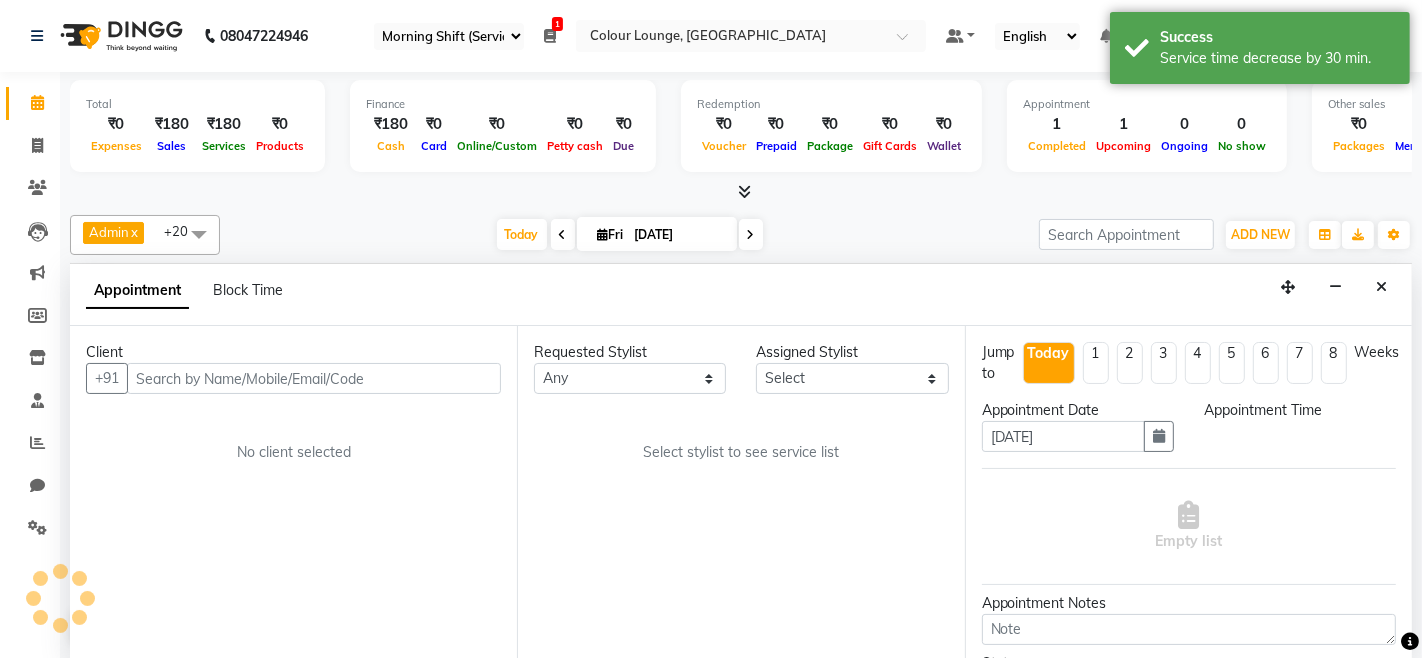 select on "1080" 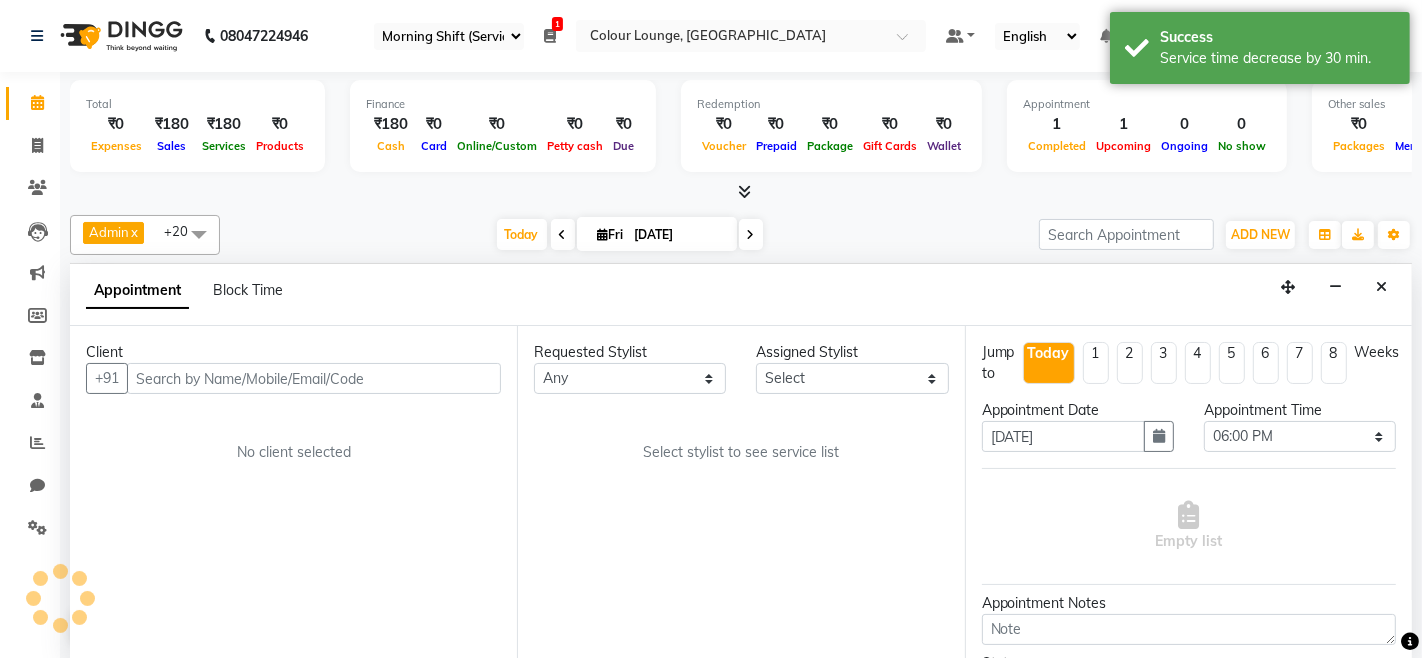 select on "70123" 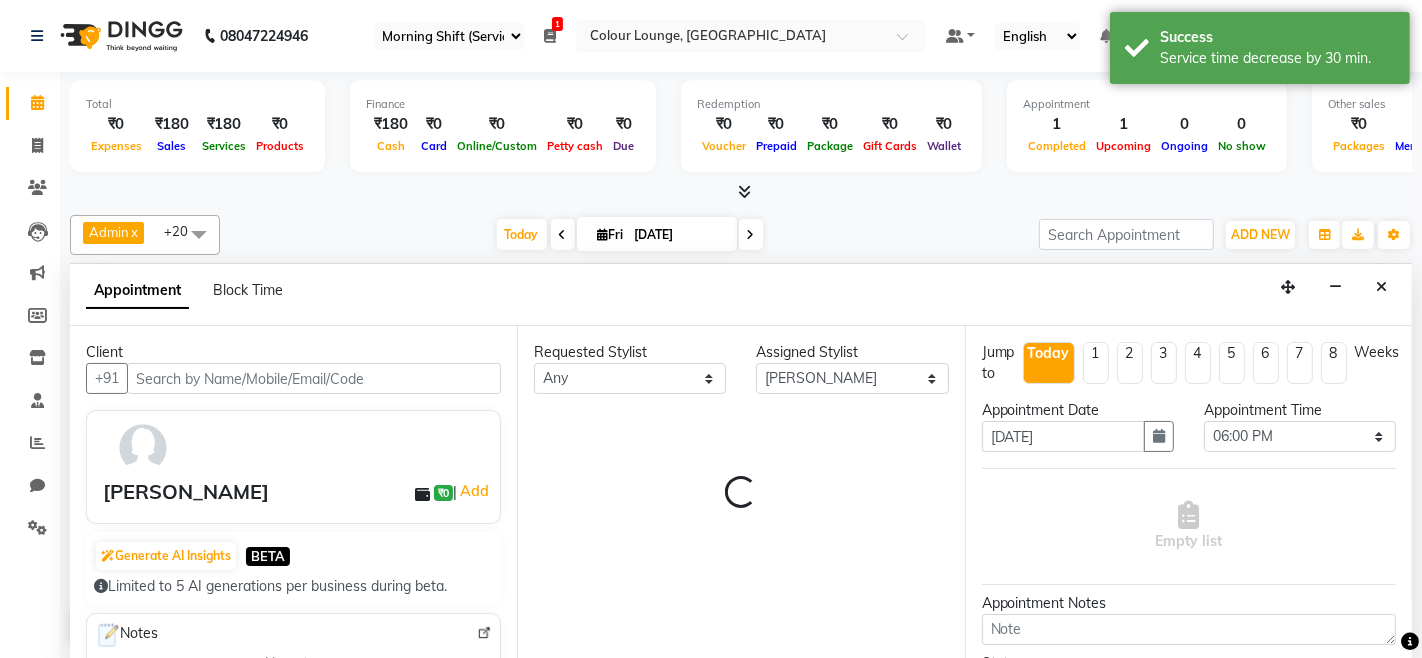 select on "3935" 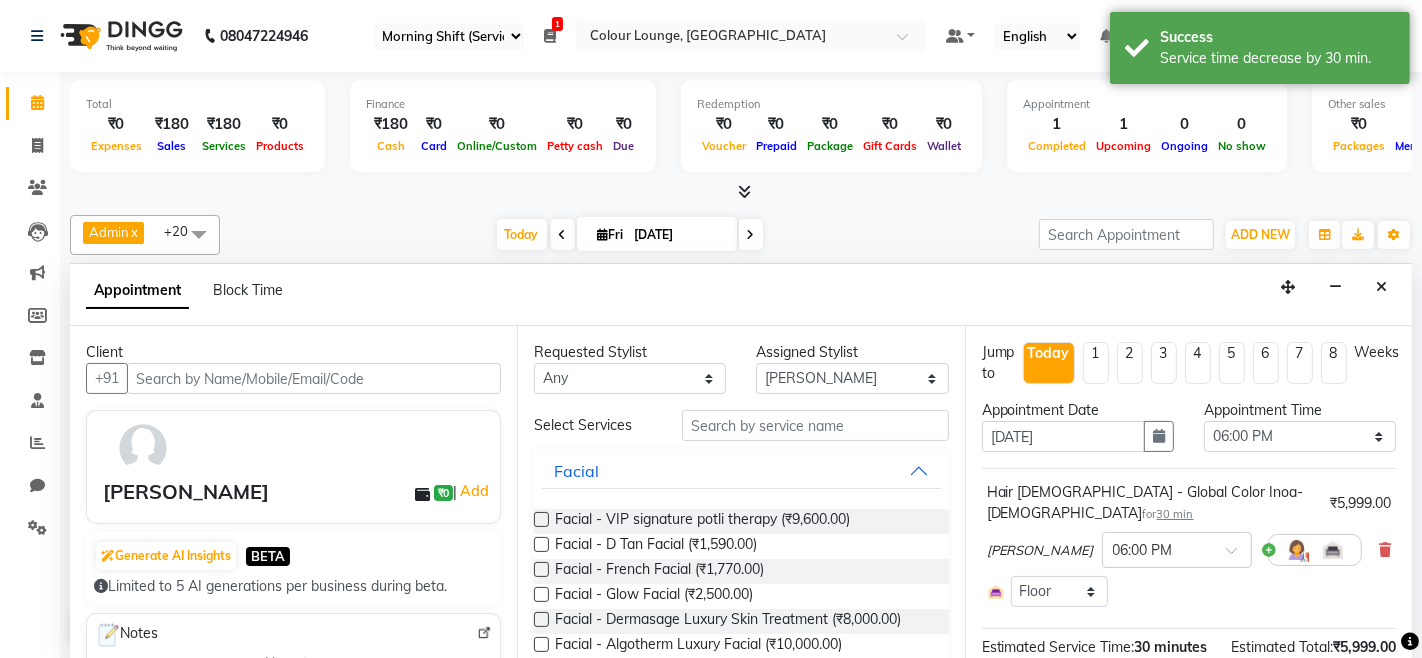 scroll, scrollTop: 265, scrollLeft: 0, axis: vertical 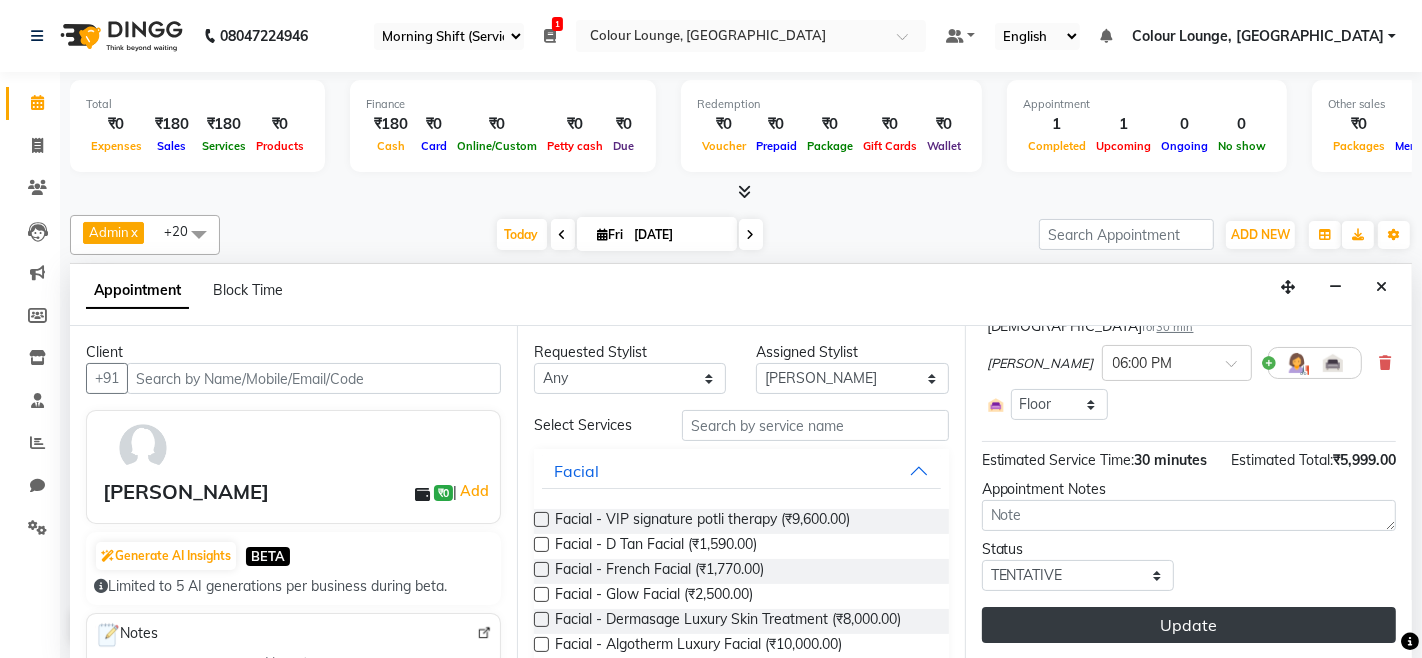 click on "Update" at bounding box center [1189, 625] 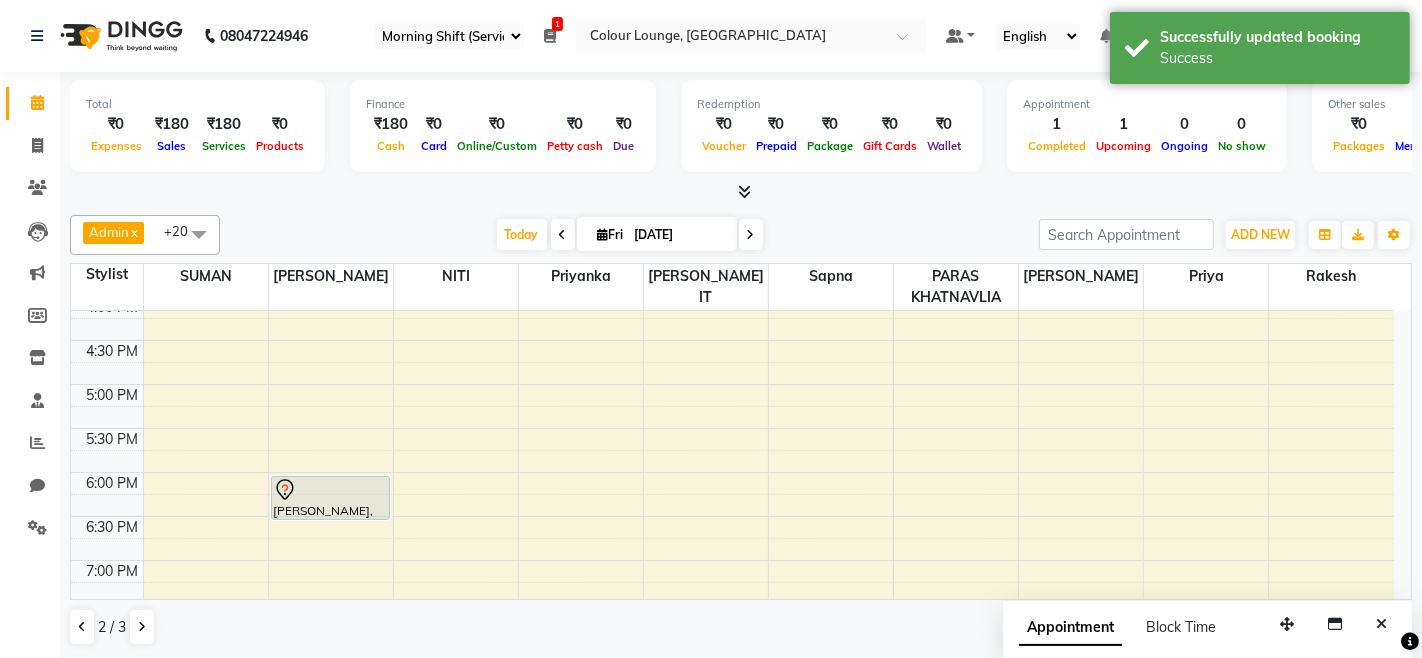 scroll, scrollTop: 777, scrollLeft: 0, axis: vertical 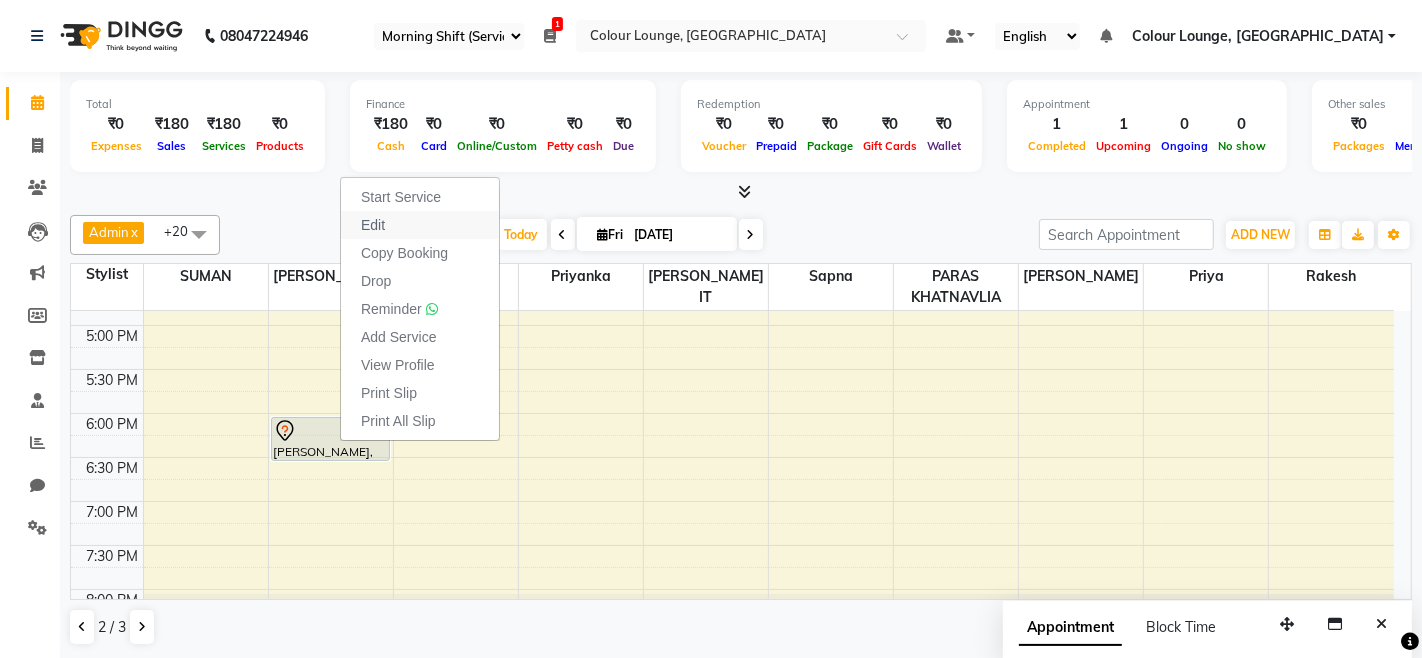 click on "Edit" at bounding box center (420, 225) 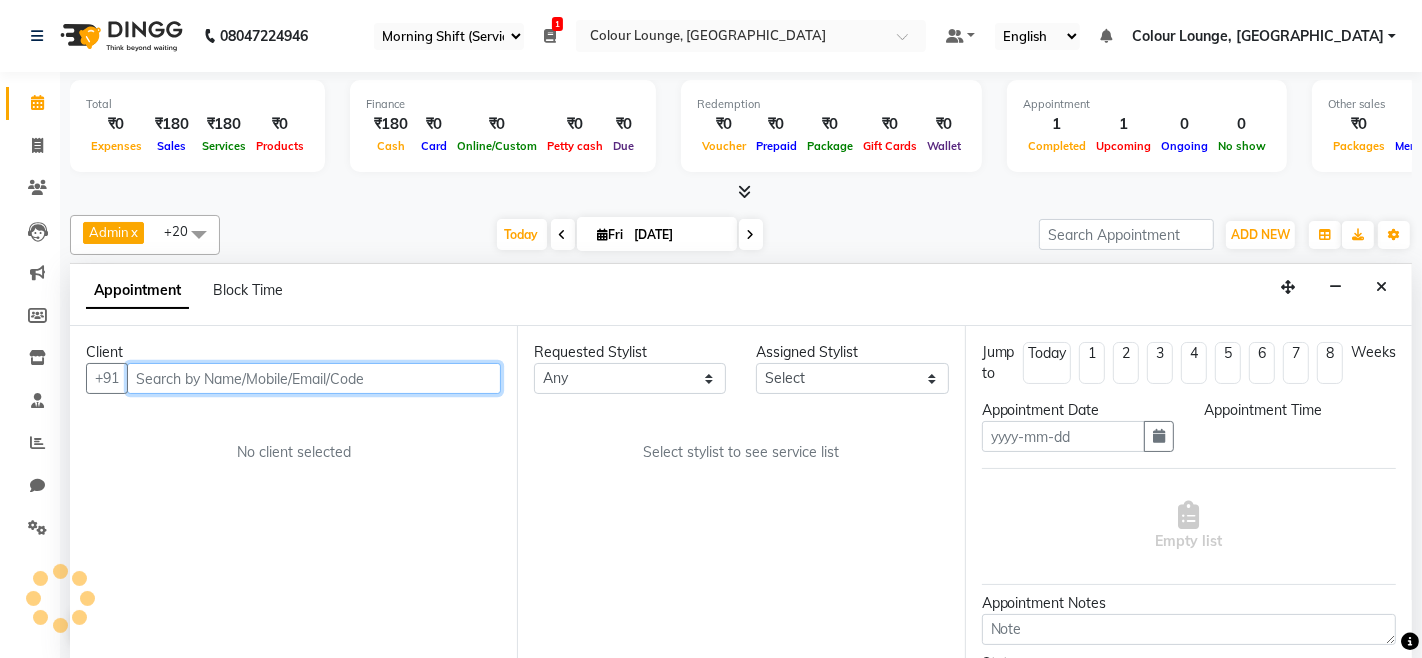 type on "[DATE]" 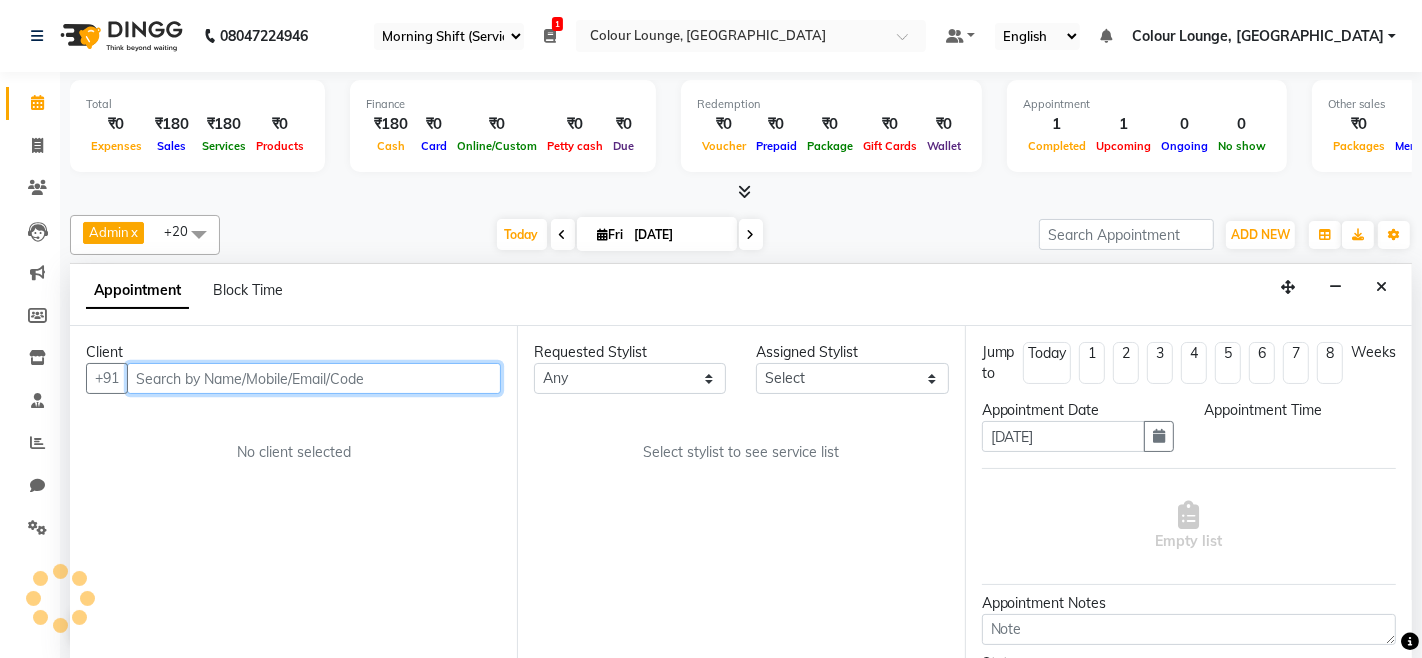 scroll, scrollTop: 0, scrollLeft: 0, axis: both 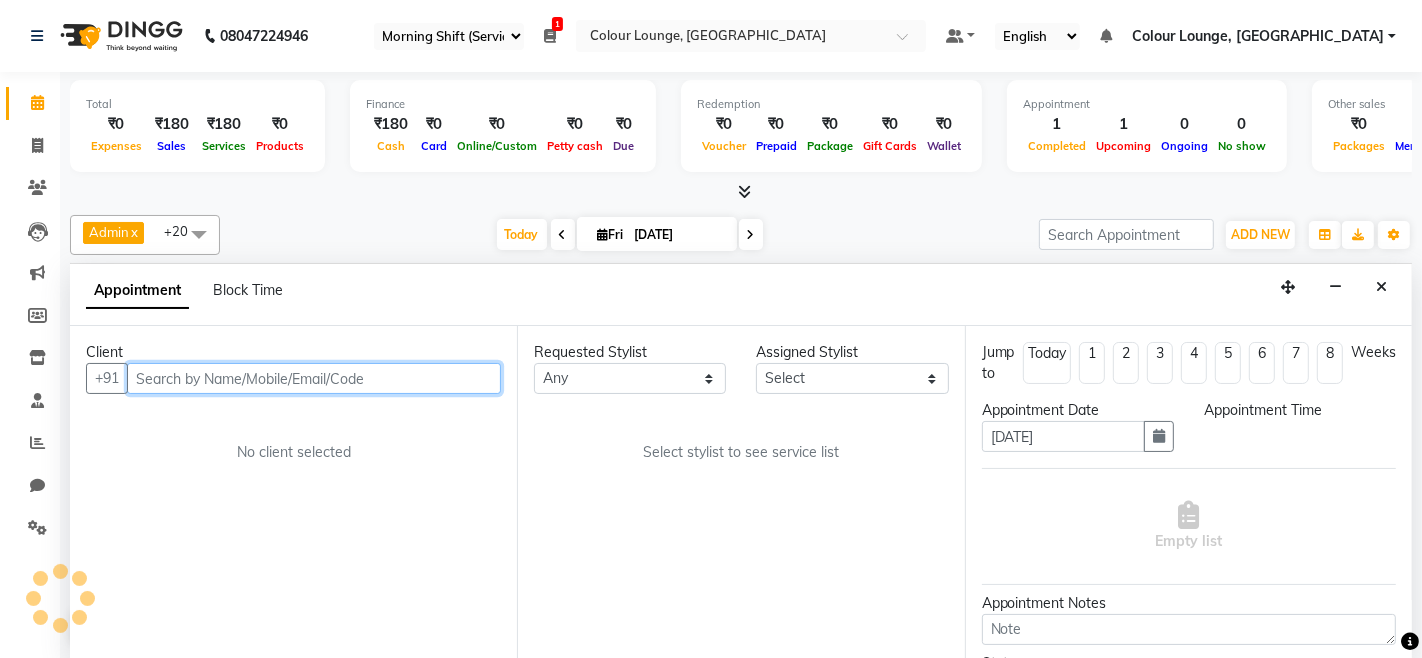 select on "1080" 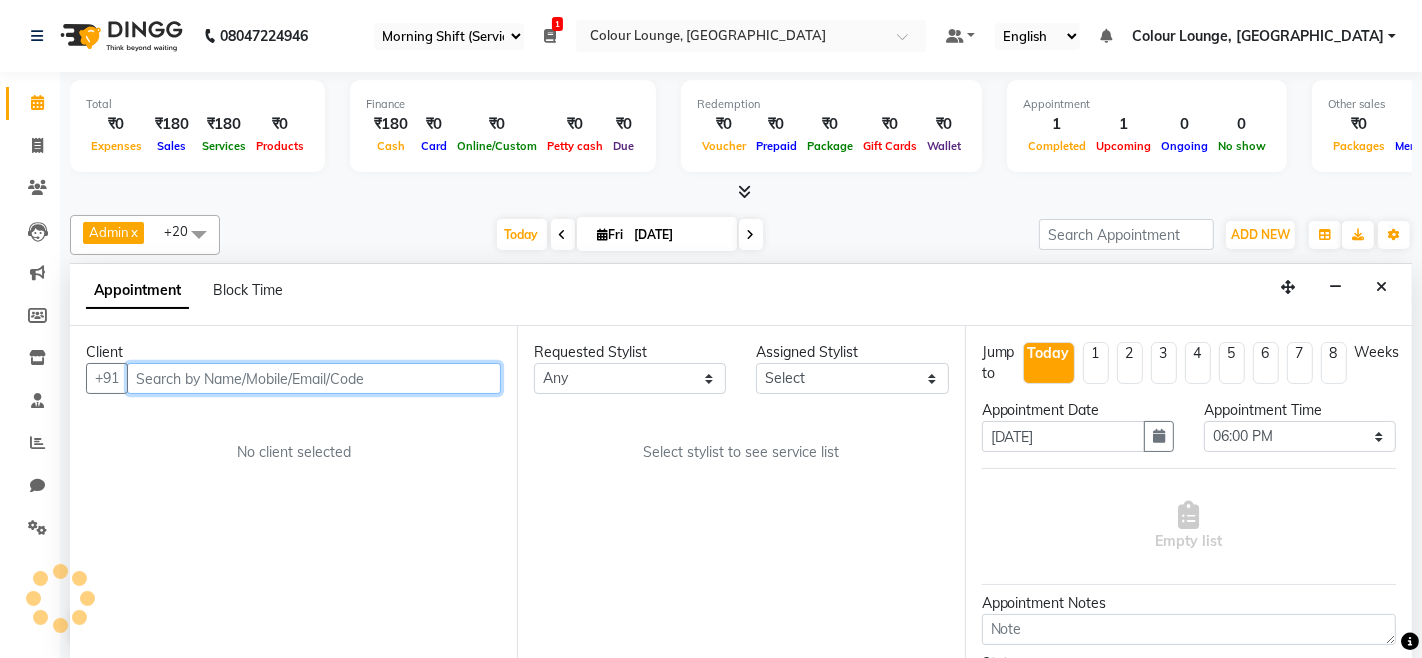 select on "70123" 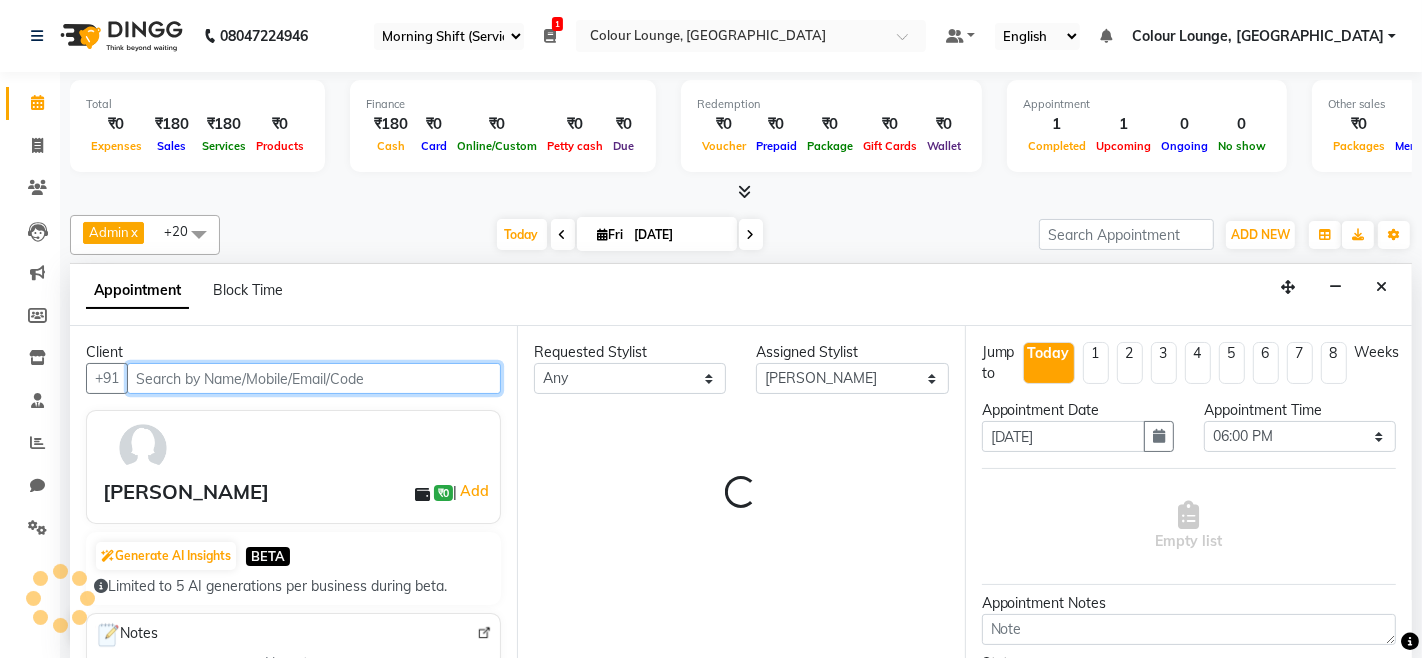 scroll, scrollTop: 265, scrollLeft: 0, axis: vertical 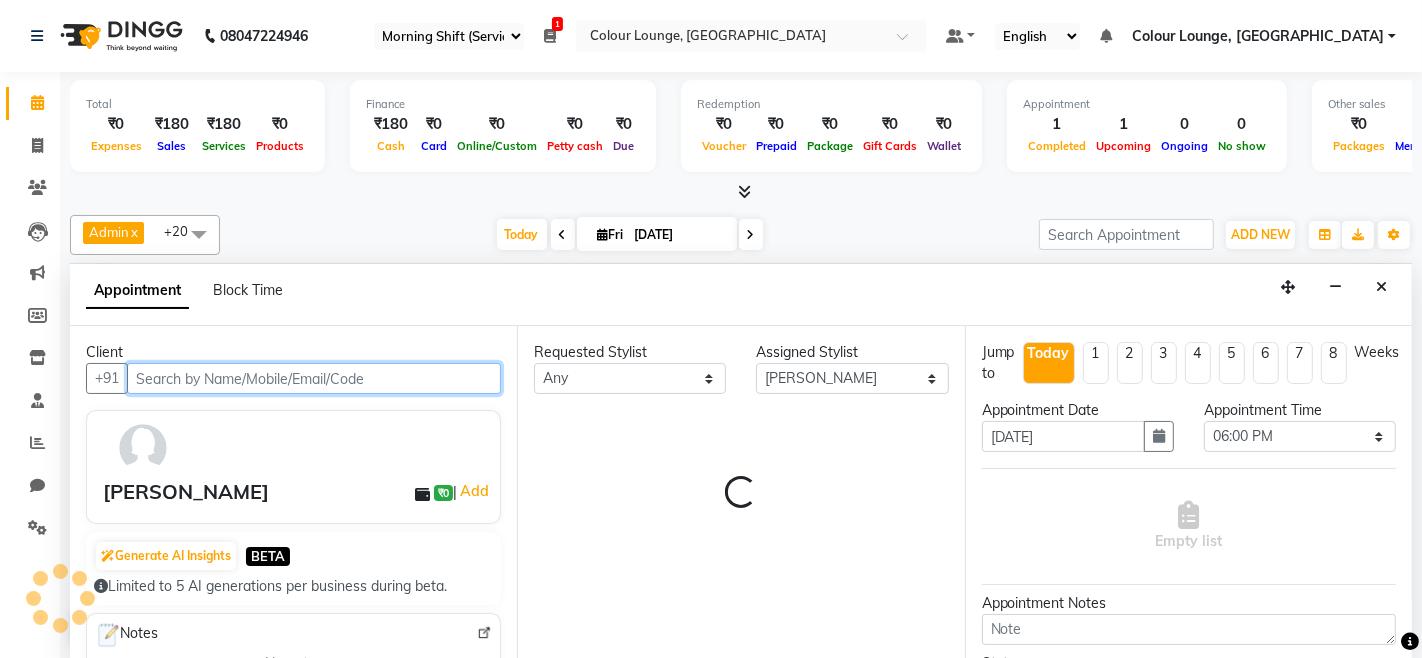 select on "3935" 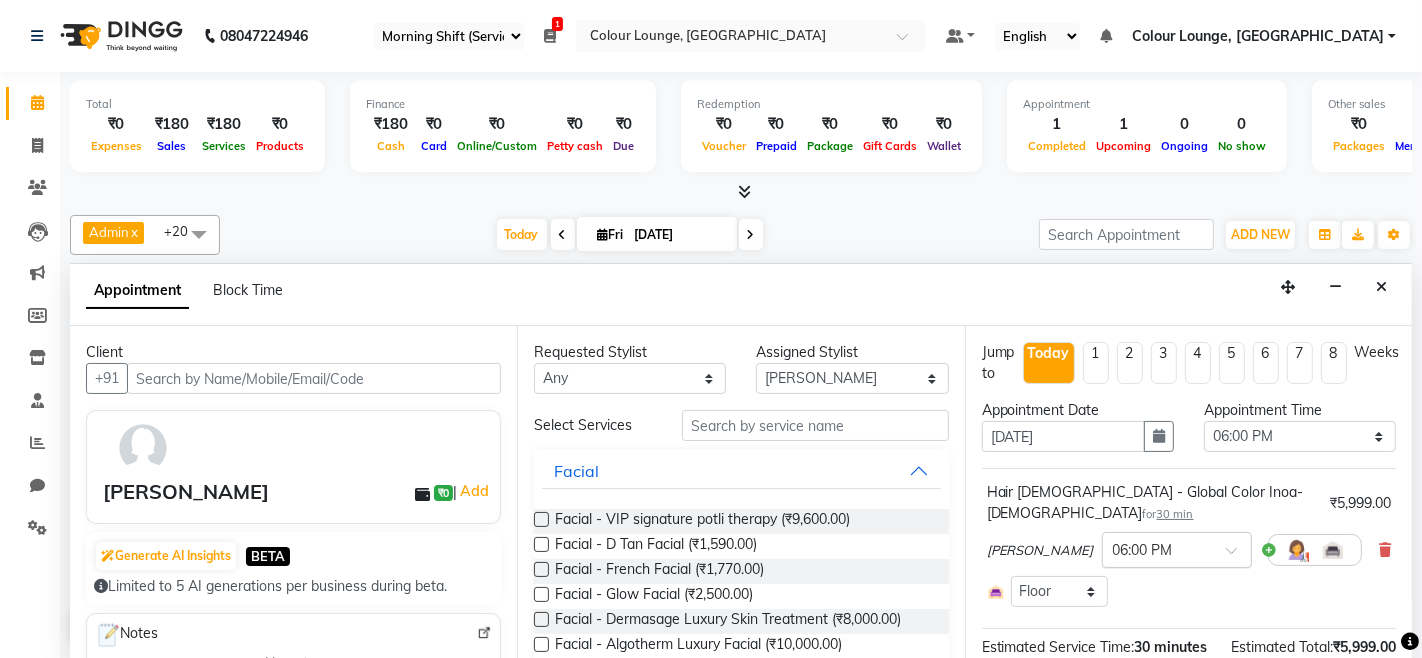 click at bounding box center [1157, 548] 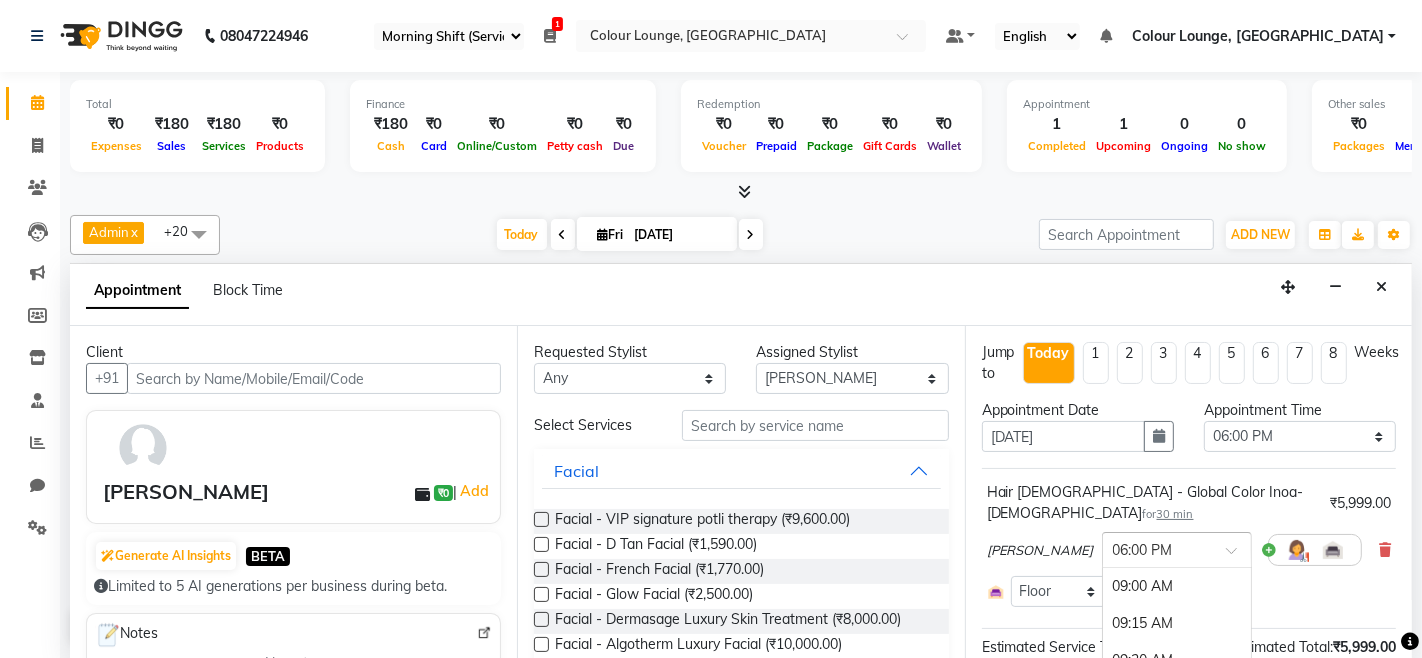 scroll, scrollTop: 1331, scrollLeft: 0, axis: vertical 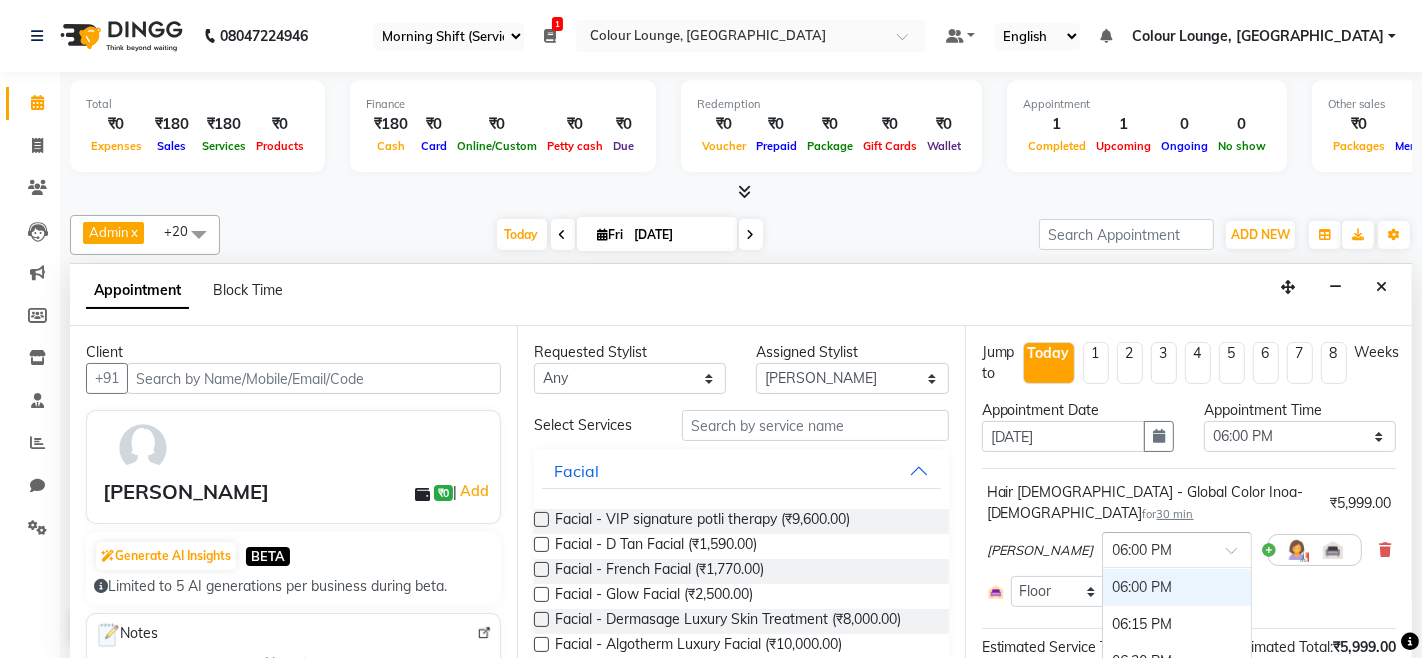 click on "06:00 PM" at bounding box center (1177, 587) 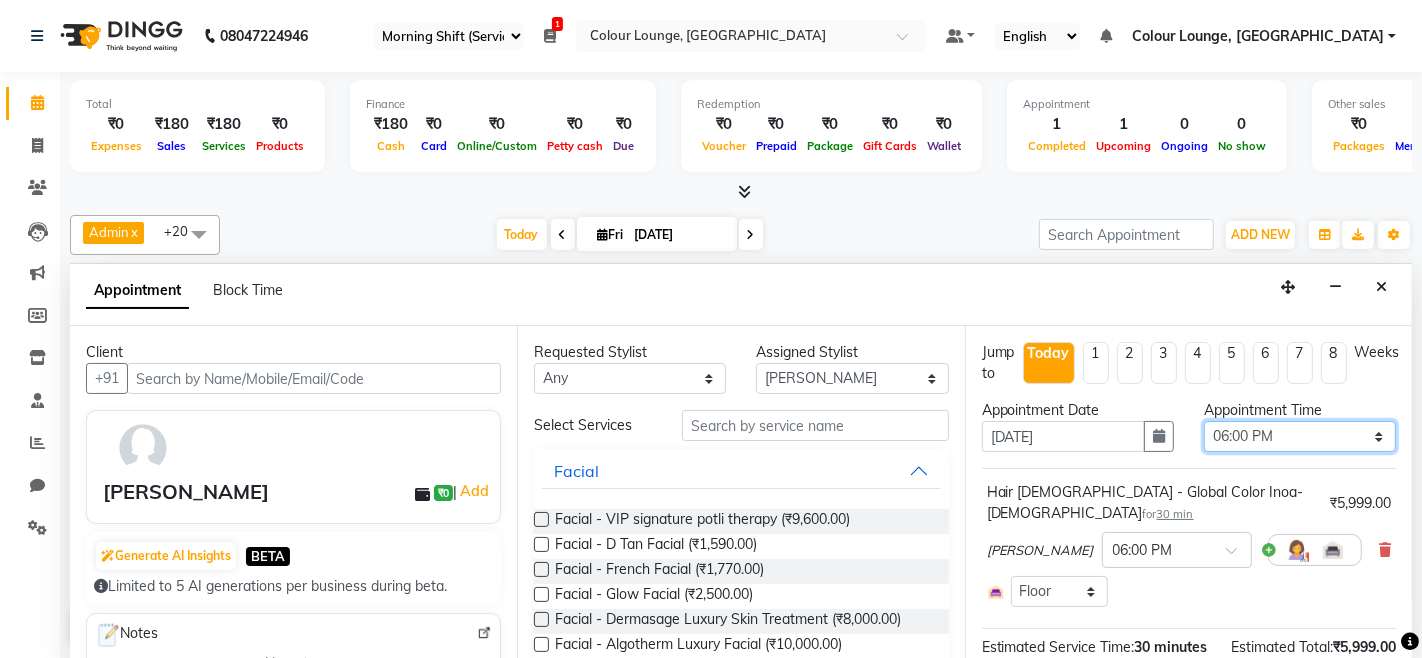click on "Select 09:00 AM 09:15 AM 09:30 AM 09:45 AM 10:00 AM 10:15 AM 10:30 AM 10:45 AM 11:00 AM 11:15 AM 11:30 AM 11:45 AM 12:00 PM 12:15 PM 12:30 PM 12:45 PM 01:00 PM 01:15 PM 01:30 PM 01:45 PM 02:00 PM 02:15 PM 02:30 PM 02:45 PM 03:00 PM 03:15 PM 03:30 PM 03:45 PM 04:00 PM 04:15 PM 04:30 PM 04:45 PM 05:00 PM 05:15 PM 05:30 PM 05:45 PM 06:00 PM 06:15 PM 06:30 PM 06:45 PM 07:00 PM 07:15 PM 07:30 PM 07:45 PM 08:00 PM" at bounding box center [1300, 436] 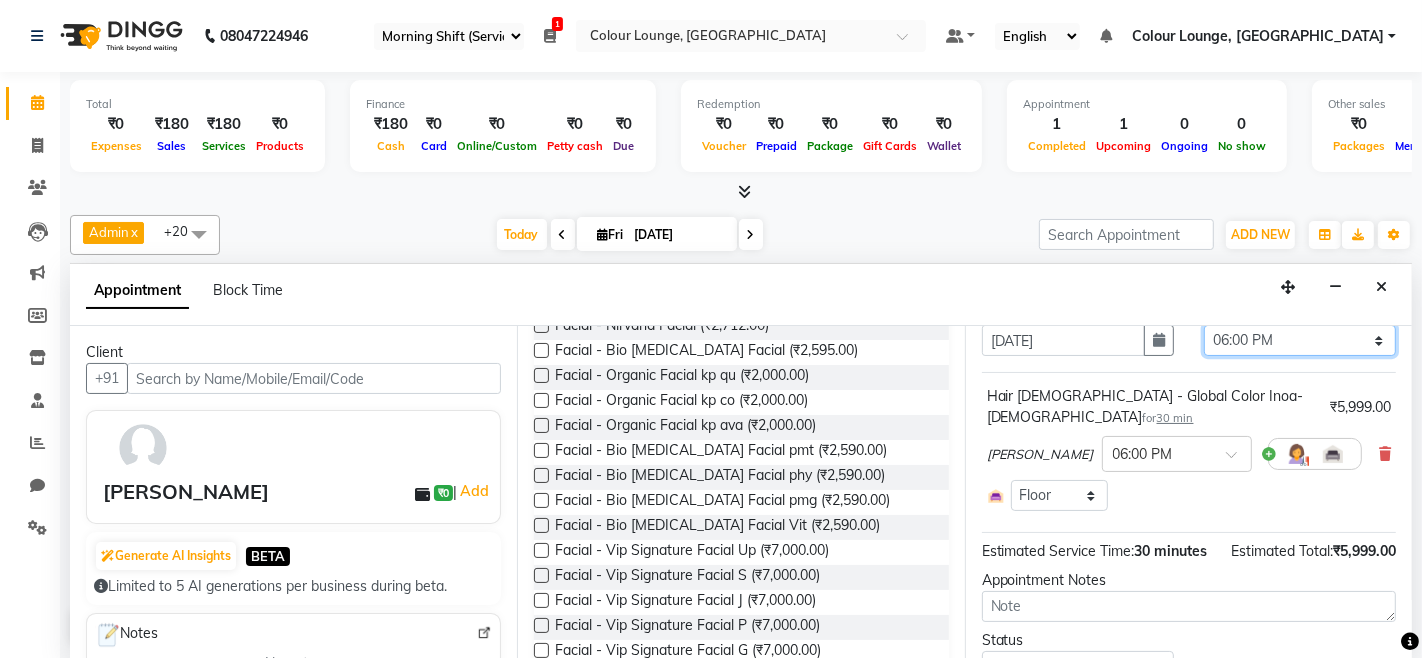 scroll, scrollTop: 190, scrollLeft: 0, axis: vertical 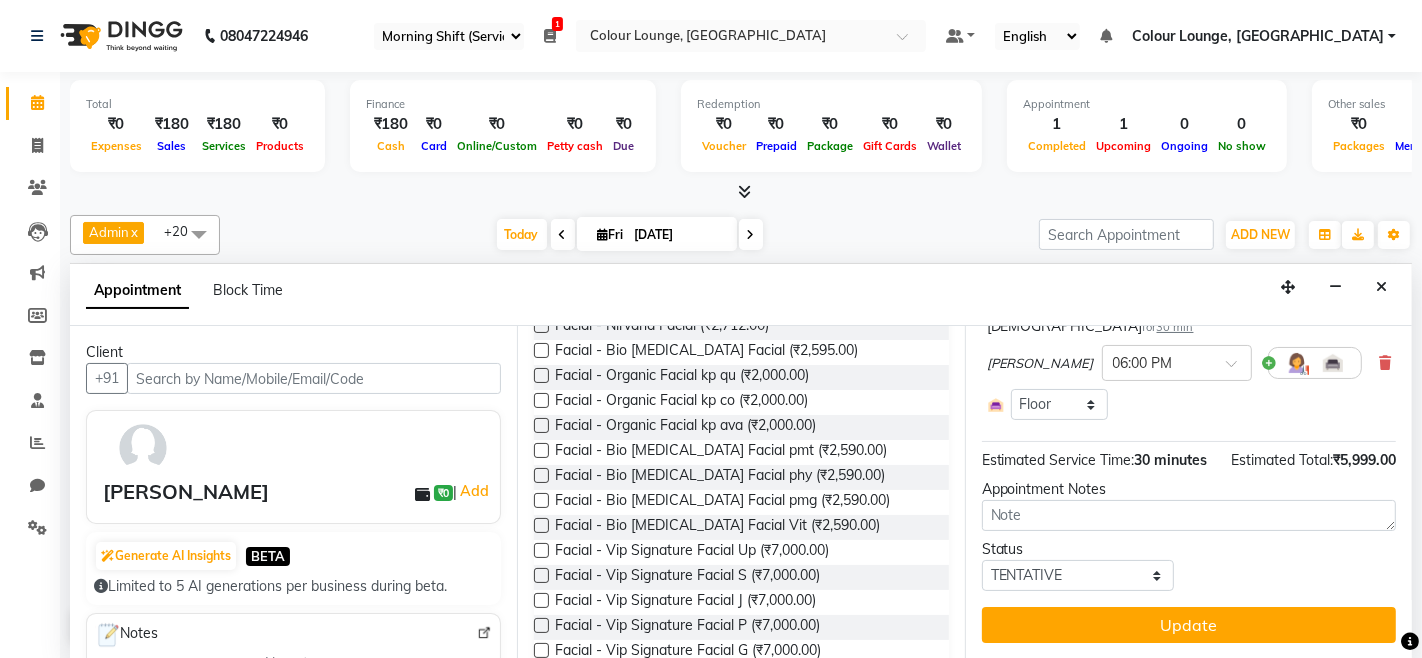 click on "Estimated Service Time:  30 minutes Estimated Total:  ₹5,999.00" at bounding box center [1189, 456] 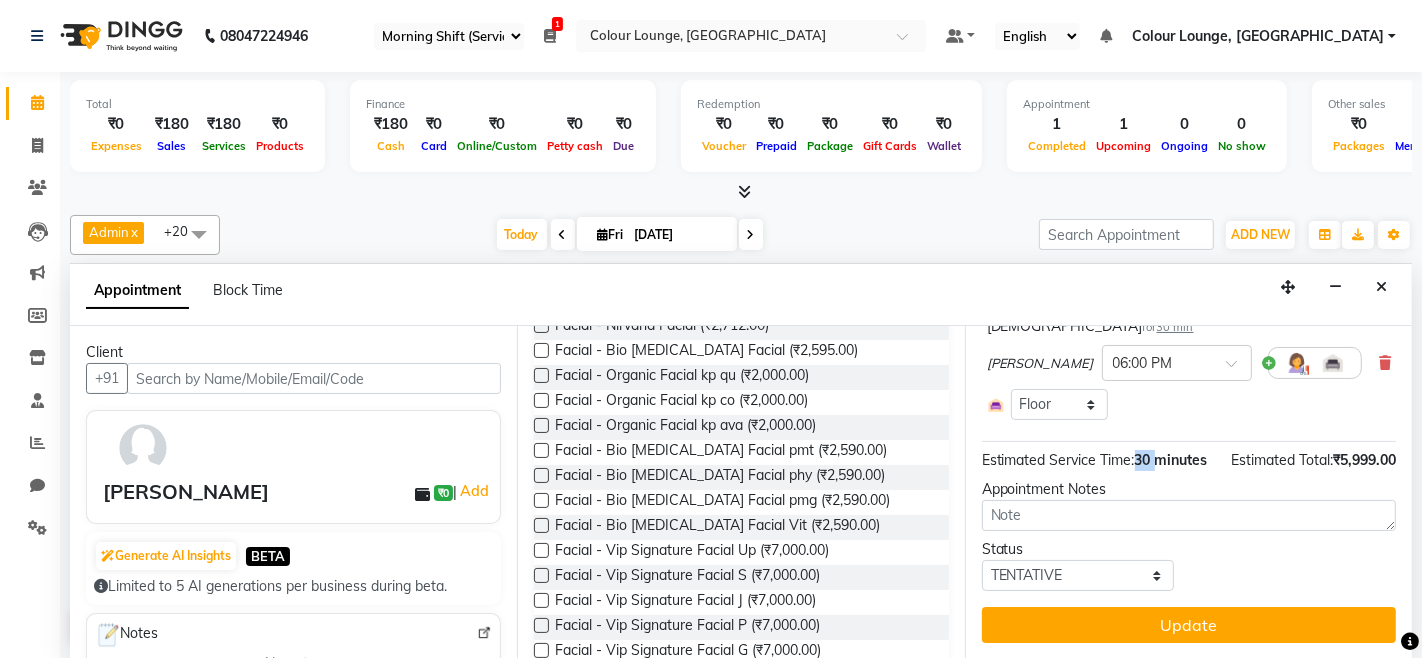 click on "Estimated Service Time:  30 minutes Estimated Total:  ₹5,999.00" at bounding box center (1189, 456) 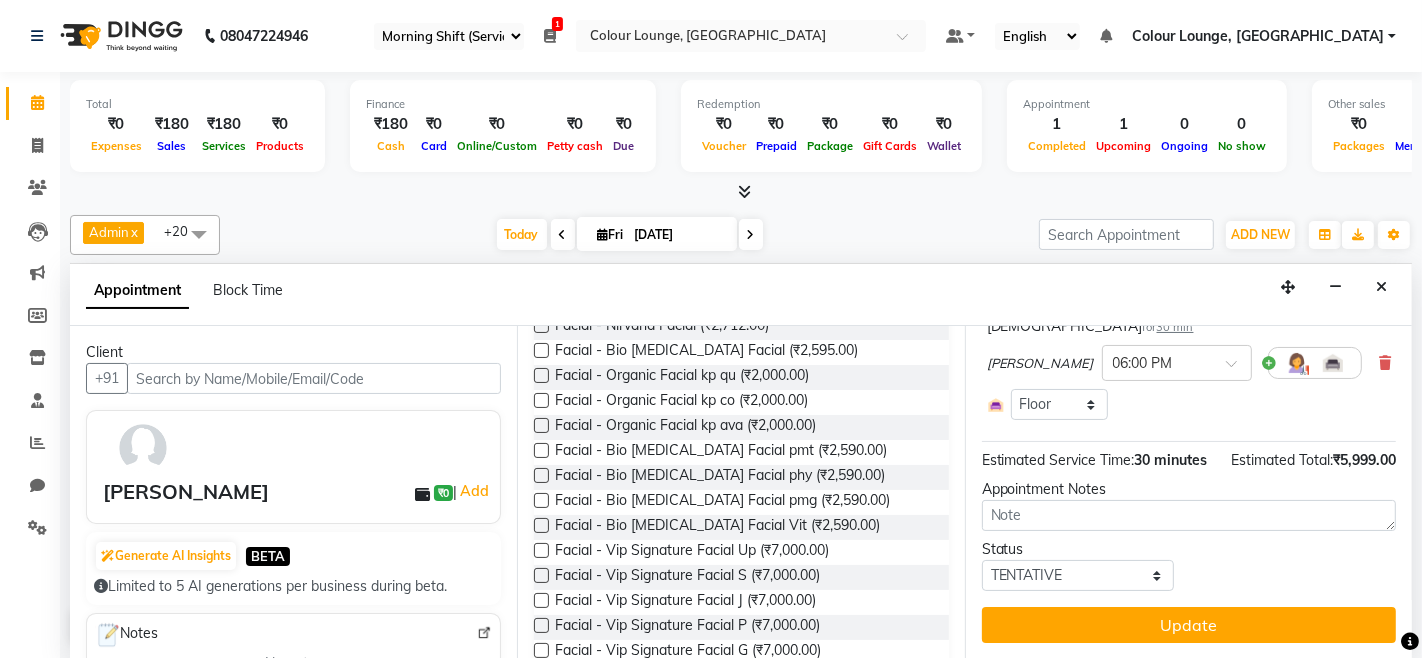 click on "Hair [DEMOGRAPHIC_DATA] - Global Color Inoa-[DEMOGRAPHIC_DATA]   for  30 min ₹5,999.00 [PERSON_NAME] × 06:00 PM Select Room Floor" at bounding box center [1189, 357] 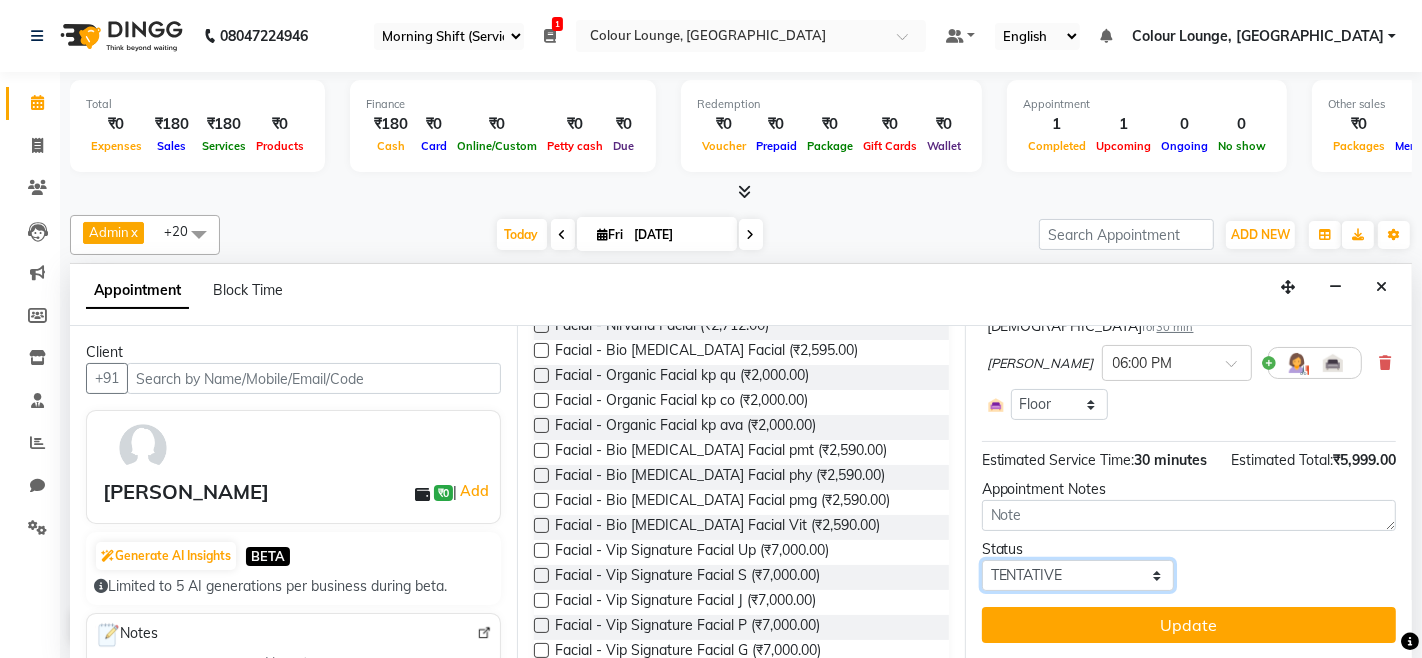 click on "Select TENTATIVE CONFIRM CHECK-IN UPCOMING" at bounding box center [1078, 575] 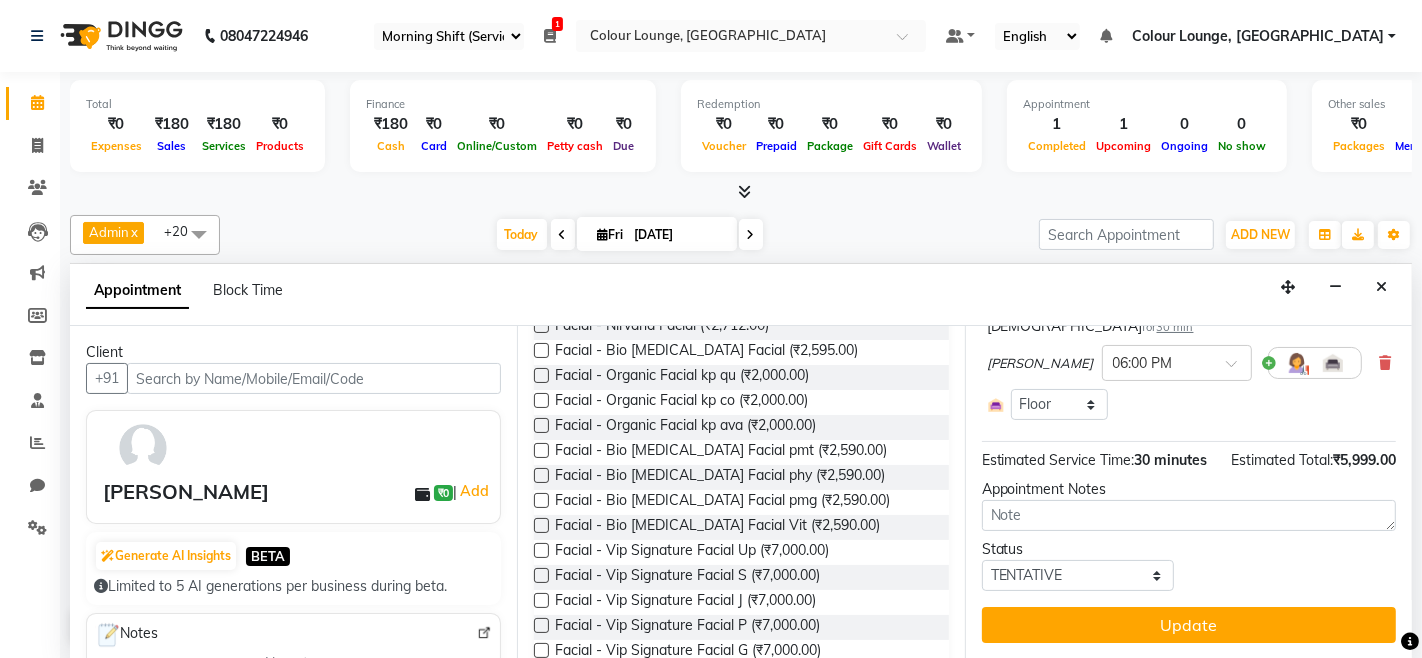 click on "Status Select TENTATIVE CONFIRM CHECK-IN UPCOMING" at bounding box center [1189, 565] 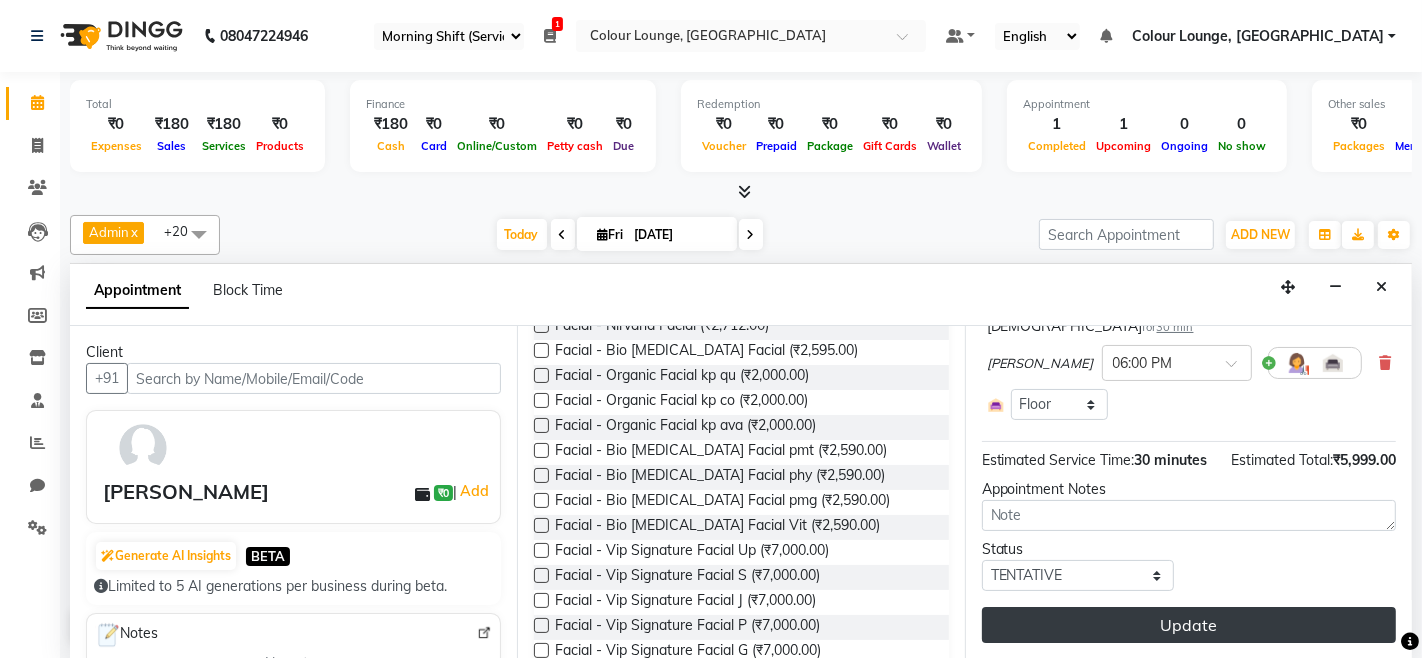 click on "Update" at bounding box center (1189, 625) 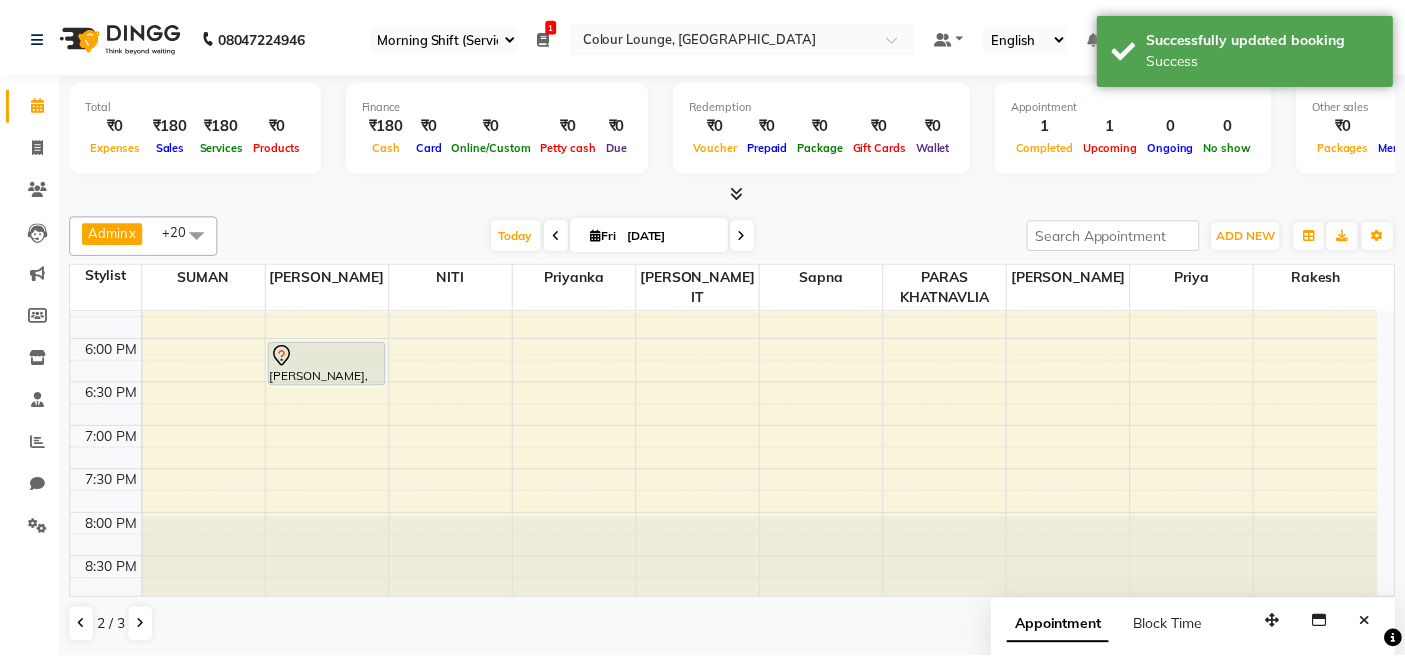 scroll, scrollTop: 860, scrollLeft: 0, axis: vertical 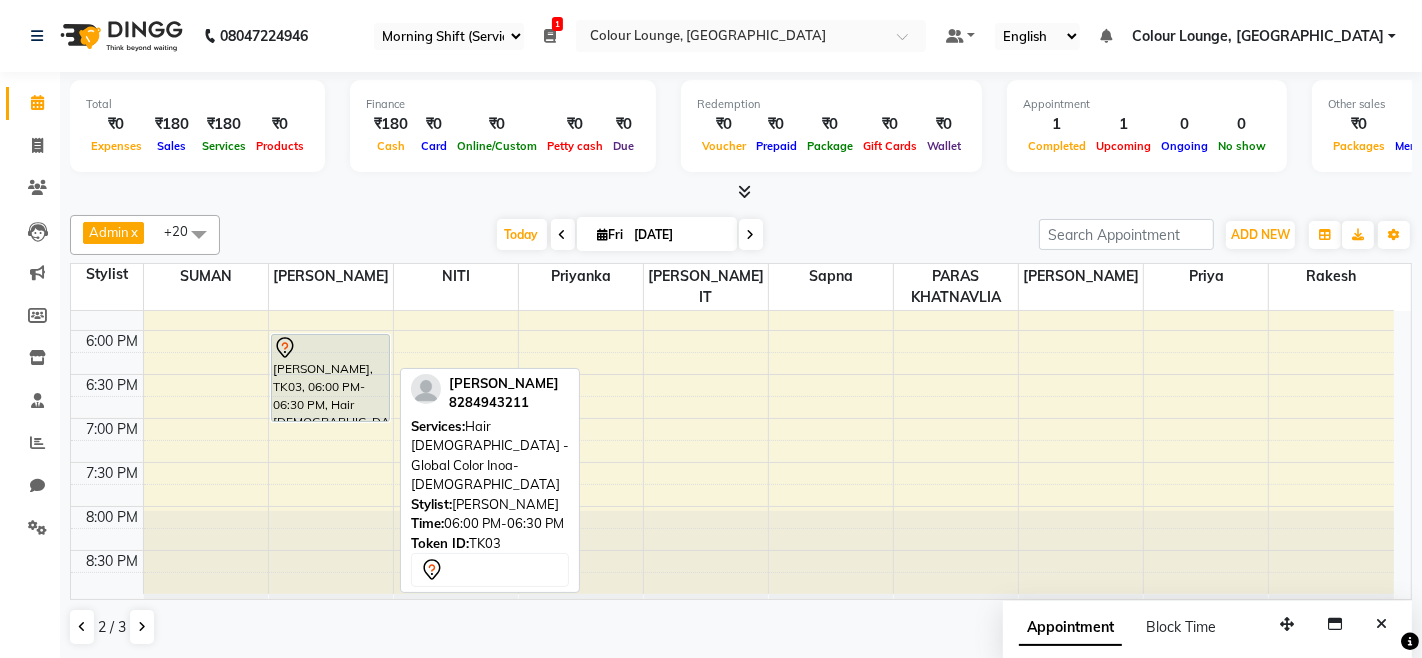 drag, startPoint x: 354, startPoint y: 375, endPoint x: 354, endPoint y: 401, distance: 26 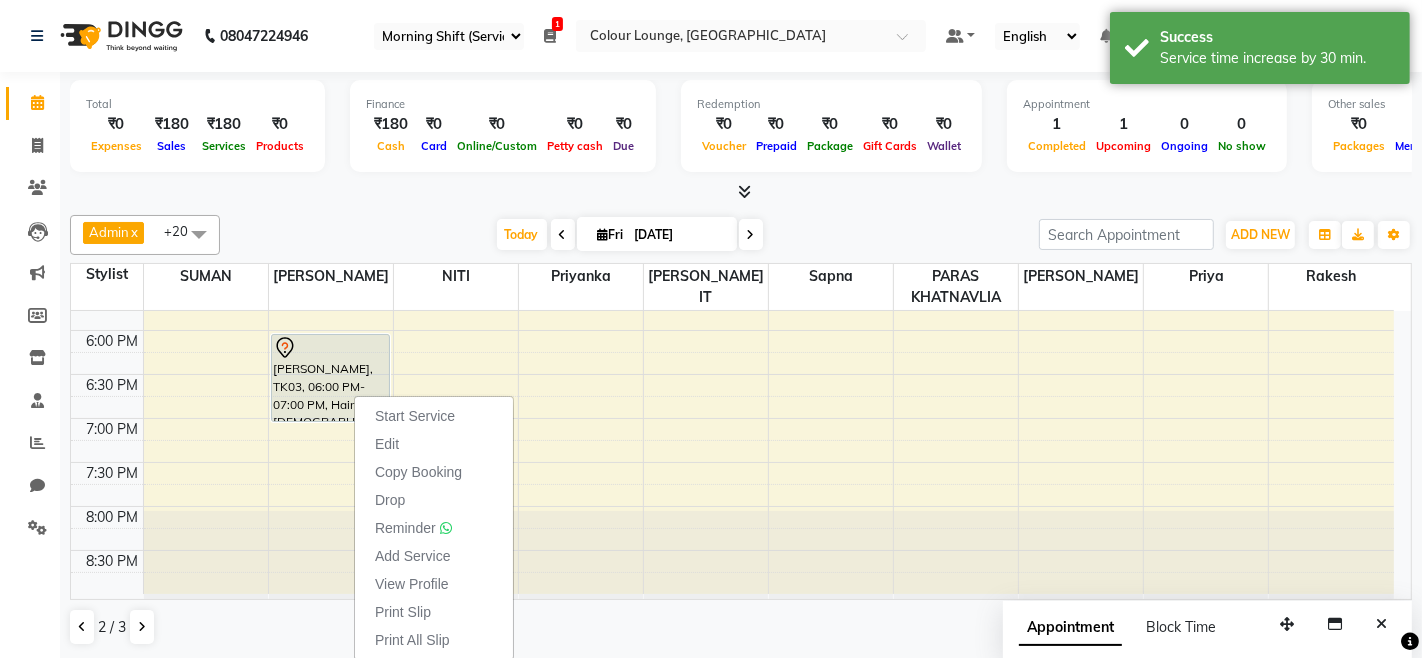 click on "Admin  x Admin  x [PERSON_NAME]  x [PERSON_NAME]   x [PERSON_NAME] guard  x [PERSON_NAME] [PERSON_NAME]  x [PERSON_NAME]  x NITI  x [PERSON_NAME] KHATNAVLIA  x priya   x priyanka   x Rakesh  x [PERSON_NAME]  x [PERSON_NAME]  x VISHAL  x +20 UnSelect All Admin Admin [PERSON_NAME] [PERSON_NAME]  [PERSON_NAME] guard [PERSON_NAME] [PERSON_NAME] [PERSON_NAME] NITI [PERSON_NAME] KHATNAVLIA priya  priyanka  Rakesh [PERSON_NAME] [PERSON_NAME] VISHAL [DATE]  [DATE] Toggle Dropdown Add Appointment Add Invoice Add Expense Add Attendance Add Client Add Transaction Toggle Dropdown Add Appointment Add Invoice Add Expense Add Attendance Add Client ADD NEW Toggle Dropdown Add Appointment Add Invoice Add Expense Add Attendance Add Client Add Transaction Admin  x Admin  x [PERSON_NAME]  x [PERSON_NAME]   x [PERSON_NAME] guard  x [PERSON_NAME] [PERSON_NAME]  x [PERSON_NAME]  x NITI  x [PERSON_NAME] KHATNAVLIA  x priya   x priyanka   x Rakesh  x [PERSON_NAME]  x x VISHAL  x" 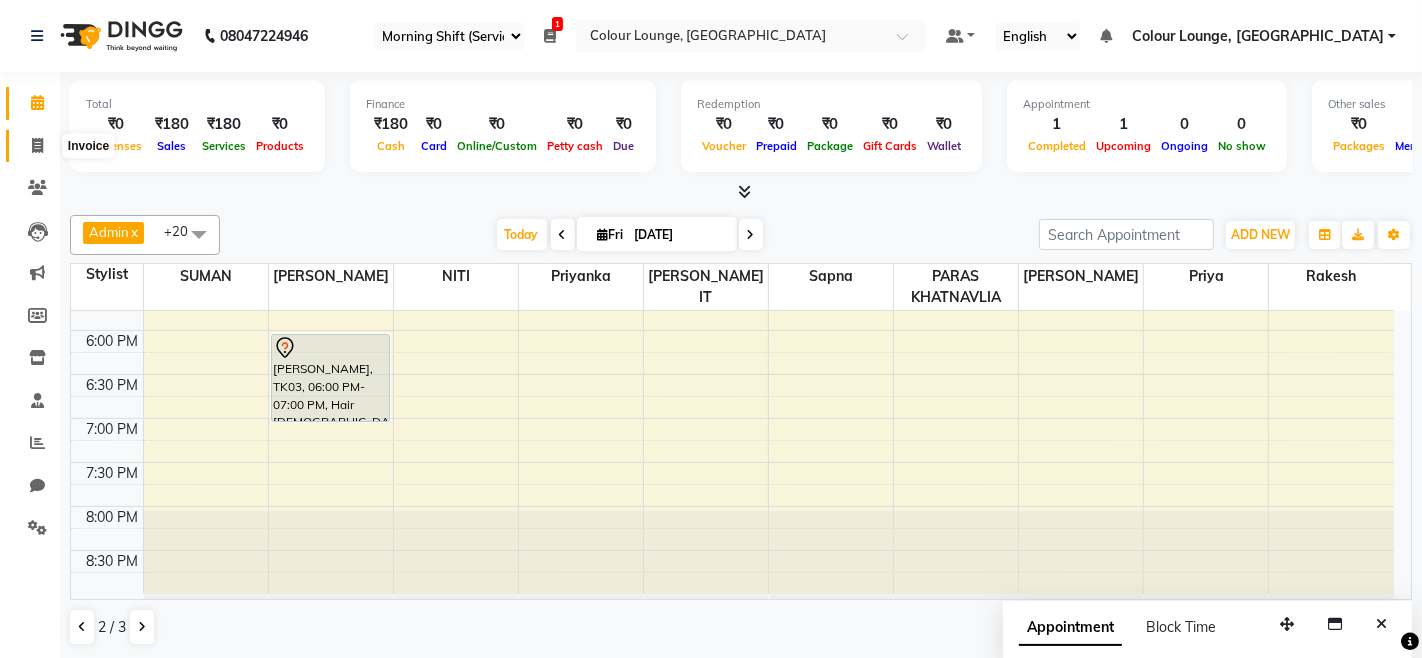 click 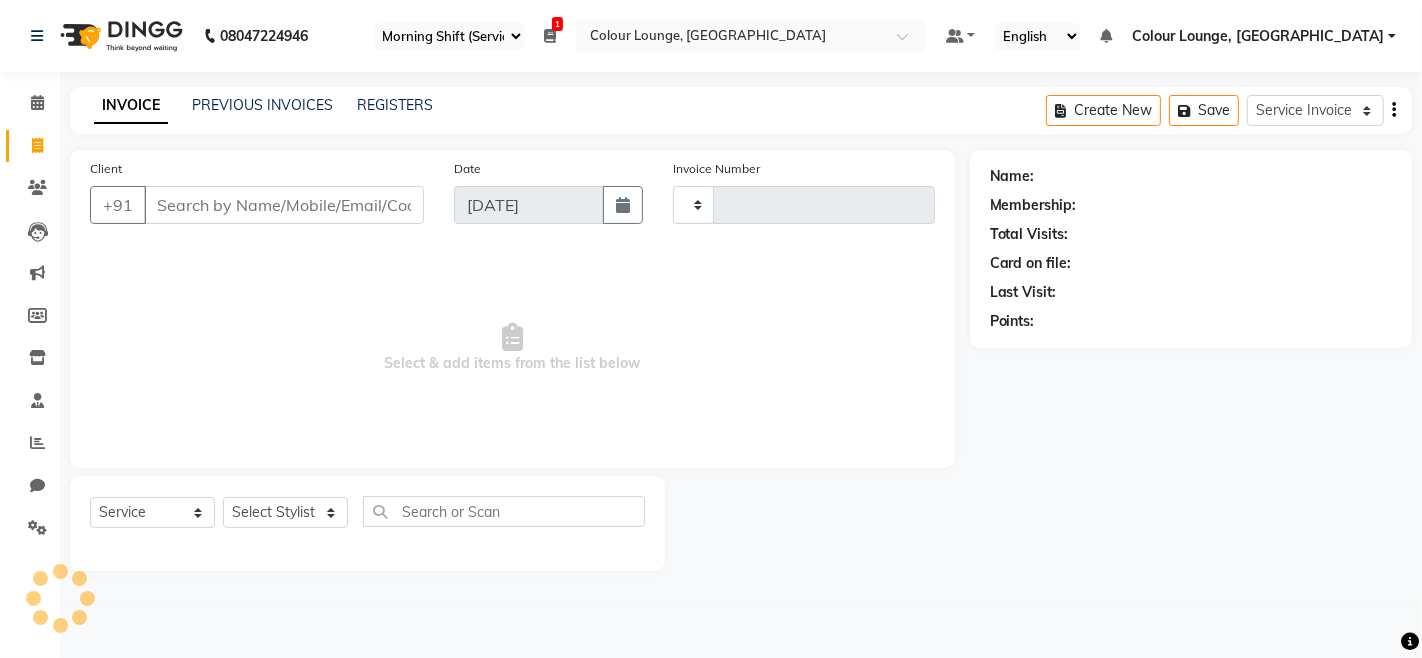 type on "2079" 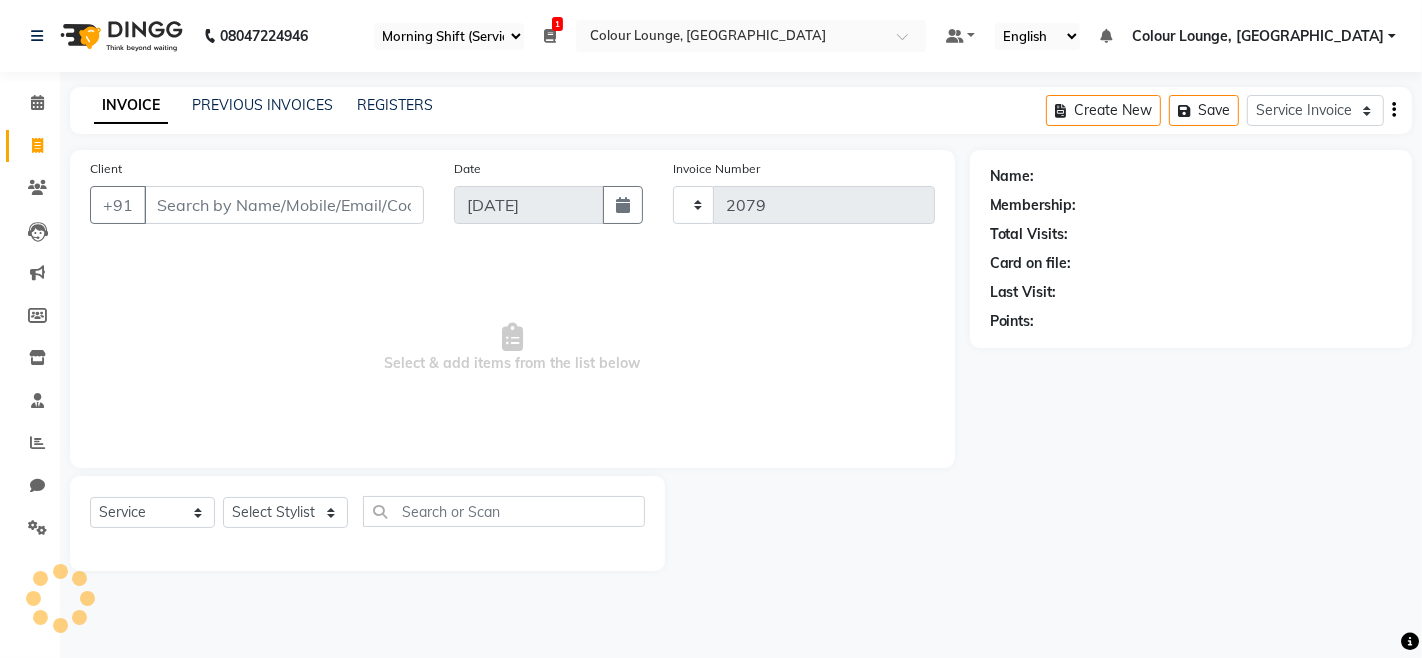 select on "8015" 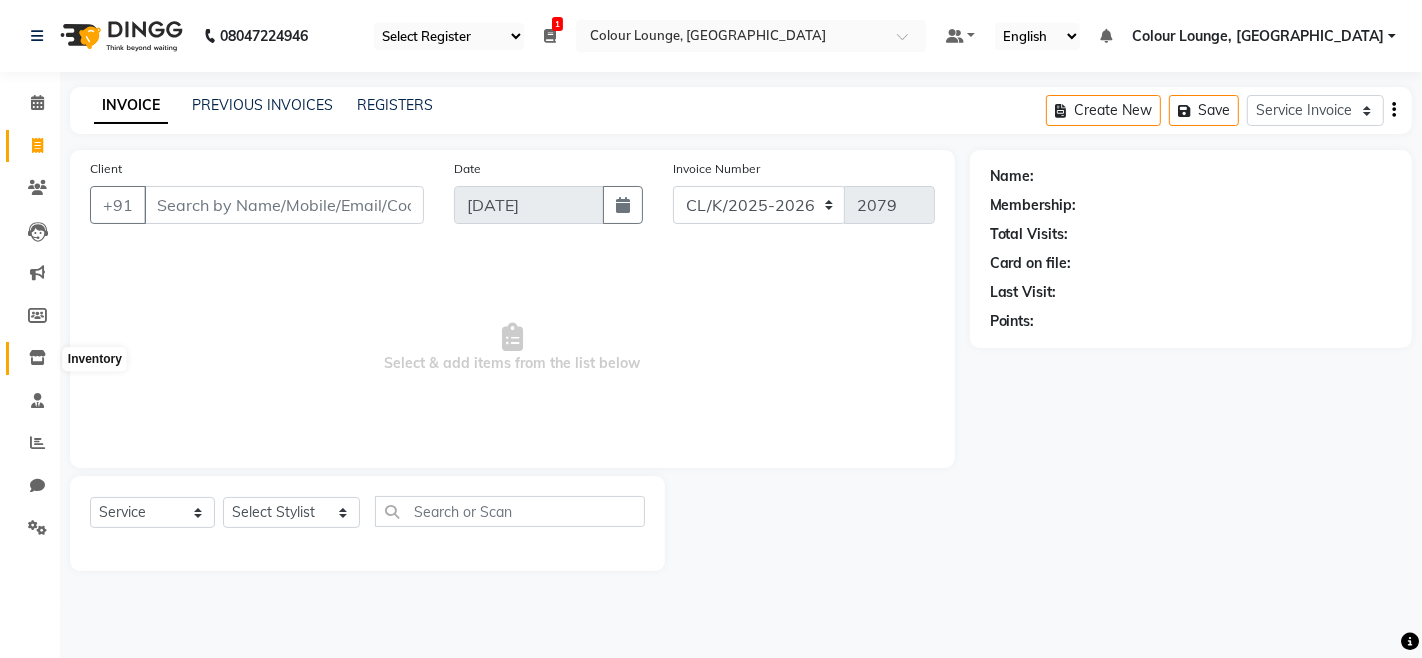 click 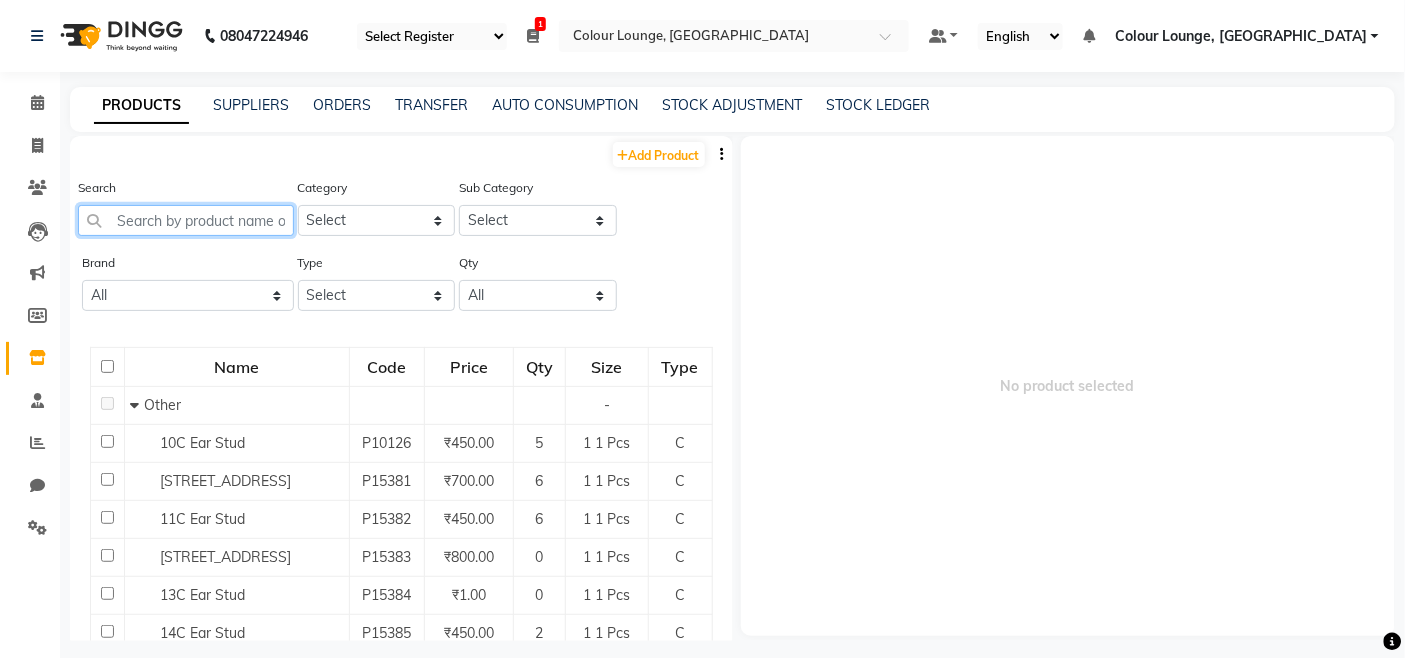 click 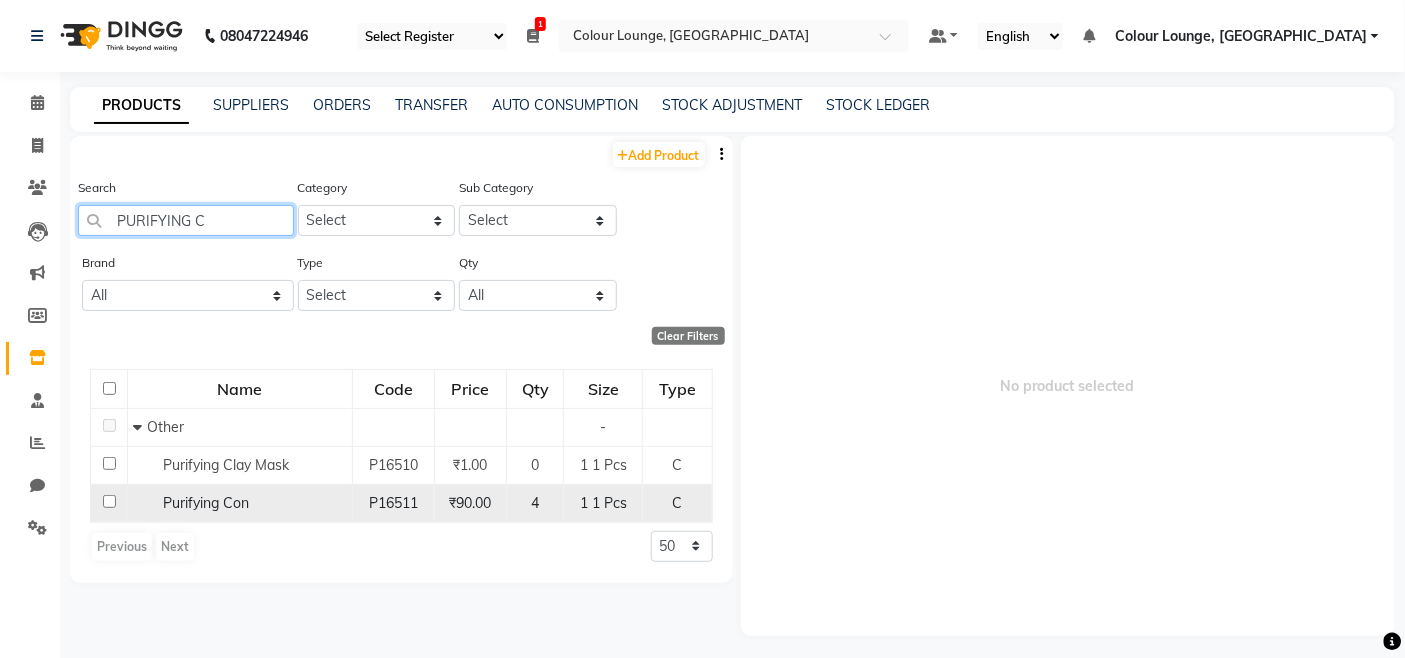 type on "PURIFYING C" 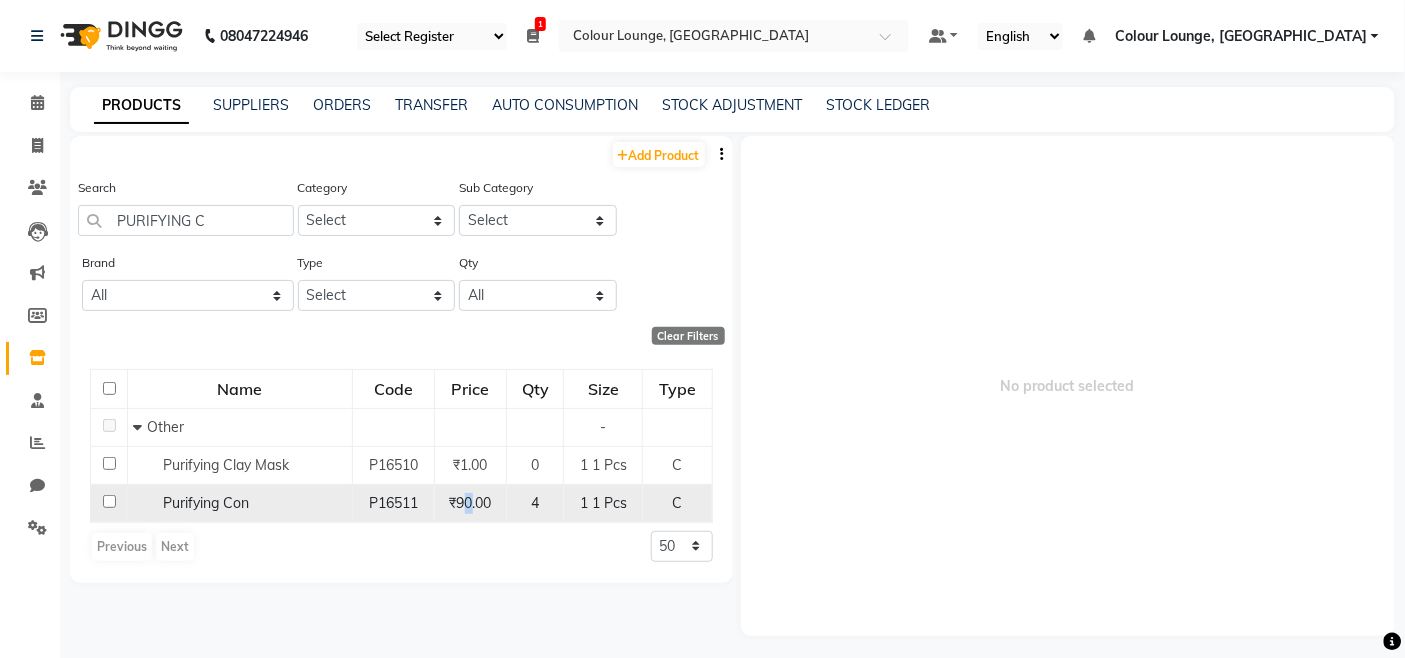click on "₹90.00" 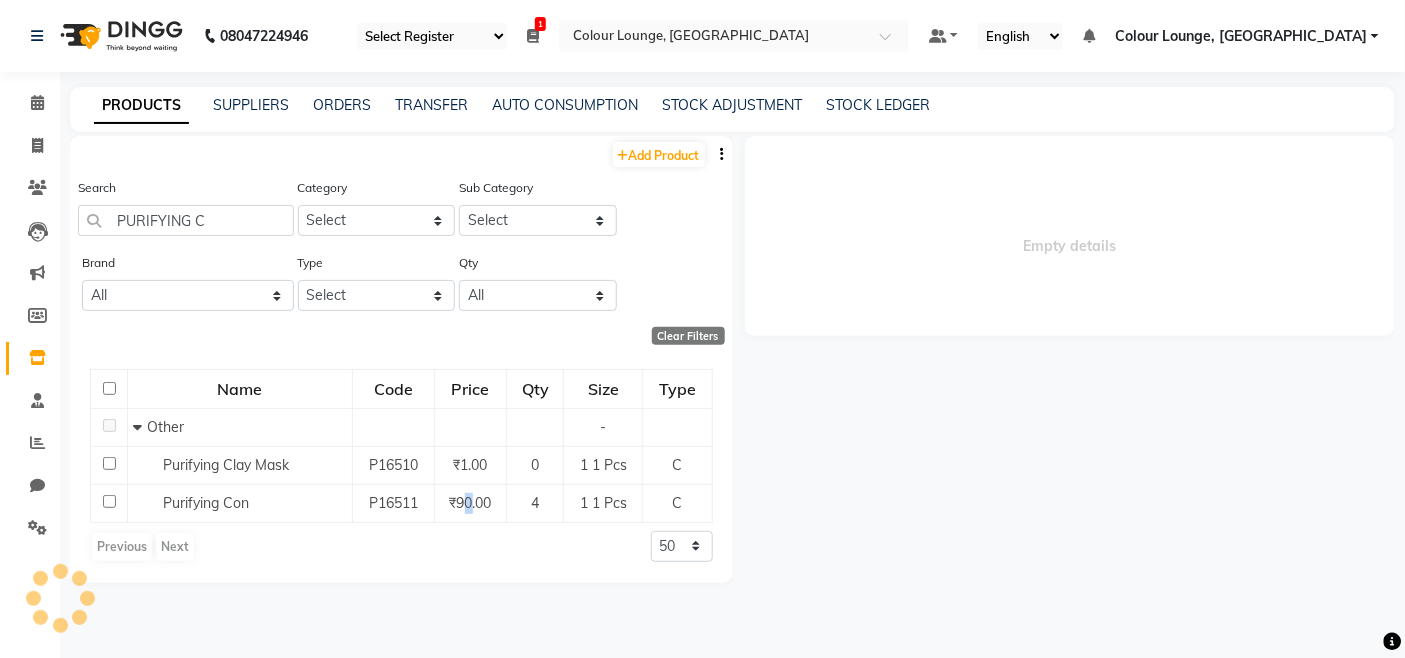 select 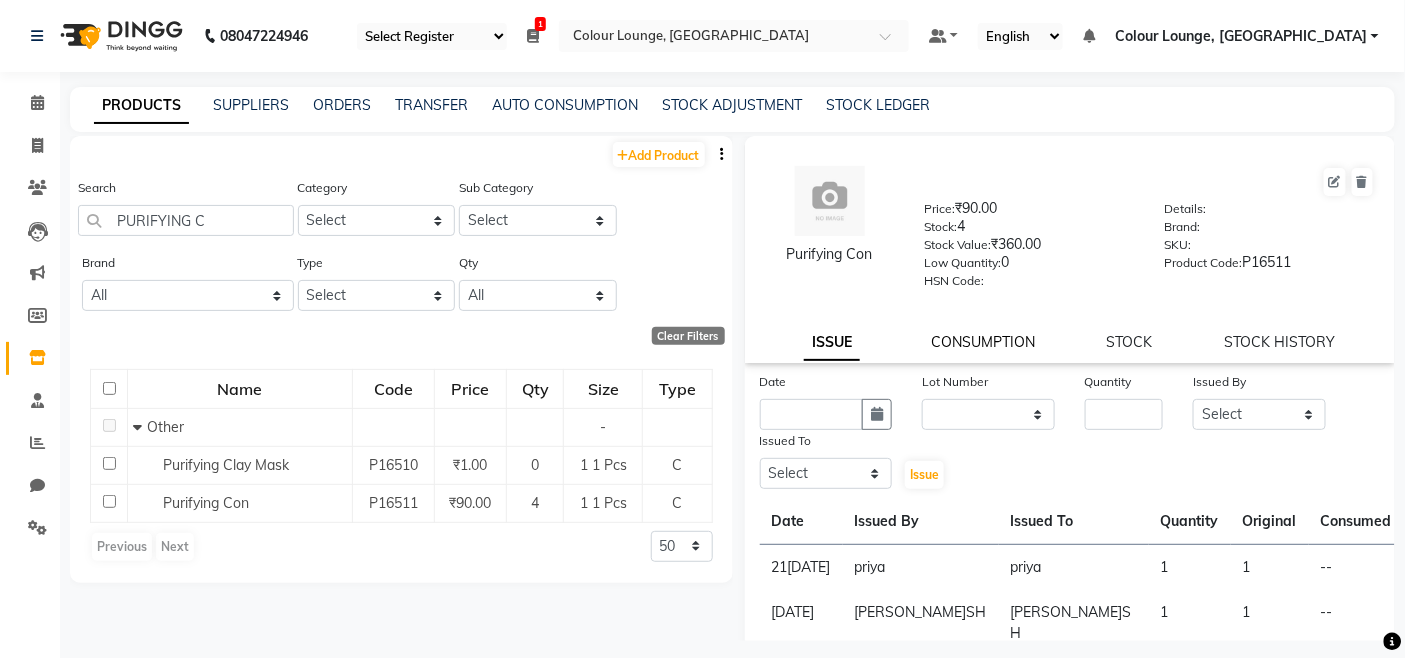 click on "CONSUMPTION" 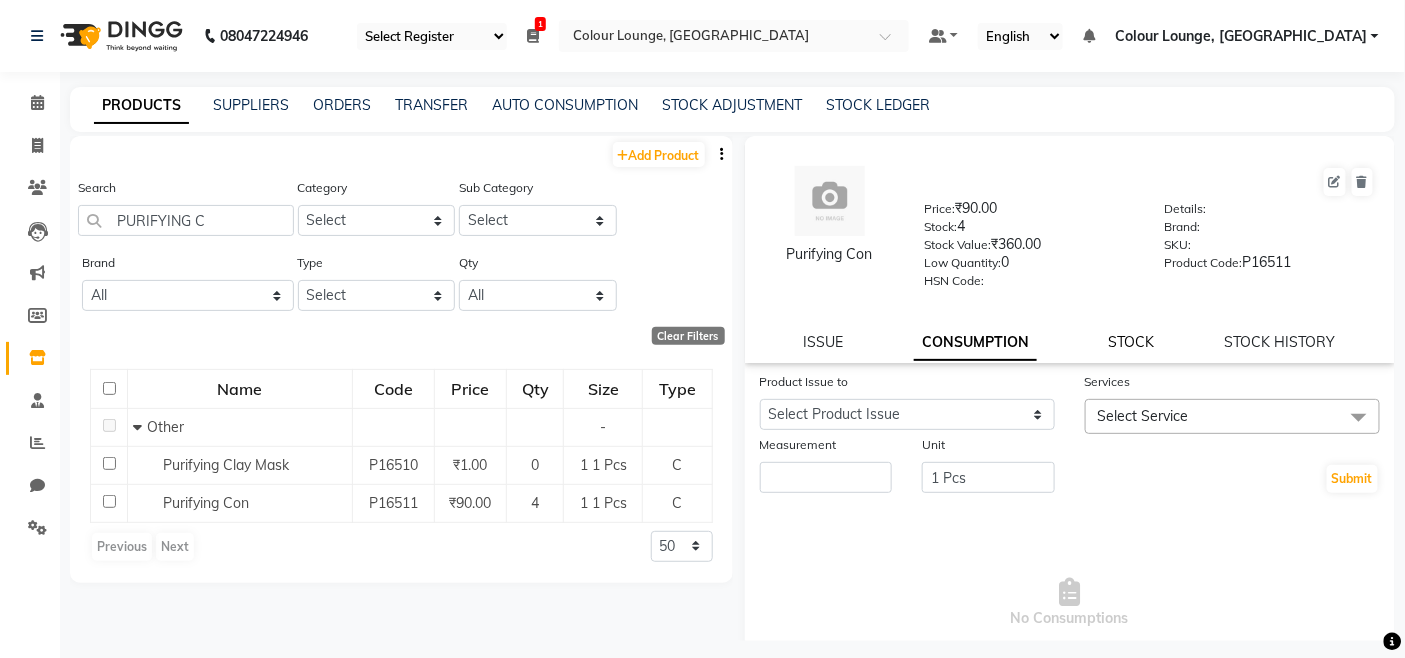 click on "STOCK" 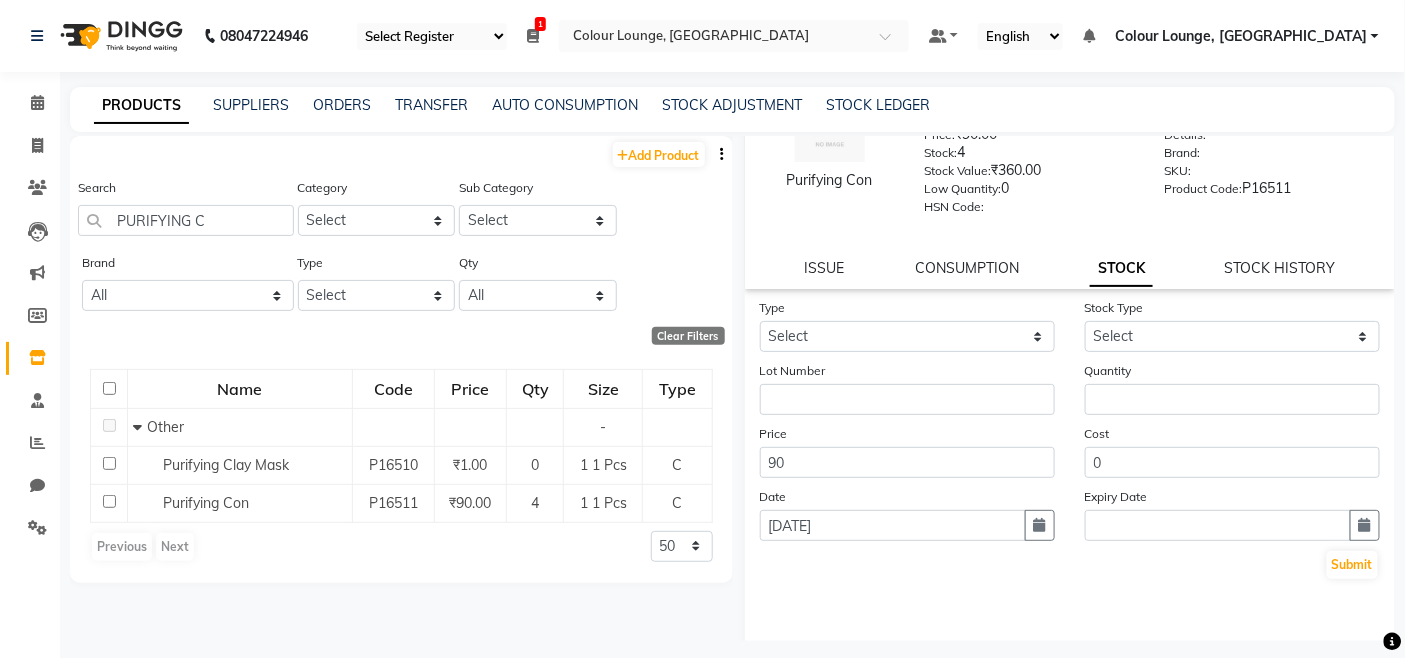 scroll, scrollTop: 130, scrollLeft: 0, axis: vertical 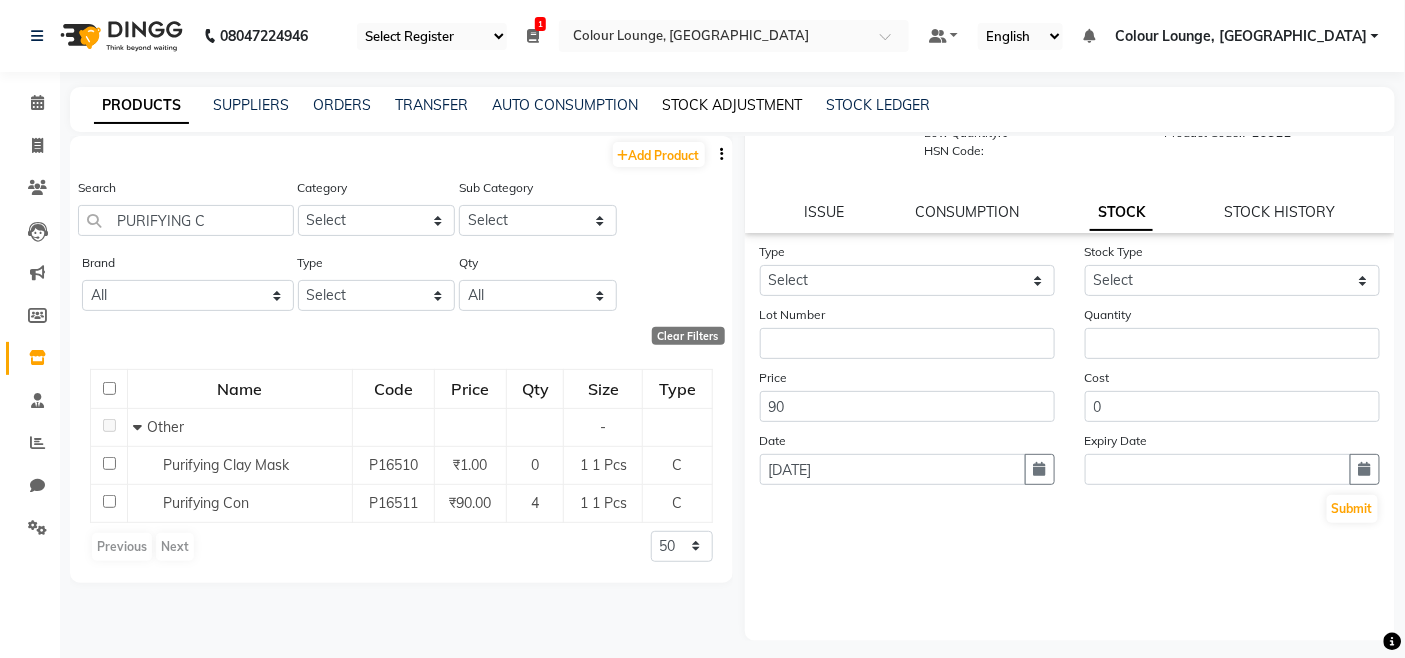 click on "STOCK ADJUSTMENT" 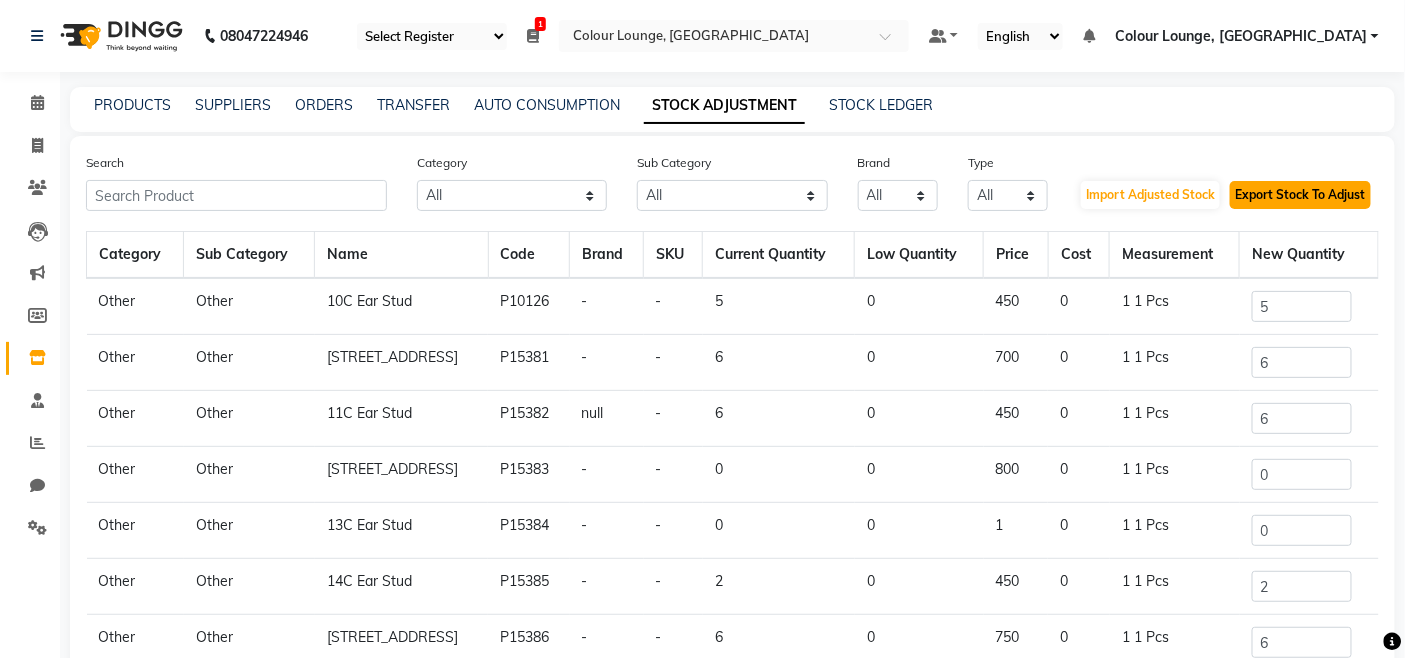 click on "Export Stock To Adjust" 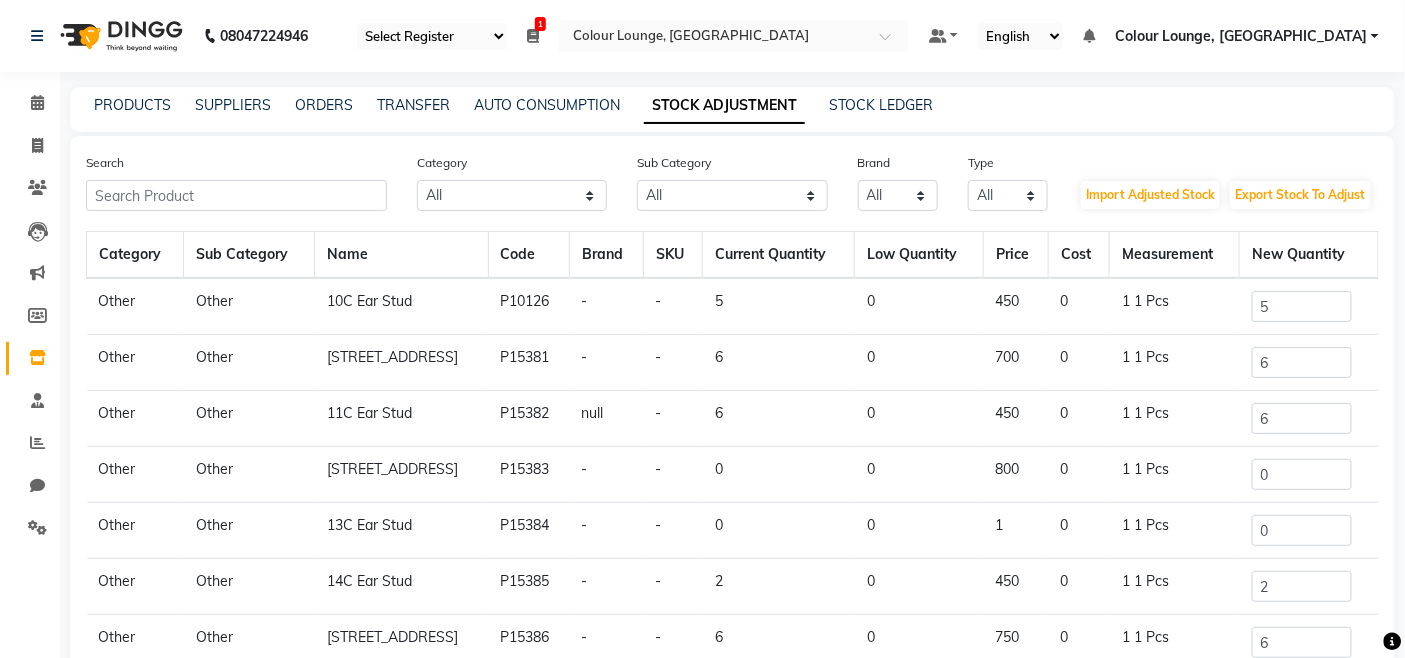 click on "PRODUCTS SUPPLIERS ORDERS TRANSFER AUTO CONSUMPTION STOCK ADJUSTMENT STOCK LEDGER" 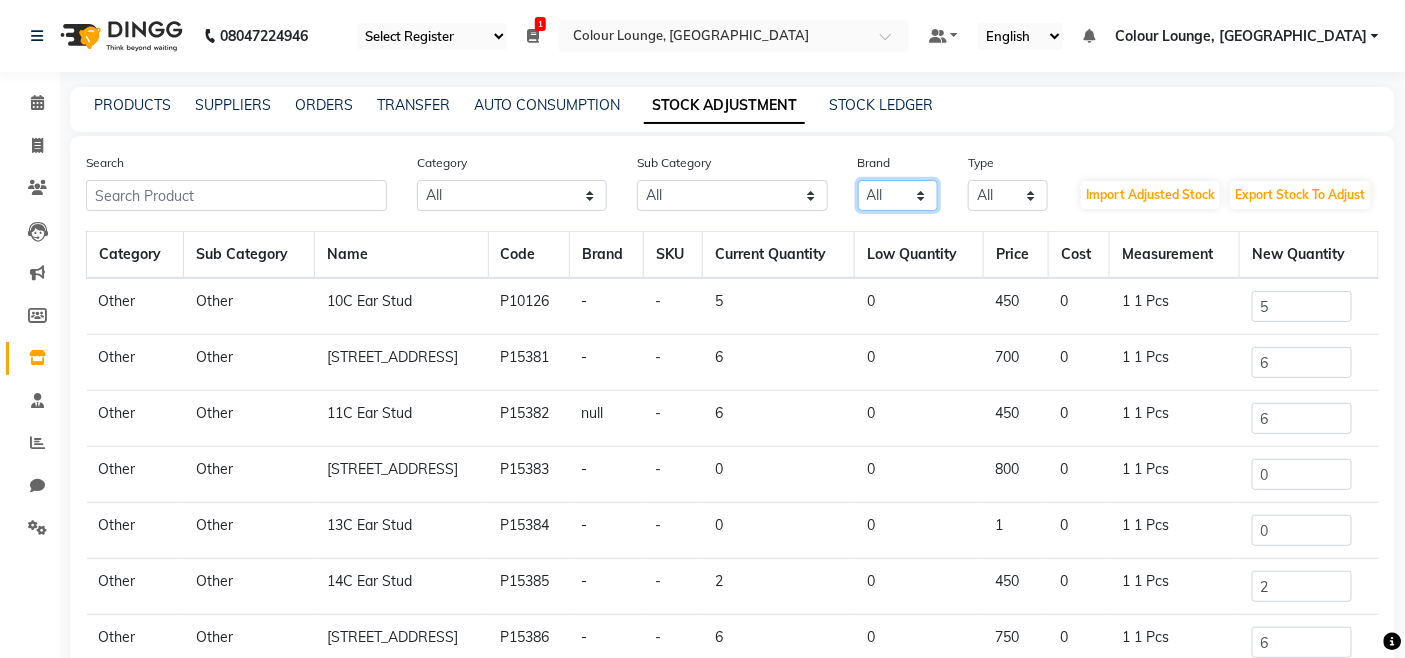 click on "All  Lotus   Null   Redken   Skeyndor" 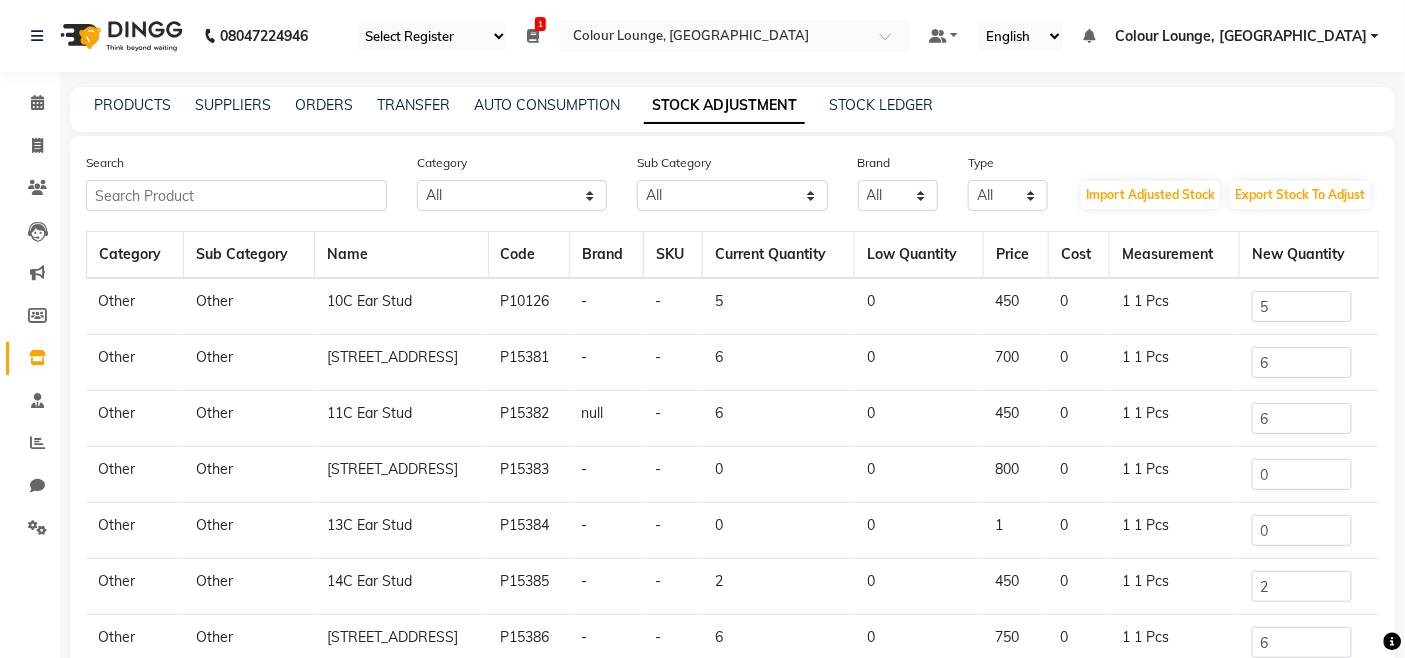 click on "PRODUCTS SUPPLIERS ORDERS TRANSFER AUTO CONSUMPTION STOCK ADJUSTMENT STOCK LEDGER" 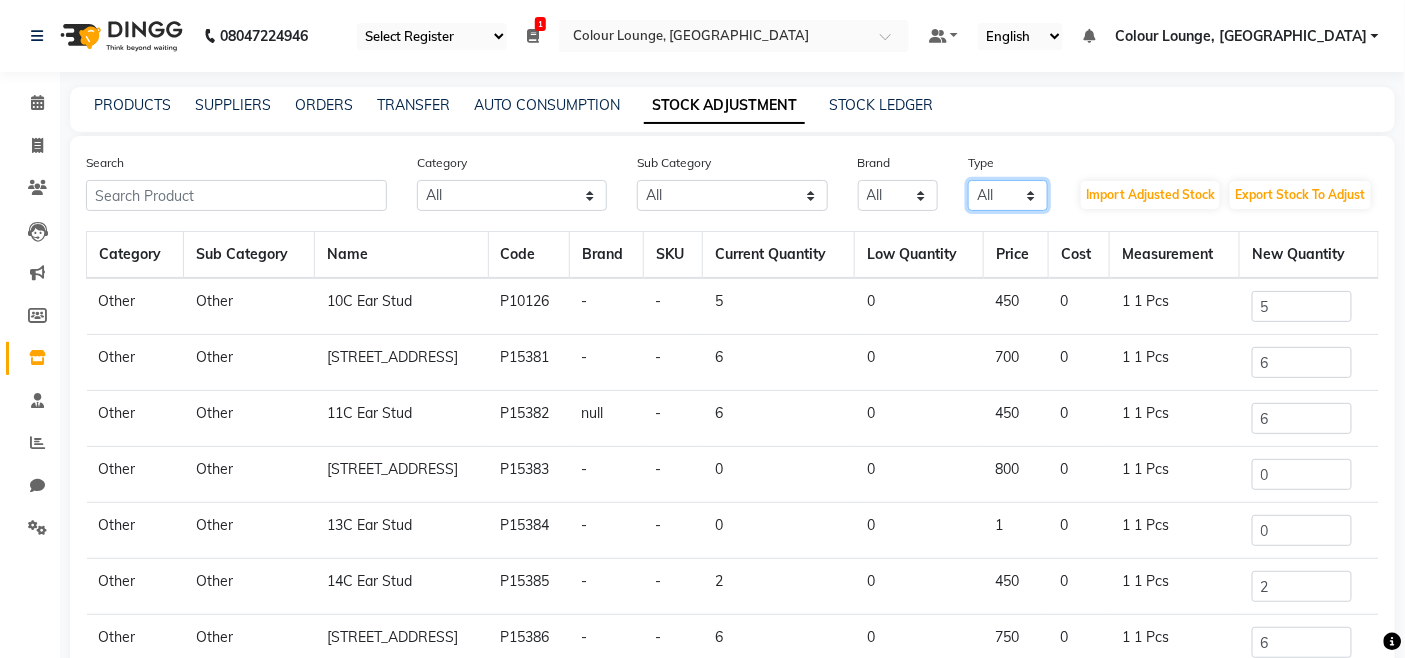 click on "All Both Consumable Retail" 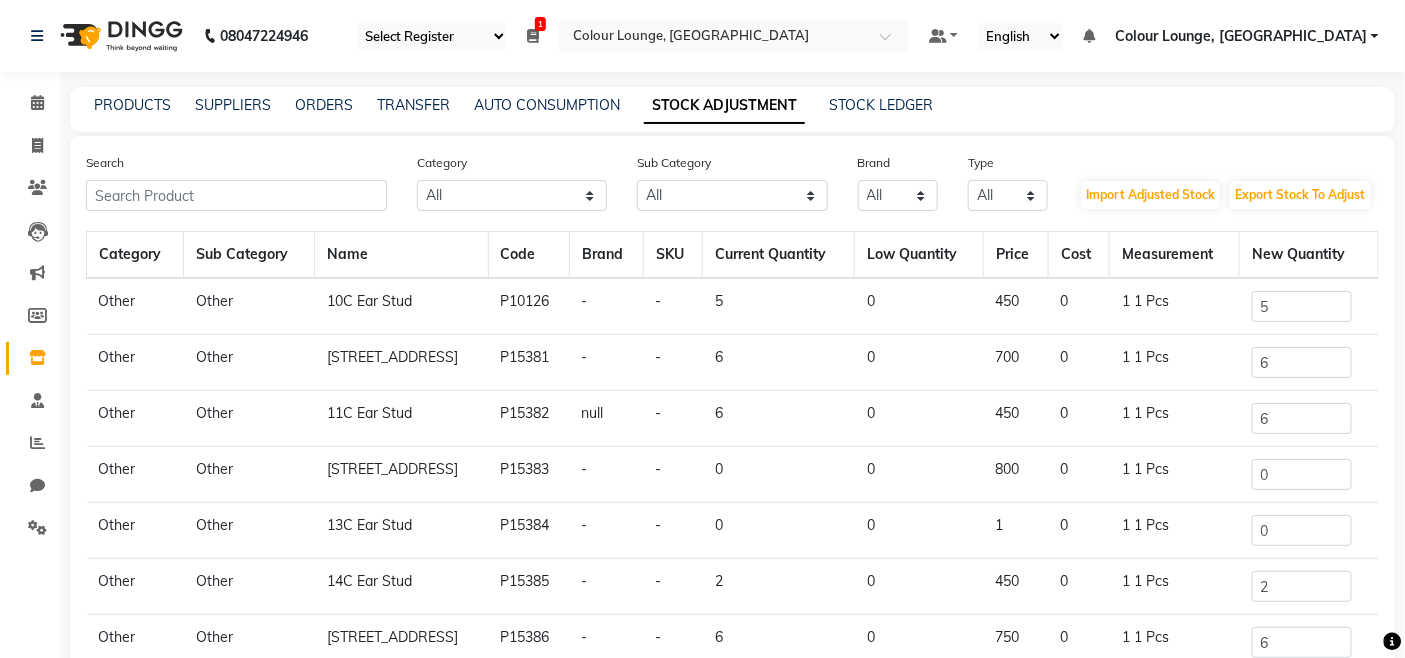 click on "PRODUCTS SUPPLIERS ORDERS TRANSFER AUTO CONSUMPTION STOCK ADJUSTMENT STOCK LEDGER" 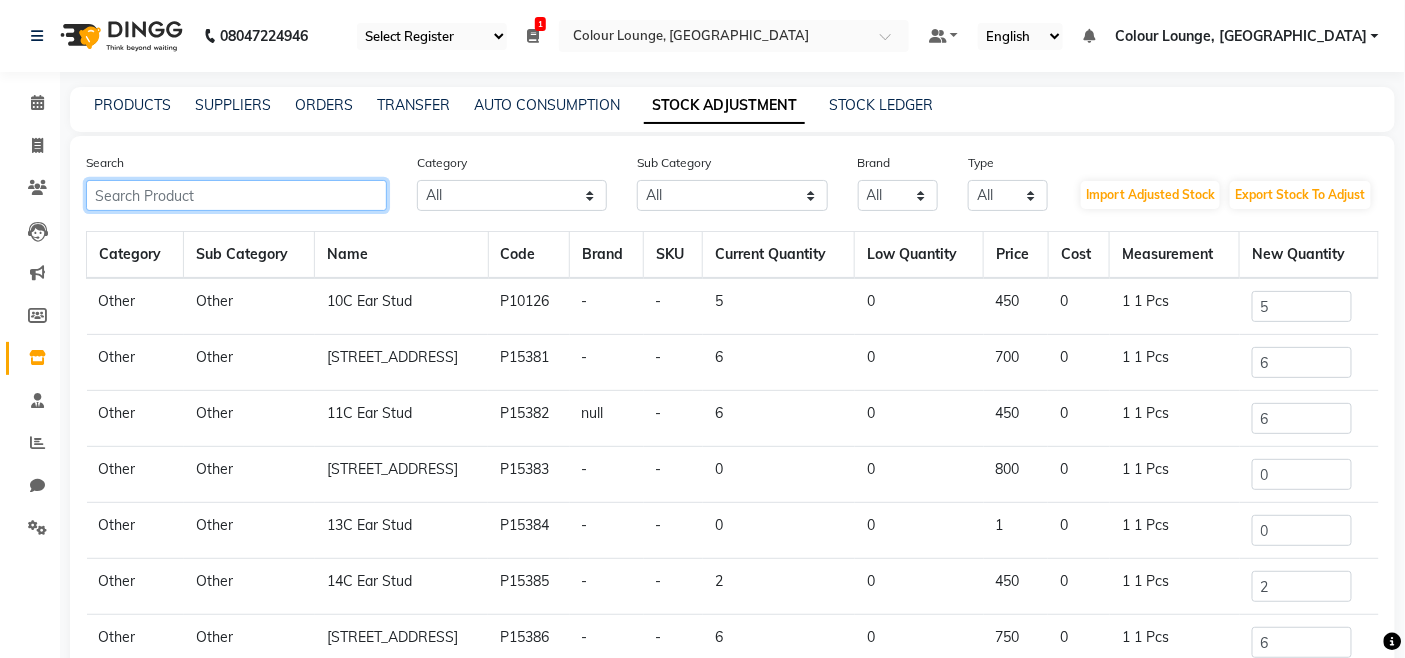 click 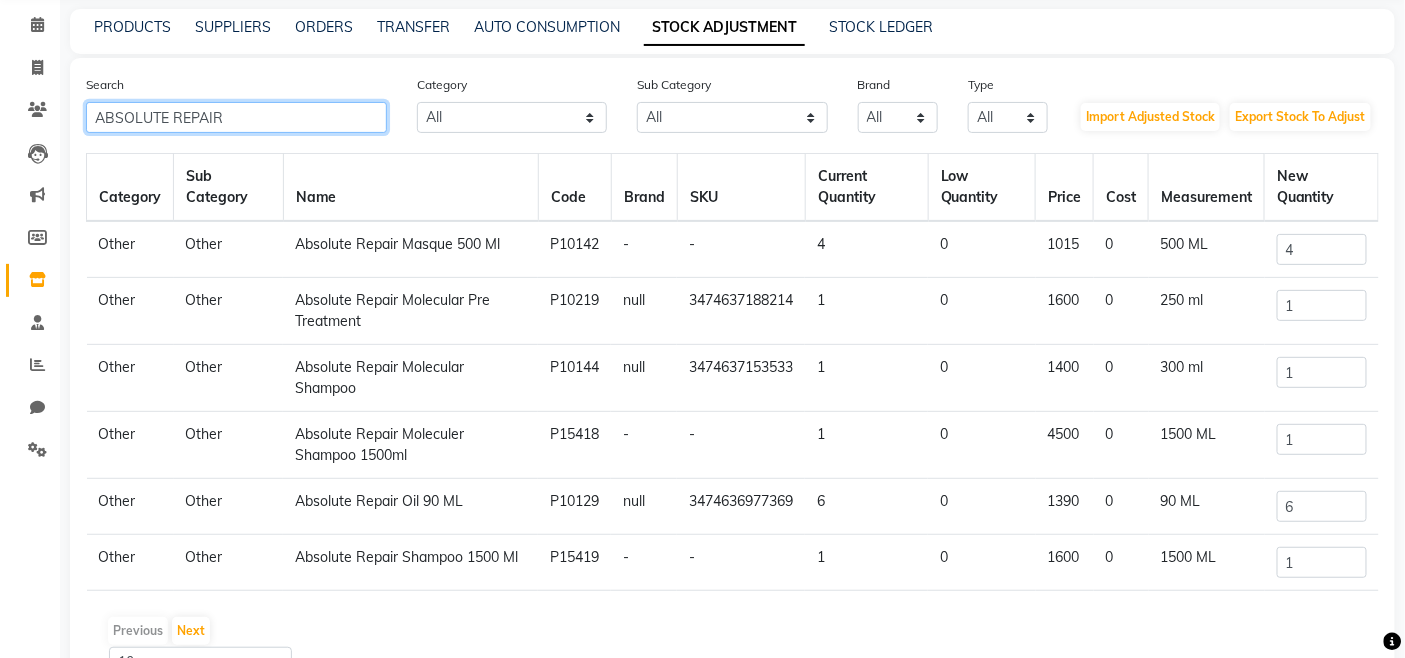 scroll, scrollTop: 77, scrollLeft: 0, axis: vertical 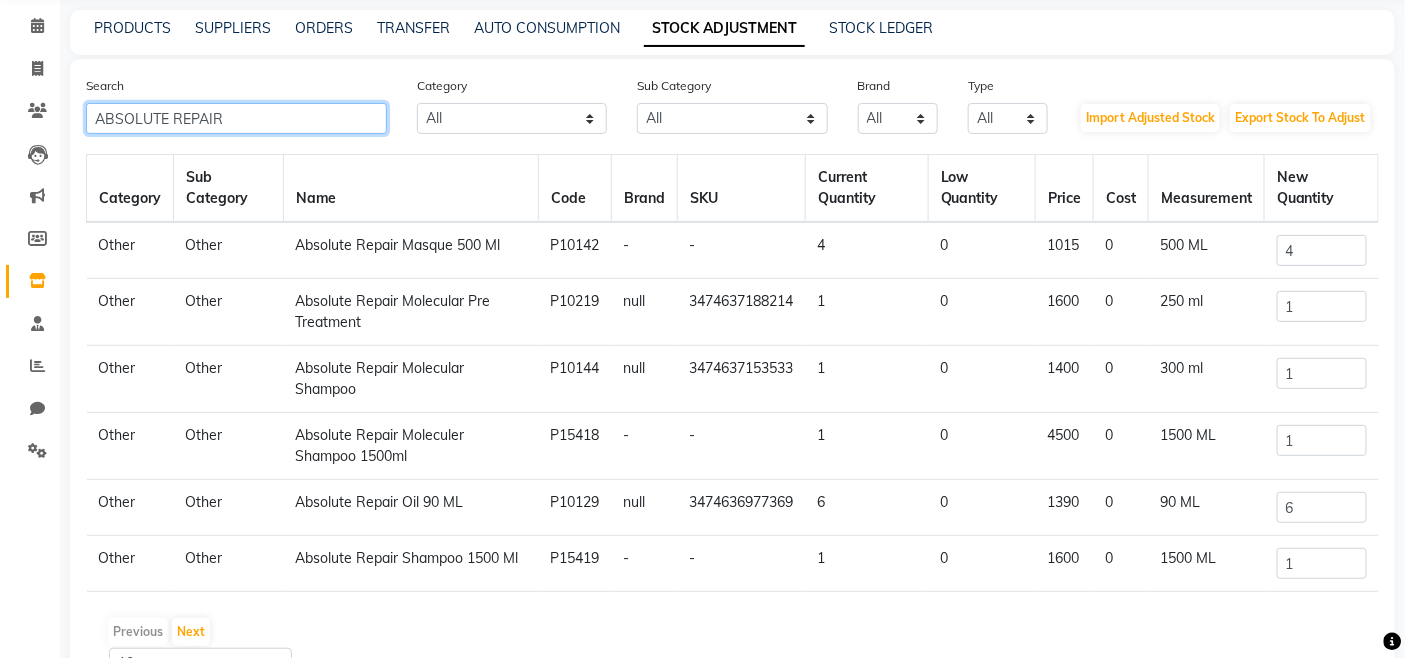 click on "ABSOLUTE REPAIR" 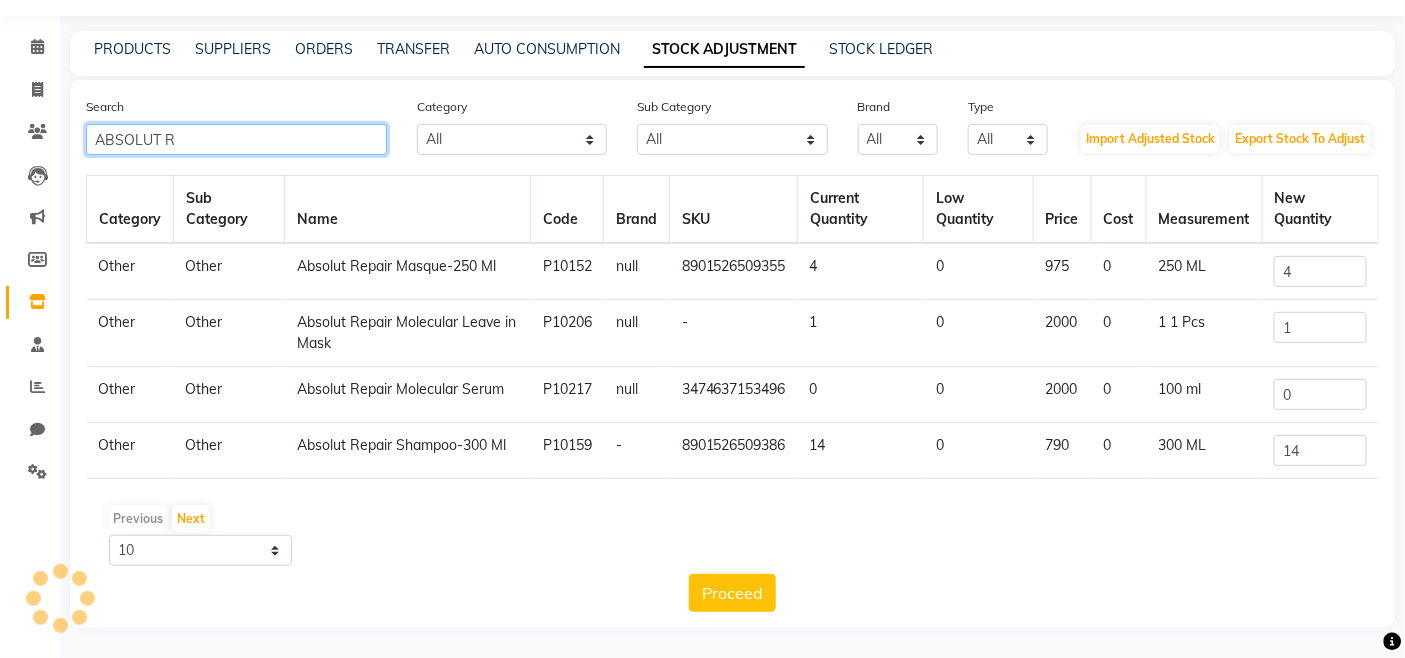 scroll, scrollTop: 54, scrollLeft: 0, axis: vertical 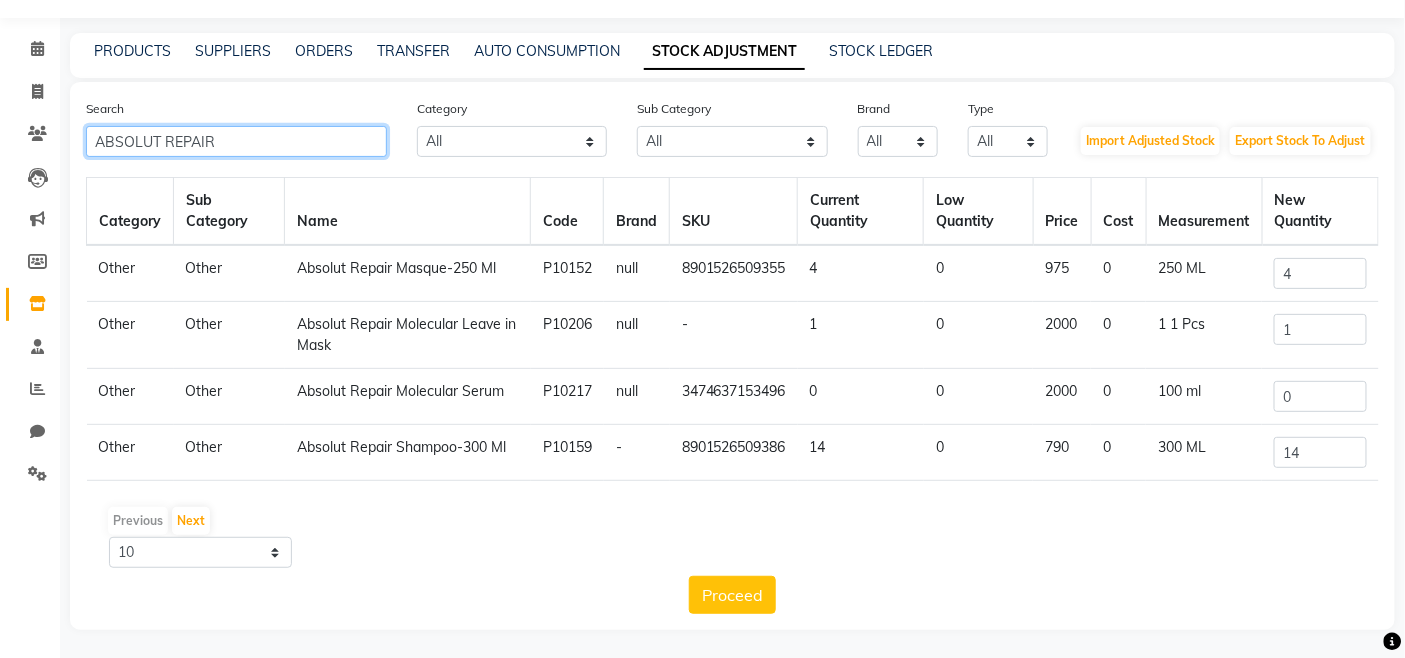 type on "ABSOLUT REPAIR" 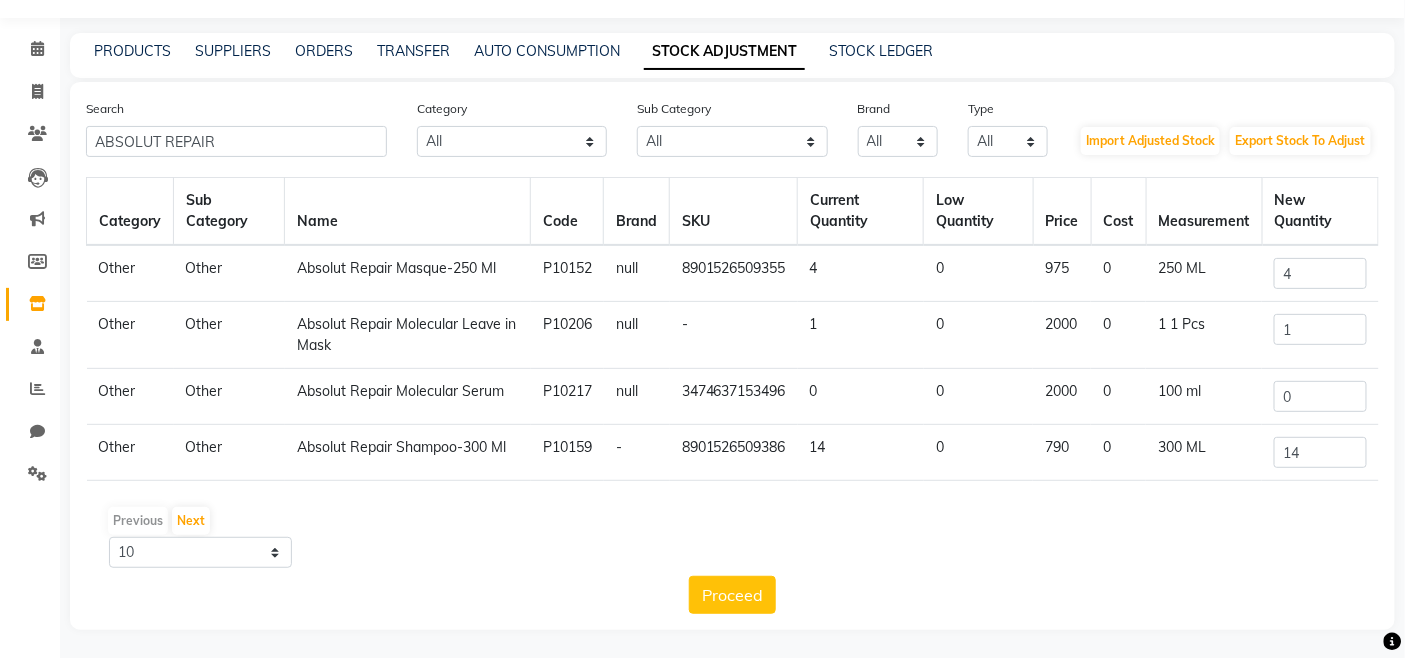 click on "14" 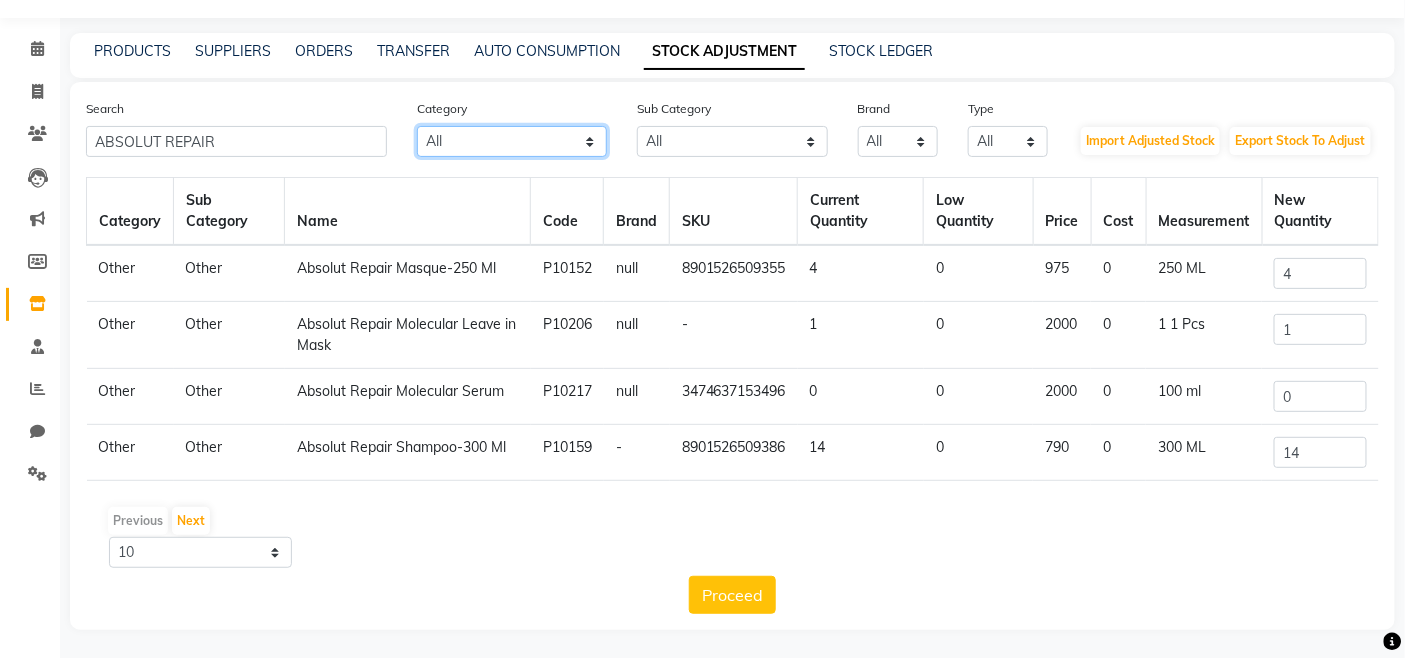 click on "All Hair Skin Makeup Personal Care Appliances [PERSON_NAME] Waxing Disposable Threading Hands and Feet Beauty Planet [MEDICAL_DATA] Cadiveu Casmara Cheryls Loreal Olaplex Old Product Other" 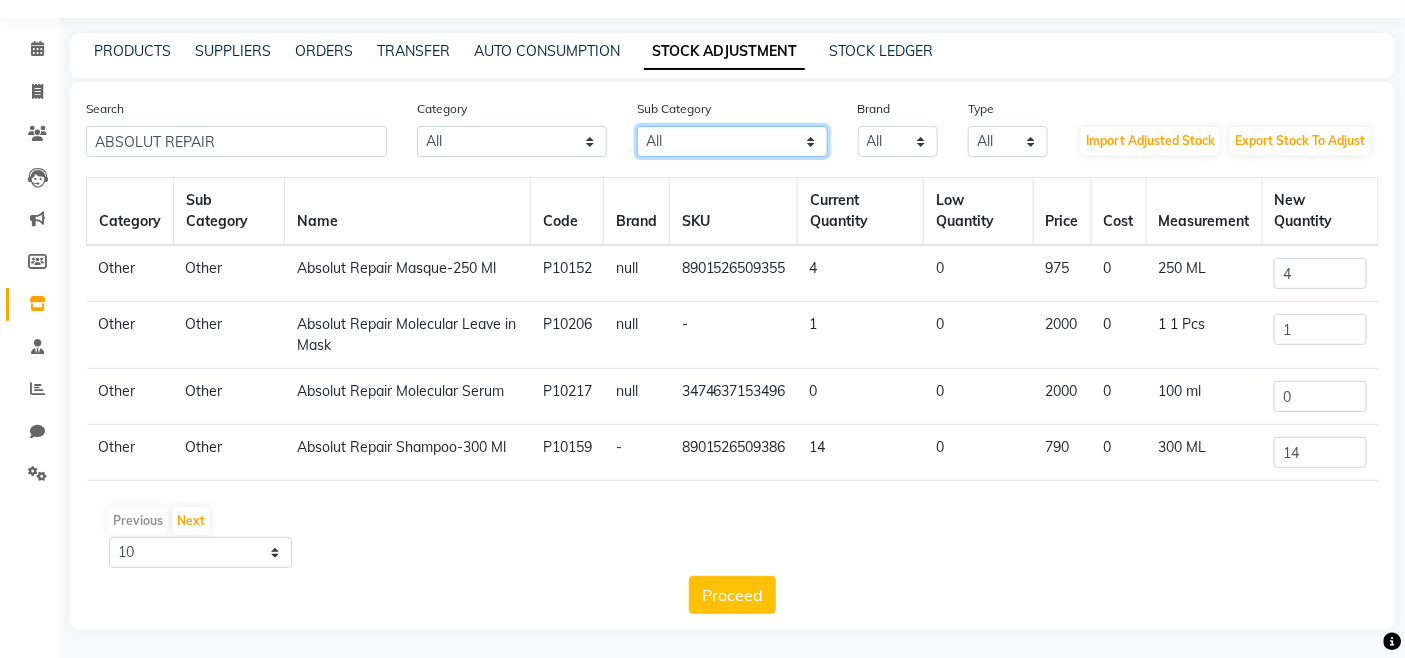 click on "All Appron Cheryls Retail Casmara Retail Shampoo Products Lips Cleanser Rill [MEDICAL_DATA] Salon Use Honey Cream Hair Keratin Retail Houskeeping Olaplex Salon Use Bath & Body Beauty & Other Salon Use Loreal Retail Appliances Gel Facial Loreal Salon Use Cheryls Salon Use Conditioner Nails Keratin Salon Use [DEMOGRAPHIC_DATA] Hygiene Shaving [MEDICAL_DATA] Retail Soap Liposoulable Gown Disposable Brazilian Pre Shave Face Hair Colour Salon Use Eyes Grooming - Women Bedsheet Appliances Cream Makeup Moisturiser Matrix Salon Use Nepkin Grooming - Men Massage After Shave Serum Pre Other Mask Face Towel Dental Care Oil Tools Matrix Colour Tube Toner Foot Post Styling Hand & Foot Appliances Massage Cream Matrix Retail Brushes Serum Tissue Sun Care Masks Color Magic TIssue Gifts Makeup Remover Strips Lip Care Appliances Makeup Kit Cologne Appliances Cotton Roll Eye Care Other Brazilian Treatment Cotton Buds Body Care Styling Eye Pad Hand & Feet Kit & Combo Other Kit & Combo Treatment Appliances Other Skin Other Other Makeup Other Appliances Other" 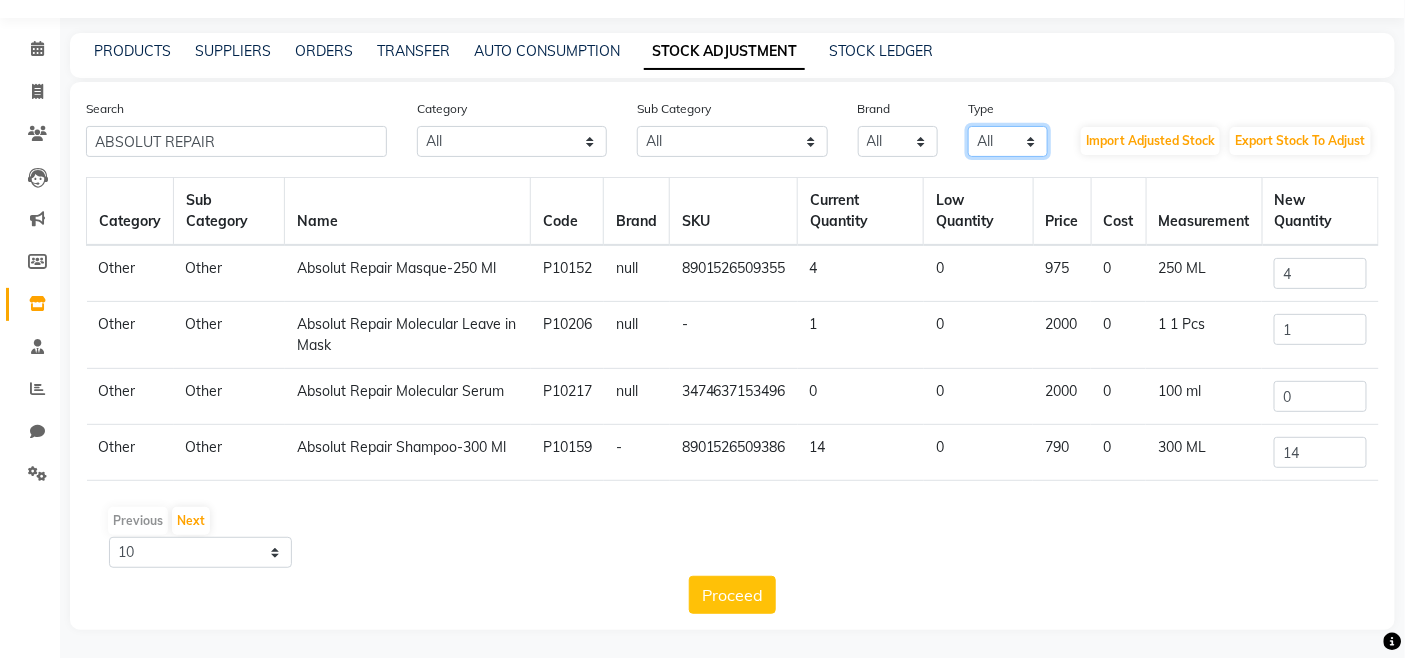 click on "All Both Consumable Retail" 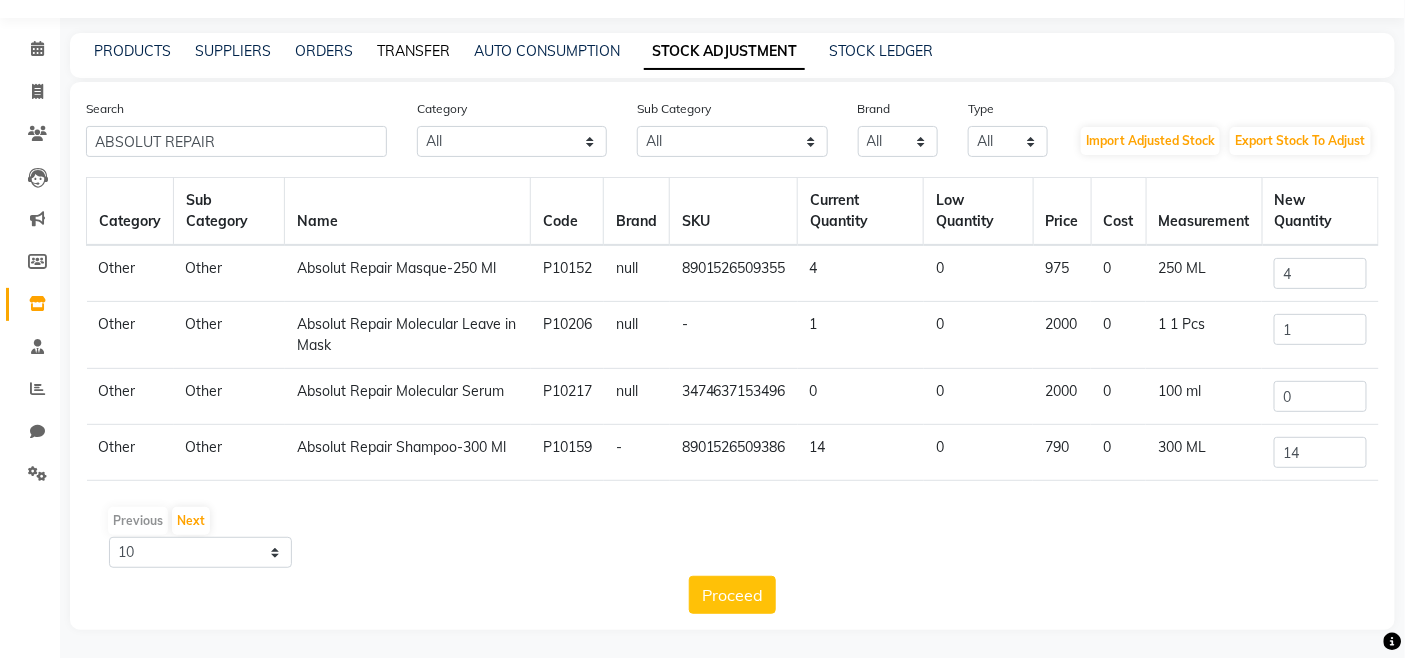 click on "TRANSFER" 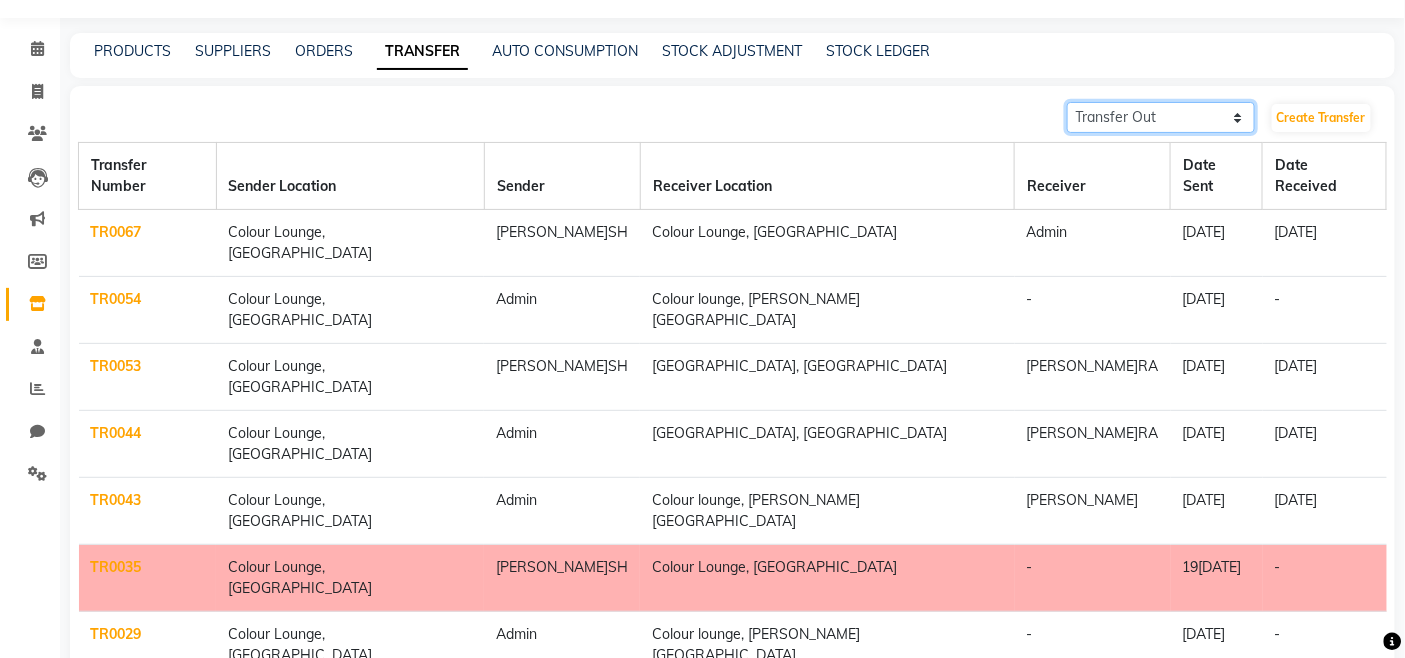 click on "Transfer In Transfer Out" 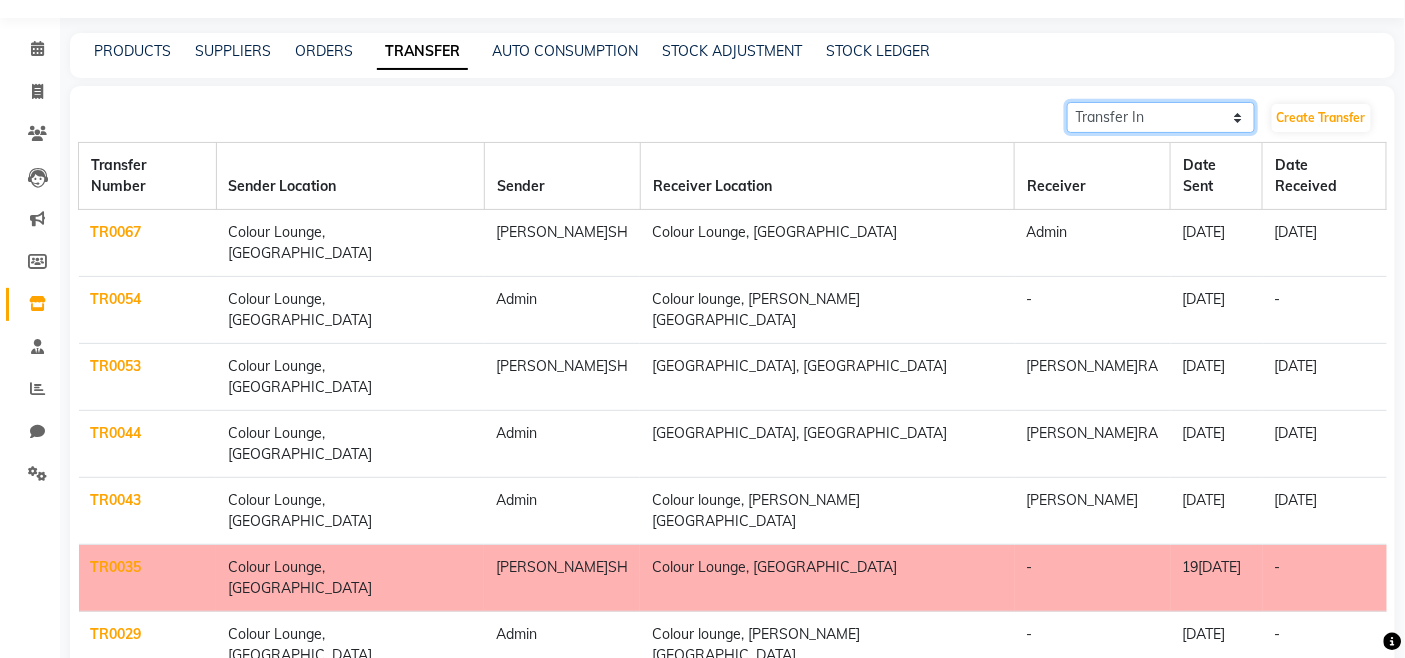 click on "Transfer In Transfer Out" 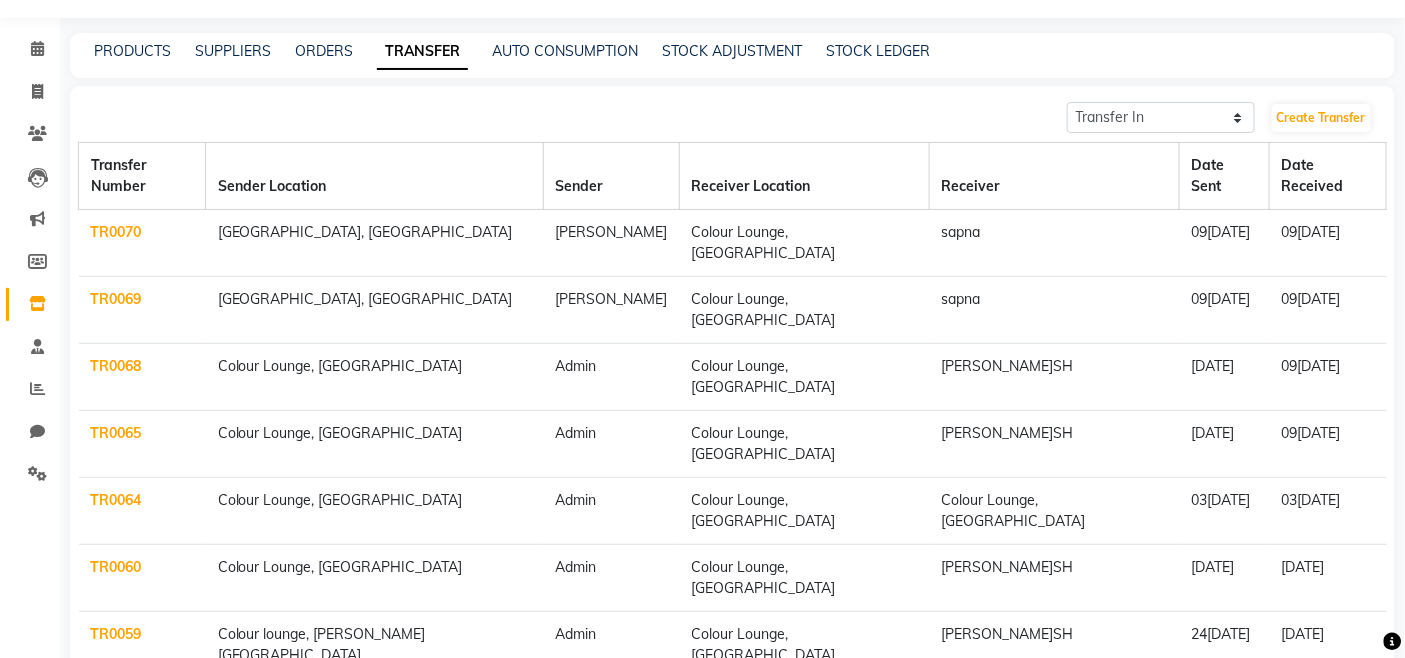click on "TR0070" 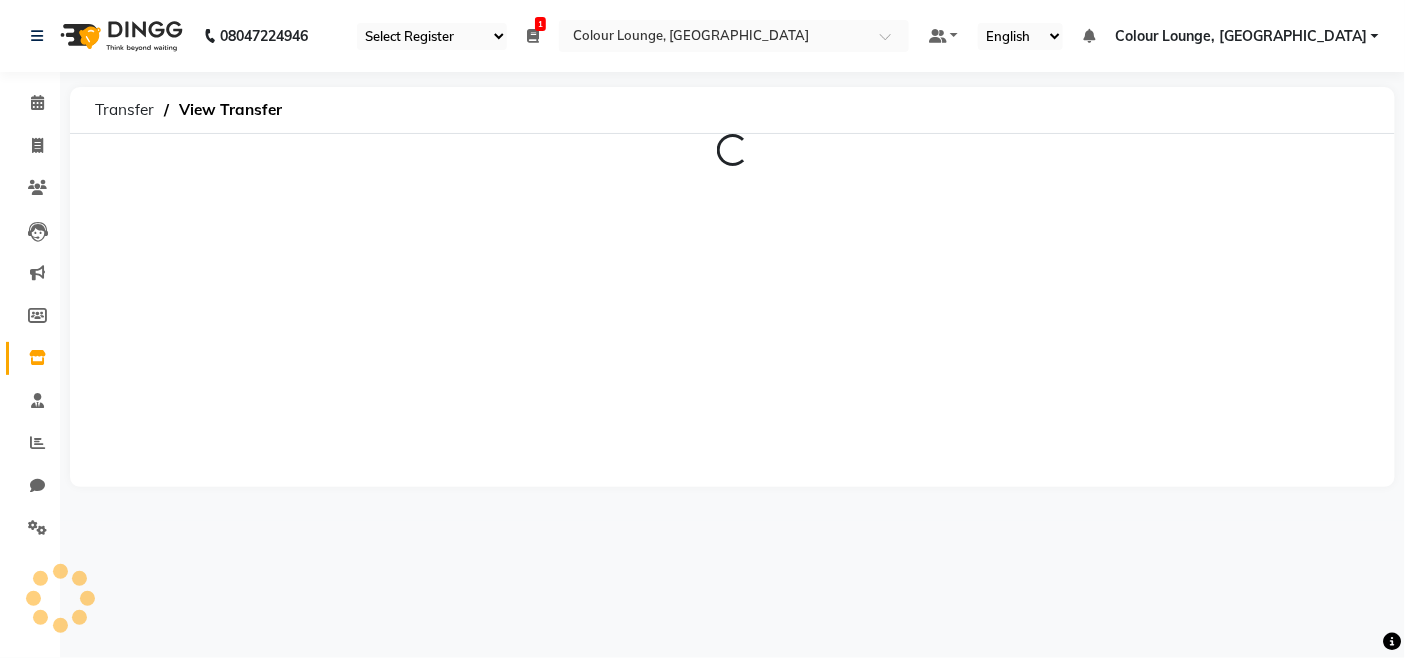 scroll, scrollTop: 0, scrollLeft: 0, axis: both 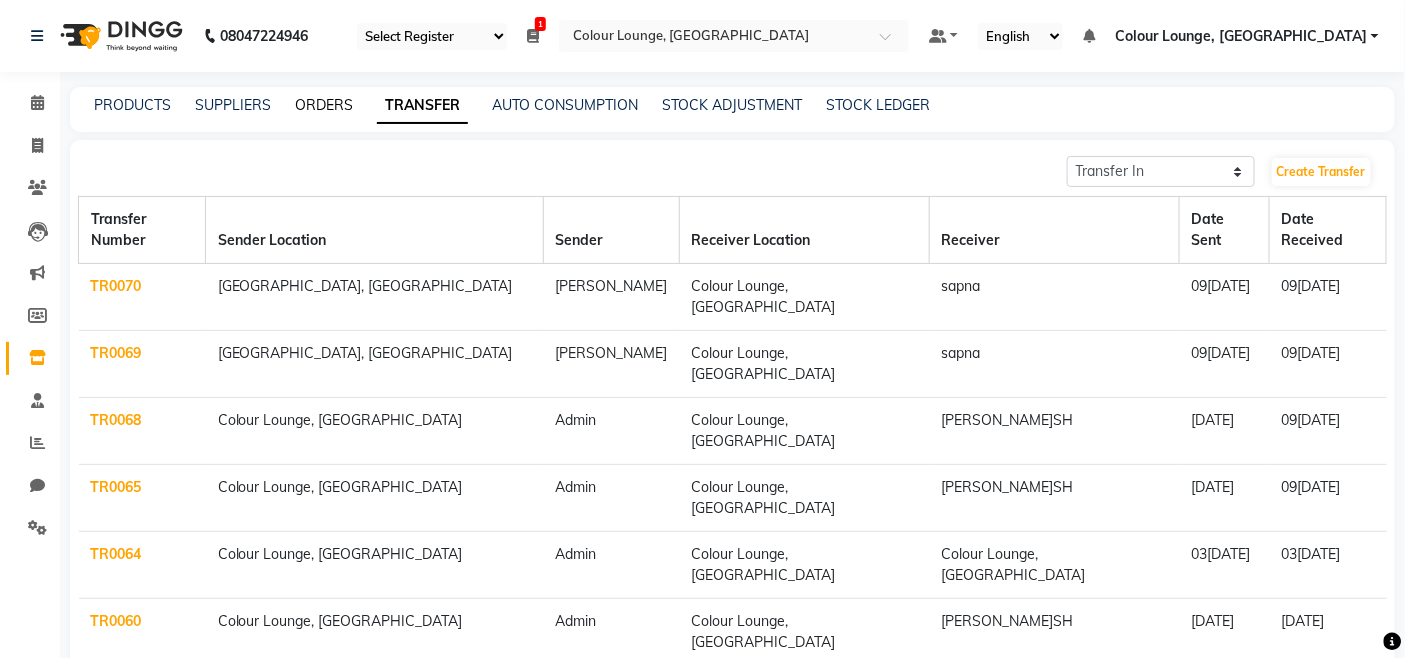 click on "ORDERS" 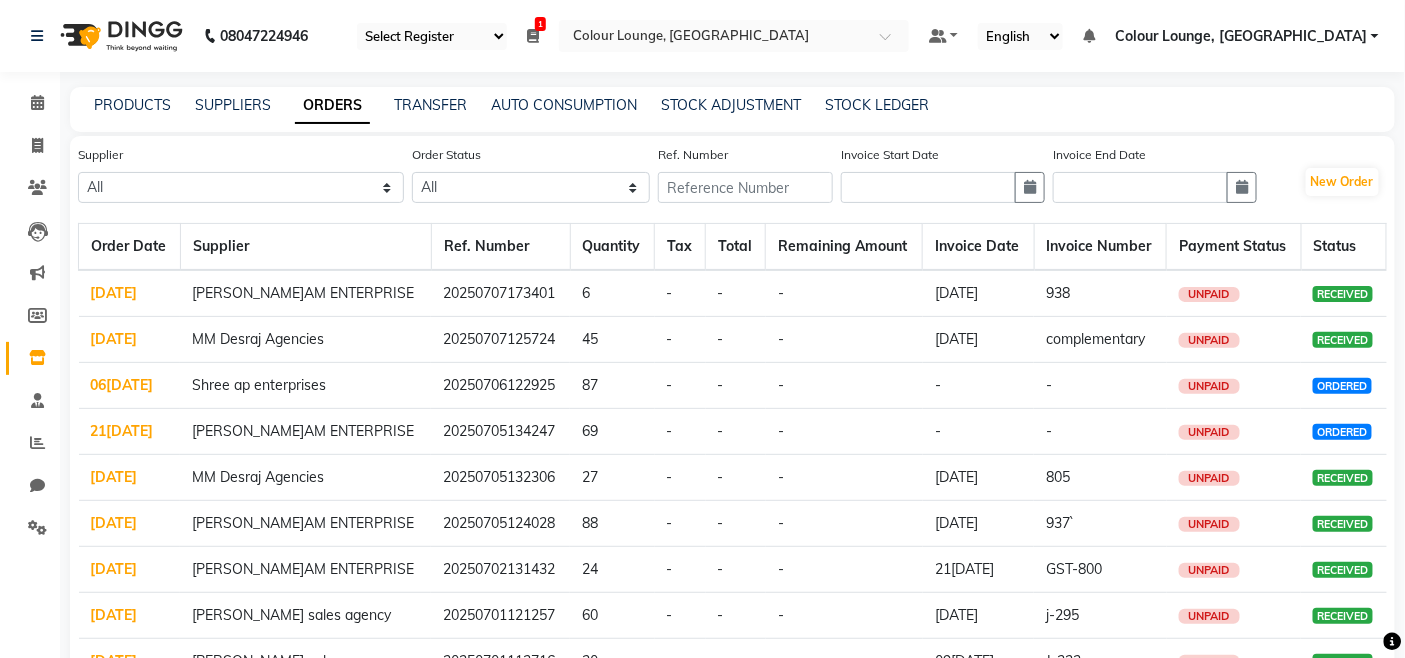 click on "21[DATE]" 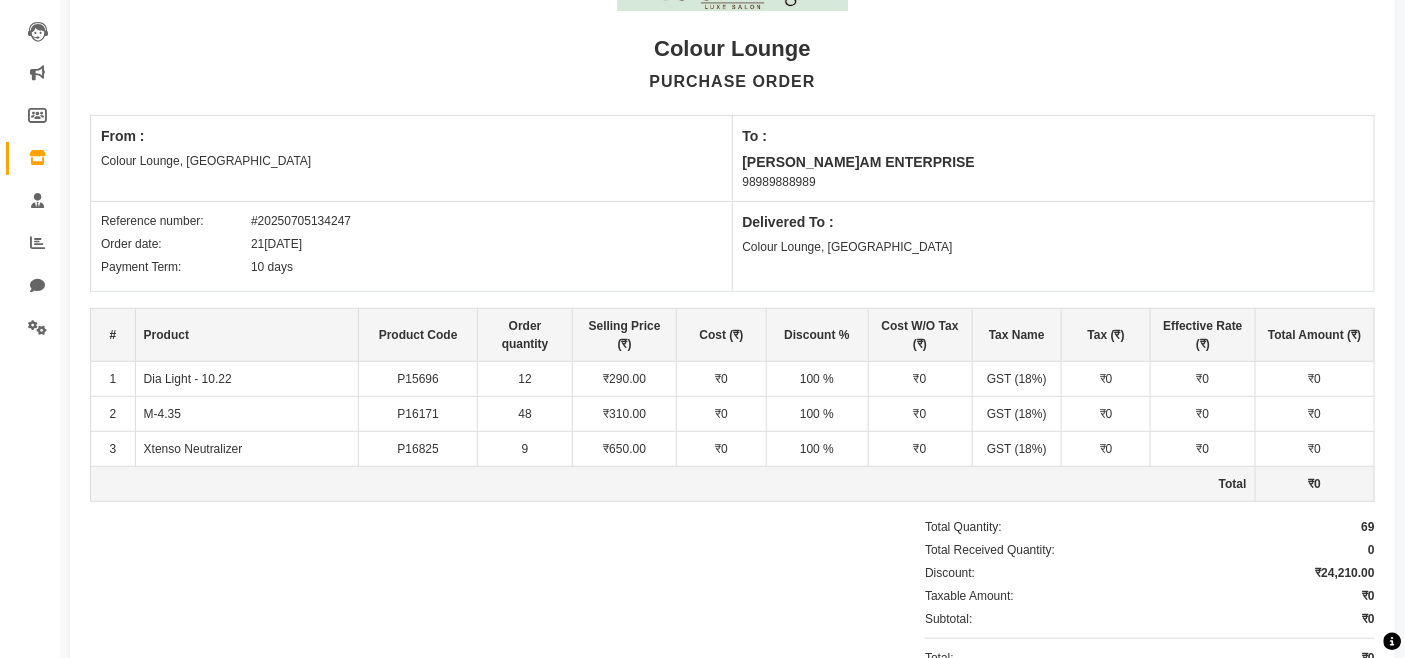 scroll, scrollTop: 0, scrollLeft: 0, axis: both 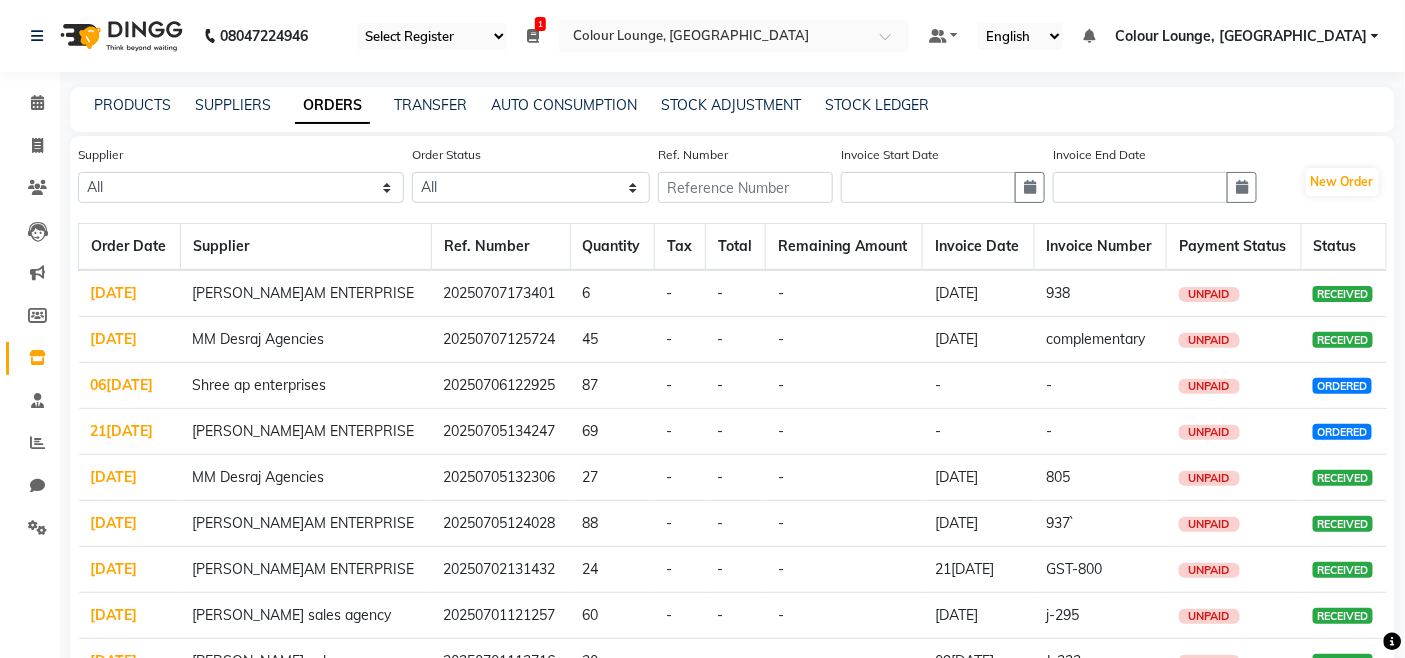 click on "[DATE]" 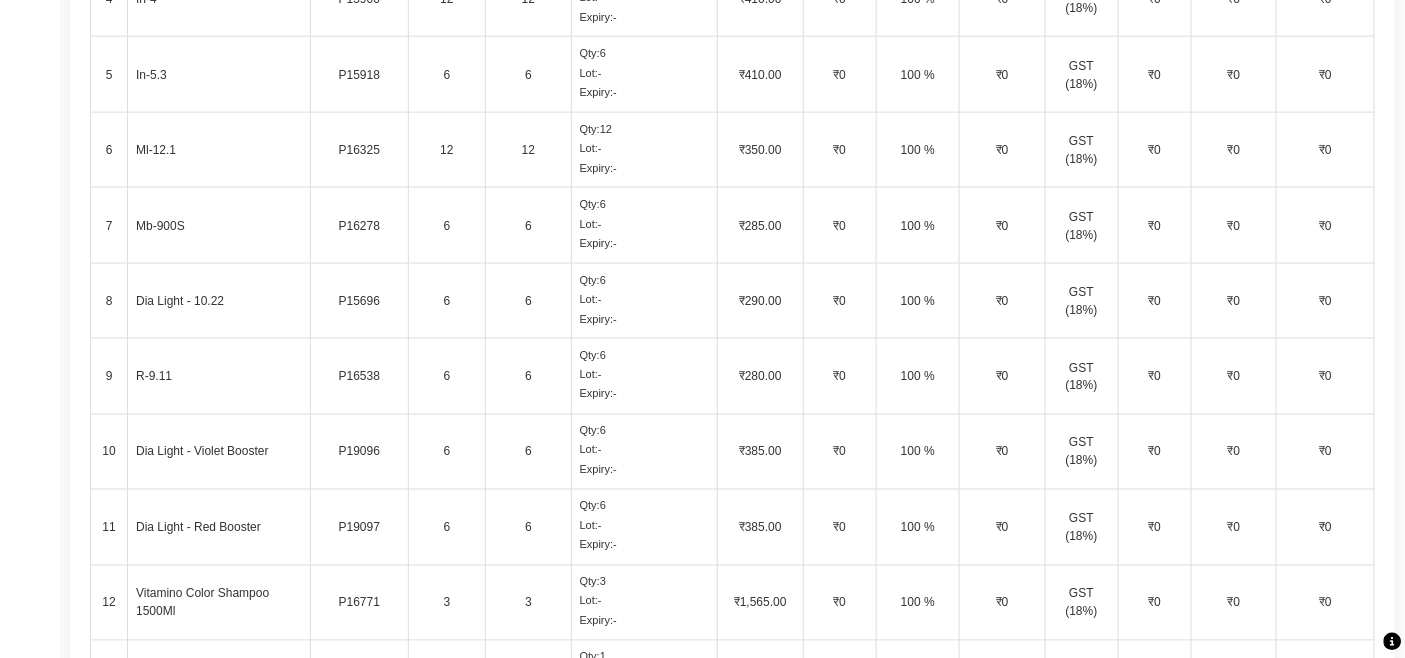 scroll, scrollTop: 1401, scrollLeft: 0, axis: vertical 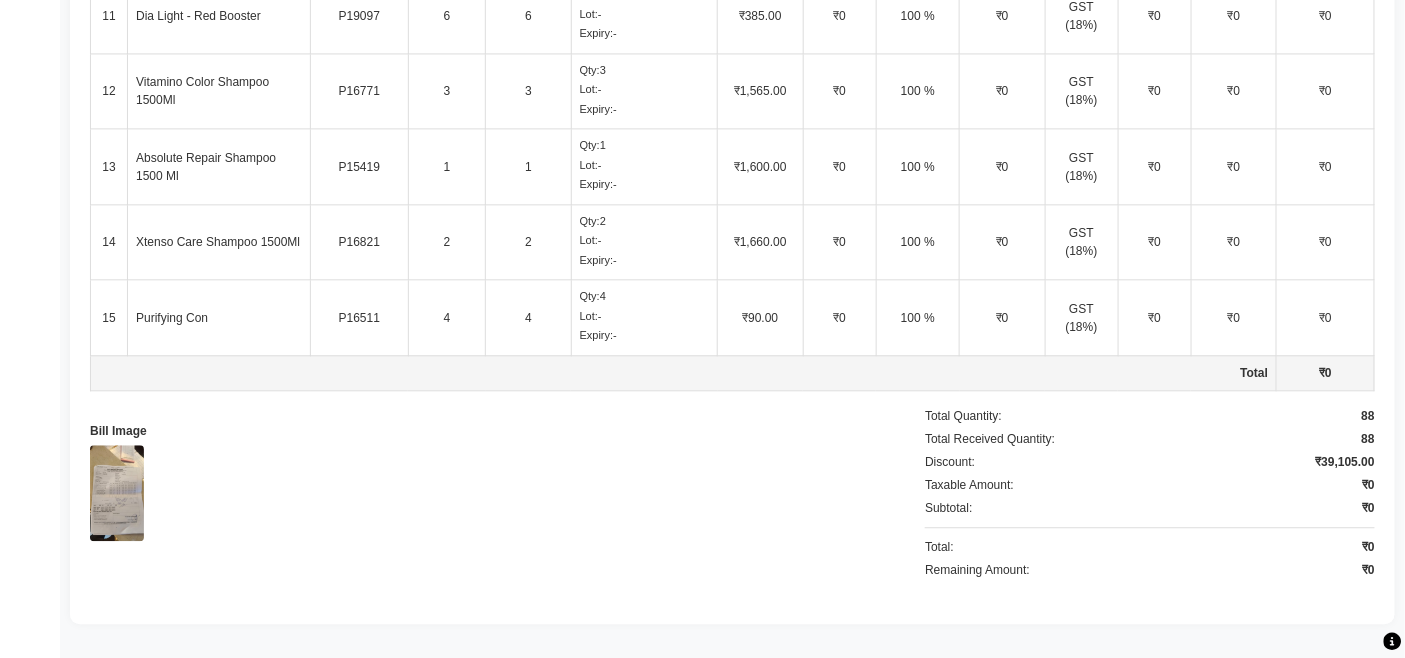 click on "Lot:  -" 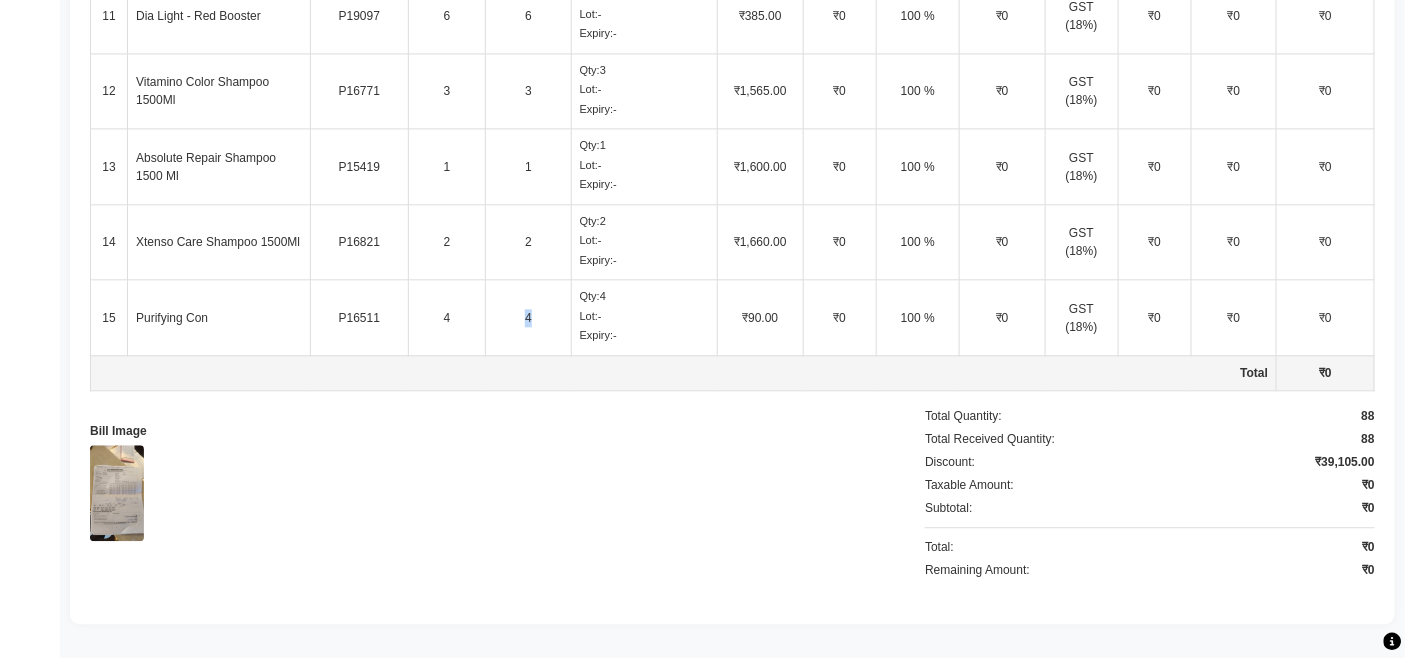 click on "4" 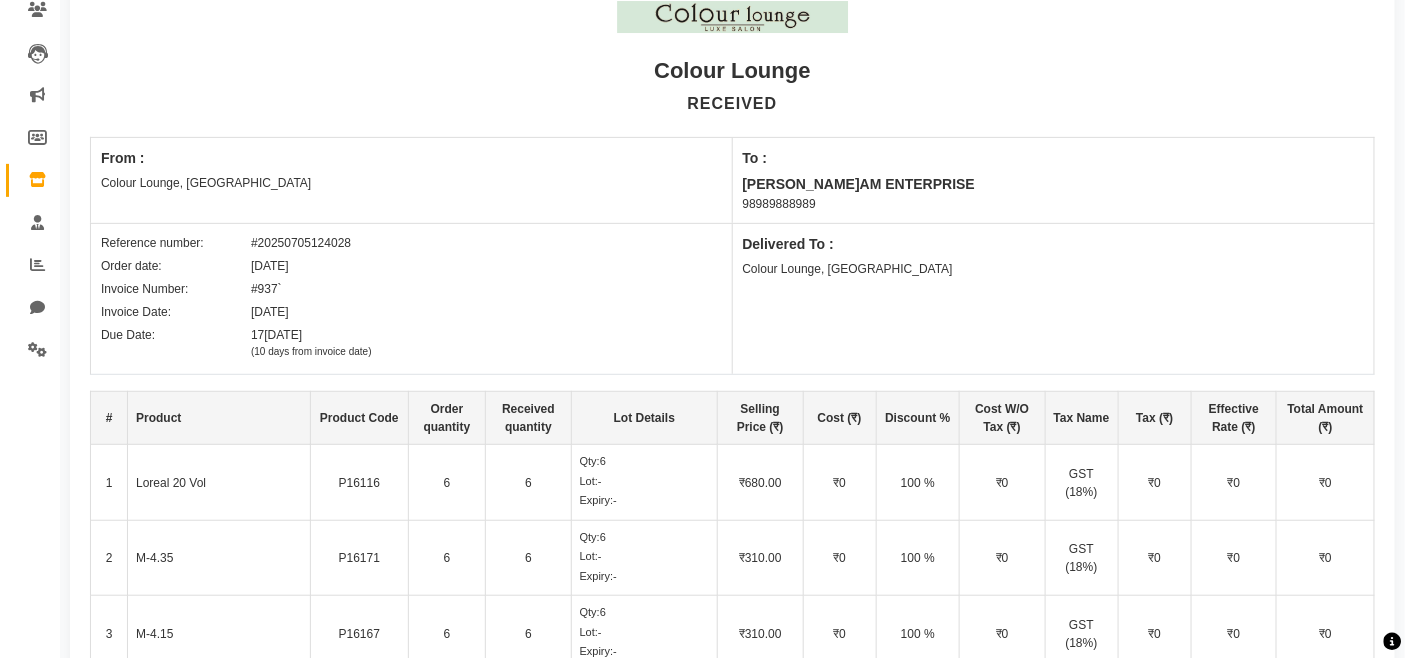 scroll, scrollTop: 67, scrollLeft: 0, axis: vertical 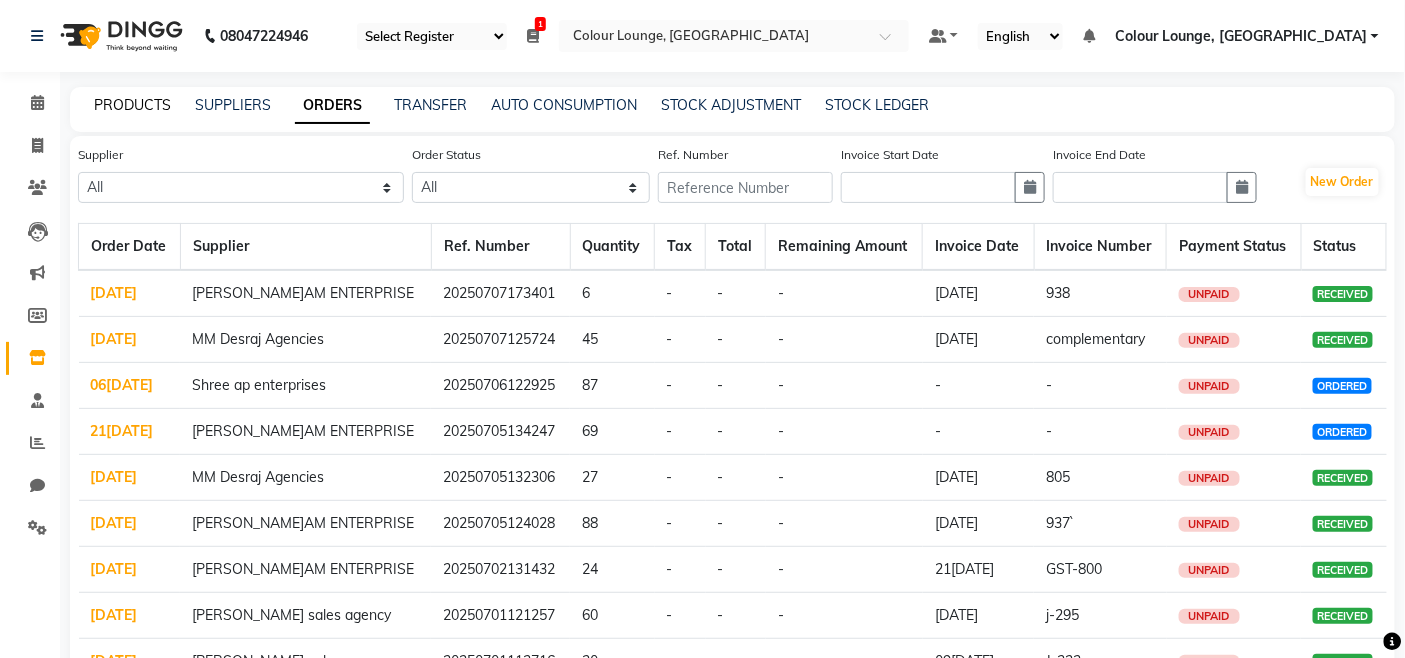 click on "PRODUCTS" 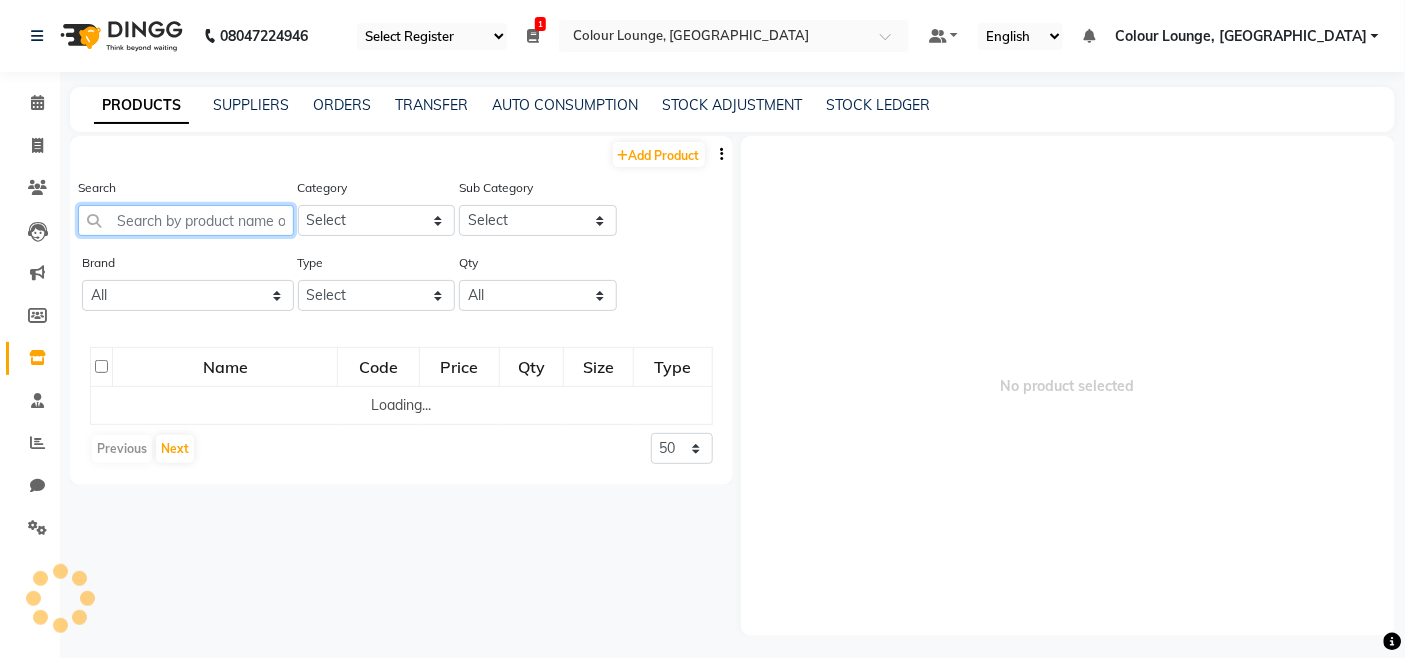 click 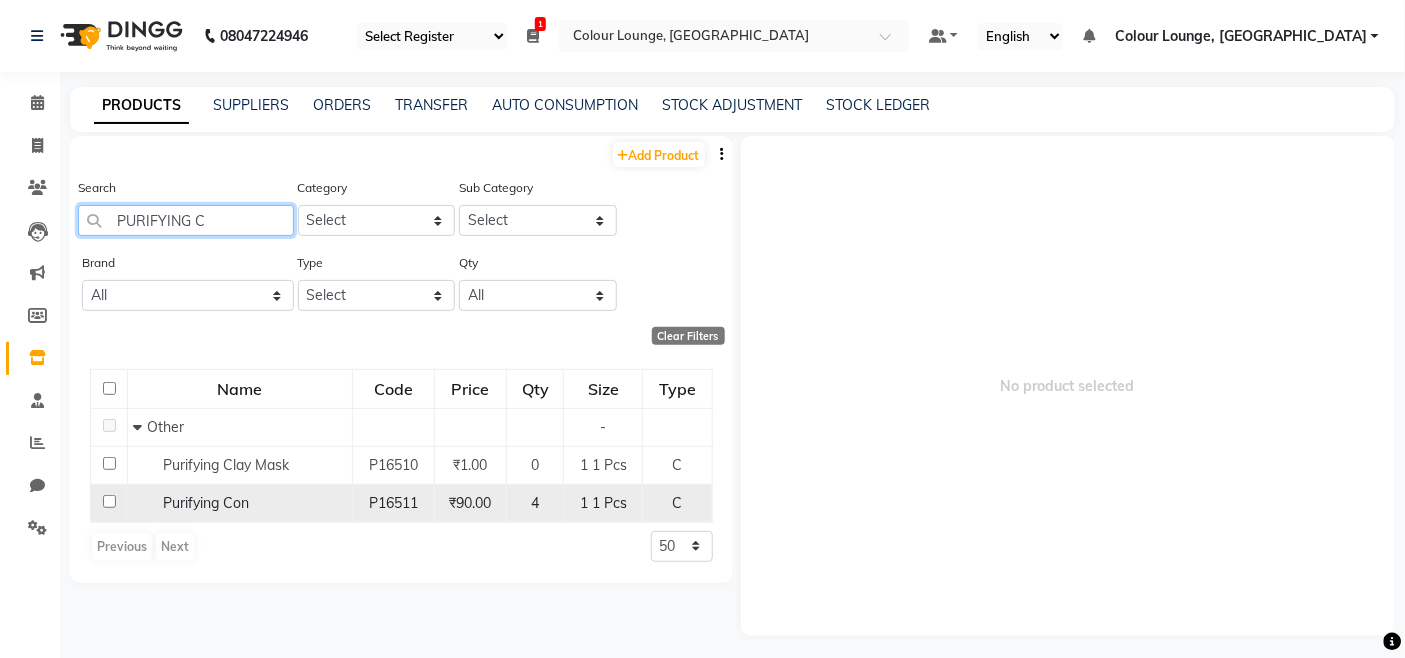 type on "PURIFYING C" 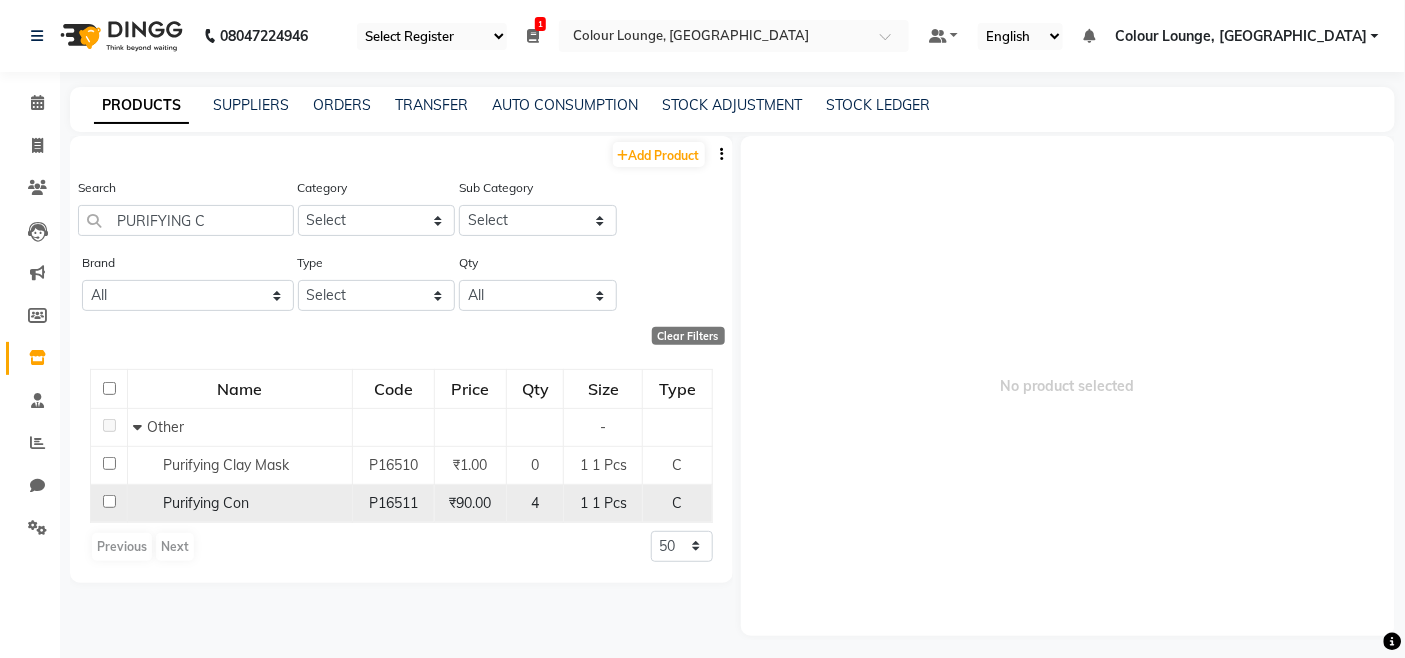 click on "Purifying Con" 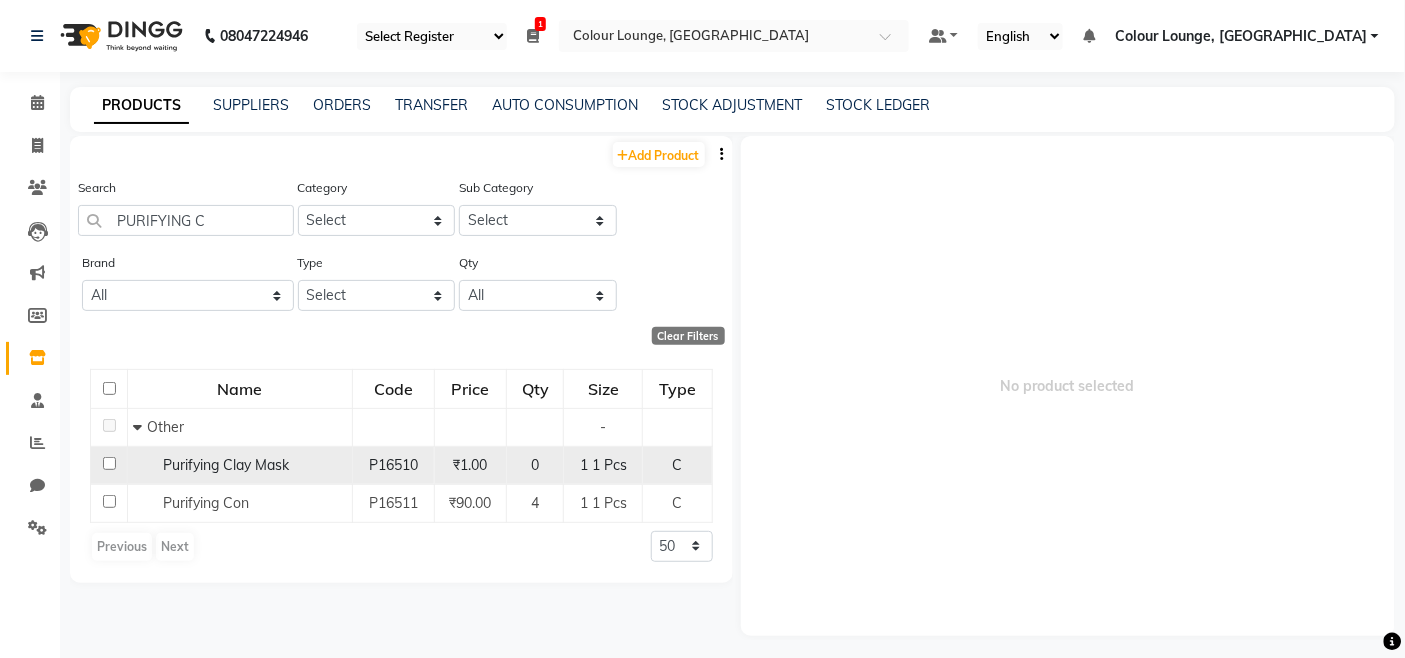select 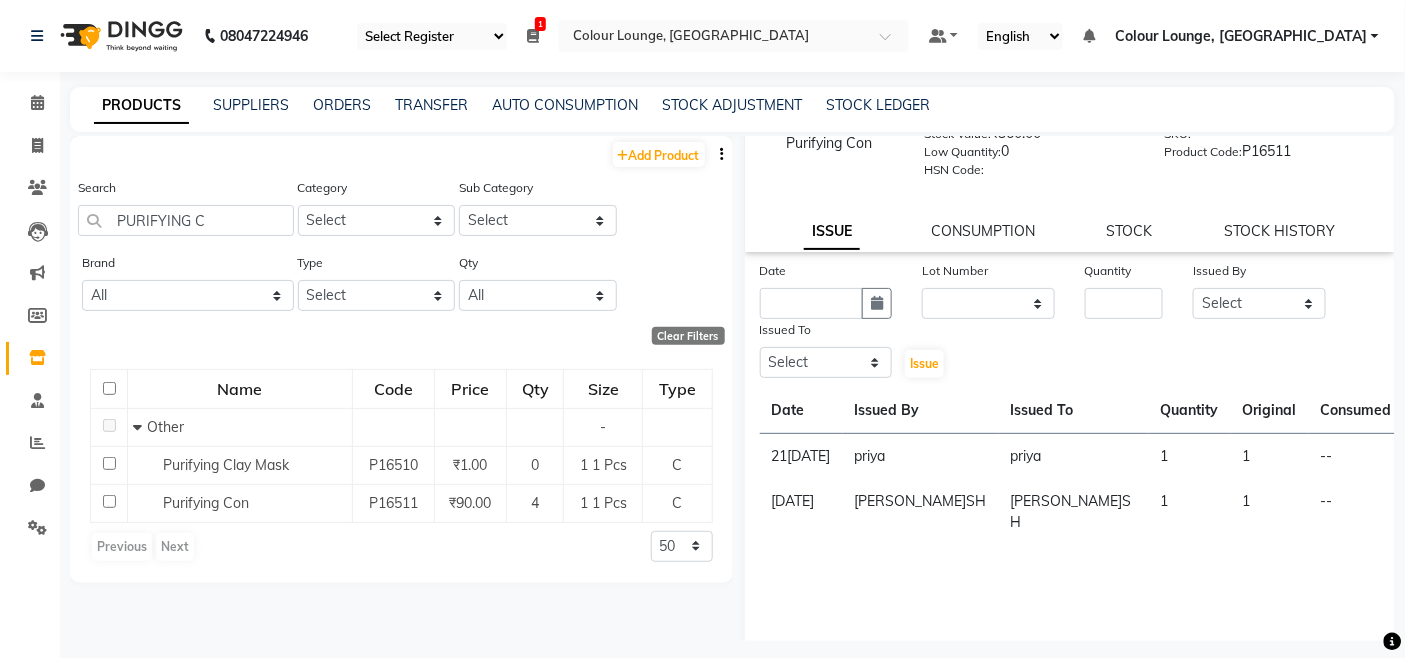 scroll, scrollTop: 130, scrollLeft: 0, axis: vertical 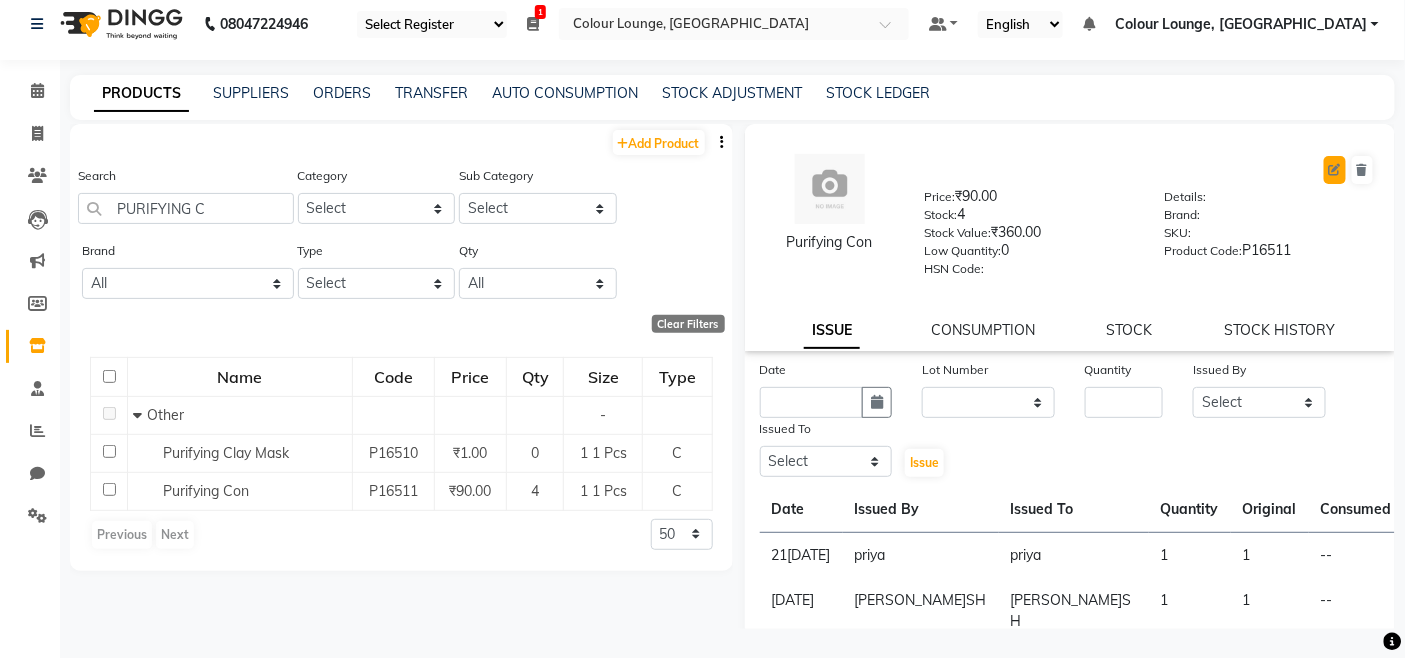 click 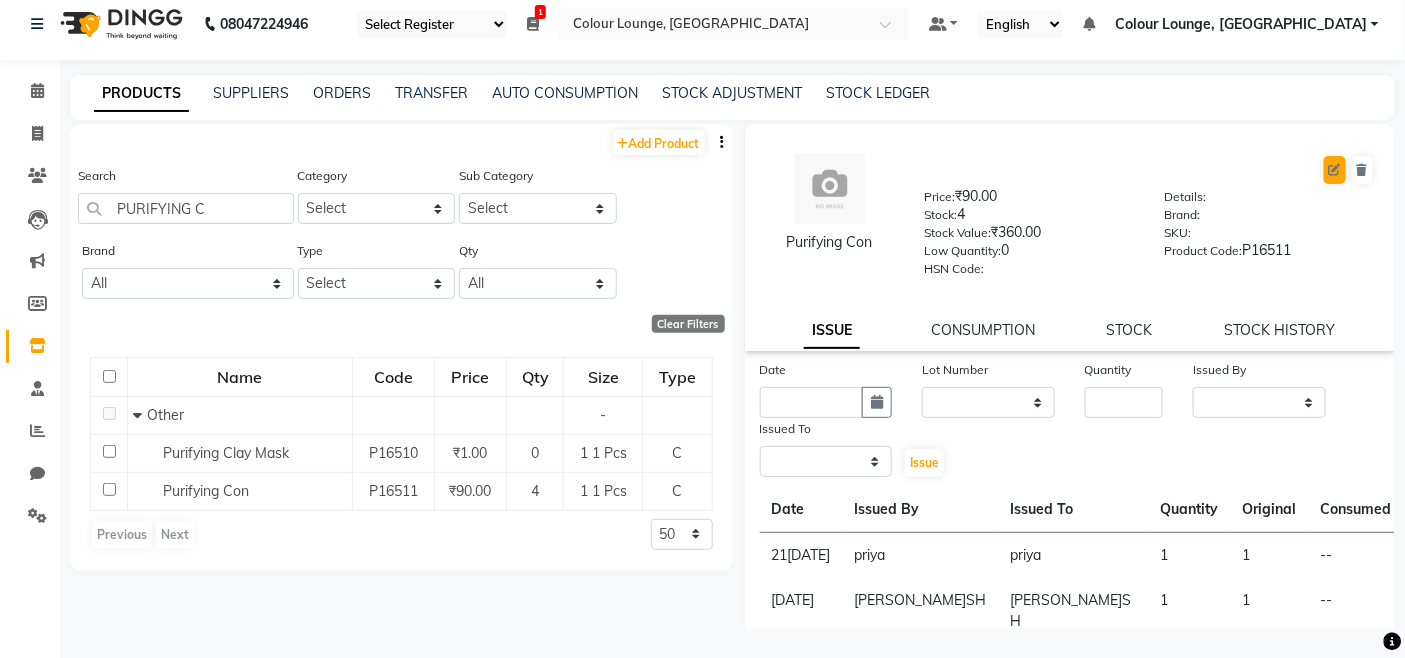 select on "C" 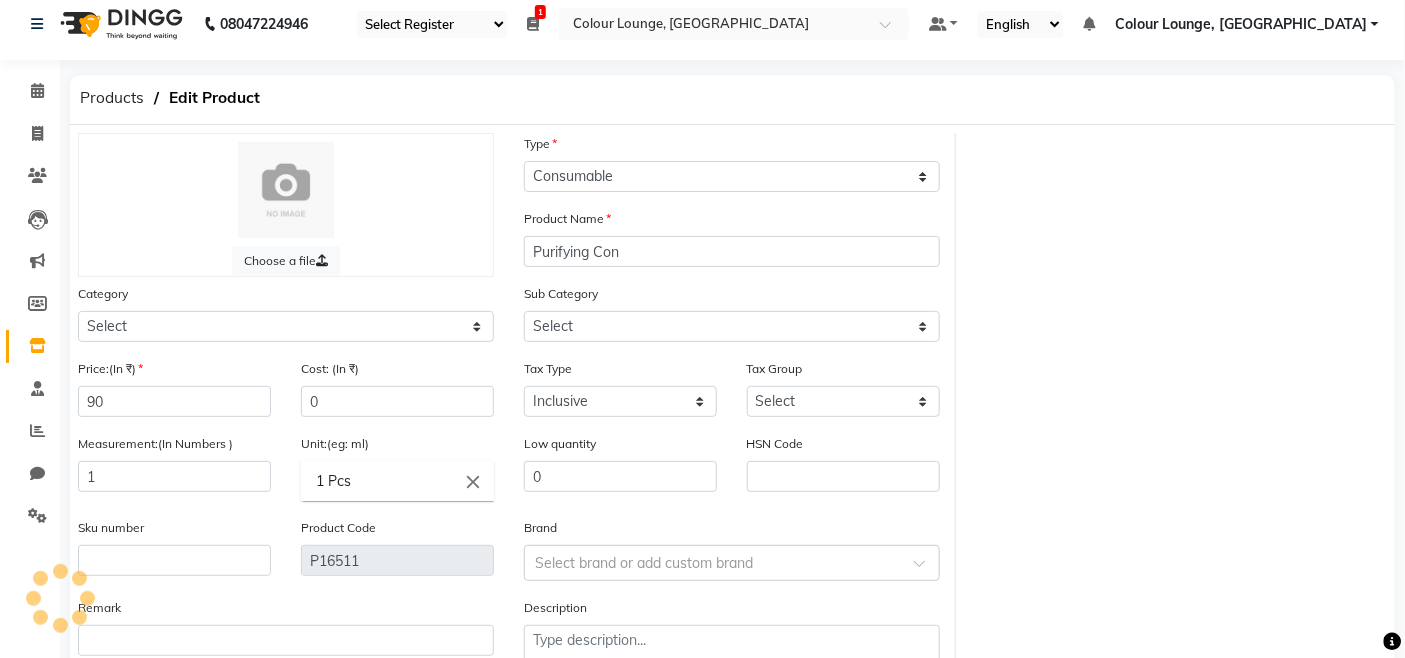 select on "1390101000" 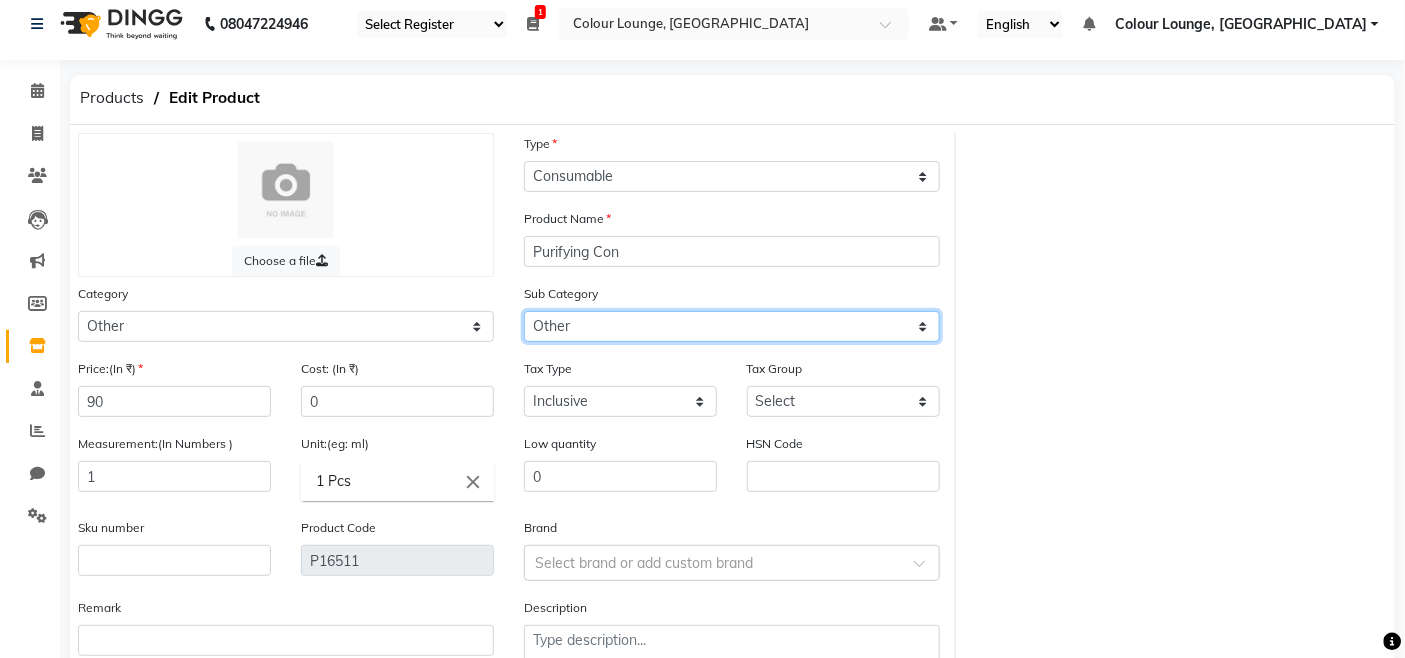 click on "Select Houskeeping Other" 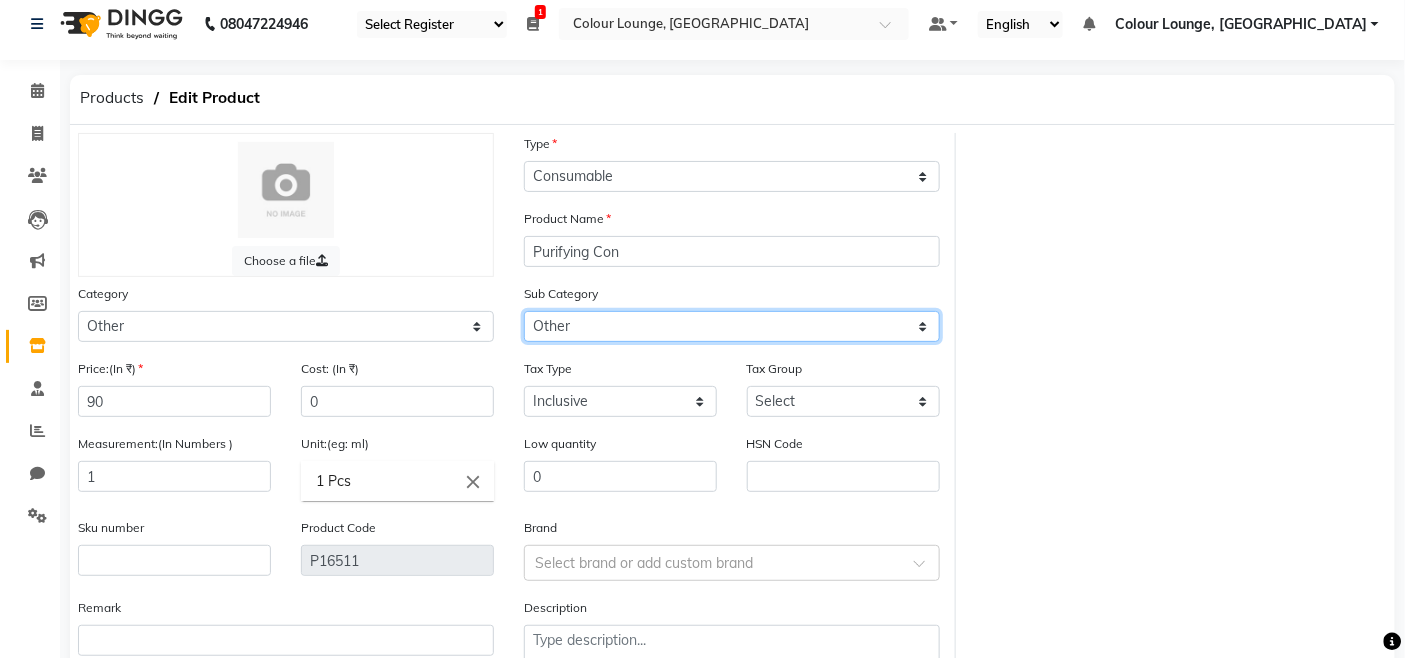 scroll, scrollTop: 144, scrollLeft: 0, axis: vertical 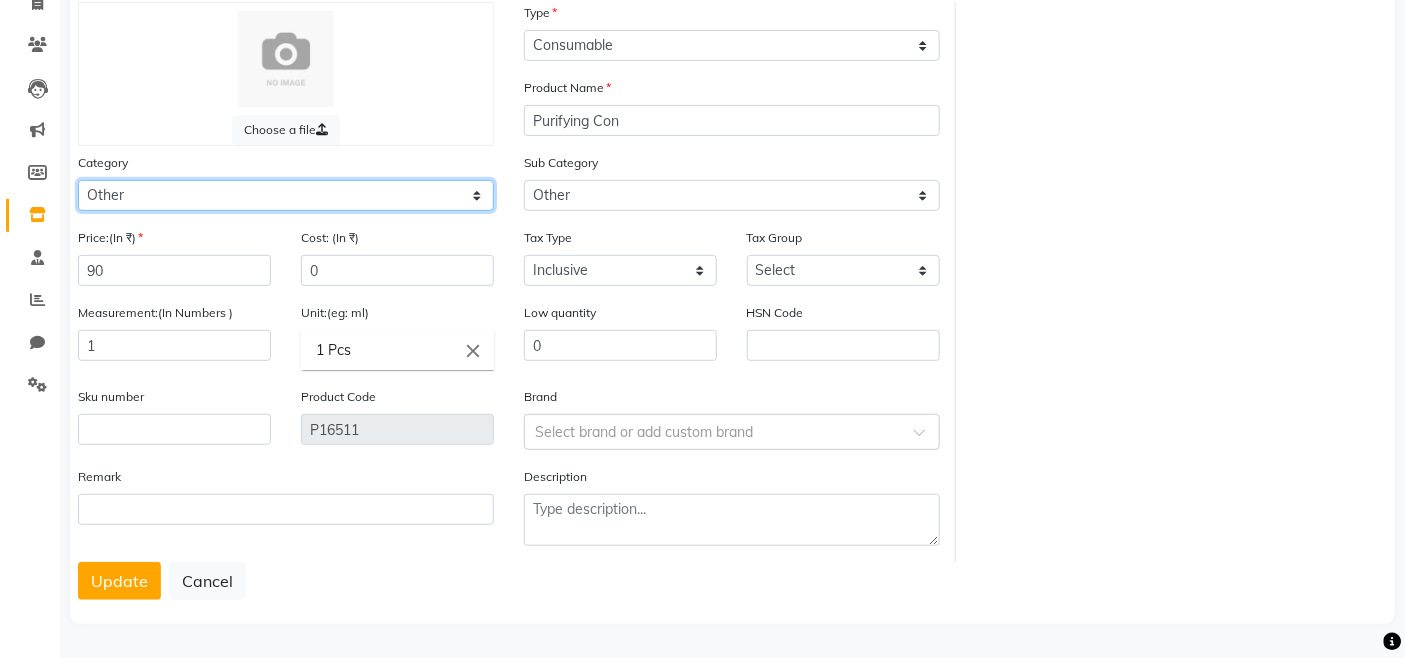 click on "Select Hair Skin Makeup Personal Care Appliance[PERSON_NAME]rd Waxing Disposable Threading Hands and Feet Beauty Planet [MEDICAL_DATA] Cadiveu Casmara Cheryls Loreal Olaplex Old Product Other" 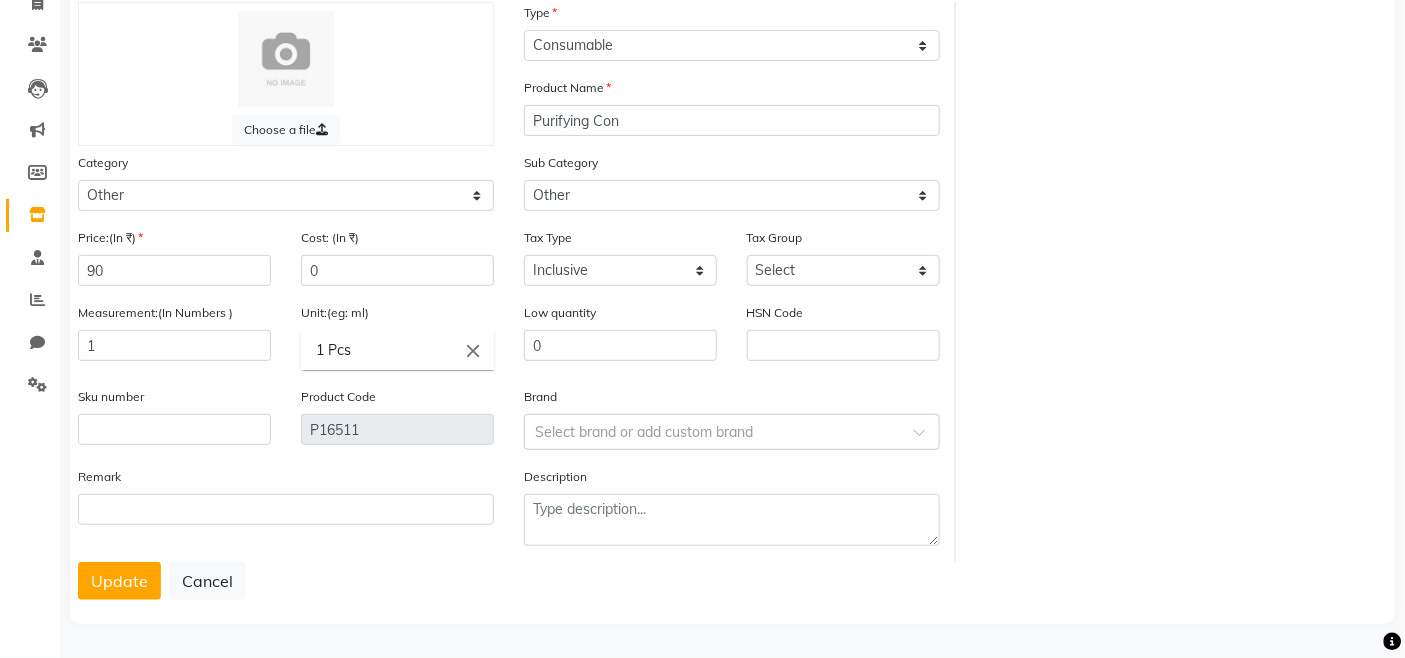 click on "Choose a file Type Select Type Both Retail Consumable Product Name Purifying Con Category Select Hair Skin Makeup Personal Care Appliances [PERSON_NAME] Waxing Disposable Threading Hands and Feet Beauty Planet [MEDICAL_DATA] Cadiveu Casmara Cheryls Loreal Olaplex Old Product Other Sub Category Select Houskeeping Other Price:(In ₹) 90 Cost: (In ₹) 0 Tax Type Select Inclusive Exclusive Tax Group Select GST Measurement:(In Numbers ) 1 Unit:(eg: ml) 1 Pcs close Low quantity 0 HSN Code Sku number Product Code P16511 Brand Select brand or add custom brand Remark Description" 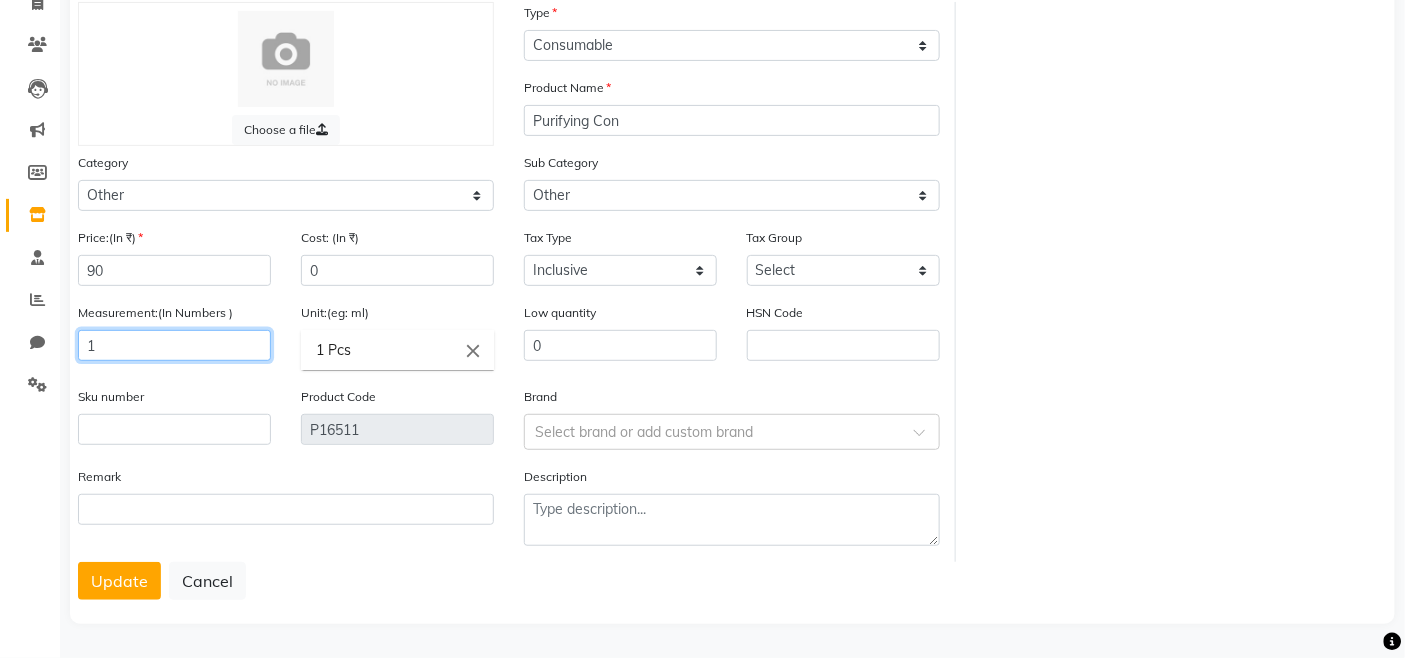 click on "1" 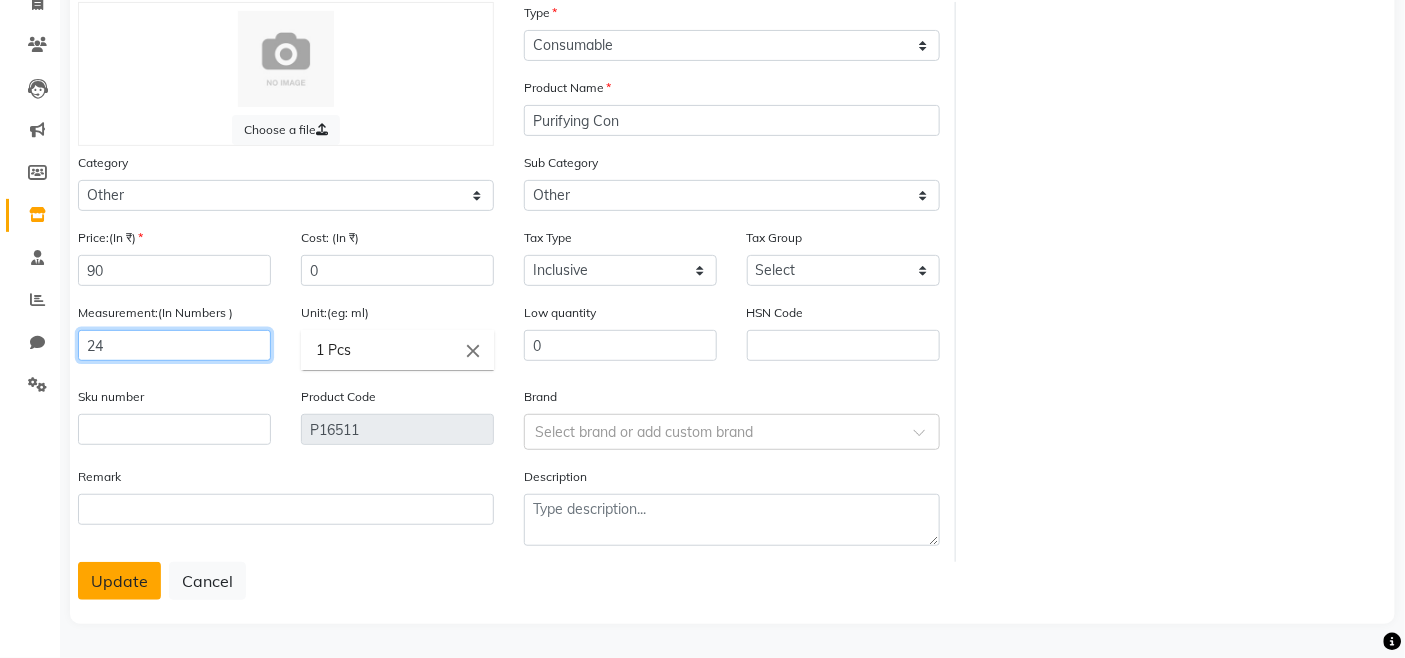 type on "24" 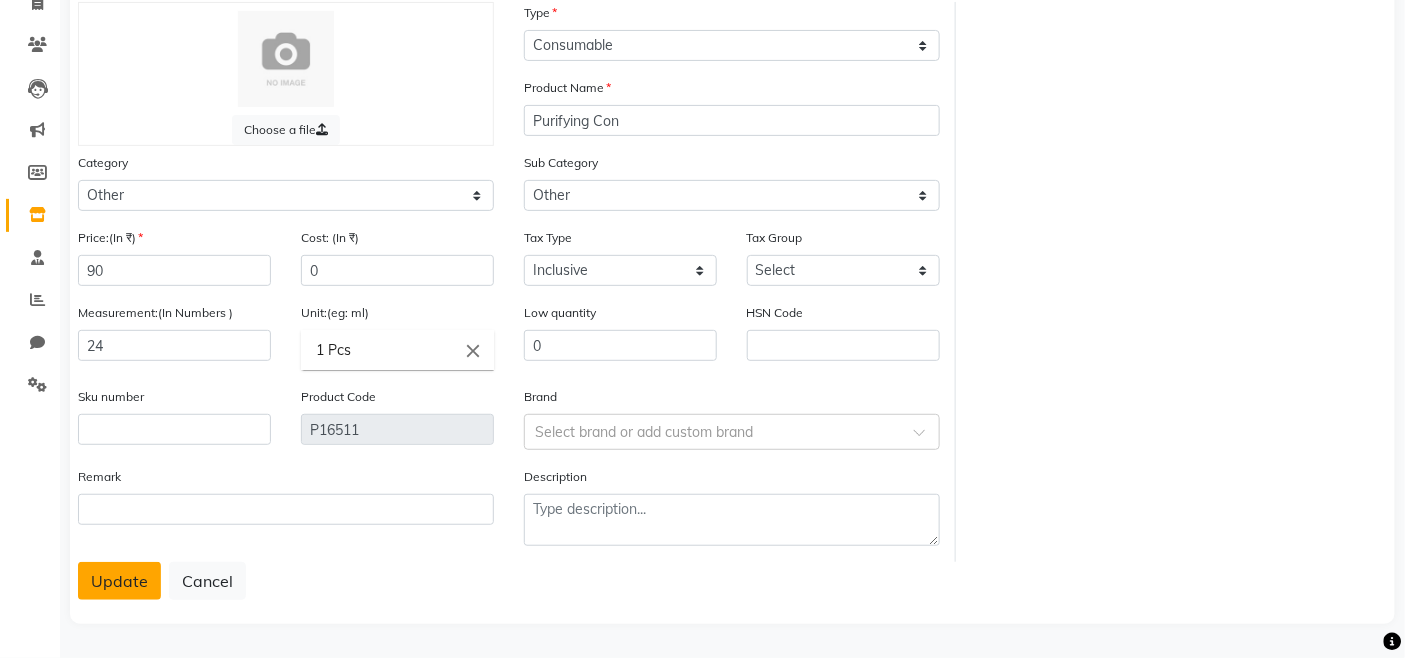 click on "Update" 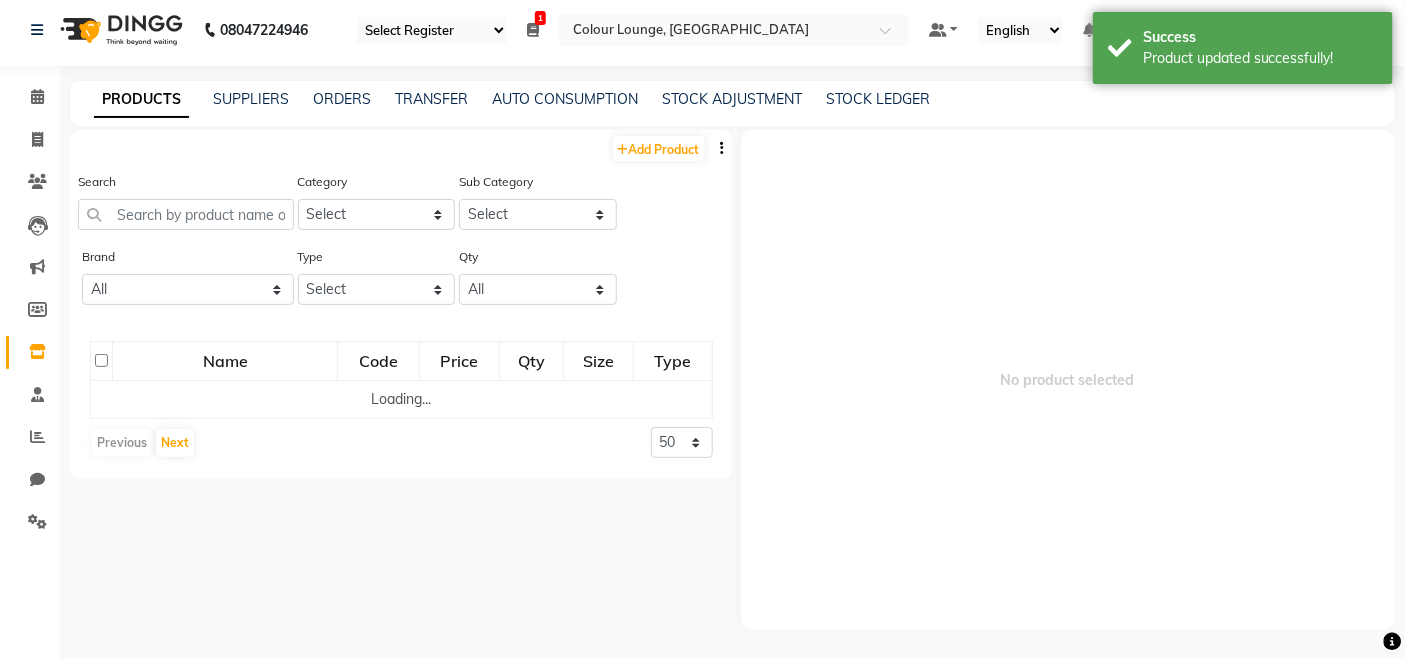 scroll, scrollTop: 12, scrollLeft: 0, axis: vertical 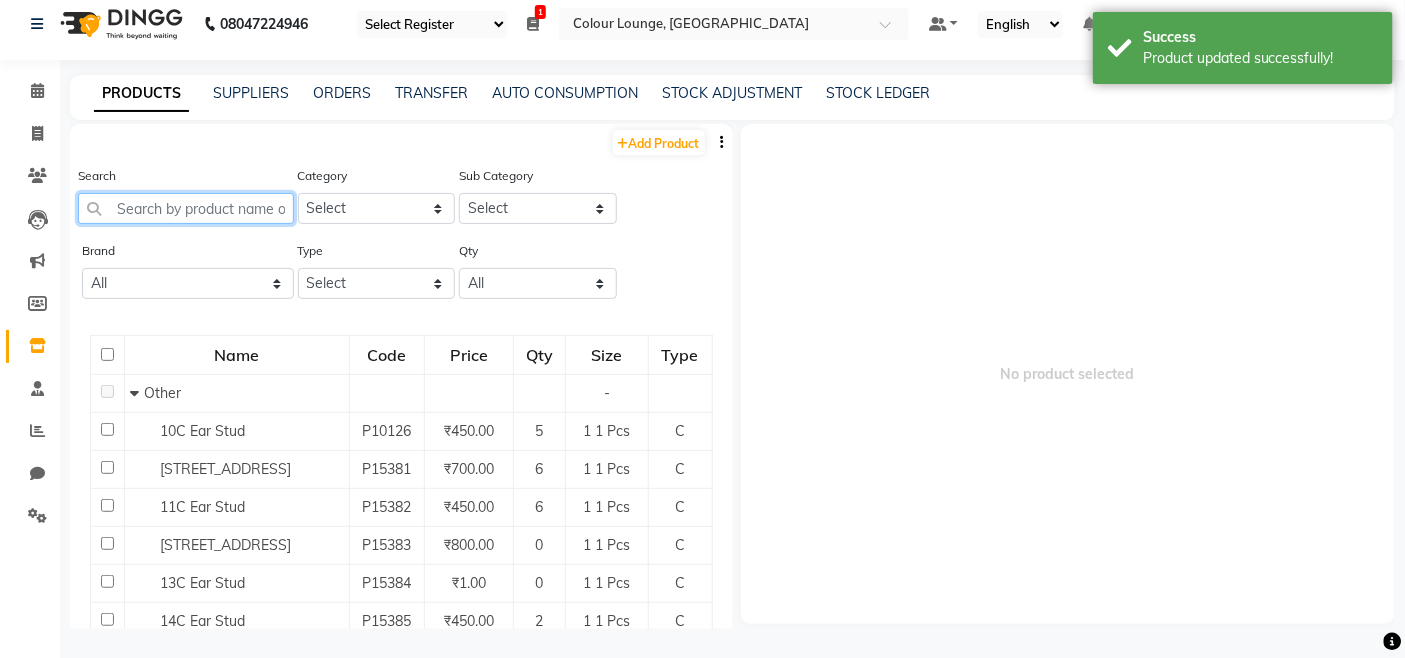 click 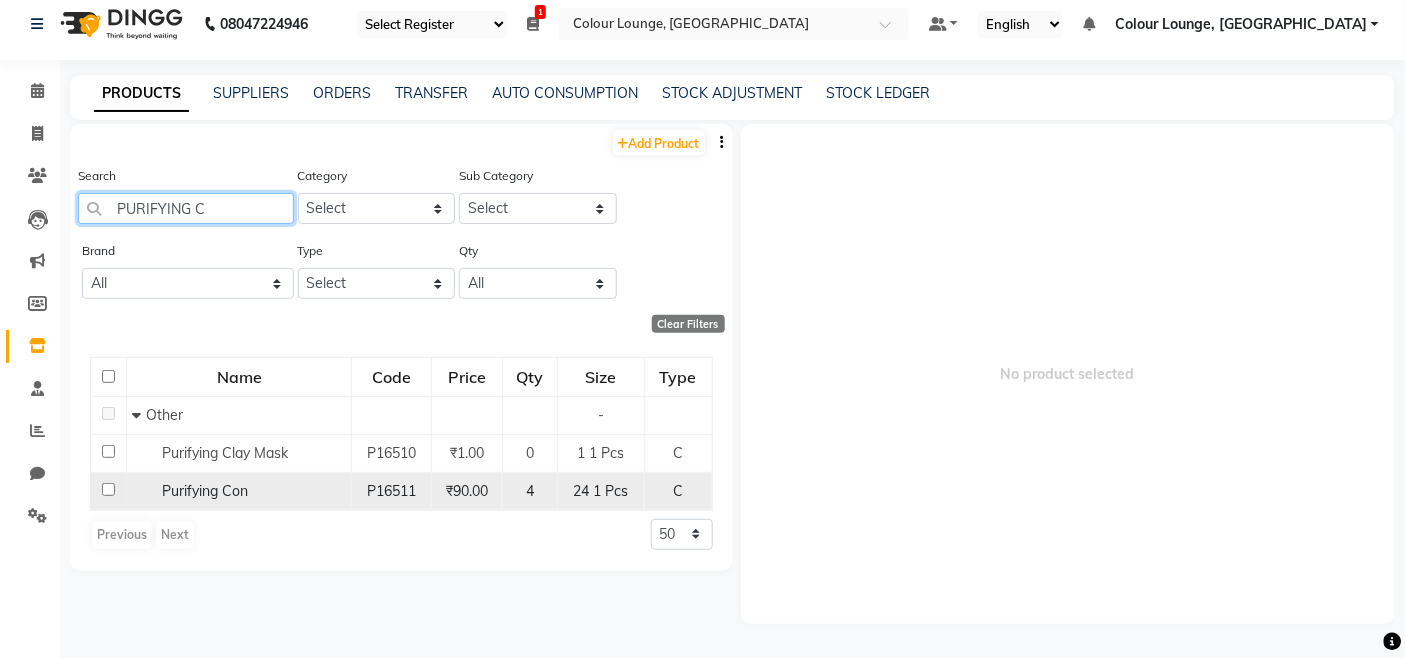 type on "PURIFYING C" 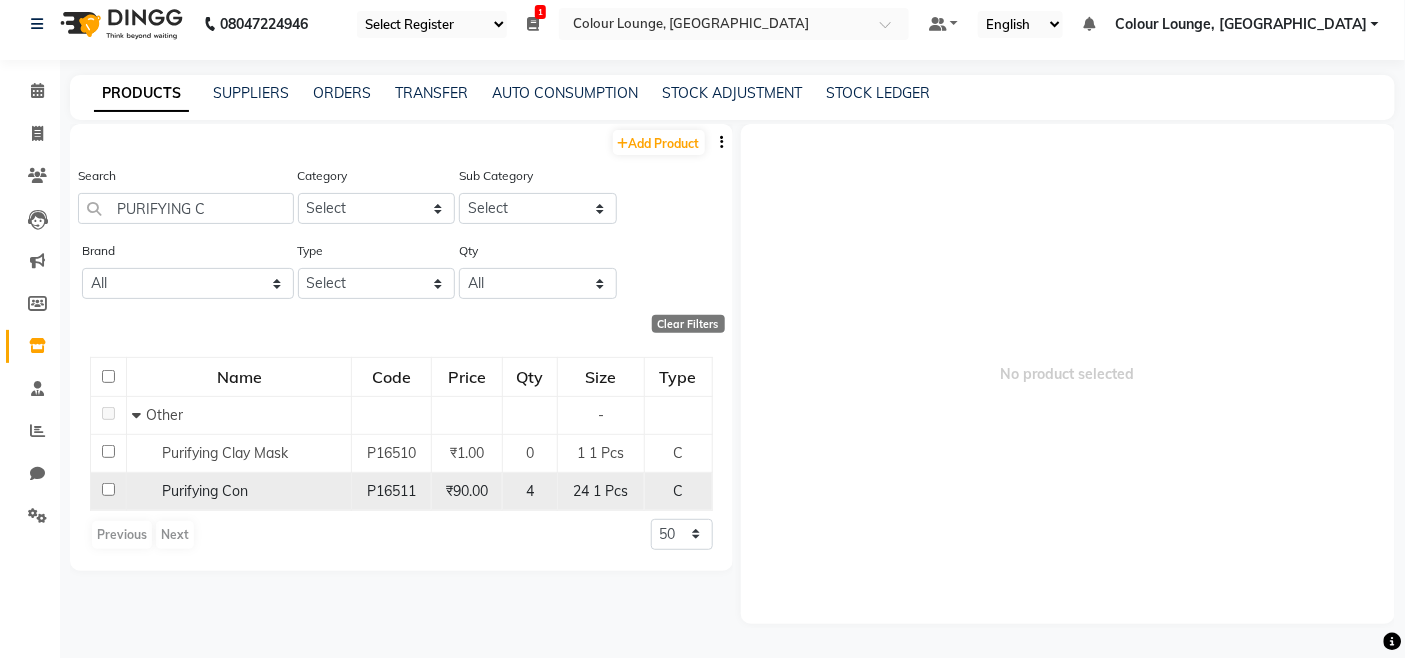 click on "P16511" 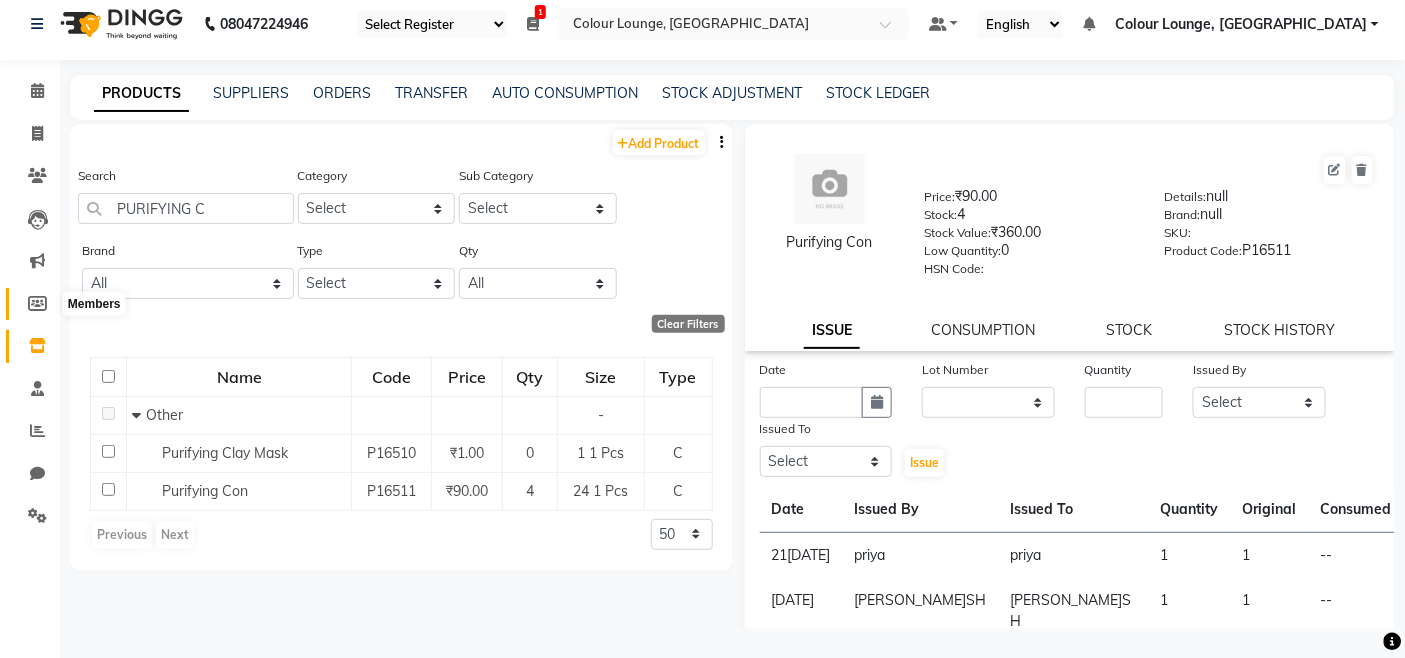 click 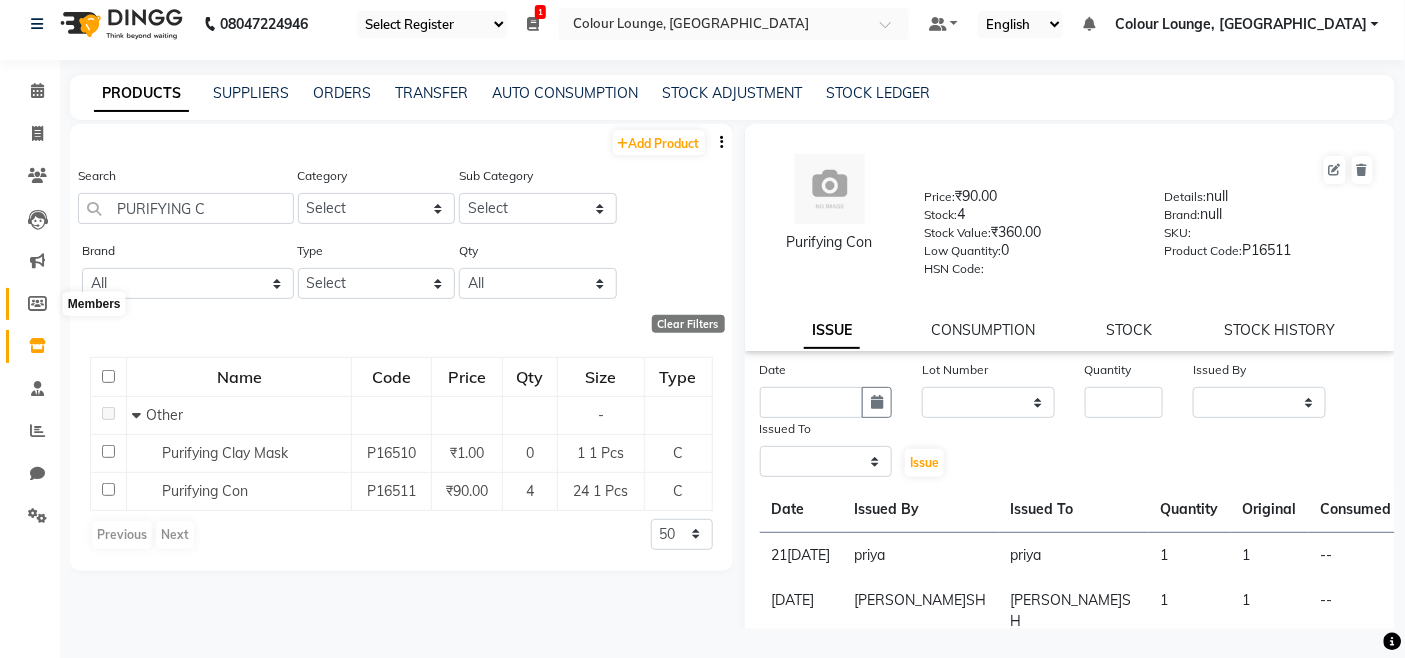 select 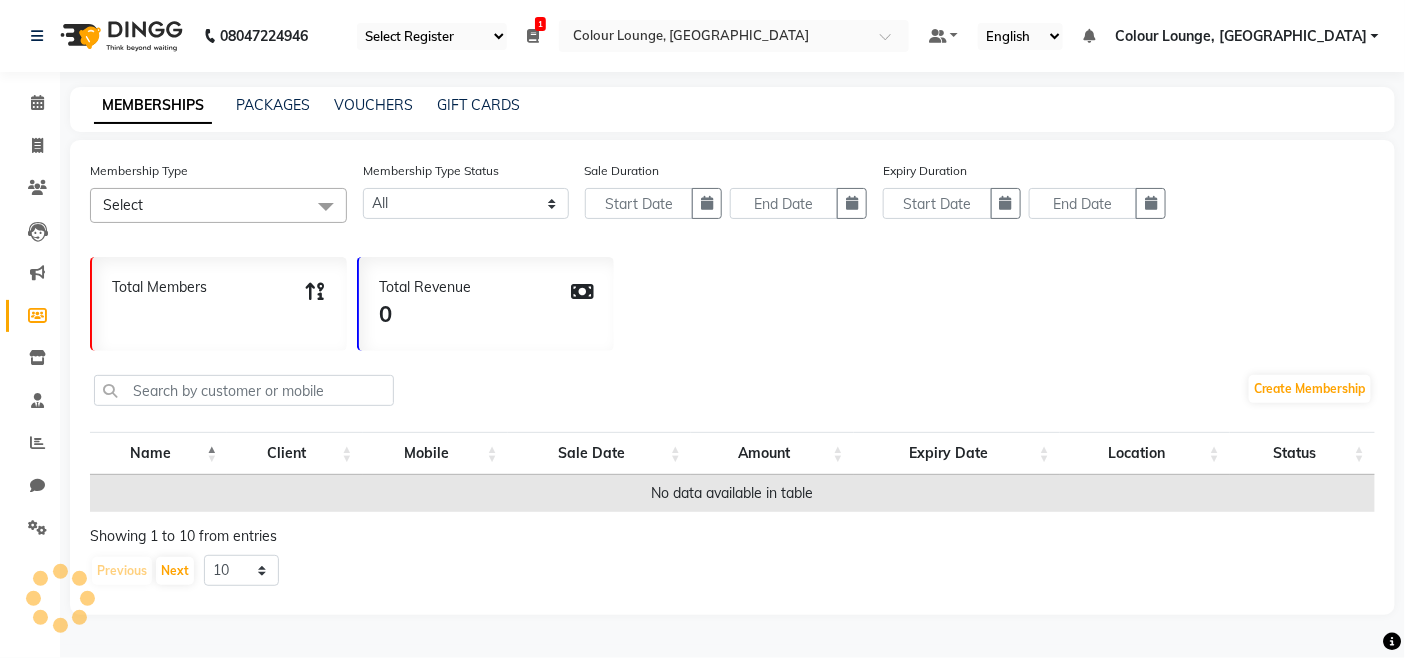 scroll, scrollTop: 0, scrollLeft: 0, axis: both 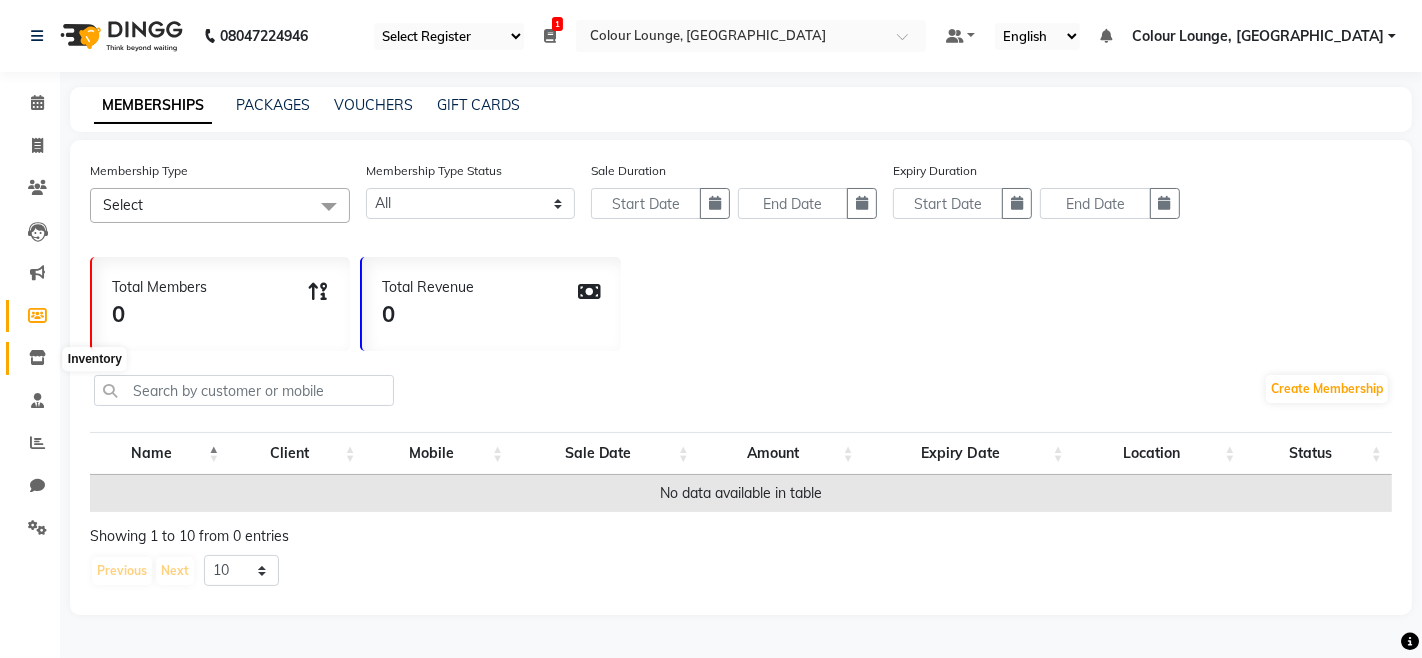click 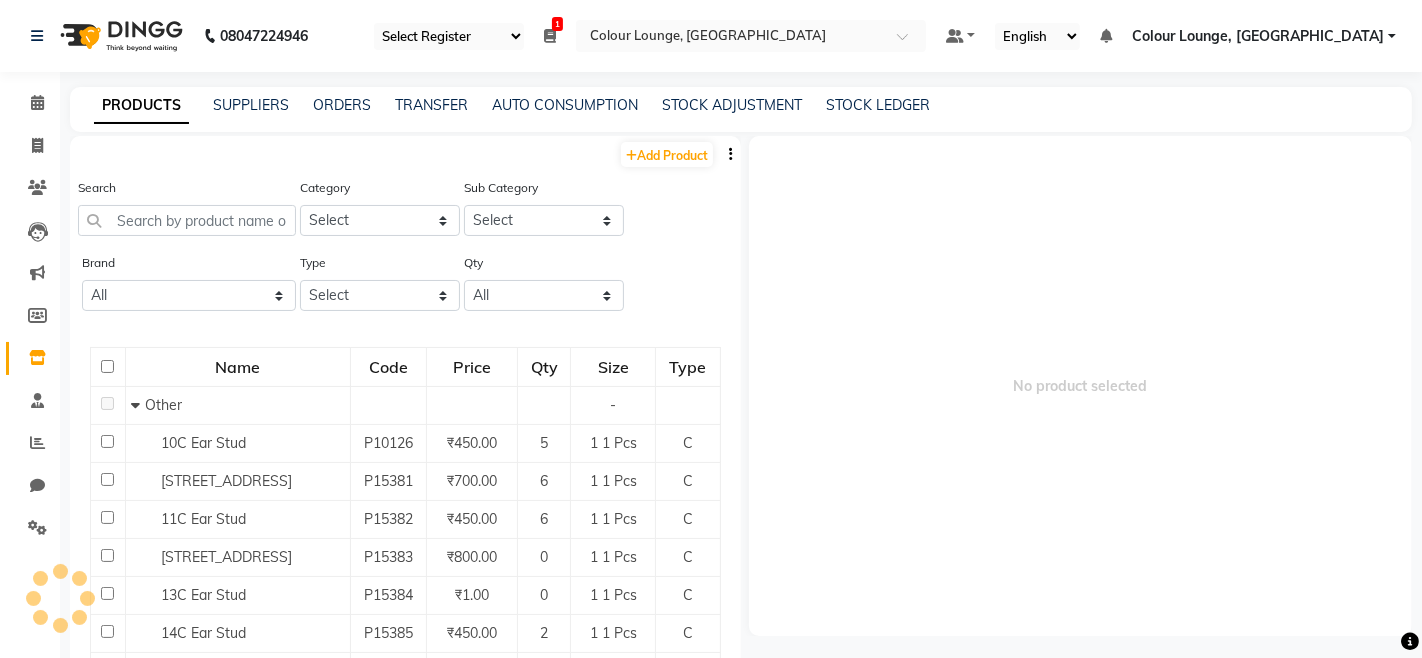 click 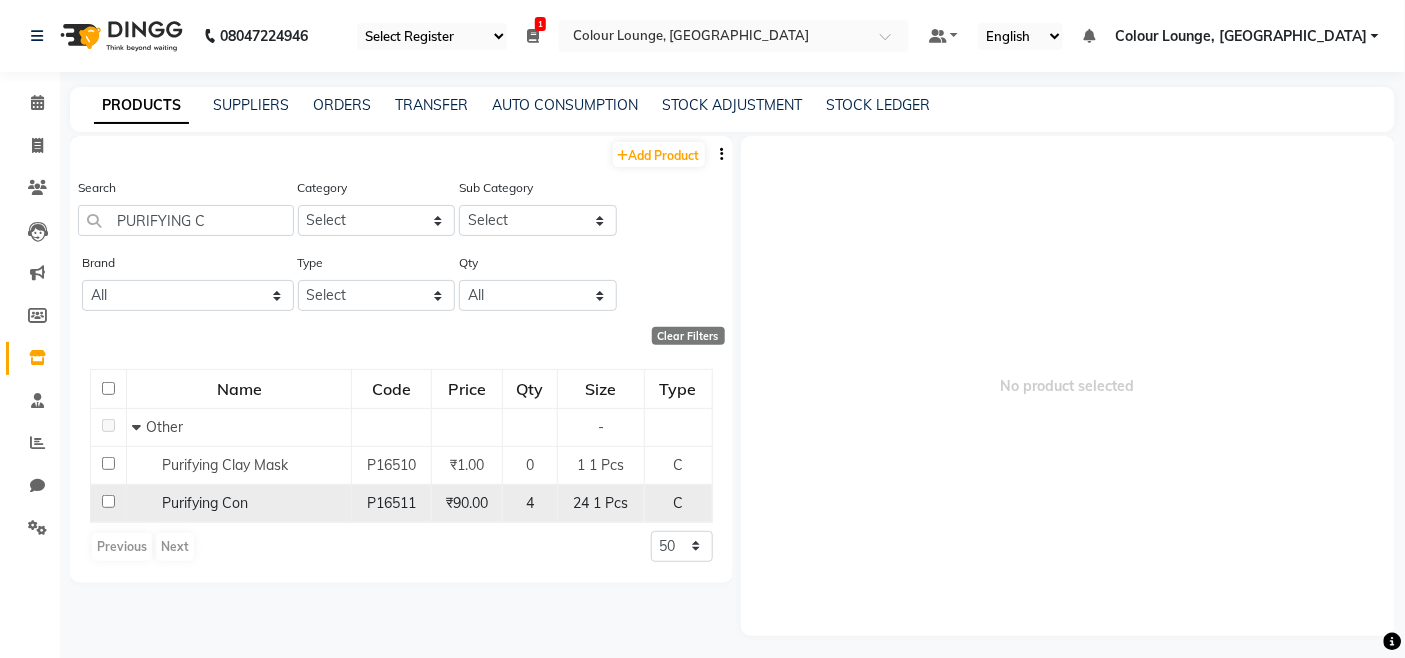 type on "PURIFYING C" 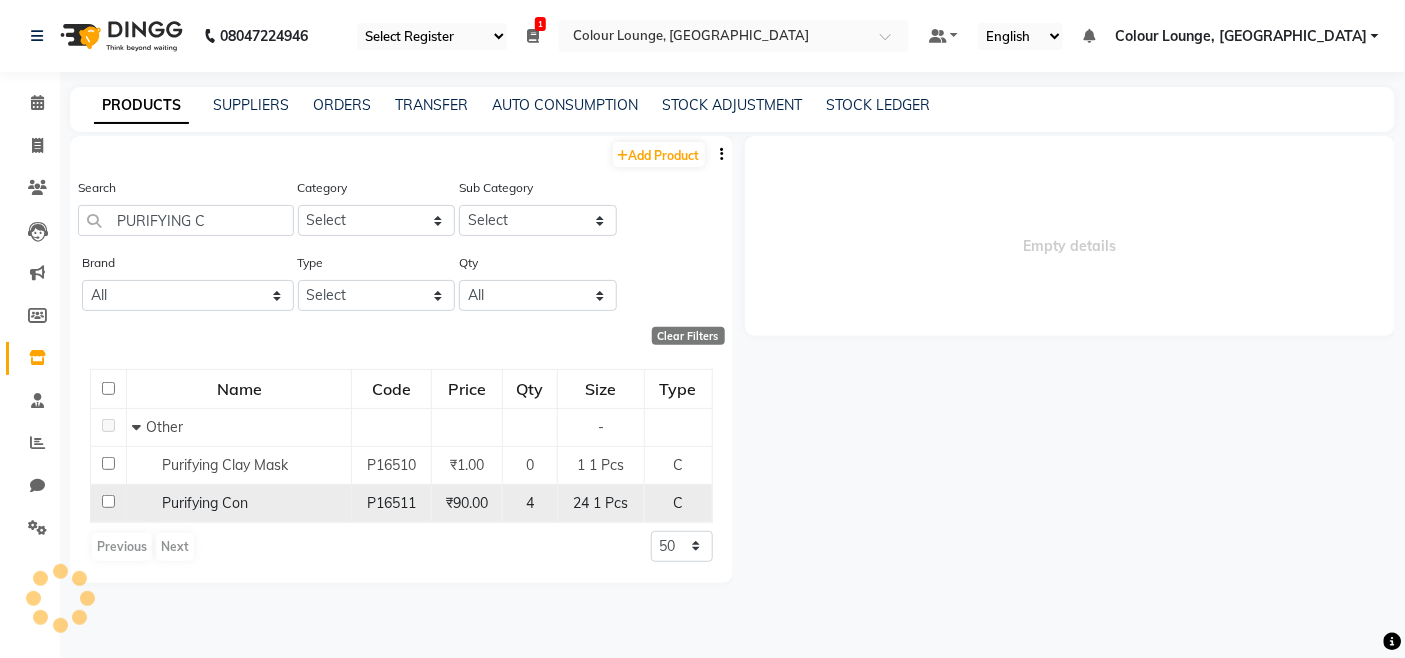 click on "24 1 Pcs" 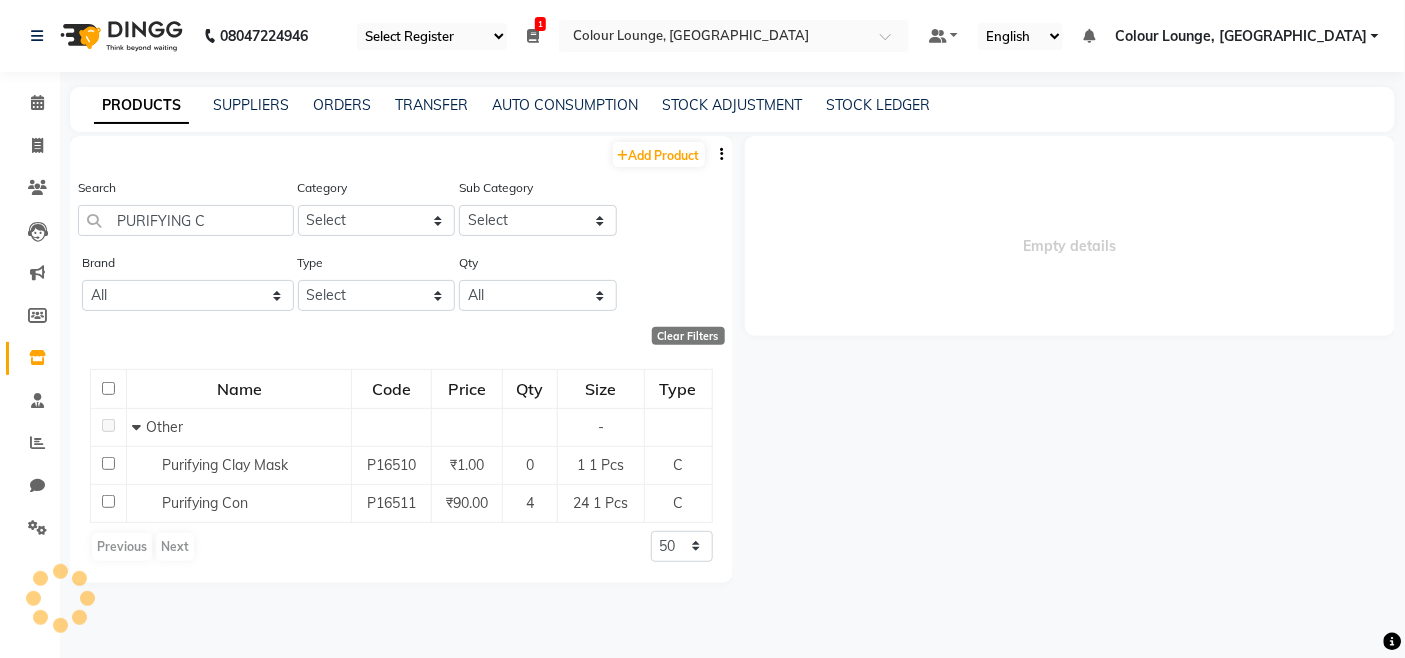 select 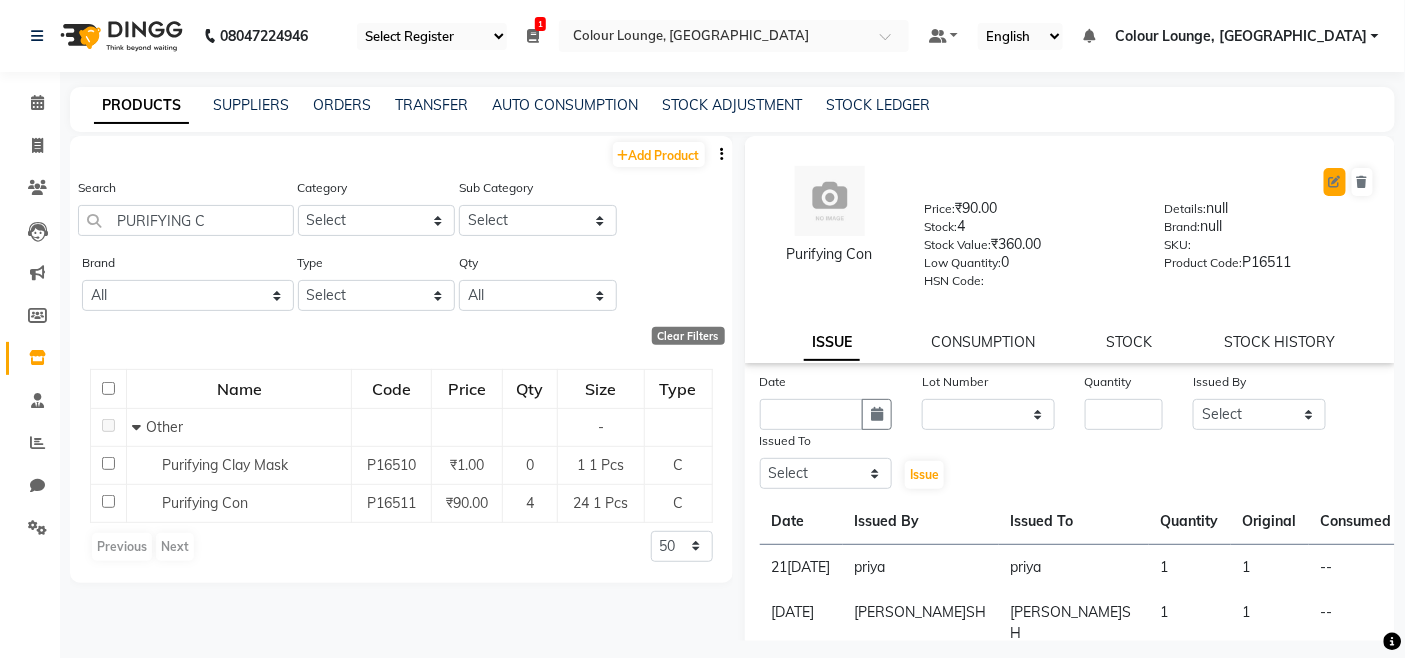 click 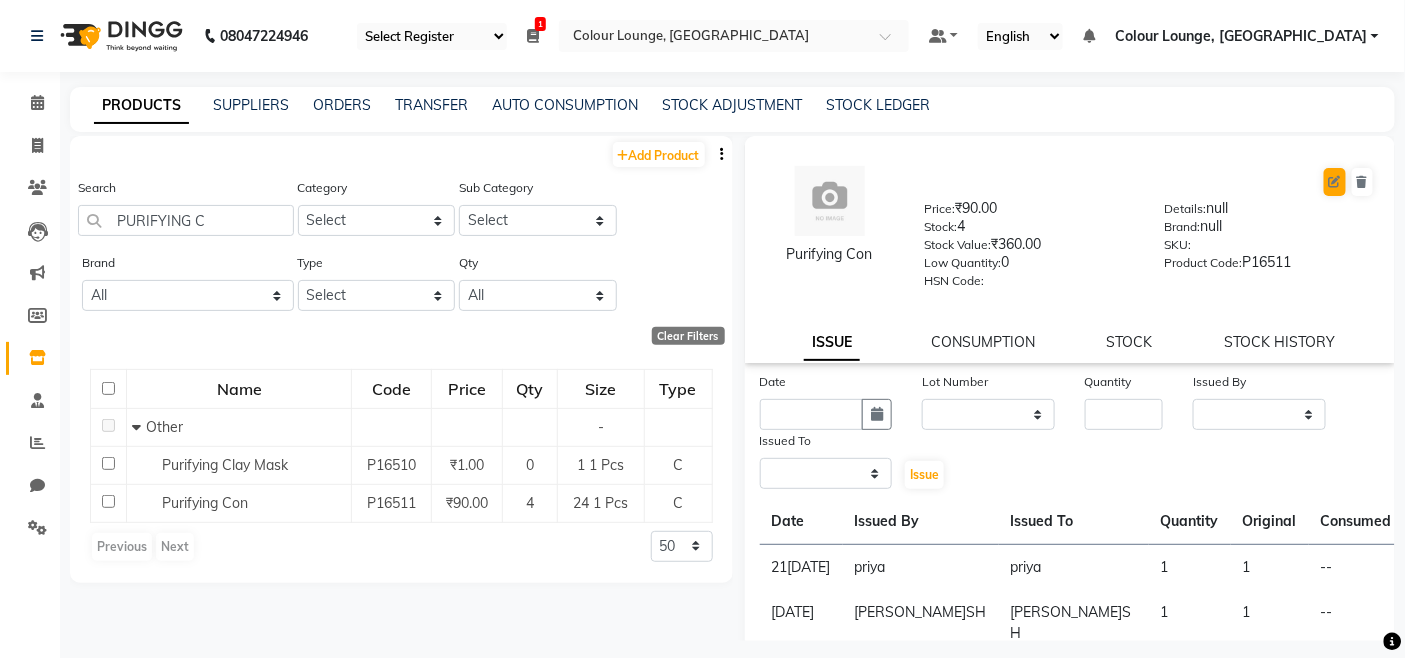 select on "C" 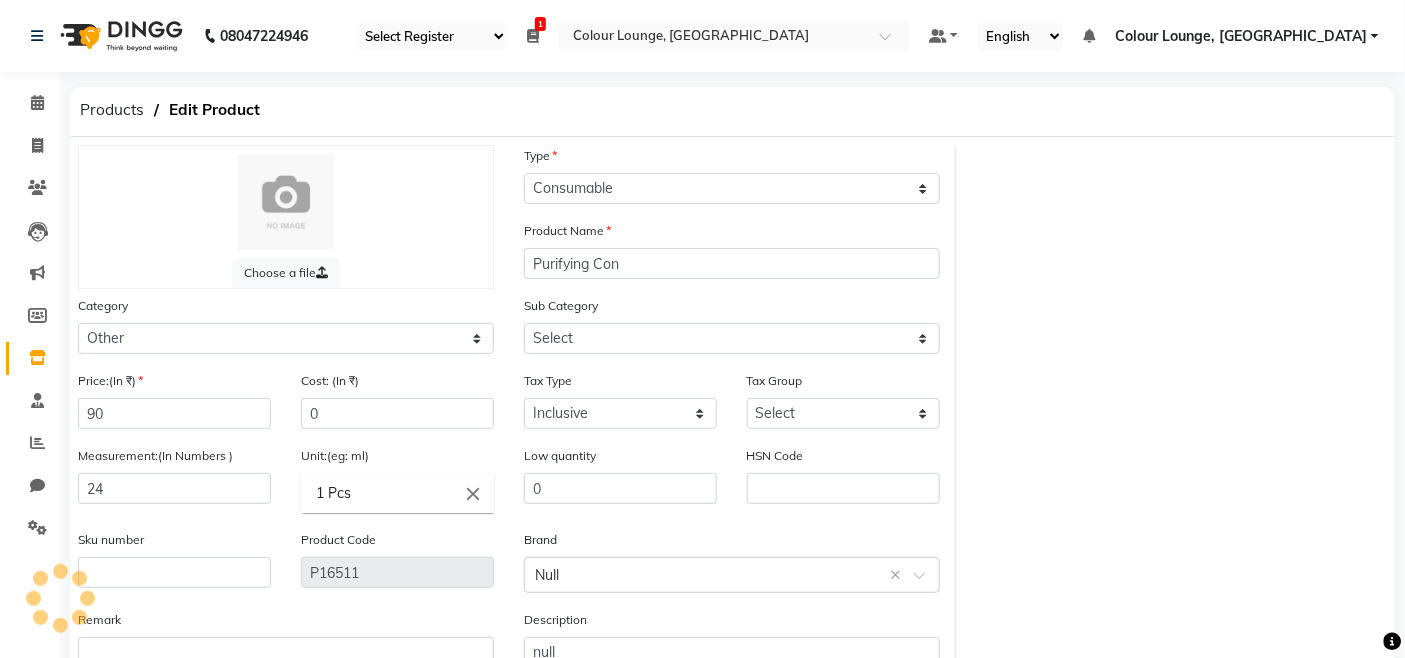 select on "1390101002" 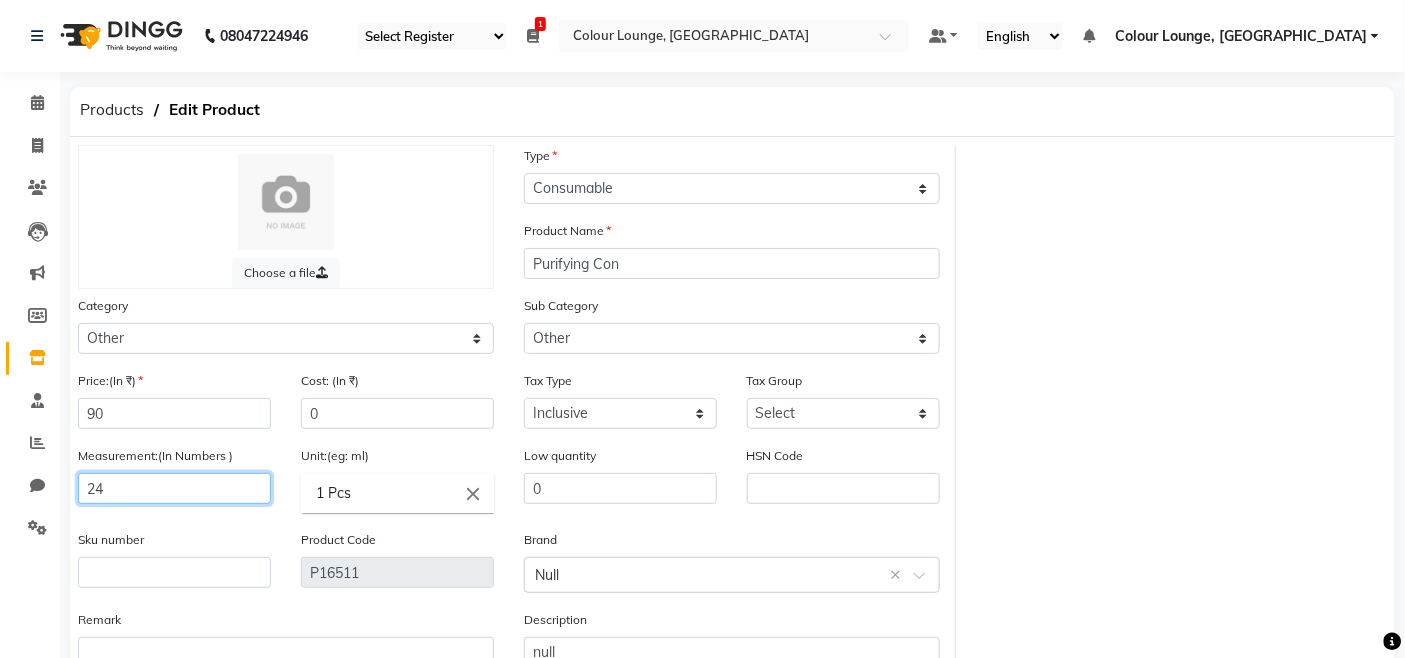 click on "Measurement:(In Numbers ) 24" 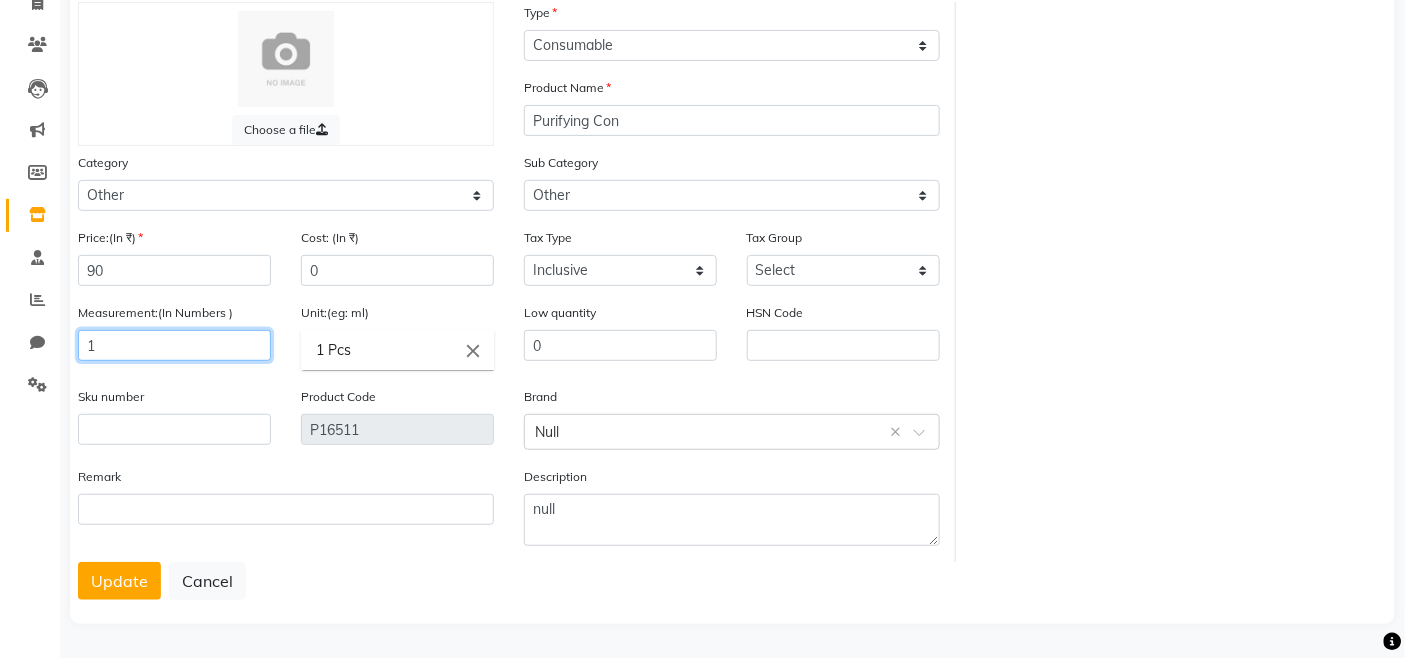 scroll, scrollTop: 144, scrollLeft: 0, axis: vertical 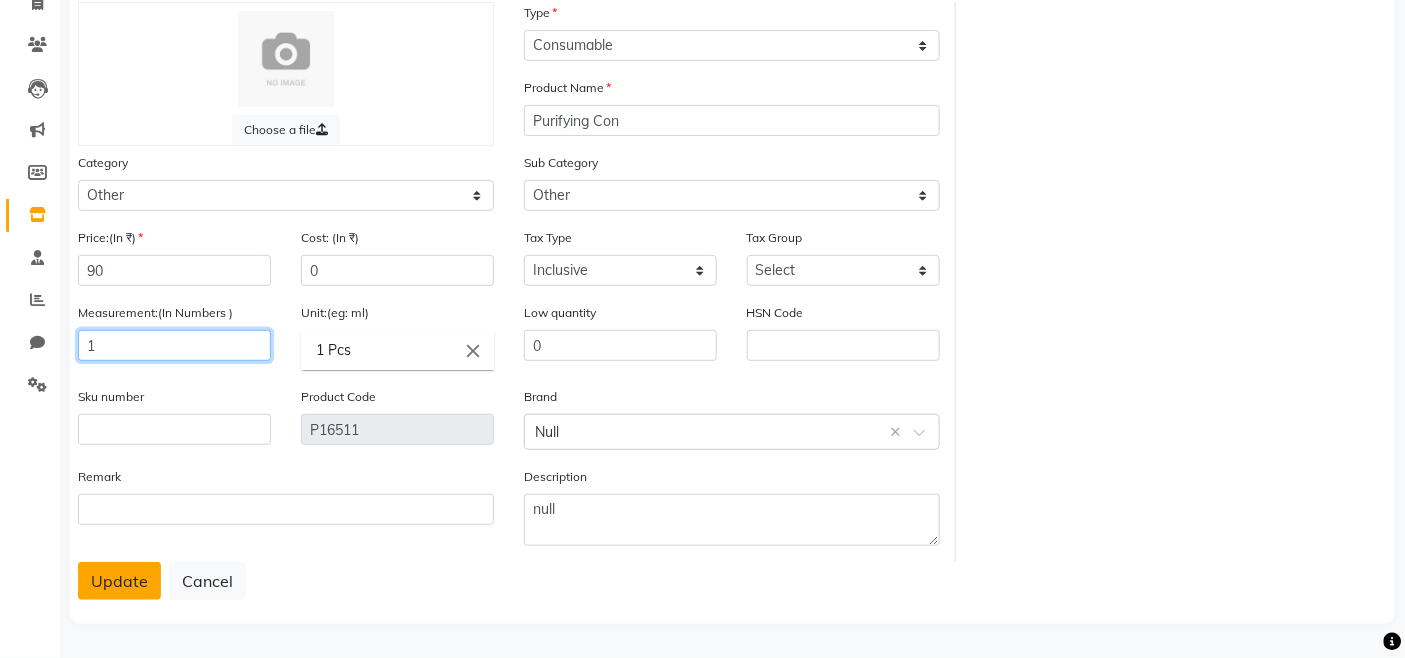 type on "1" 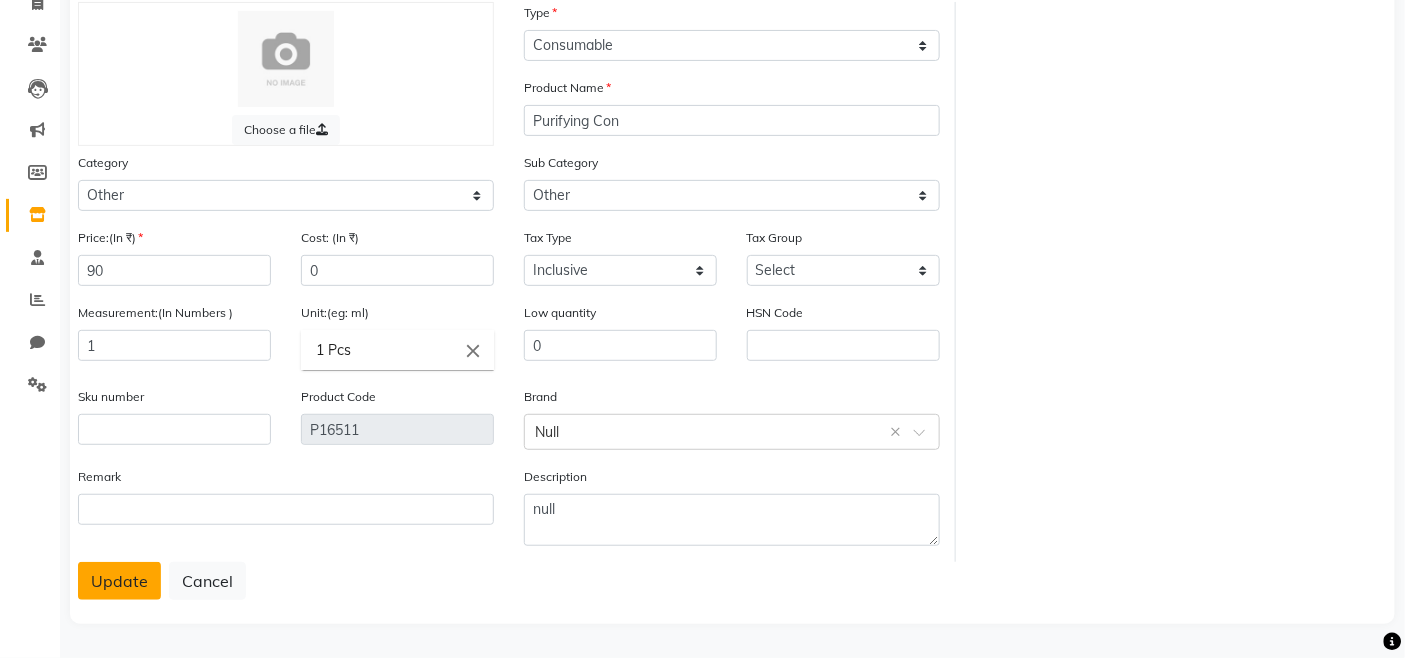 click on "Update" 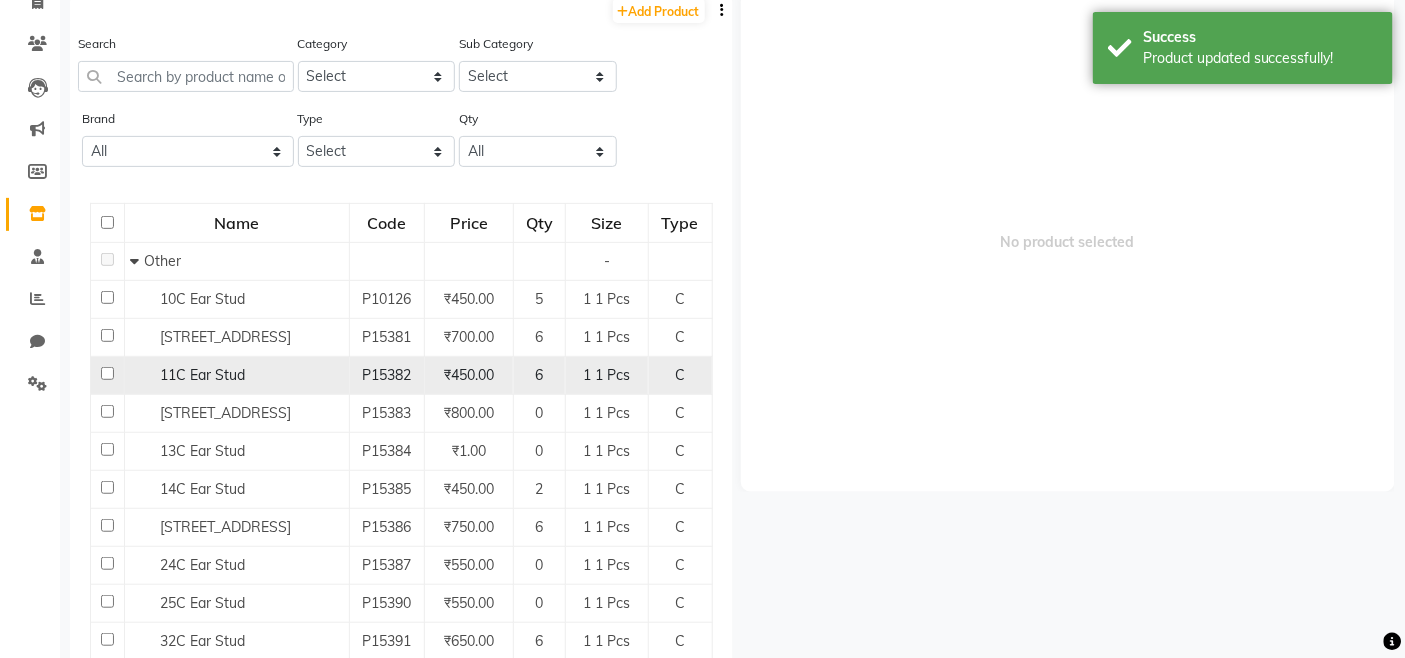 scroll, scrollTop: 12, scrollLeft: 0, axis: vertical 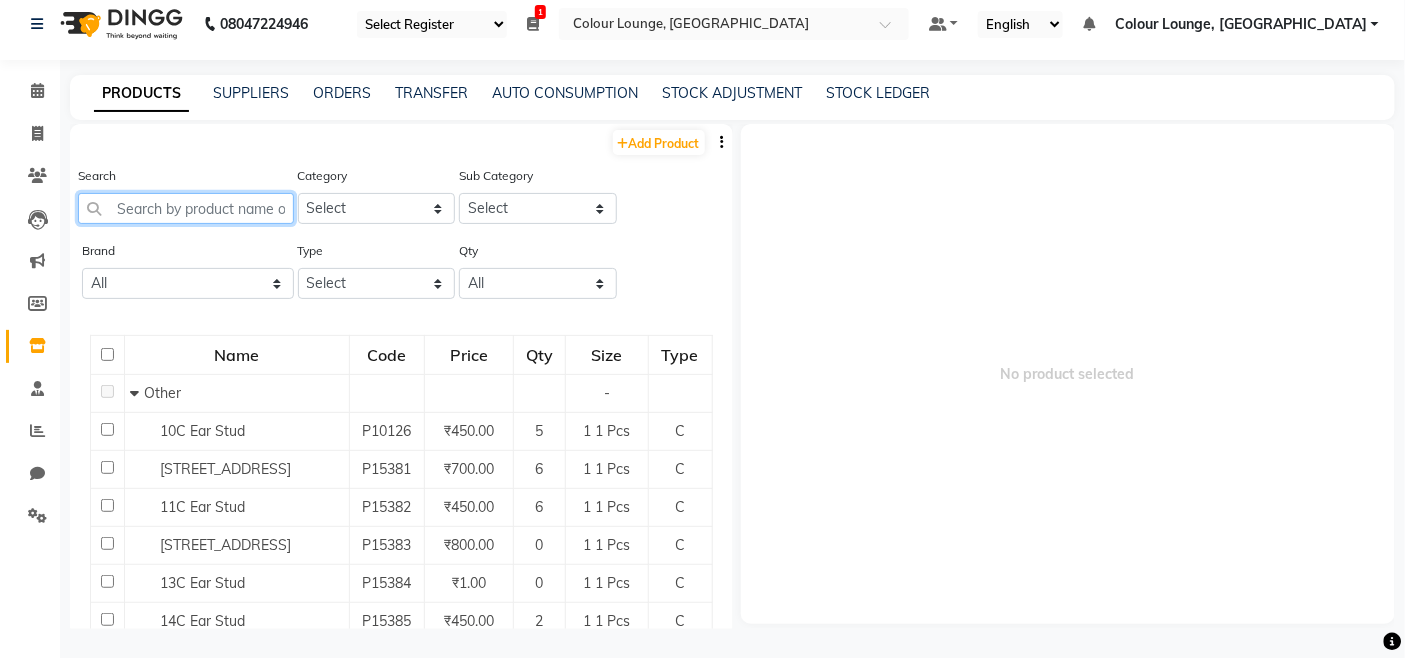 click 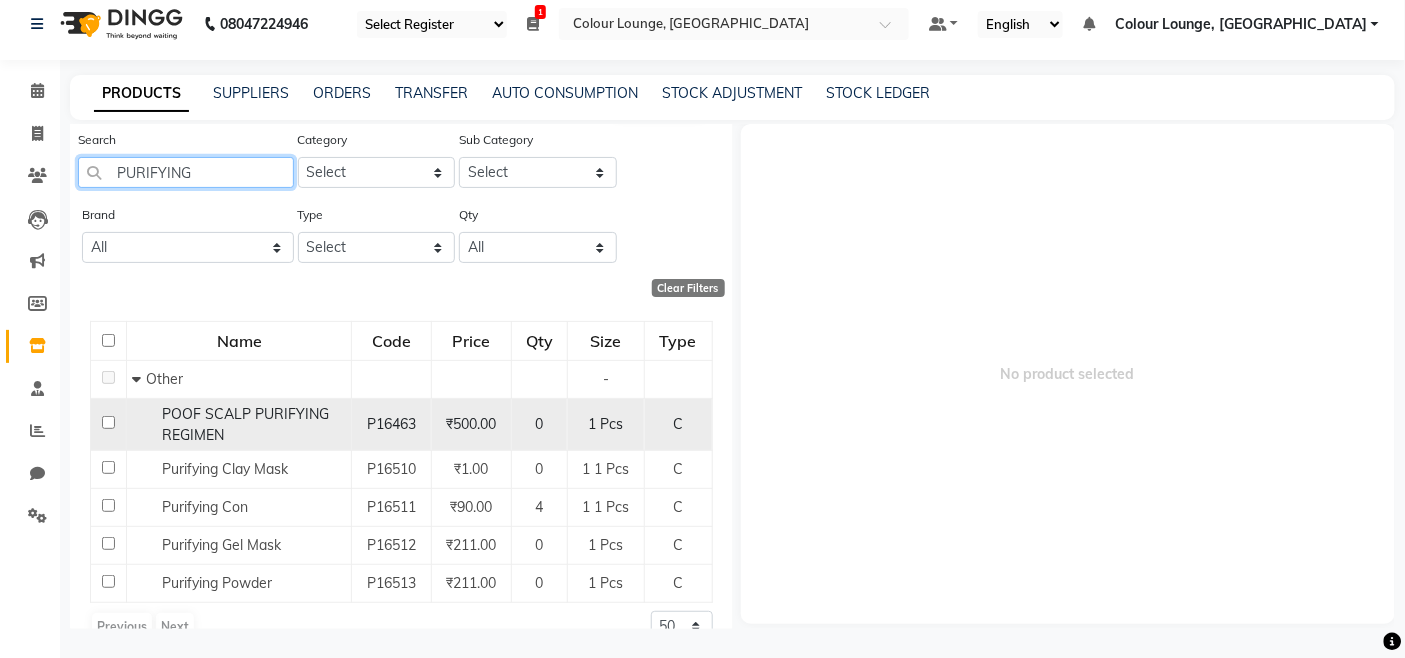 scroll, scrollTop: 71, scrollLeft: 0, axis: vertical 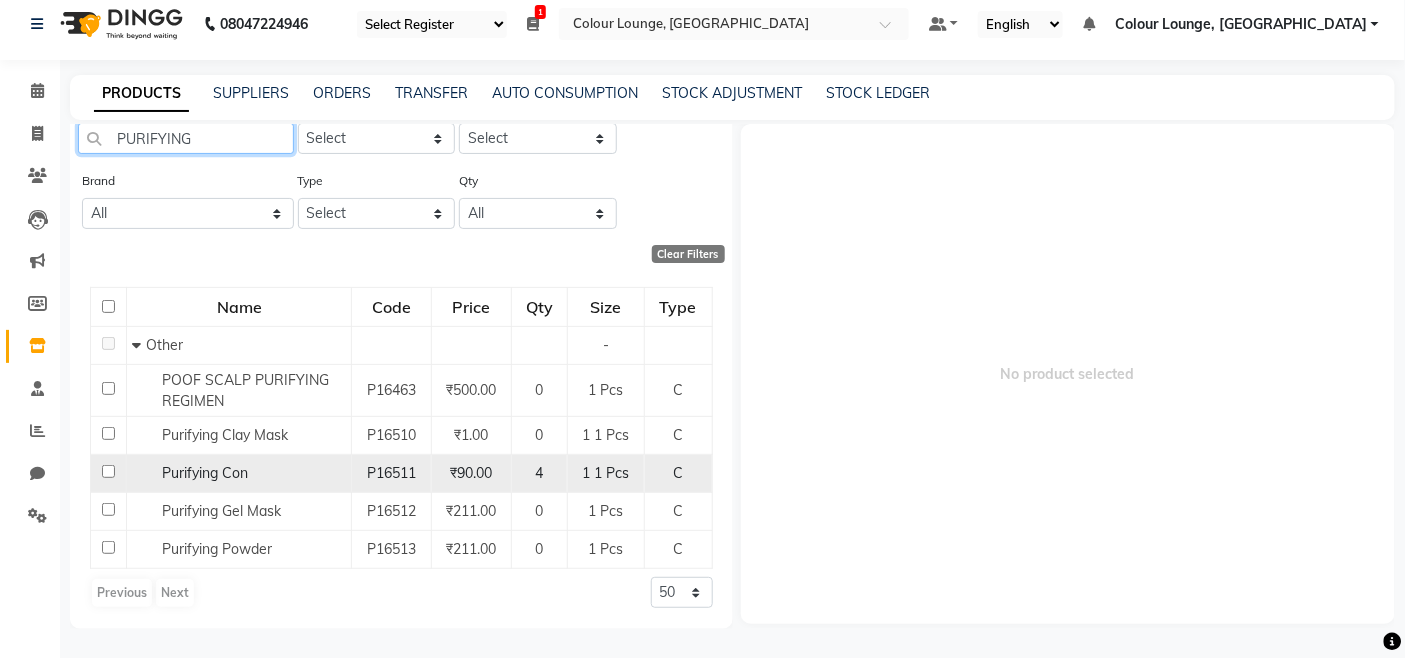 type on "PURIFYING" 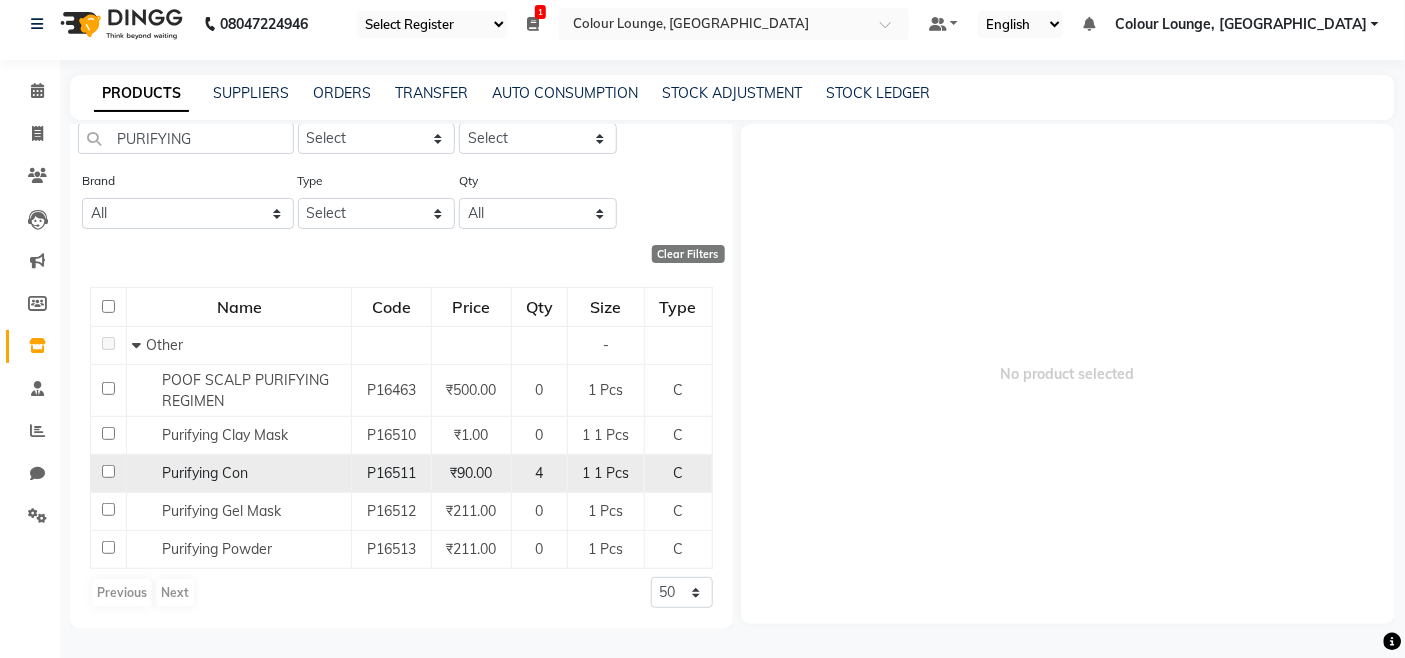 click on "Purifying Con" 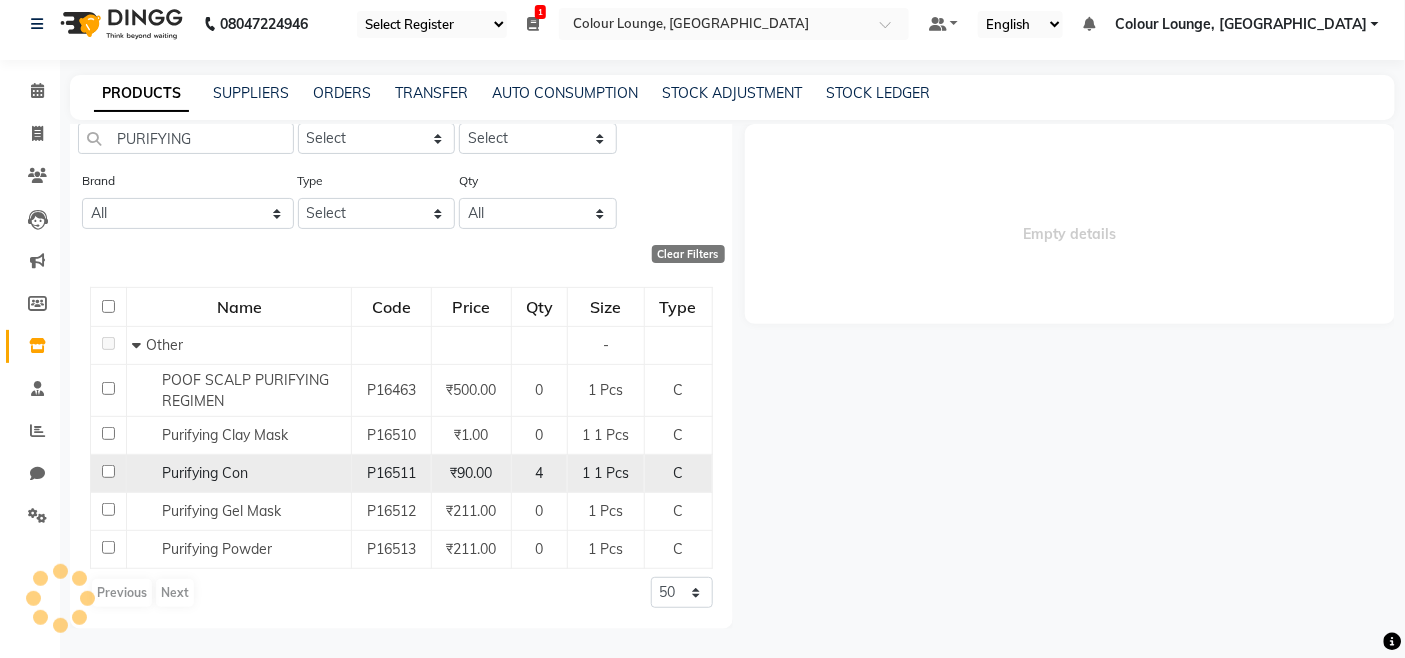 select 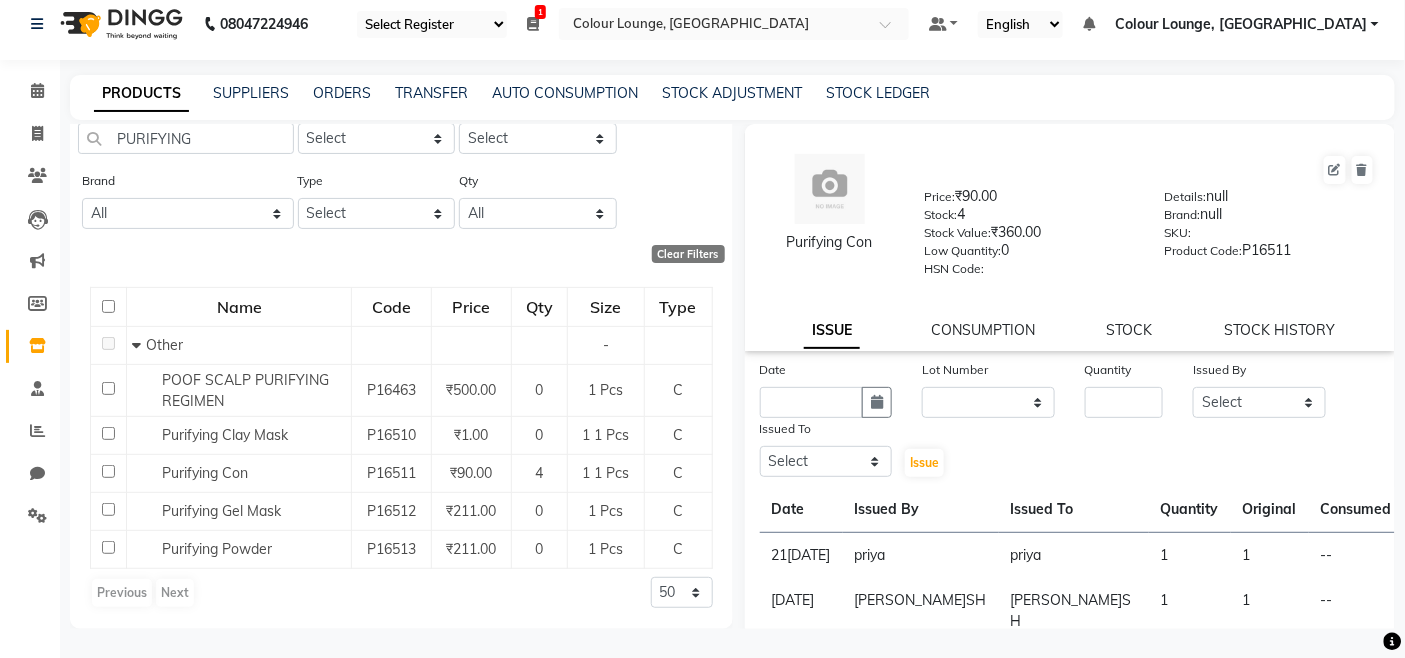 click on "Brand All Lotus Null Redken Skeyndor Type Select Both Retail Consumable Qty All Low Out Of Stock" 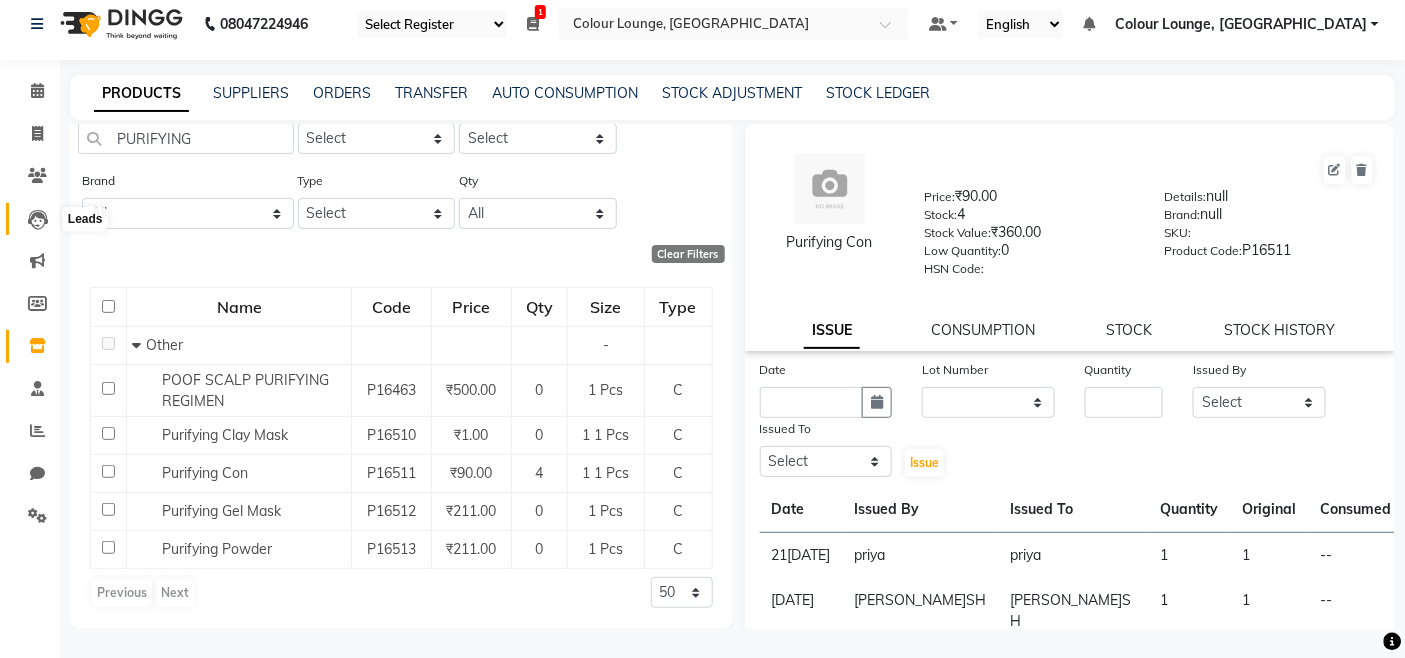 click 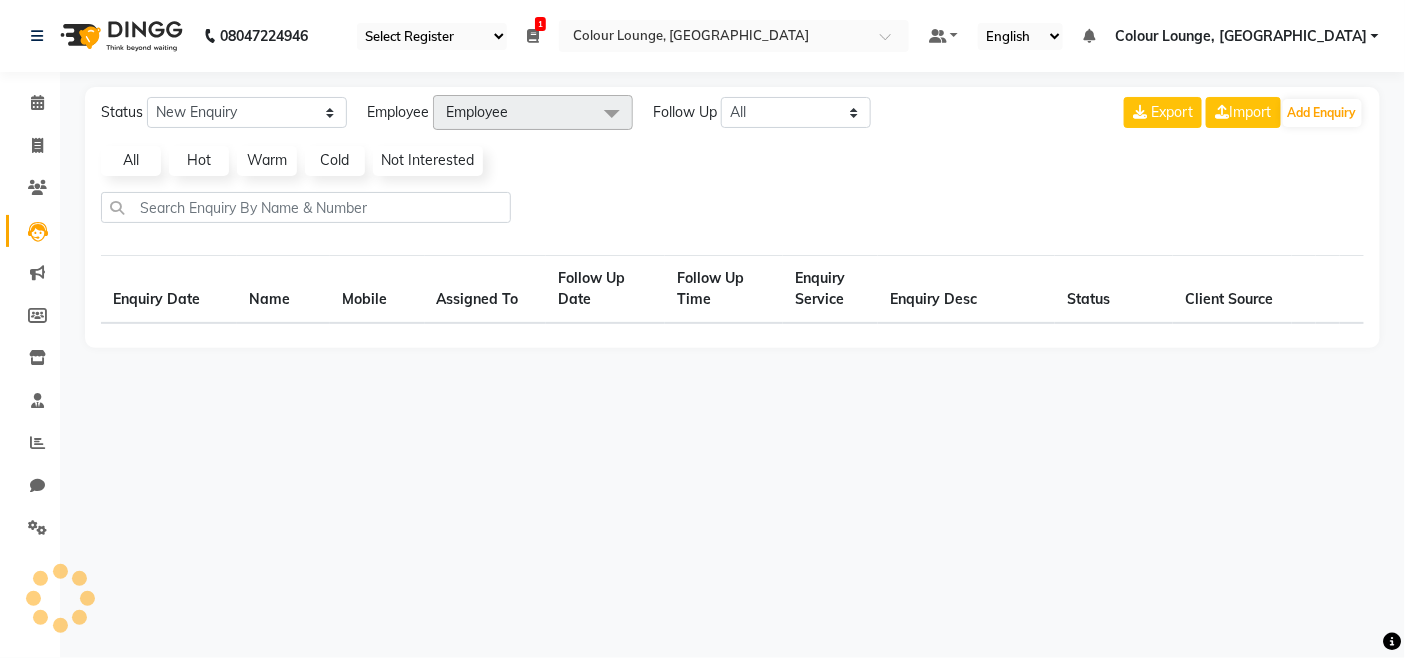scroll, scrollTop: 0, scrollLeft: 0, axis: both 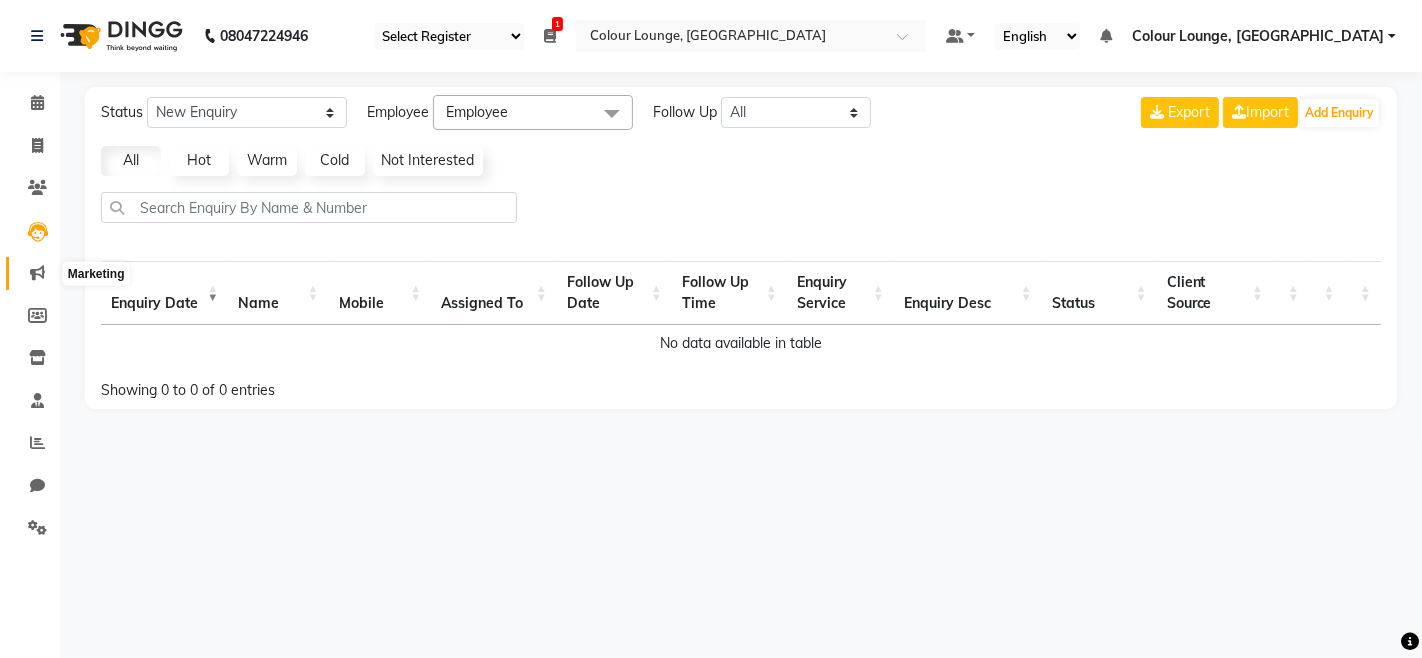 click 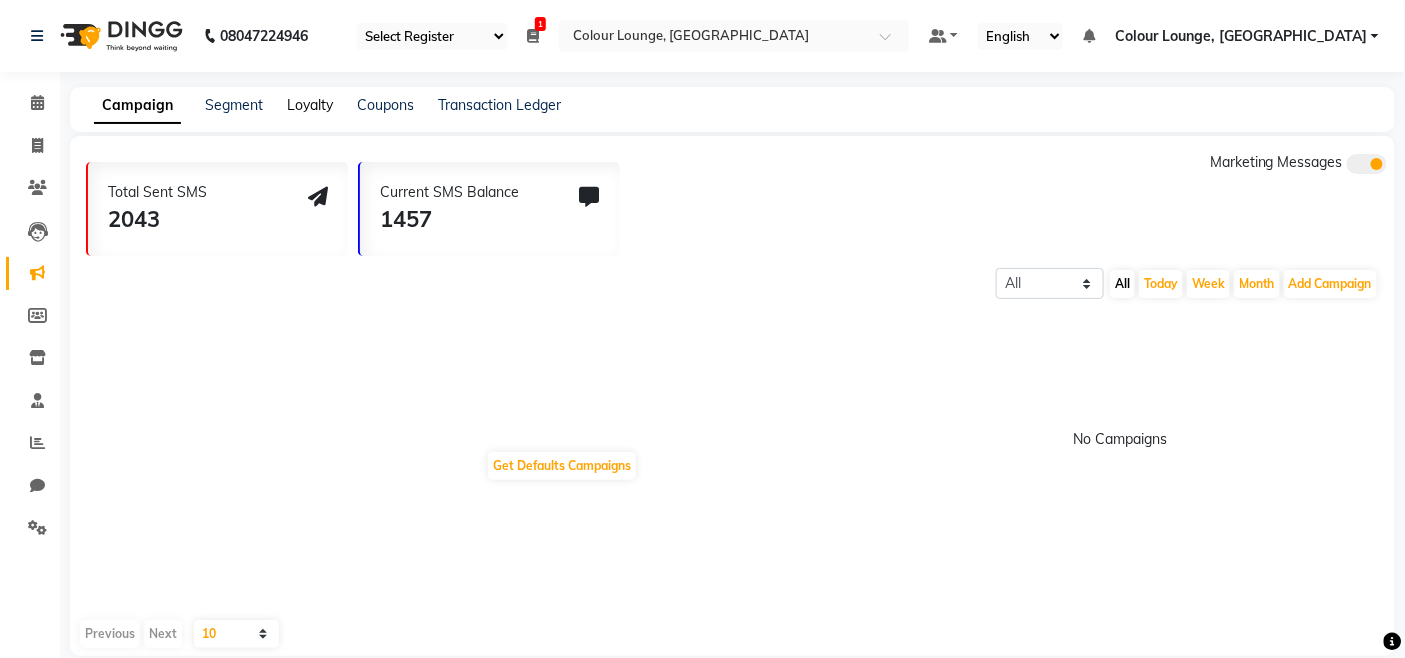 click on "Loyalty" 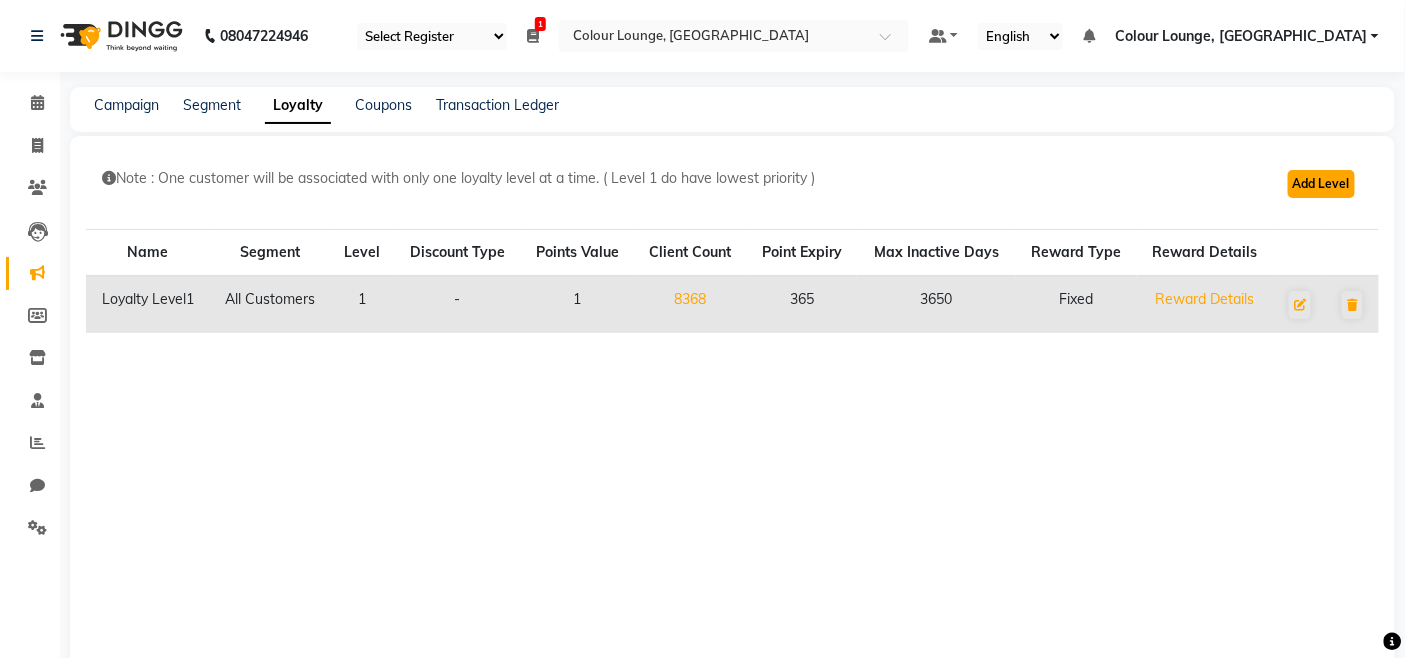 click on "Add Level" at bounding box center [1321, 184] 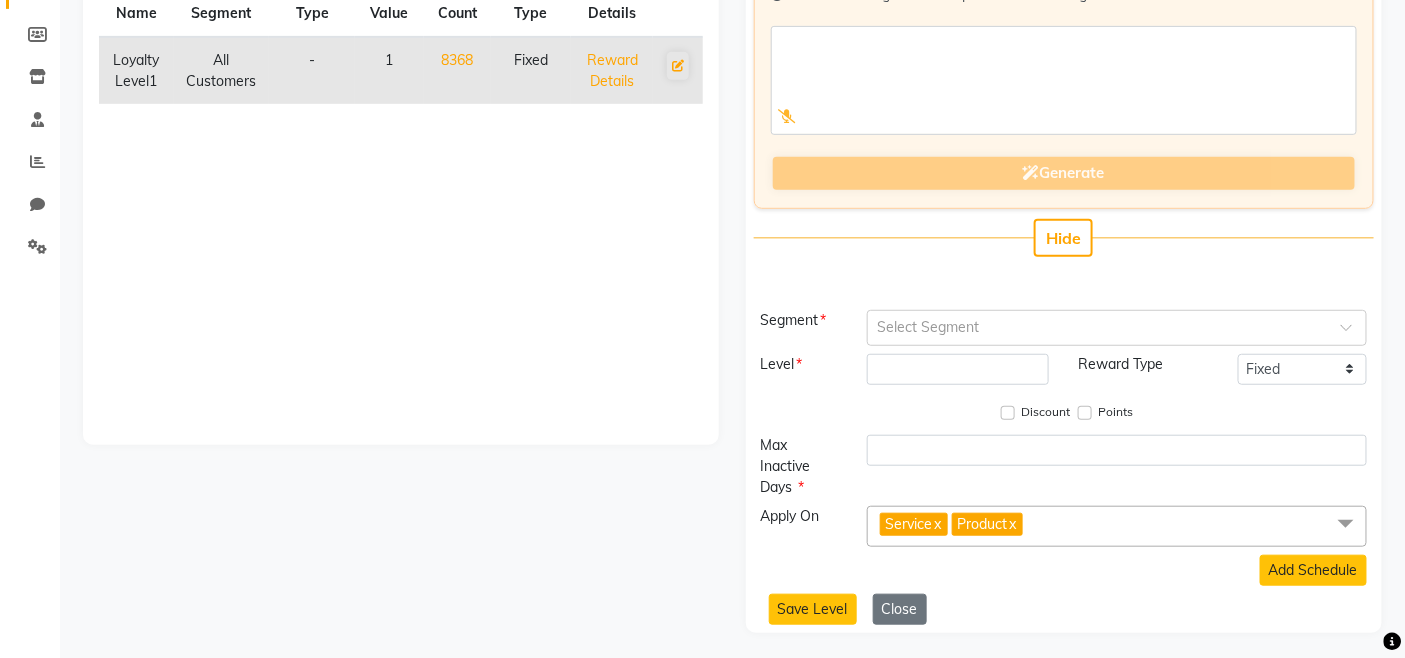 scroll, scrollTop: 284, scrollLeft: 0, axis: vertical 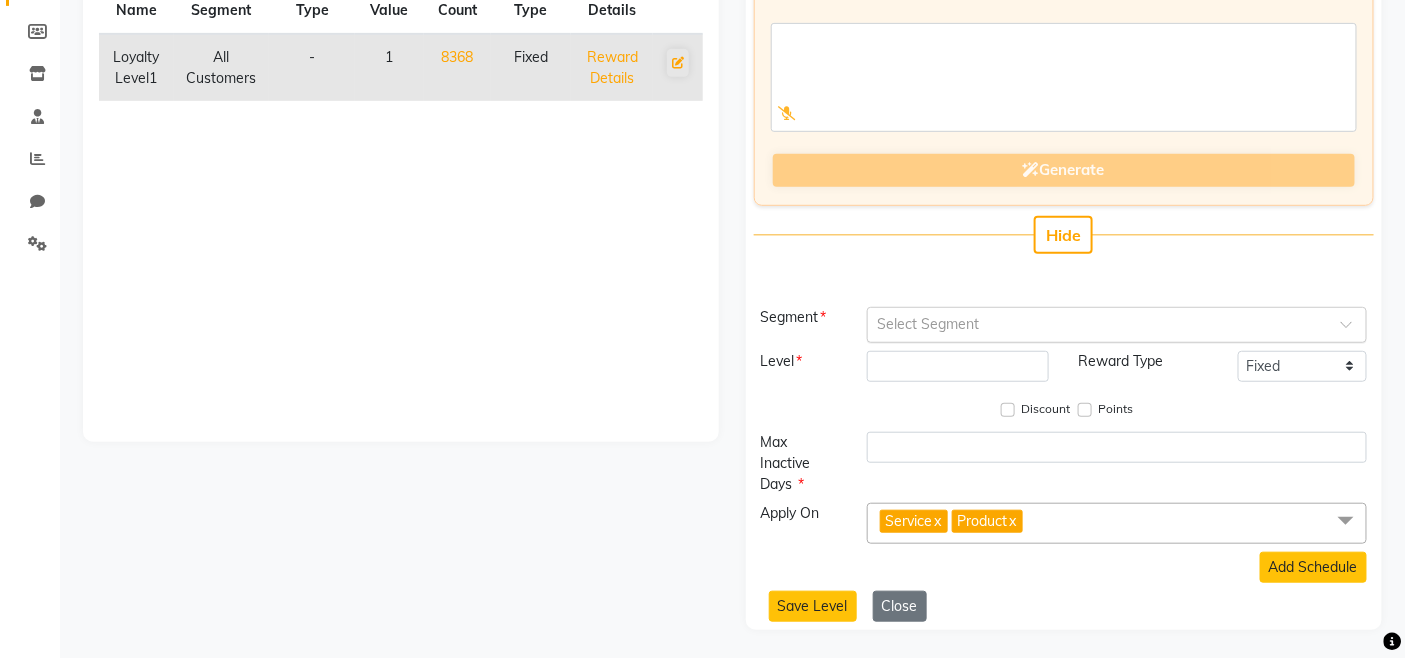 click at bounding box center [1097, 323] 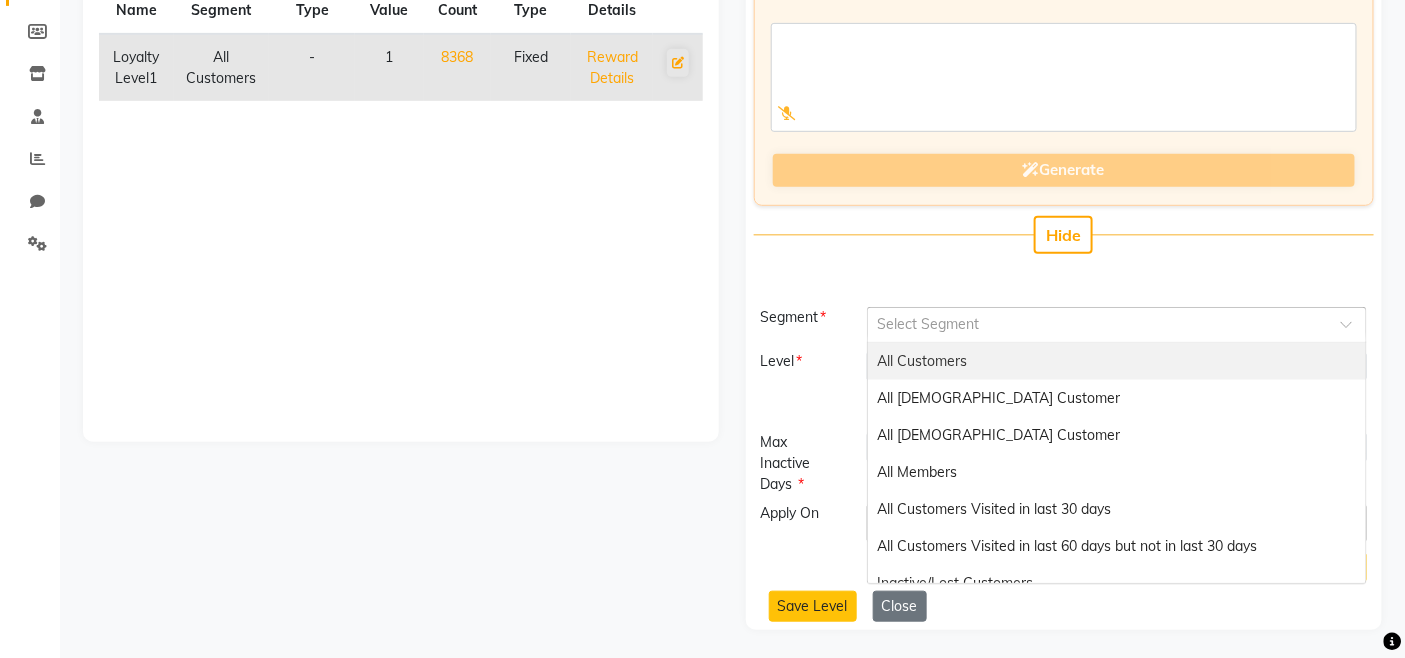 click at bounding box center [1097, 323] 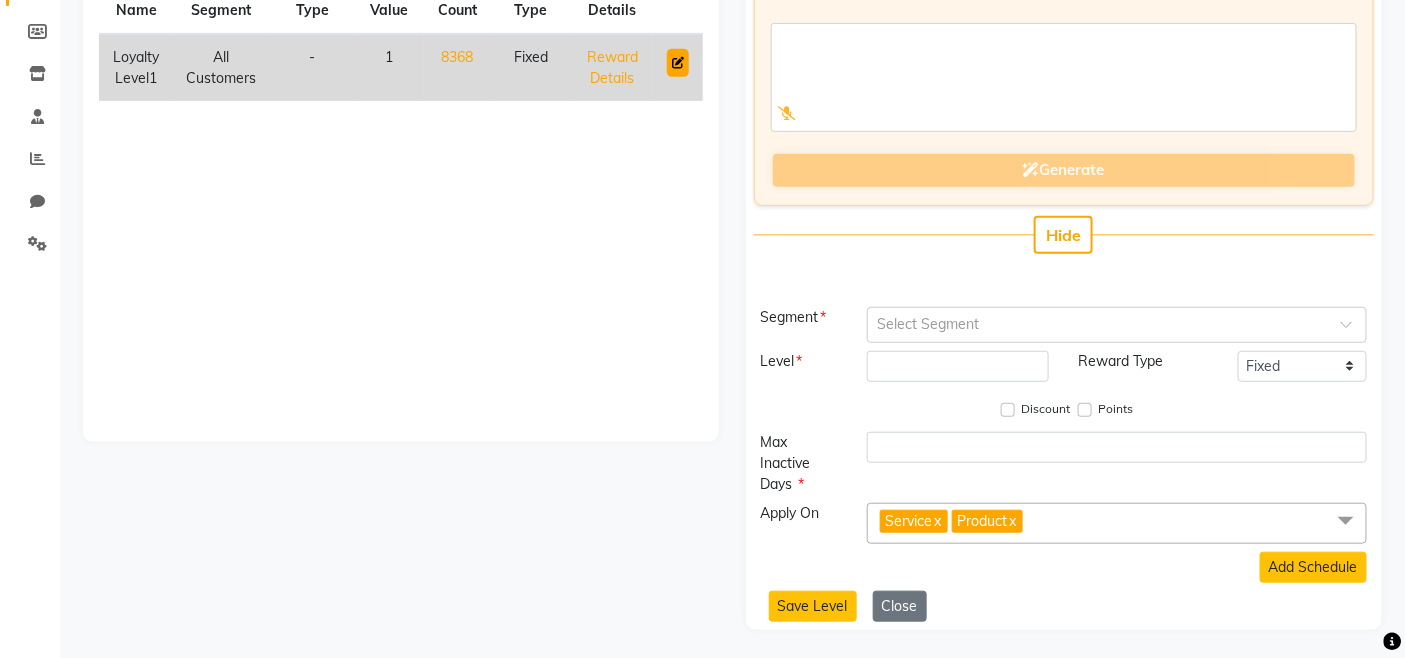 click at bounding box center [678, 63] 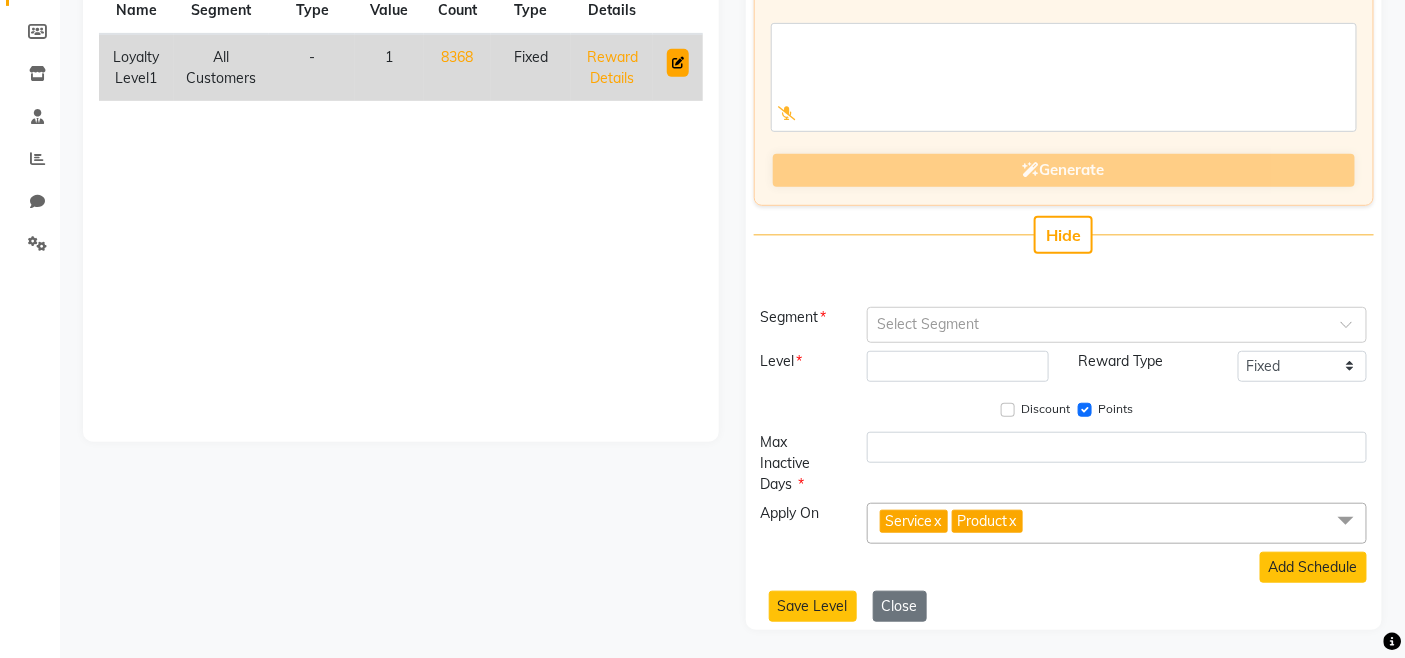 type on "1" 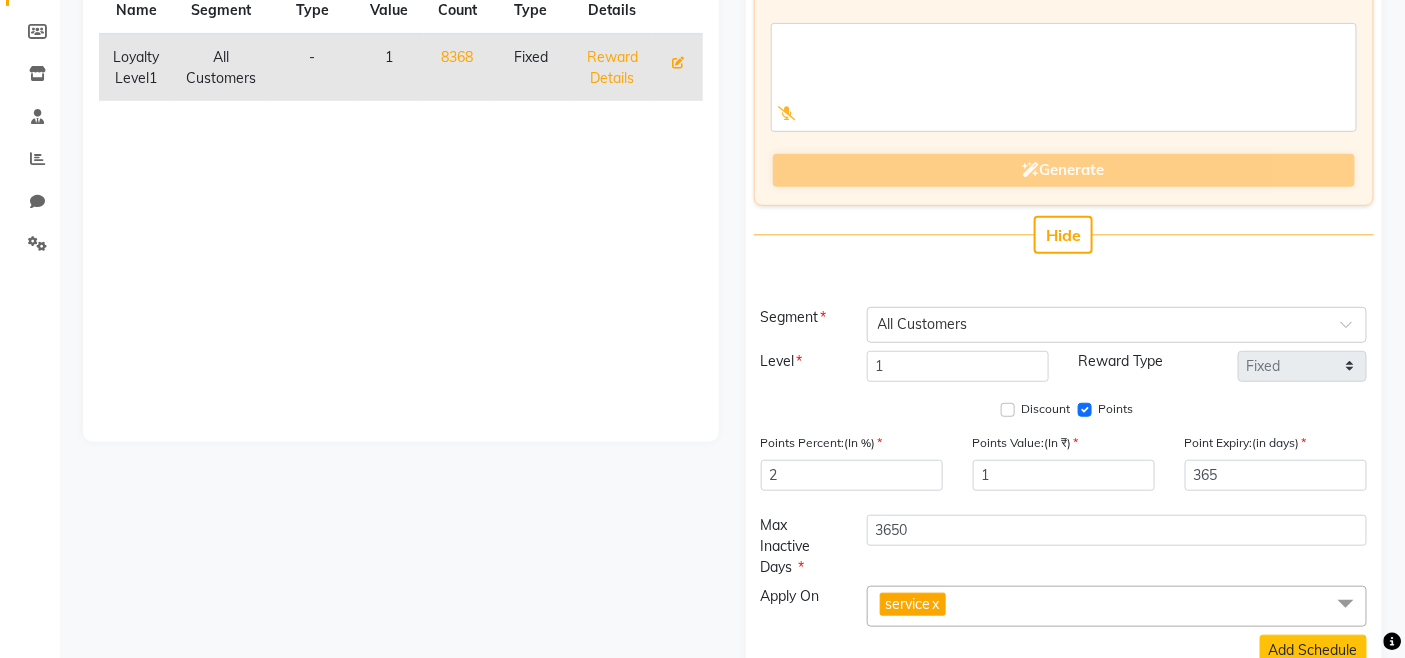 scroll, scrollTop: 367, scrollLeft: 0, axis: vertical 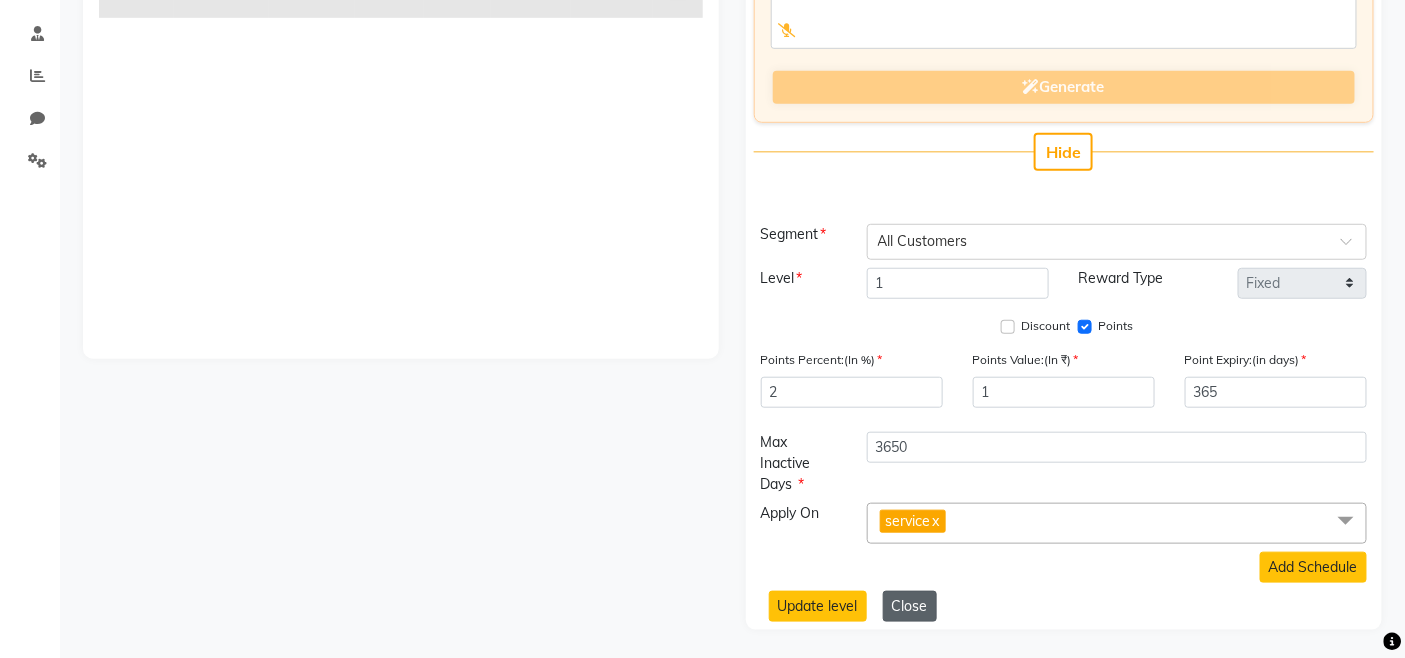 click on "Close" at bounding box center [910, 606] 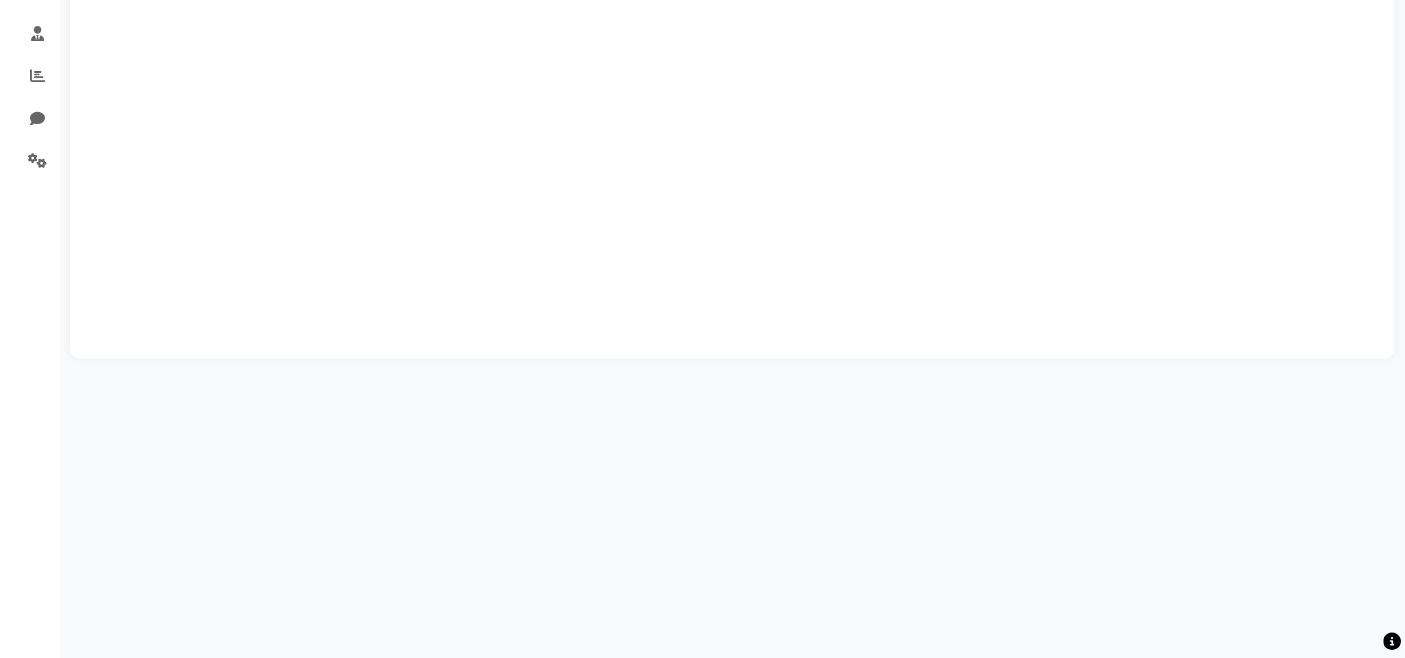 scroll, scrollTop: 0, scrollLeft: 0, axis: both 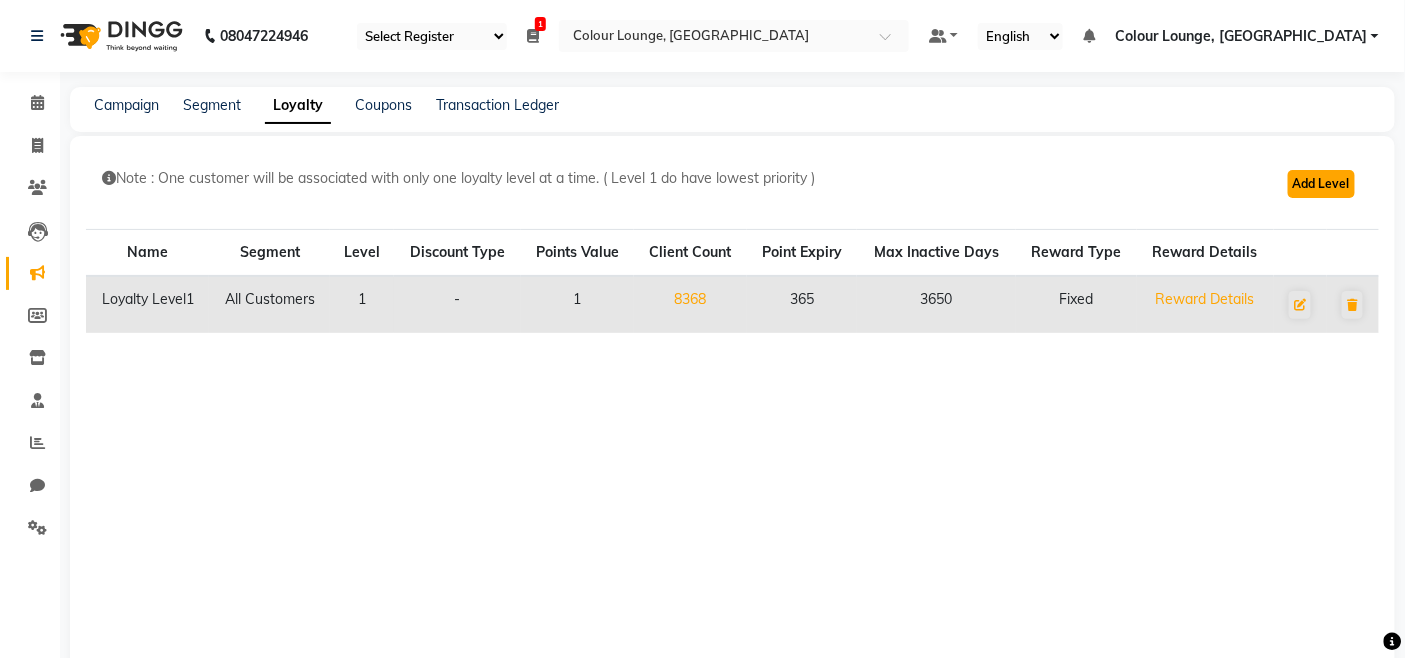 click on "Add Level" at bounding box center [1321, 184] 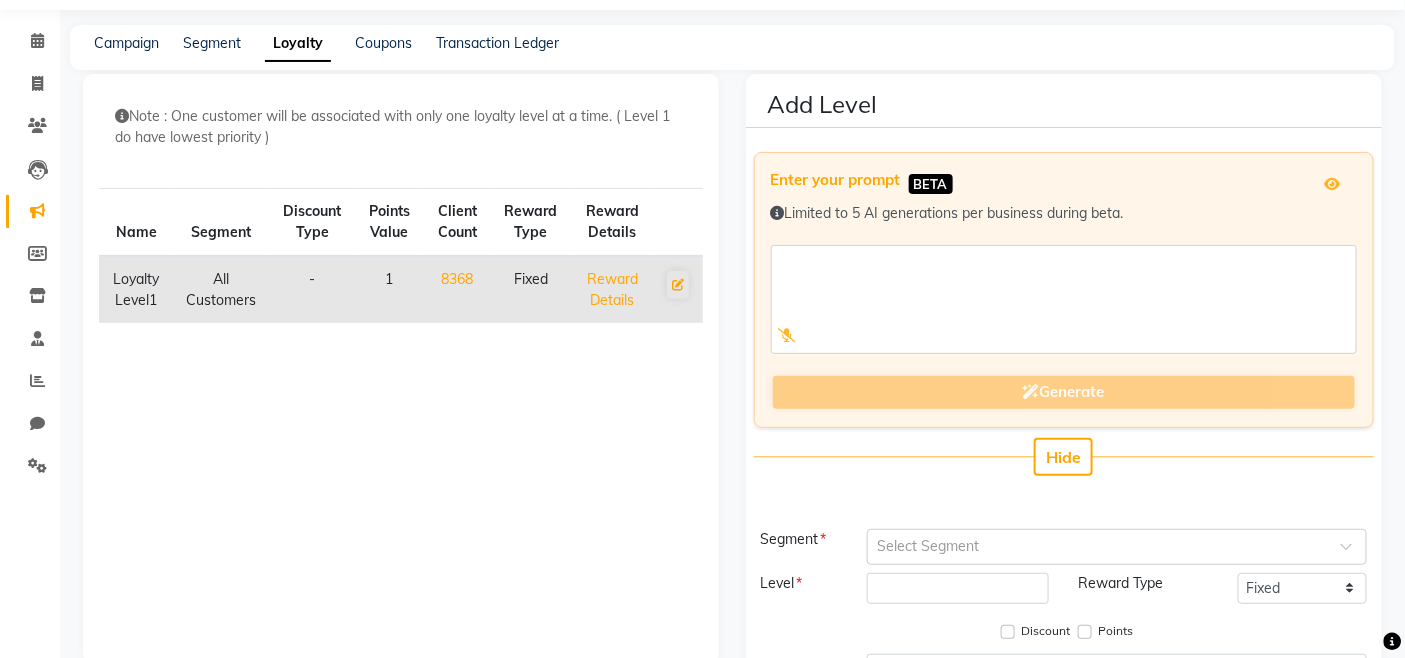 scroll, scrollTop: 284, scrollLeft: 0, axis: vertical 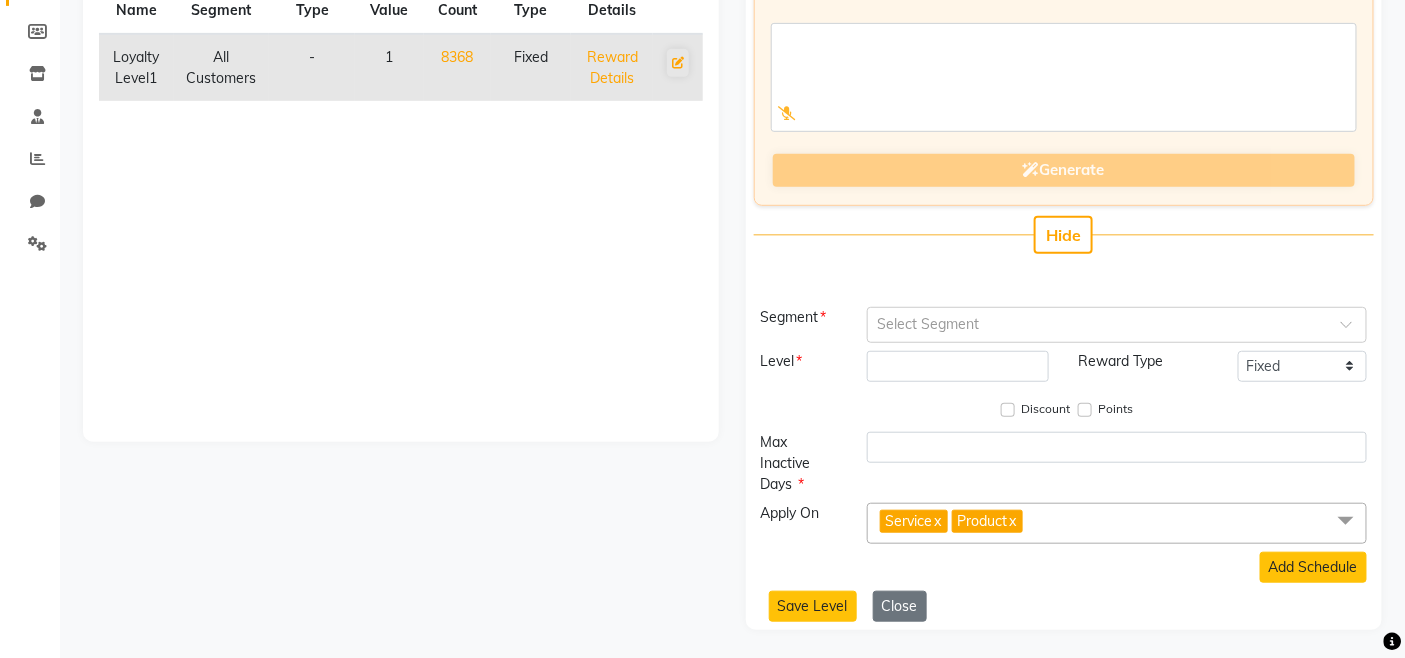click on "Note : One customer will be associated with only one loyalty level at a time. ( Level 1 do have lowest priority ) Name Segment Discount Type Points Value Client Count Reward Type Reward Details Loyalty Level1 All Customers - 1  8368  Fixed  Reward Details" at bounding box center [401, 147] 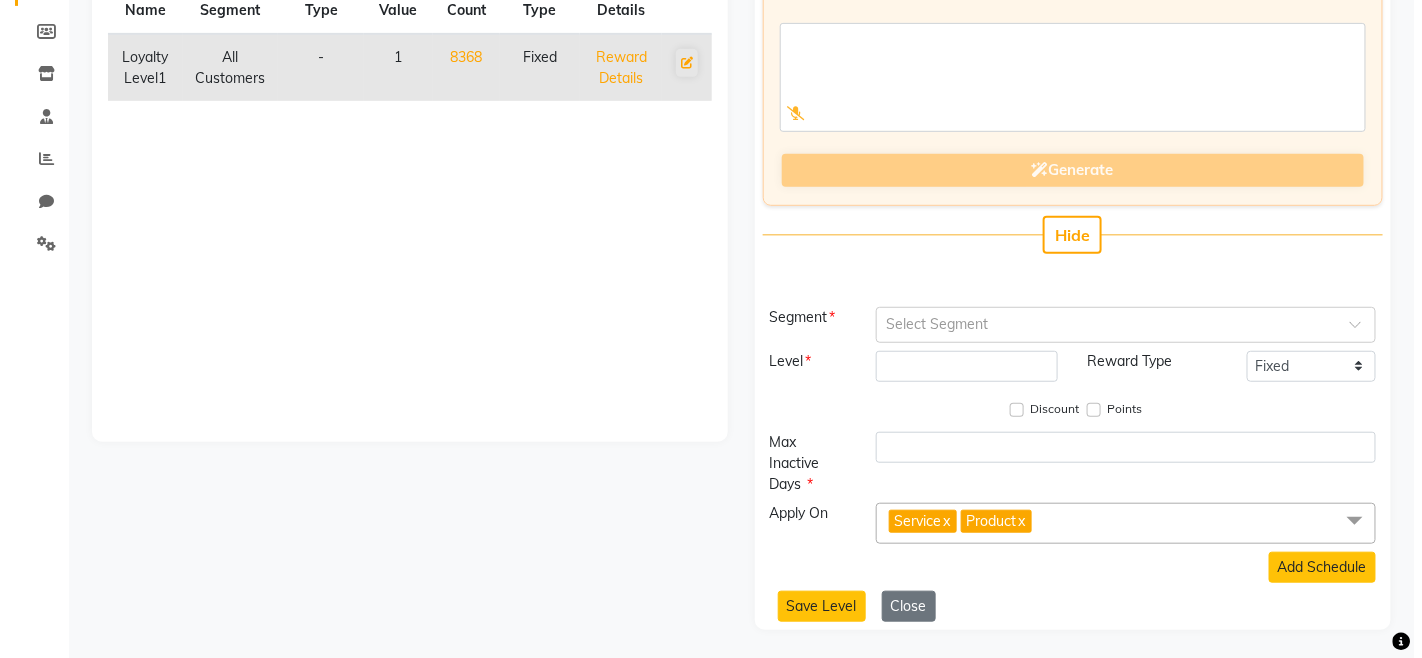 scroll, scrollTop: 0, scrollLeft: 0, axis: both 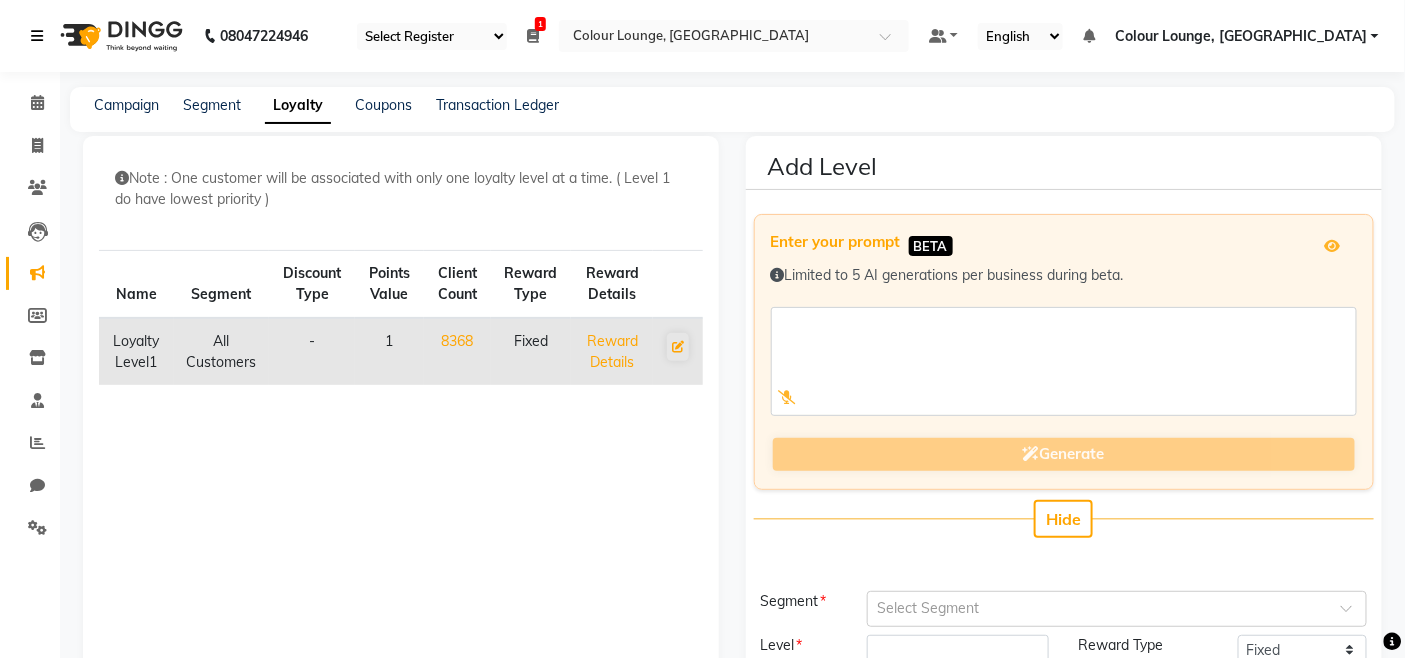 click at bounding box center (37, 36) 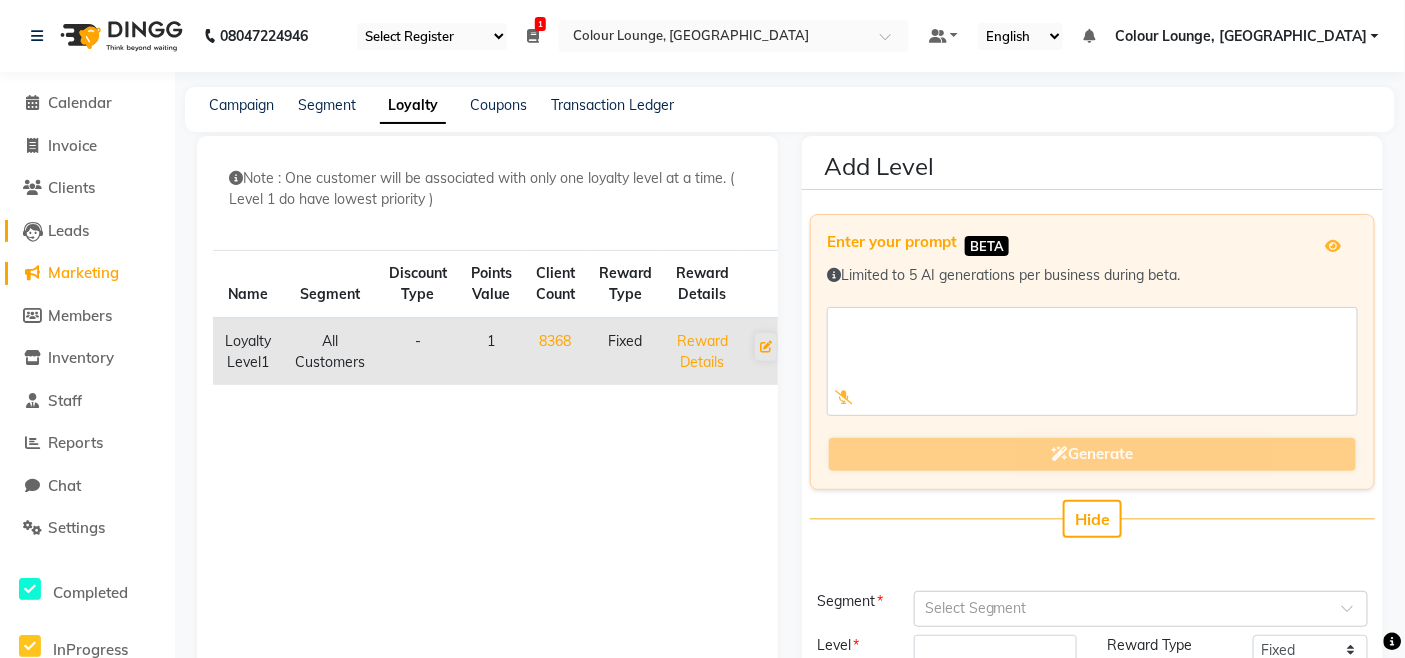 click on "Leads" 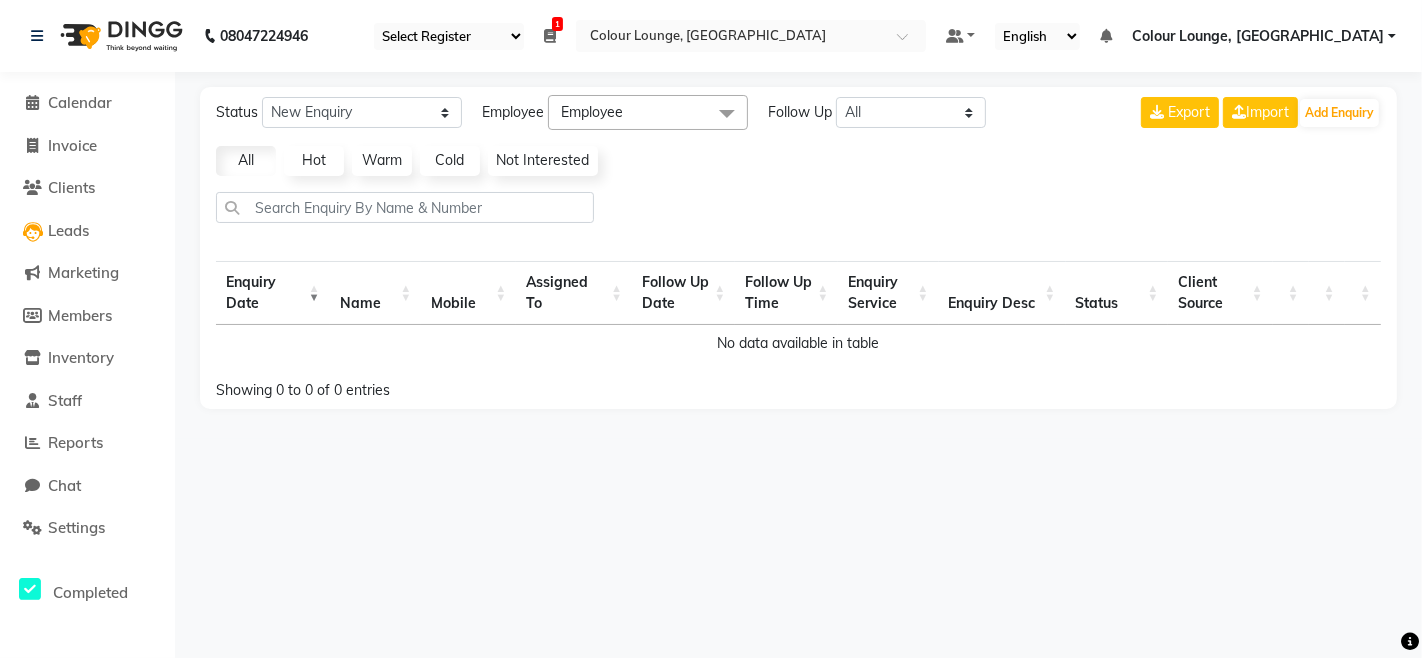 click on "08047224946" 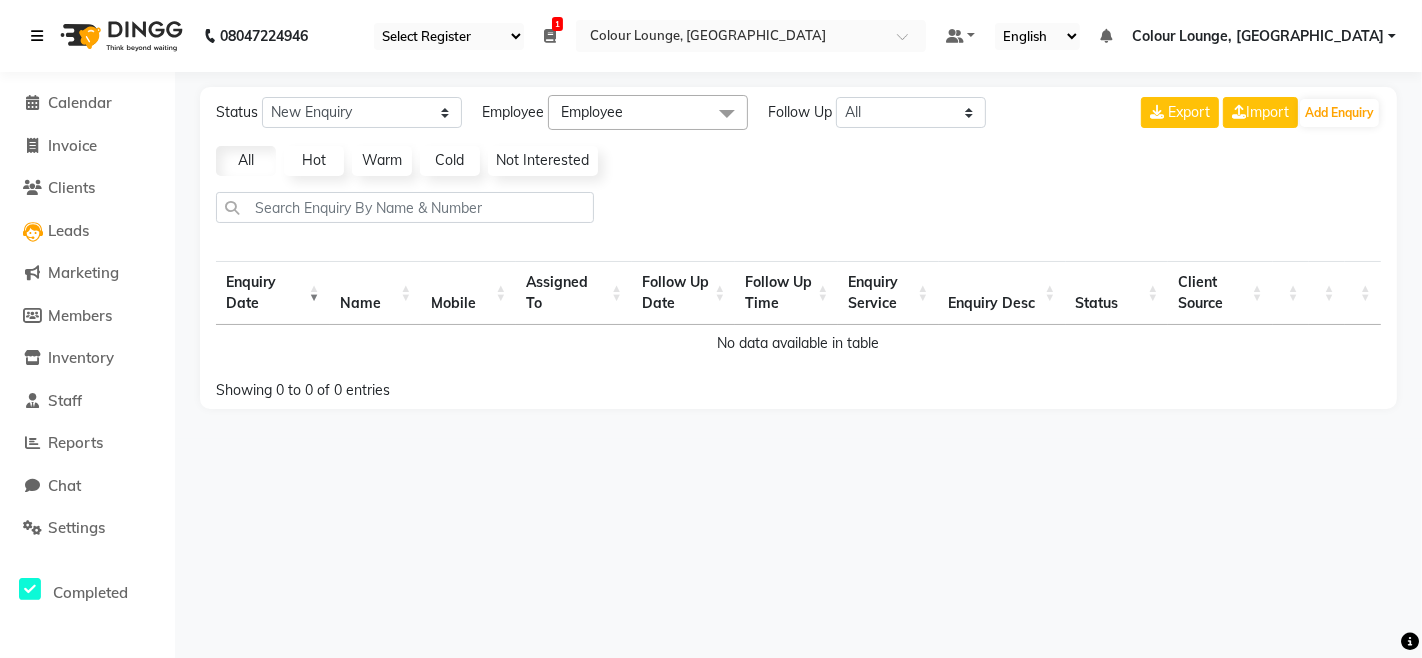 click at bounding box center [37, 36] 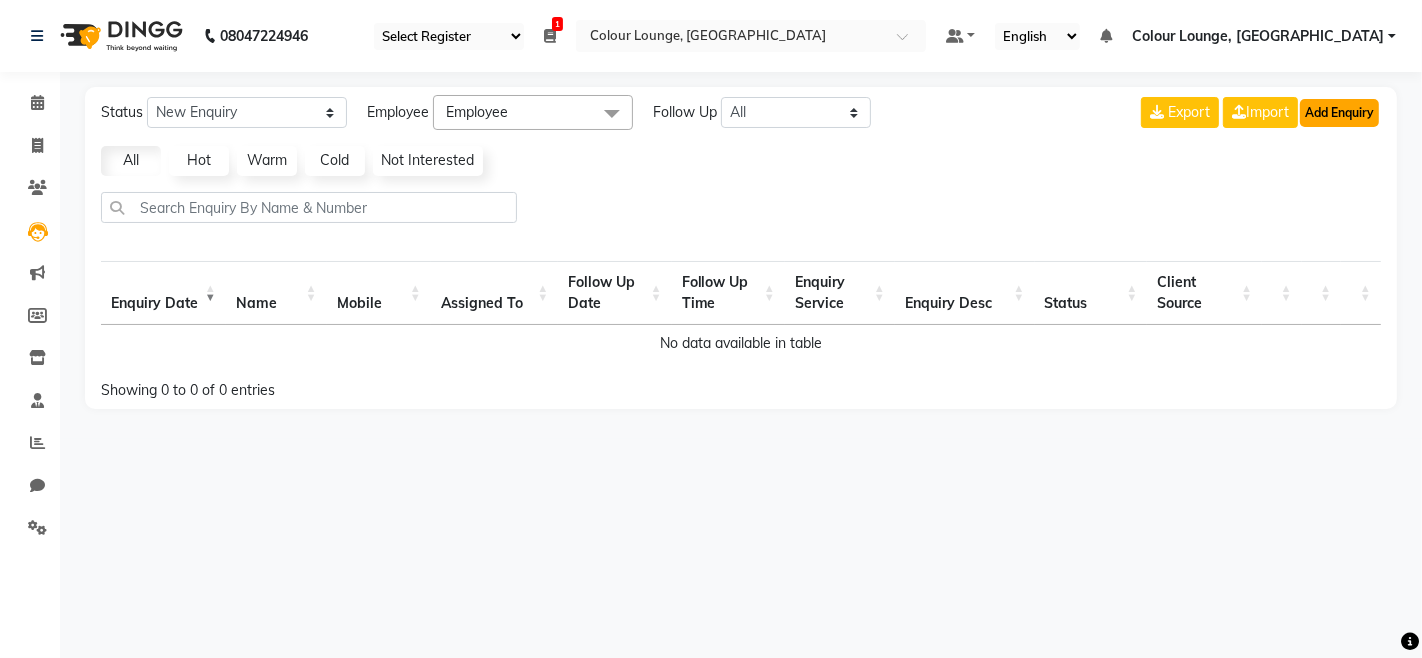 click on "Add Enquiry" 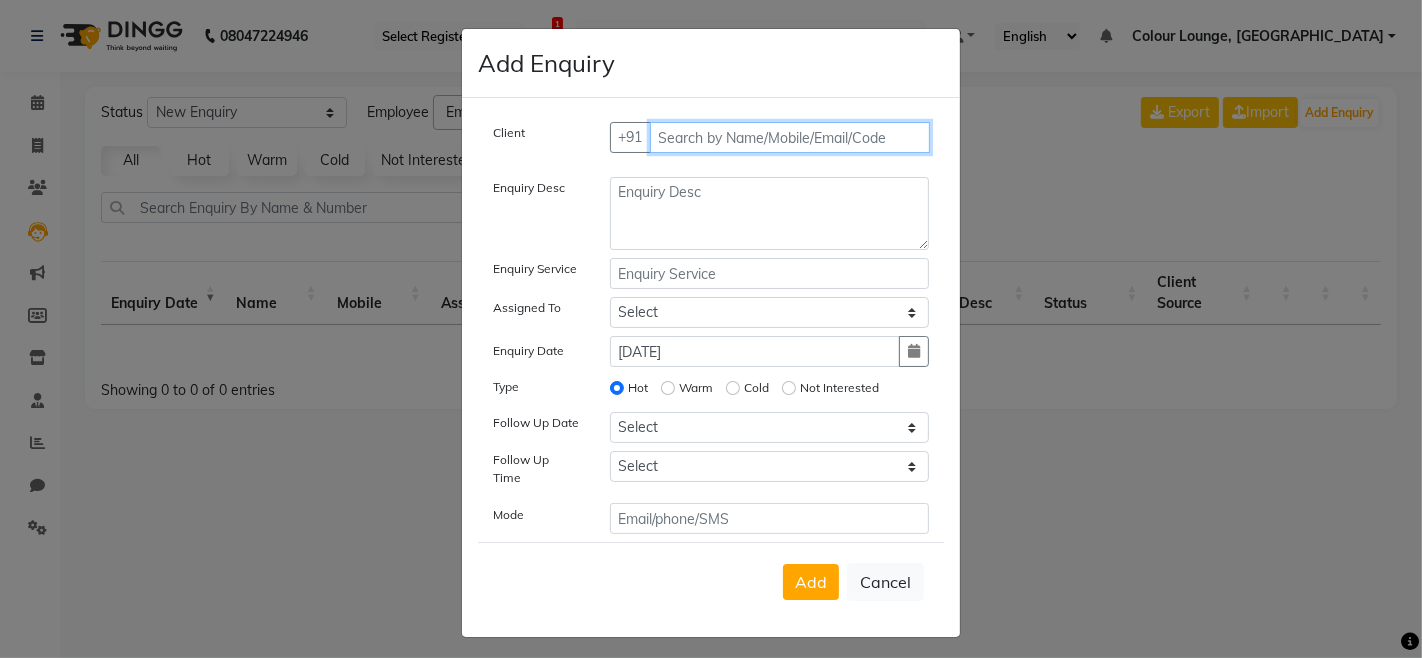 click at bounding box center [790, 137] 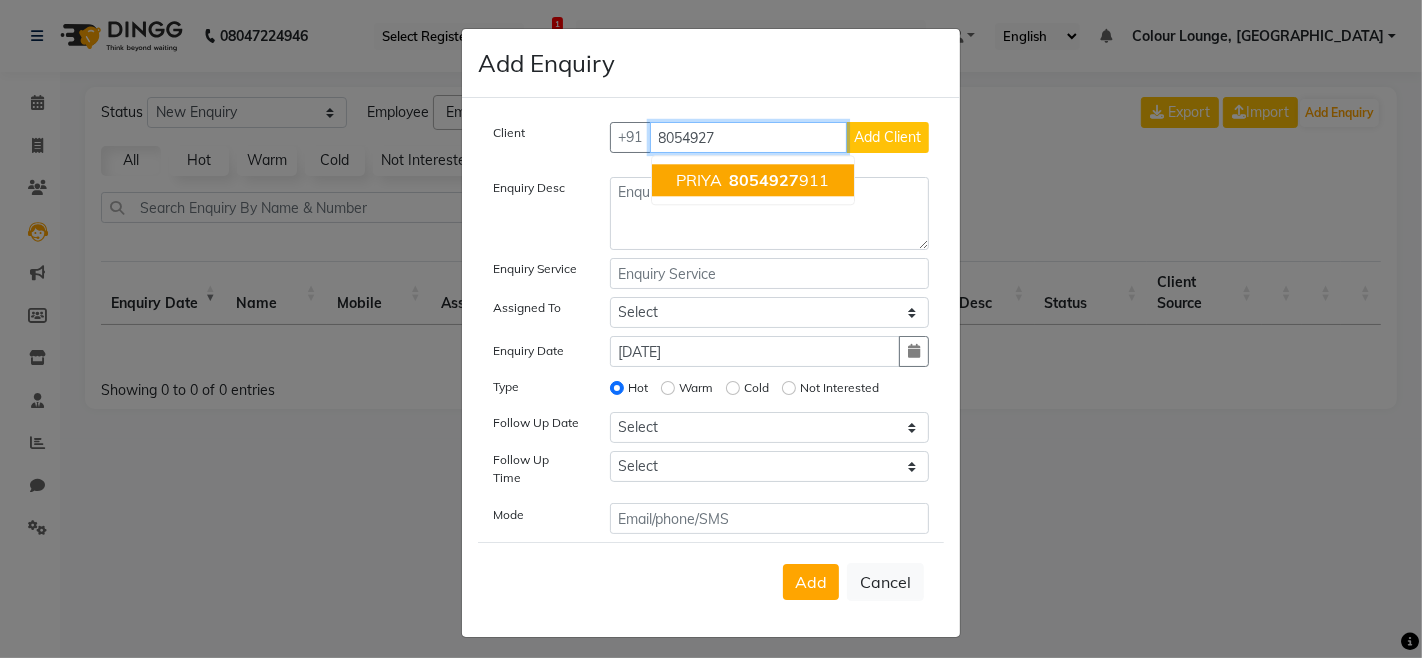 click on "8054927" at bounding box center [765, 180] 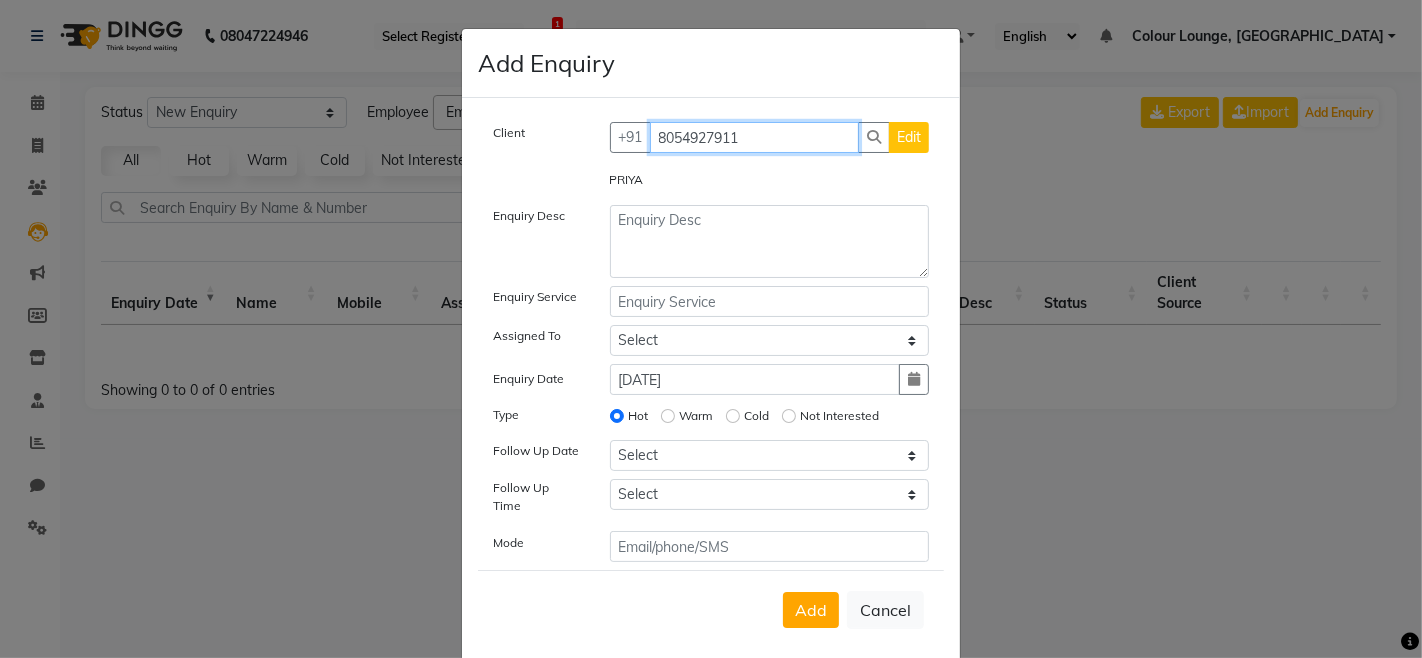 type on "8054927911" 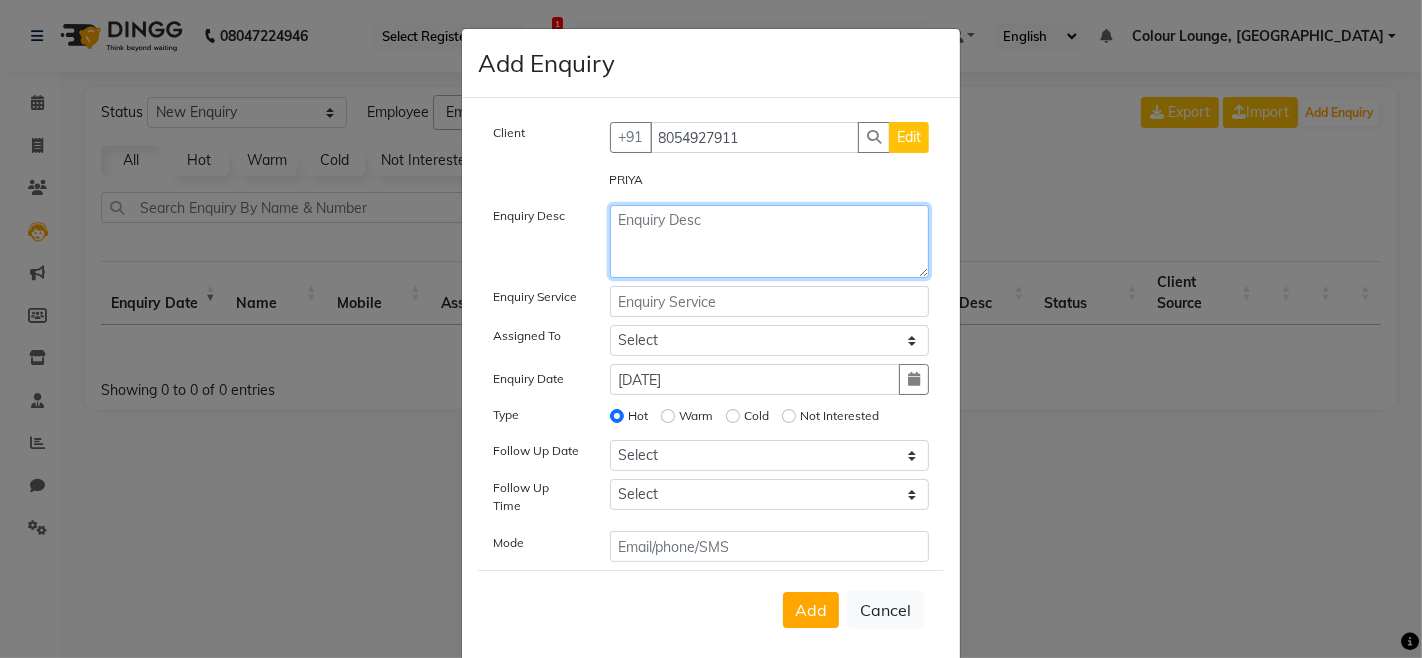 click 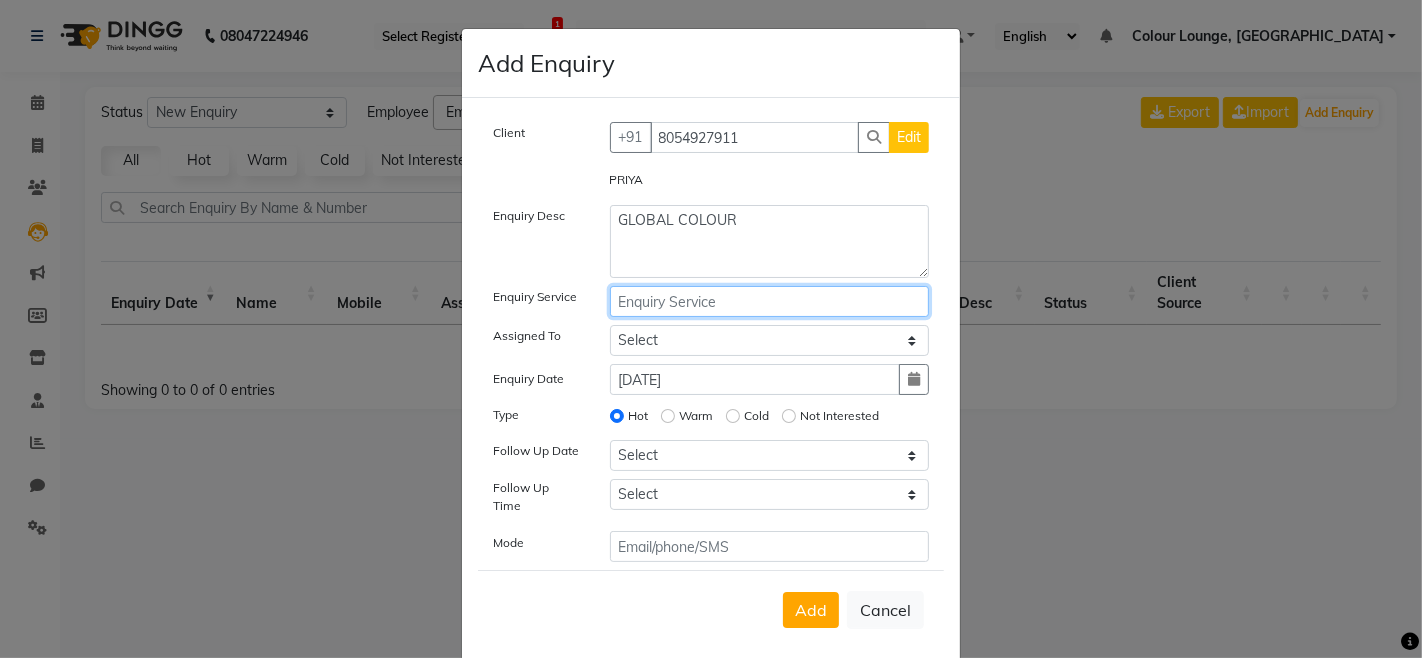 click at bounding box center [770, 301] 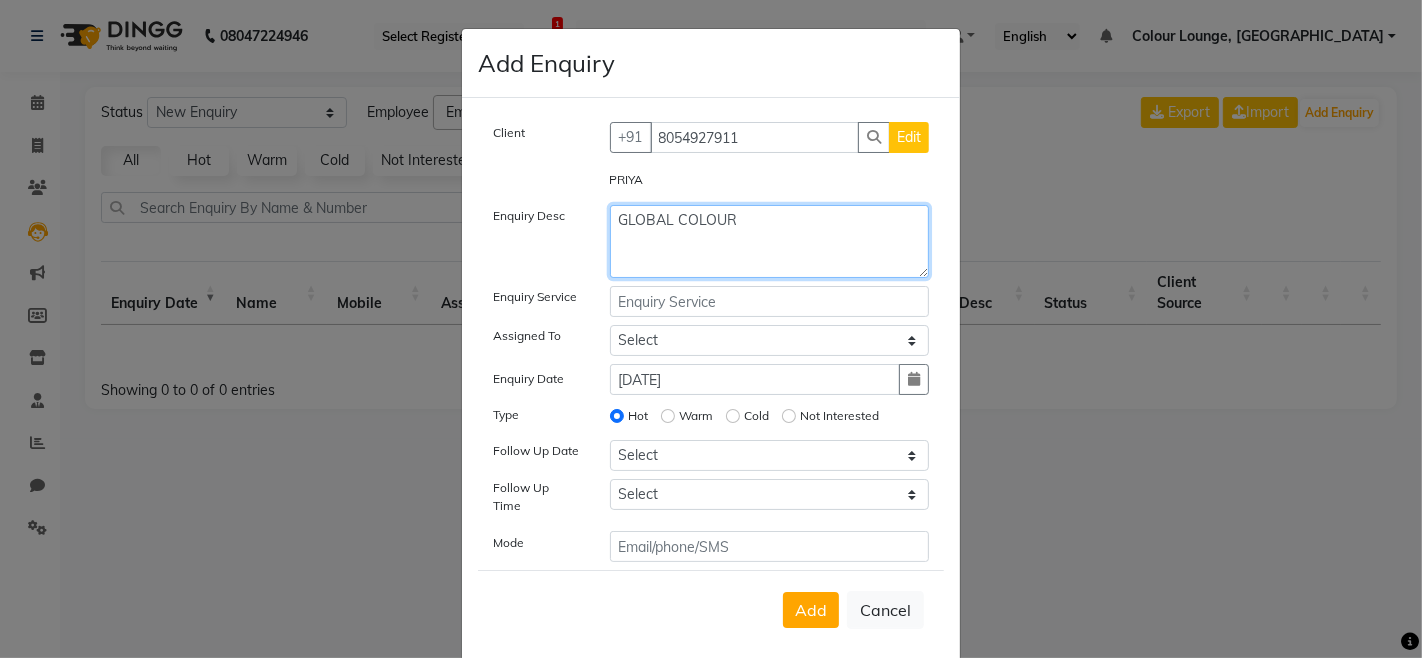 click on "GLOBAL COLOUR" 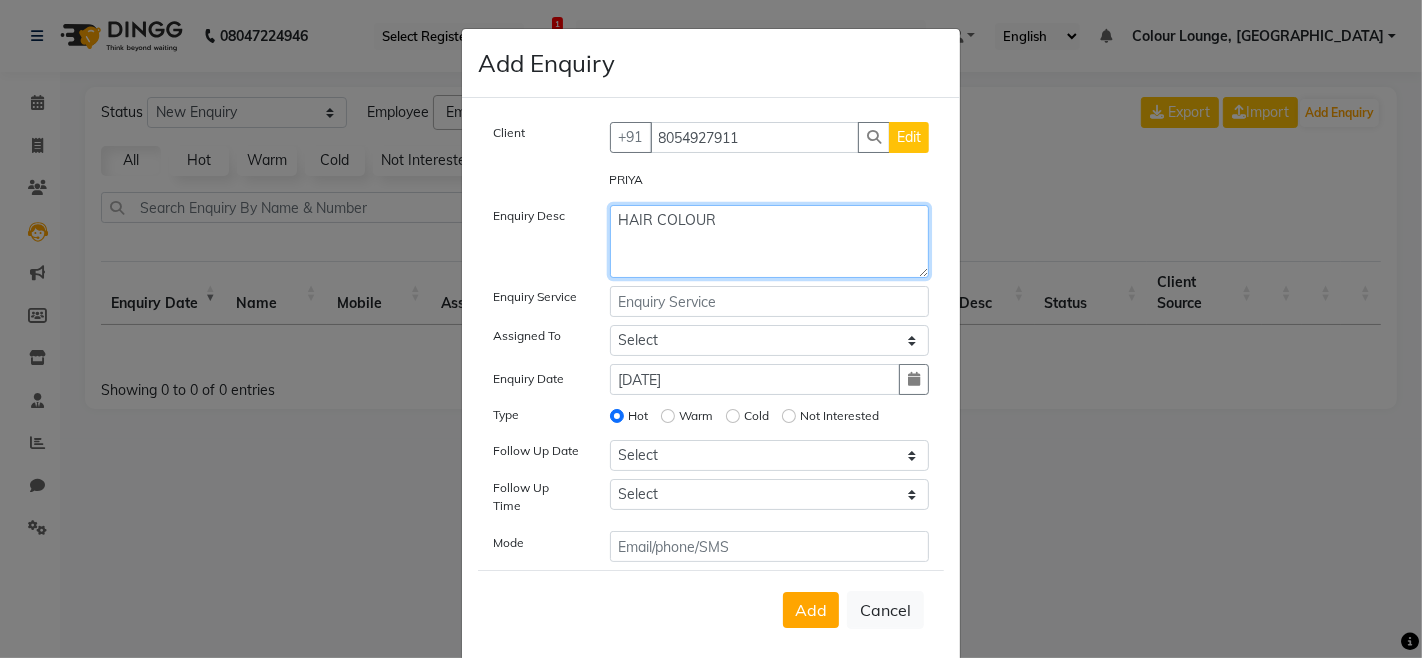 type on "HAIR COLOUR" 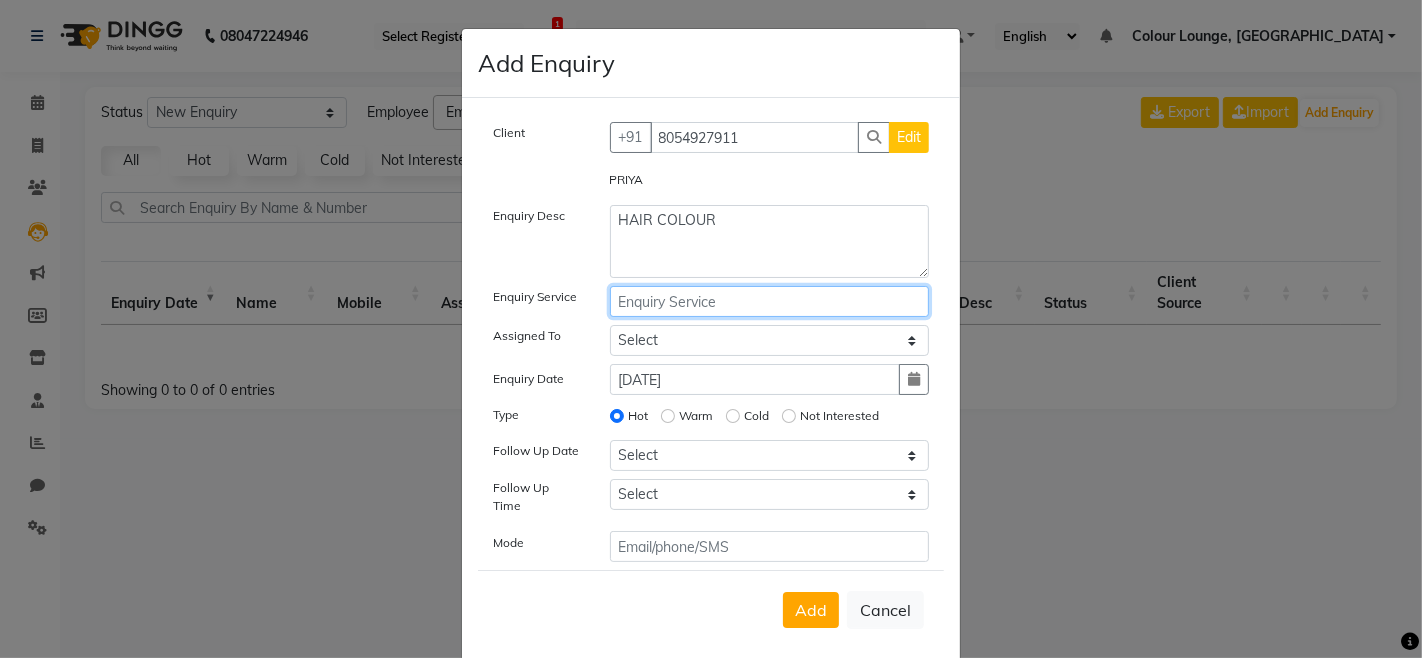 click at bounding box center [770, 301] 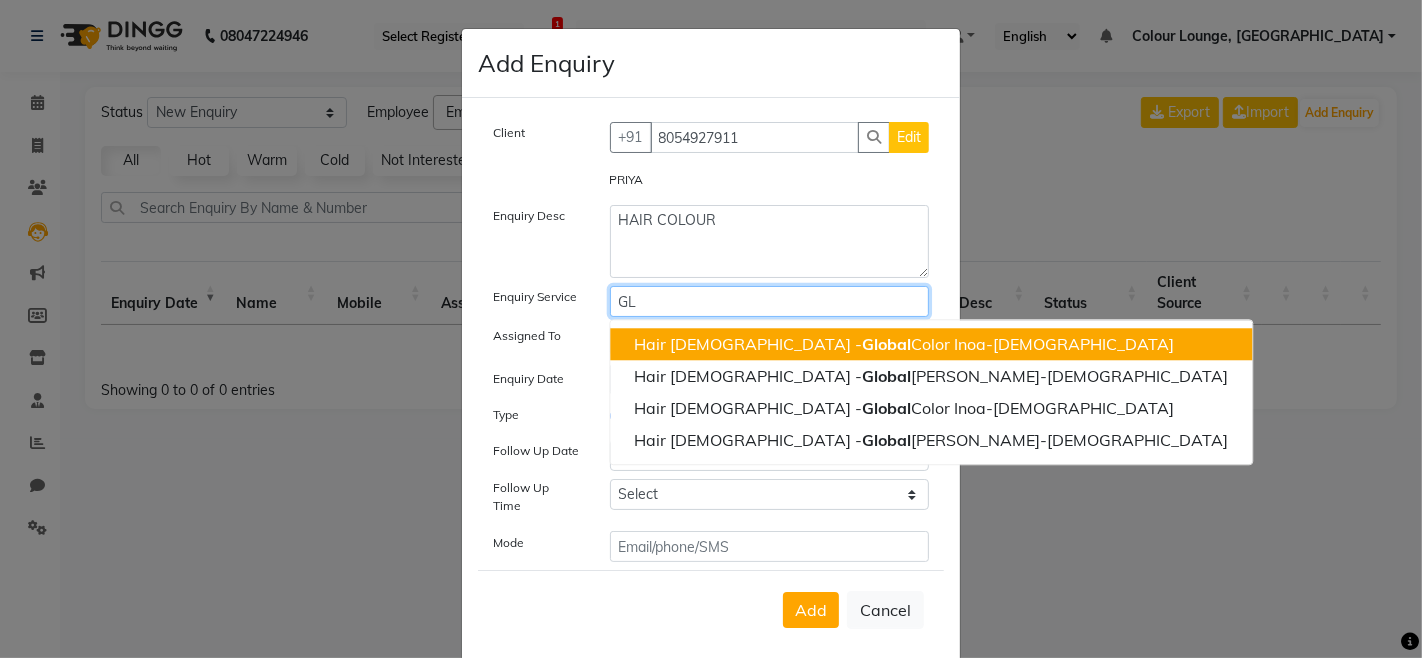 type on "G" 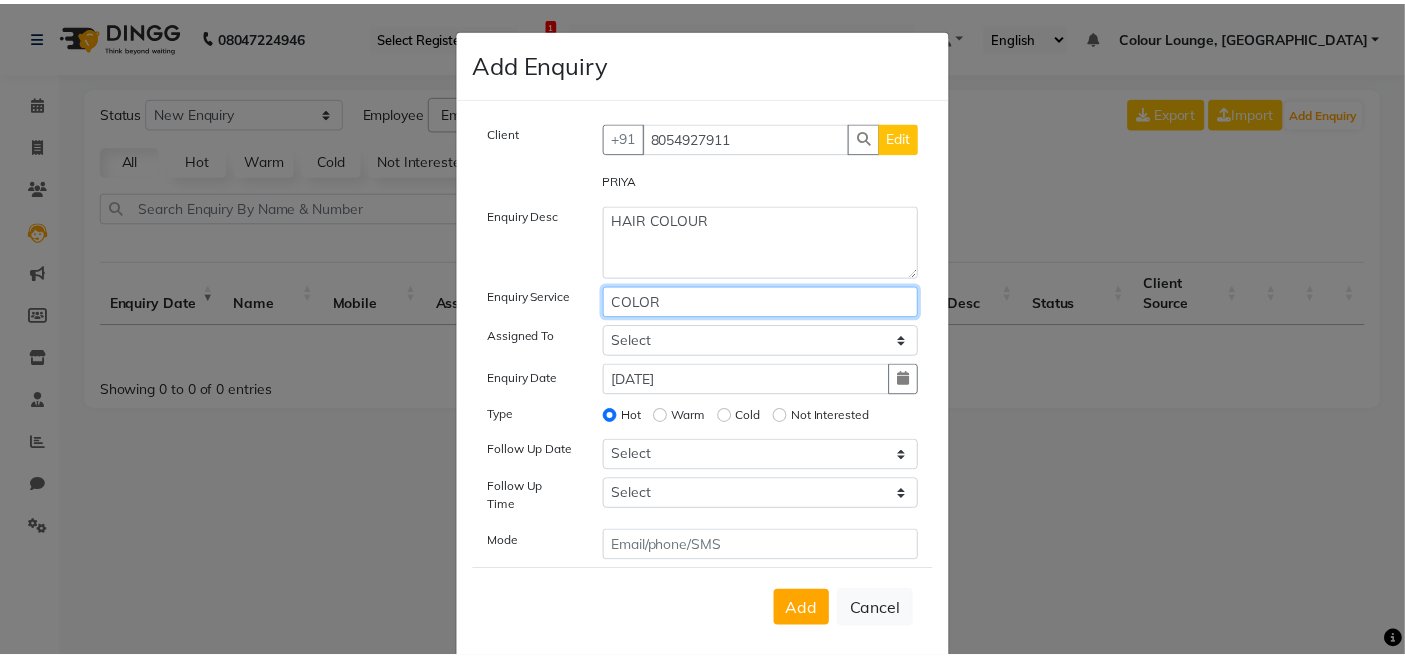 scroll, scrollTop: 0, scrollLeft: 0, axis: both 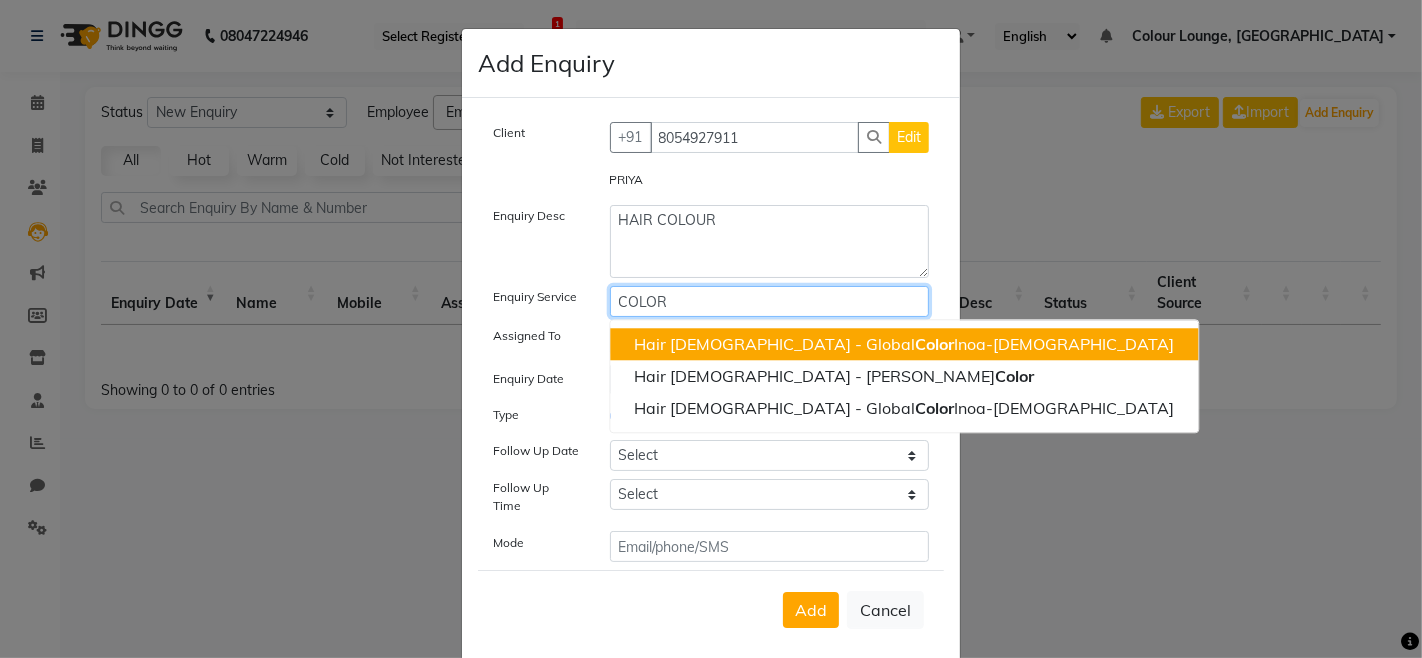 click on "Hair [DEMOGRAPHIC_DATA] - Global  Color  Inoa-[DEMOGRAPHIC_DATA]" at bounding box center (904, 344) 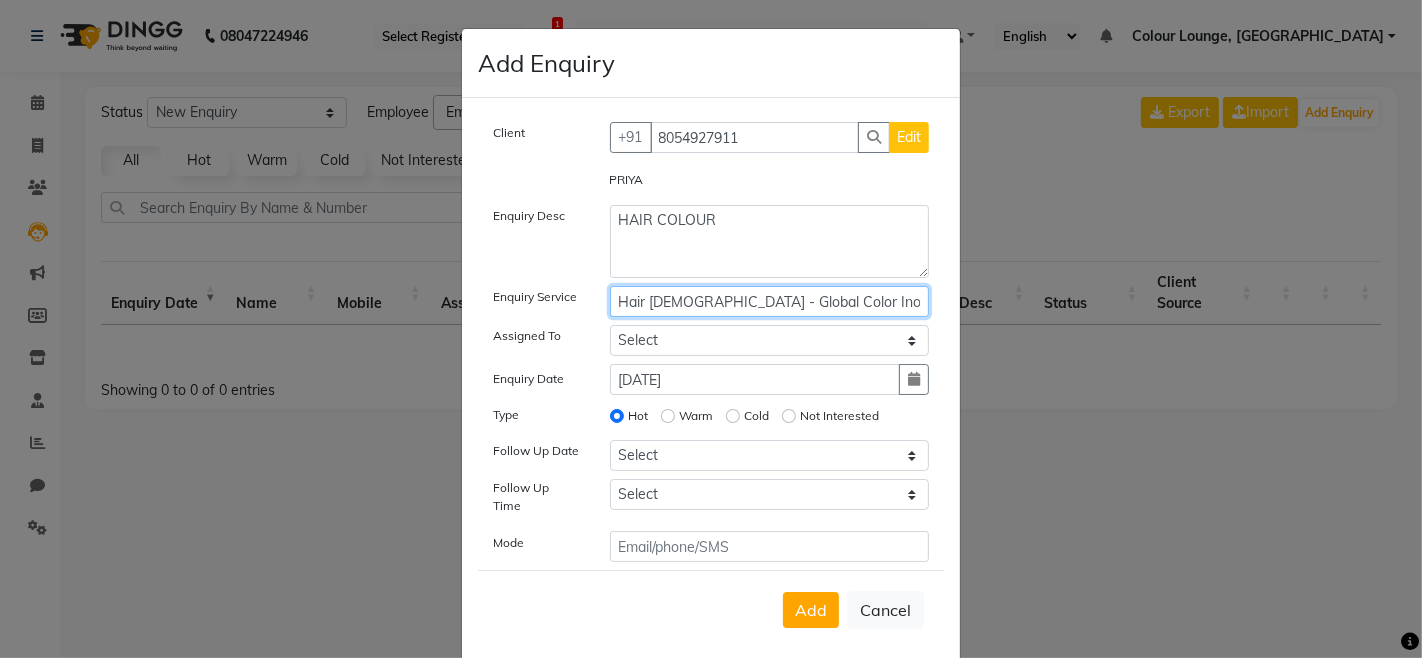type on "Hair [DEMOGRAPHIC_DATA] - Global Color Inoa-[DEMOGRAPHIC_DATA]" 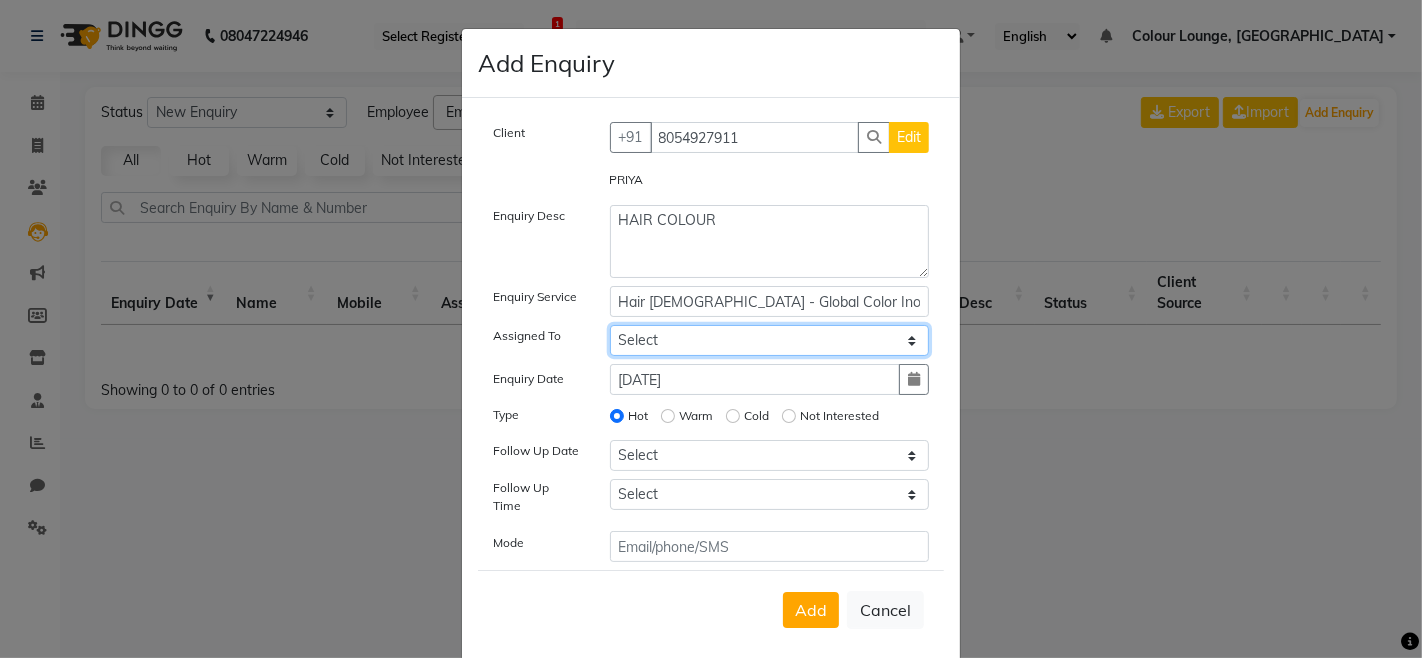 click on "Select Admin Admi[PERSON_NAME]I[PERSON_NAME]SH Colour Lounge, [GEOGRAPHIC_DATA] Colour Lounge, [GEOGRAPHIC_DATA][PERSON_NAME]sh[PERSON_NAME] guar[PERSON_NAME]H[PERSON_NAME]M[PERSON_NAME]UR NIT[PERSON_NAME]AS KHATNAVLIA priya  priyanka  Rakes[PERSON_NAME]A[PERSON_NAME]MA VISHAL" 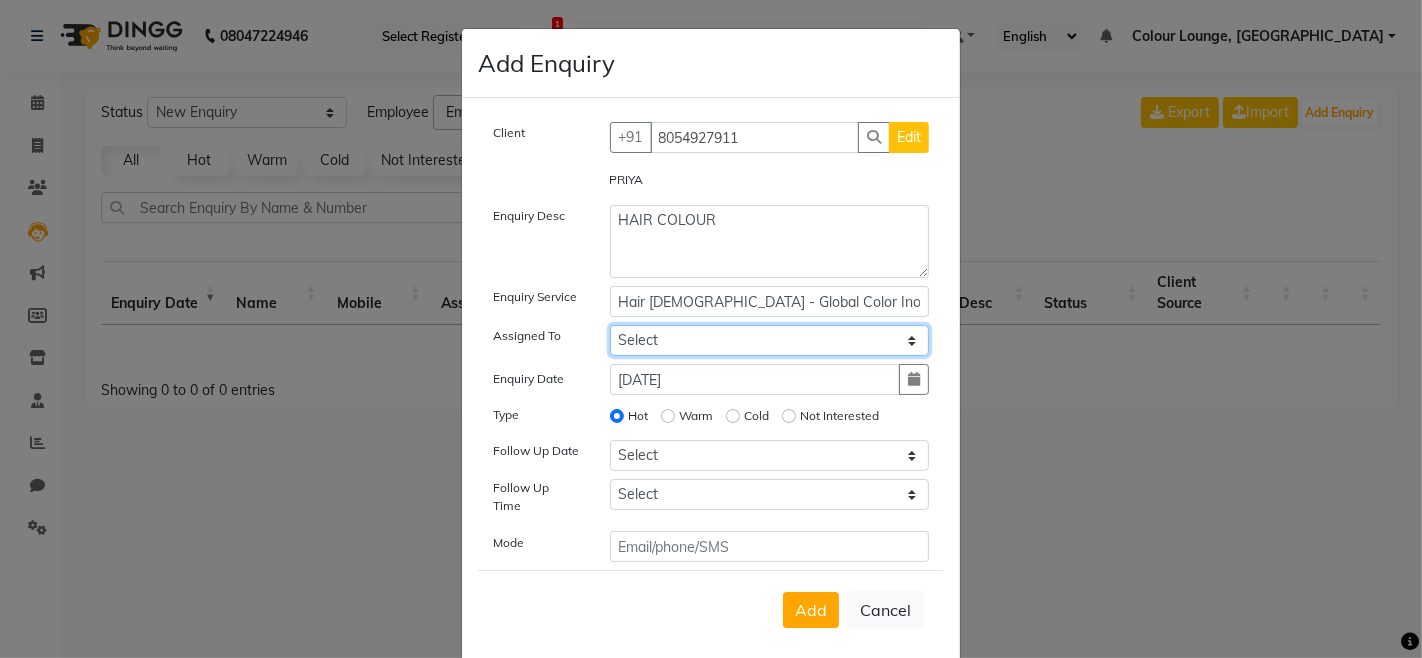 select on "70122" 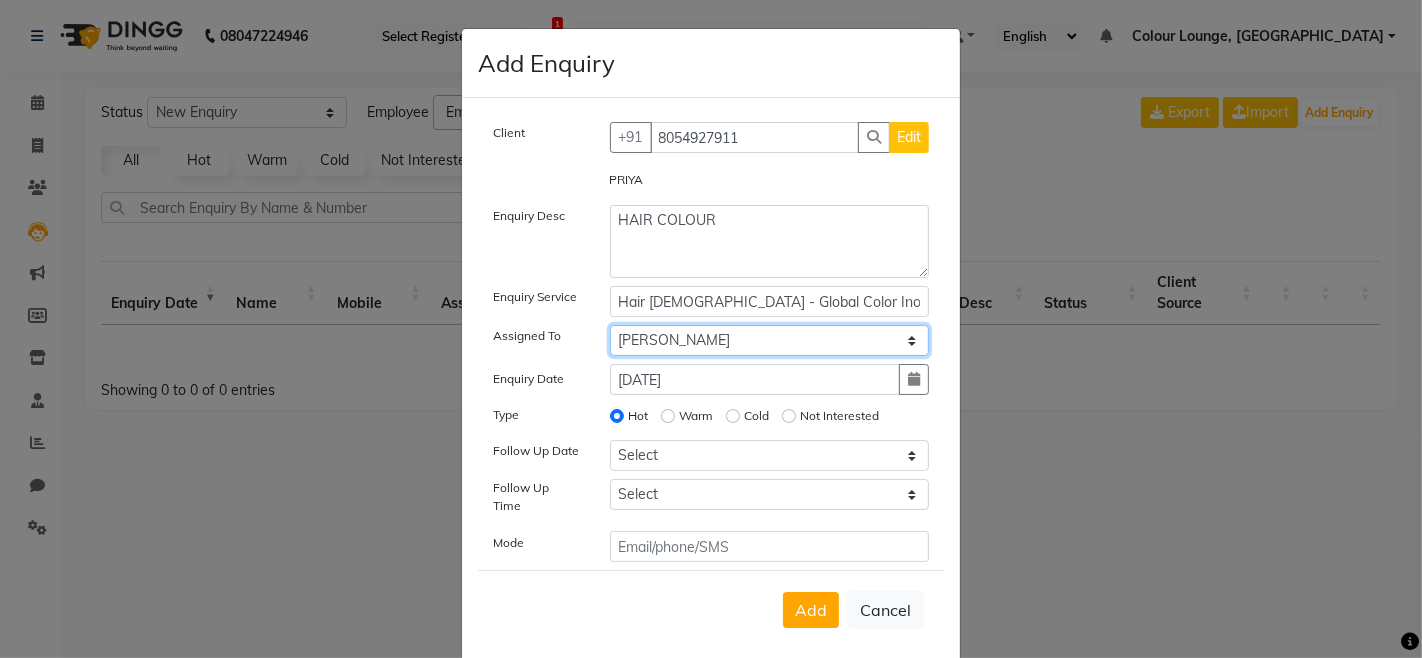 click on "Select Admin Admi[PERSON_NAME]I[PERSON_NAME]SH Colour Lounge, [GEOGRAPHIC_DATA] Colour Lounge, [GEOGRAPHIC_DATA][PERSON_NAME]sh[PERSON_NAME] guar[PERSON_NAME]H[PERSON_NAME]M[PERSON_NAME]UR NIT[PERSON_NAME]AS KHATNAVLIA priya  priyanka  Rakes[PERSON_NAME]A[PERSON_NAME]MA VISHAL" 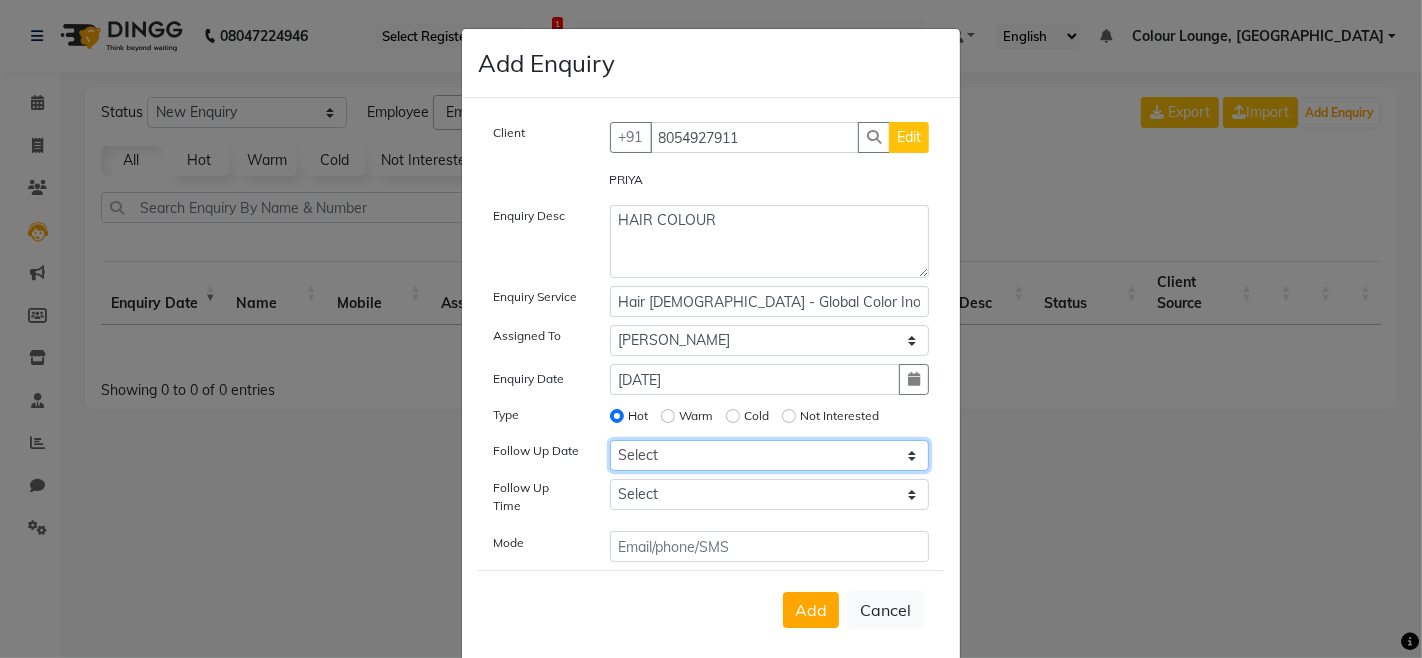 click on "Select To[DATE]o[DATE]n[DATE]Su[DATE]In[DATE]Mo[DATE]In[DATE]Tu[DATE]In[DATE]We[DATE]In[DATE]Th[DATE]In[DATE]20[DATE] In[DATE]20[DATE] In[DATE]20[DATE] In[DATE]20[DATE] In[DATE]20[DATE] Custom Date" at bounding box center (770, 455) 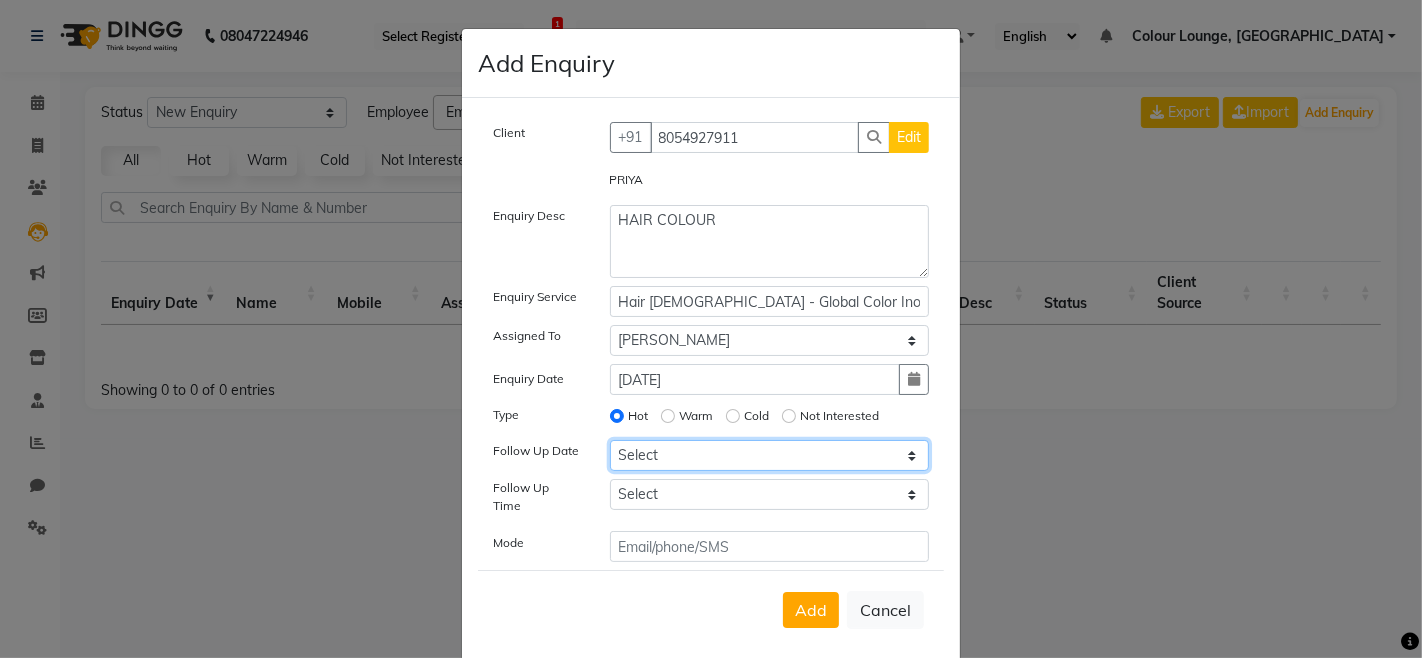 select on "[DATE]" 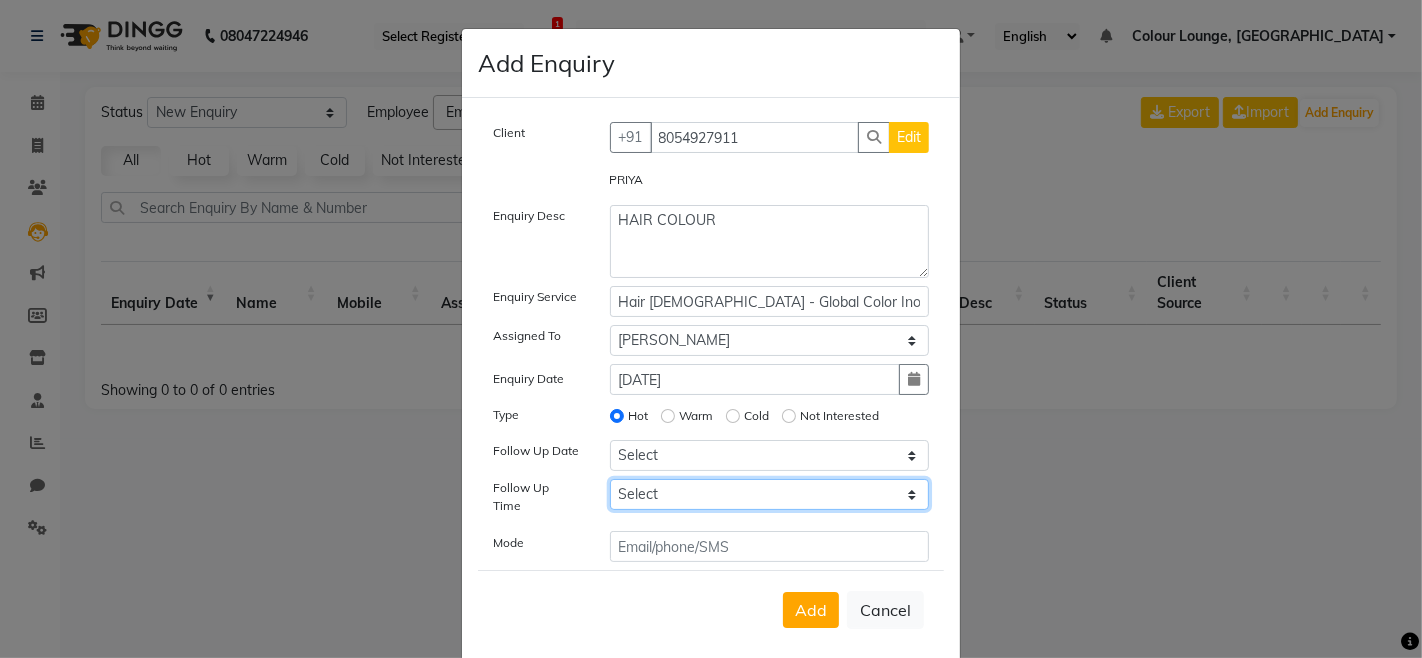 click on "Select 07:00 AM 07:15 AM 07:30 AM 07:45 AM 08:00 AM 08:15 AM 08:30 AM 08:45 AM 09:00 AM 09:15 AM 09:30 AM 09:45 AM 10:00 AM 10:15 AM 10:30 AM 10:45 AM 11:00 AM 11:15 AM 11:30 AM 11:45 AM 12:00 PM 12:15 PM 12:30 PM 12:45 PM 01:00 PM 01:15 PM 01:30 PM 01:45 PM 02:00 PM 02:15 PM 02:30 PM 02:45 PM 03:00 PM 03:15 PM 03:30 PM 03:45 PM 04:00 PM 04:15 PM 04:30 PM 04:45 PM 05:00 PM 05:15 PM 05:30 PM 05:45 PM 06:00 PM 06:15 PM 06:30 PM 06:45 PM 07:00 PM 07:15 PM 07:30 PM 07:45 PM 08:00 PM 08:15 PM 08:30 PM 08:45 PM 09:00 PM 09:15 PM 09:30 PM 09:45 PM 10:00 PM" at bounding box center [770, 494] 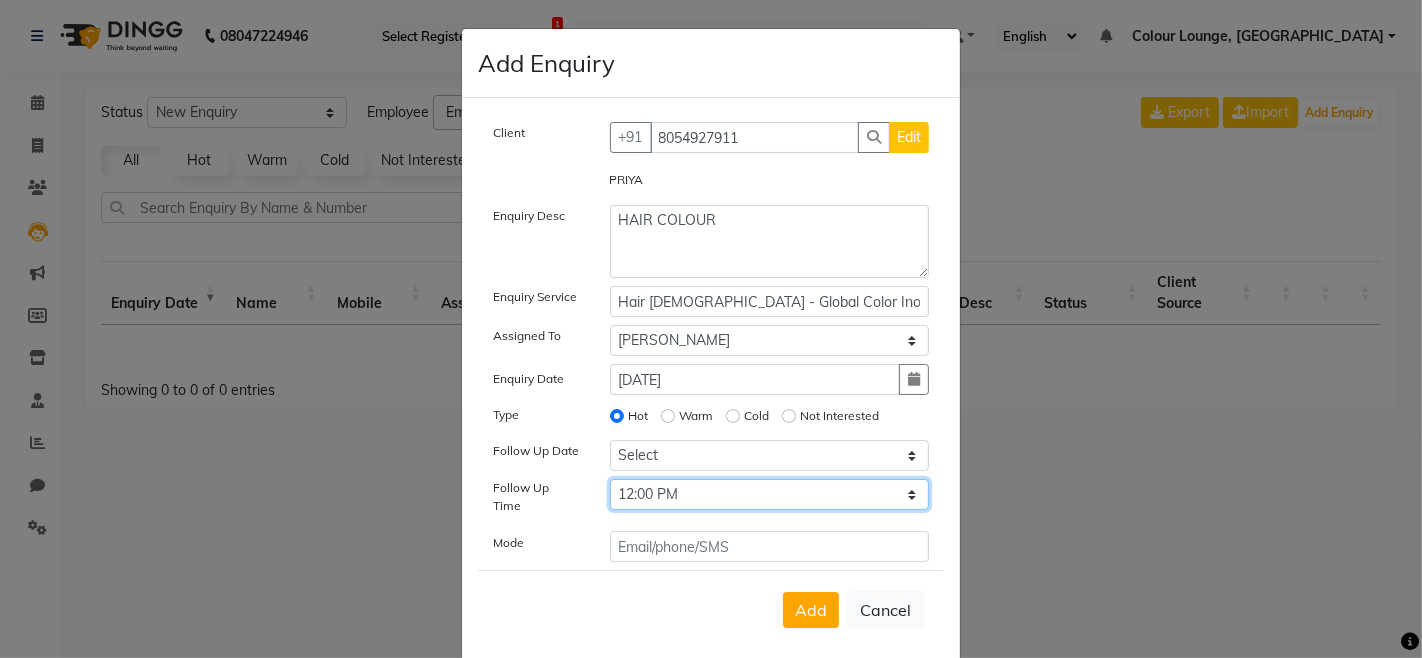 click on "Select 07:00 AM 07:15 AM 07:30 AM 07:45 AM 08:00 AM 08:15 AM 08:30 AM 08:45 AM 09:00 AM 09:15 AM 09:30 AM 09:45 AM 10:00 AM 10:15 AM 10:30 AM 10:45 AM 11:00 AM 11:15 AM 11:30 AM 11:45 AM 12:00 PM 12:15 PM 12:30 PM 12:45 PM 01:00 PM 01:15 PM 01:30 PM 01:45 PM 02:00 PM 02:15 PM 02:30 PM 02:45 PM 03:00 PM 03:15 PM 03:30 PM 03:45 PM 04:00 PM 04:15 PM 04:30 PM 04:45 PM 05:00 PM 05:15 PM 05:30 PM 05:45 PM 06:00 PM 06:15 PM 06:30 PM 06:45 PM 07:00 PM 07:15 PM 07:30 PM 07:45 PM 08:00 PM 08:15 PM 08:30 PM 08:45 PM 09:00 PM 09:15 PM 09:30 PM 09:45 PM 10:00 PM" at bounding box center [770, 494] 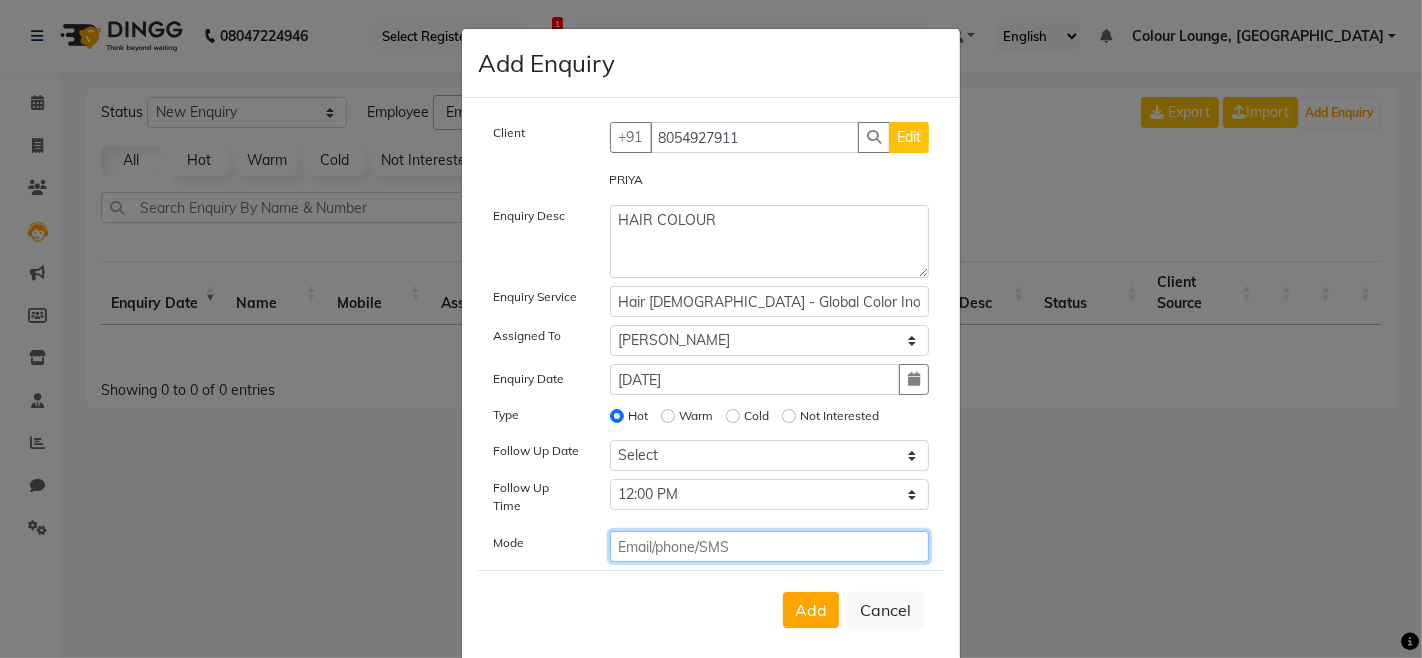 click 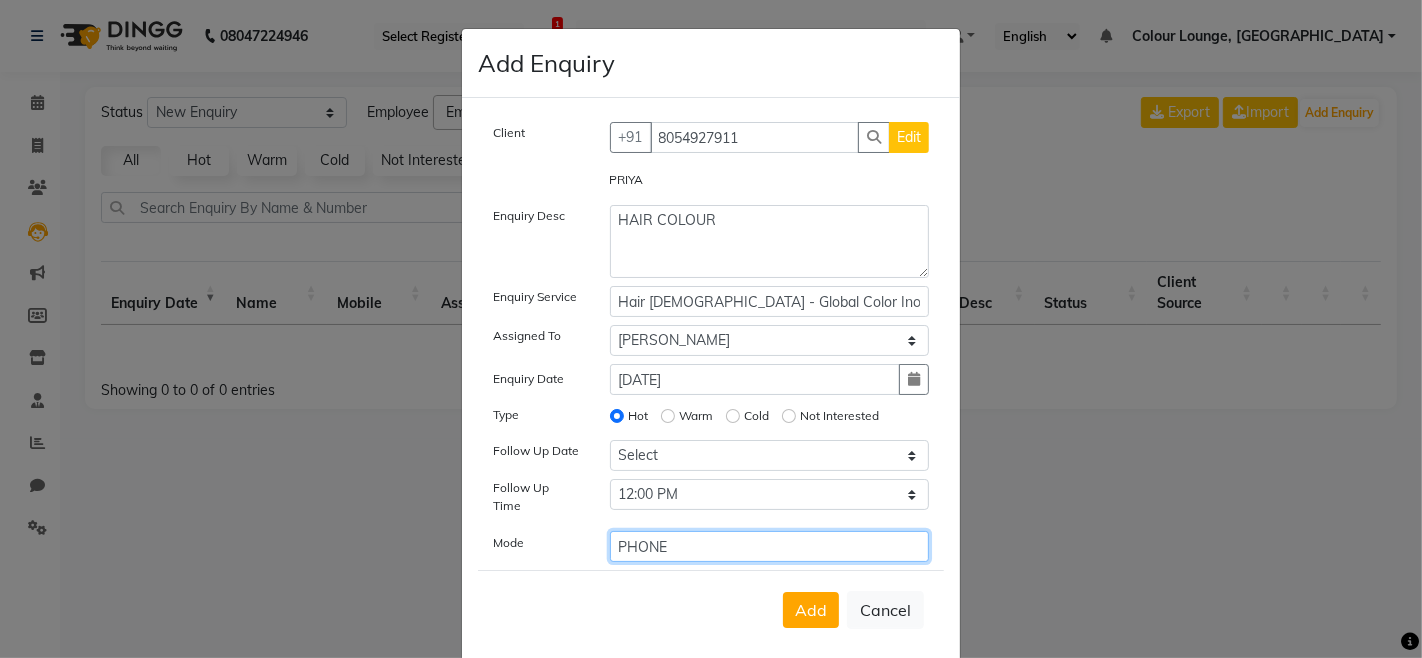 type on "PHONE" 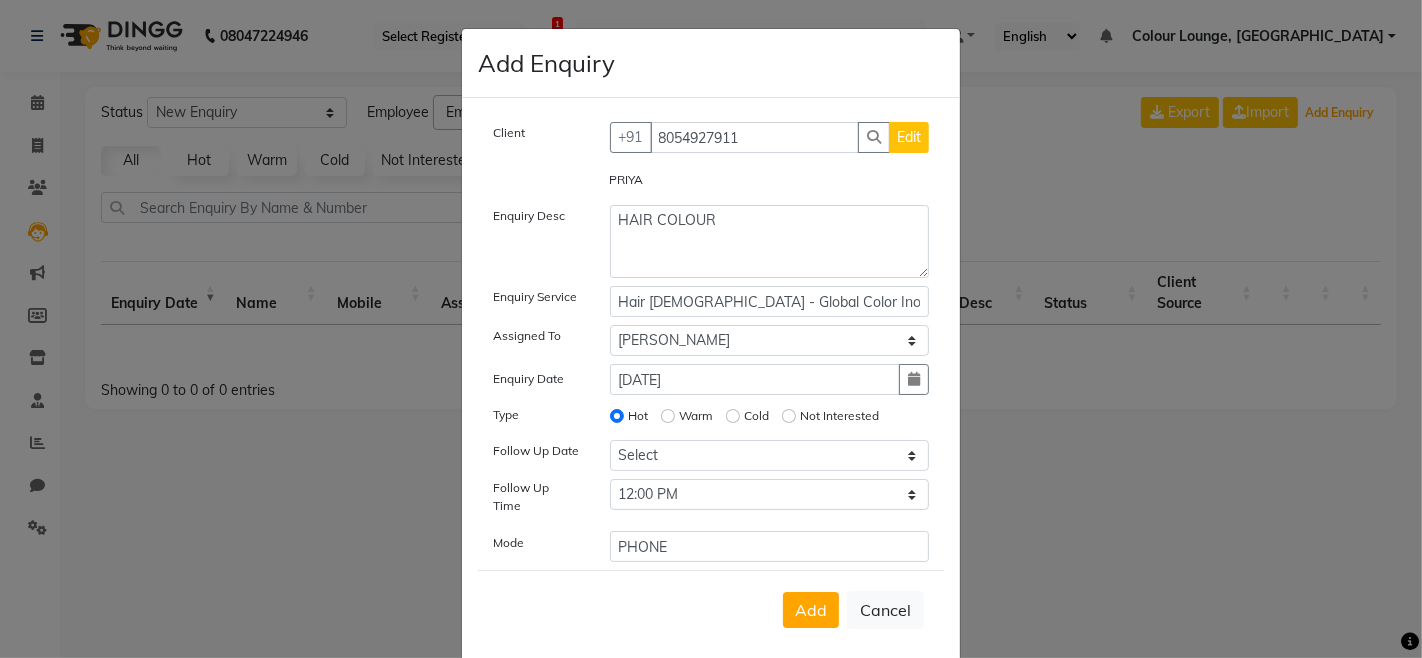type 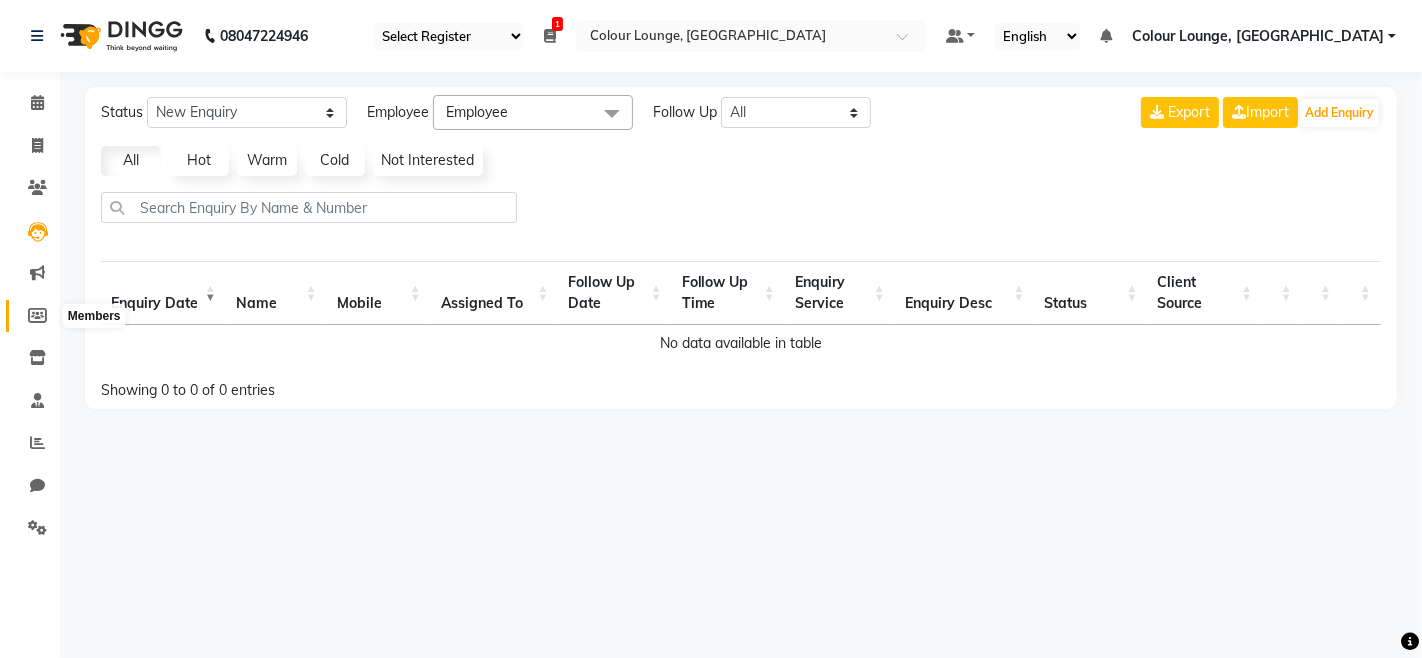 click 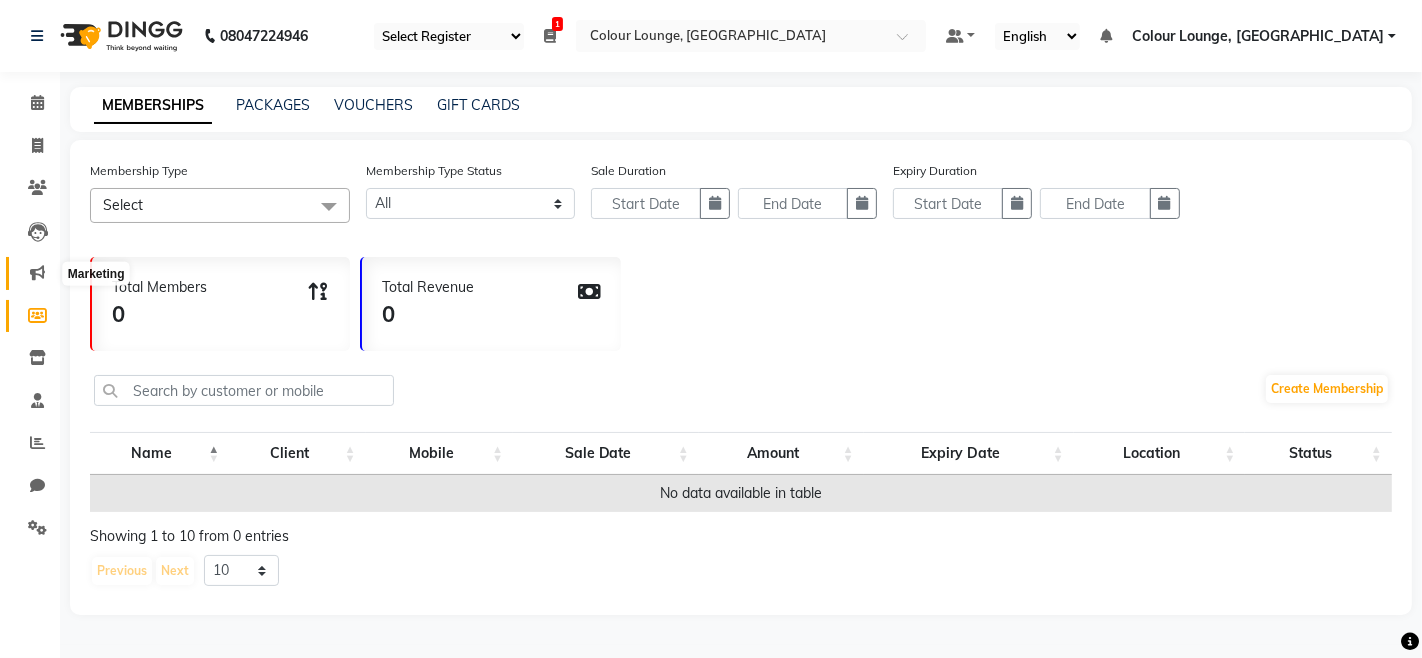 click 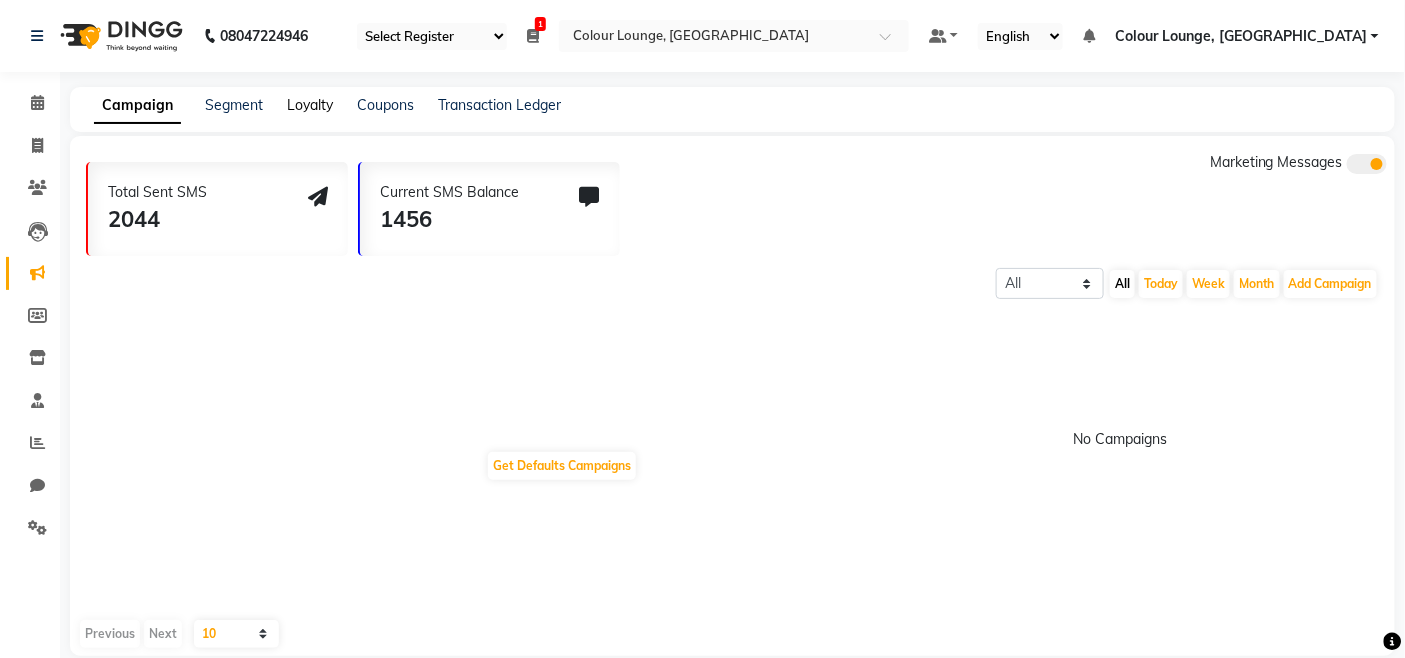 click on "Loyalty" 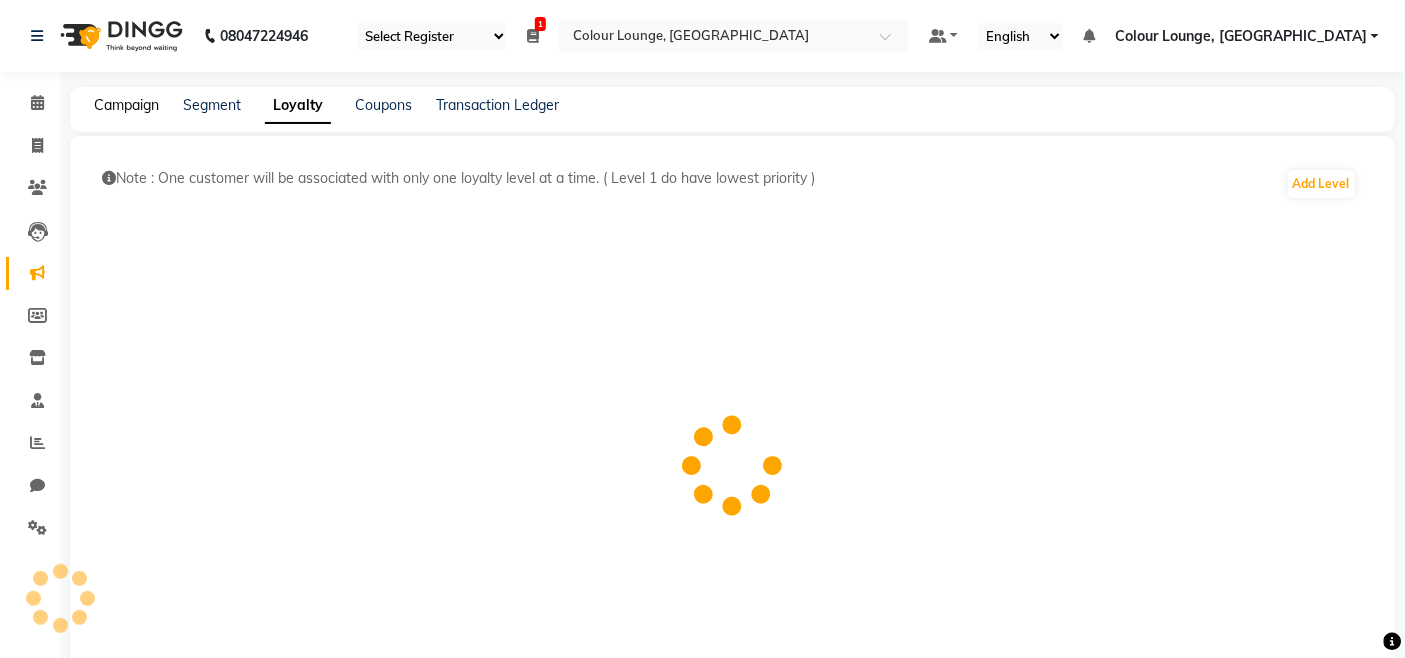 click on "Campaign" 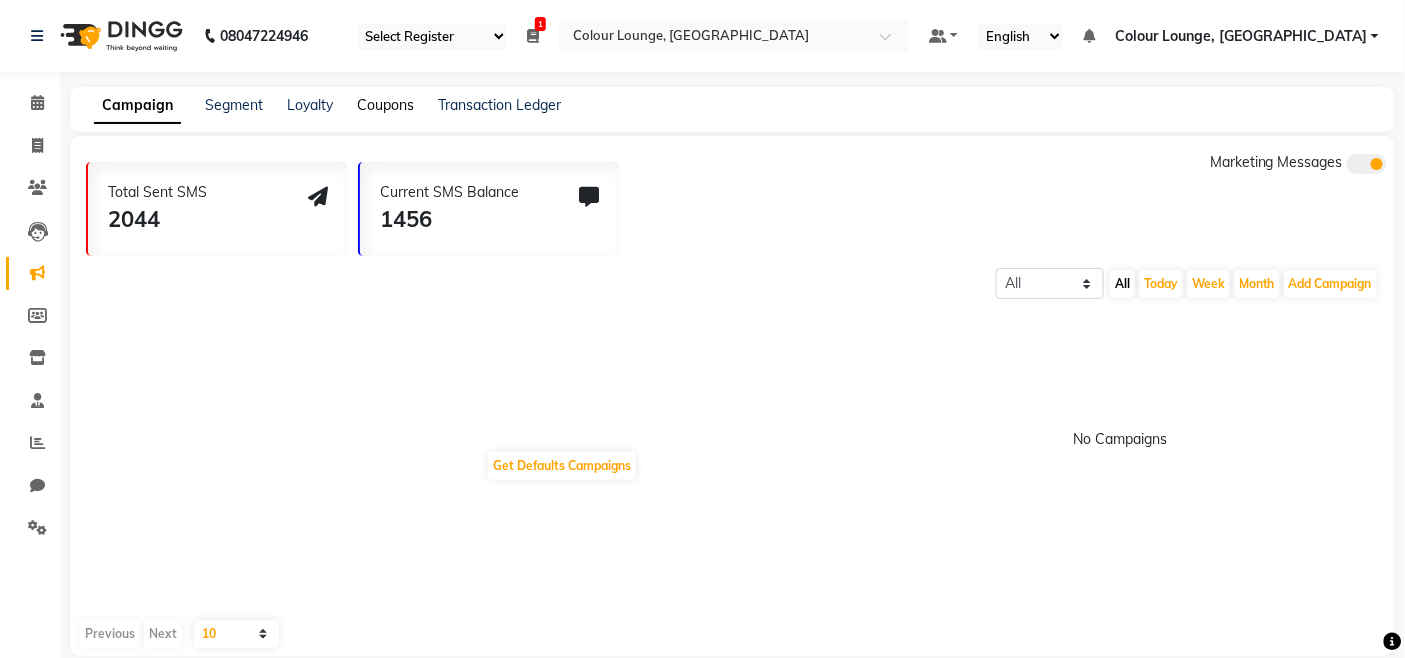 click on "Coupons" 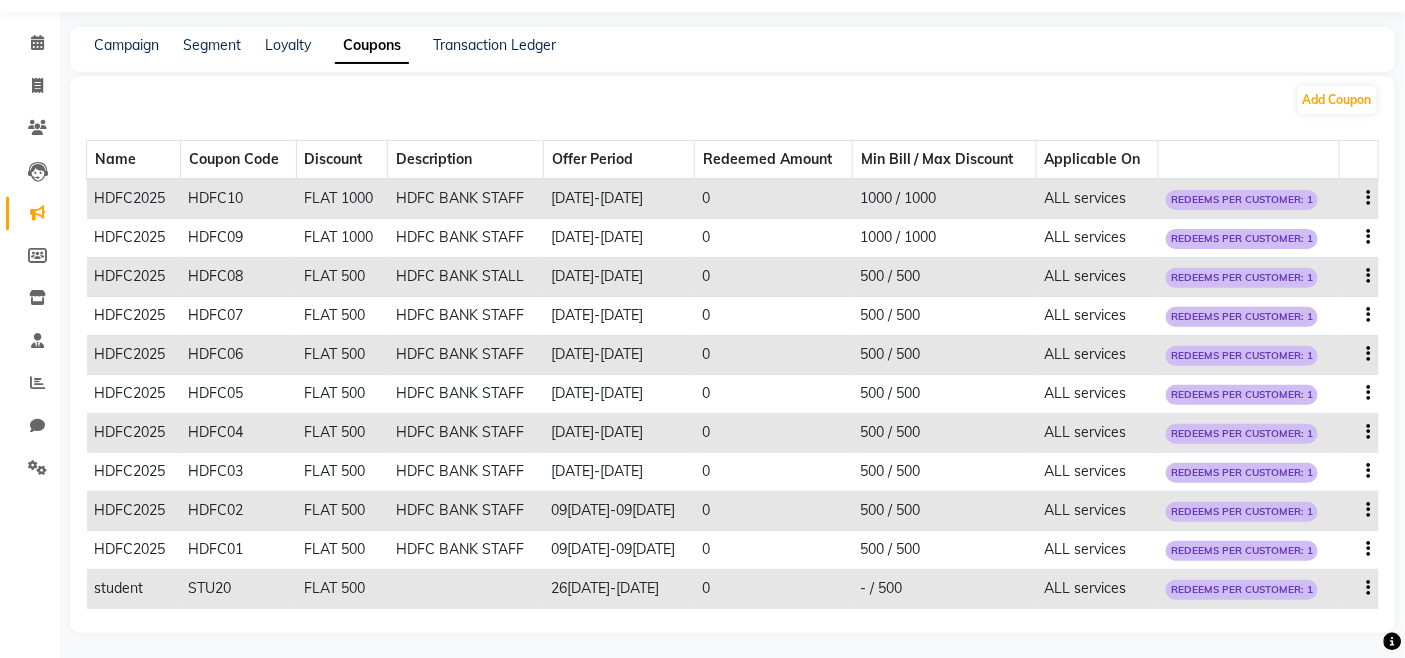 scroll, scrollTop: 0, scrollLeft: 0, axis: both 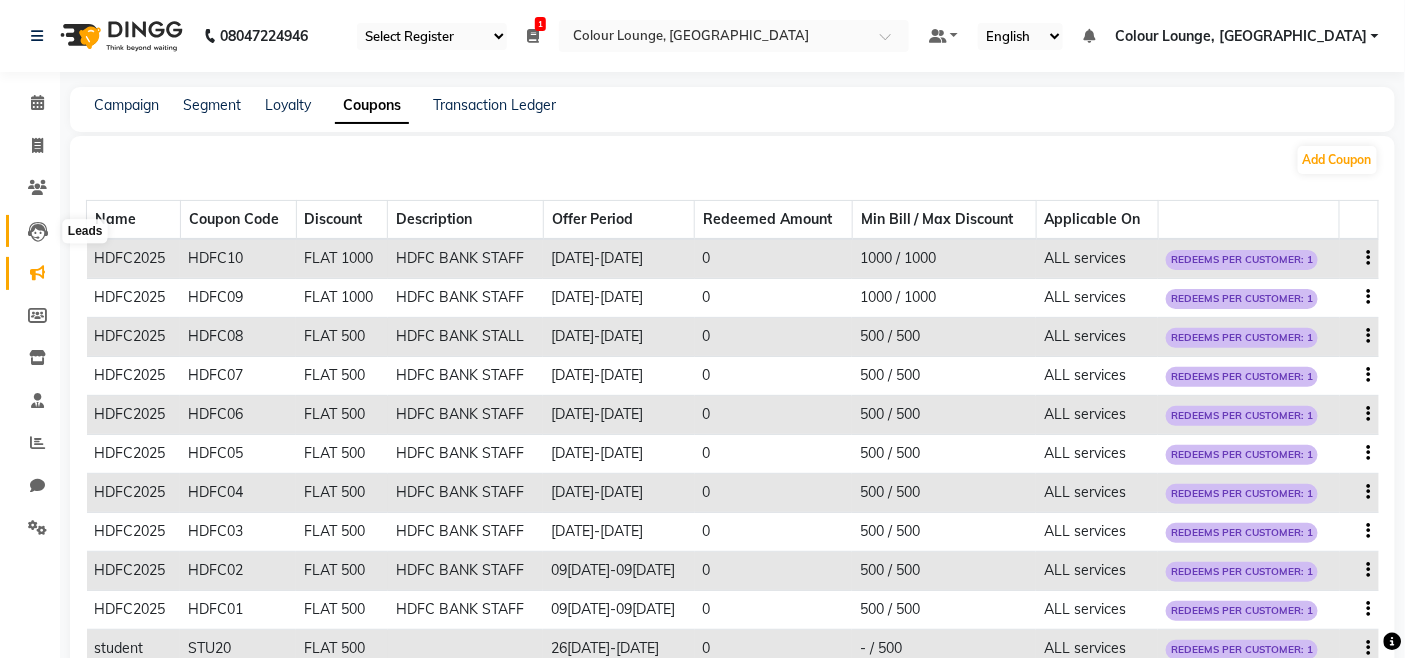 click 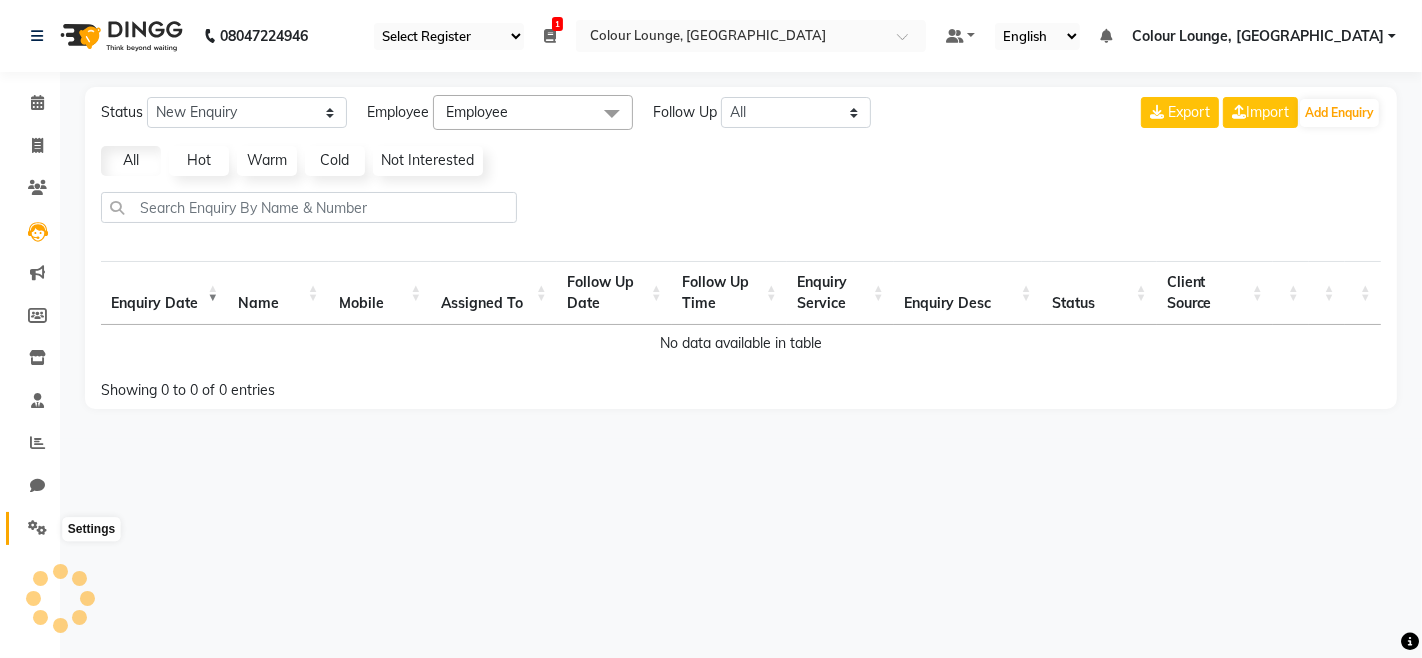 click 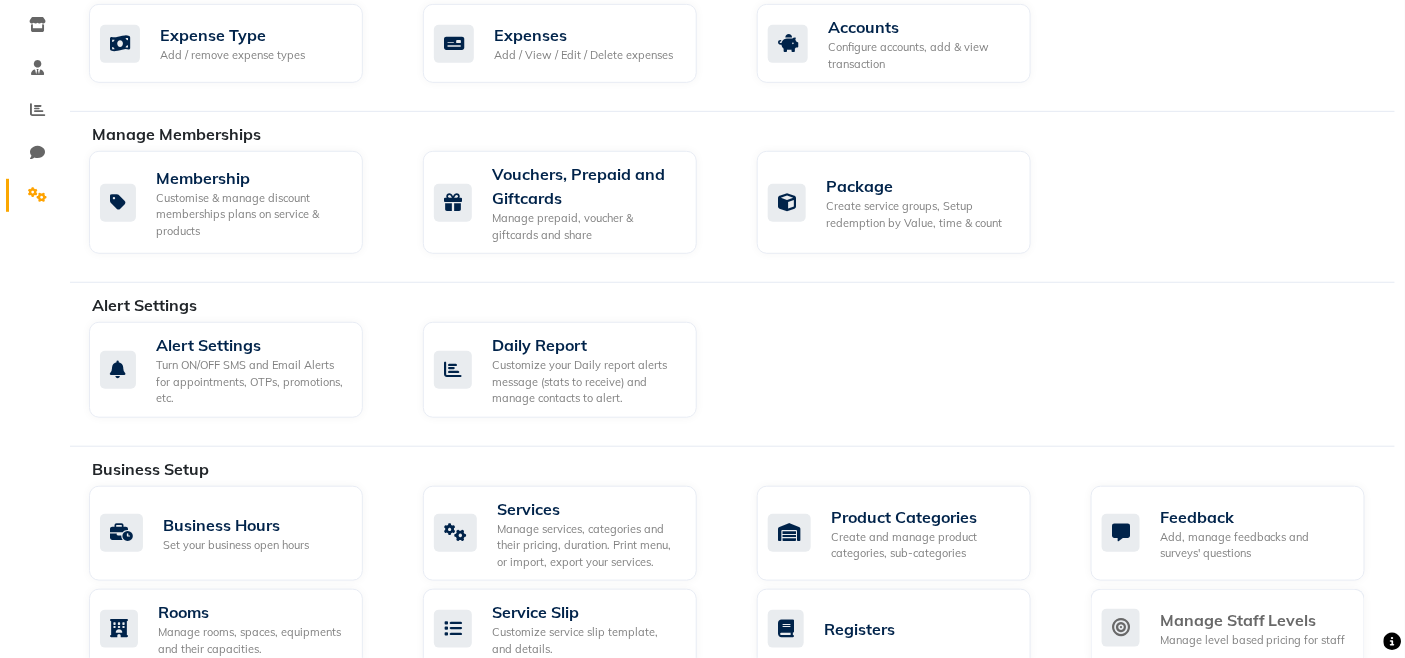 scroll, scrollTop: 666, scrollLeft: 0, axis: vertical 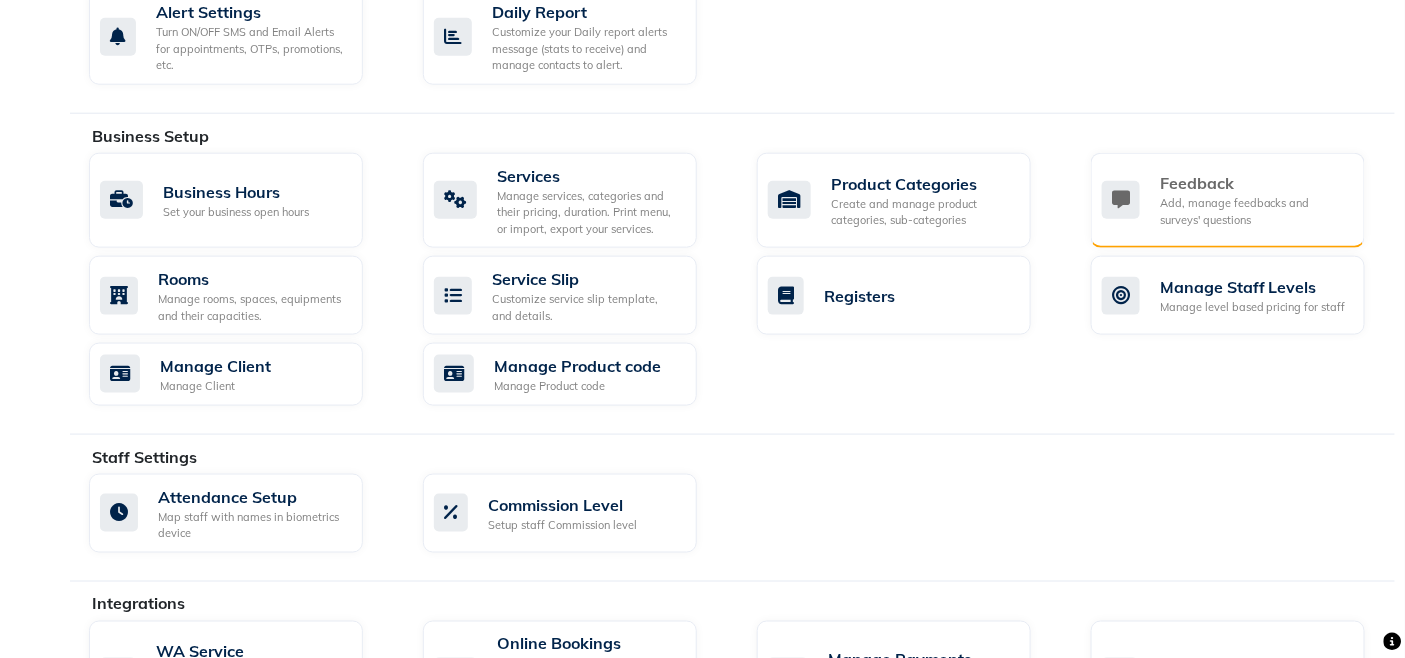 click on "Feedback Add, manage feedbacks and surveys' questions" 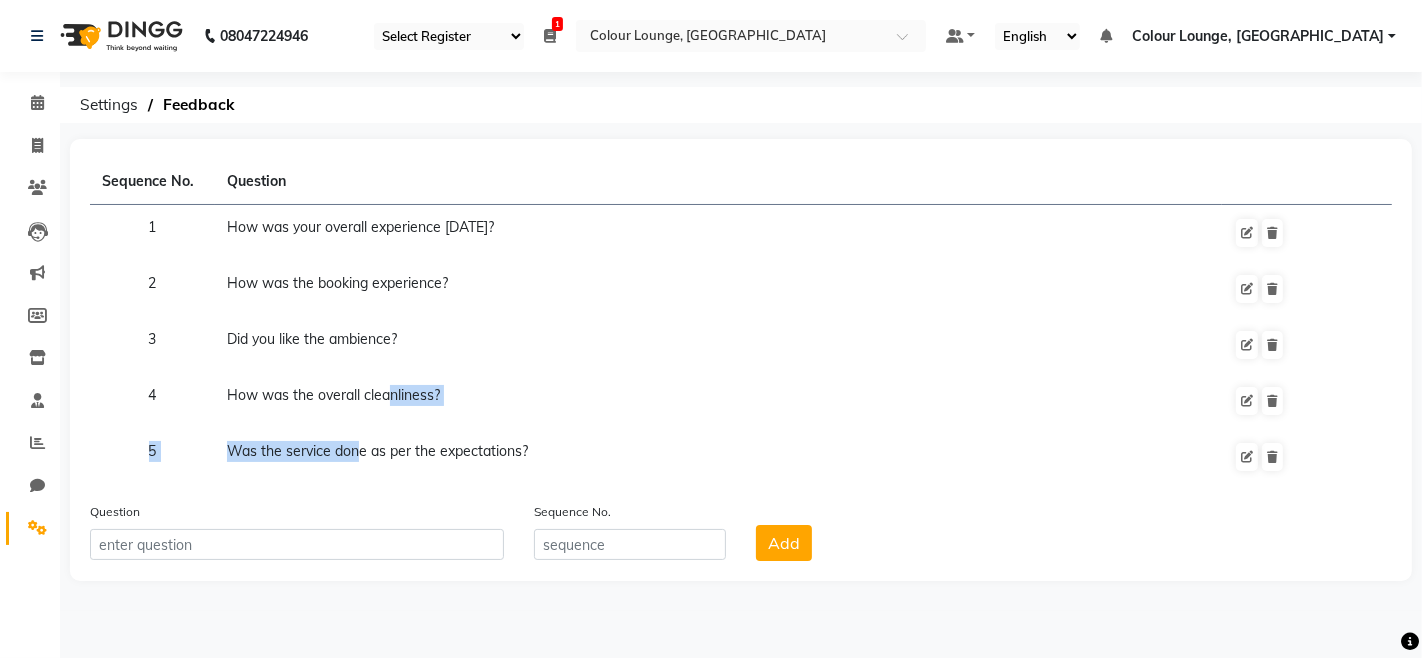 drag, startPoint x: 373, startPoint y: 458, endPoint x: 354, endPoint y: 483, distance: 31.400637 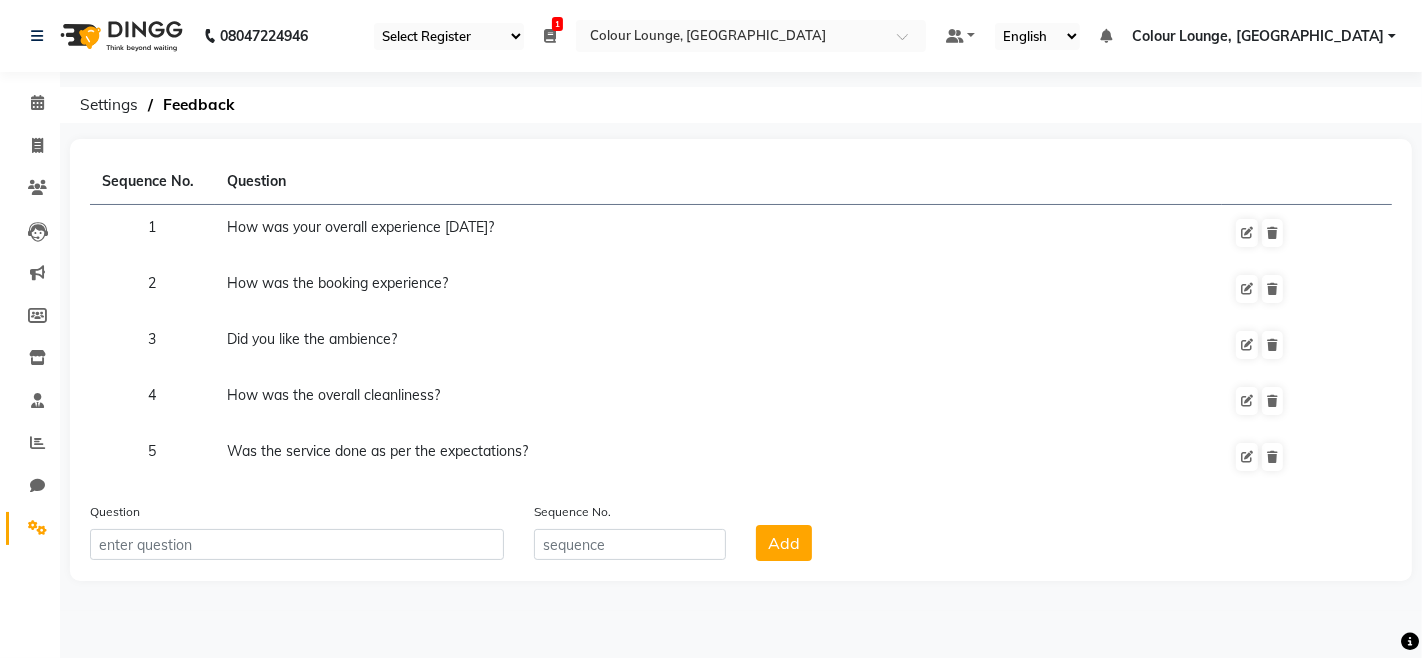 click on "Did you like the ambience?" 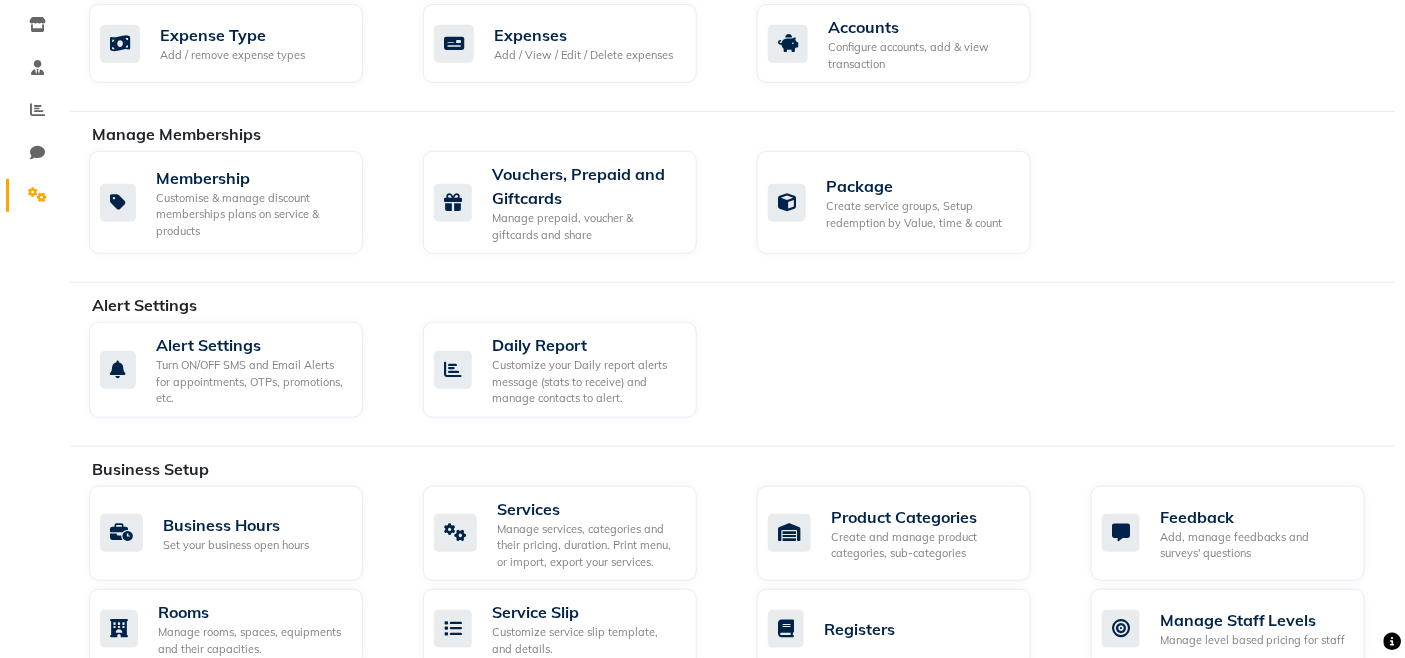 scroll, scrollTop: 666, scrollLeft: 0, axis: vertical 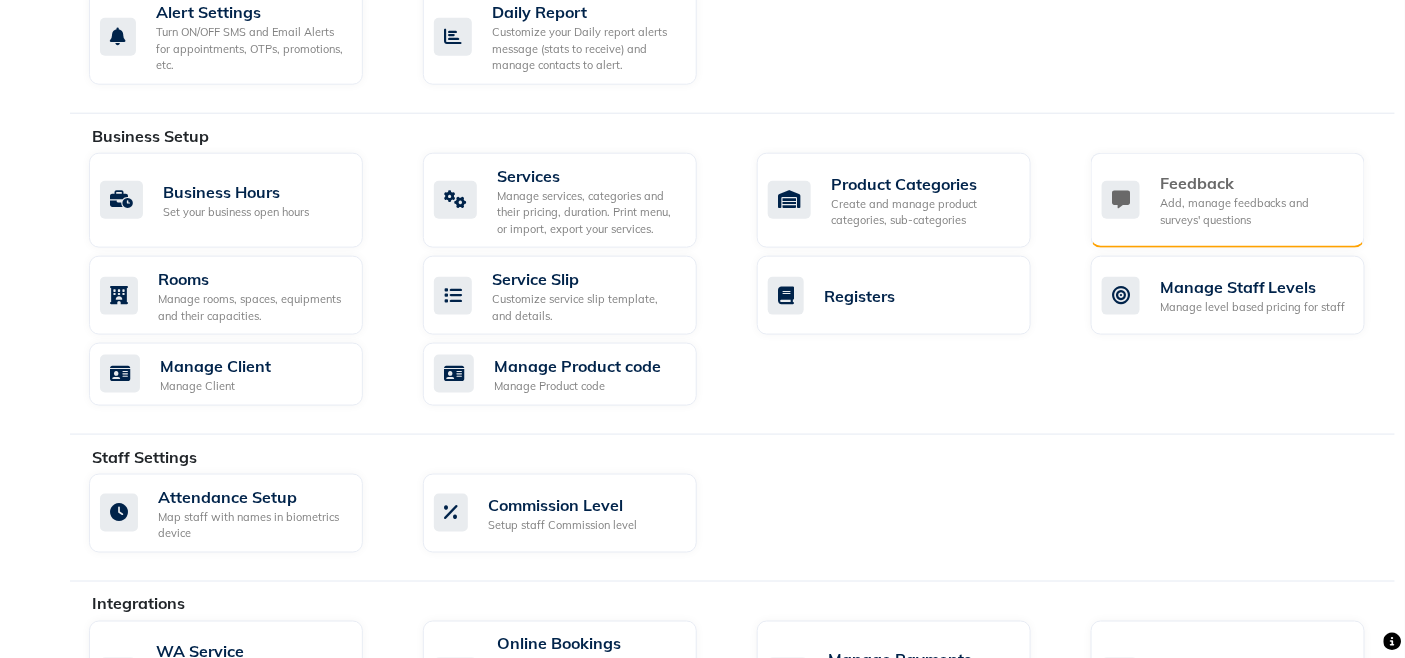 click on "Add, manage feedbacks and surveys' questions" 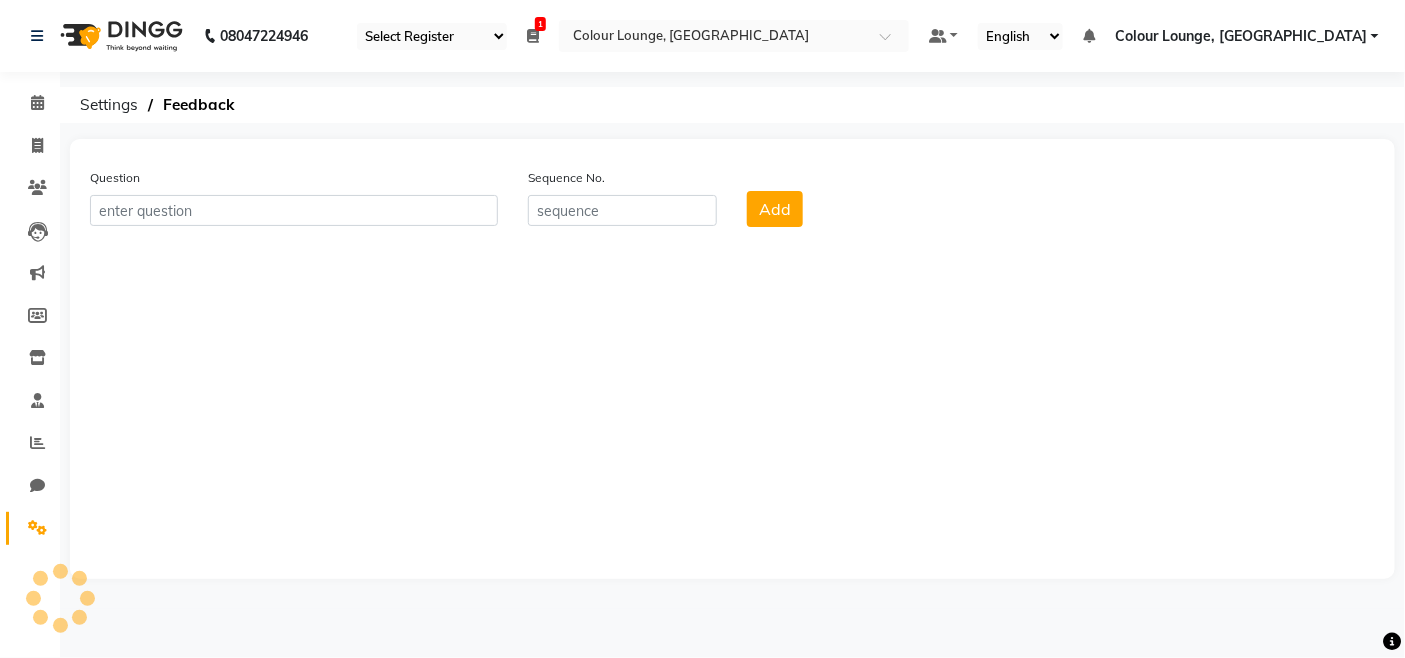 scroll, scrollTop: 0, scrollLeft: 0, axis: both 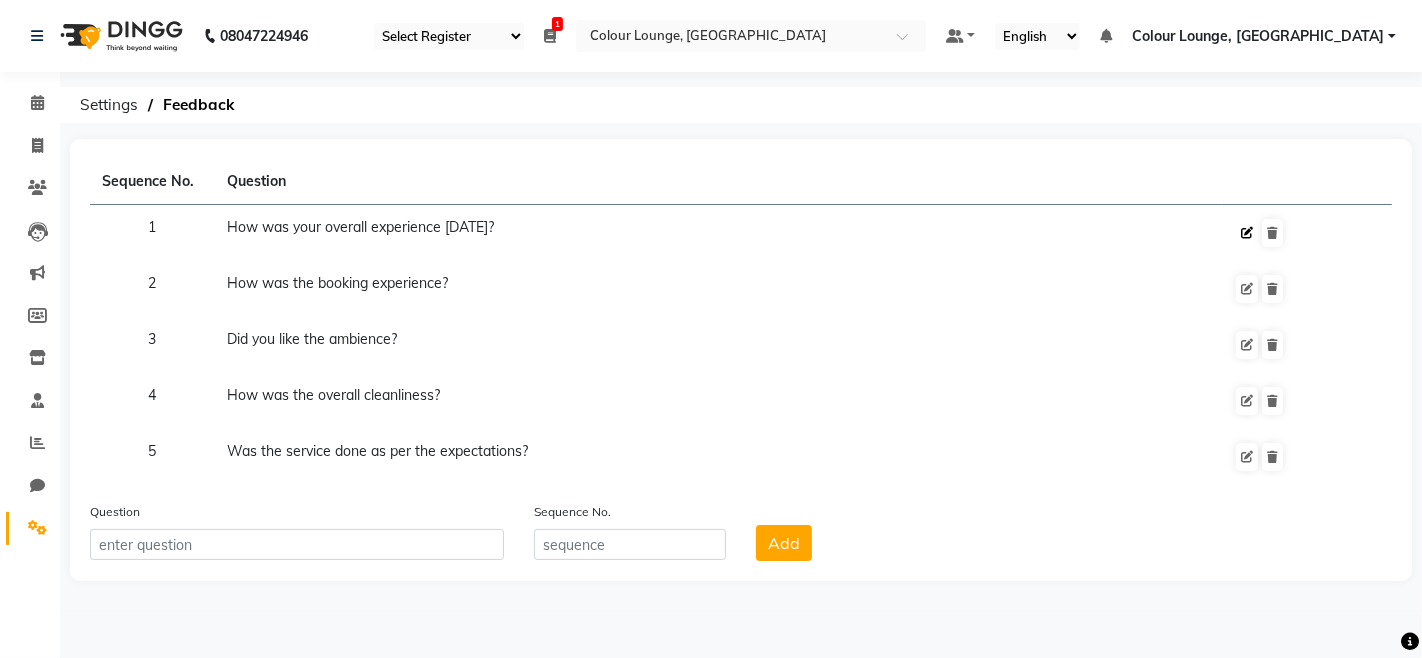 click 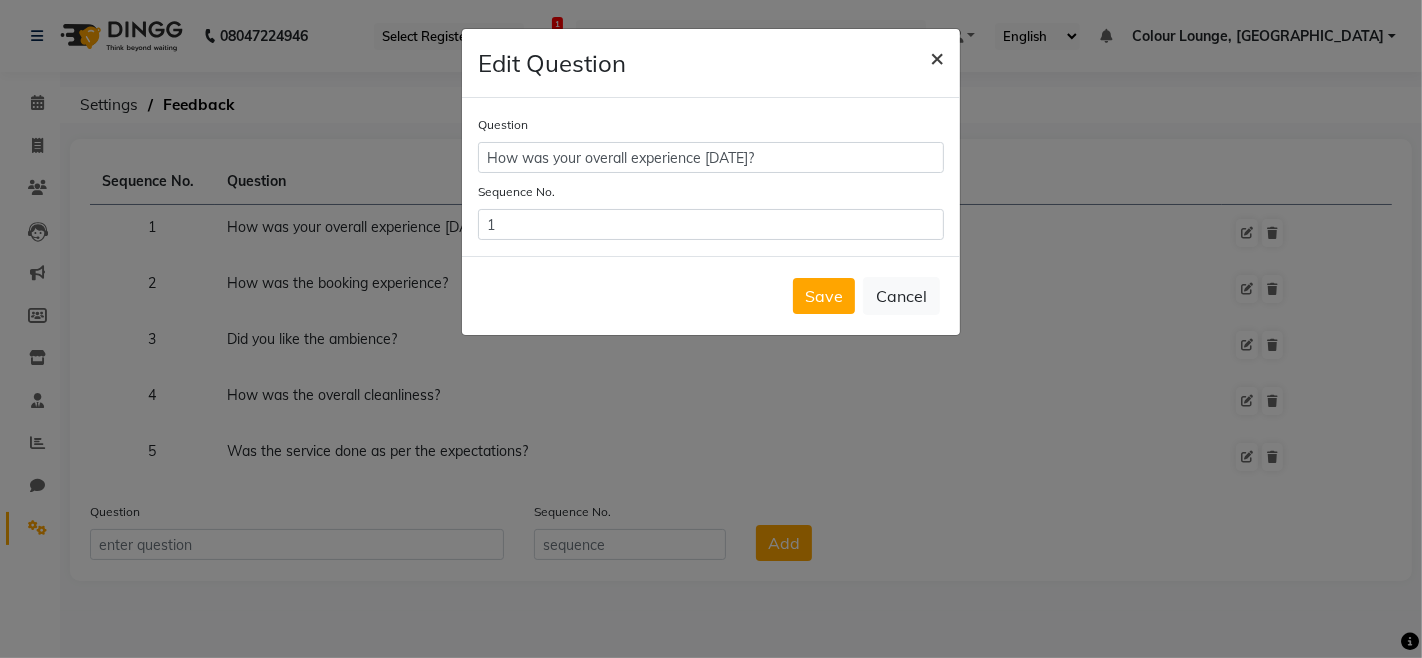 click on "×" 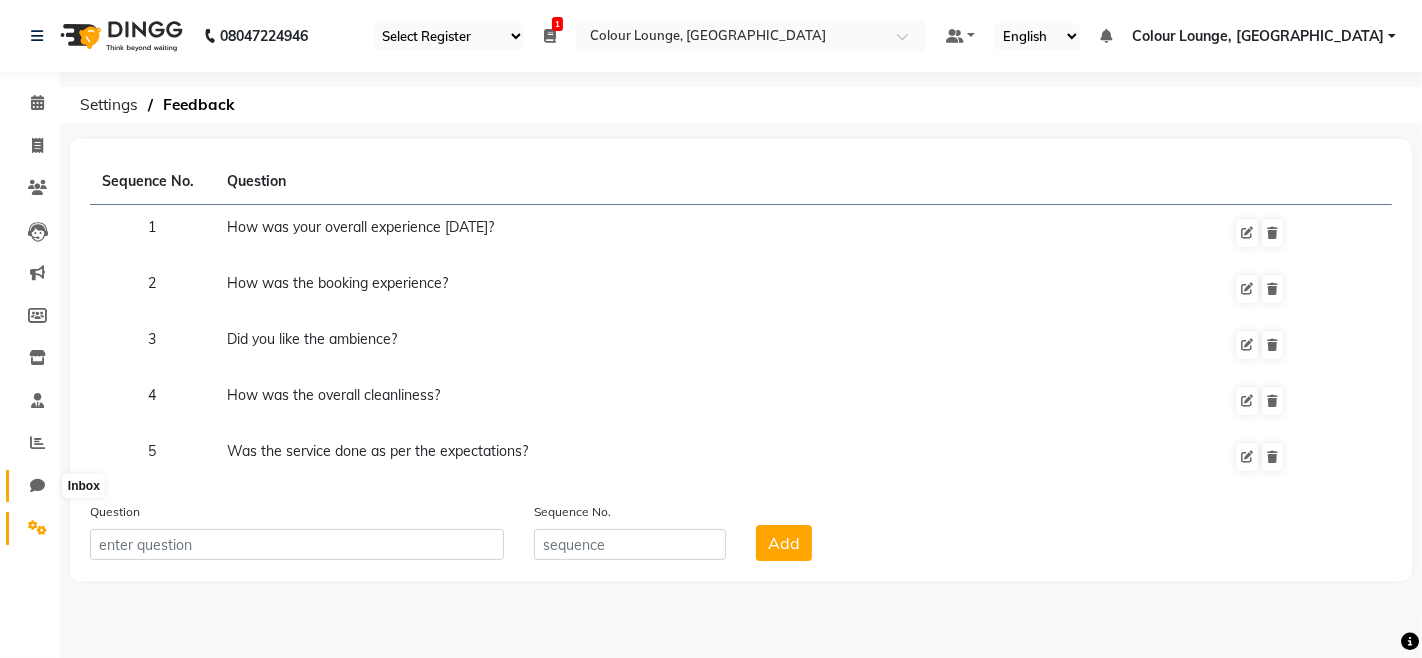 click 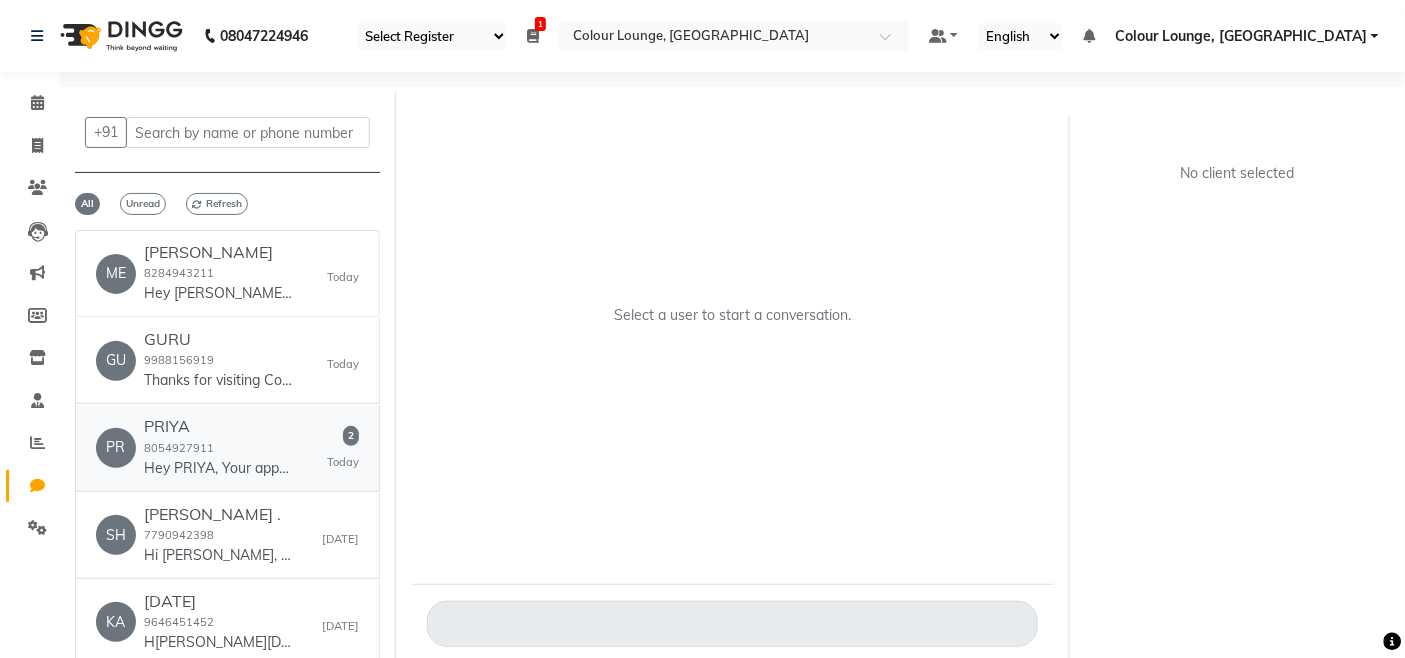 click on "8054927911" 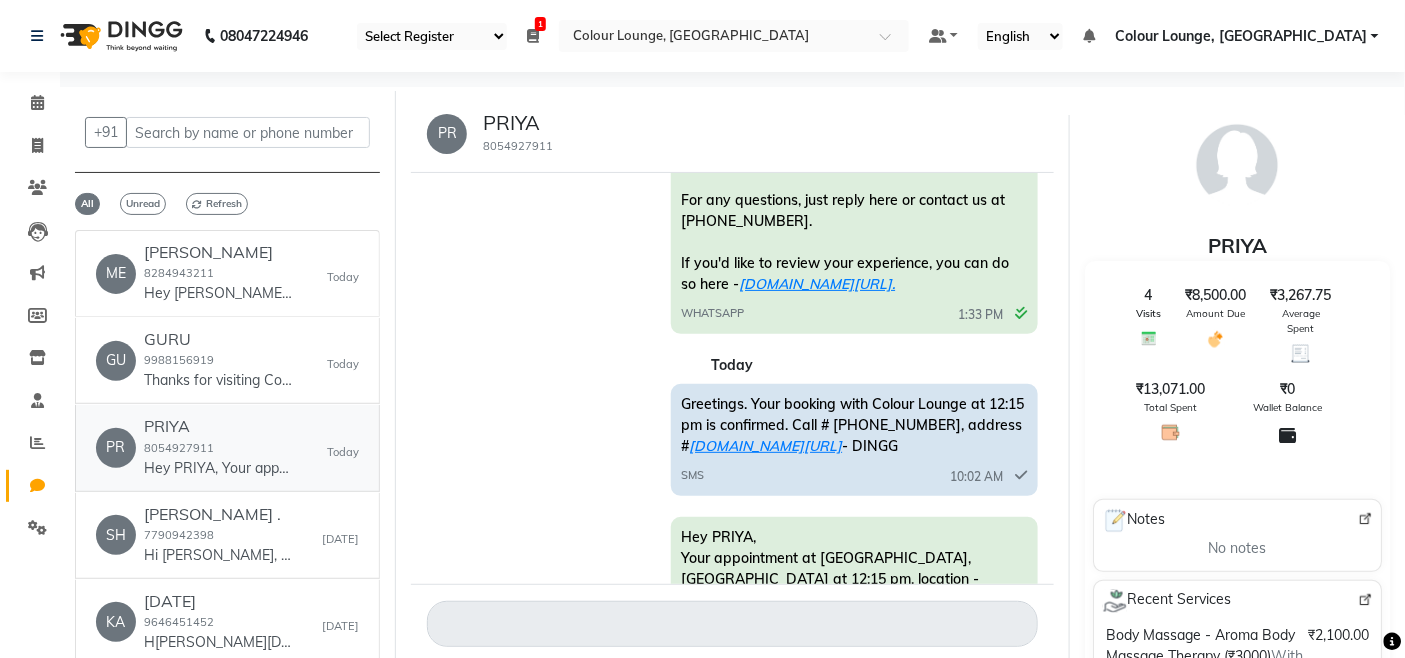 scroll, scrollTop: 3270, scrollLeft: 0, axis: vertical 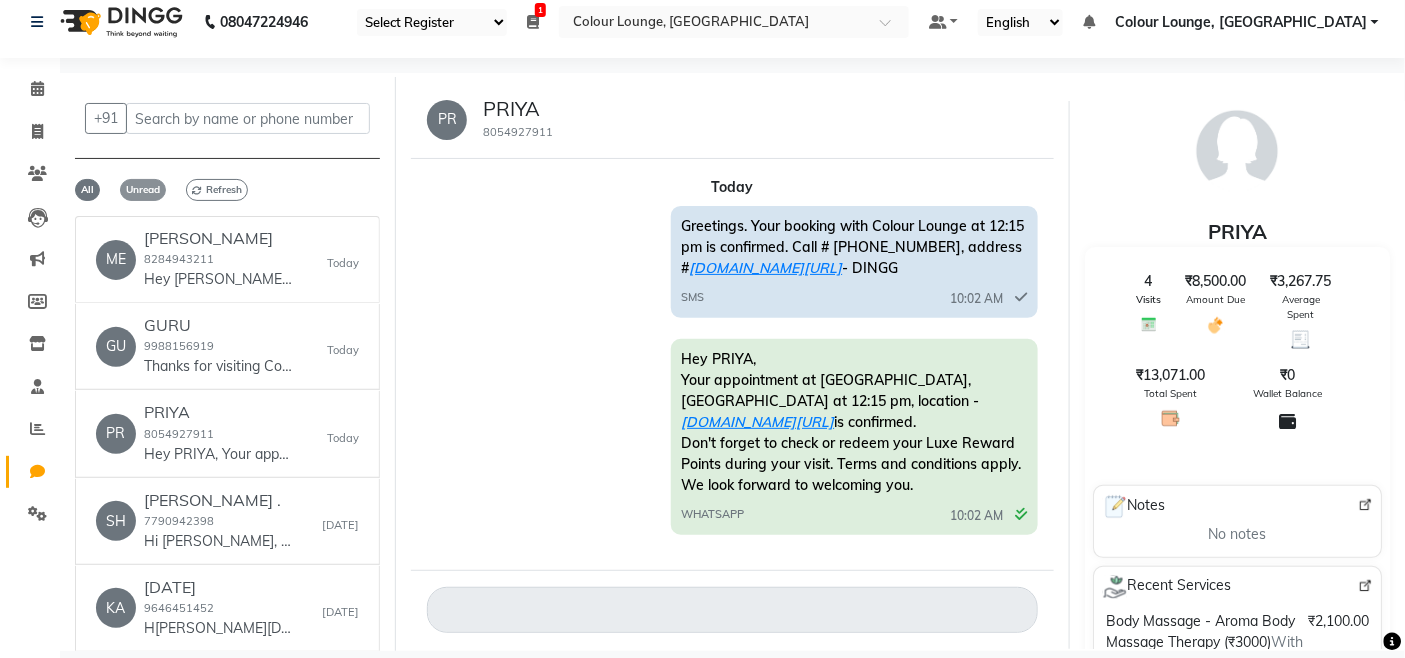 click on "Unread" 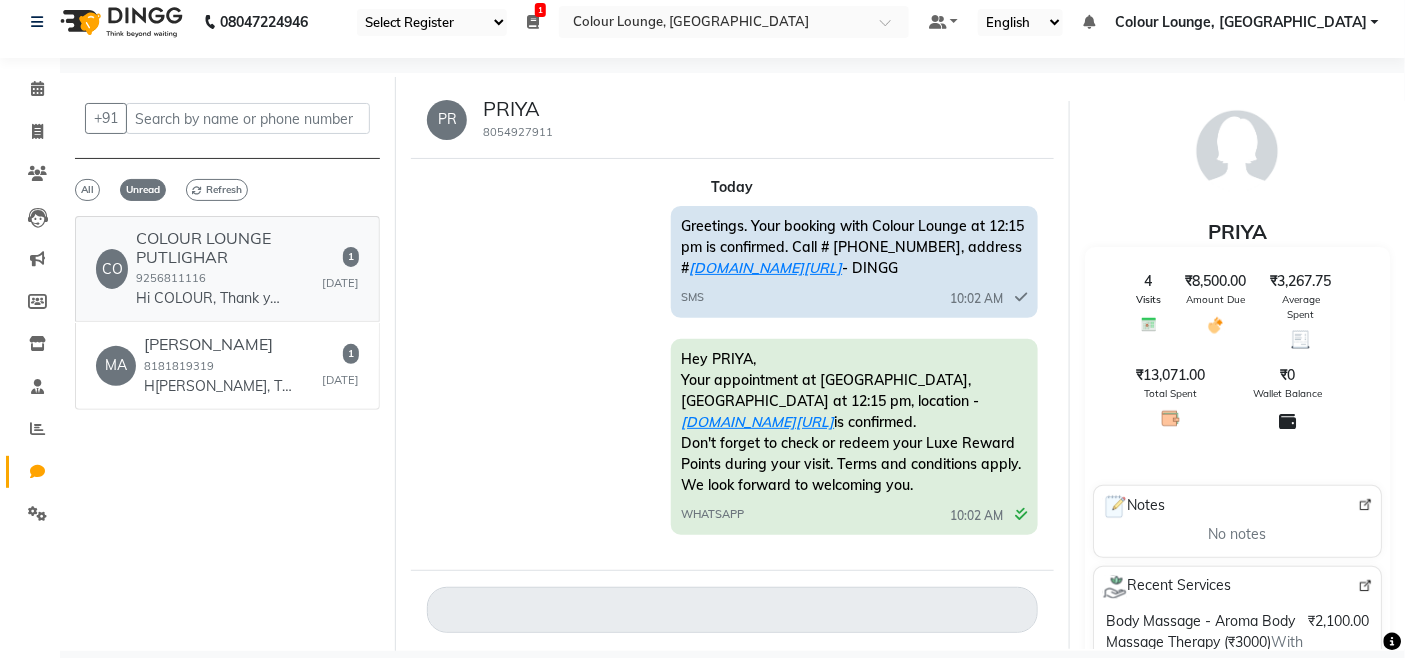 click on "COLOUR LOUNGE PUTLIGHAR  9256811116  Hi COLOUR,
Thank you for visiting Colour Lounge.
🧾 Your Invoice: [DOMAIN_NAME][URL]
💰 Amount Paid: 990
You’ve earned Luxe Reward points on this visit and any services availed.
You can check your points balance or redeem them at the salon. T&C apply.
For any questions, just reply here or contact us at [PHONE_NUMBER].
If you'd like to review your experience, you can do so here - [DOMAIN_NAME][URL]." 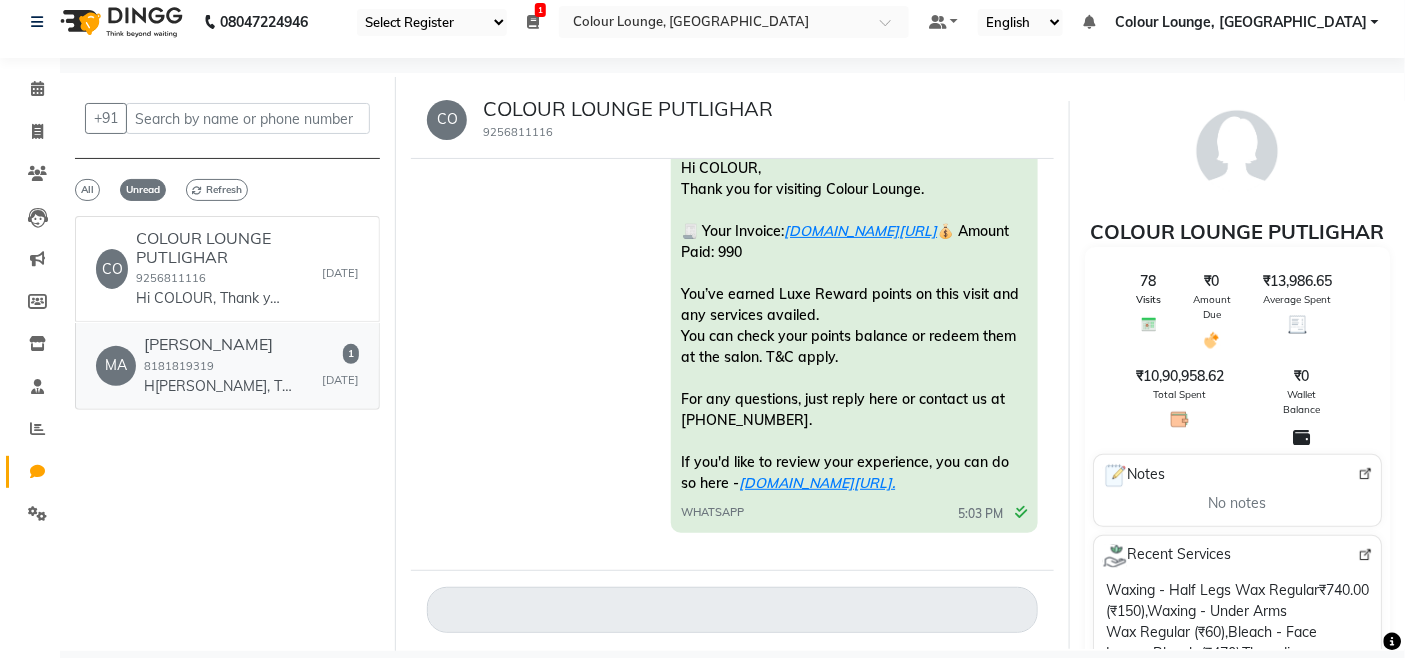 click on "MA [PERSON_NAME]IK  8181819319  H[PERSON_NAME],
Thank you for visiting Colour Lounge.
🧾 Your Invoice: [DOMAIN_NAME][URL]
💰 Amount Paid: 9000
You’ve earned Luxe Reward points on this visit and any services availed.
You can check your points balance or redeem them at the salon. T&C apply.
For any questions, just reply here or contact us at [PHONE_NUMBER].
If you'd like to review your experience, you can do so here - [DOMAIN_NAME][URL].   1   [DATE]" 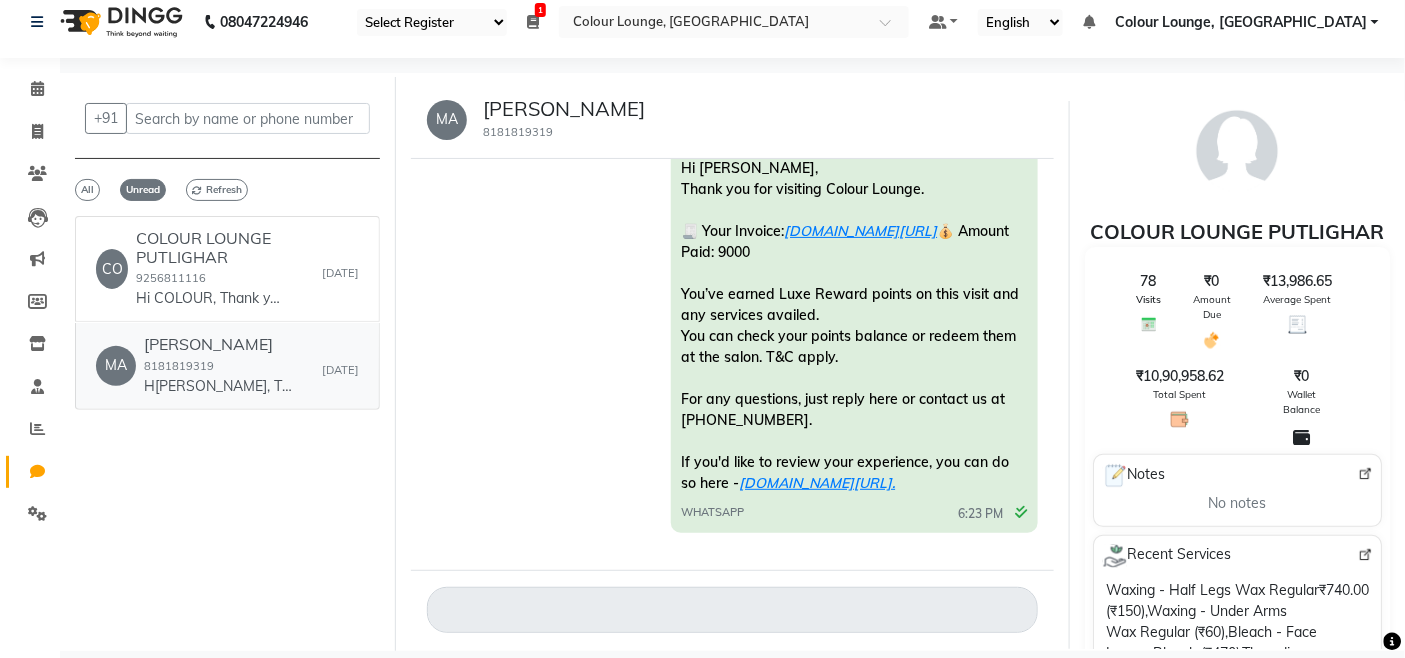 scroll, scrollTop: 2046, scrollLeft: 0, axis: vertical 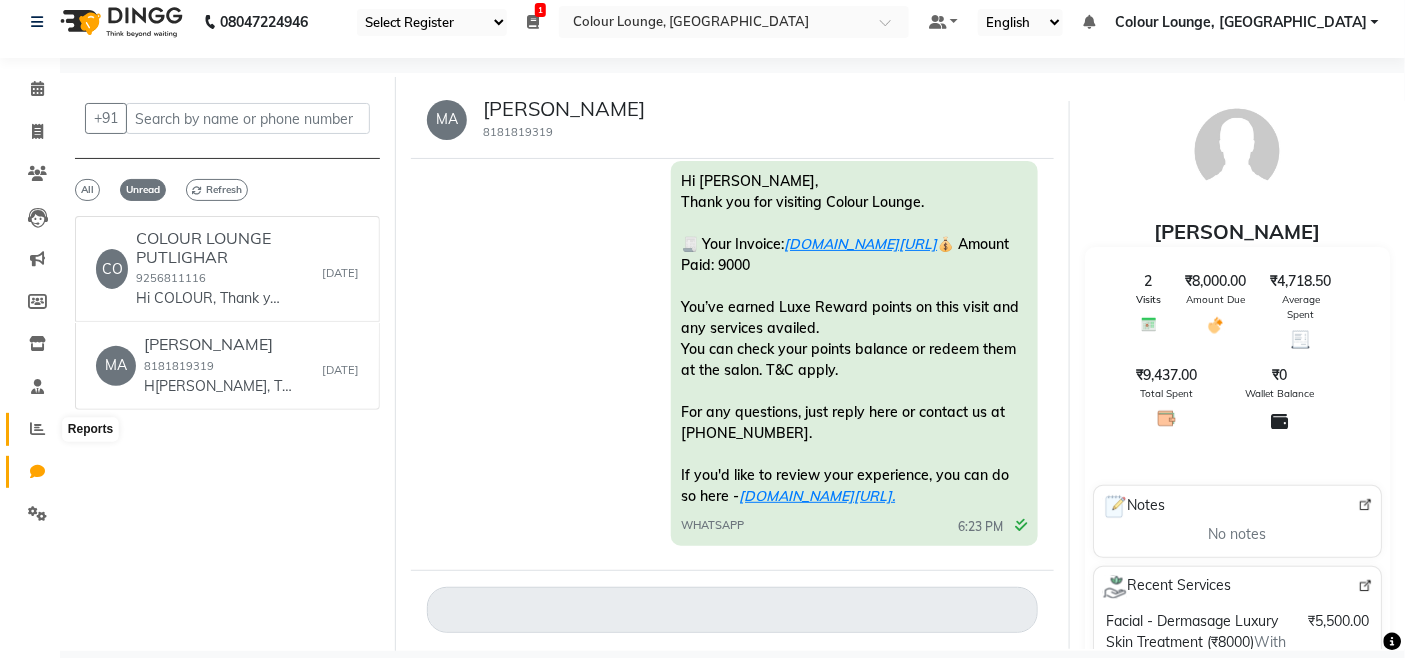 click 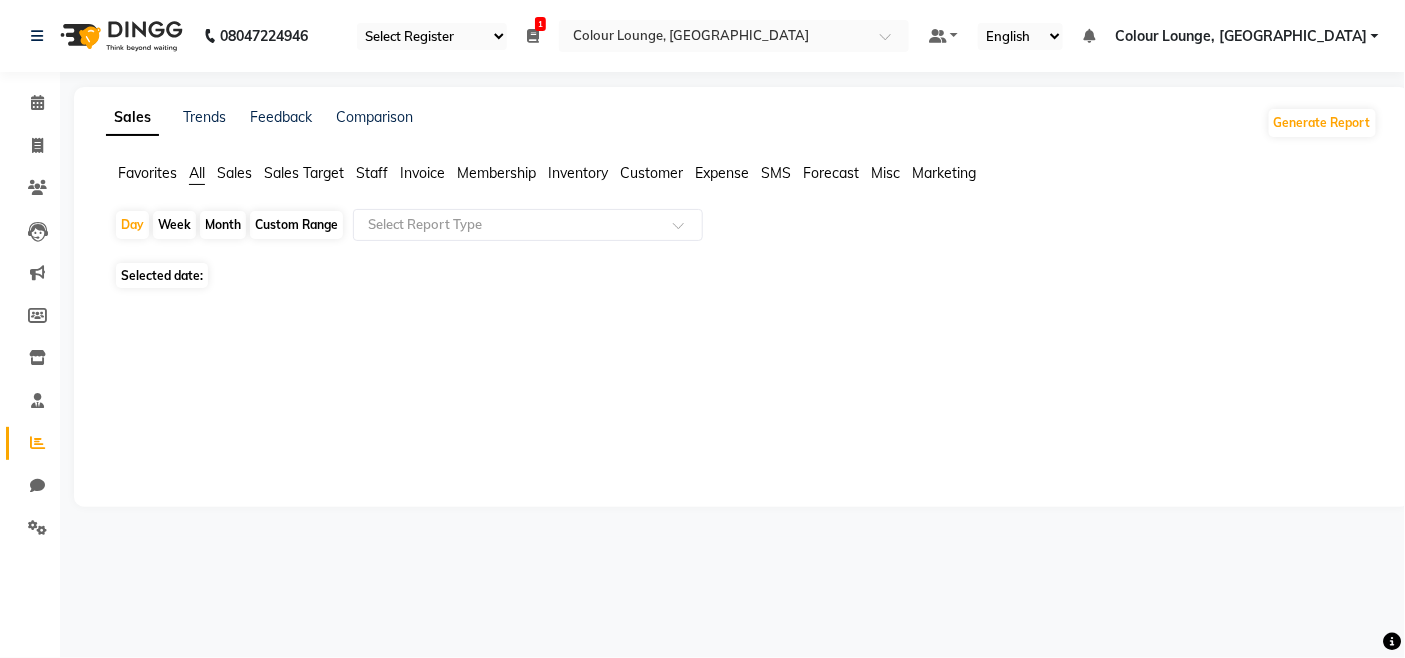 scroll, scrollTop: 0, scrollLeft: 0, axis: both 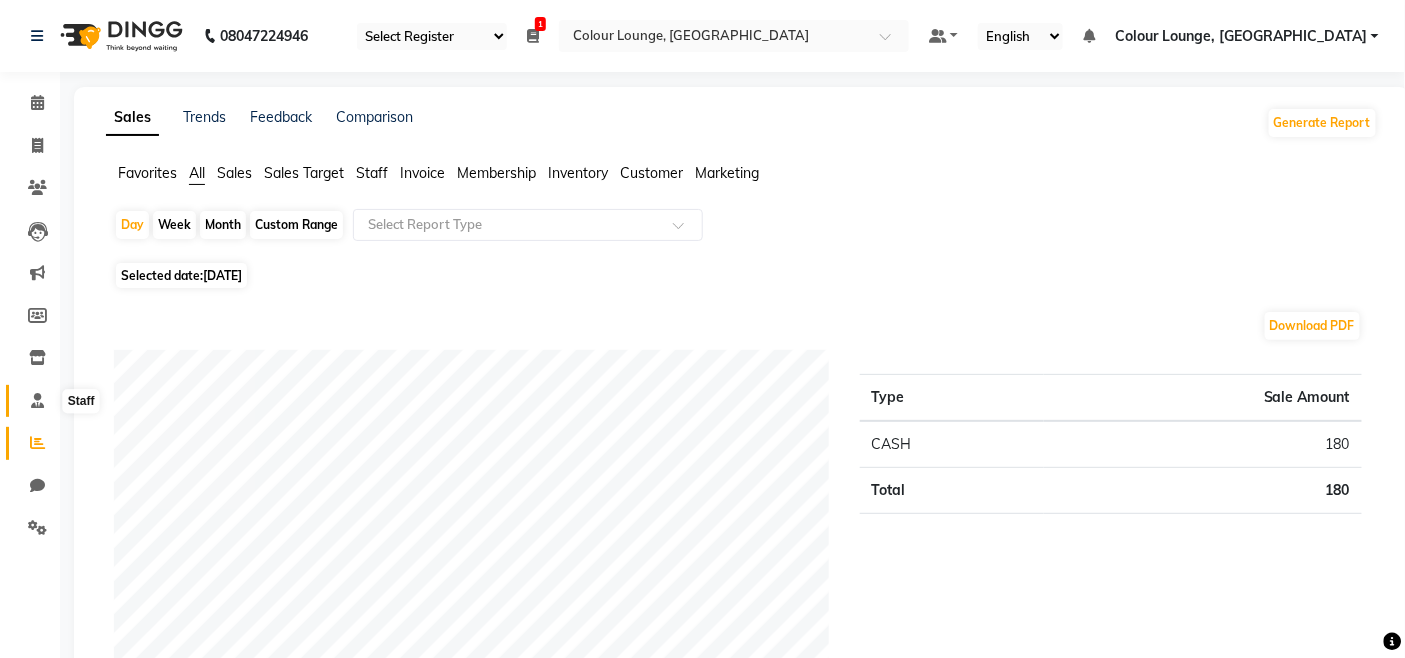 click 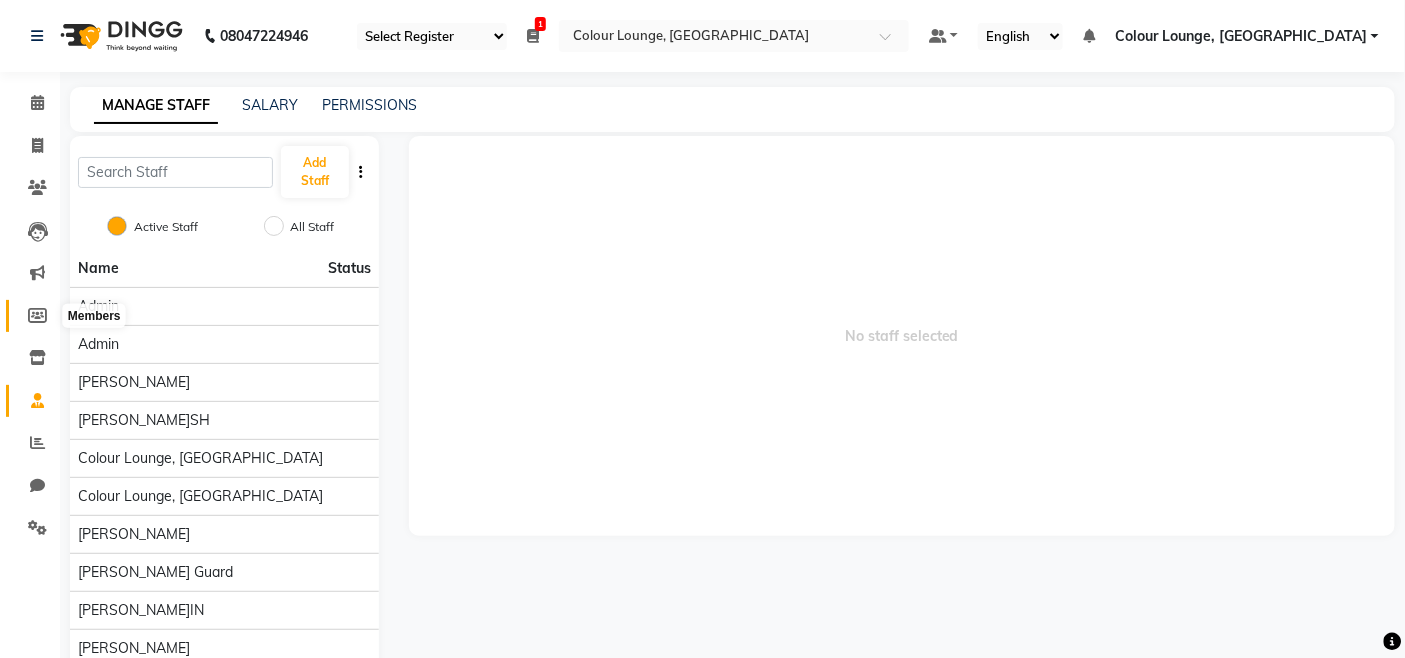 click 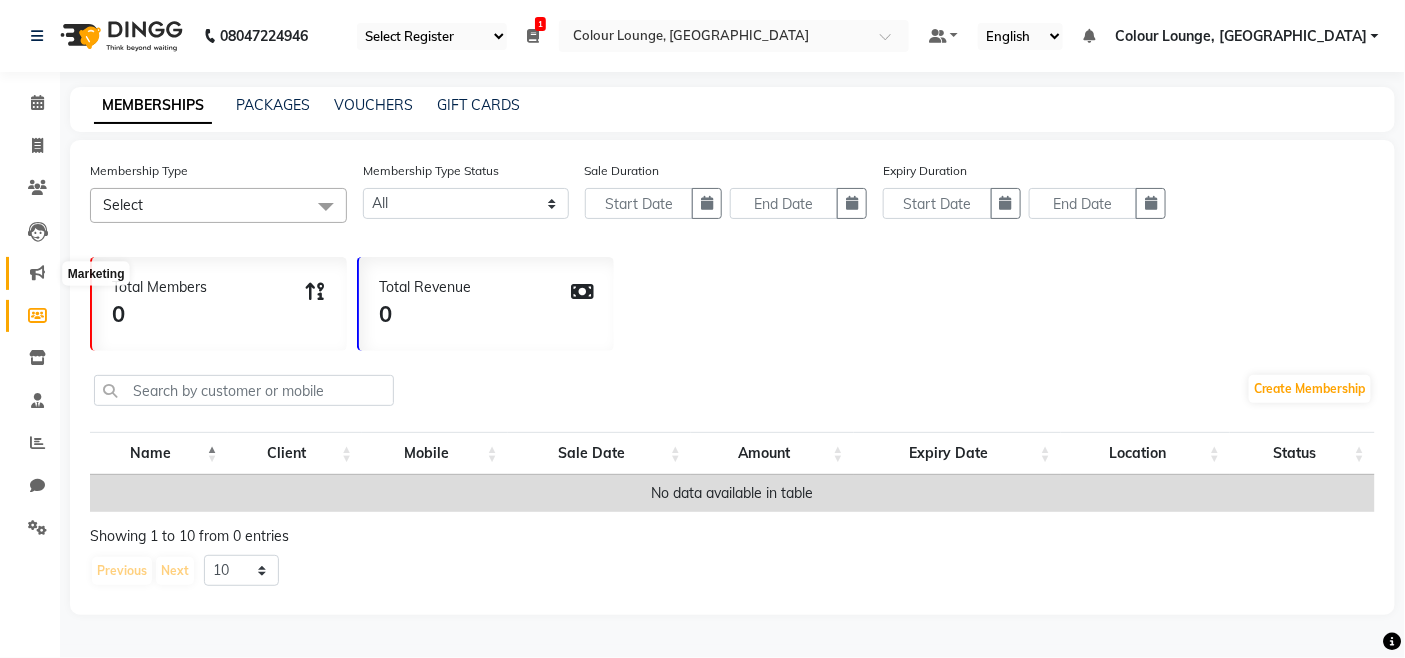 click 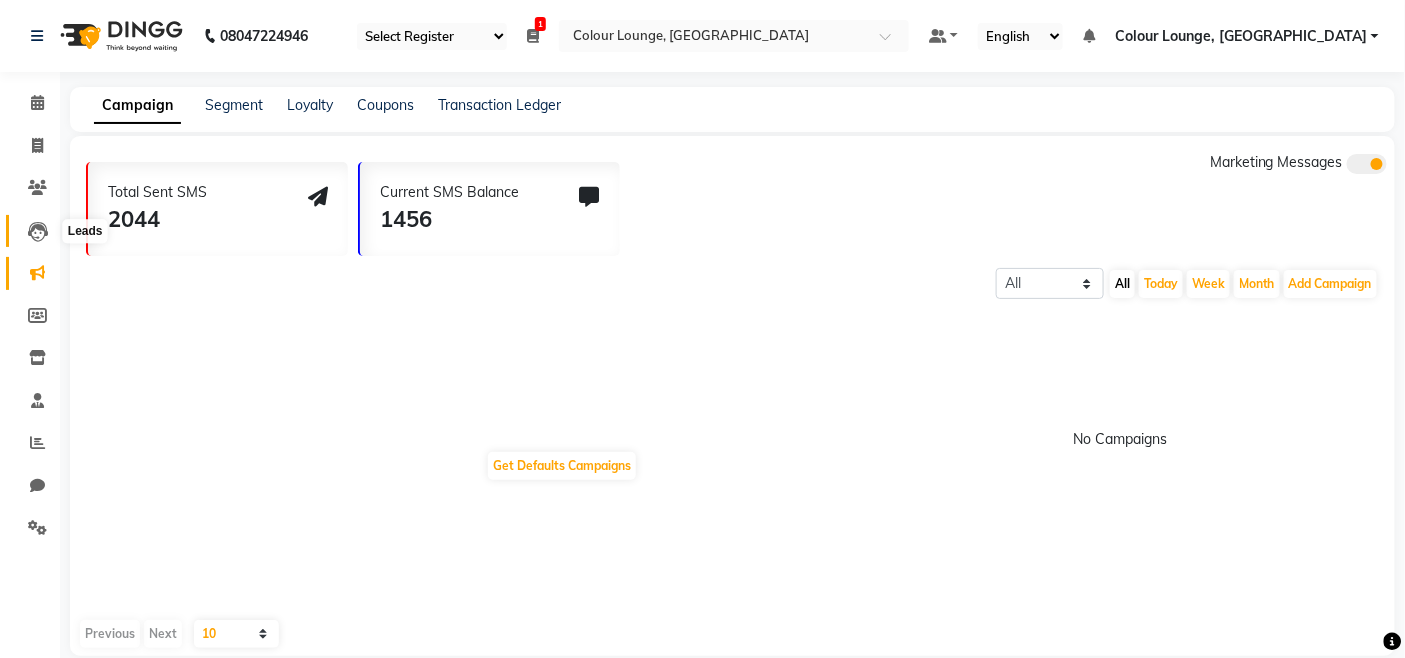 click 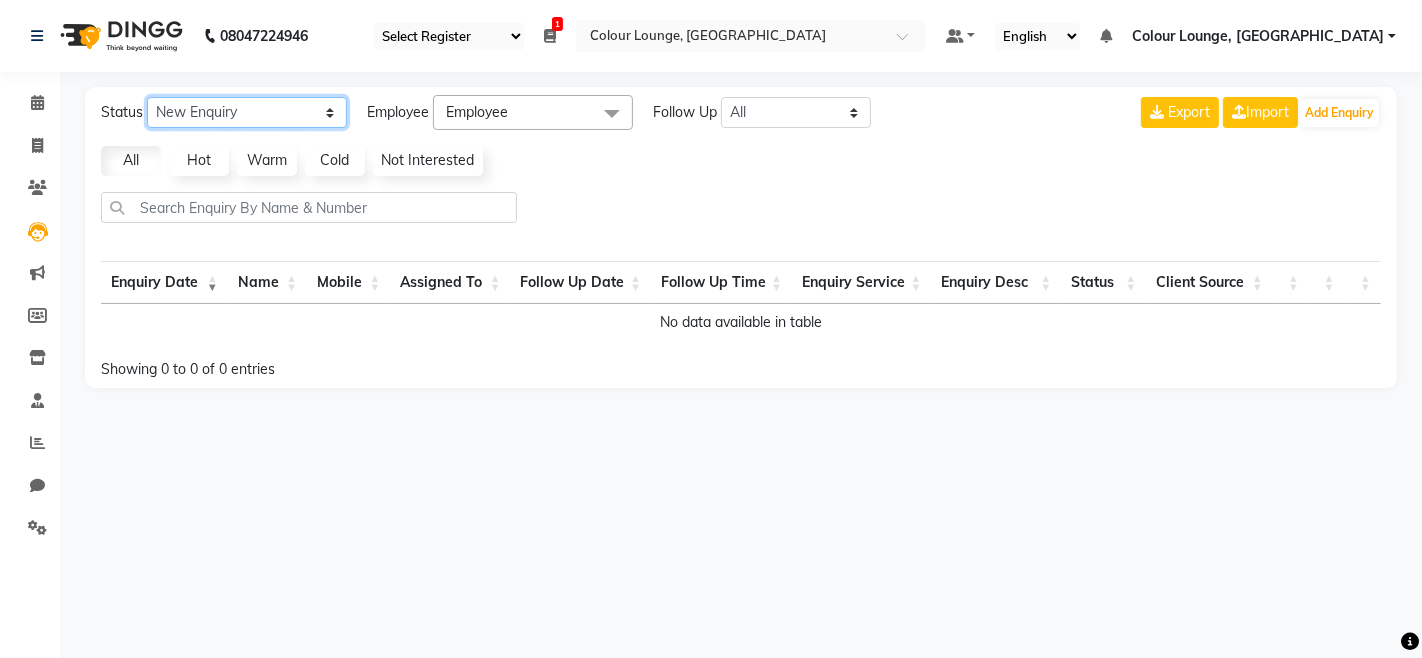 click on "New Enquiry Open Enquiry Converted Enquiry  All" 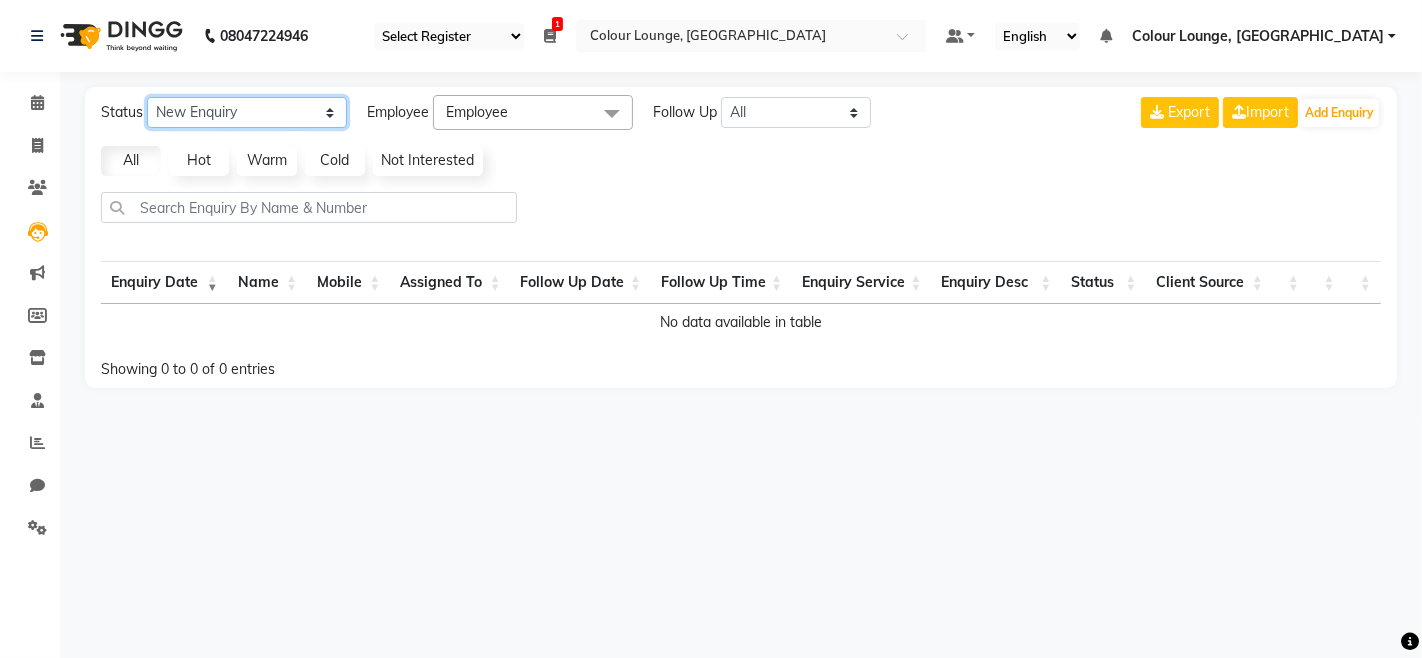 select on "None" 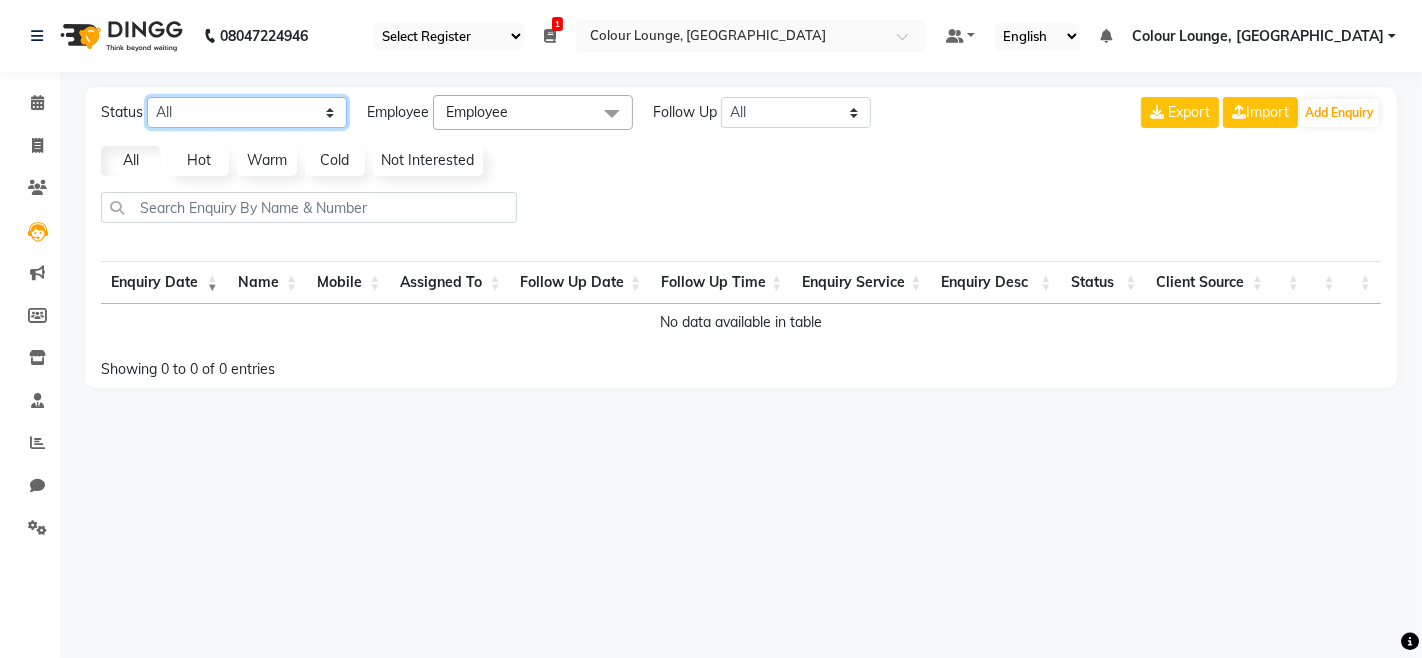 click on "New Enquiry Open Enquiry Converted Enquiry  All" 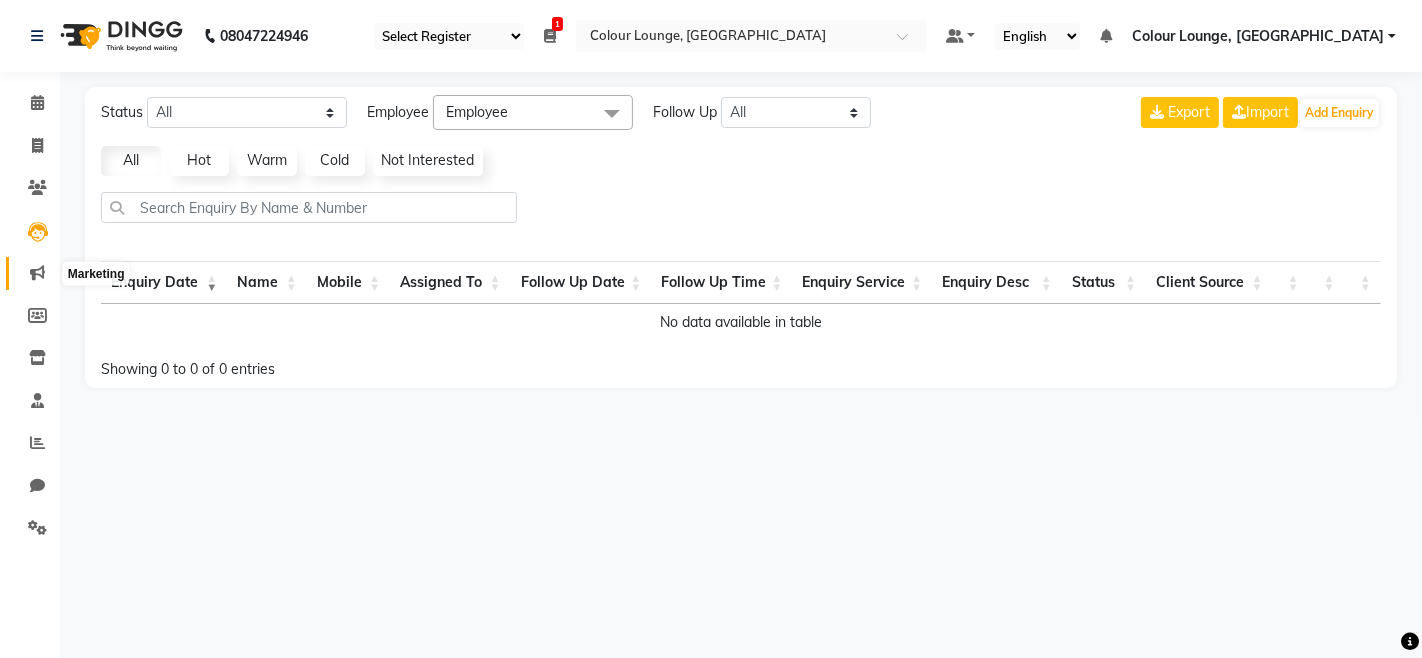 click 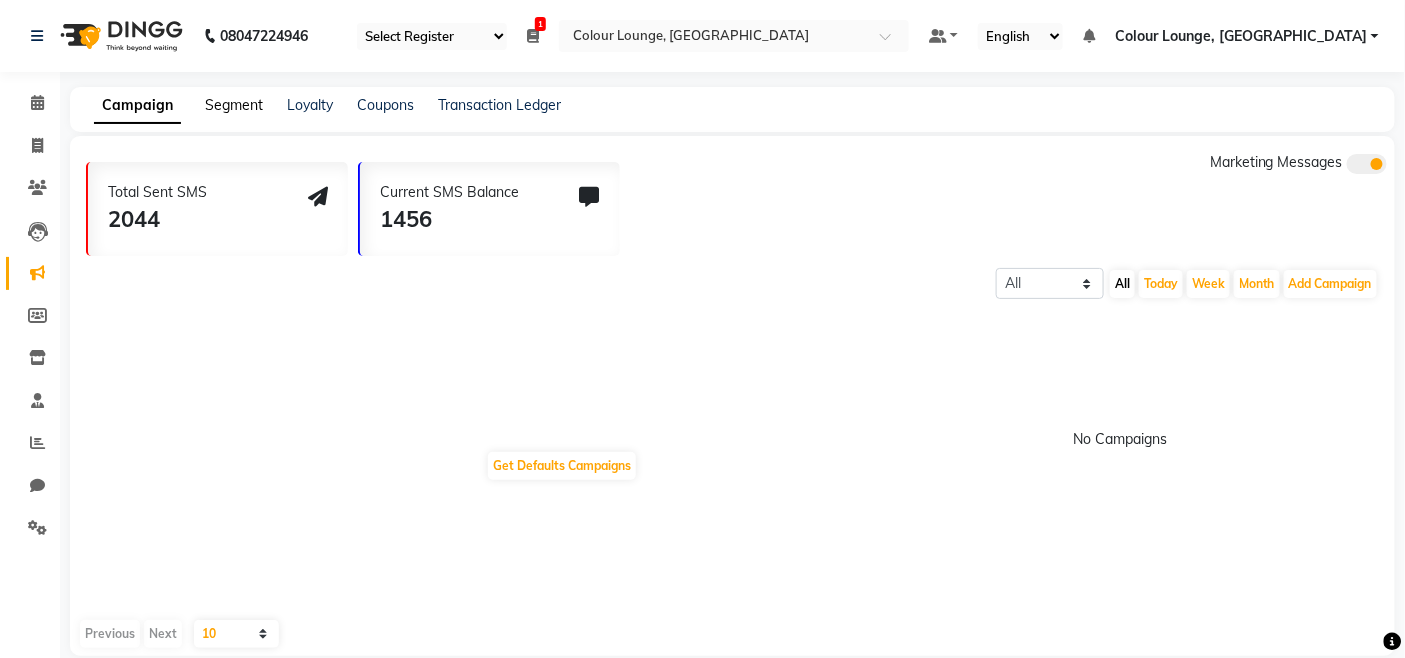 click on "Segment" 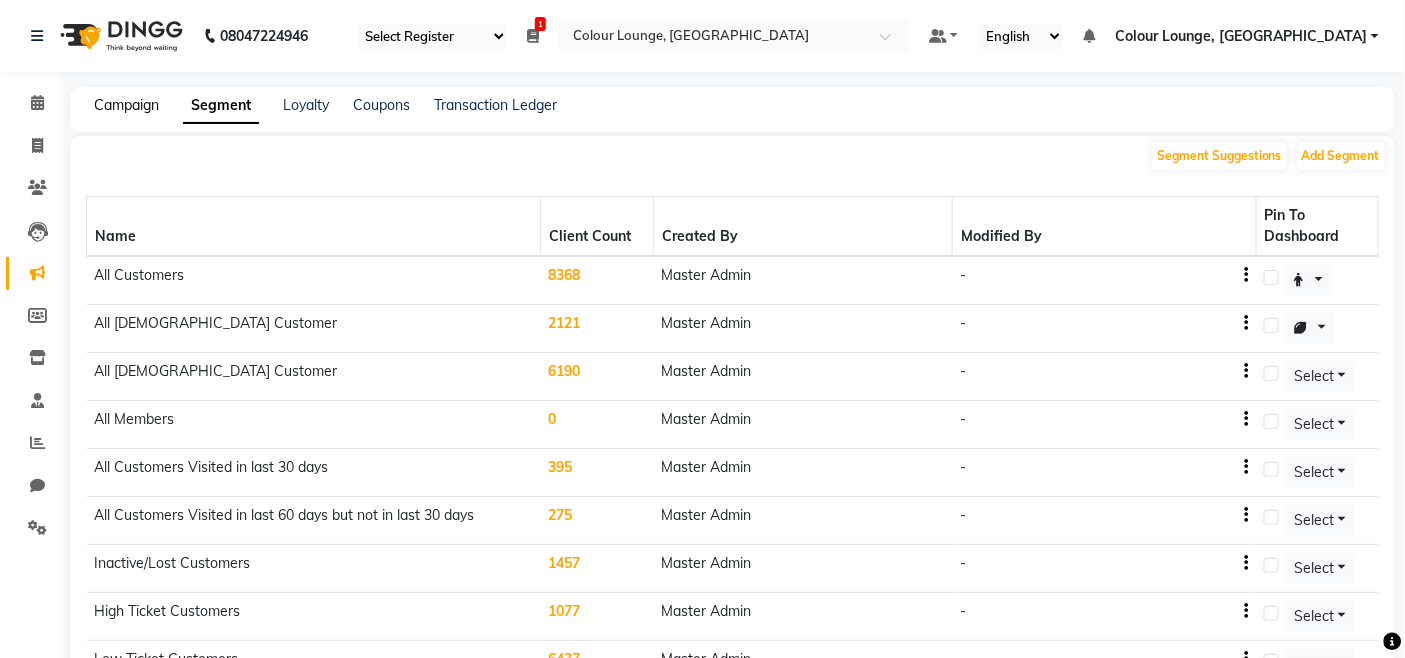 click on "Campaign" 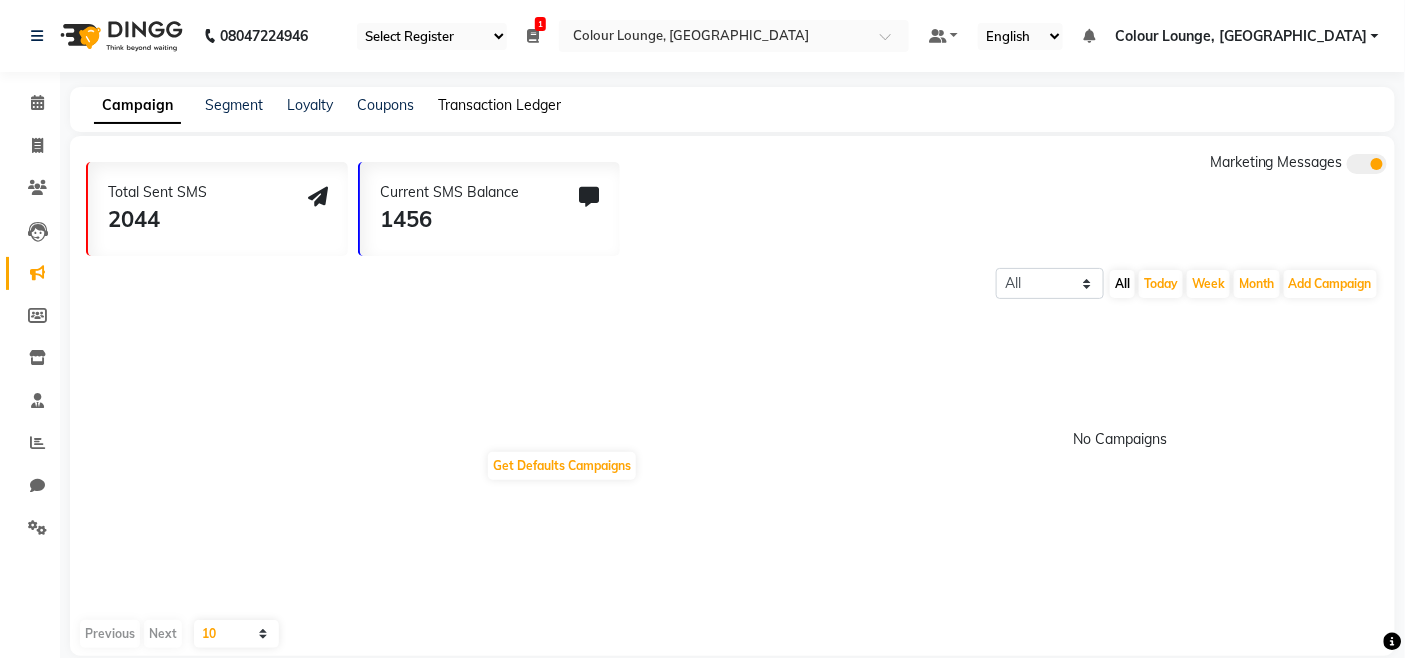 click on "Transaction Ledger" 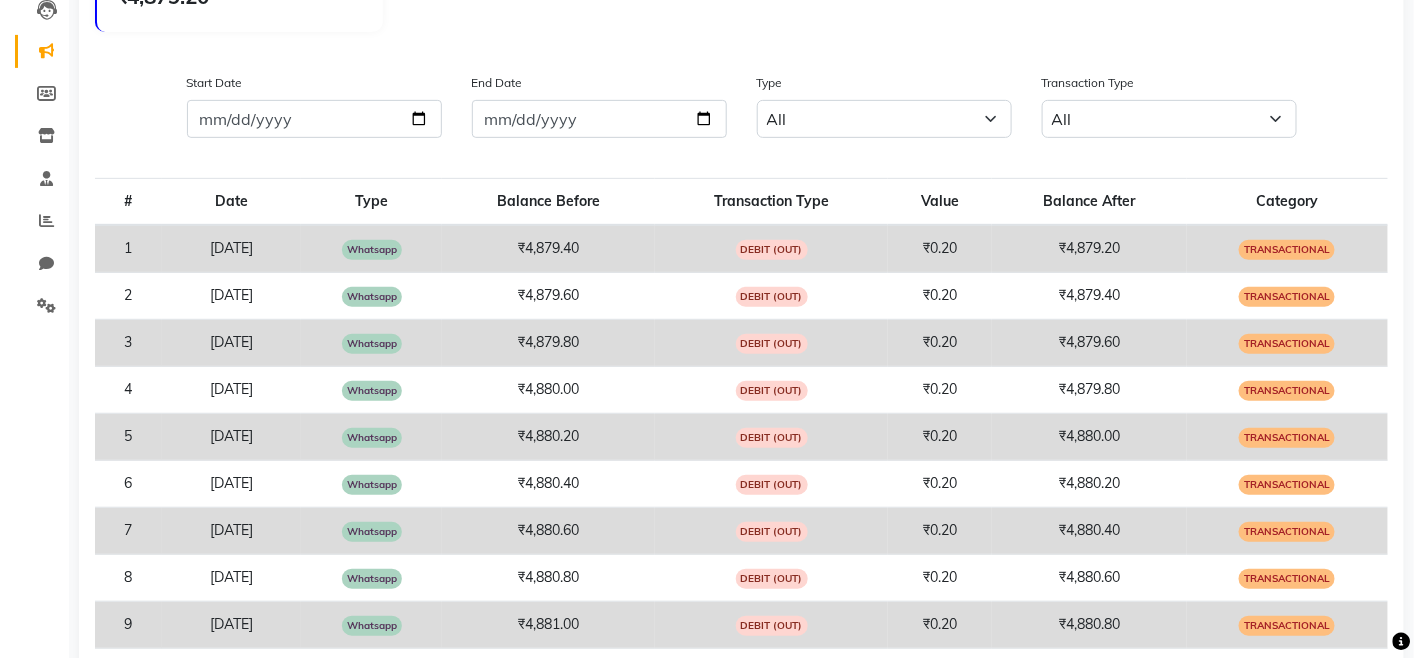 scroll, scrollTop: 0, scrollLeft: 0, axis: both 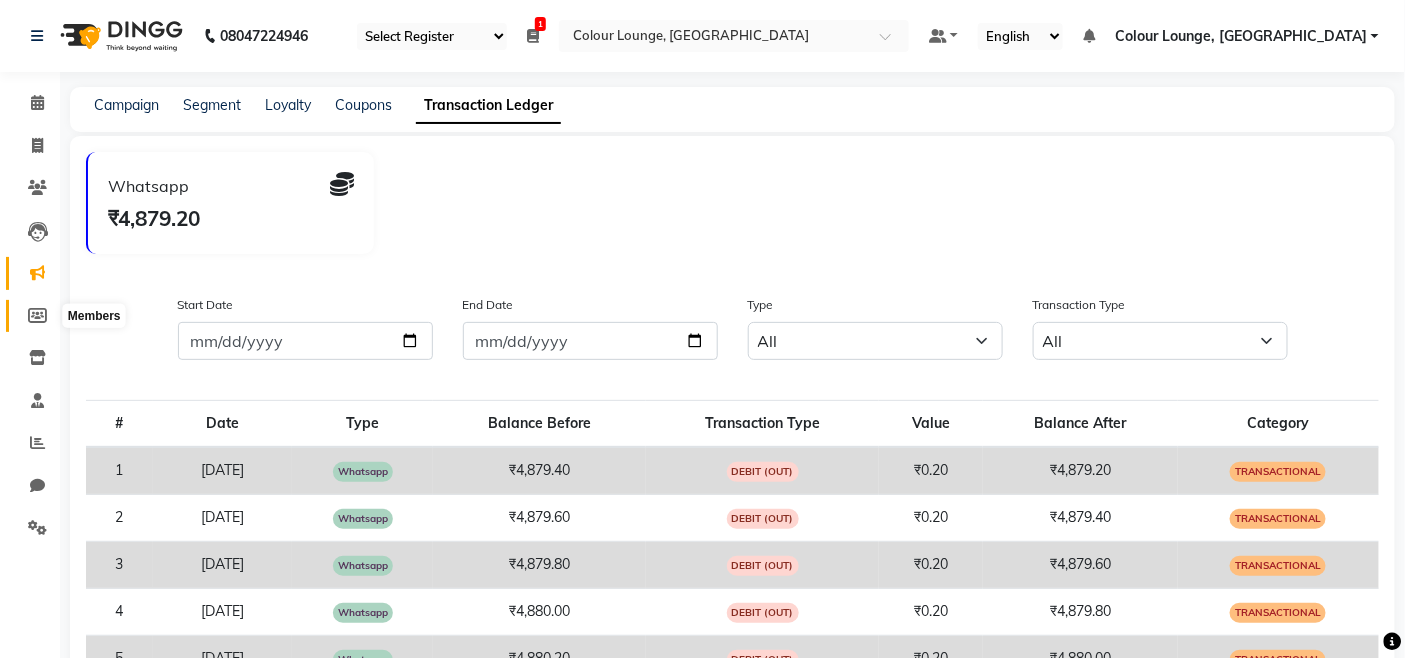 click 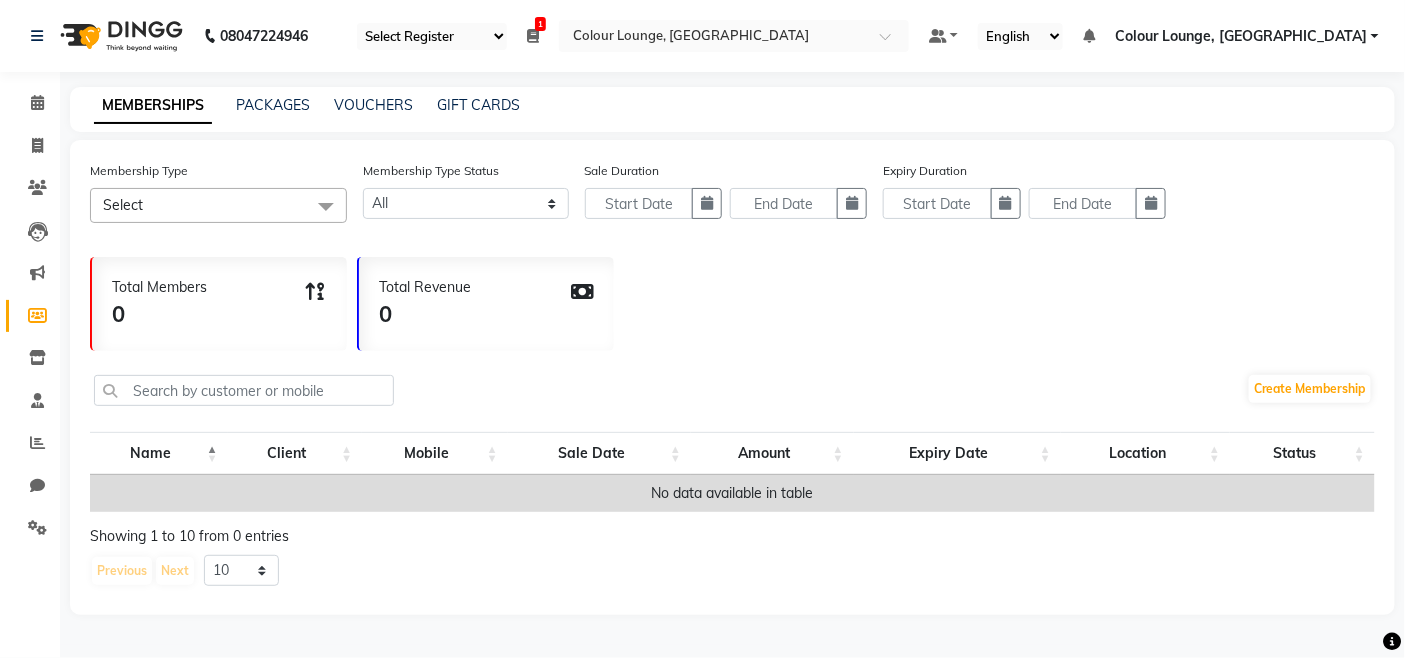 click on "08047224946" 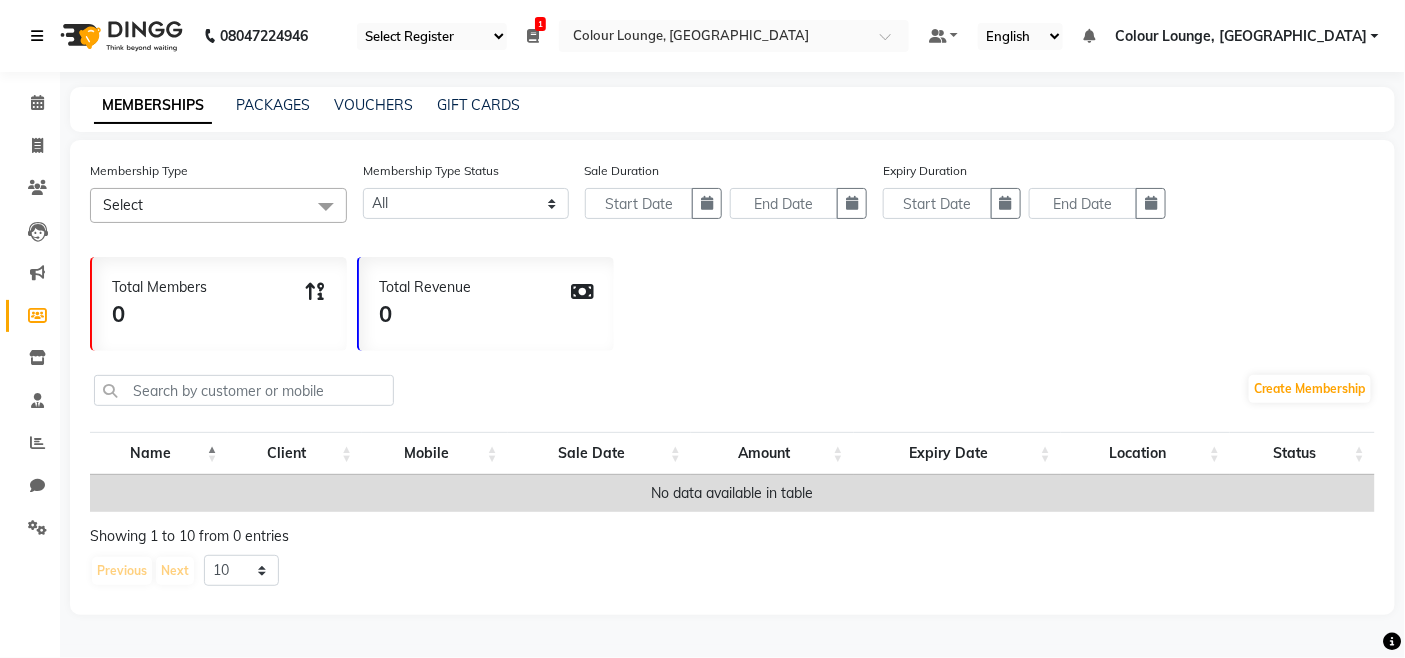 click at bounding box center [37, 36] 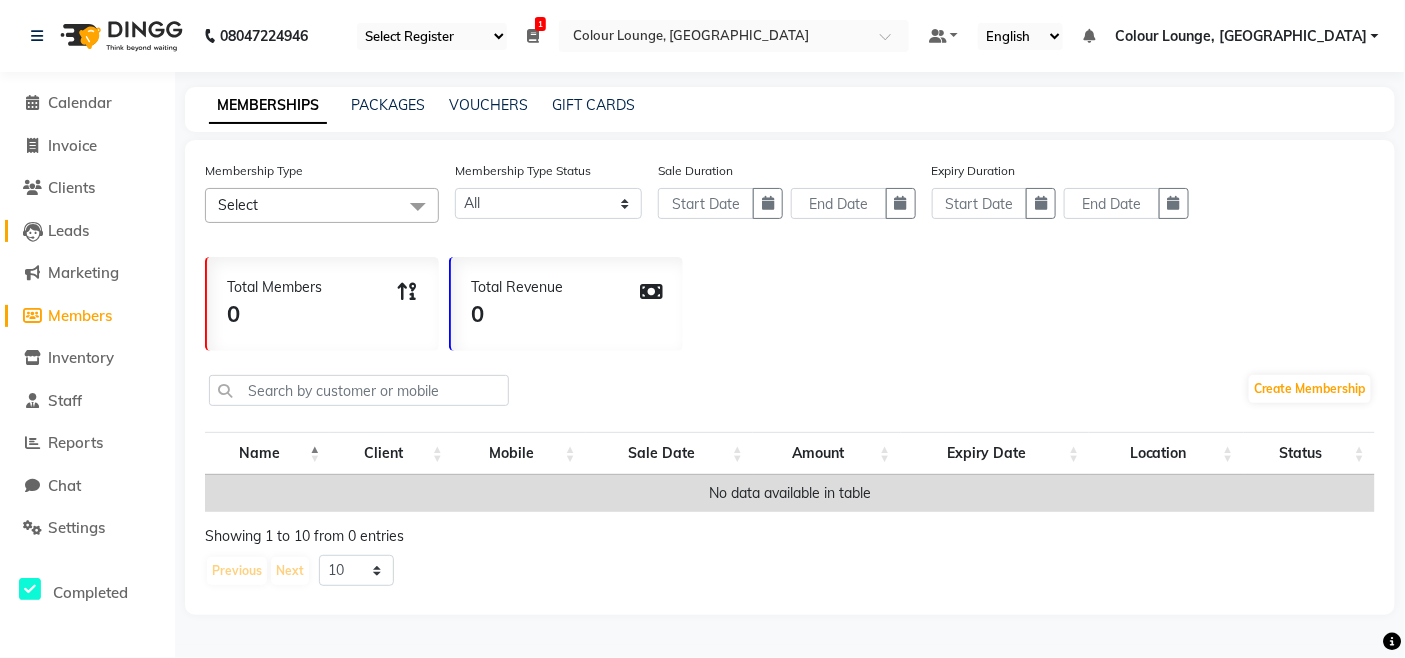 click on "Leads" 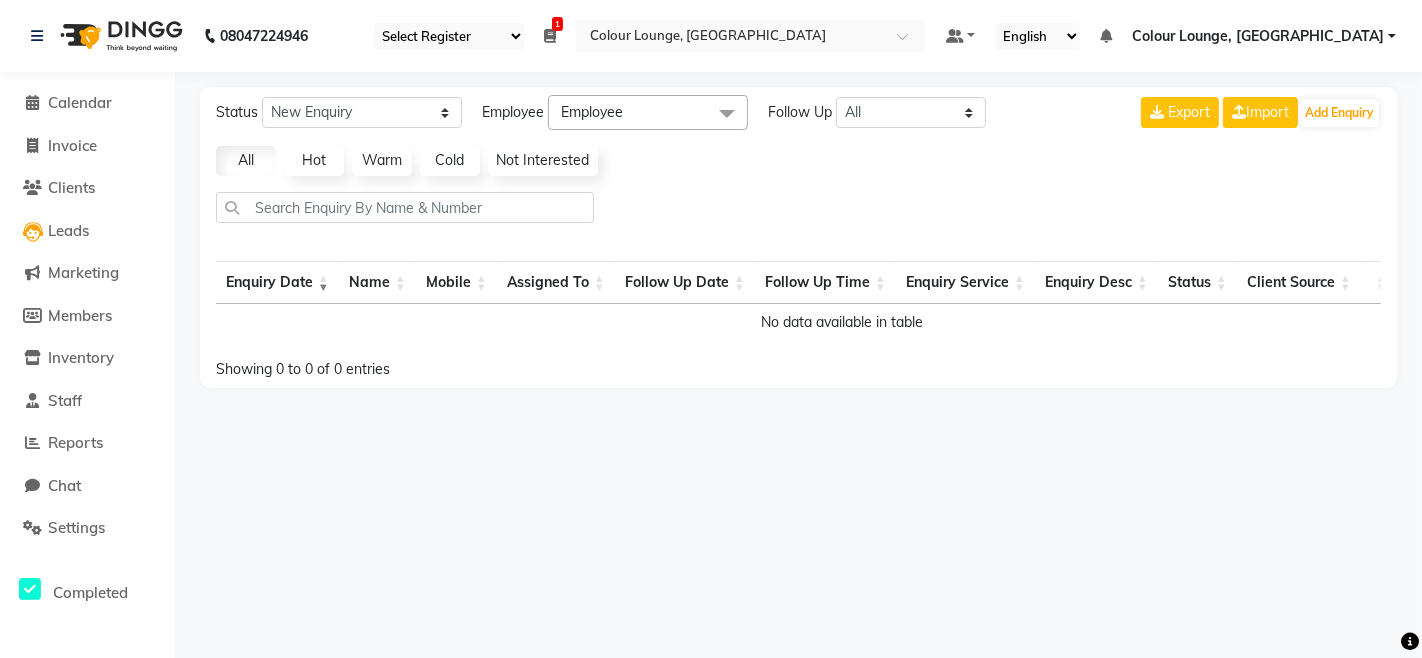 click on "08047224946" 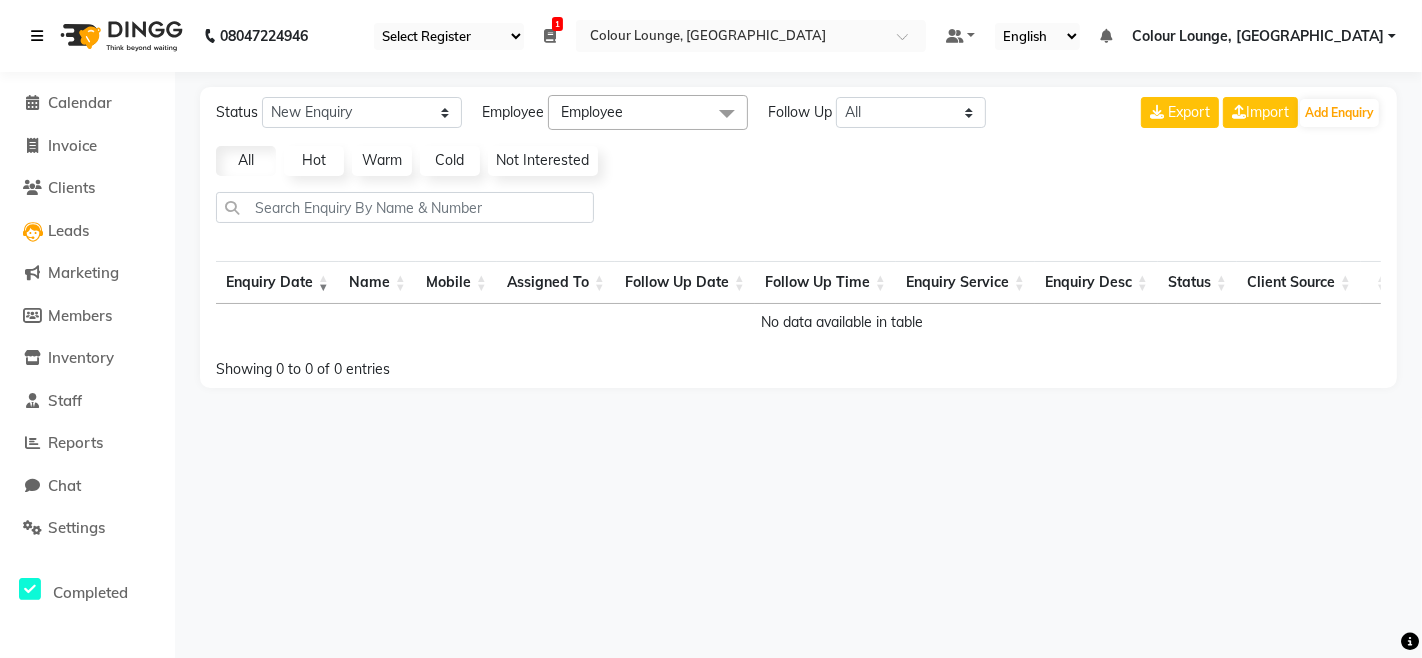click at bounding box center [37, 36] 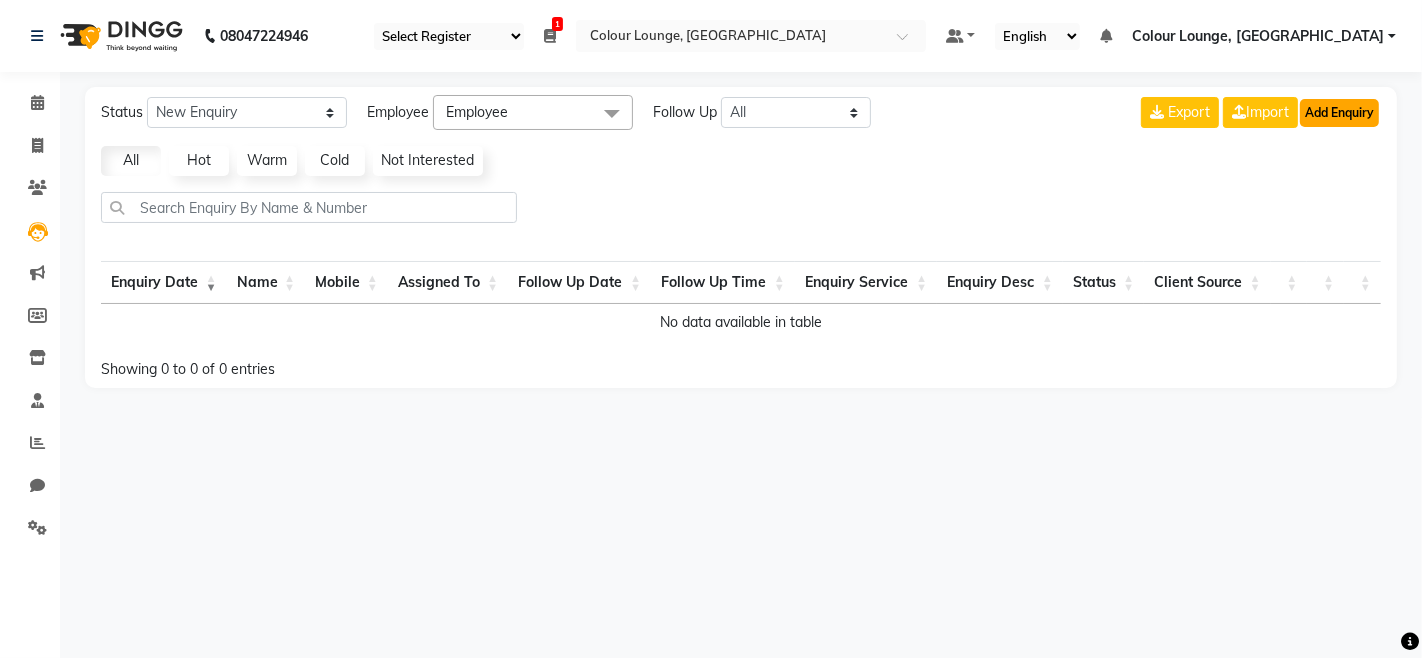 click on "Add Enquiry" 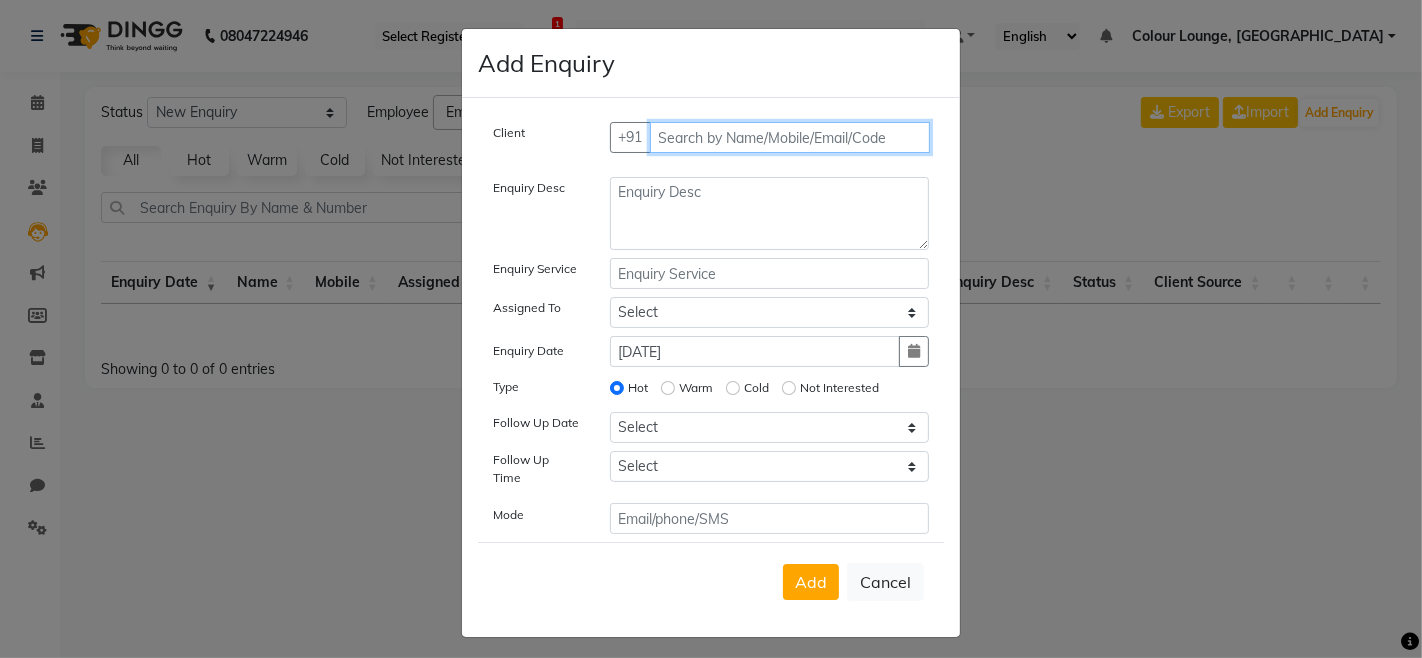 click at bounding box center [790, 137] 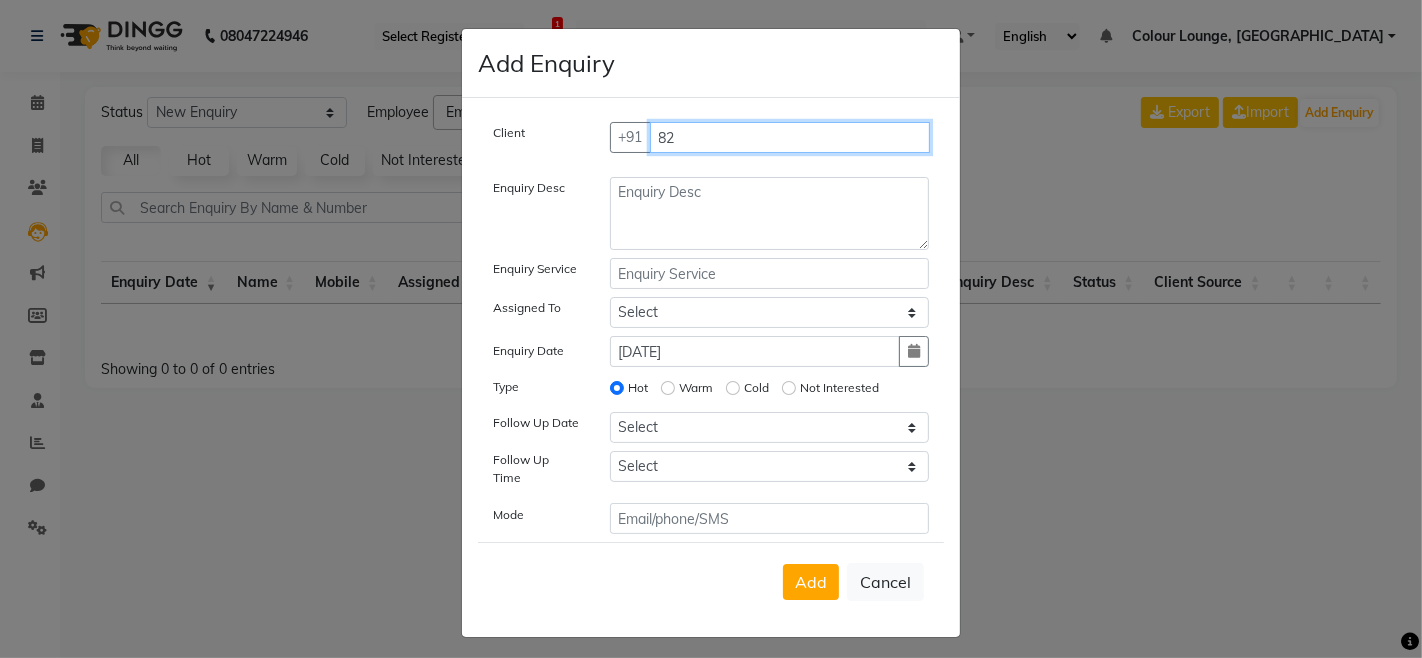 type on "8" 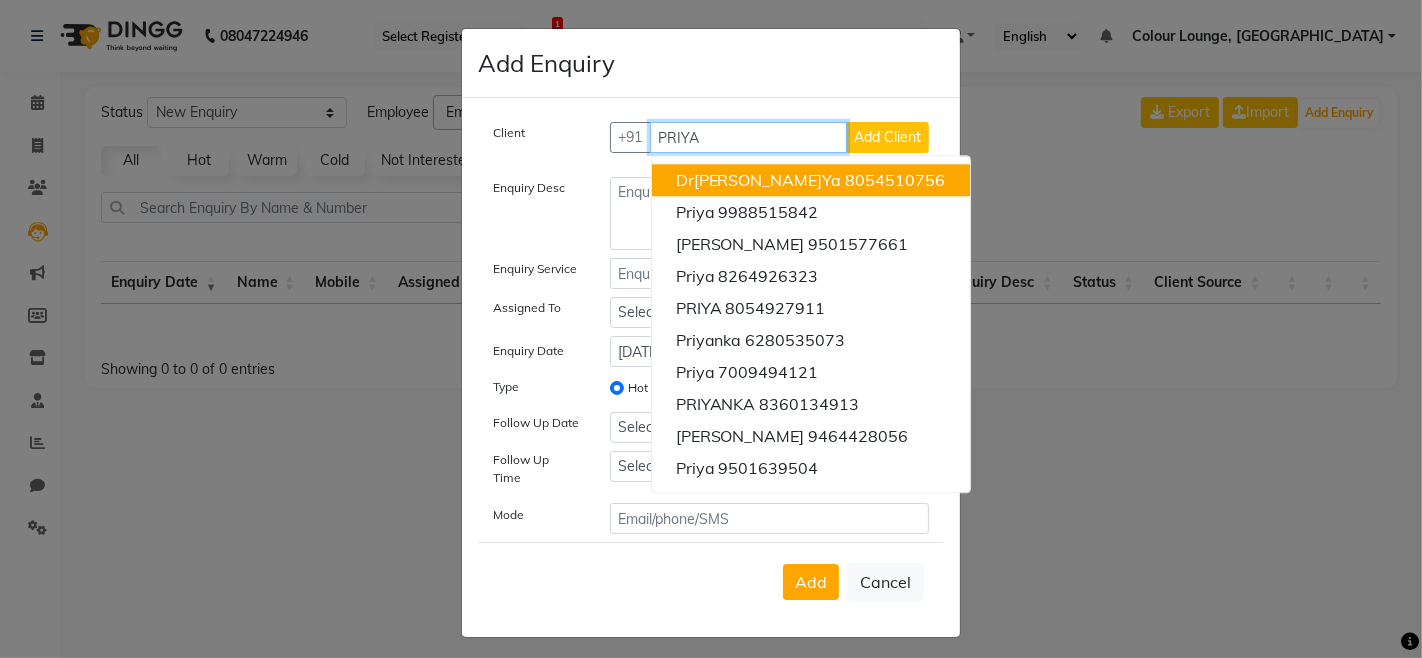 click on "PRIYA" at bounding box center [749, 137] 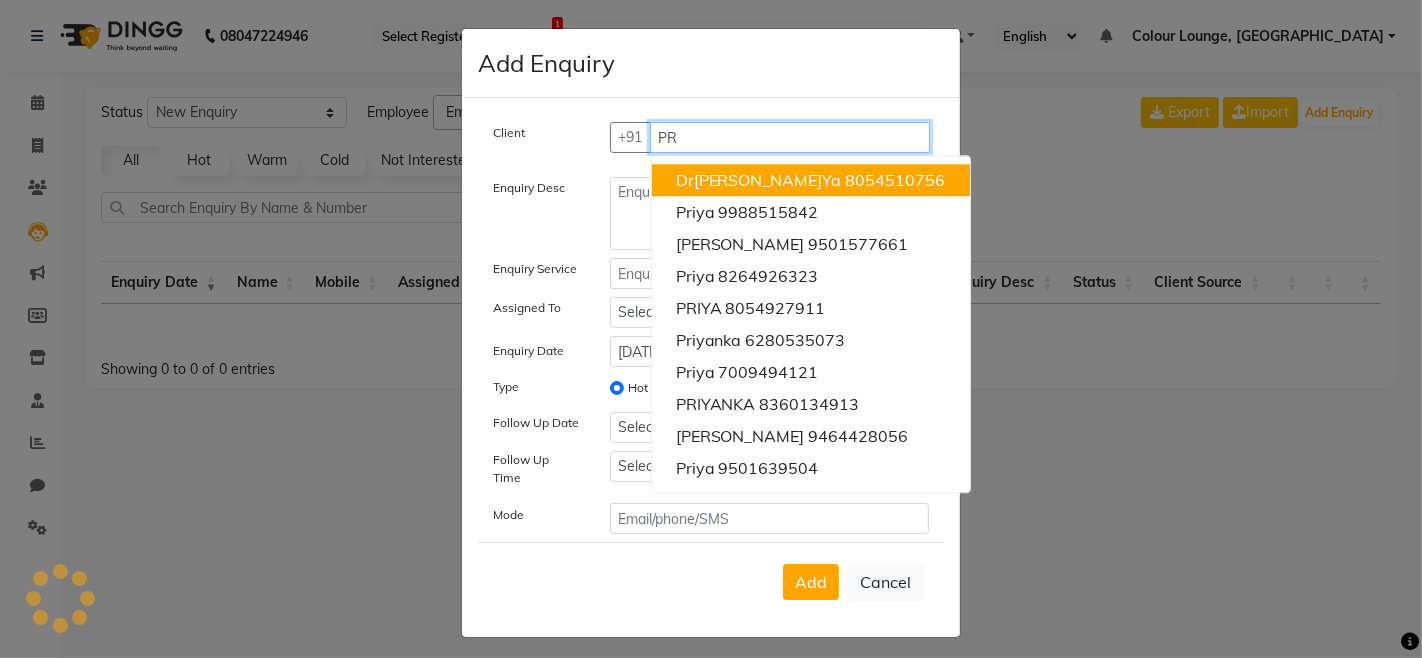 type on "P" 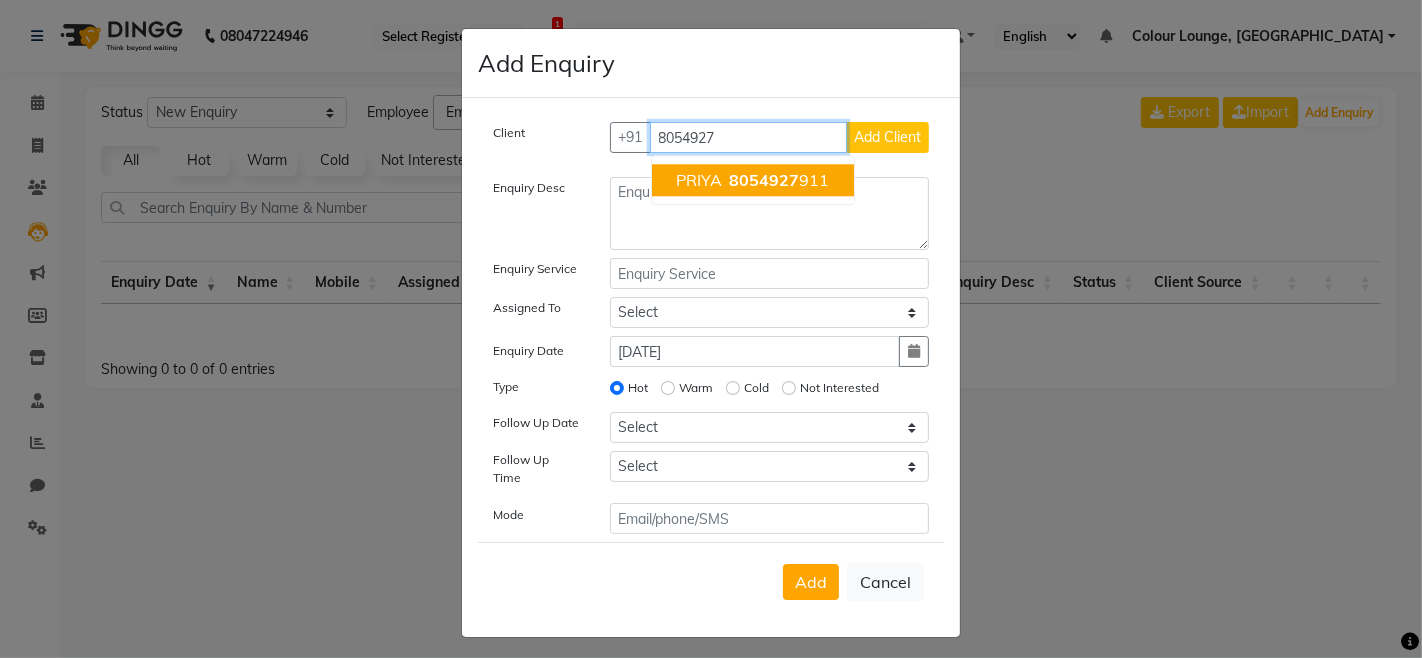 click on "8054927" at bounding box center (765, 180) 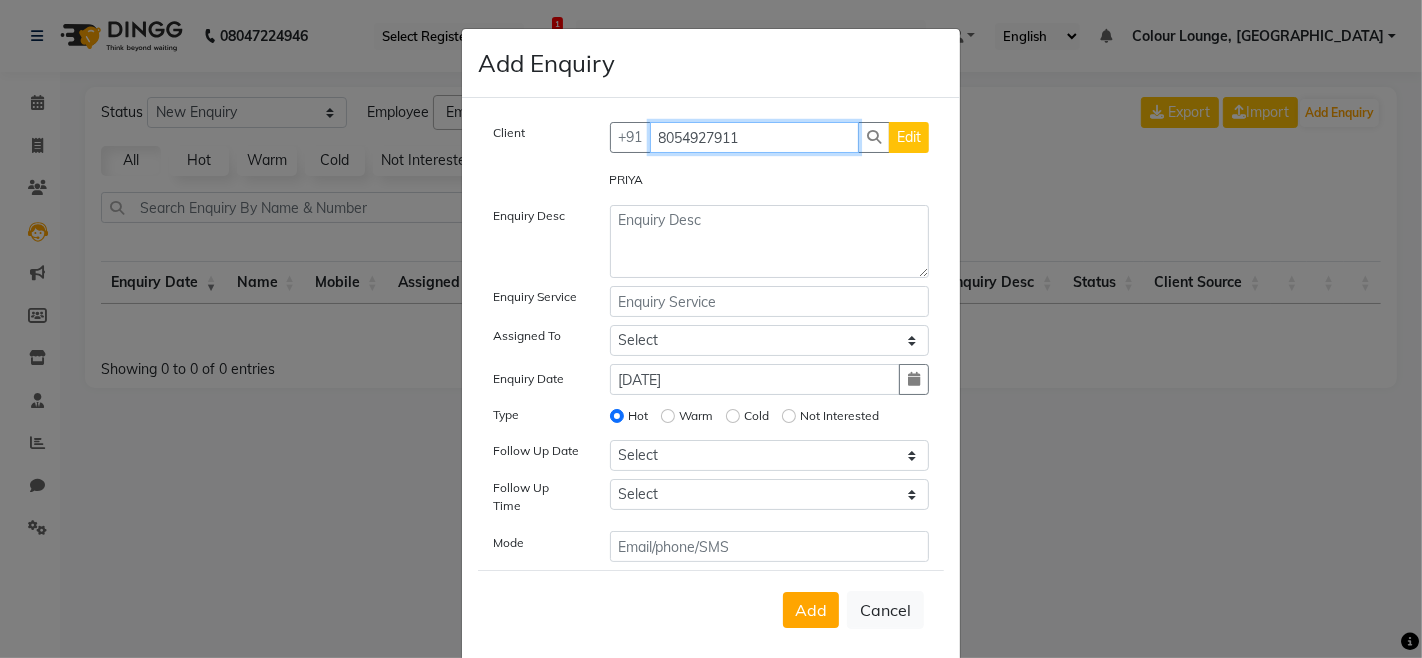 type on "8054927911" 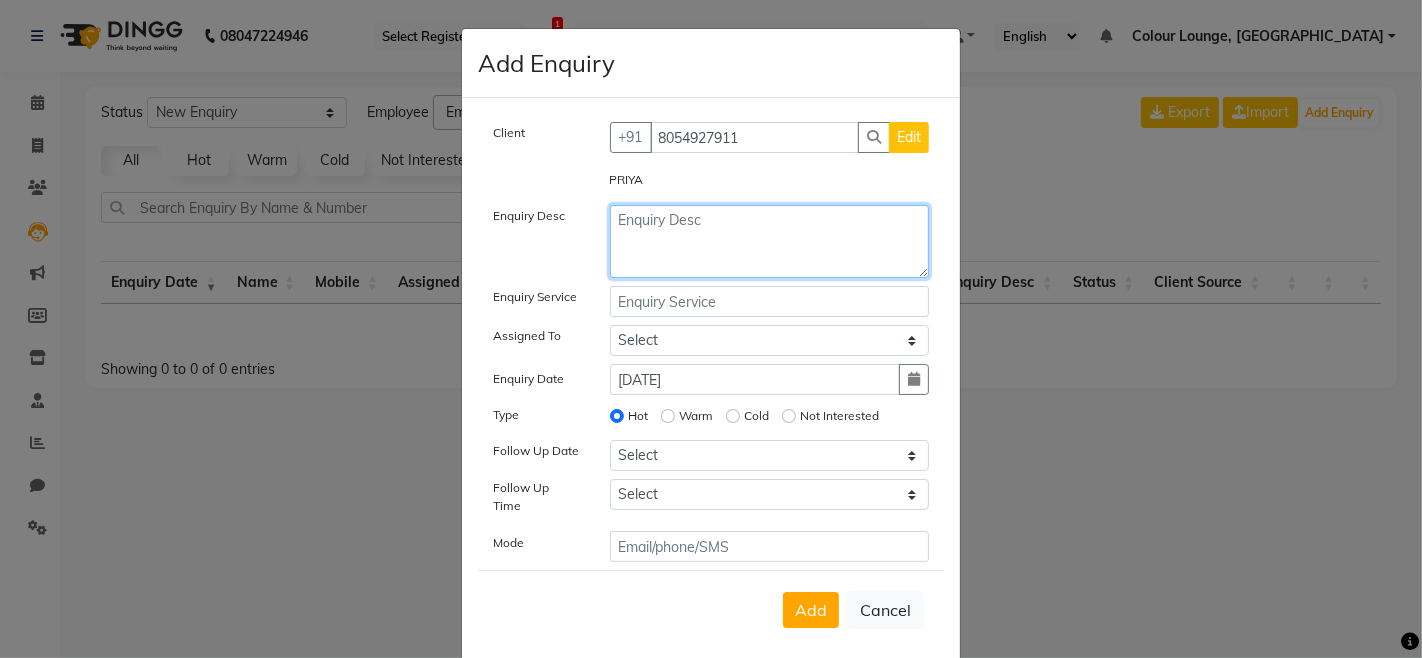 click 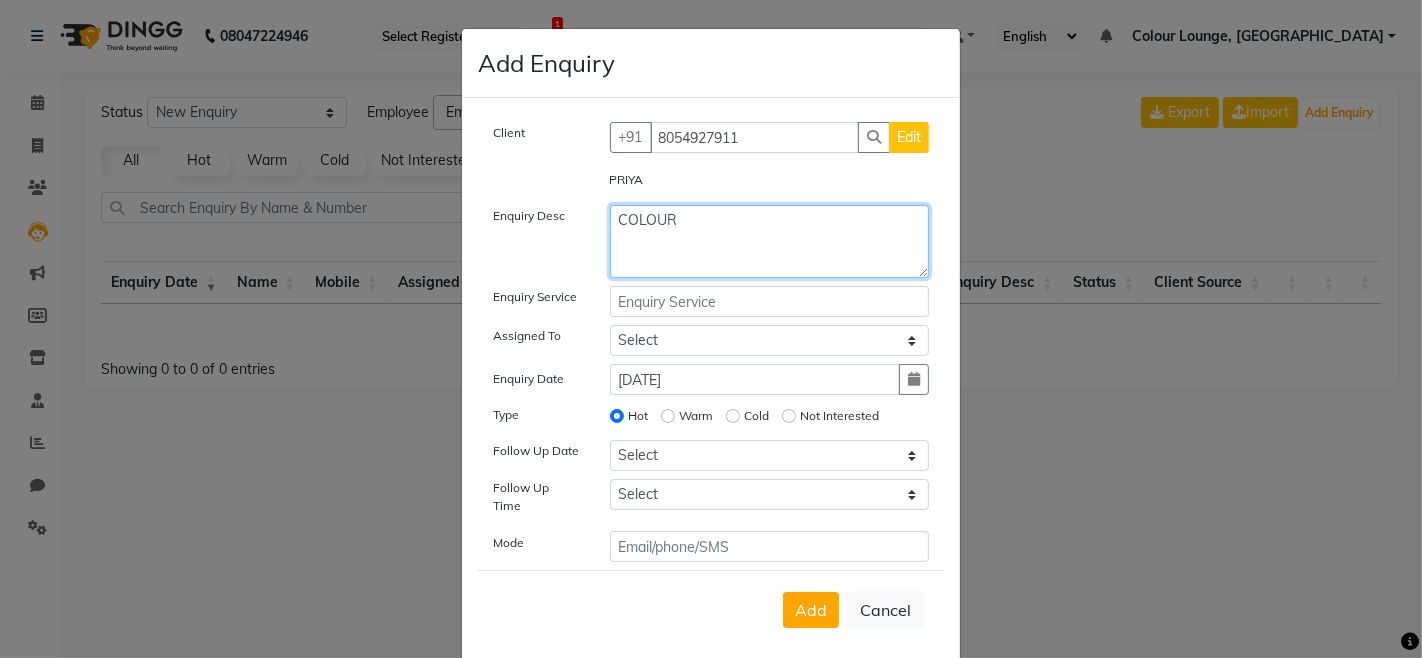 type on "COLOUR" 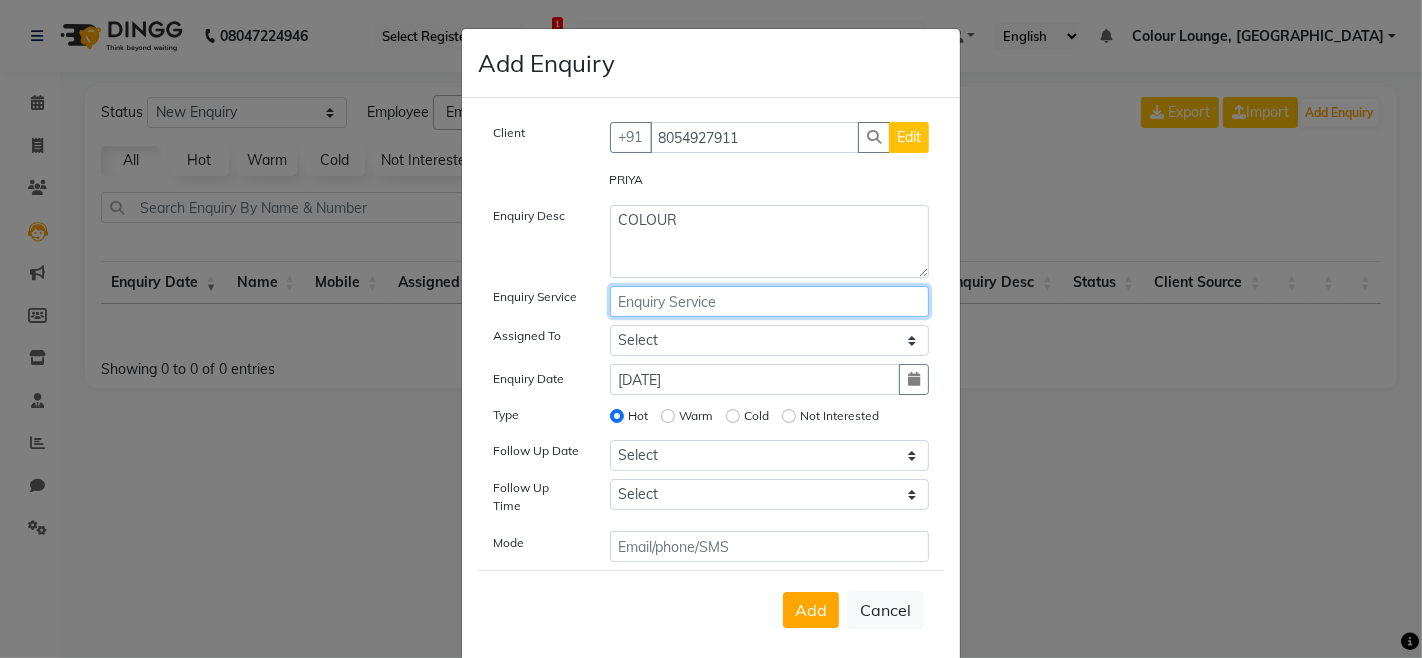 click at bounding box center (770, 301) 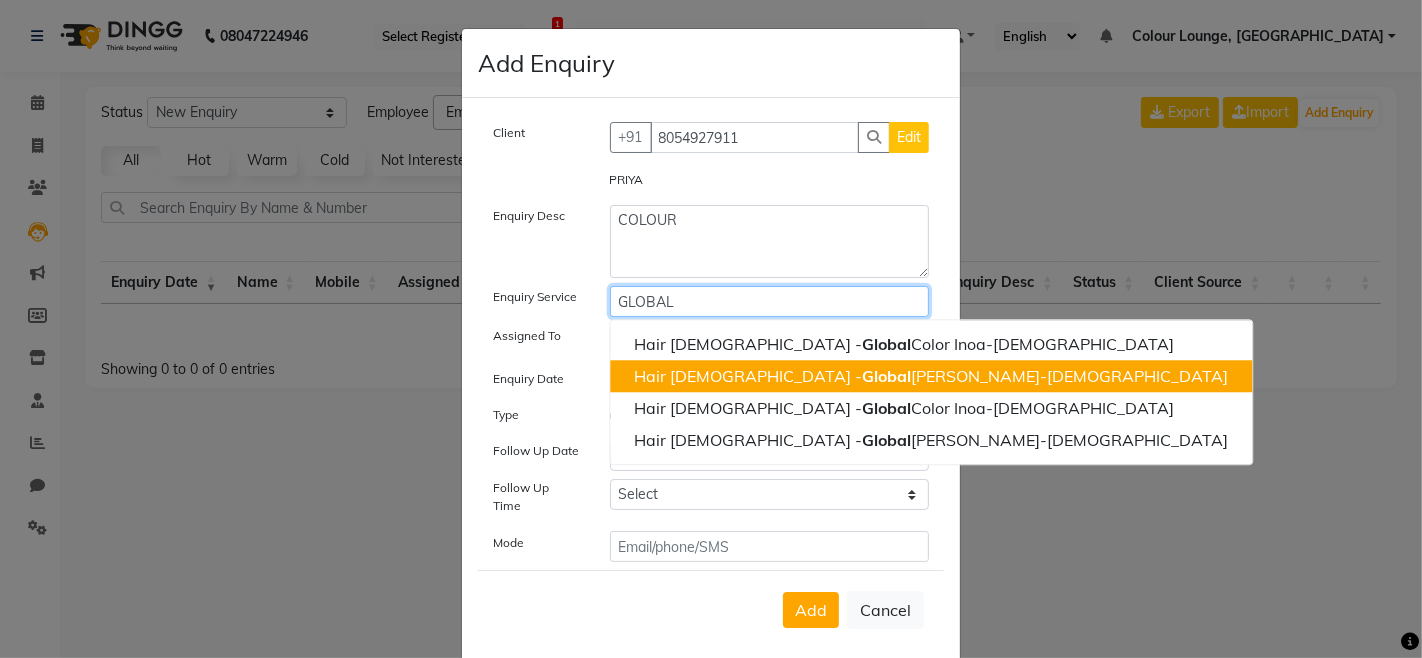 click on "Global" at bounding box center (886, 376) 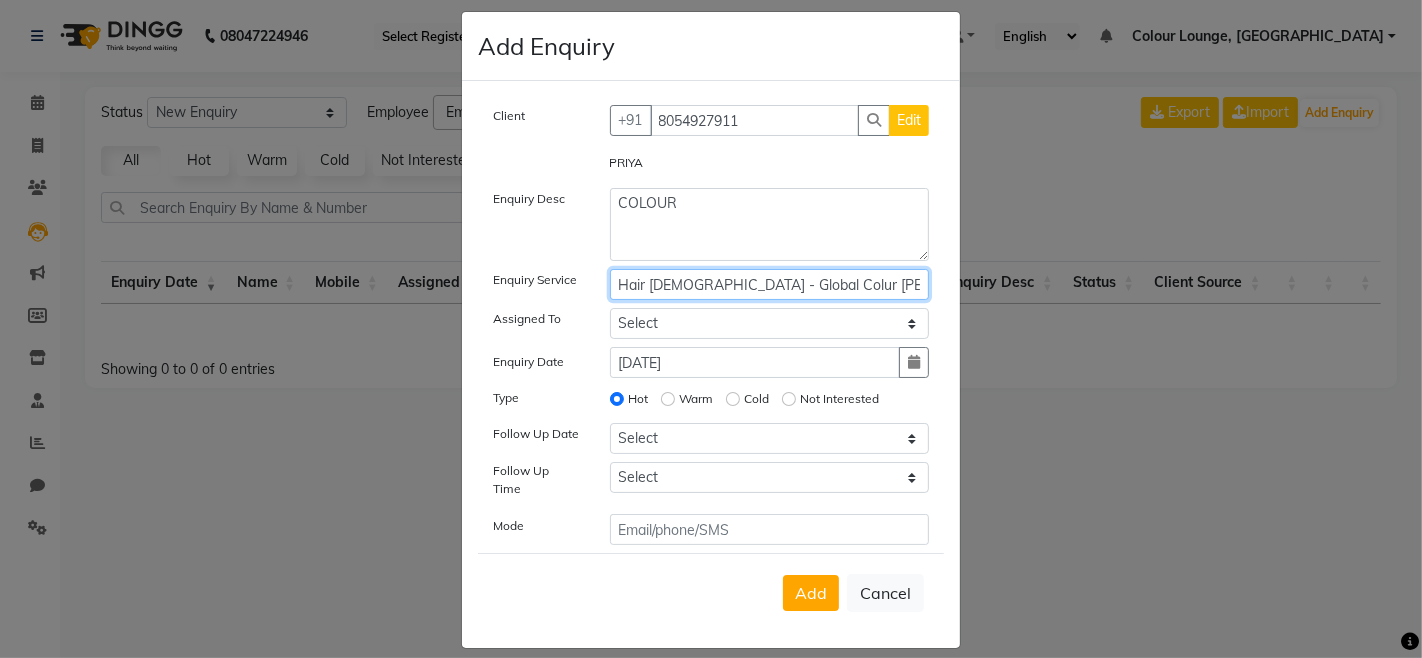 scroll, scrollTop: 23, scrollLeft: 0, axis: vertical 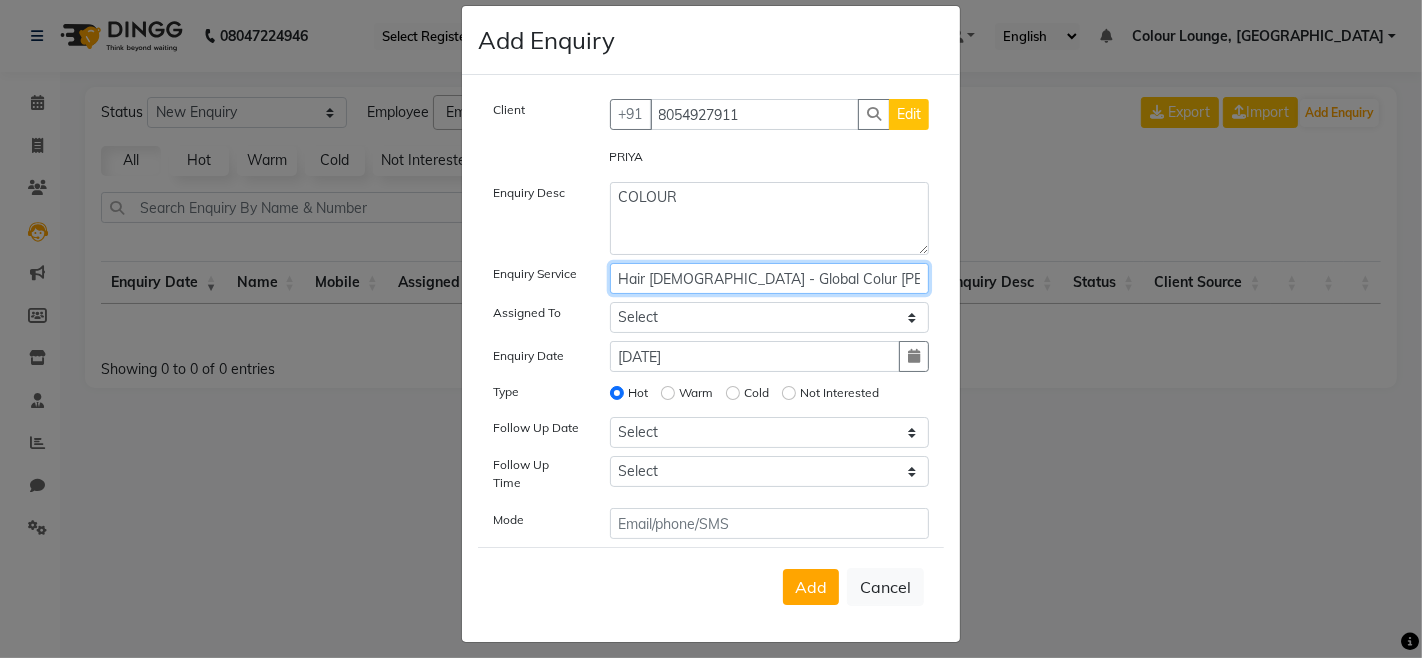 type on "Hair [DEMOGRAPHIC_DATA] - Global Colur [PERSON_NAME]-[DEMOGRAPHIC_DATA]" 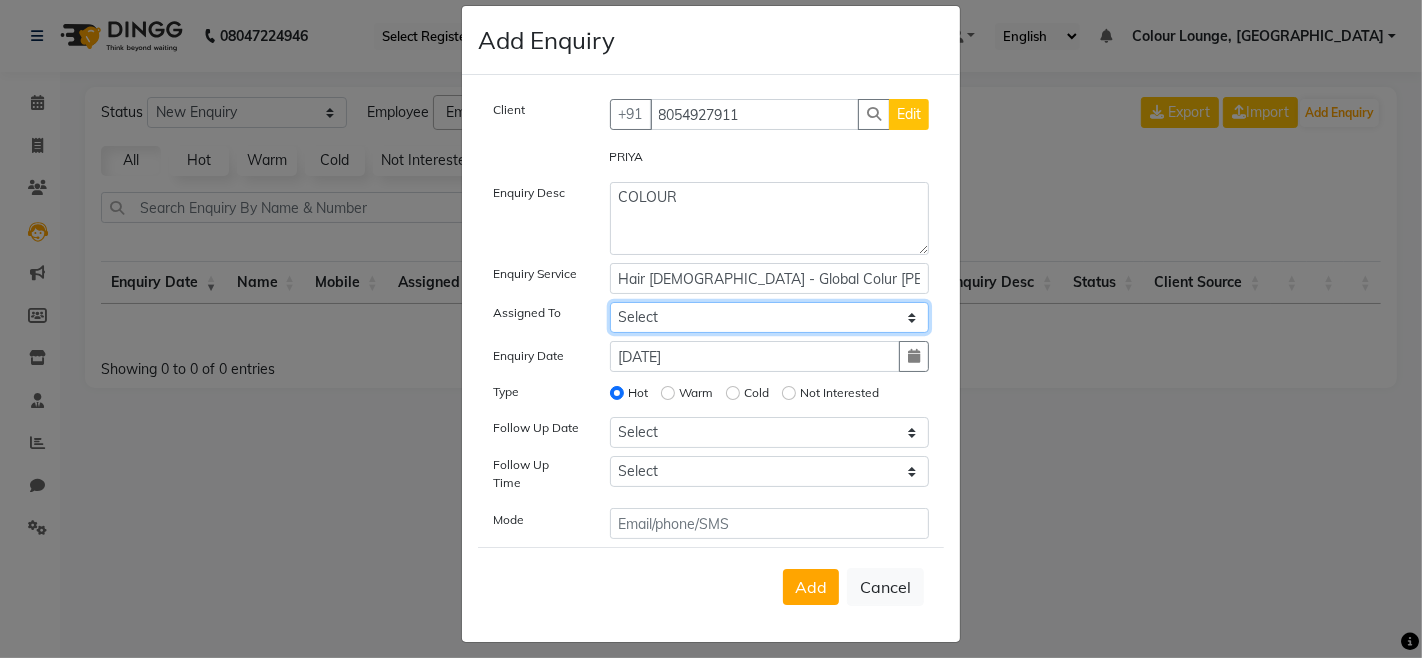 click on "Select Admin Admi[PERSON_NAME]I[PERSON_NAME]SH Colour Lounge, [GEOGRAPHIC_DATA] Colour Lounge, [GEOGRAPHIC_DATA][PERSON_NAME]sh[PERSON_NAME] guar[PERSON_NAME]H[PERSON_NAME]M[PERSON_NAME]UR NIT[PERSON_NAME]AS KHATNAVLIA priya  priyanka  Rakes[PERSON_NAME]A[PERSON_NAME]MA VISHAL" 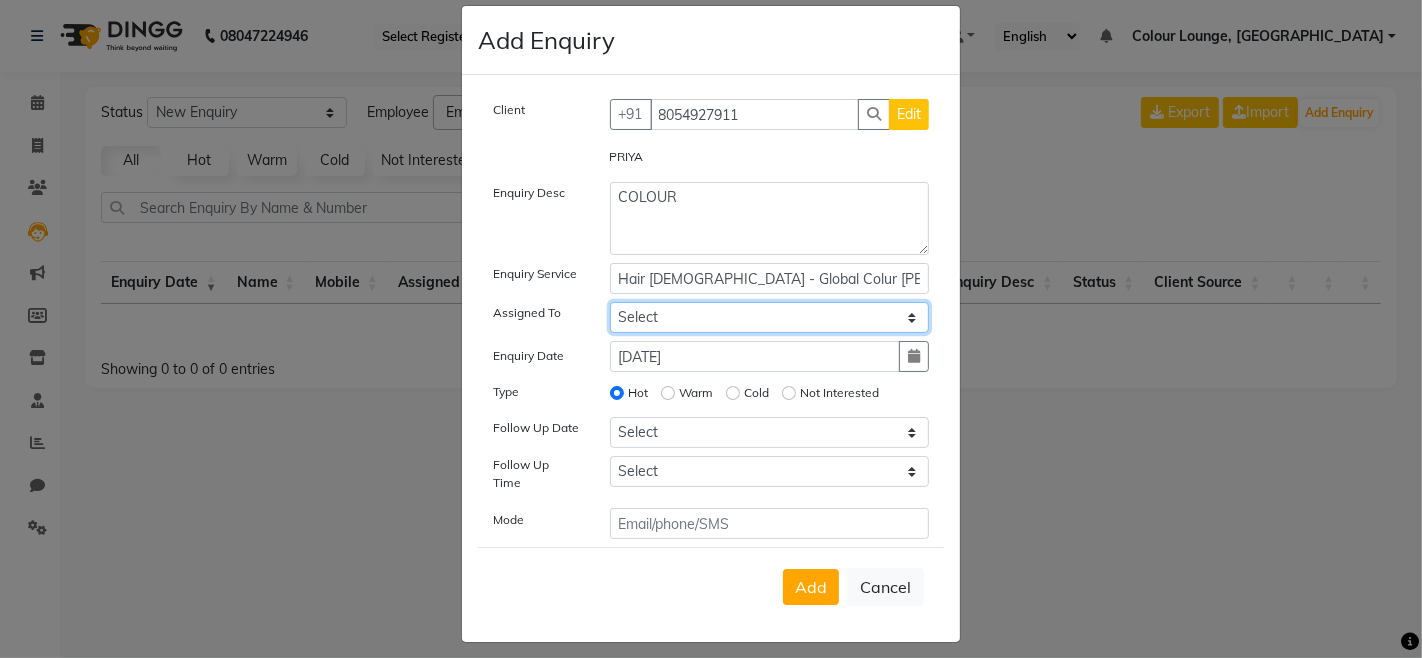 select on "70122" 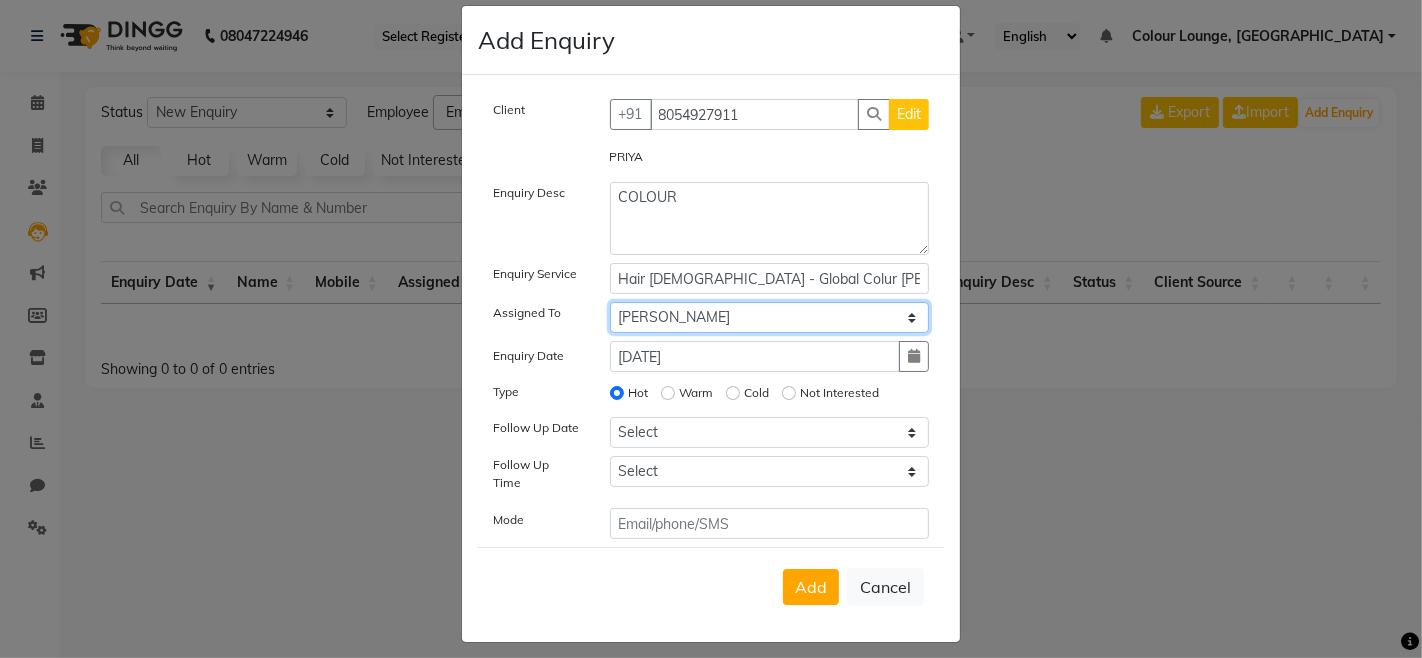 click on "Select Admin Admi[PERSON_NAME]I[PERSON_NAME]SH Colour Lounge, [GEOGRAPHIC_DATA] Colour Lounge, [GEOGRAPHIC_DATA][PERSON_NAME]sh[PERSON_NAME] guar[PERSON_NAME]H[PERSON_NAME]M[PERSON_NAME]UR NIT[PERSON_NAME]AS KHATNAVLIA priya  priyanka  Rakes[PERSON_NAME]A[PERSON_NAME]MA VISHAL" 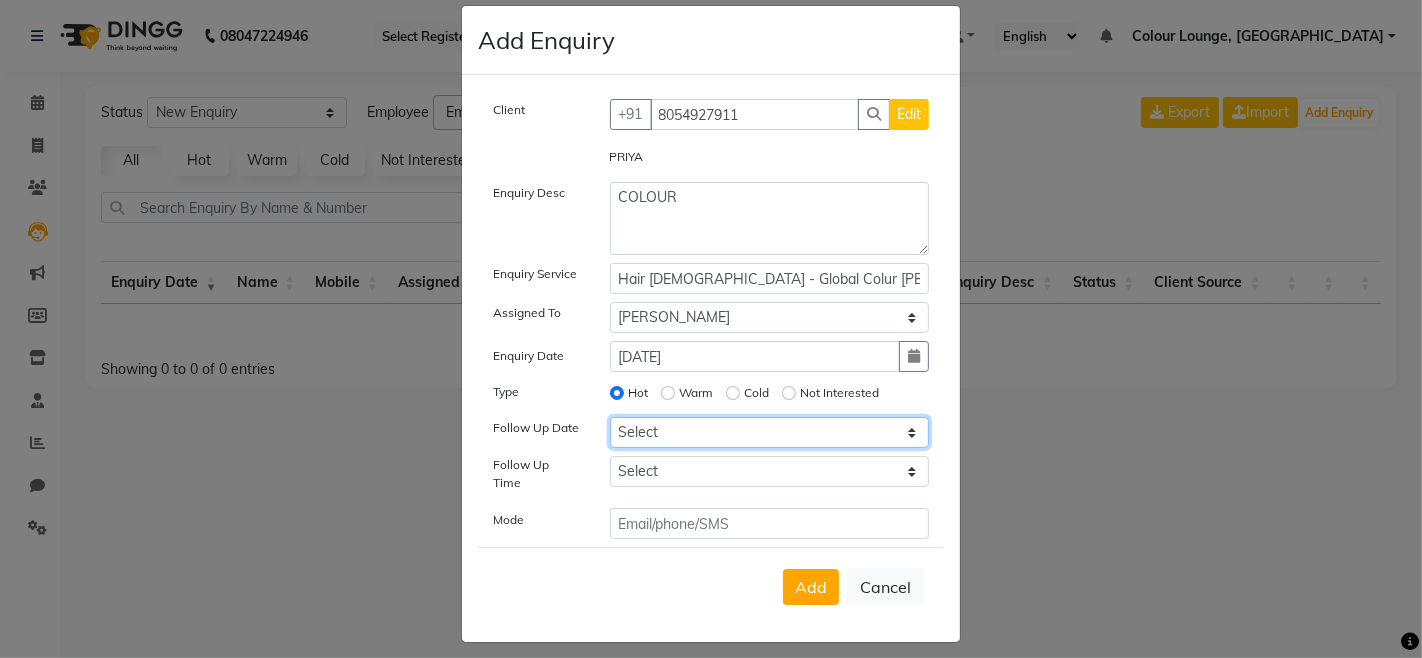 click on "Select To[DATE]o[DATE]n[DATE]Su[DATE]In[DATE]Mo[DATE]In[DATE]Tu[DATE]In[DATE]We[DATE]In[DATE]Th[DATE]In[DATE]20[DATE] In[DATE]20[DATE] In[DATE]20[DATE] In[DATE]20[DATE] In[DATE]20[DATE] Custom Date" at bounding box center [770, 432] 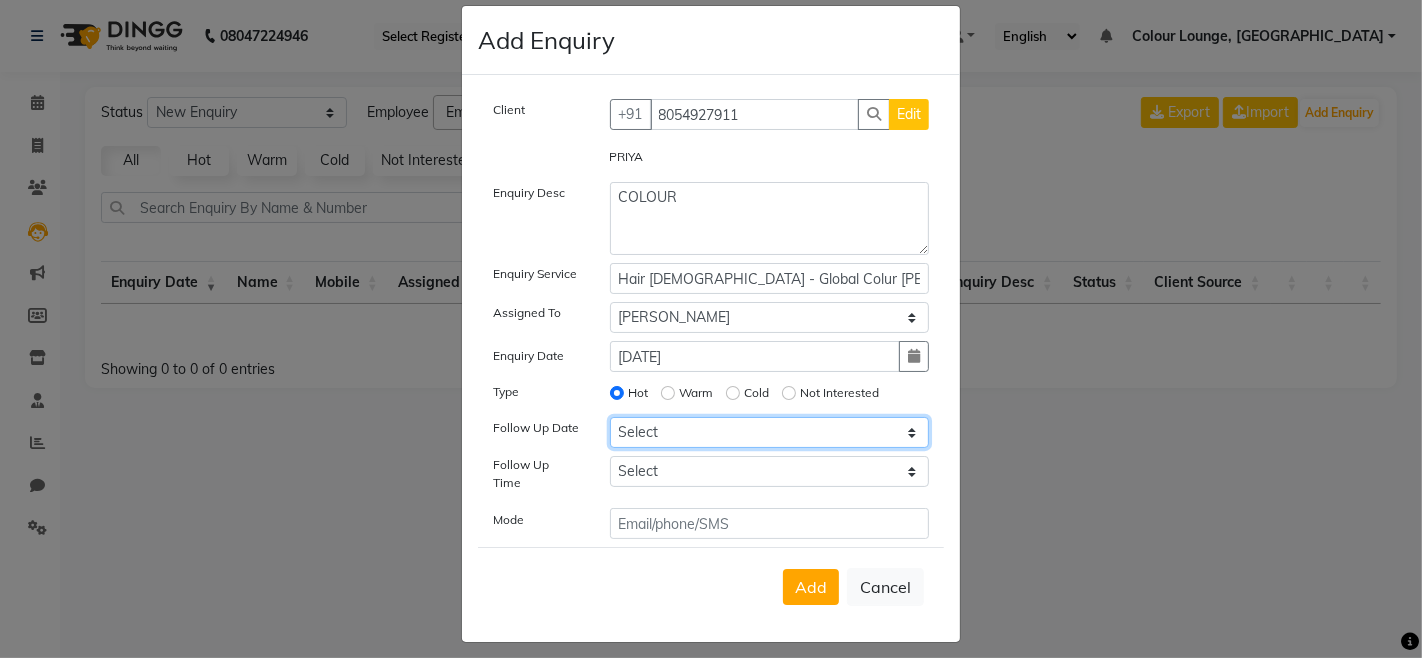 select on "[DATE]" 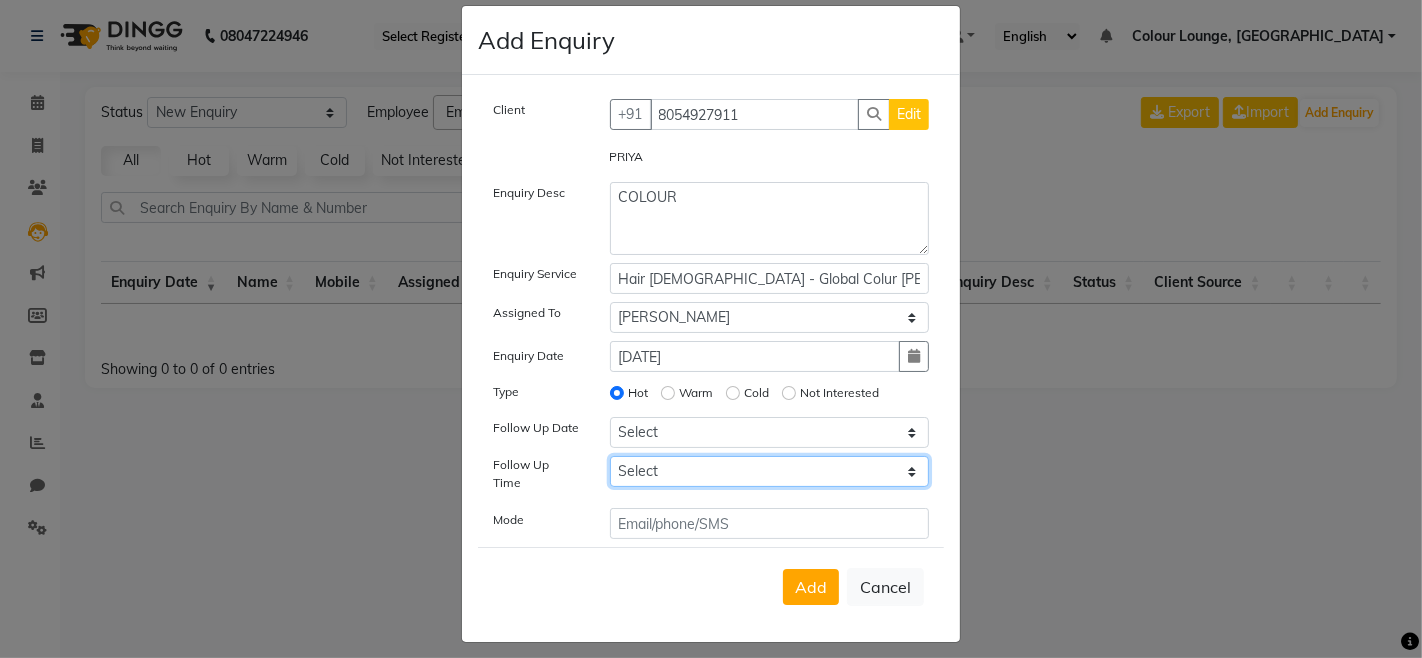 click on "Select 07:00 AM 07:15 AM 07:30 AM 07:45 AM 08:00 AM 08:15 AM 08:30 AM 08:45 AM 09:00 AM 09:15 AM 09:30 AM 09:45 AM 10:00 AM 10:15 AM 10:30 AM 10:45 AM 11:00 AM 11:15 AM 11:30 AM 11:45 AM 12:00 PM 12:15 PM 12:30 PM 12:45 PM 01:00 PM 01:15 PM 01:30 PM 01:45 PM 02:00 PM 02:15 PM 02:30 PM 02:45 PM 03:00 PM 03:15 PM 03:30 PM 03:45 PM 04:00 PM 04:15 PM 04:30 PM 04:45 PM 05:00 PM 05:15 PM 05:30 PM 05:45 PM 06:00 PM 06:15 PM 06:30 PM 06:45 PM 07:00 PM 07:15 PM 07:30 PM 07:45 PM 08:00 PM 08:15 PM 08:30 PM 08:45 PM 09:00 PM 09:15 PM 09:30 PM 09:45 PM 10:00 PM" at bounding box center [770, 471] 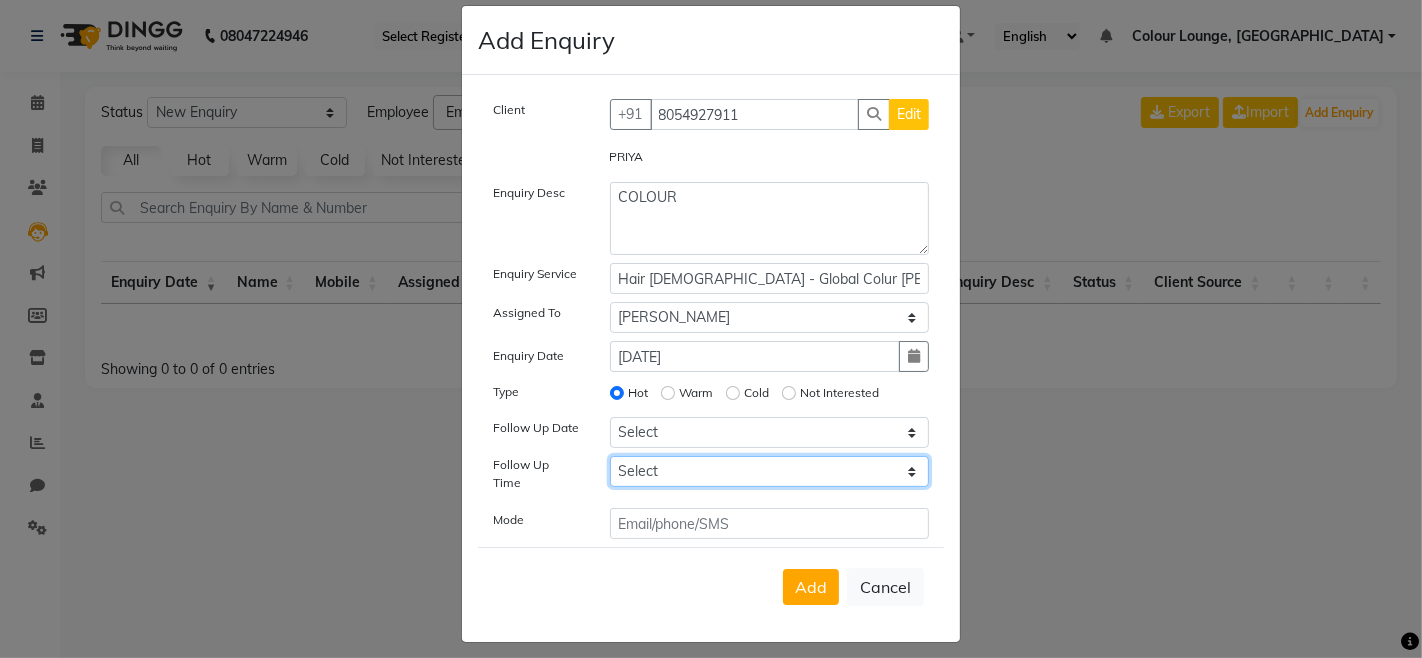 select on "720" 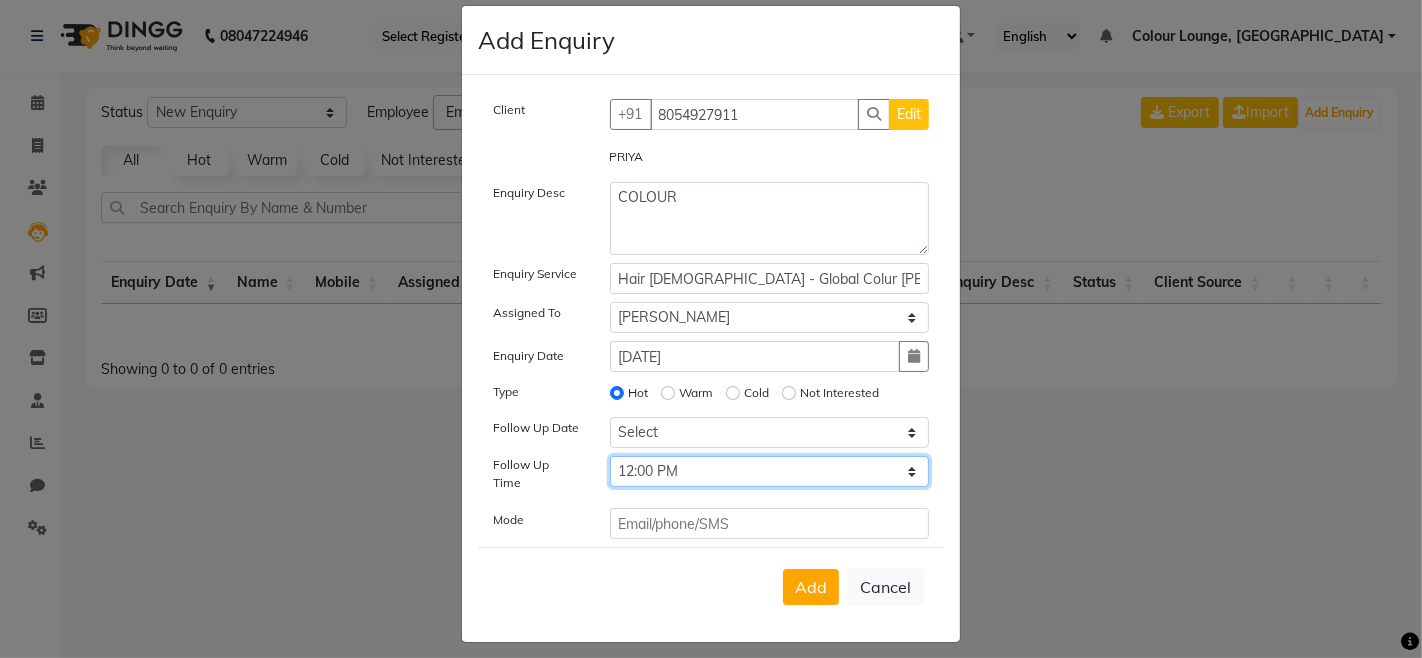 click on "Select 07:00 AM 07:15 AM 07:30 AM 07:45 AM 08:00 AM 08:15 AM 08:30 AM 08:45 AM 09:00 AM 09:15 AM 09:30 AM 09:45 AM 10:00 AM 10:15 AM 10:30 AM 10:45 AM 11:00 AM 11:15 AM 11:30 AM 11:45 AM 12:00 PM 12:15 PM 12:30 PM 12:45 PM 01:00 PM 01:15 PM 01:30 PM 01:45 PM 02:00 PM 02:15 PM 02:30 PM 02:45 PM 03:00 PM 03:15 PM 03:30 PM 03:45 PM 04:00 PM 04:15 PM 04:30 PM 04:45 PM 05:00 PM 05:15 PM 05:30 PM 05:45 PM 06:00 PM 06:15 PM 06:30 PM 06:45 PM 07:00 PM 07:15 PM 07:30 PM 07:45 PM 08:00 PM 08:15 PM 08:30 PM 08:45 PM 09:00 PM 09:15 PM 09:30 PM 09:45 PM 10:00 PM" at bounding box center (770, 471) 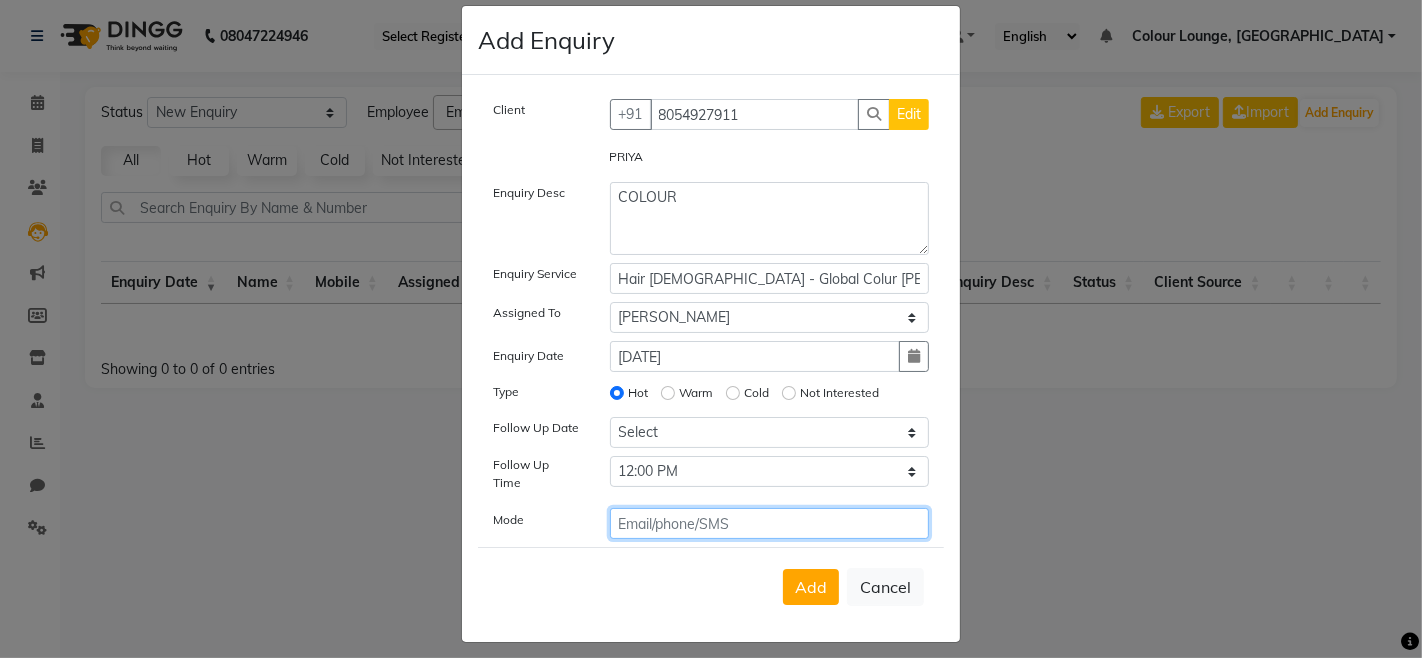 click 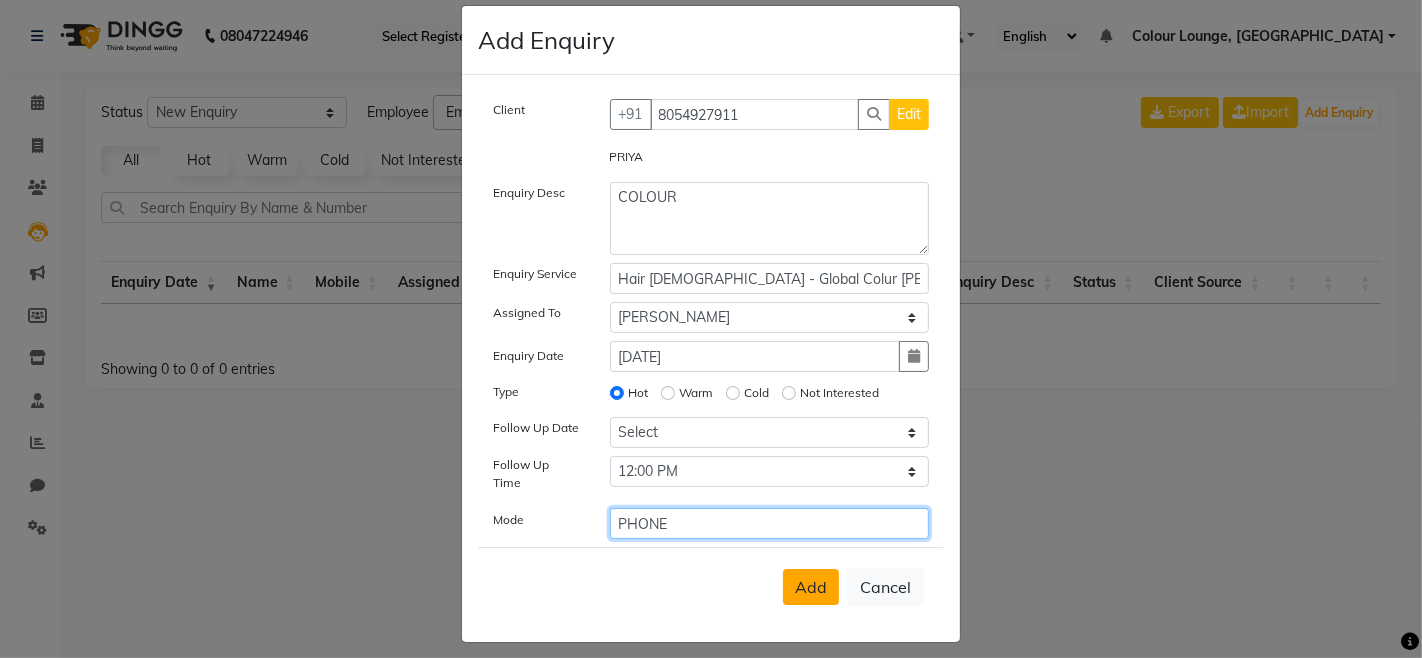 type on "PHONE" 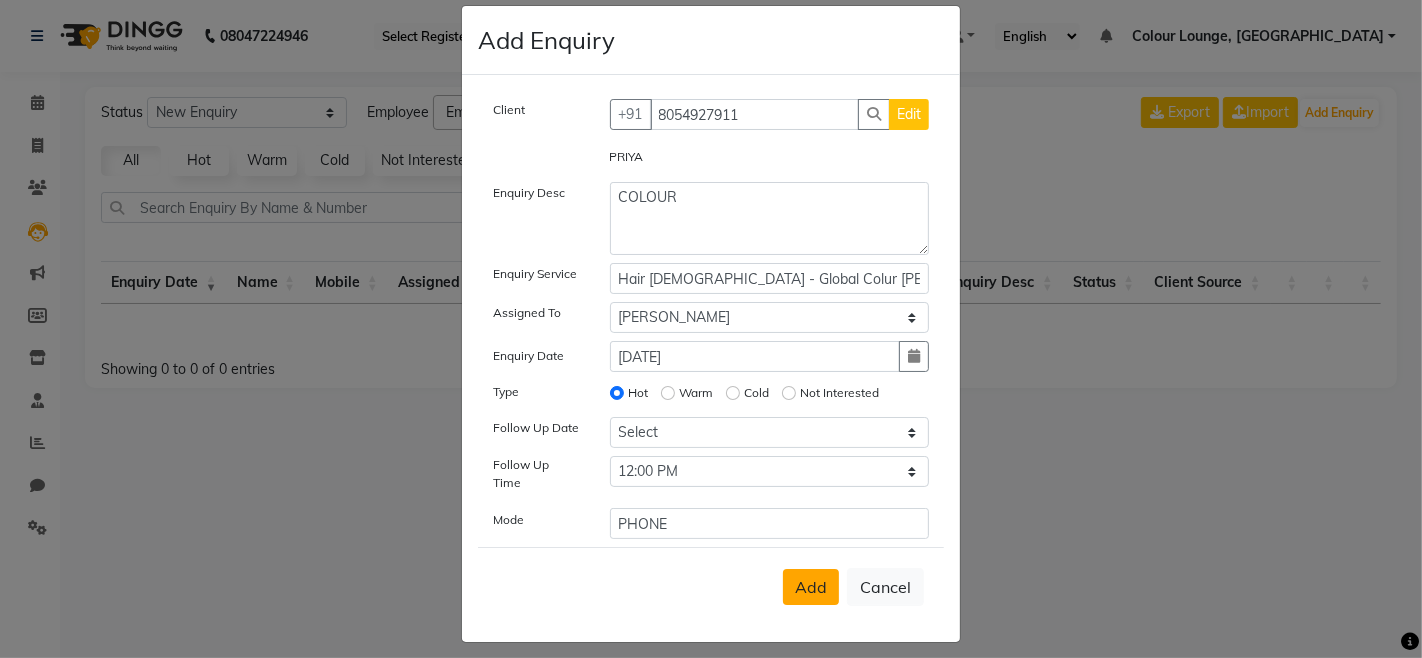 click on "Add" at bounding box center (811, 587) 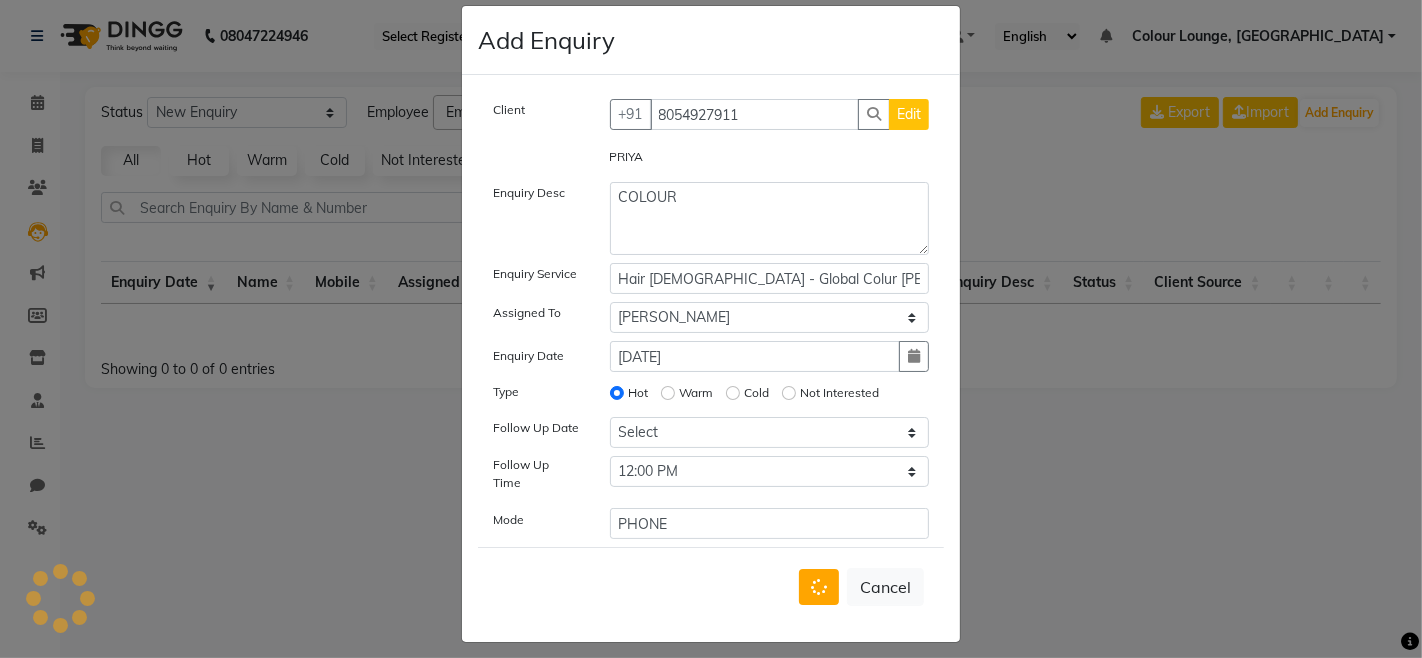 type 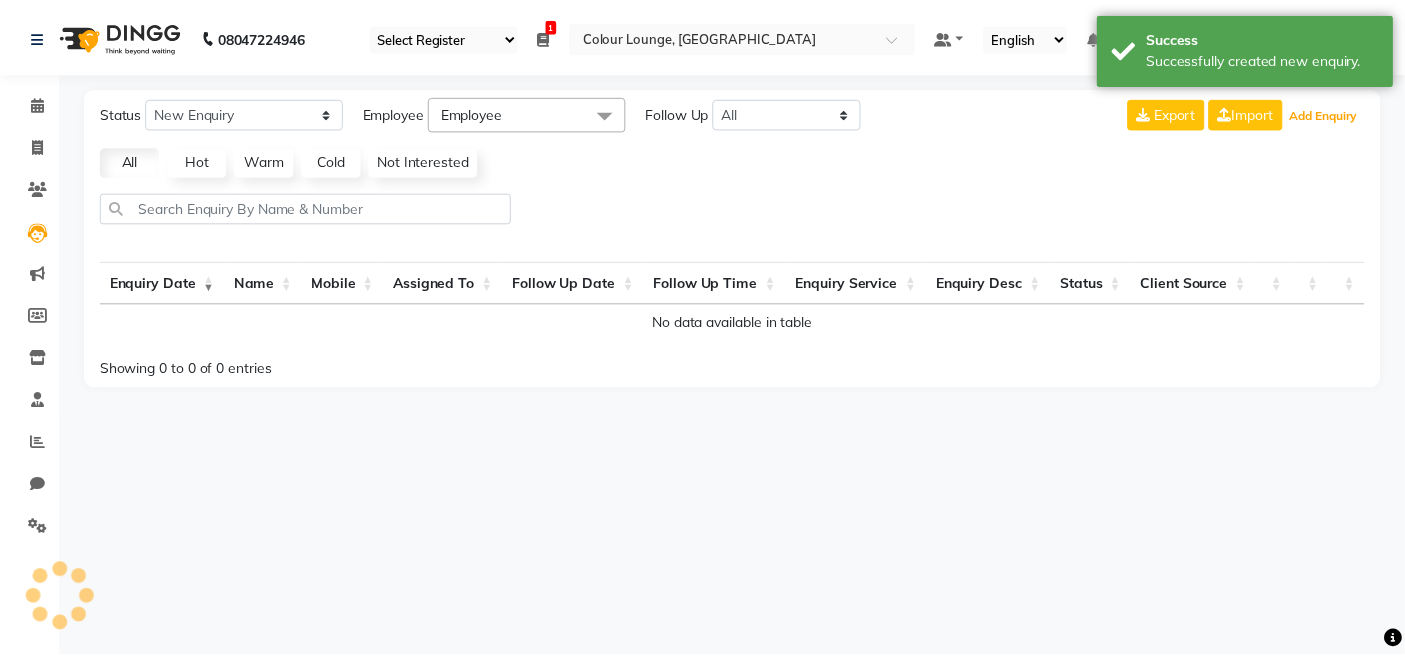 scroll, scrollTop: 0, scrollLeft: 0, axis: both 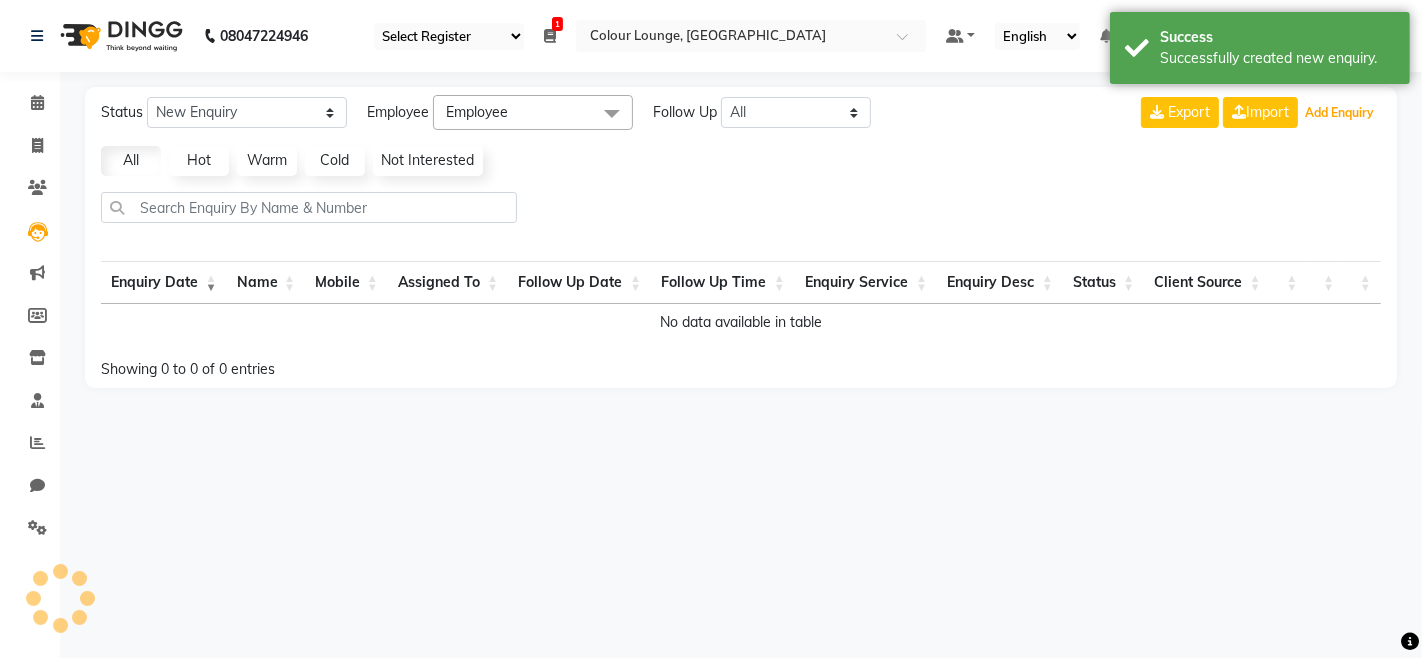 select on "10" 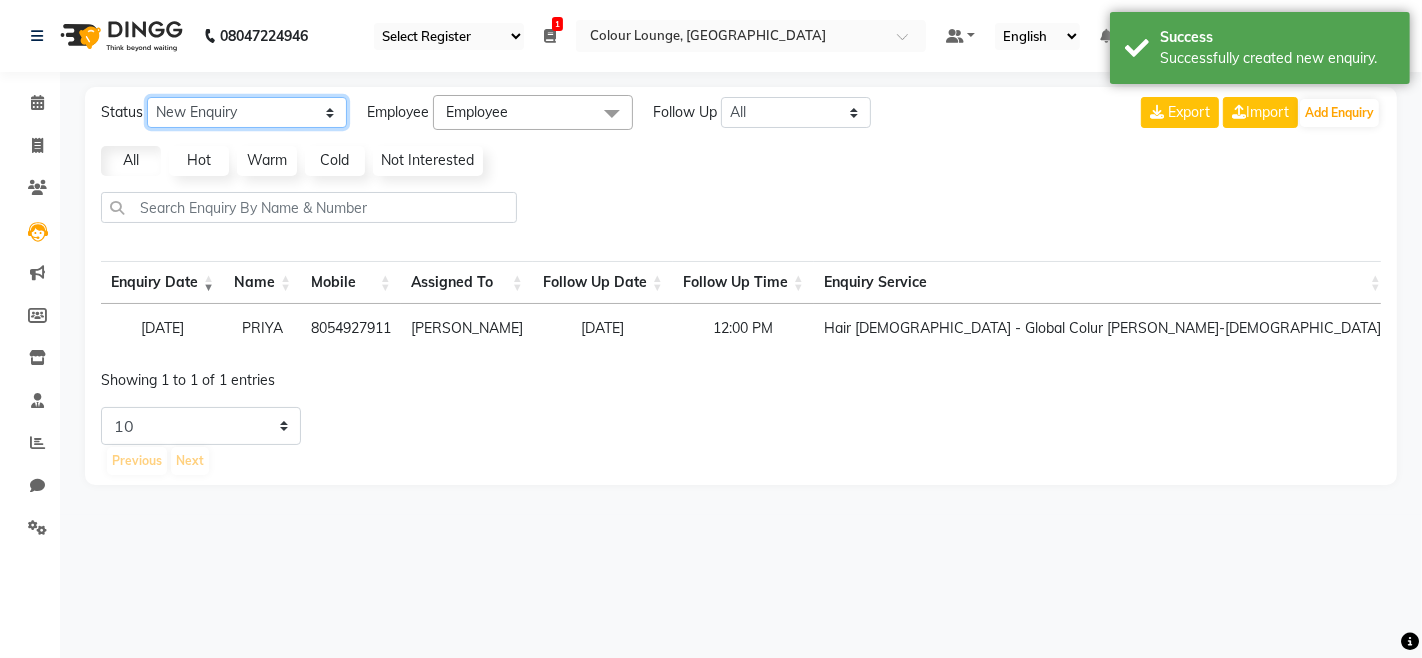 click on "New Enquiry Open Enquiry Converted Enquiry  All" 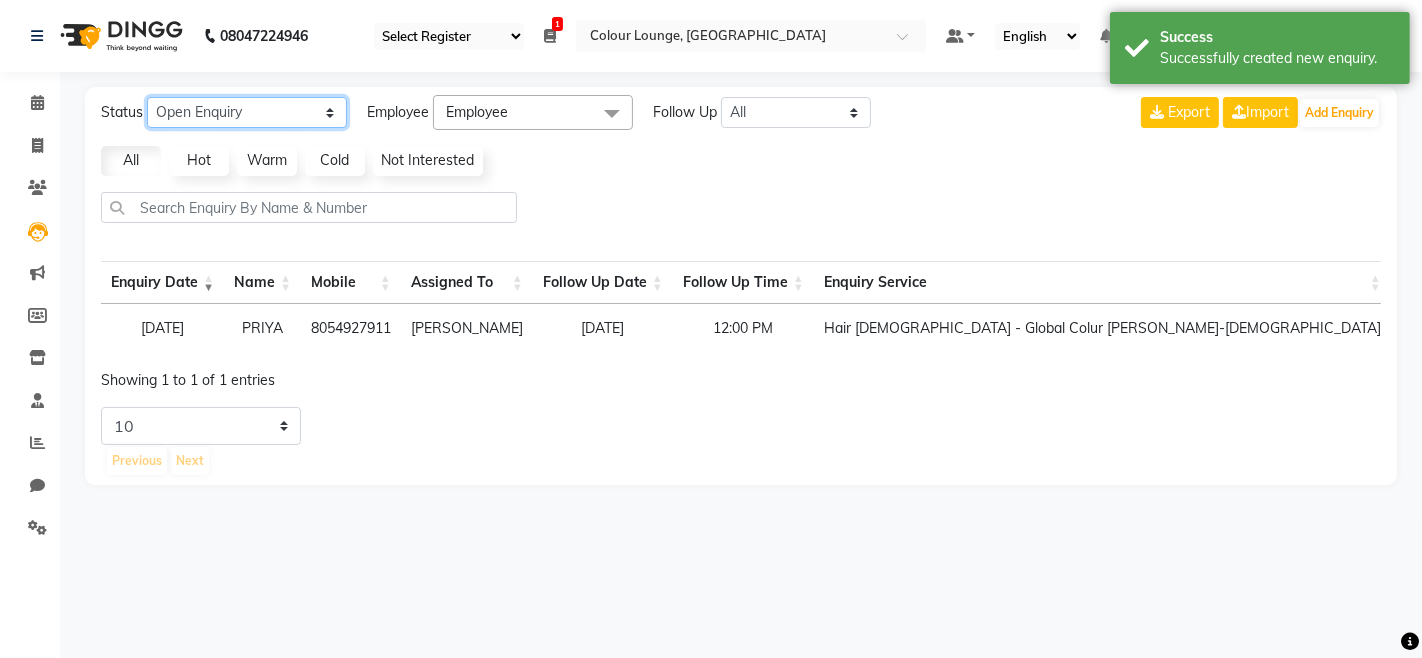 click on "New Enquiry Open Enquiry Converted Enquiry  All" 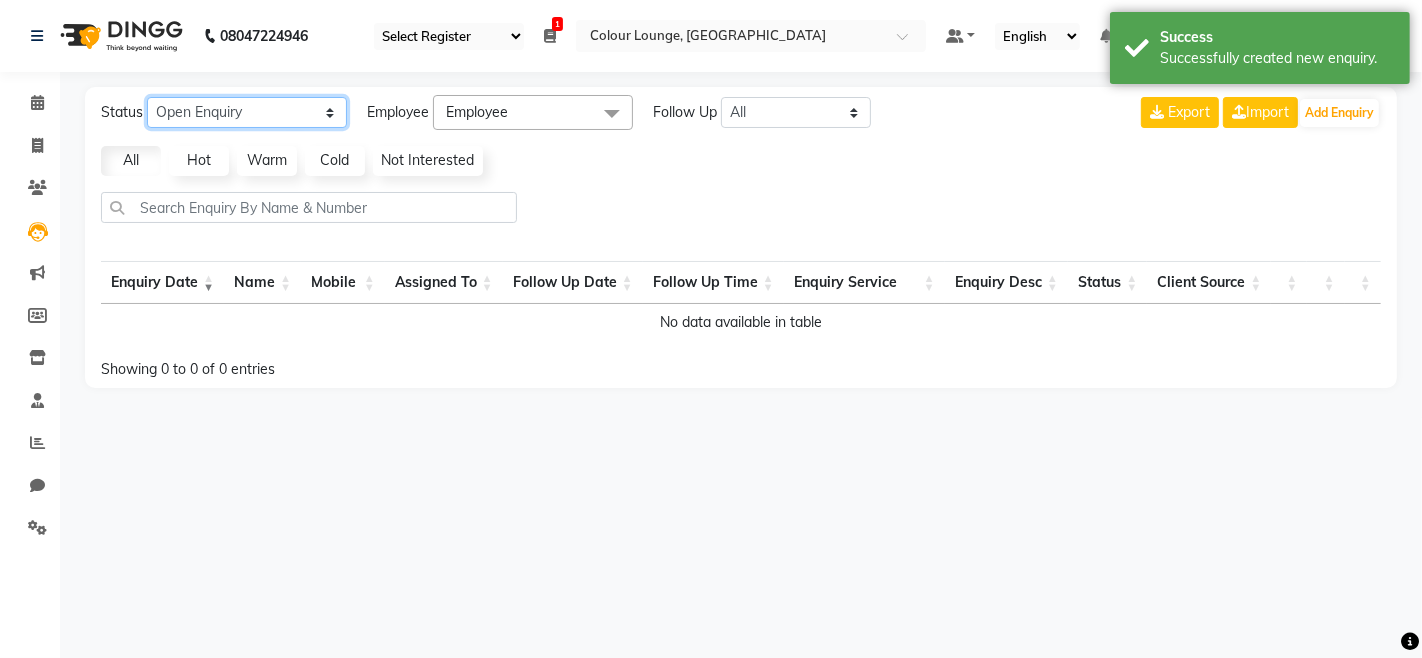 click on "New Enquiry Open Enquiry Converted Enquiry  All" 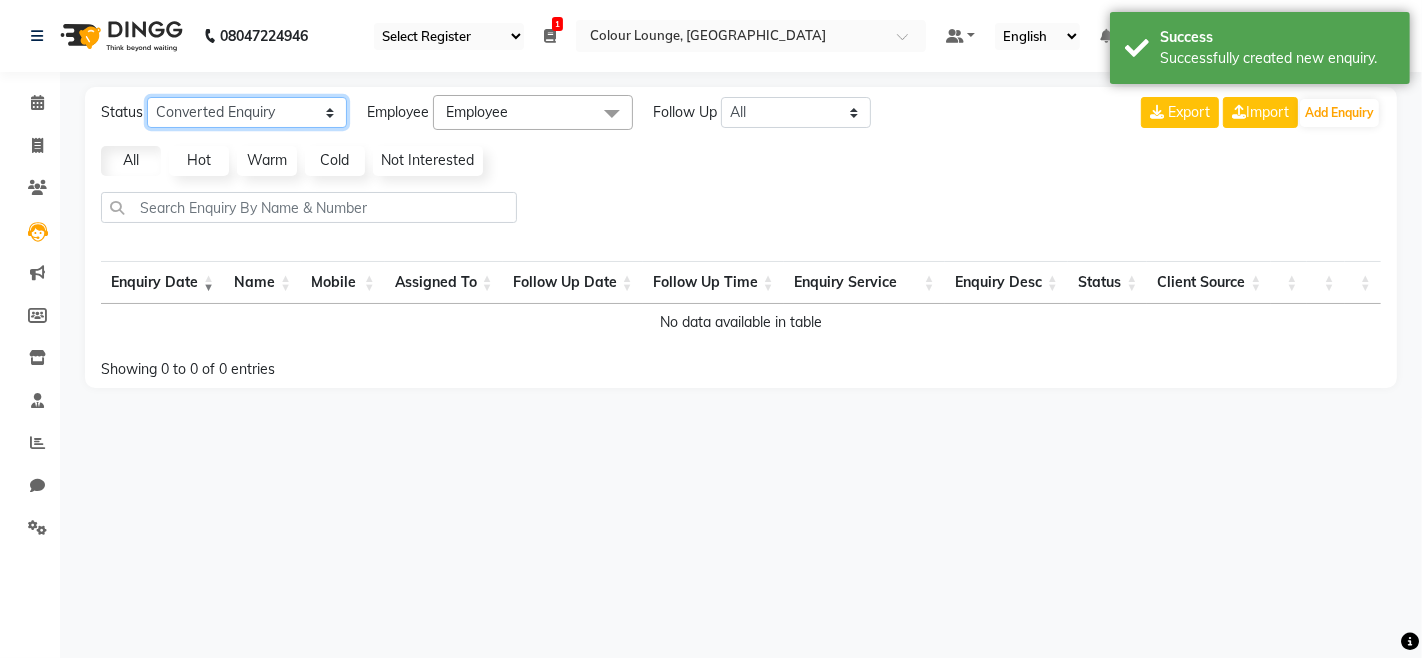 click on "New Enquiry Open Enquiry Converted Enquiry  All" 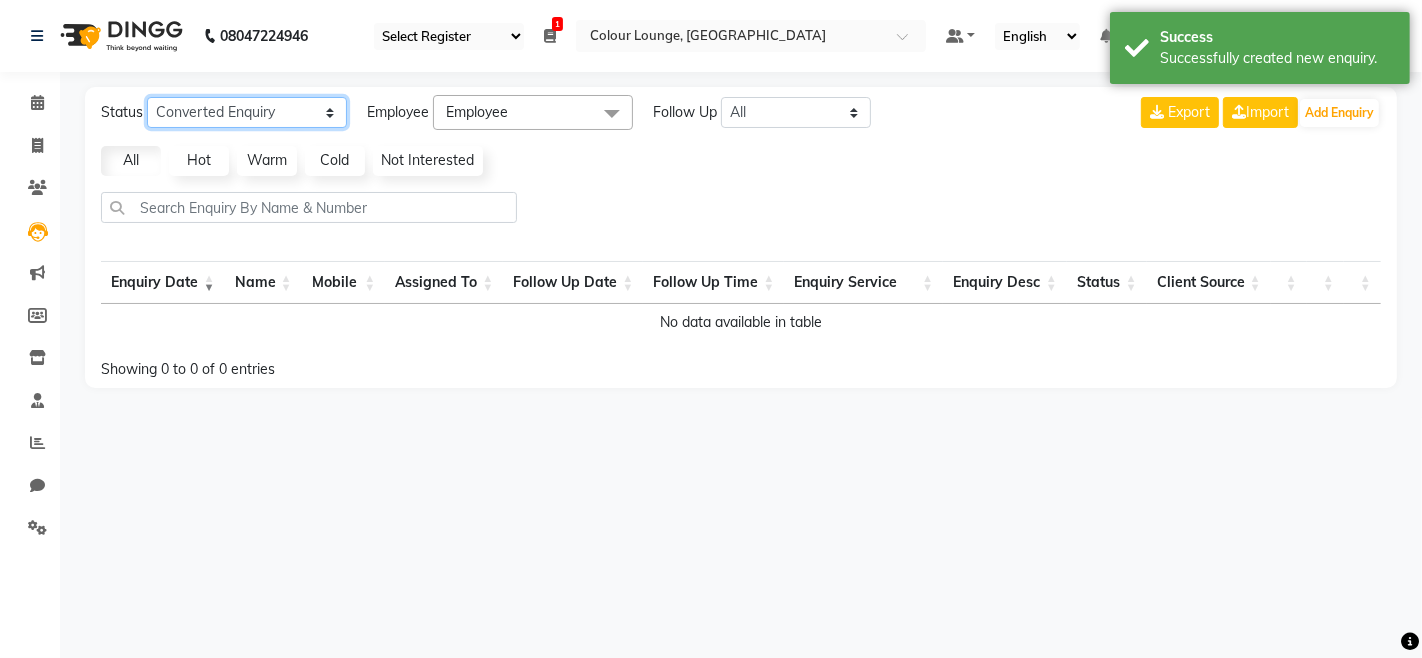 click on "New Enquiry Open Enquiry Converted Enquiry  All" 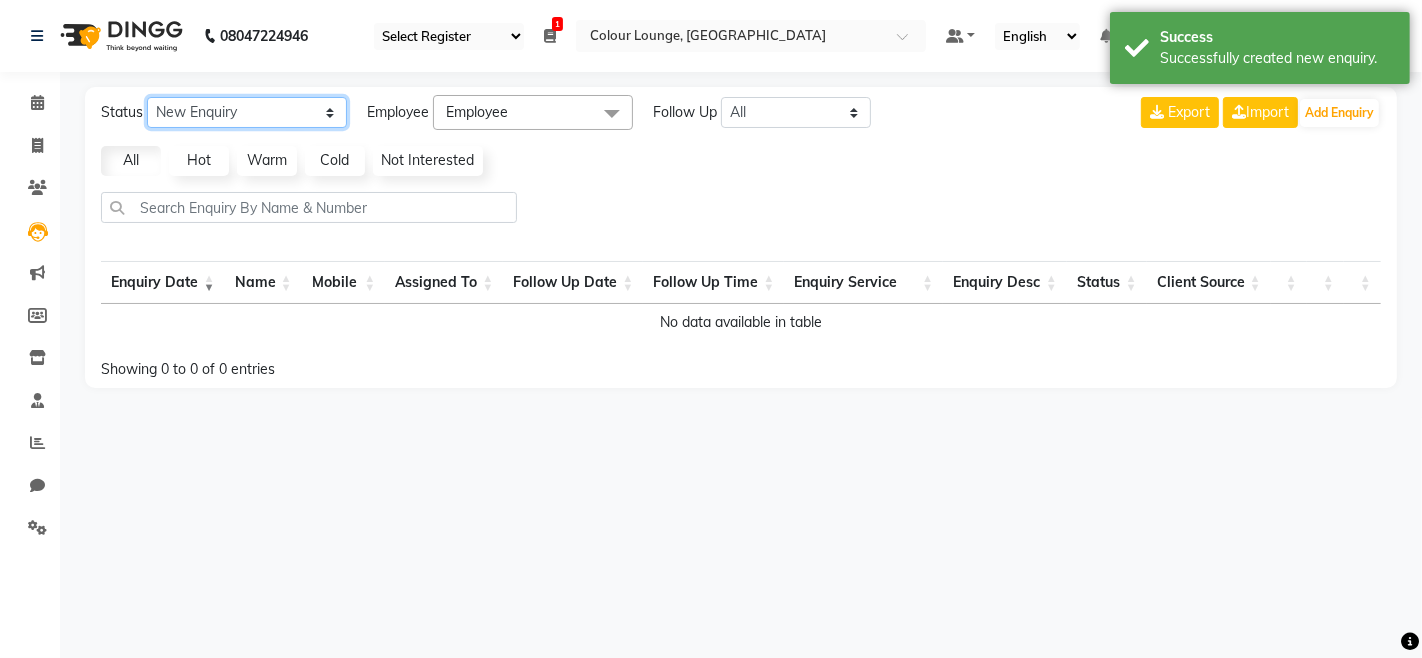 click on "New Enquiry Open Enquiry Converted Enquiry  All" 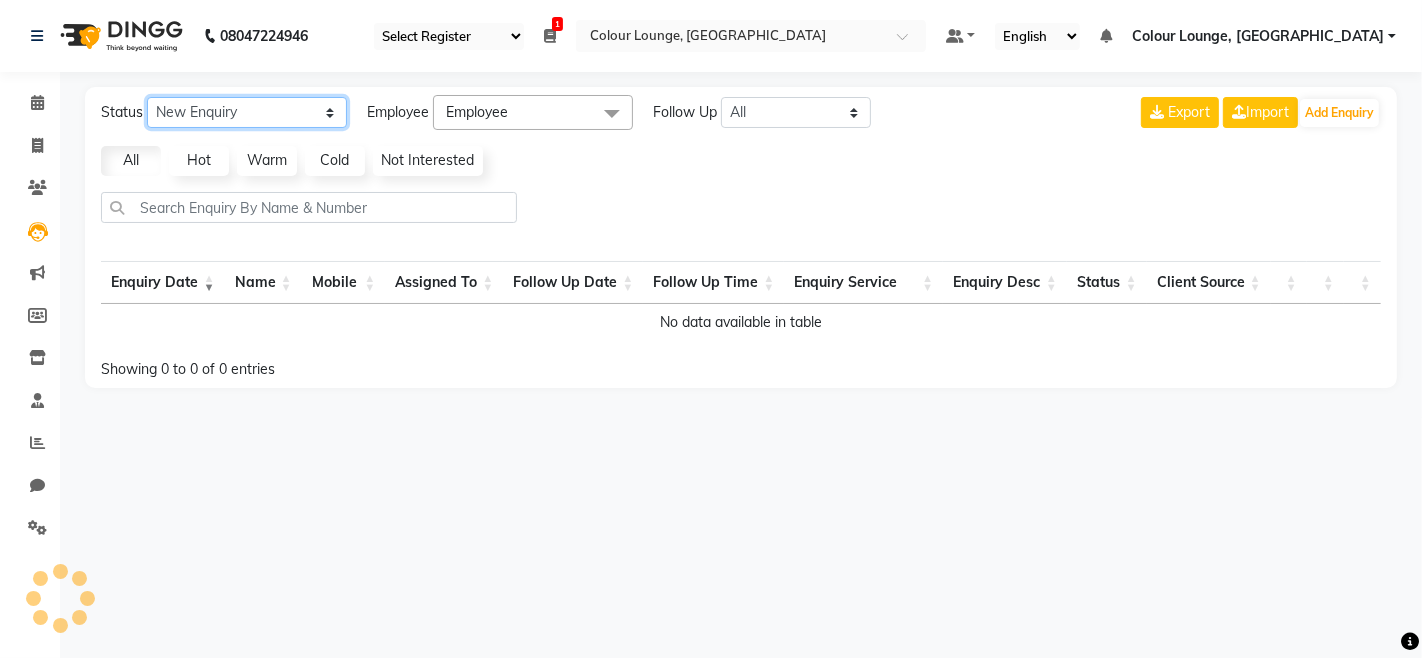 select on "10" 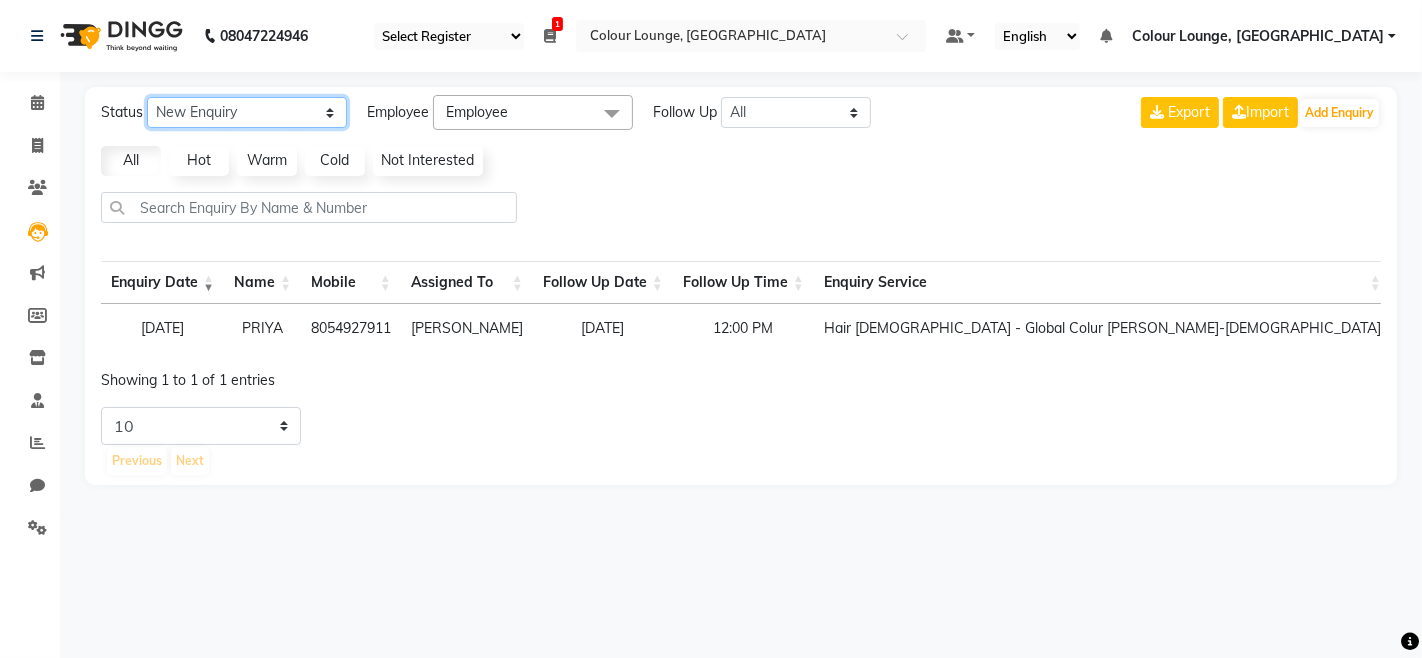 click on "New Enquiry Open Enquiry Converted Enquiry  All" 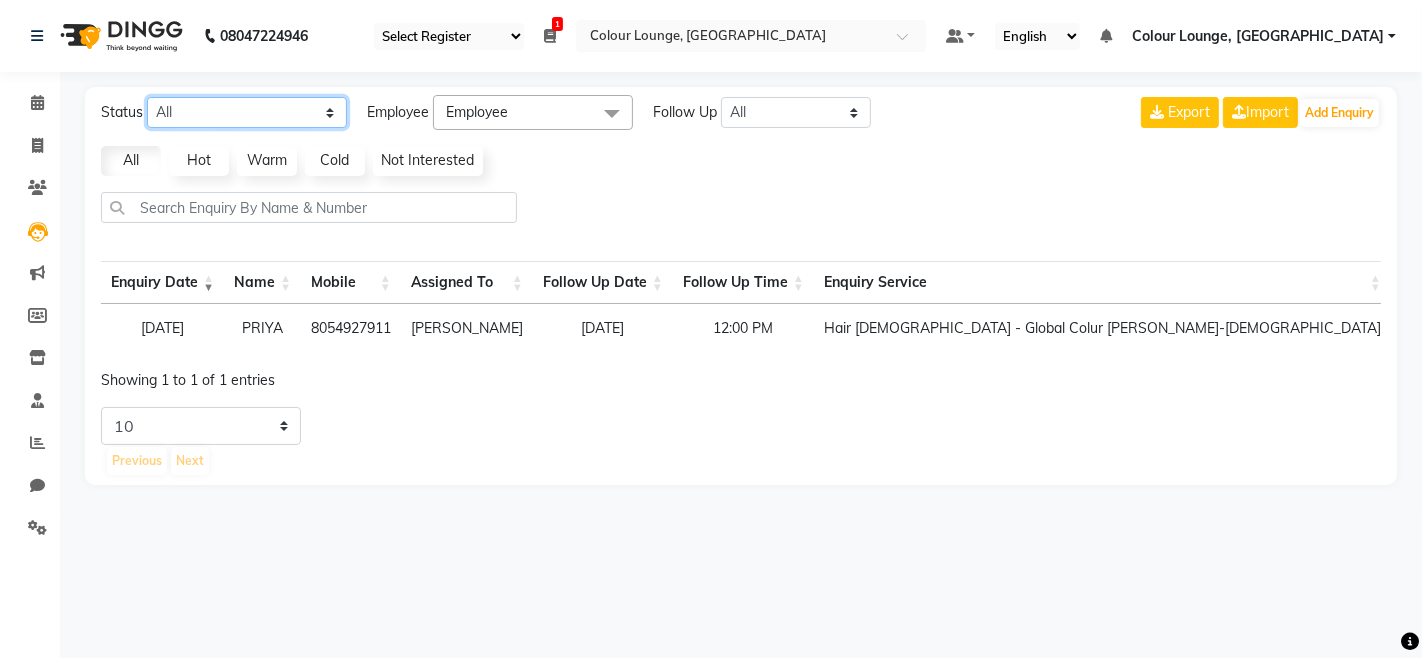 click on "New Enquiry Open Enquiry Converted Enquiry  All" 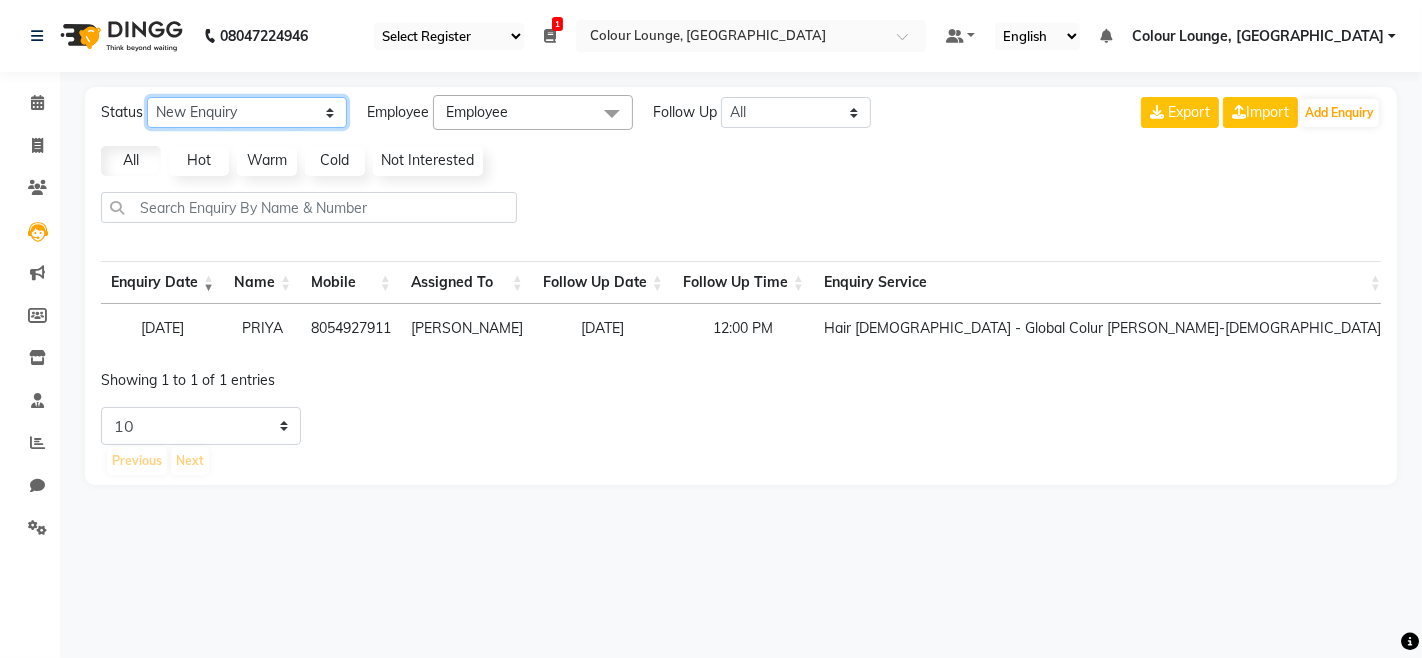 click on "New Enquiry Open Enquiry Converted Enquiry  All" 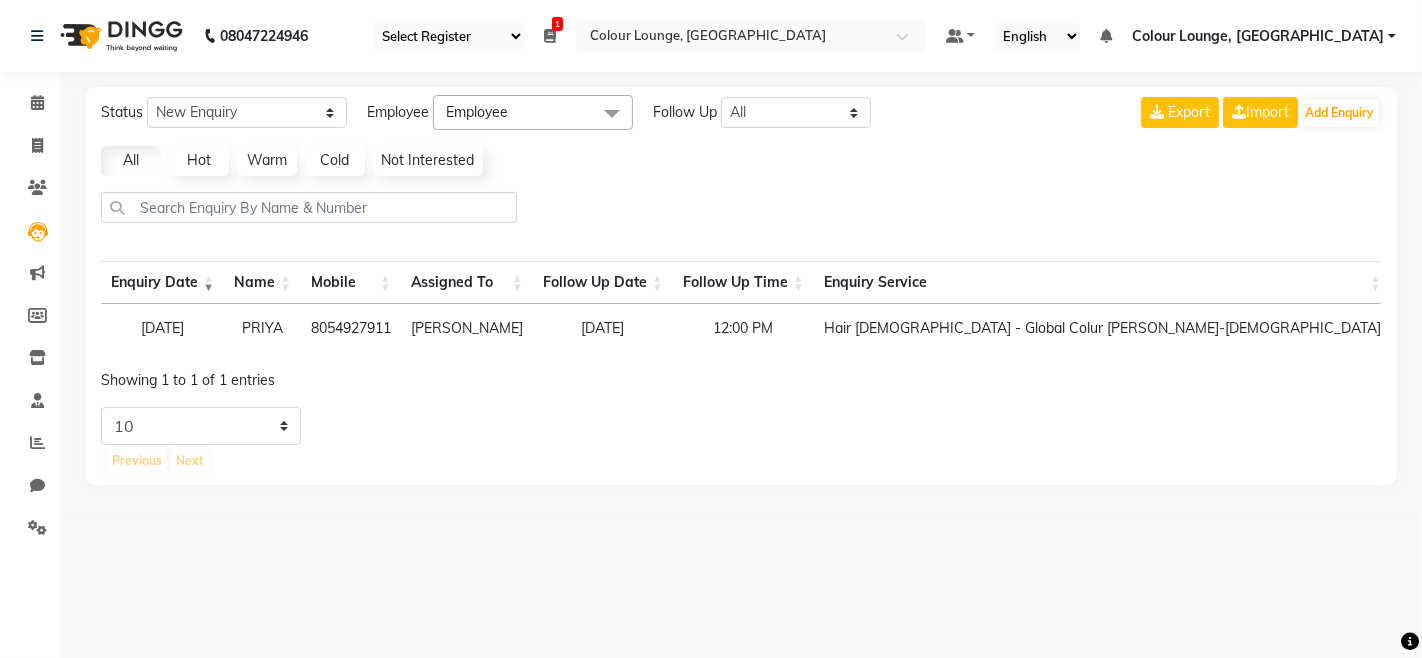 click on "Employee" 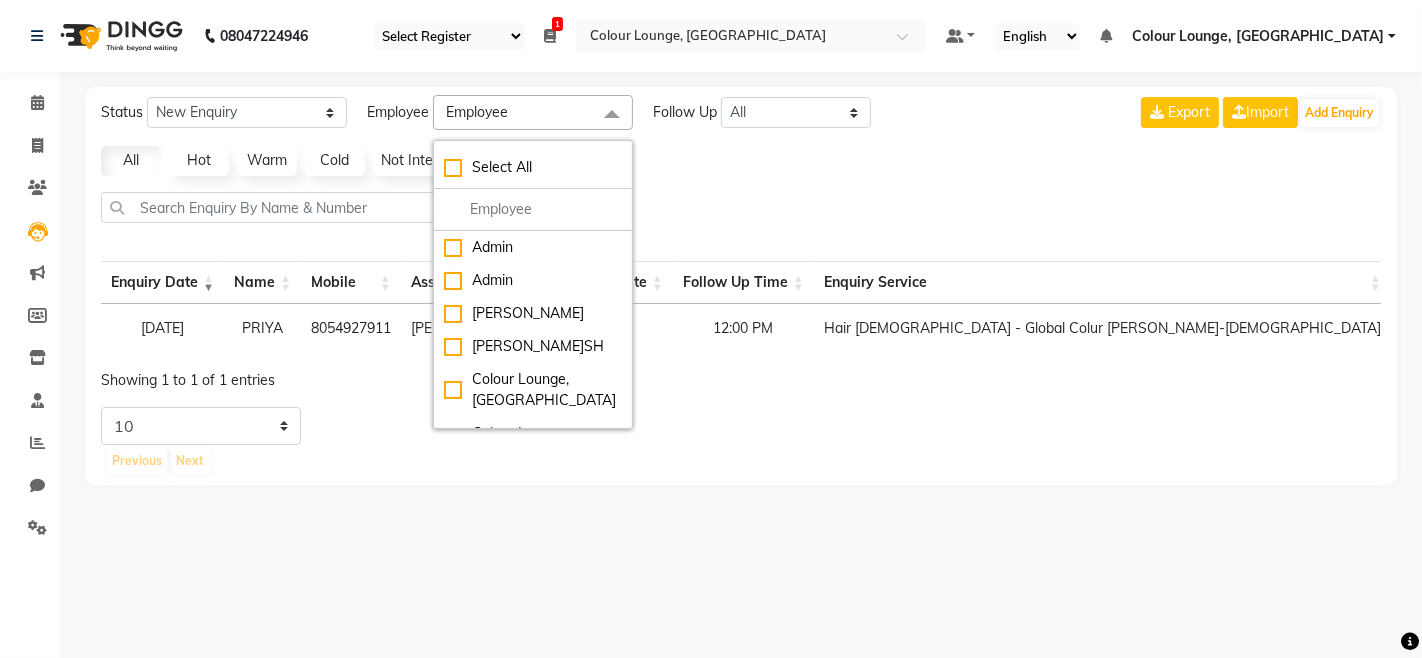 click on "Employee" 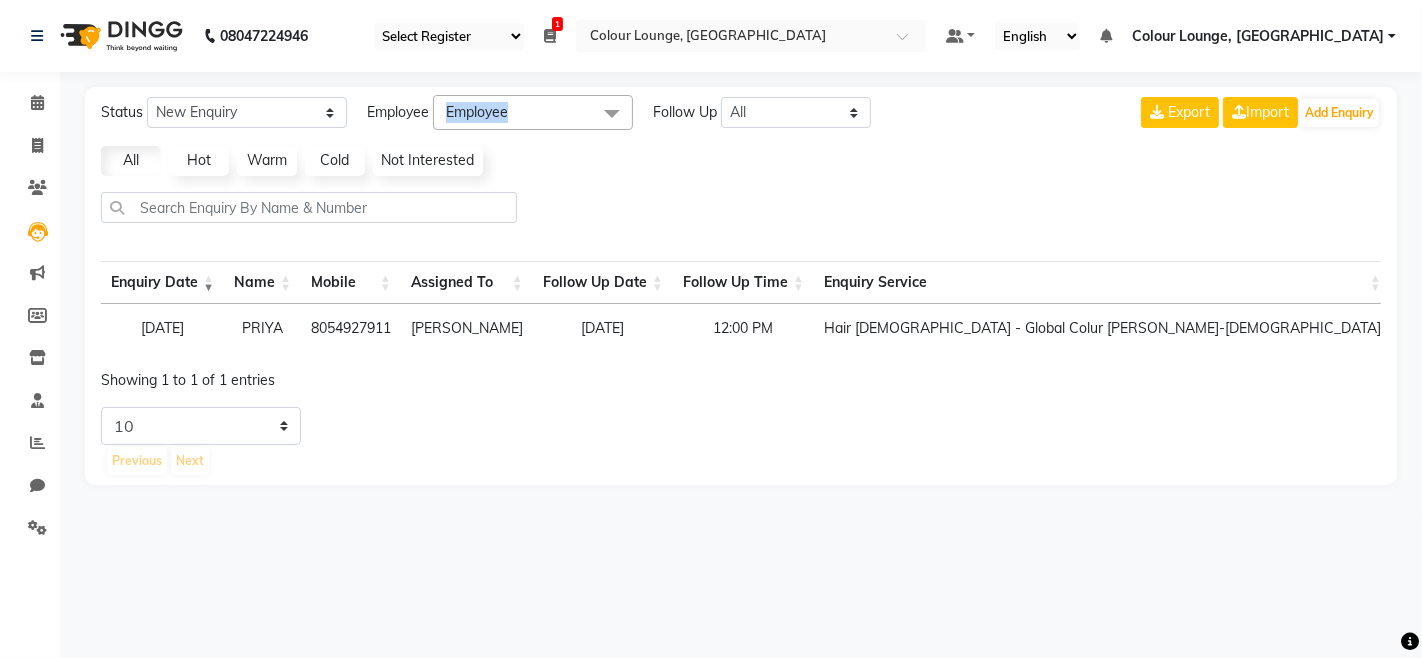 click on "Employee" 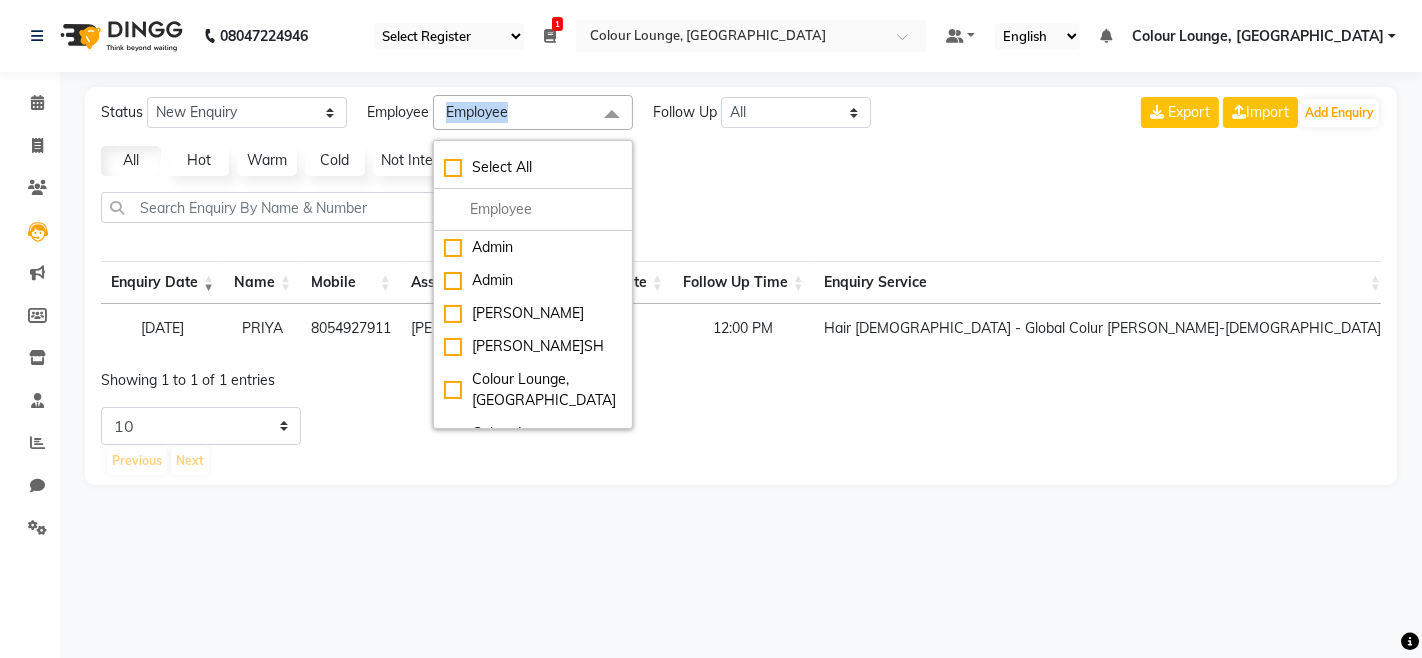click on "Employee" 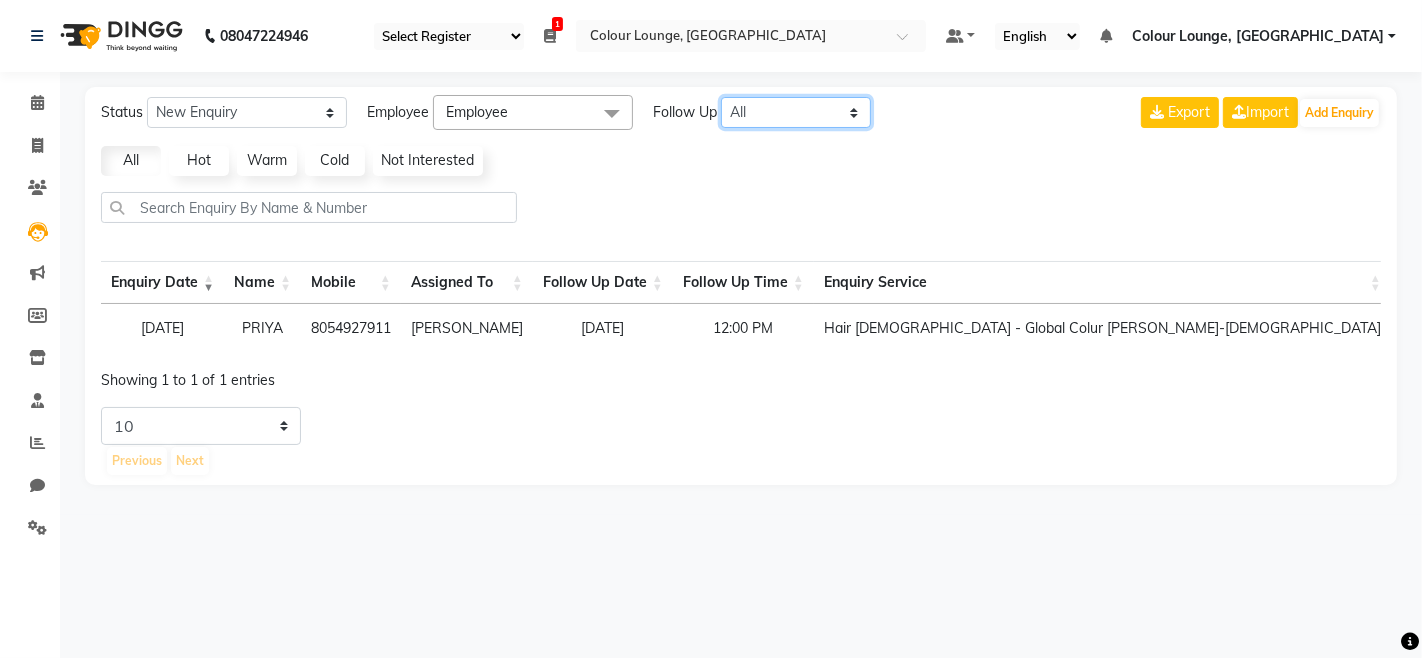 click on "All [DATE] [DATE] This Week This Month Custom" 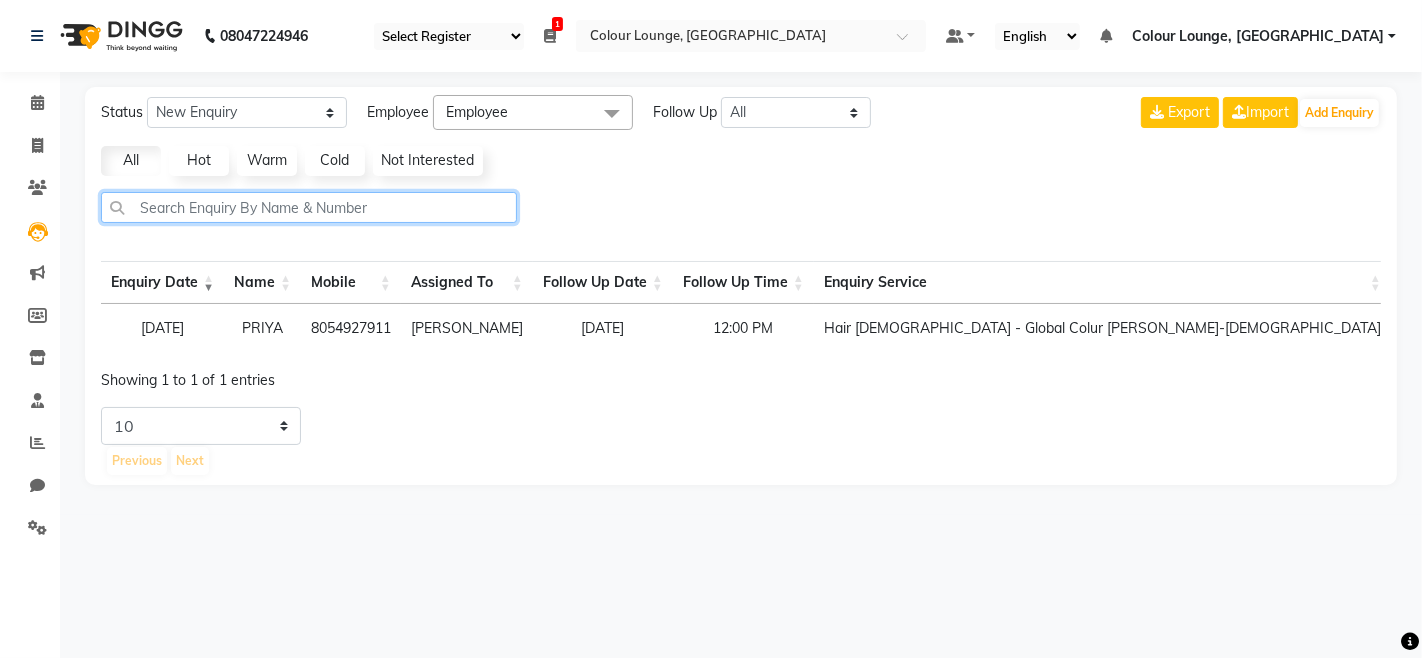 click 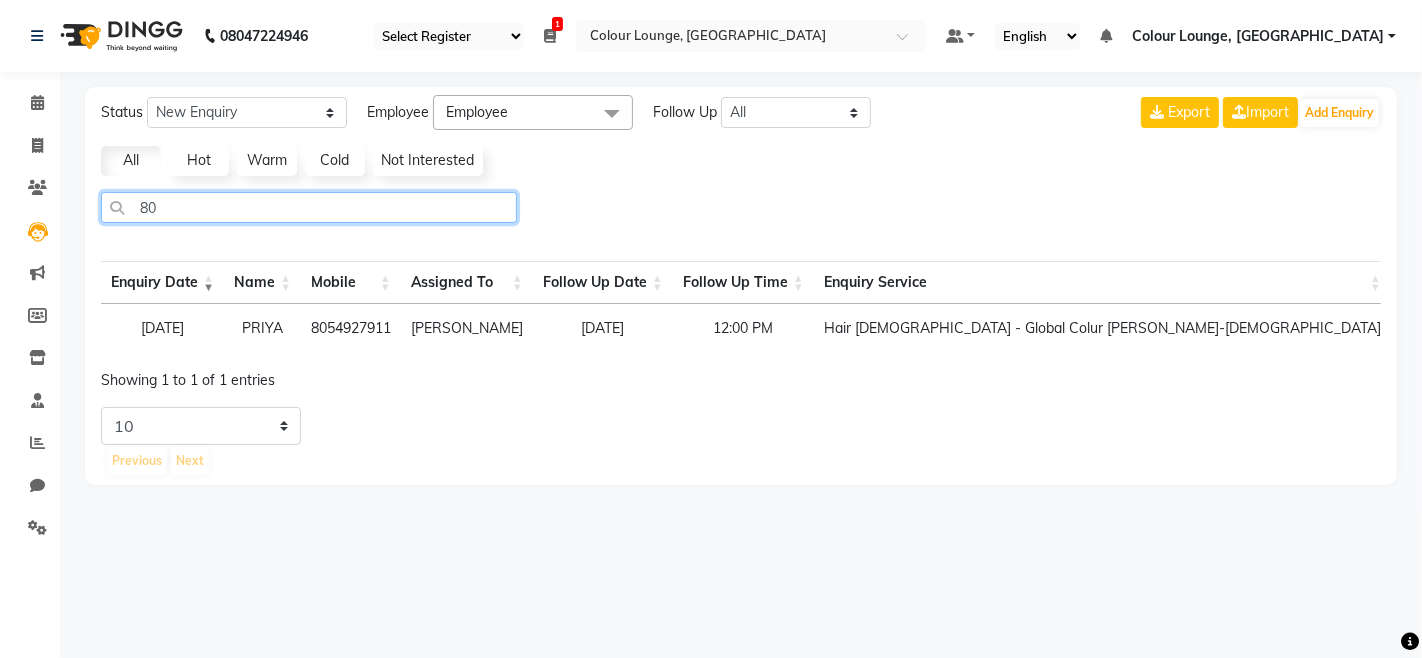 type on "8" 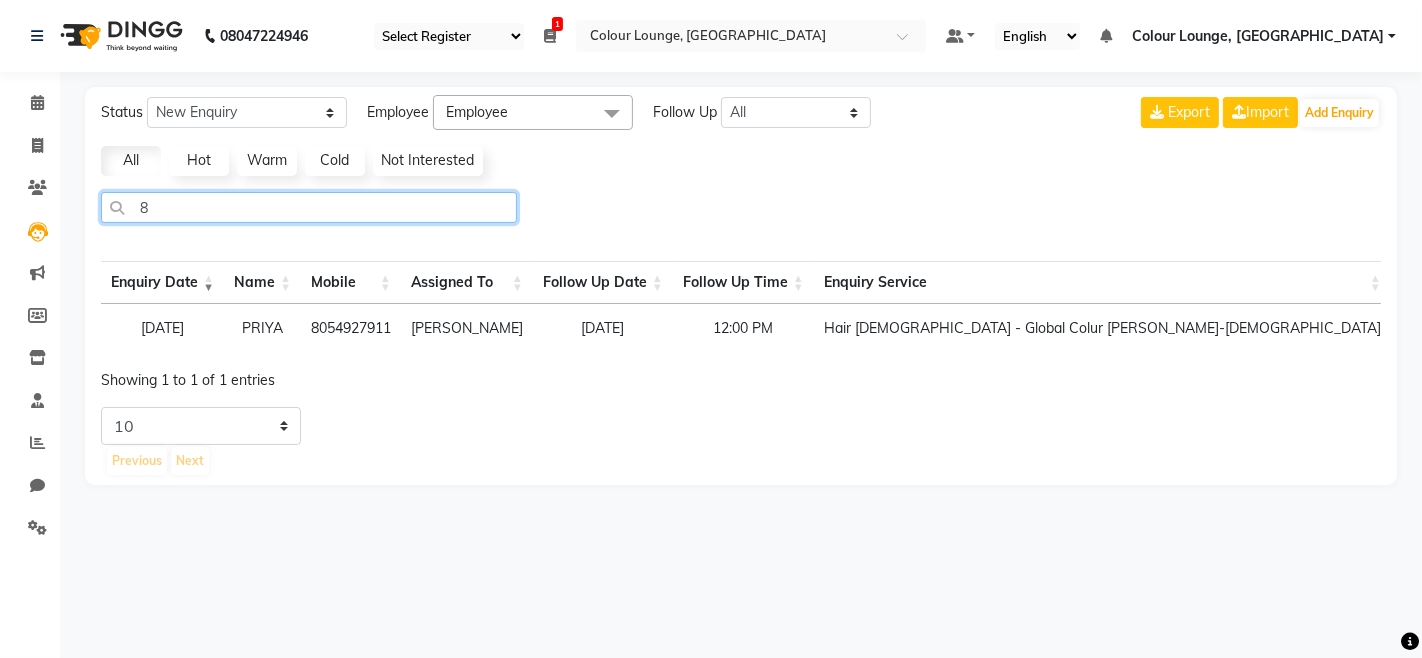 type 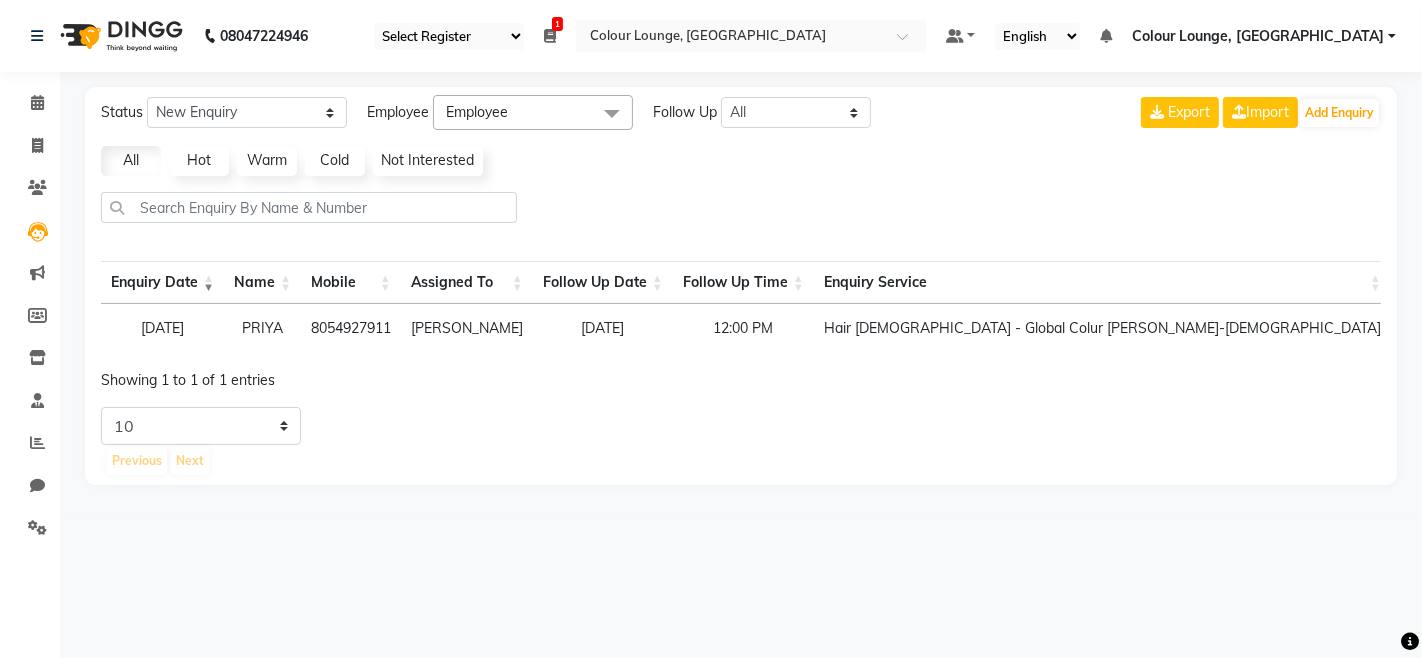 click on "Hot" 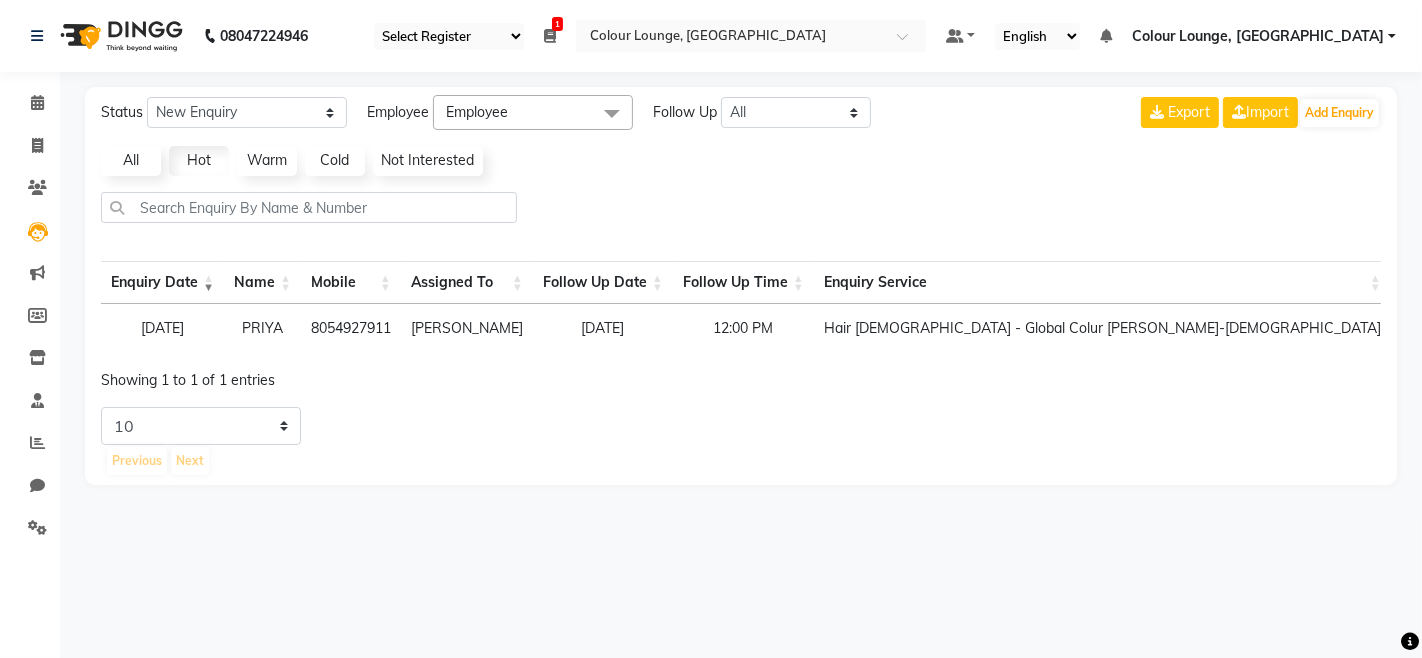 click on "Warm" 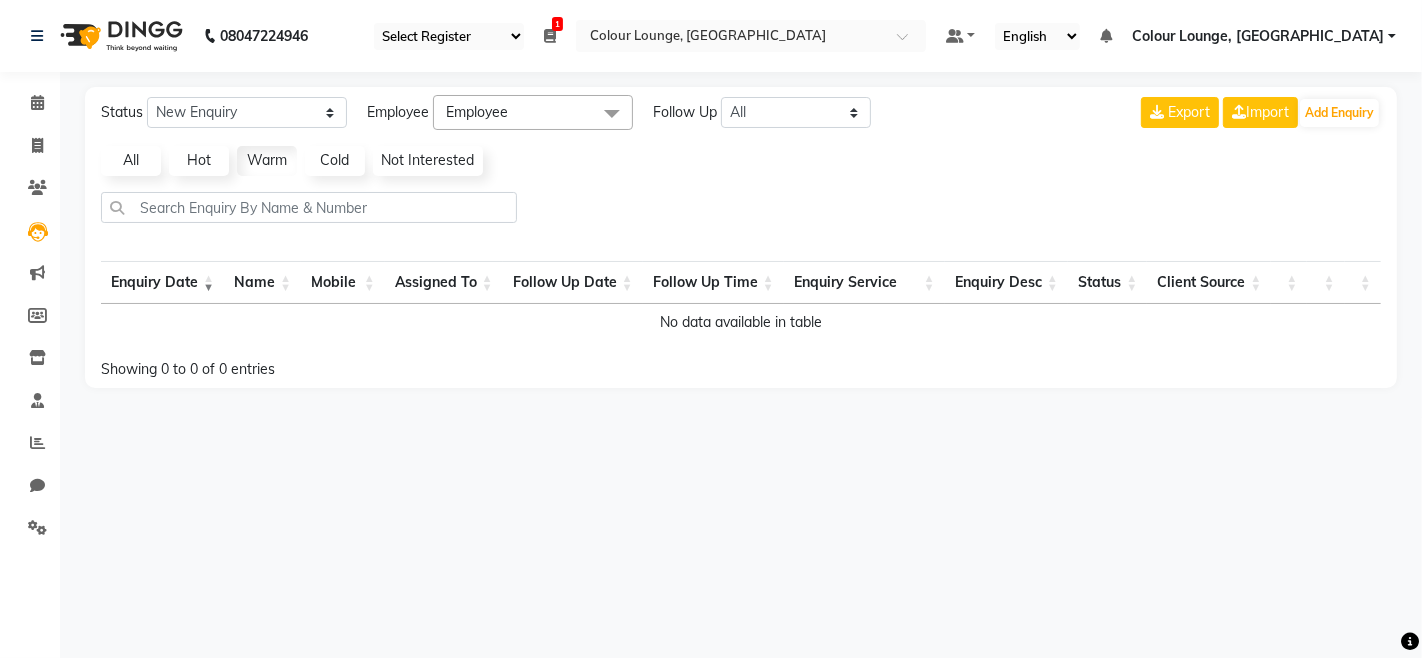 click on "Not Interested" 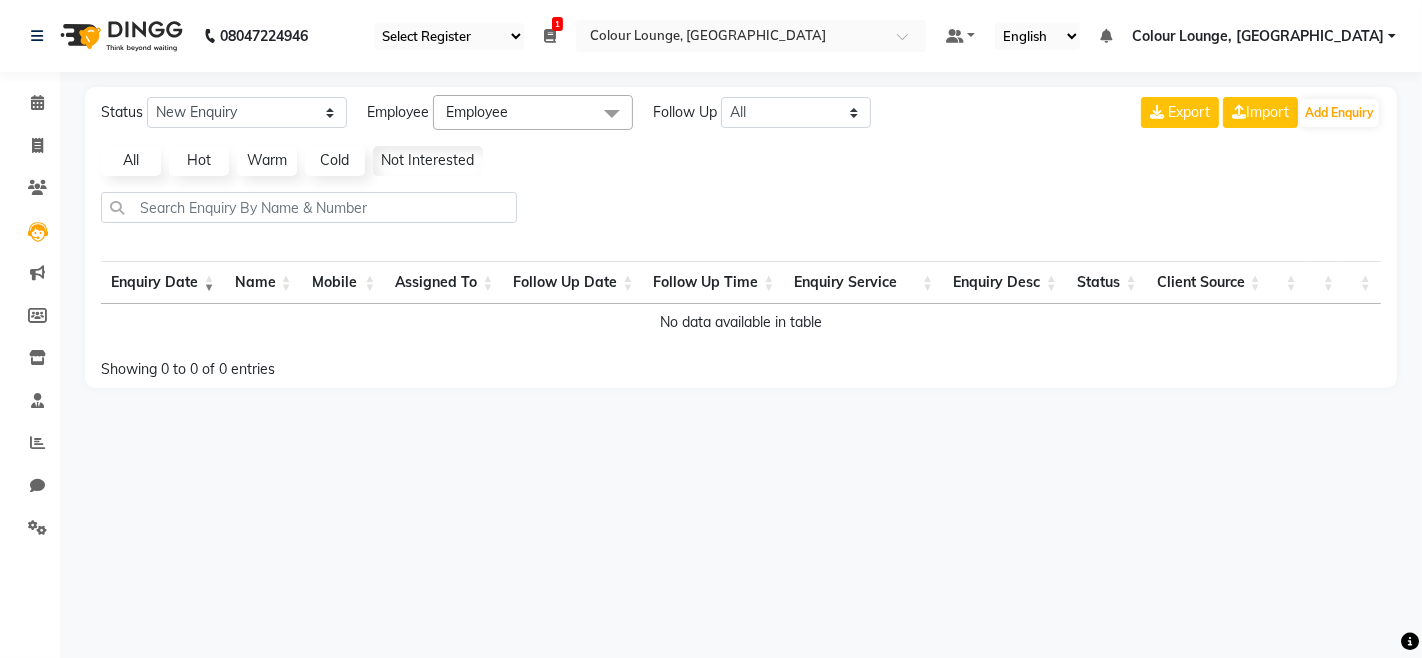 click on "All" 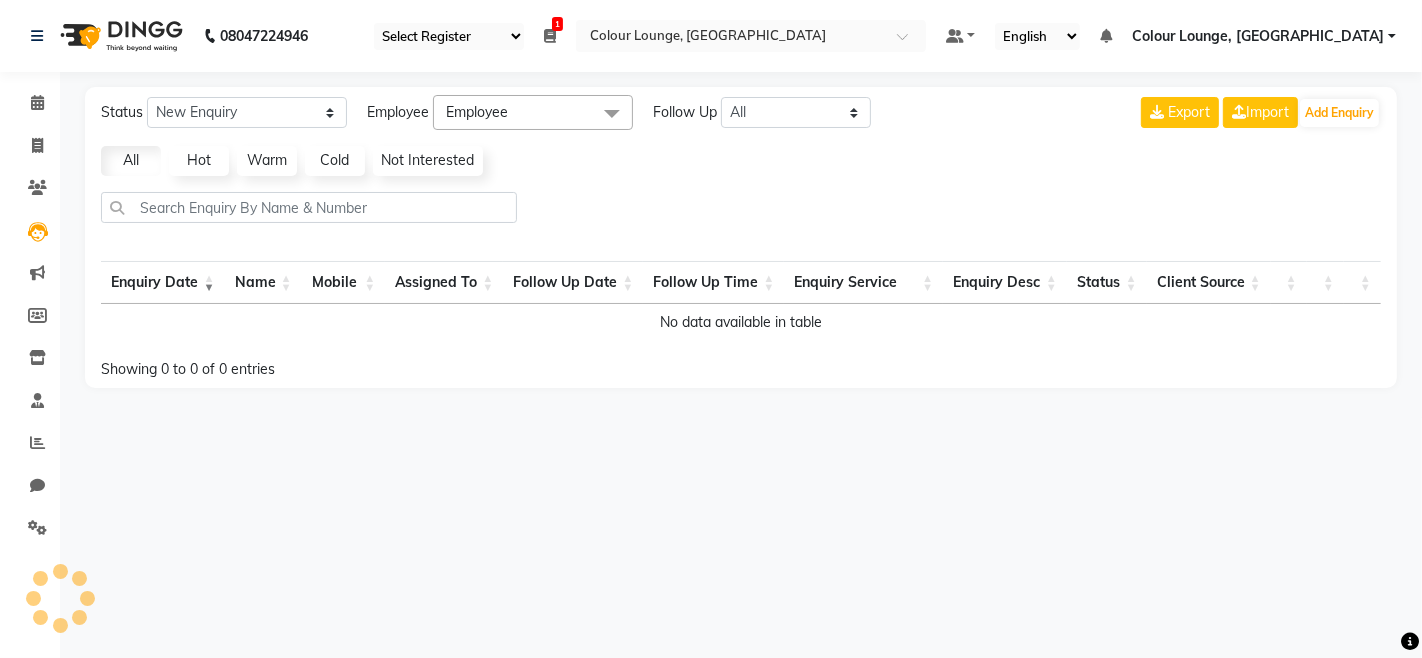 select on "10" 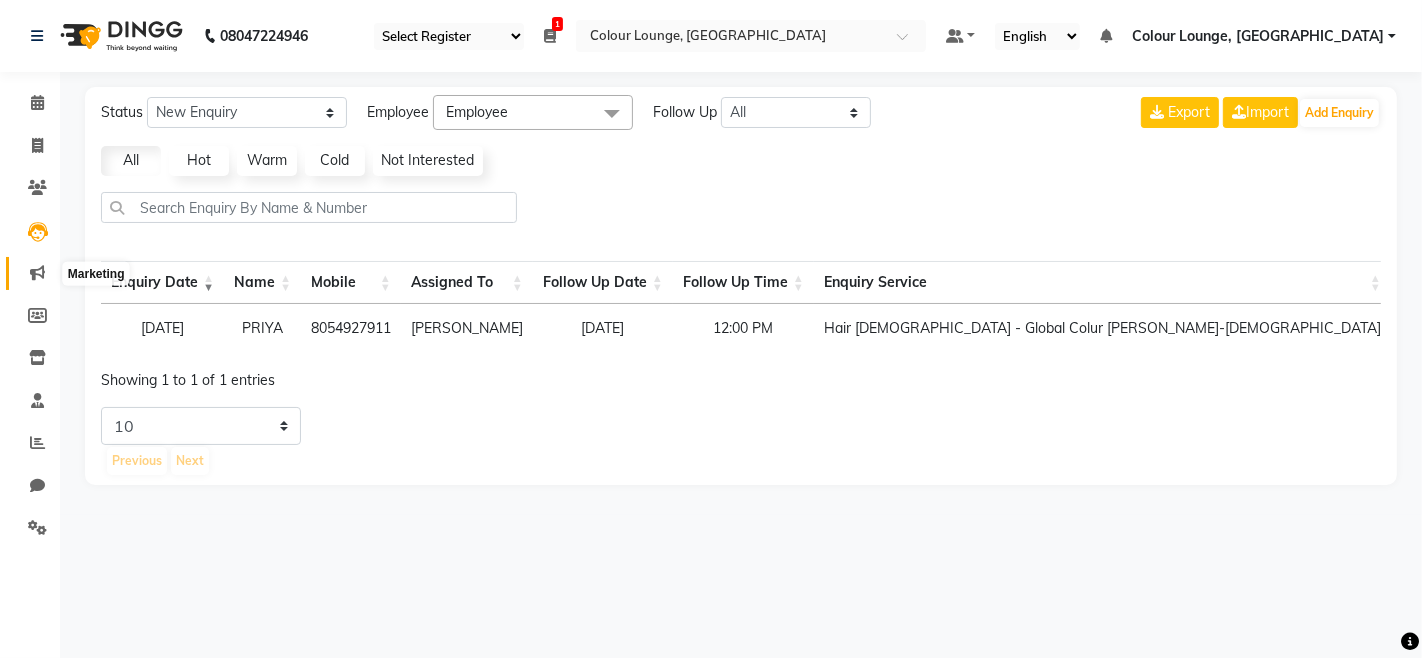 click 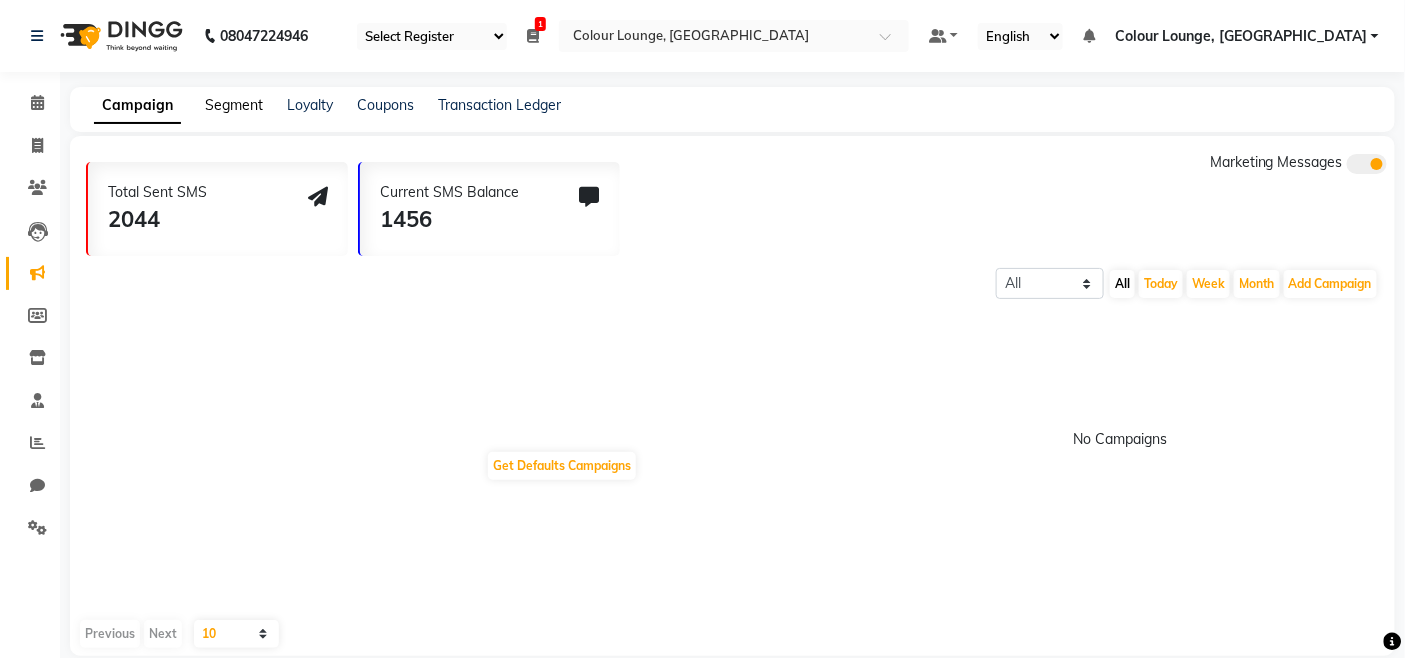 click on "Segment" 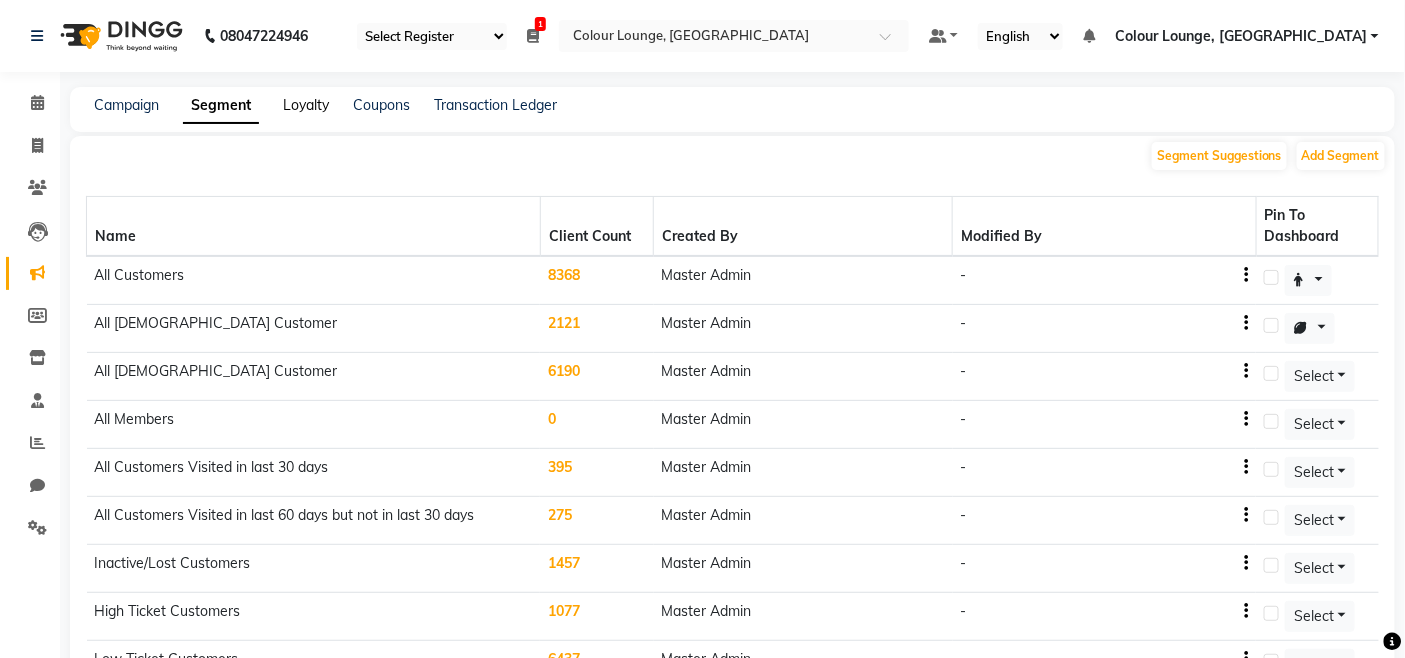 click on "Loyalty" 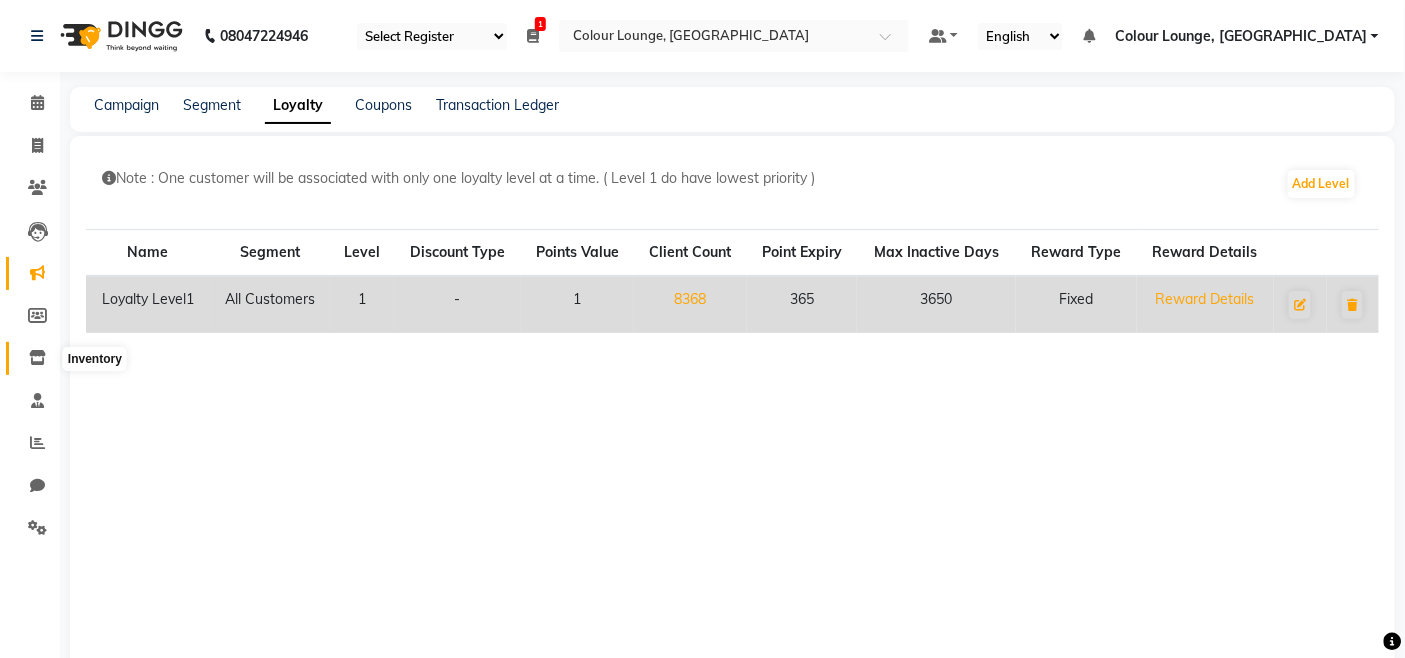 drag, startPoint x: 40, startPoint y: 351, endPoint x: 58, endPoint y: 328, distance: 29.206163 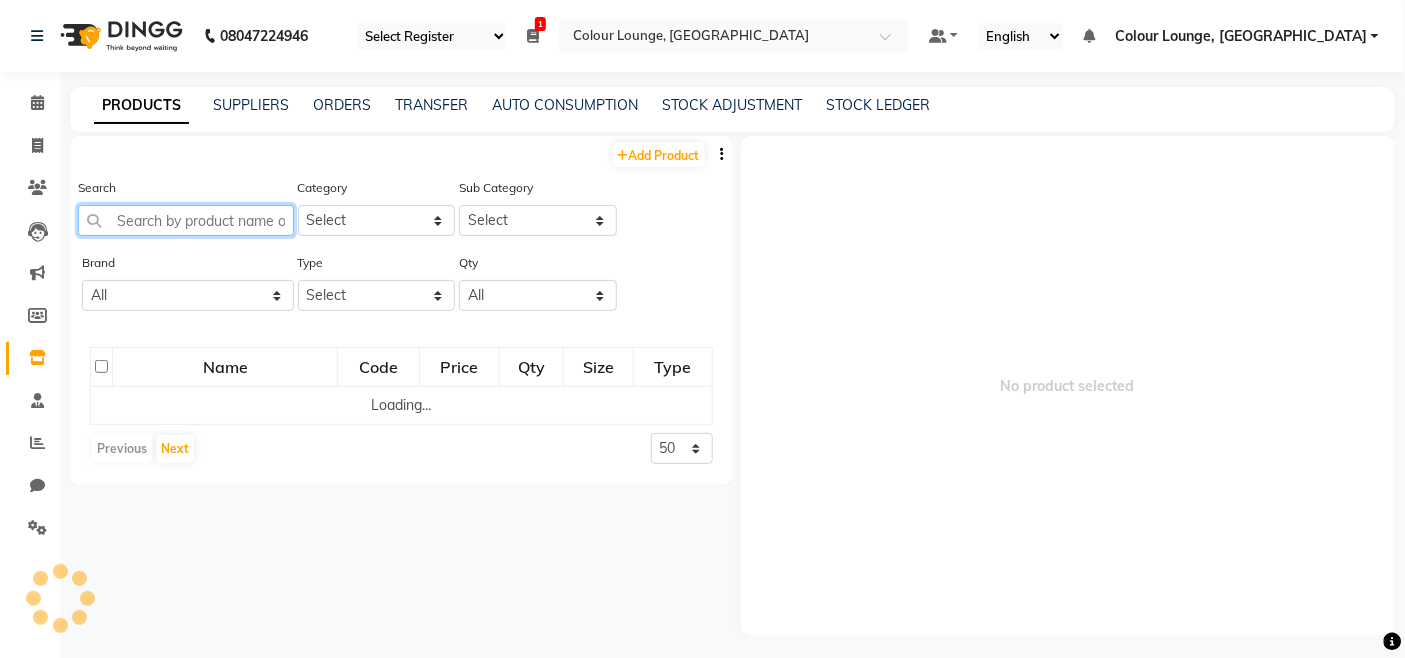 click 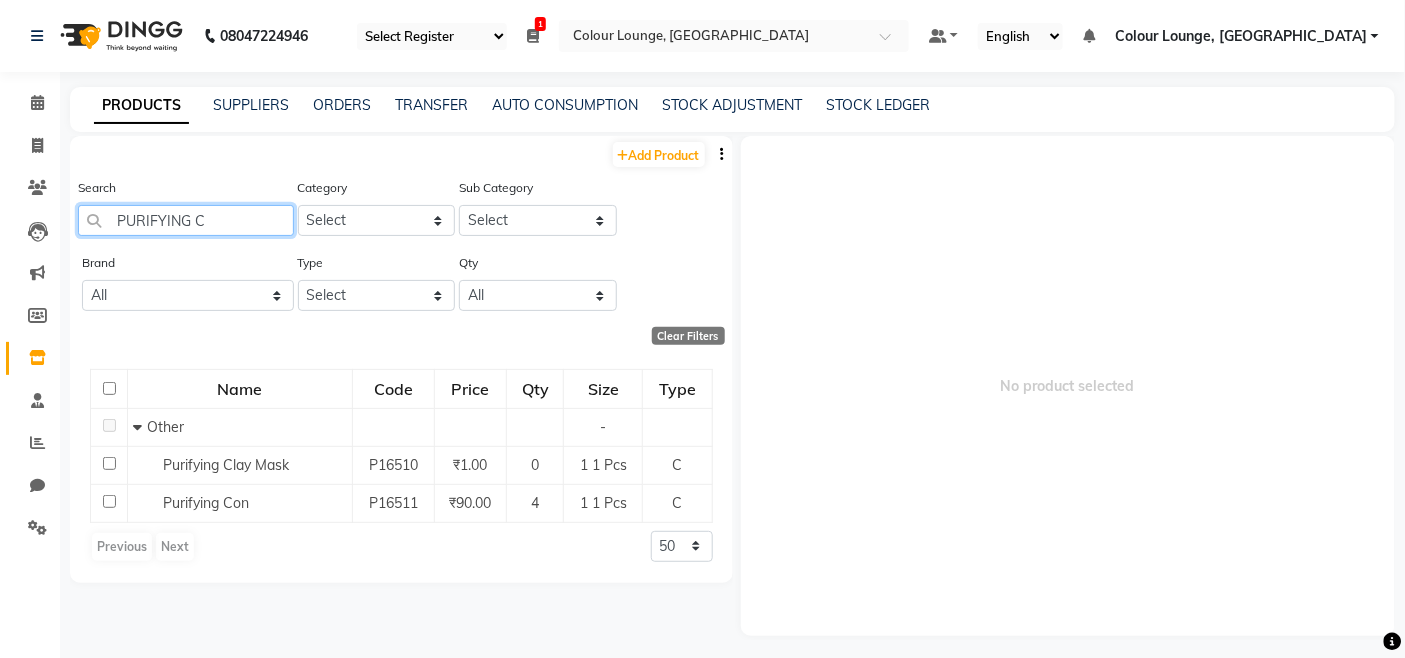 scroll, scrollTop: 12, scrollLeft: 0, axis: vertical 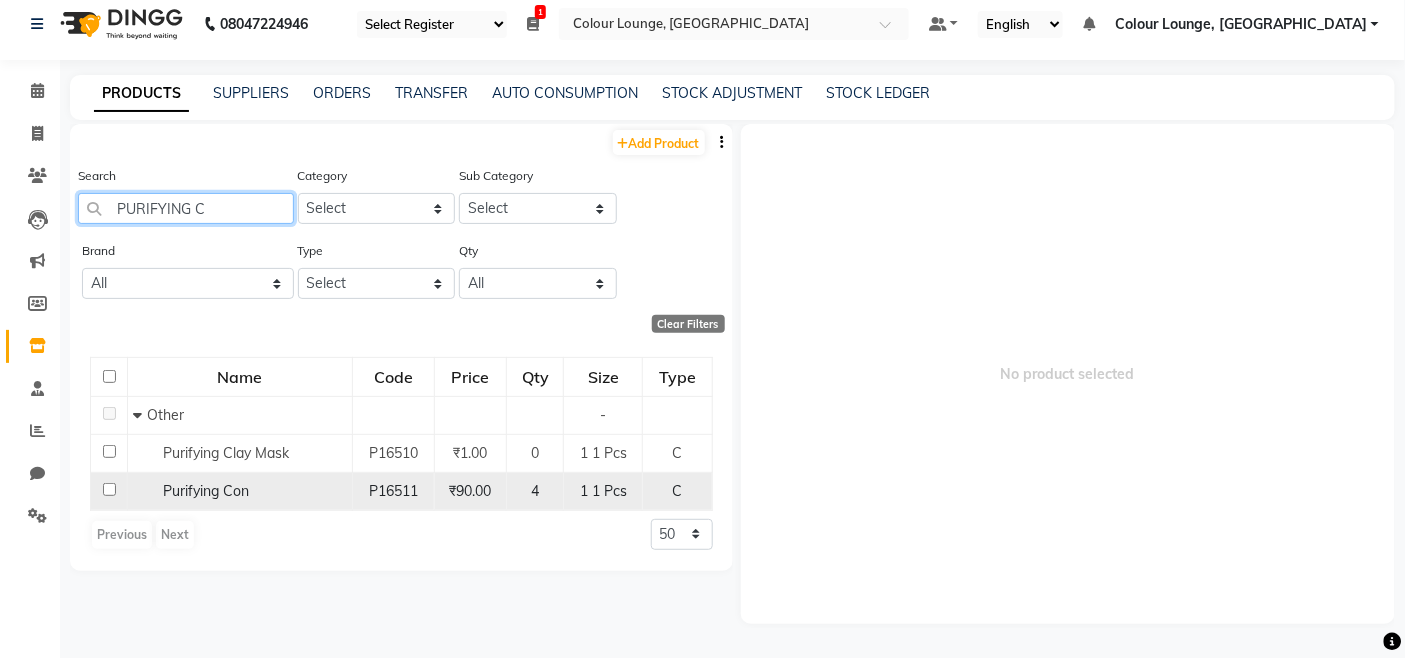 type on "PURIFYING C" 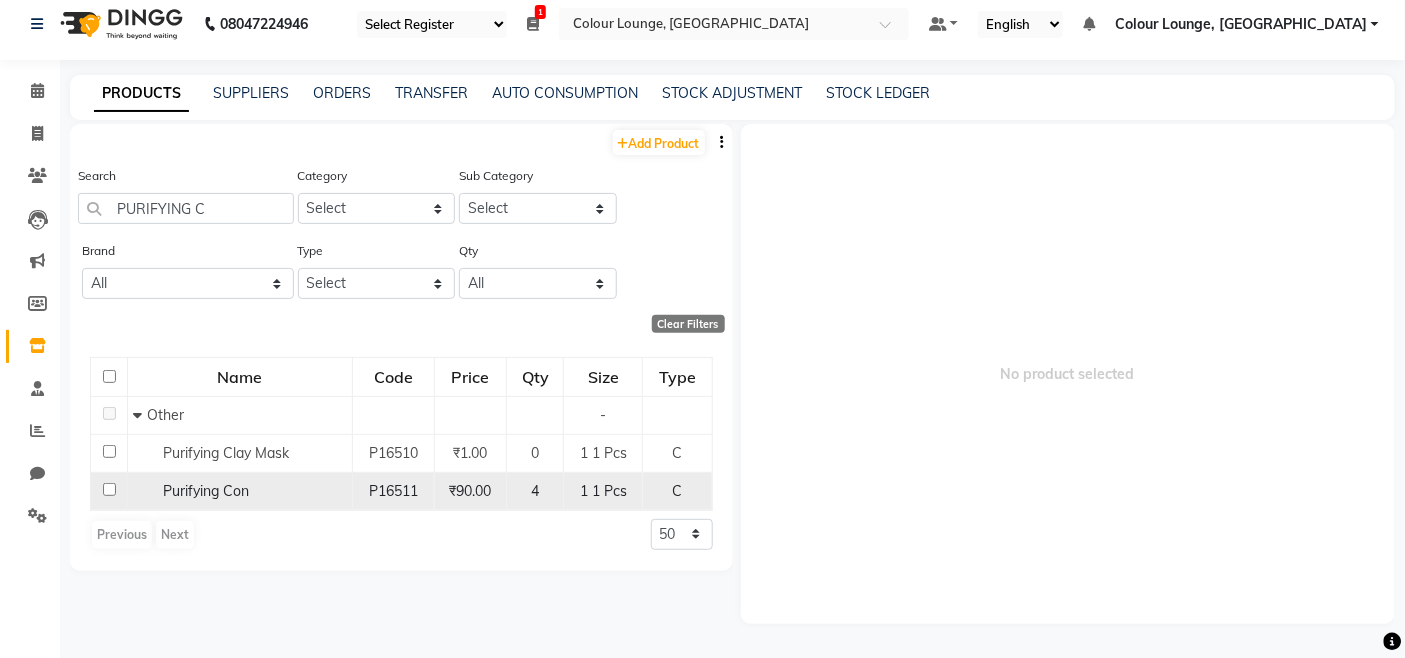 click on "P16511" 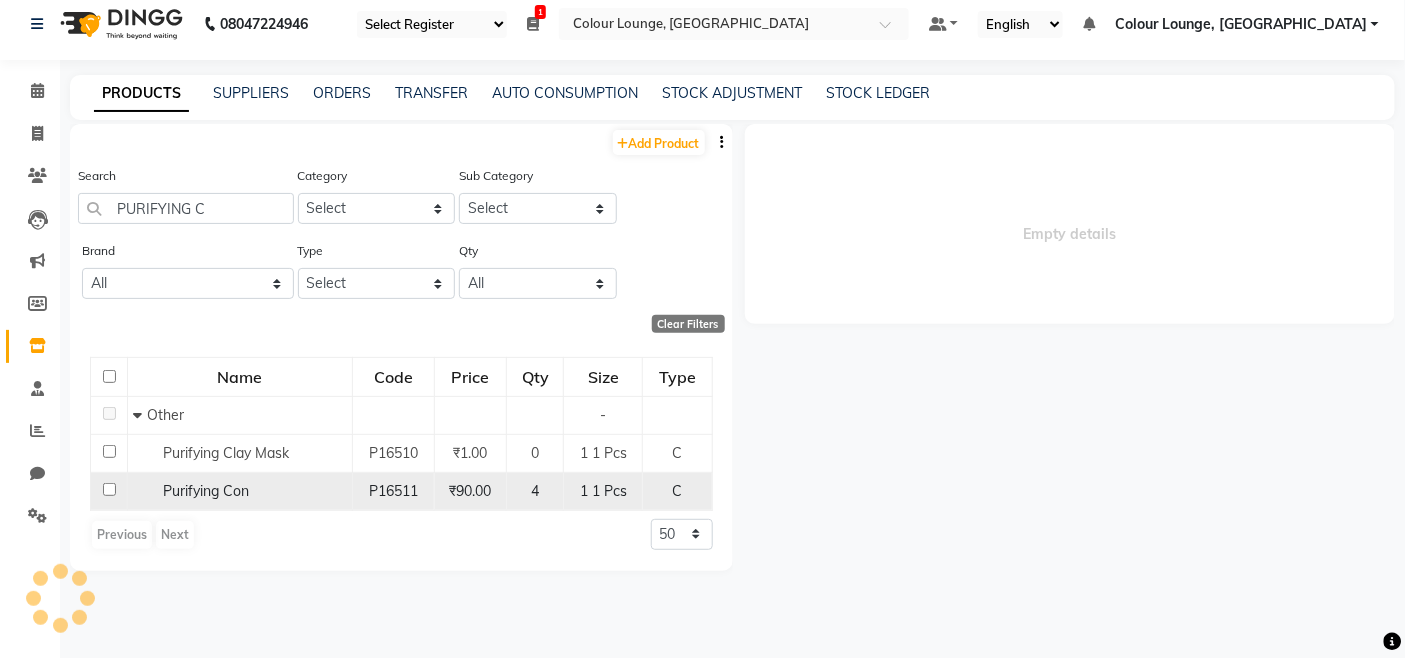 select 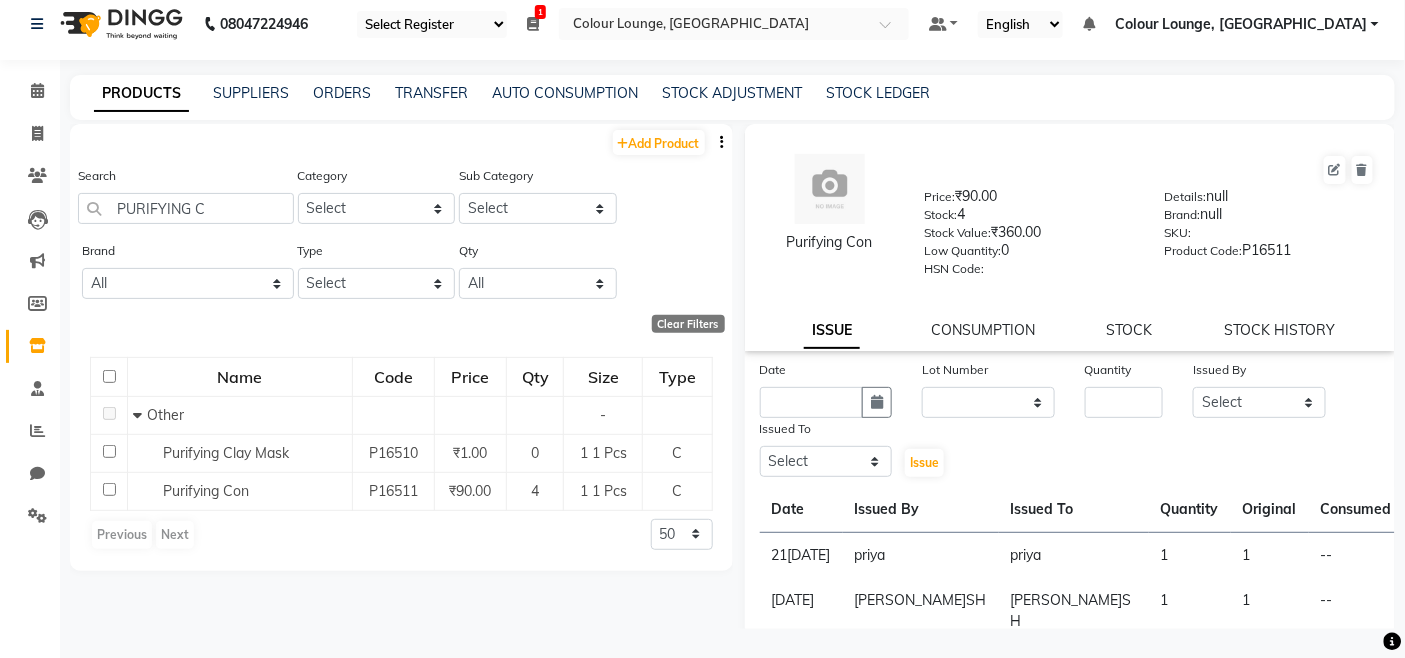 click on "SKU:" 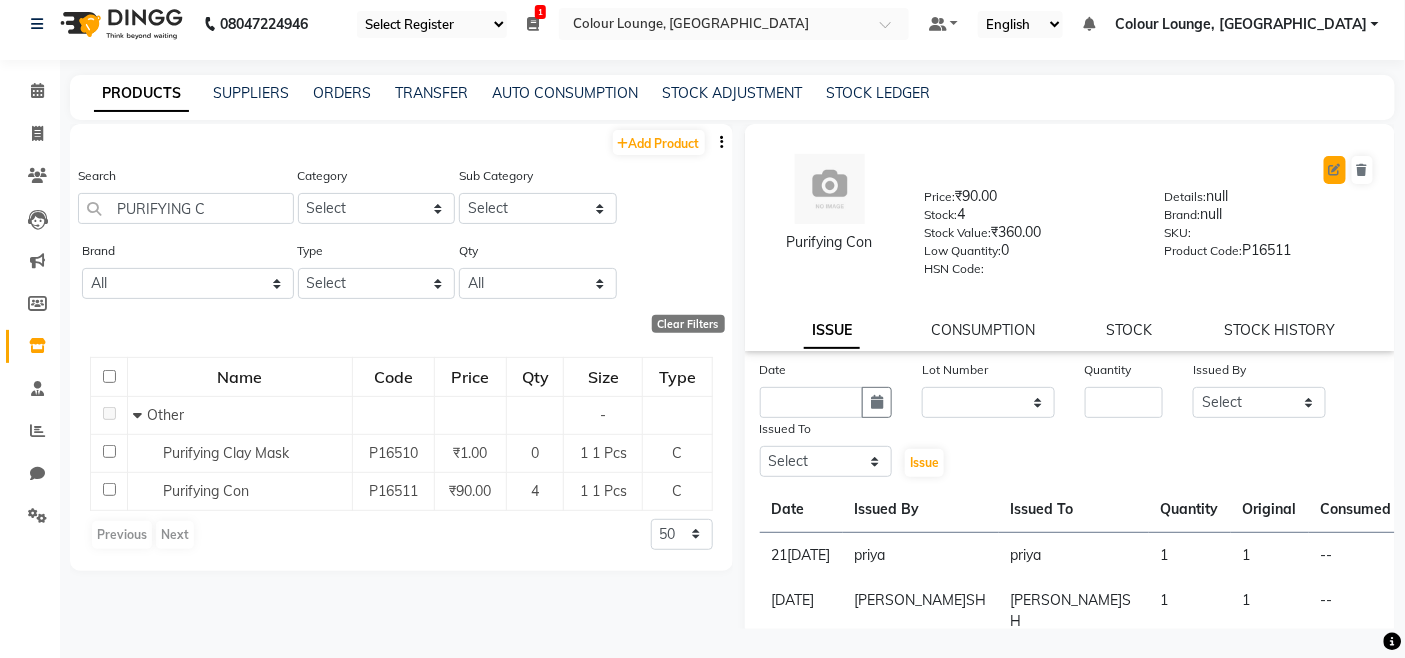 click 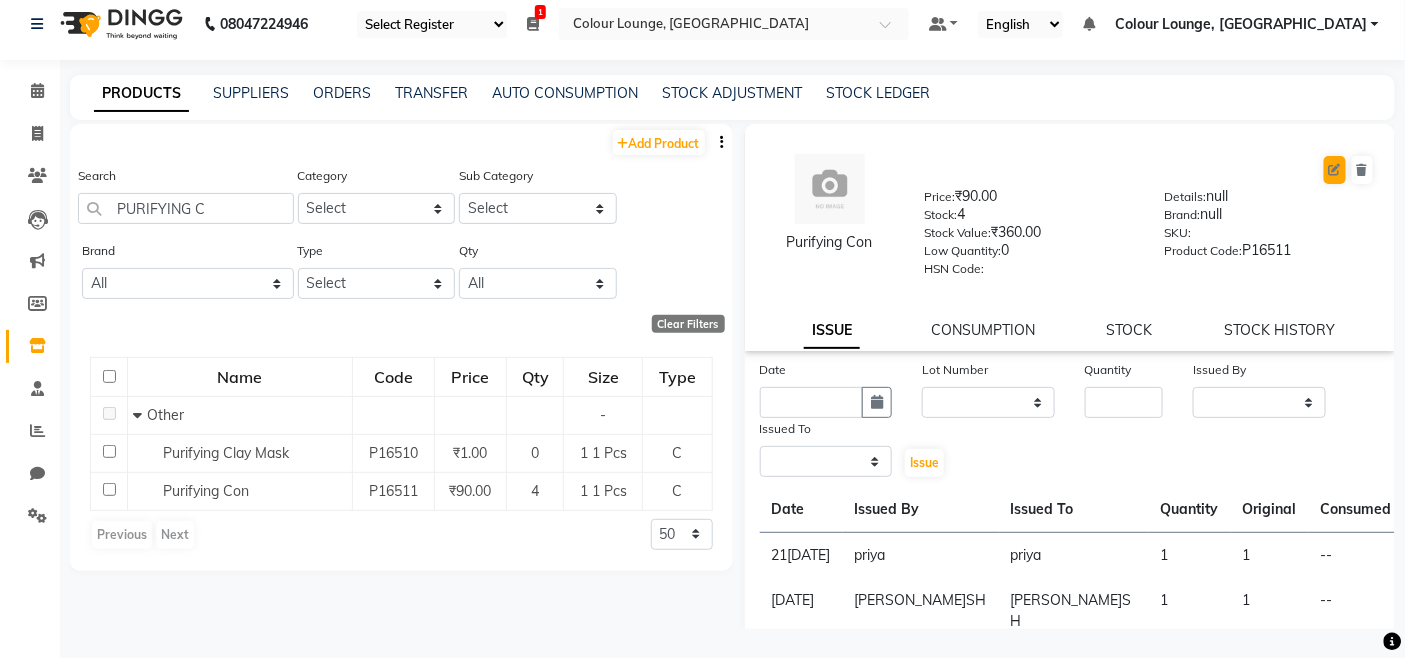 select on "C" 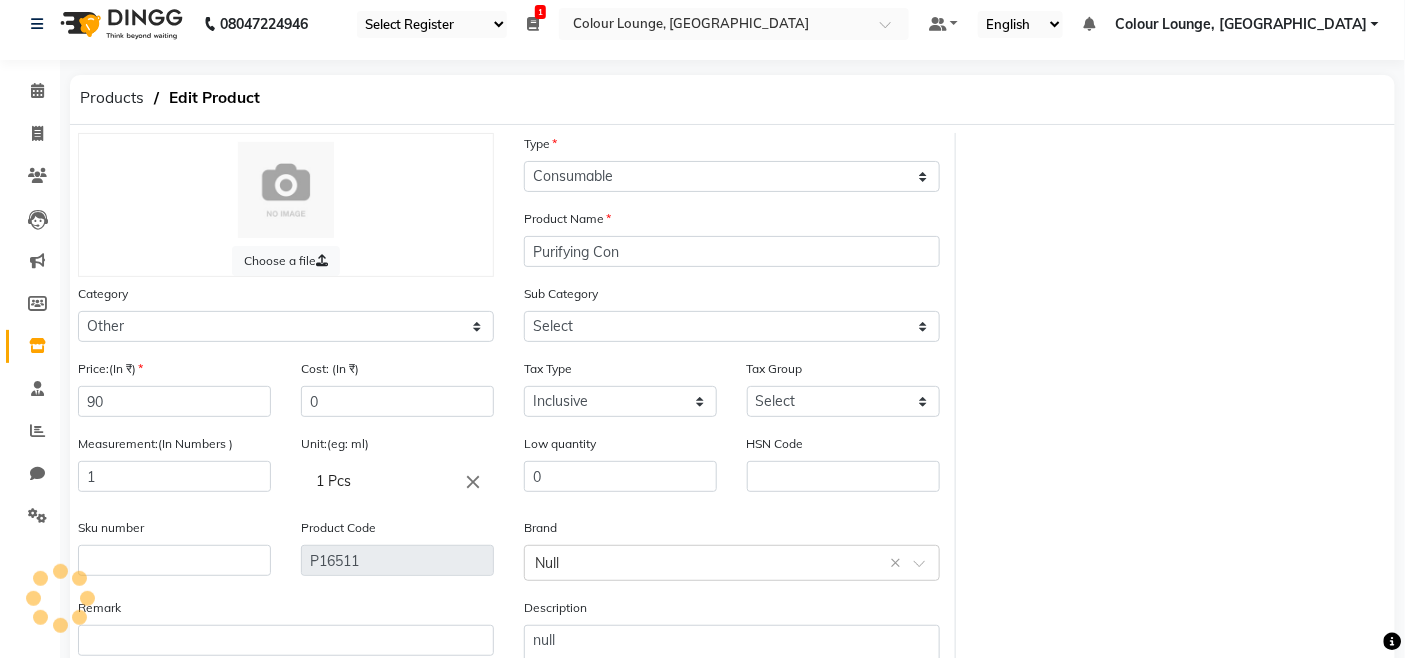 select on "1390101002" 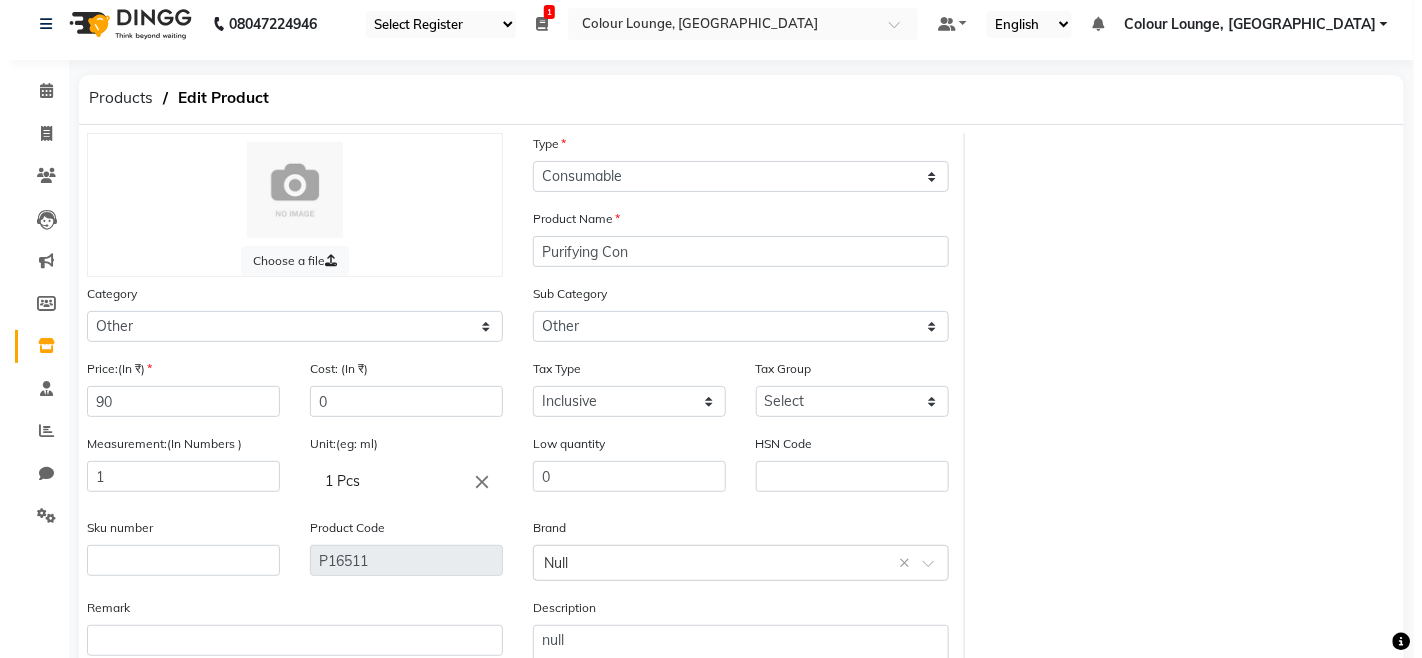 scroll, scrollTop: 144, scrollLeft: 0, axis: vertical 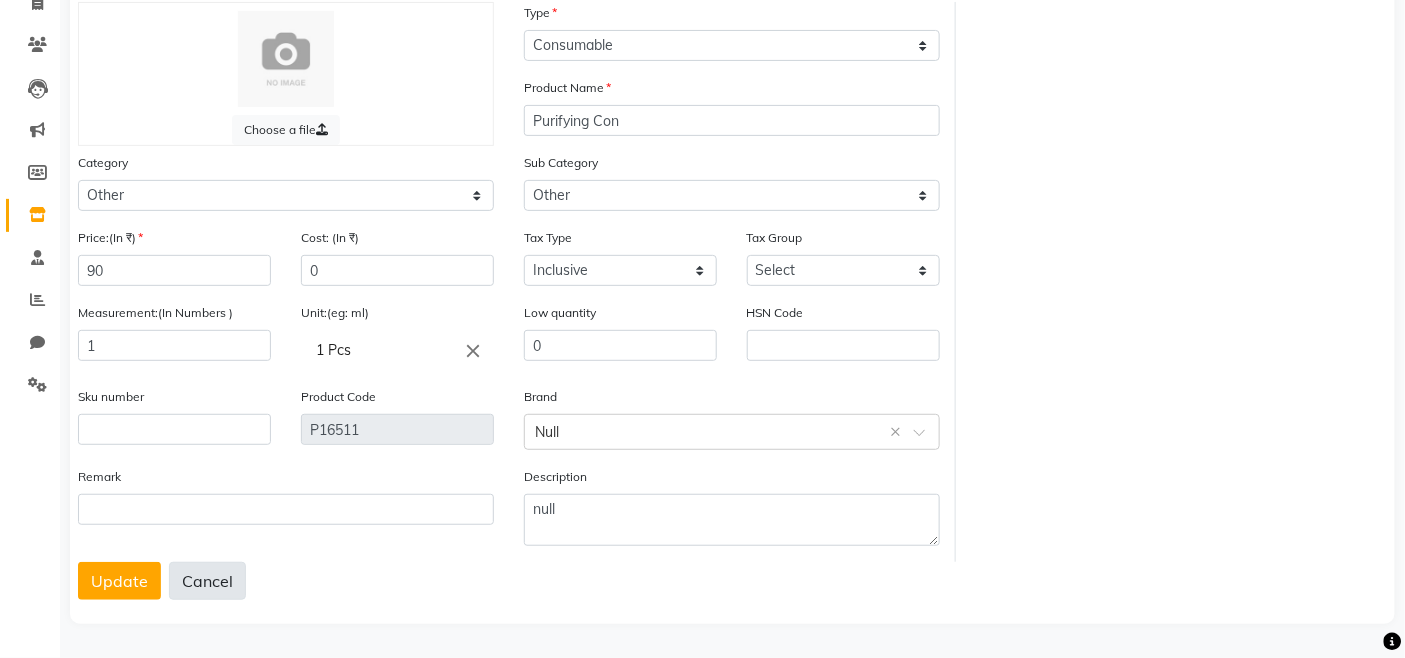 click on "Cancel" 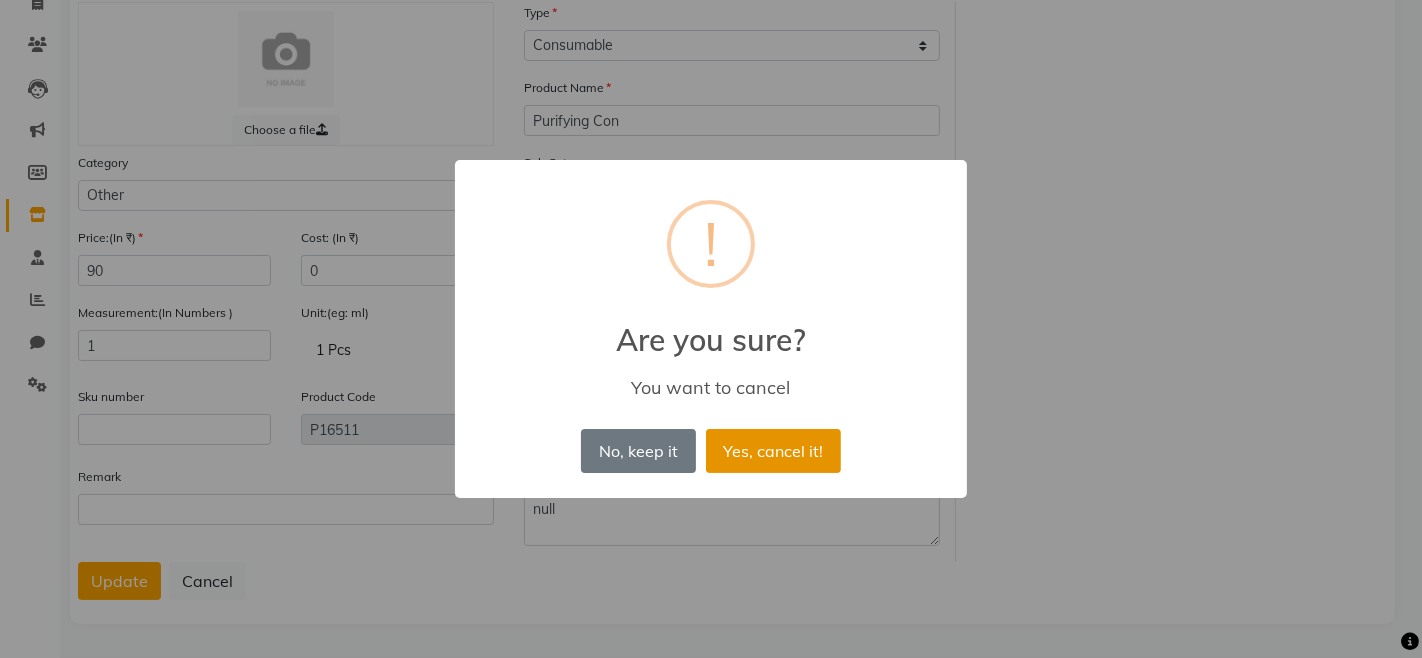 click on "Yes, cancel it!" at bounding box center (773, 451) 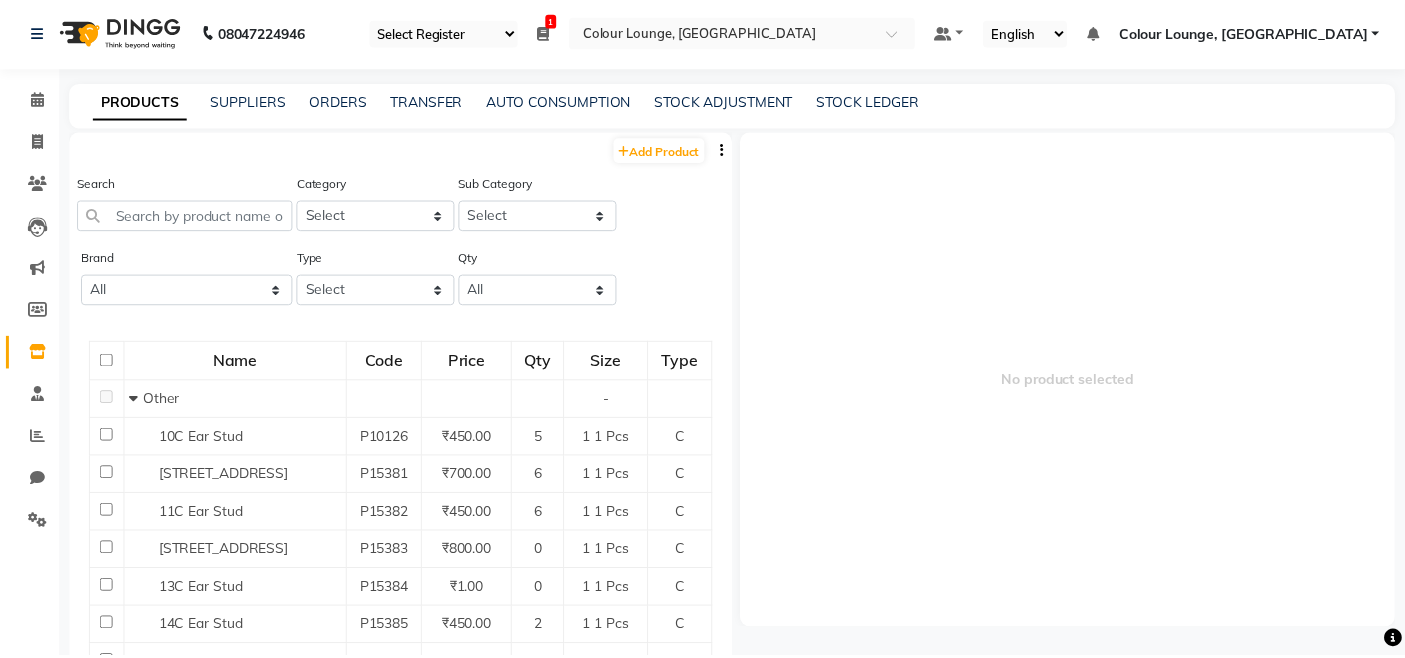 scroll, scrollTop: 12, scrollLeft: 0, axis: vertical 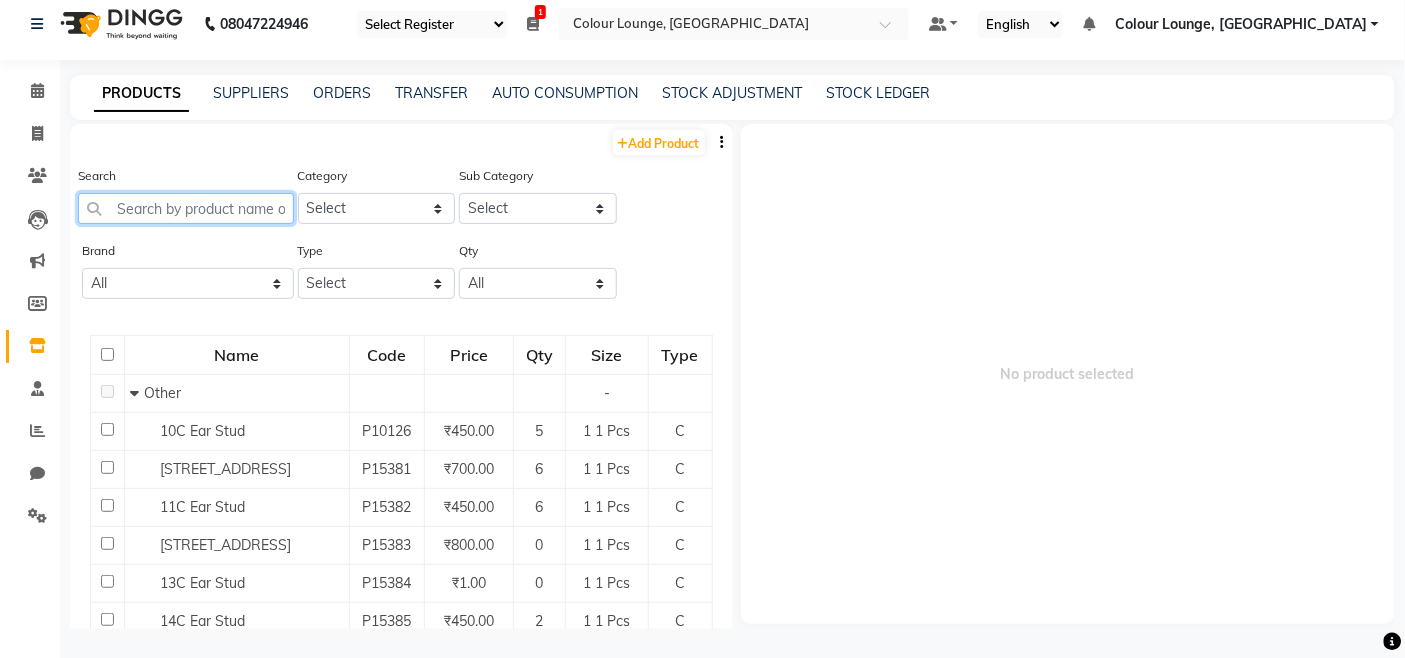 click 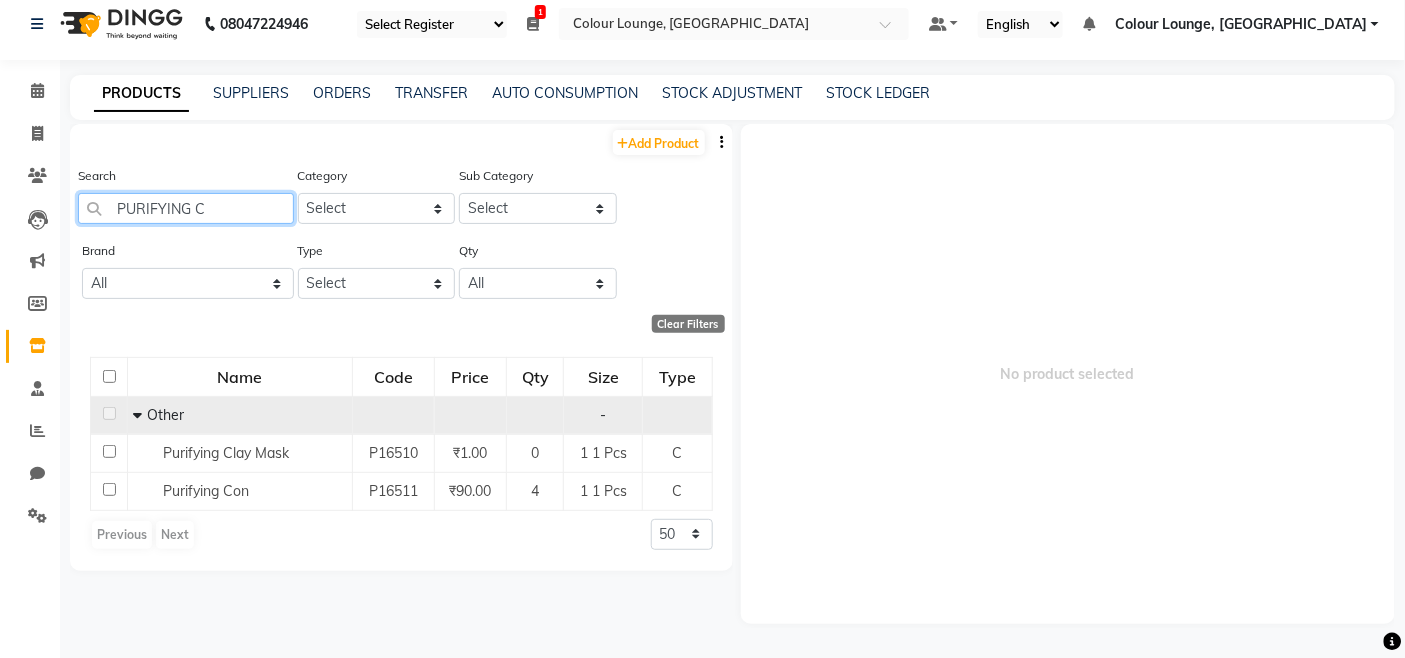 type on "PURIFYING C" 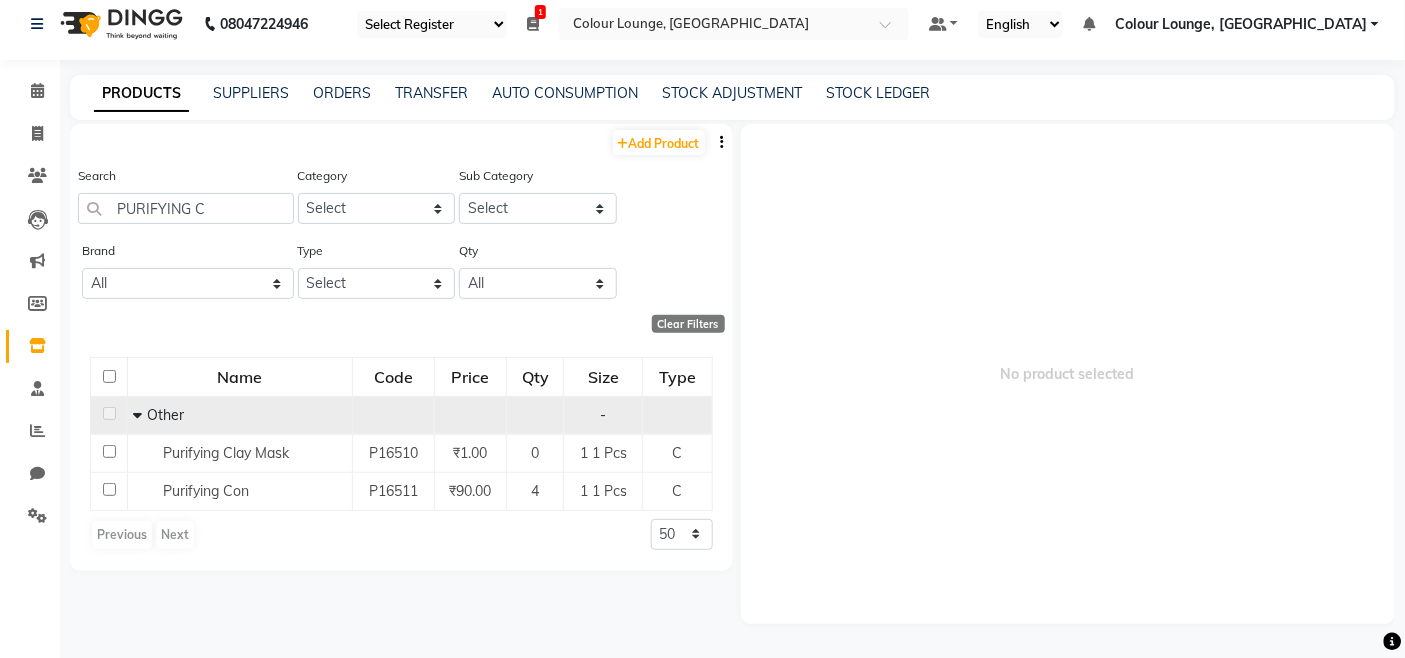 click 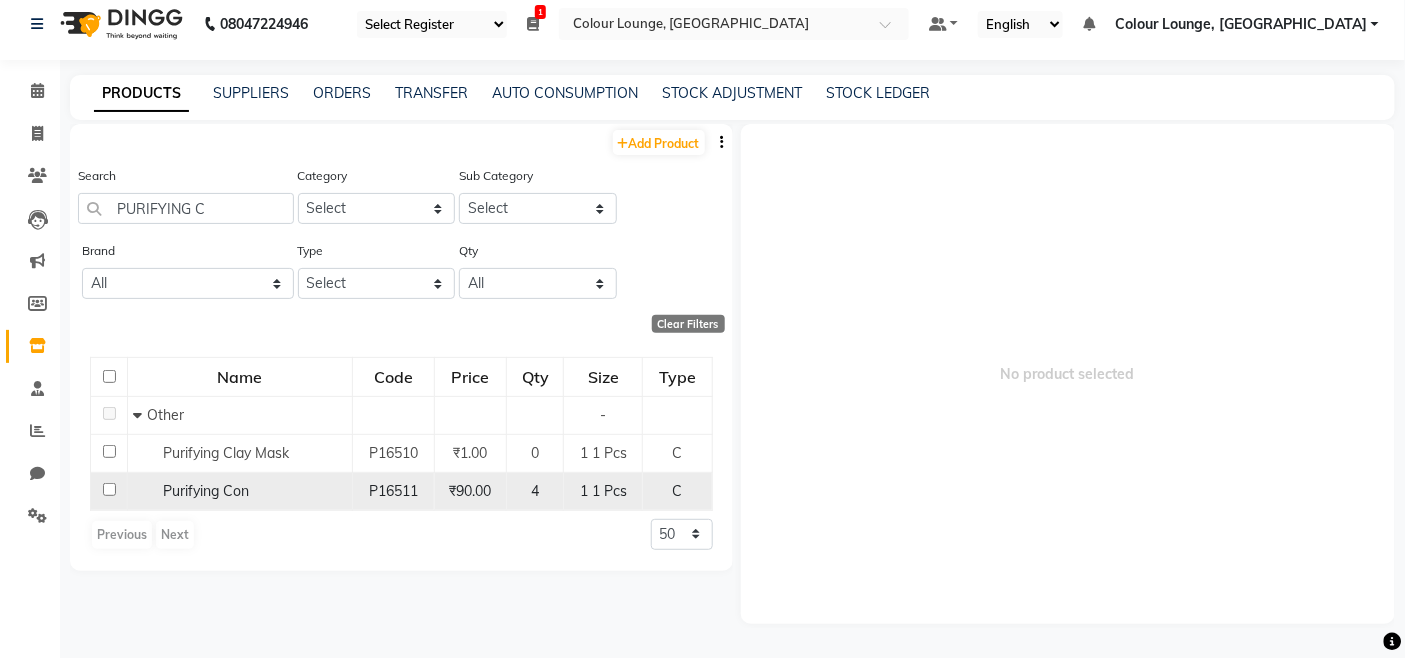 click on "4" 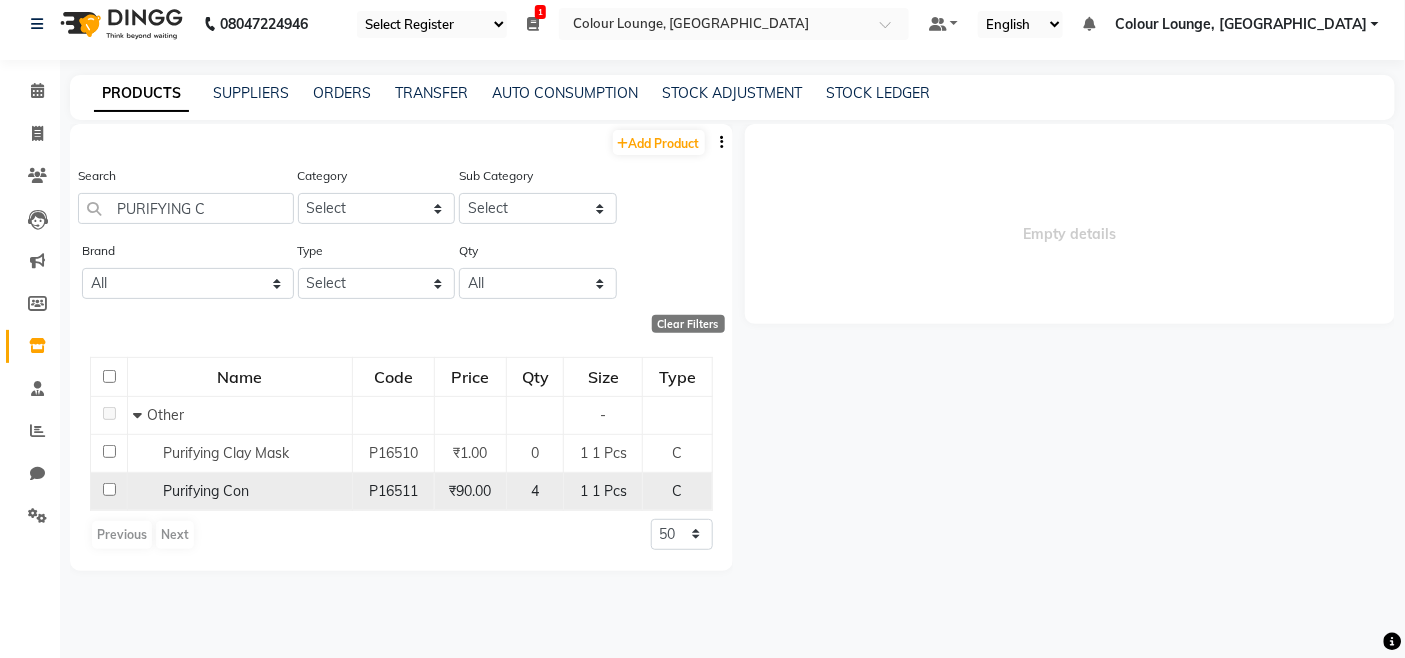 select 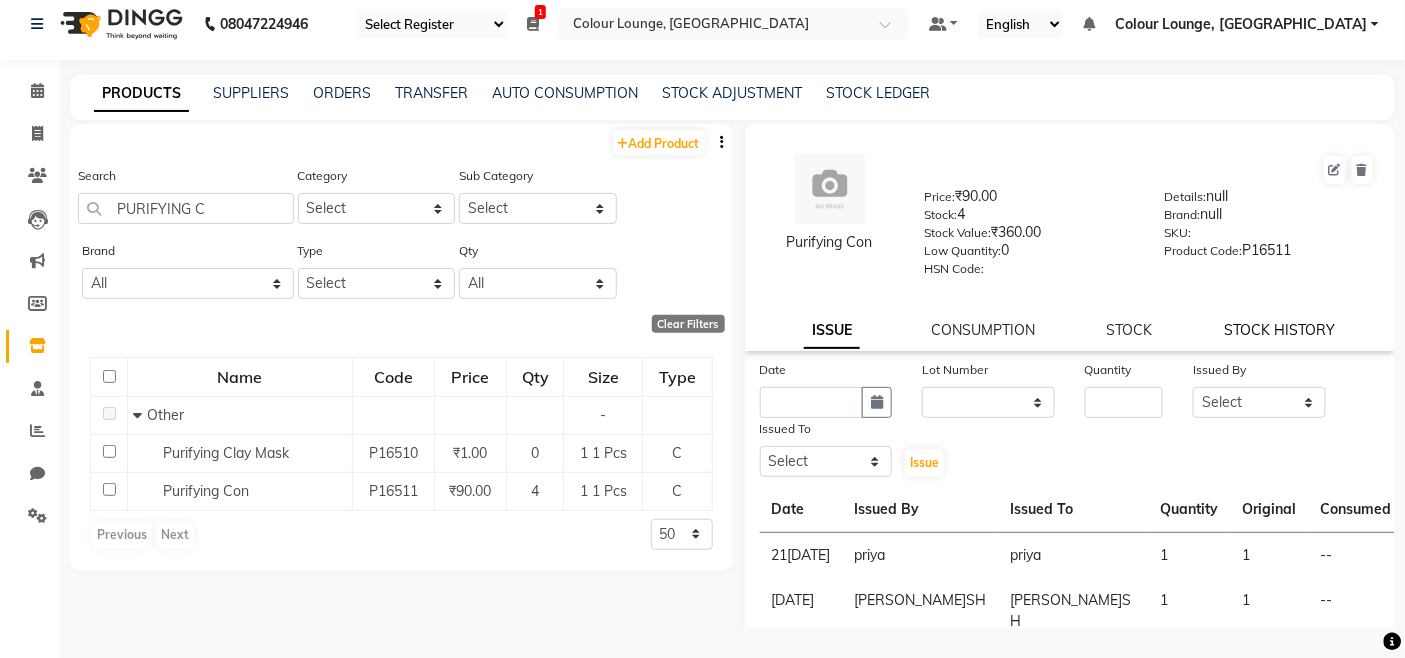 click on "STOCK HISTORY" 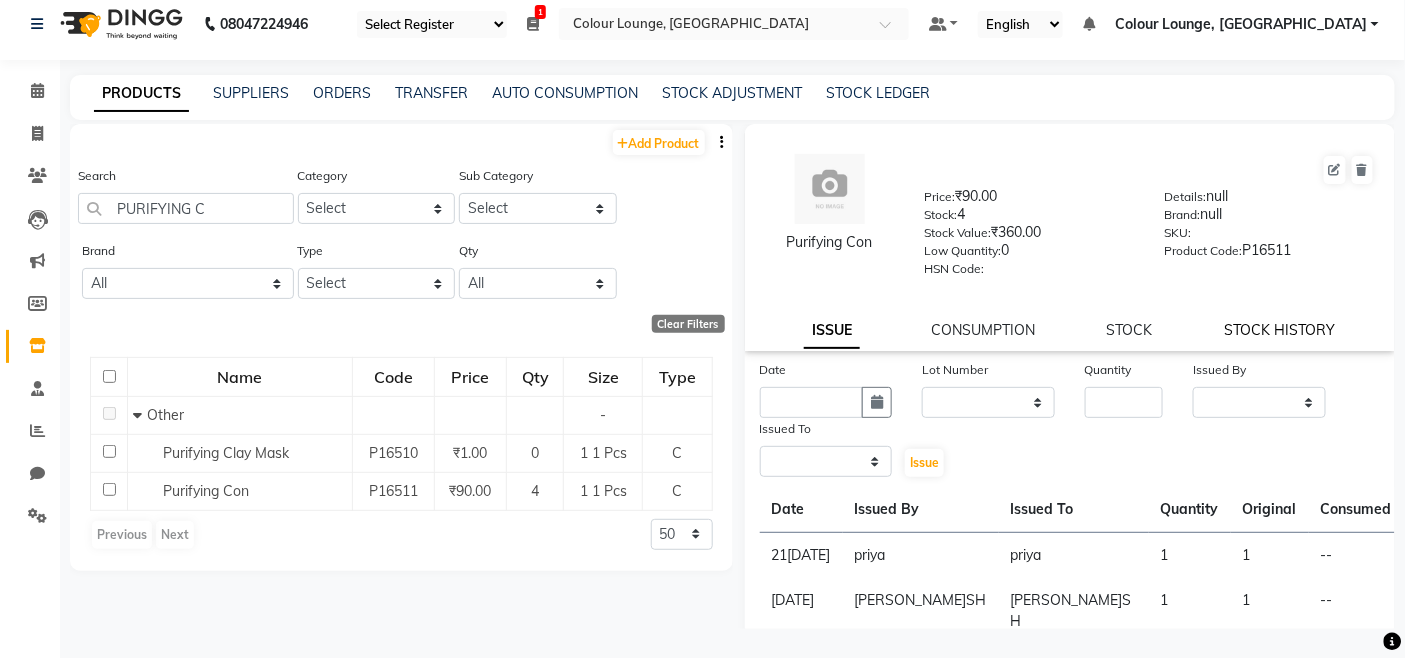 select on "all" 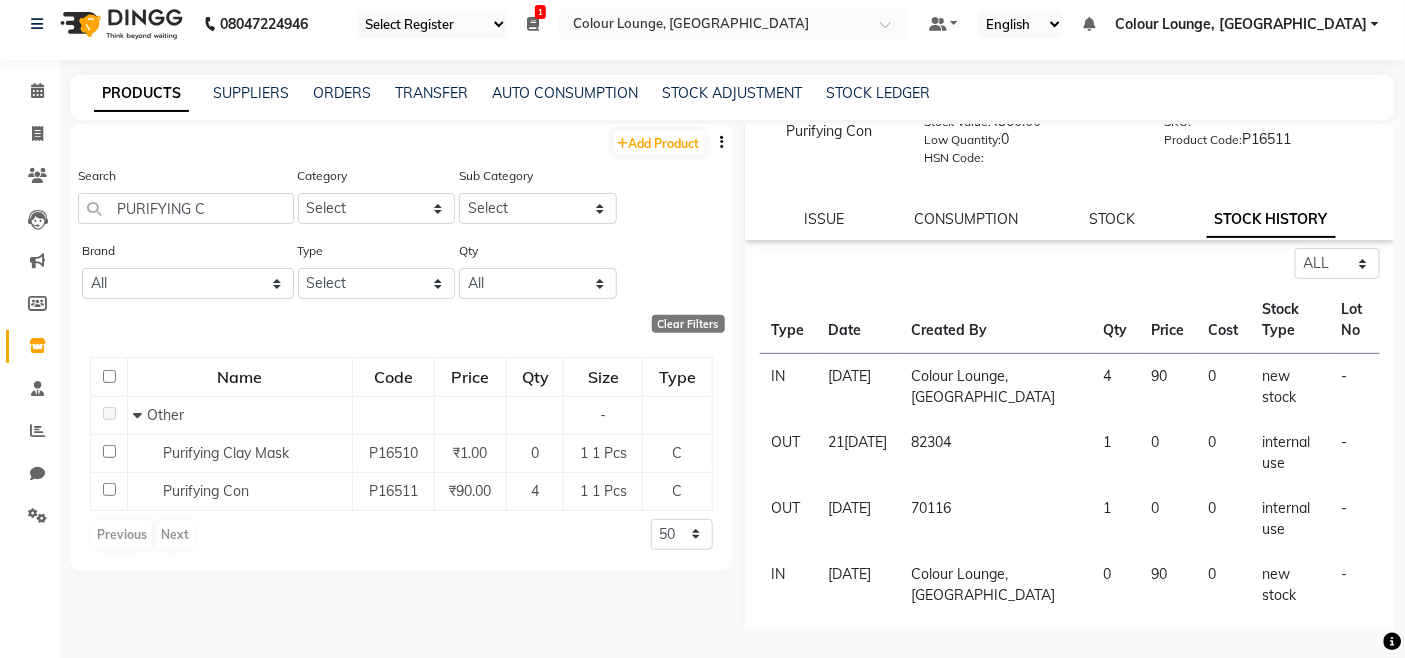 scroll, scrollTop: 182, scrollLeft: 0, axis: vertical 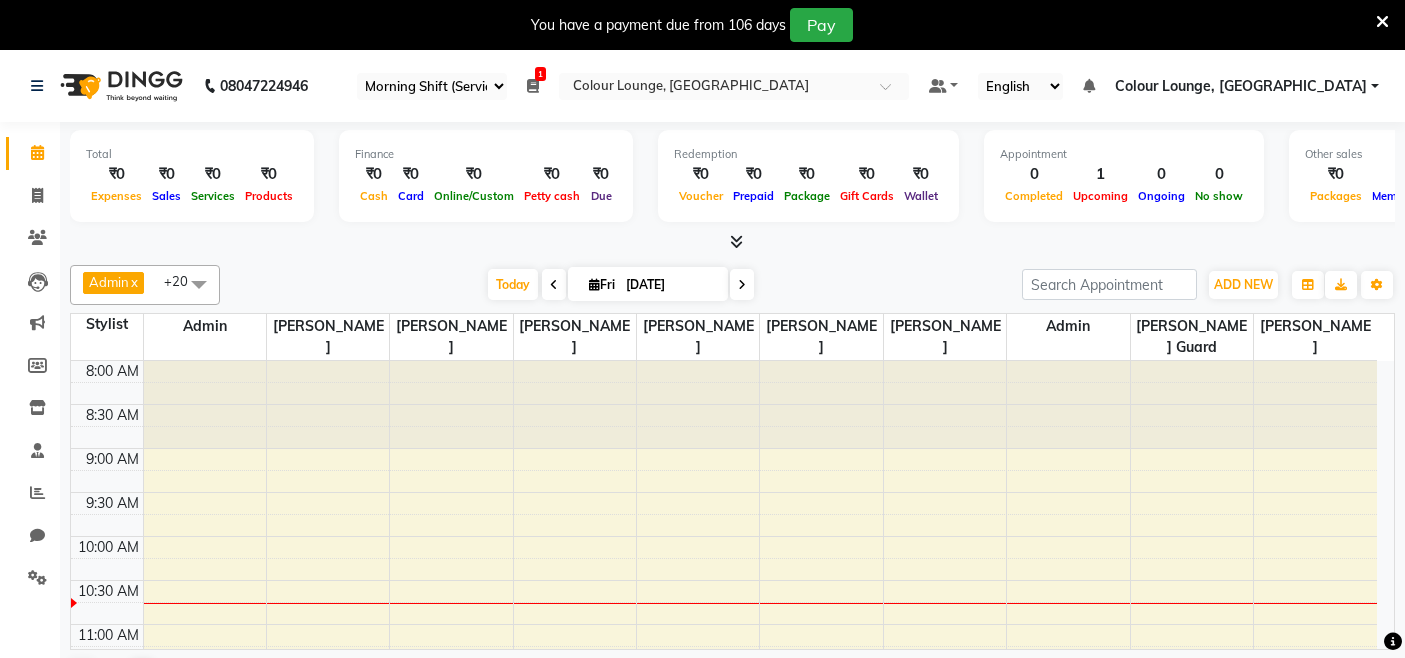 select on "75" 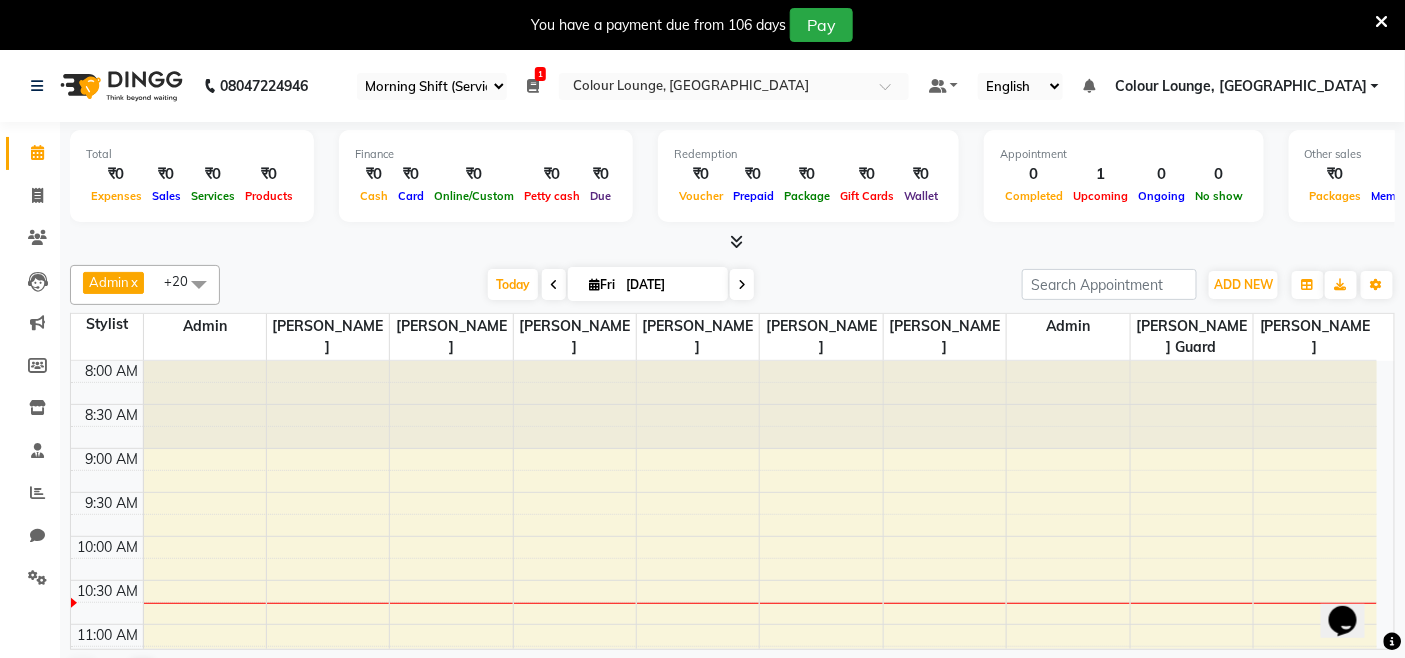 scroll, scrollTop: 0, scrollLeft: 0, axis: both 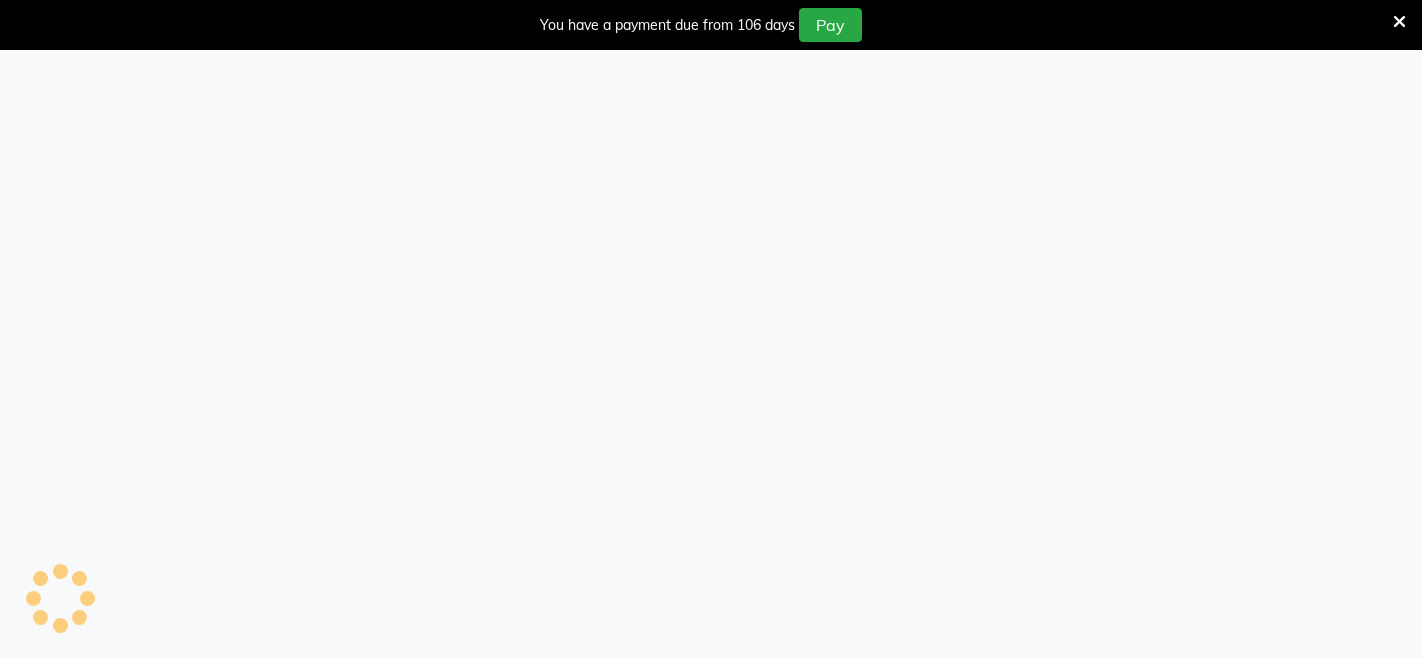 select on "75" 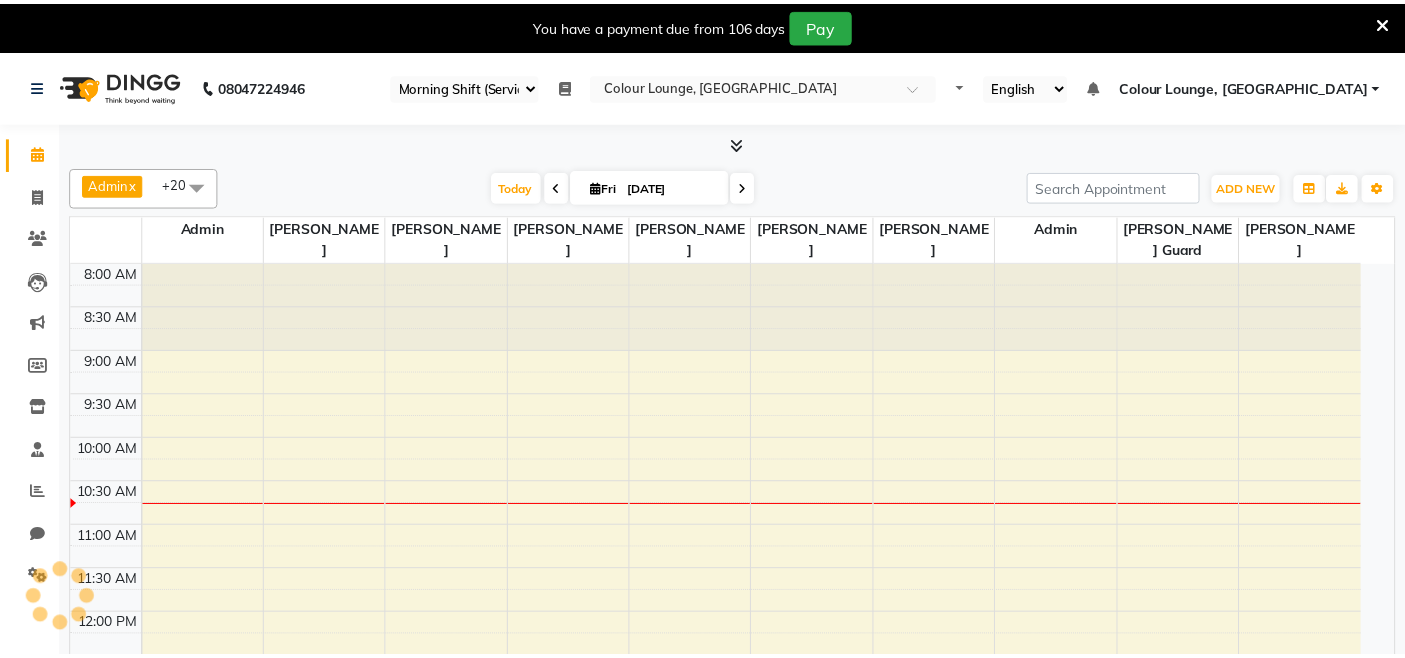 scroll, scrollTop: 0, scrollLeft: 0, axis: both 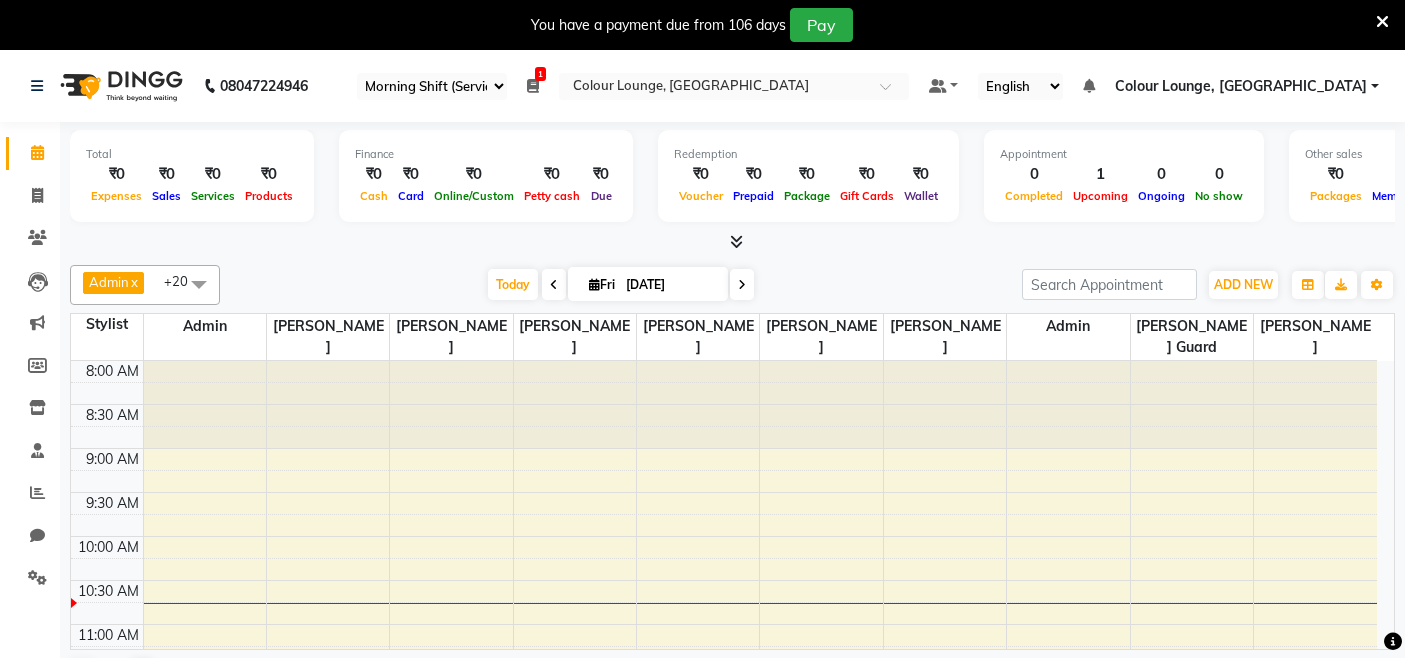 select on "75" 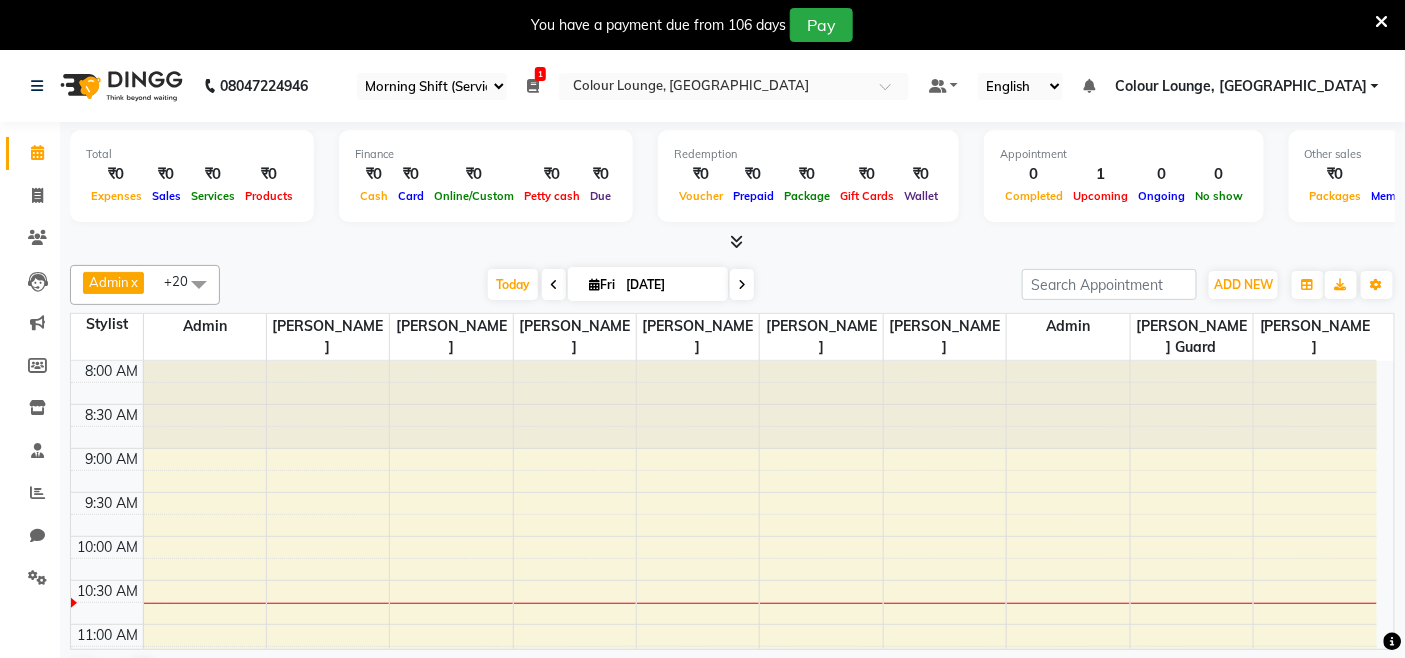 scroll, scrollTop: 0, scrollLeft: 0, axis: both 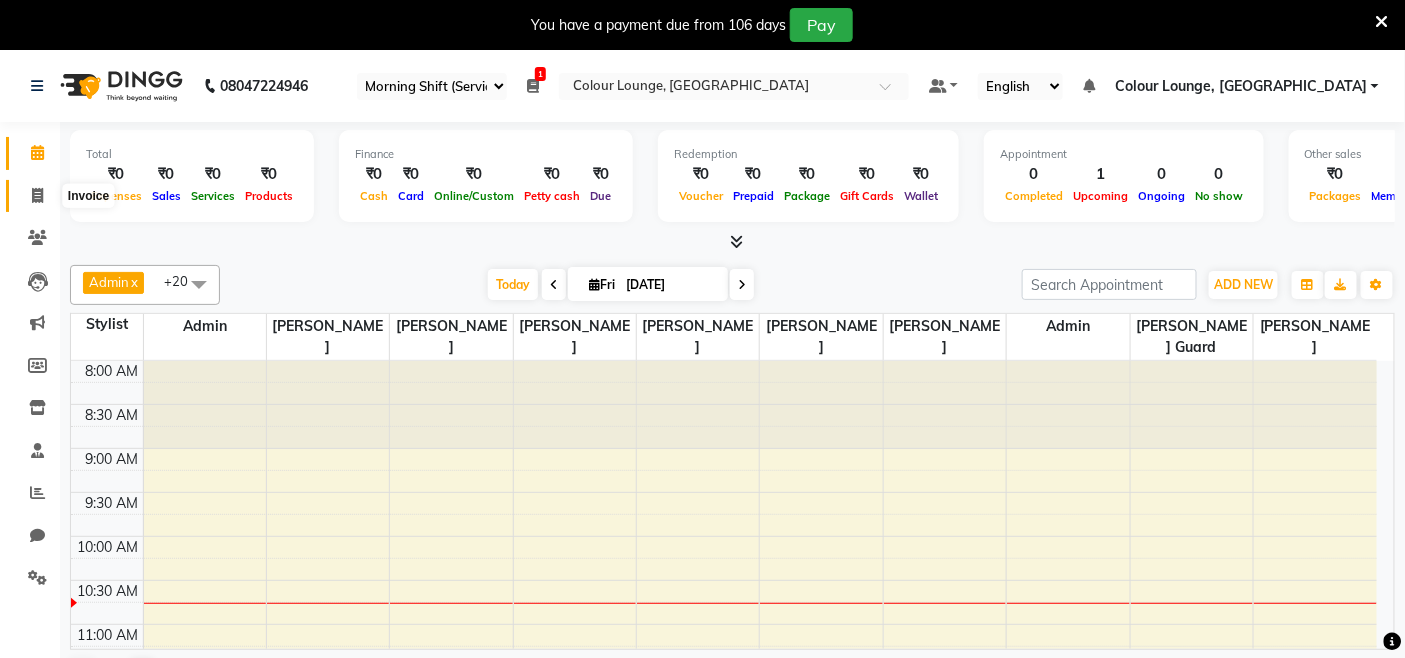 click 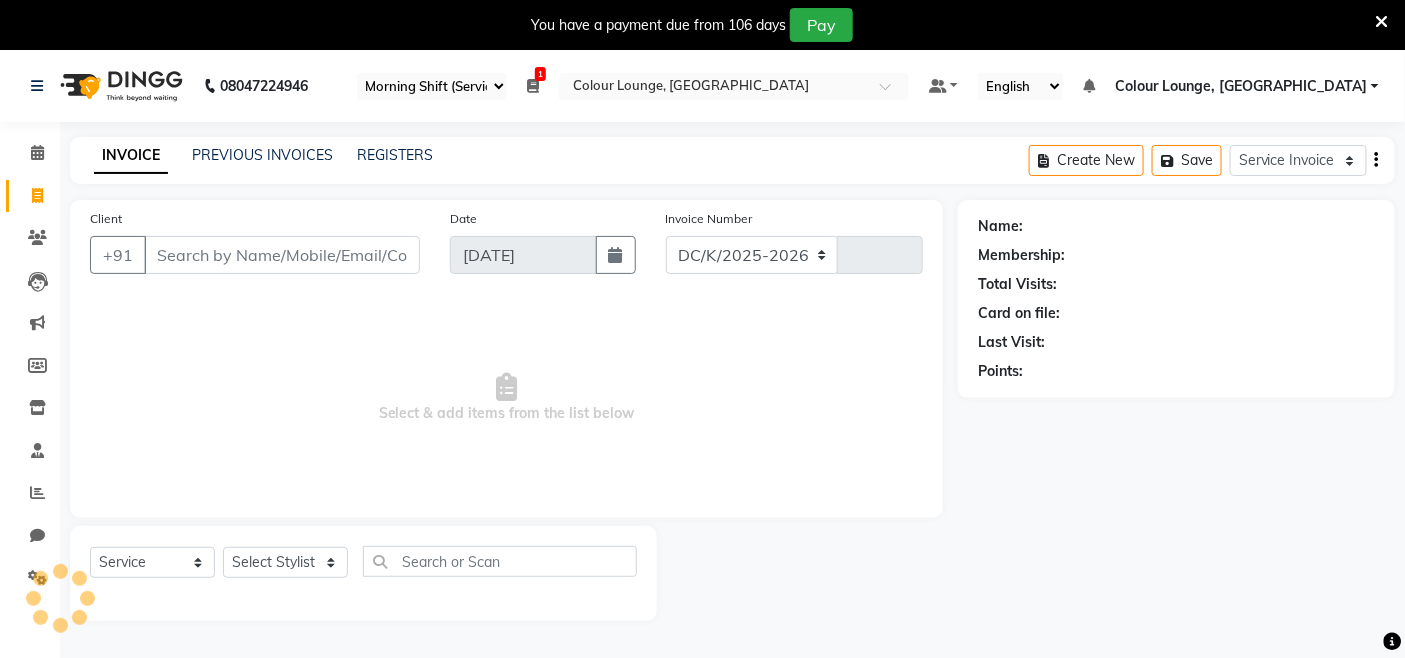select on "8015" 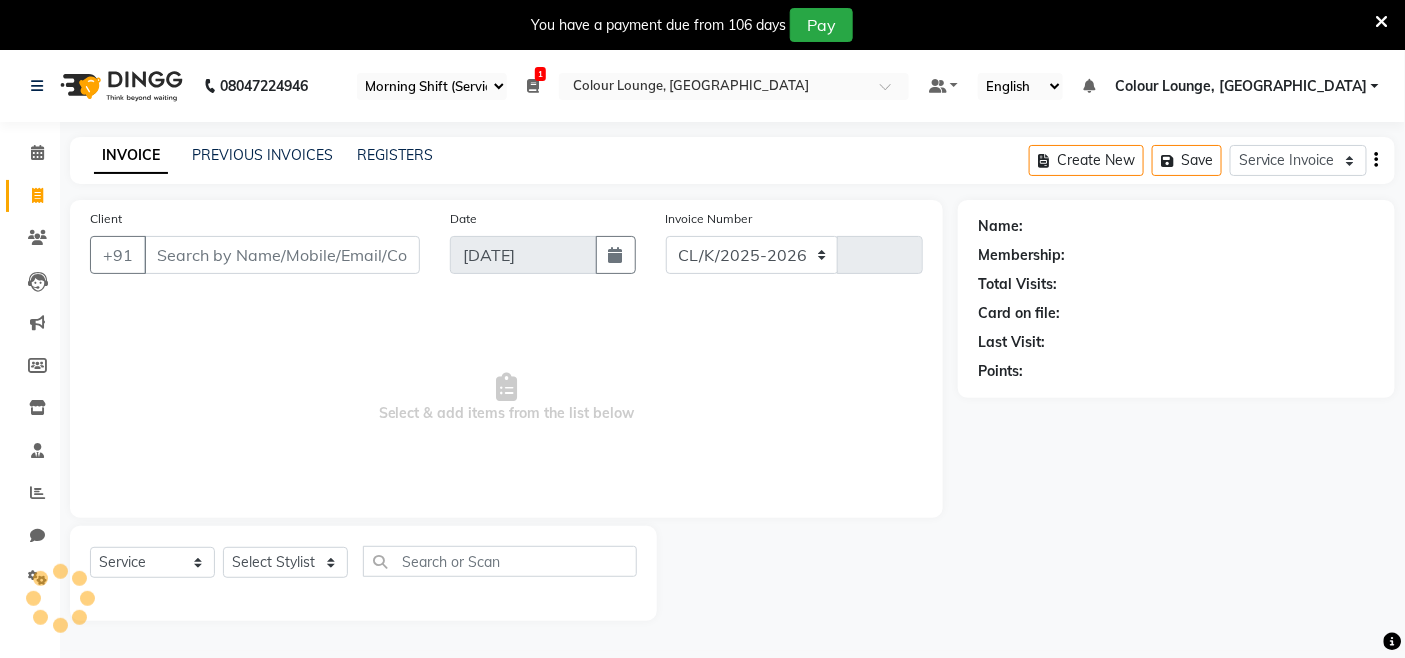 type on "2078" 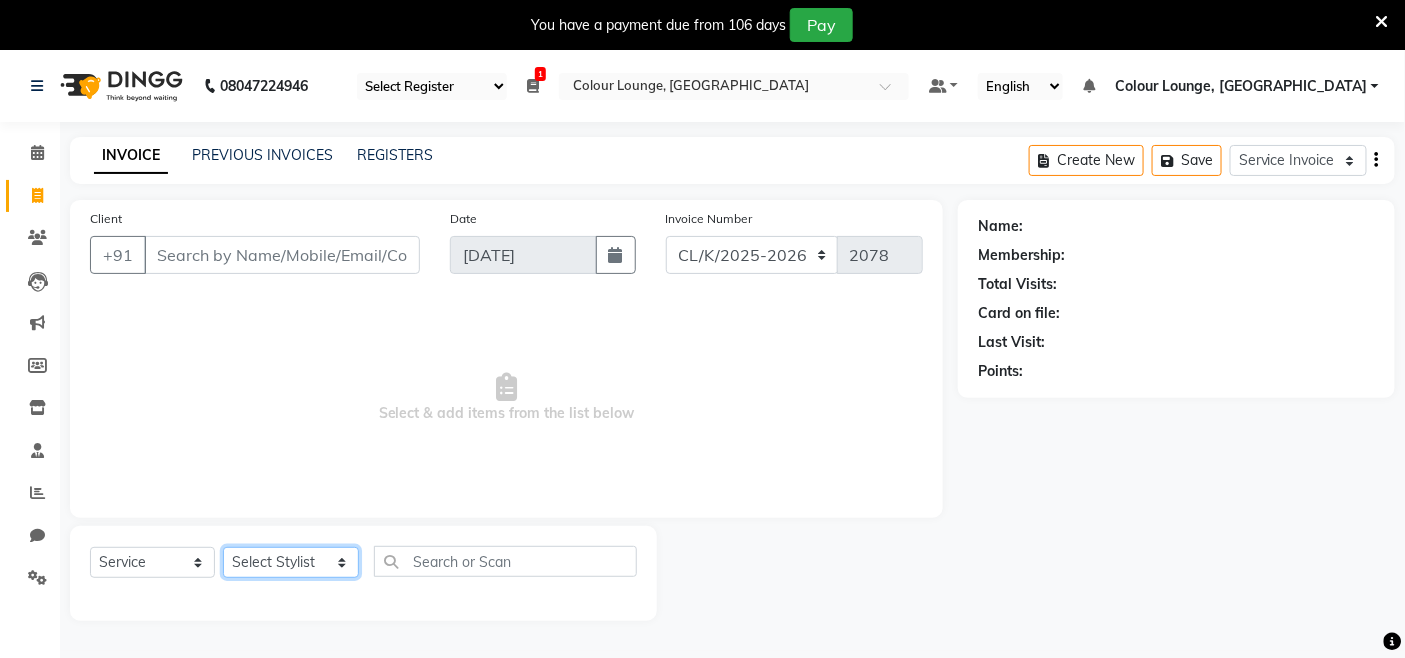 drag, startPoint x: 303, startPoint y: 567, endPoint x: 312, endPoint y: 548, distance: 21.023796 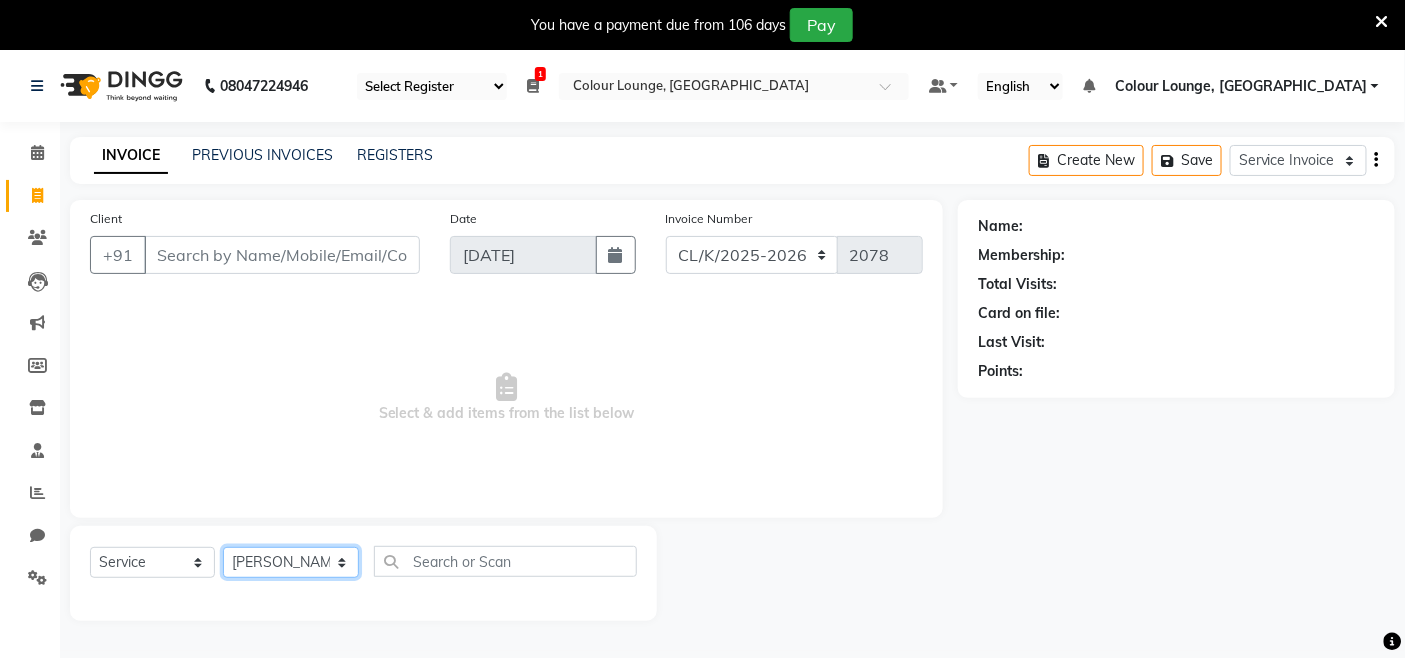 click on "Select Stylist Admin Admin AKHIL ANKUSH Colour Lounge, Kabir Park Colour Lounge, Kabir Park divyansh  Jaswinder singh guard JATIN JOHN JONEY LUXMI NAVDEEP KAUR NITI PARAMJIT PARAS KHATNAVLIA priya  priyanka  Rakesh sapna  SUMAN VANDANA SHARMA VISHAL" 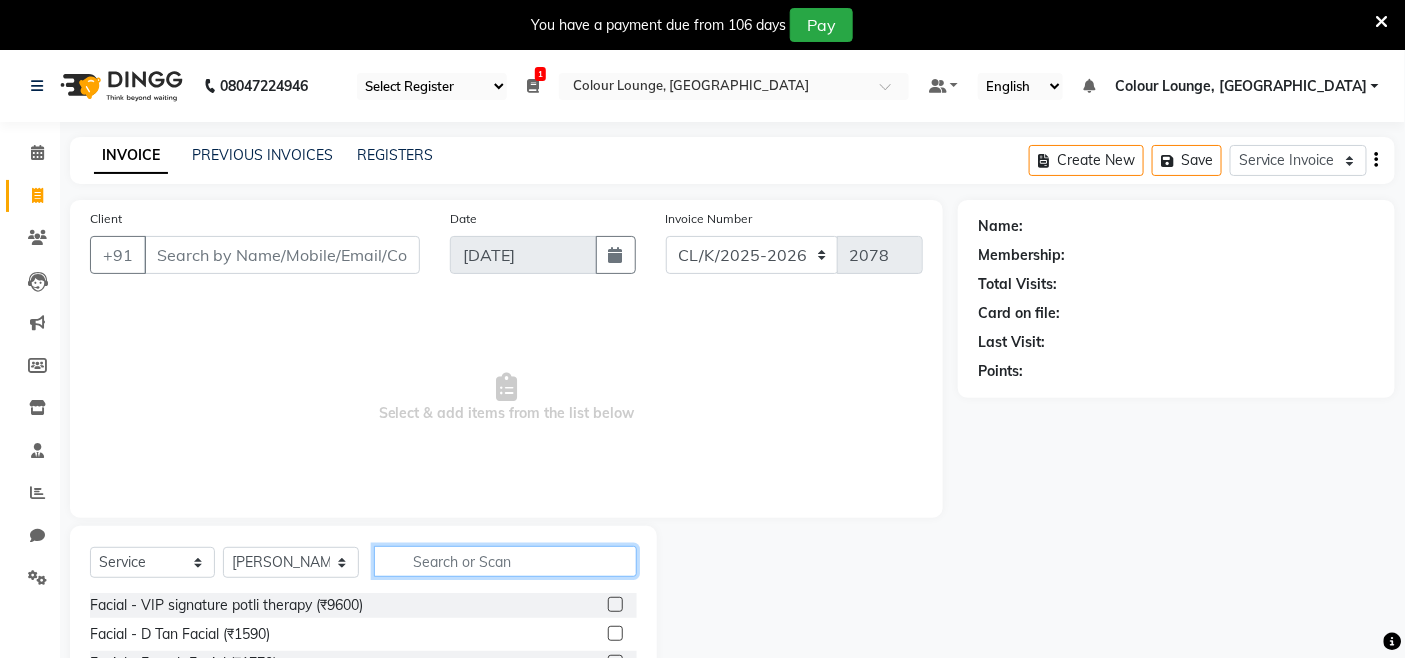 click 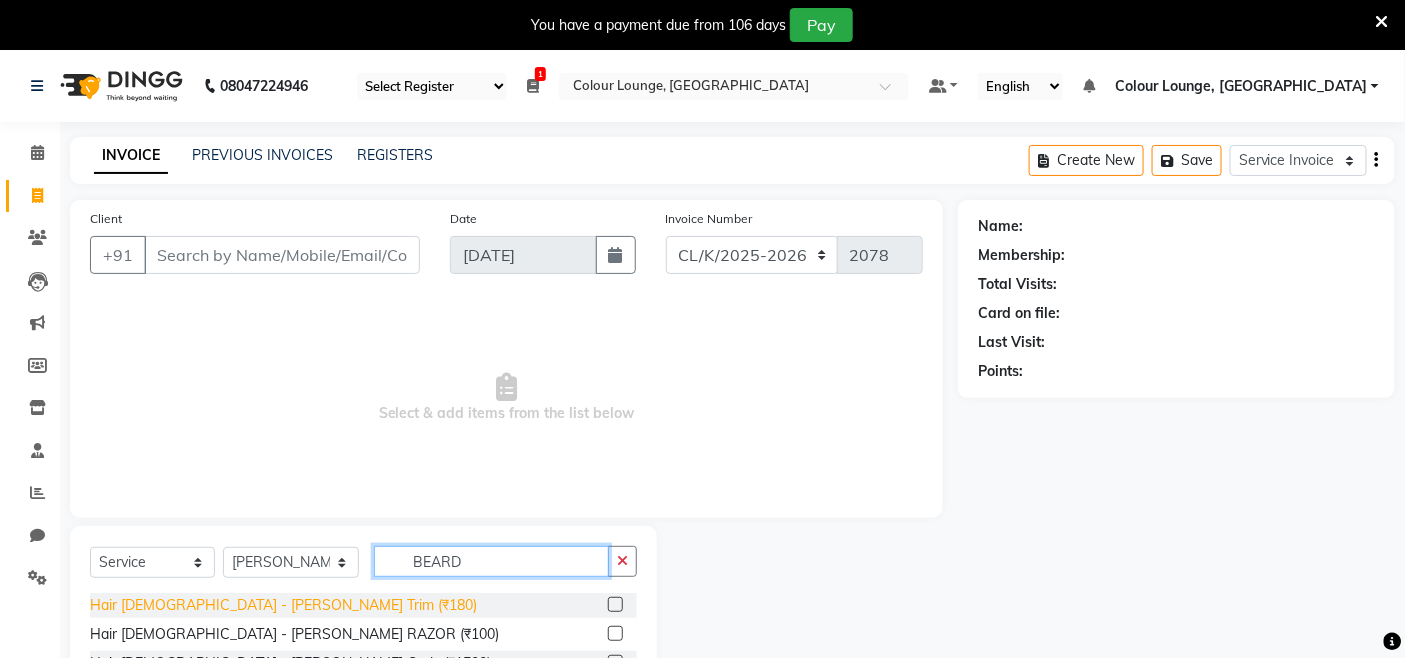 type on "BEARD" 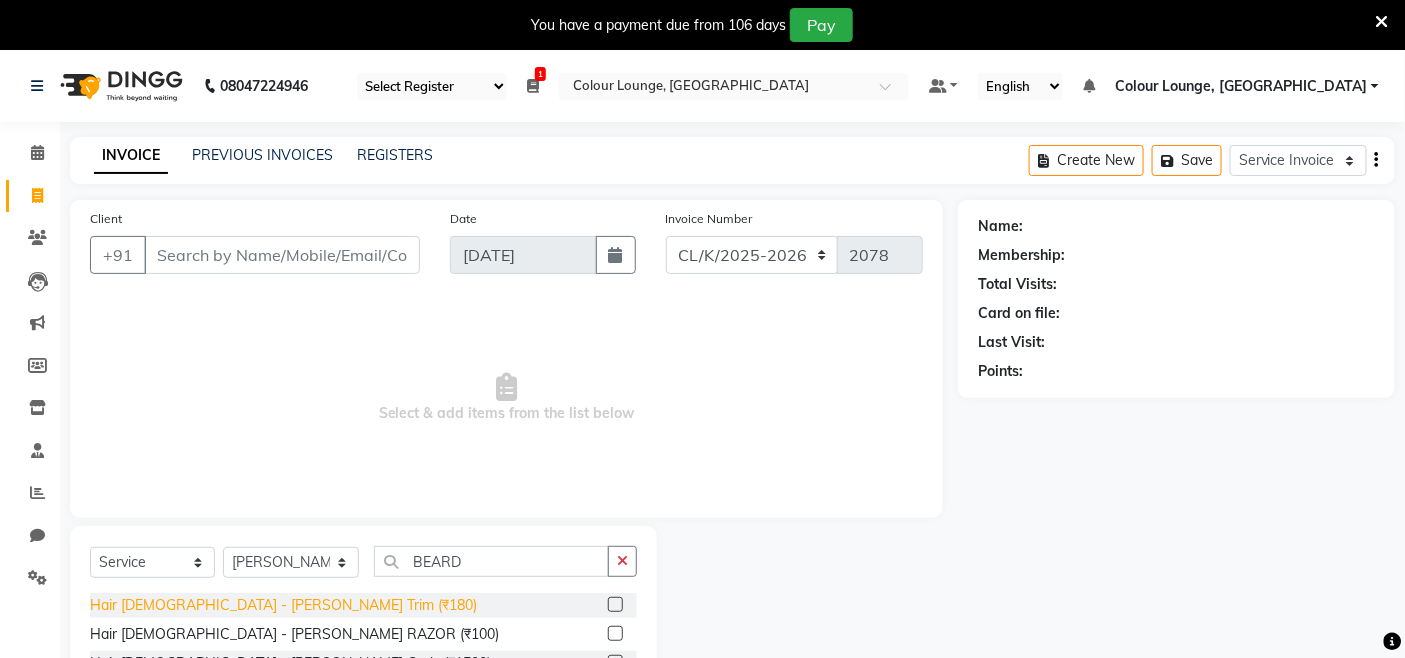 click on "Hair Male - Beard Trim (₹180)" 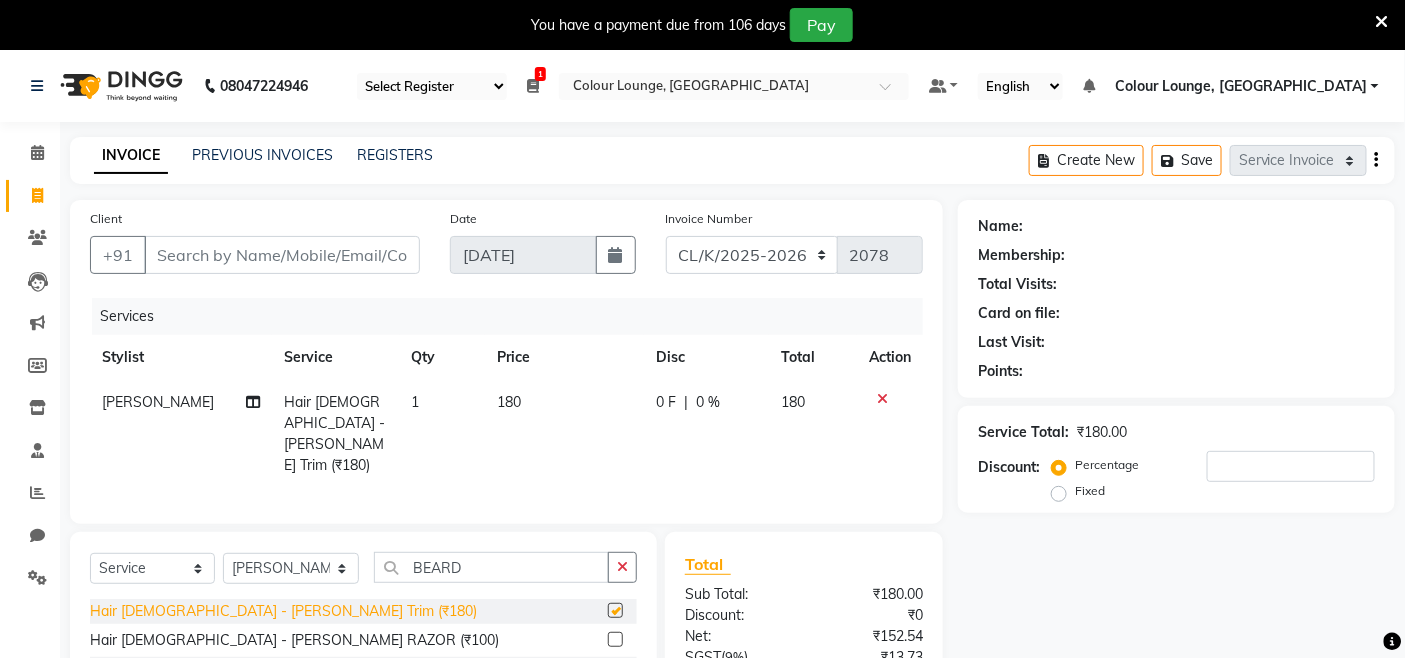 checkbox on "false" 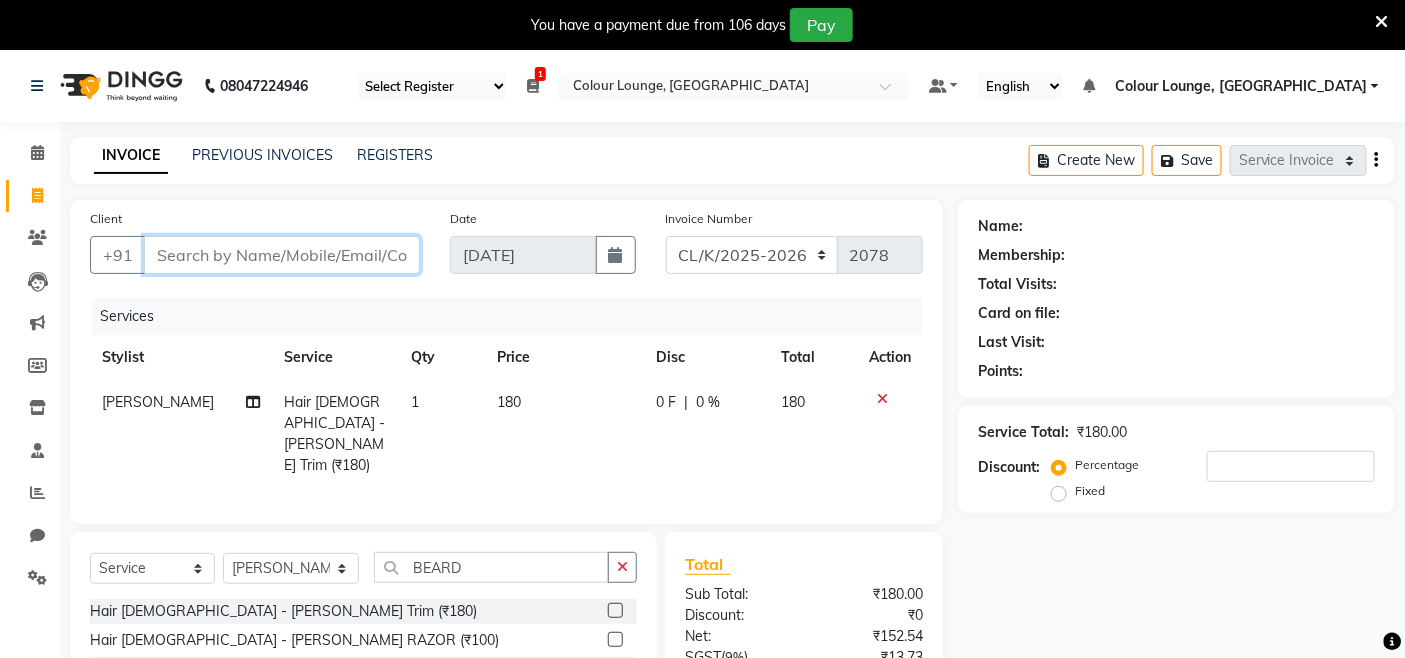 click on "Client" at bounding box center [282, 255] 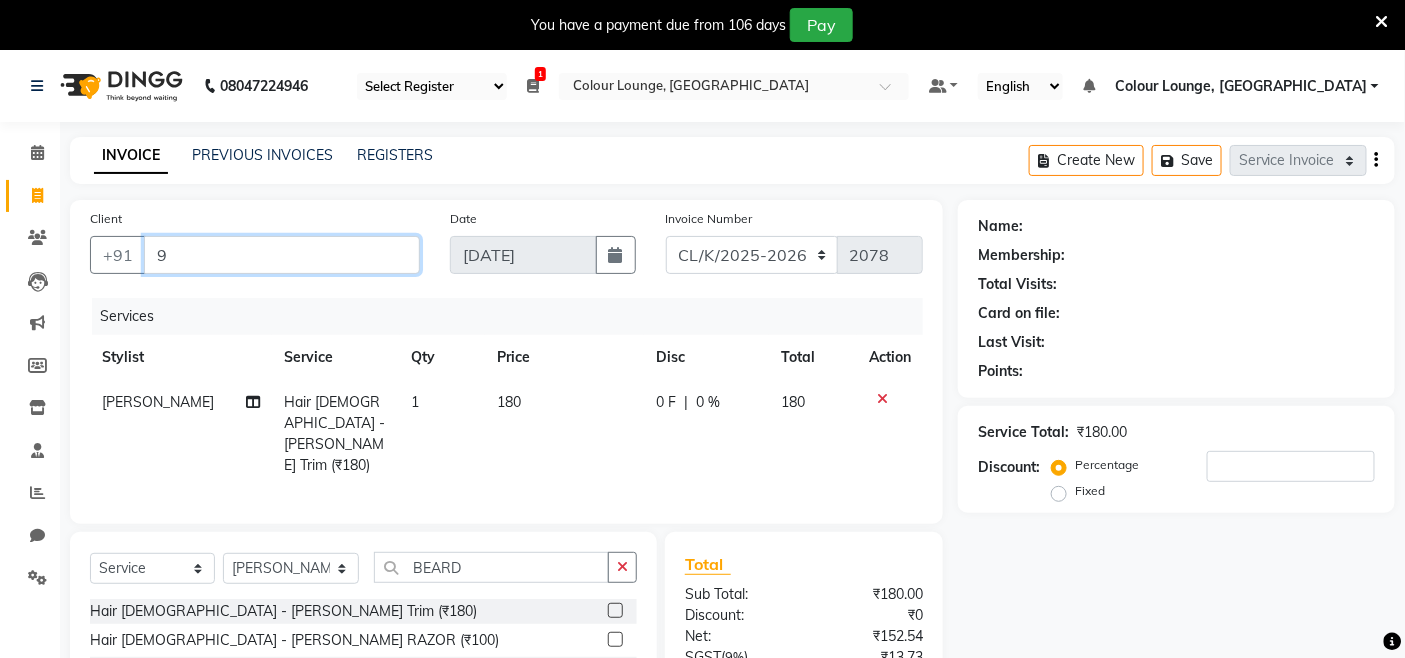 type on "0" 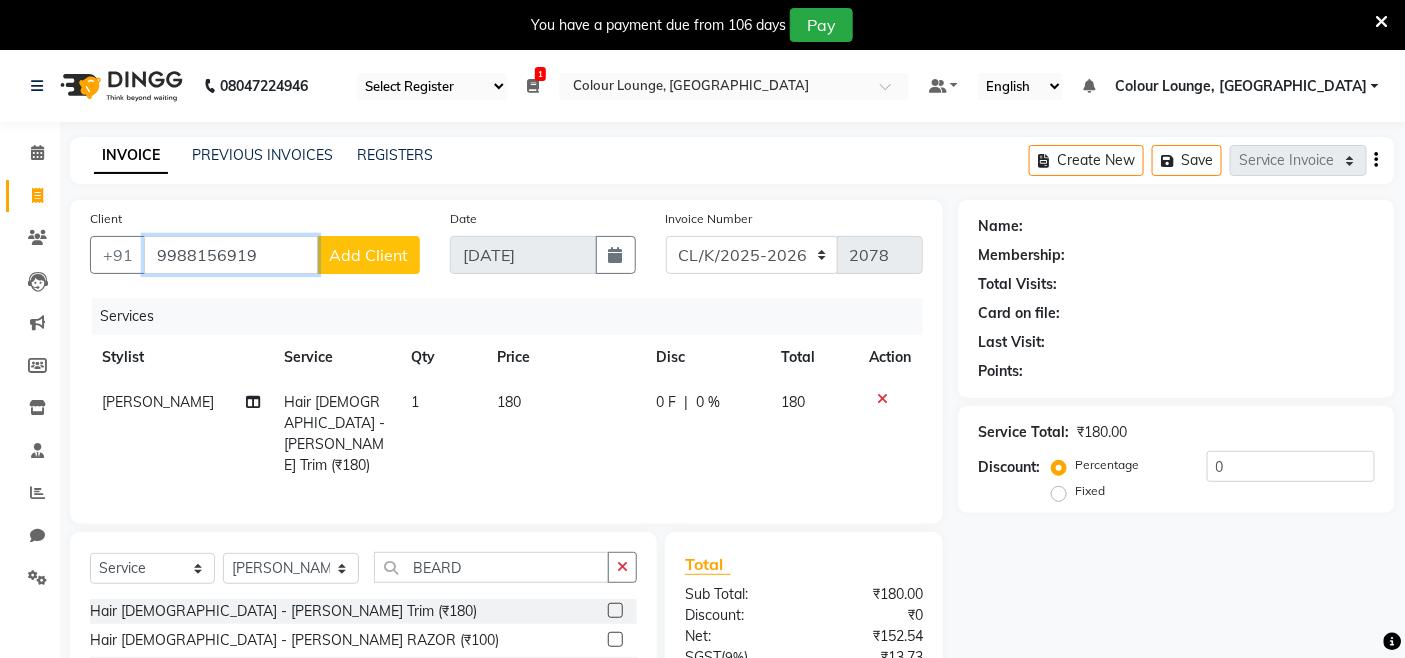 type on "9988156919" 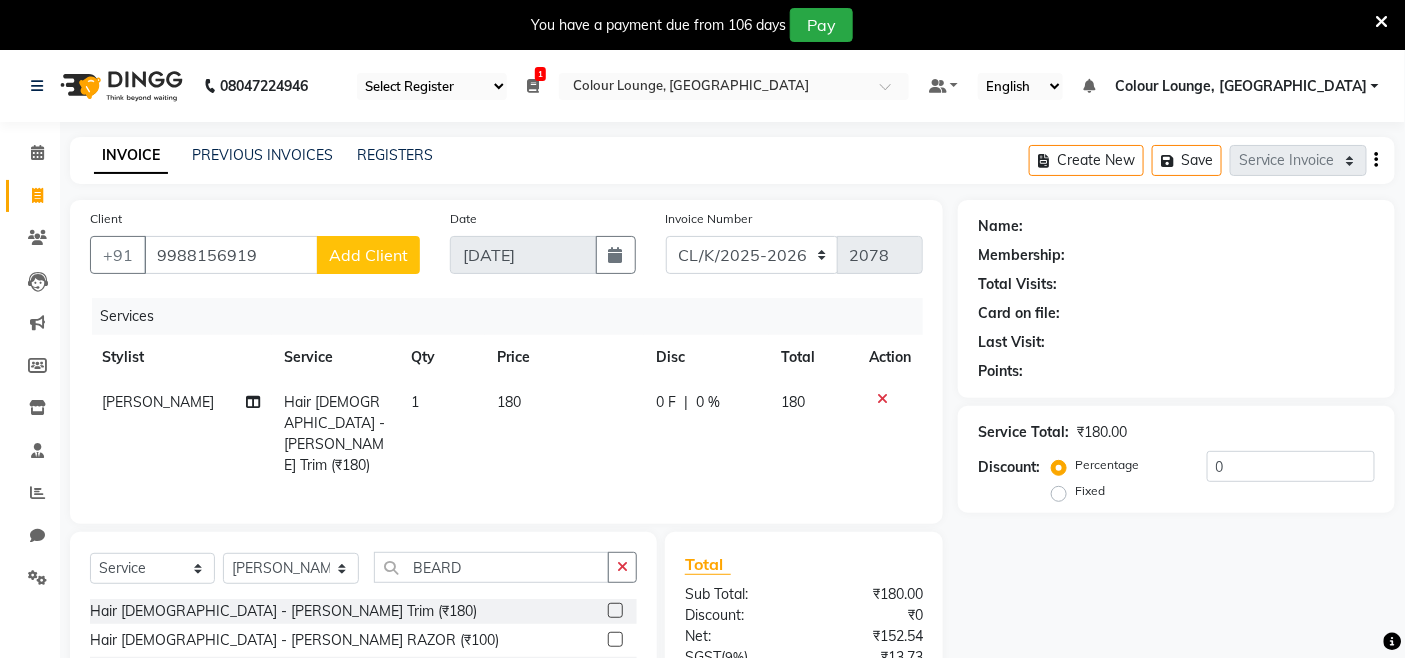 click on "Add Client" 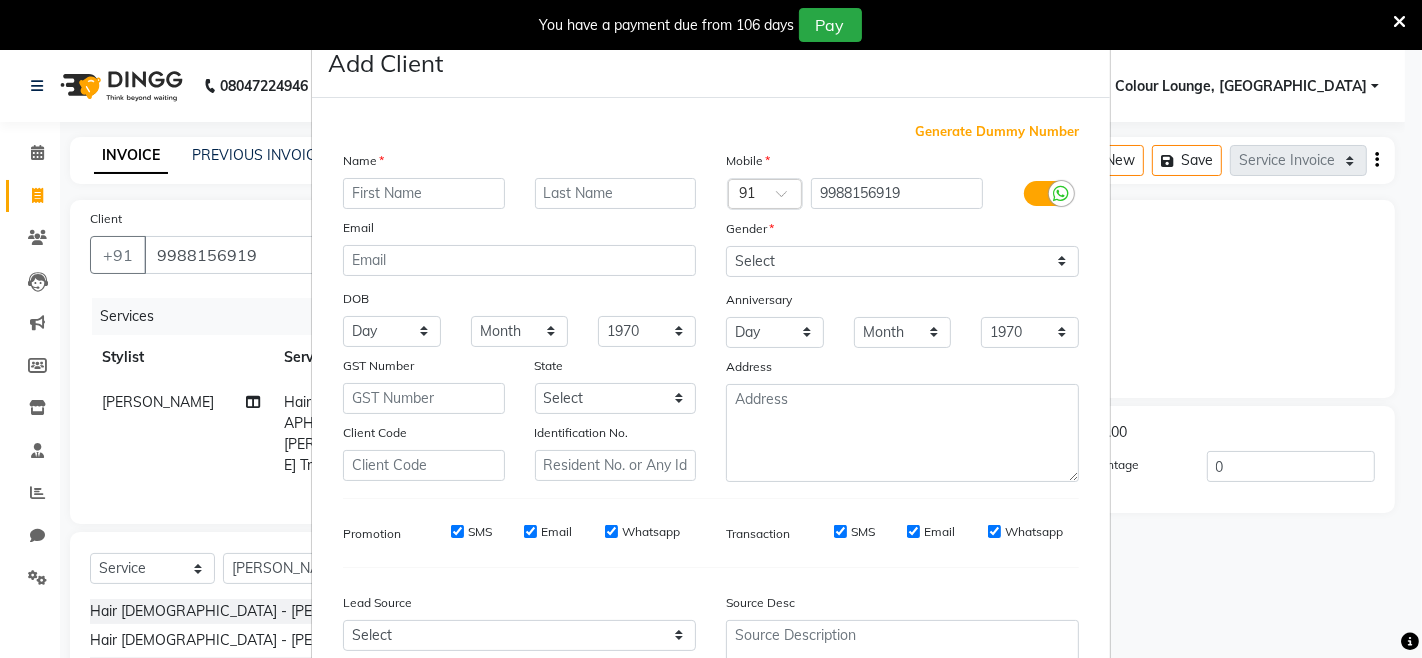 click at bounding box center [424, 193] 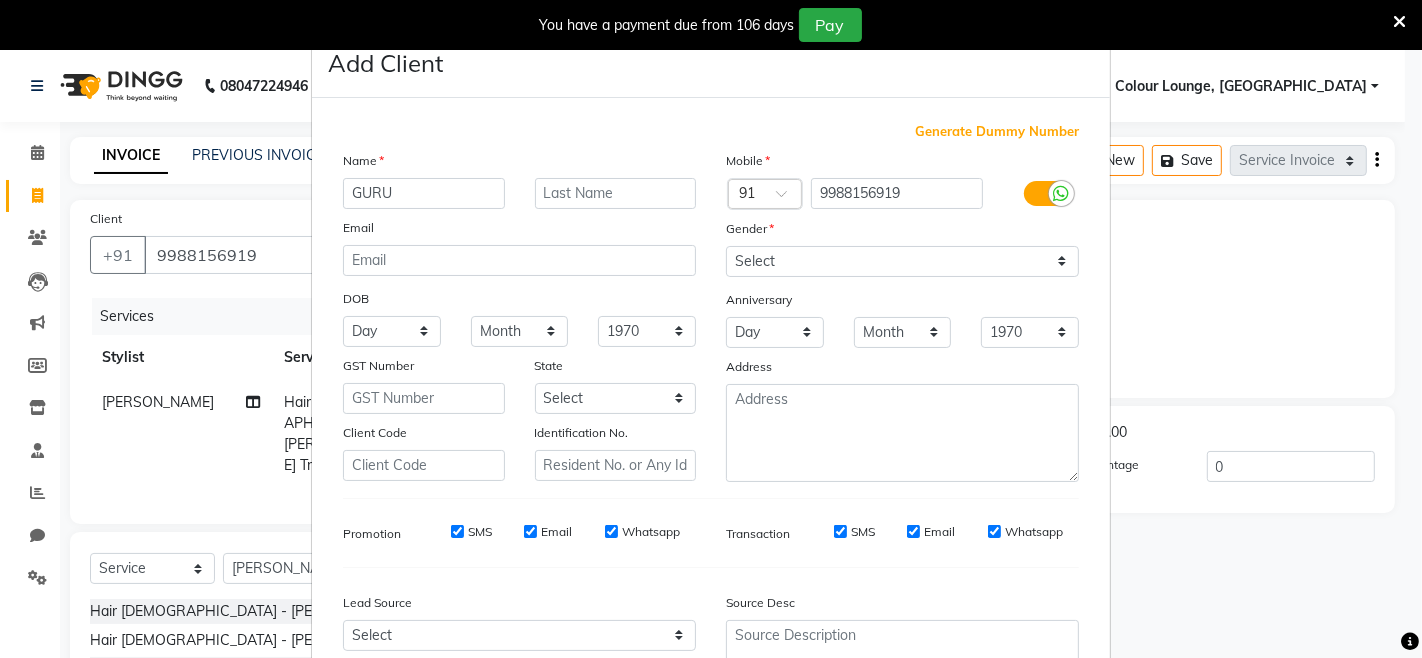 type on "GURU" 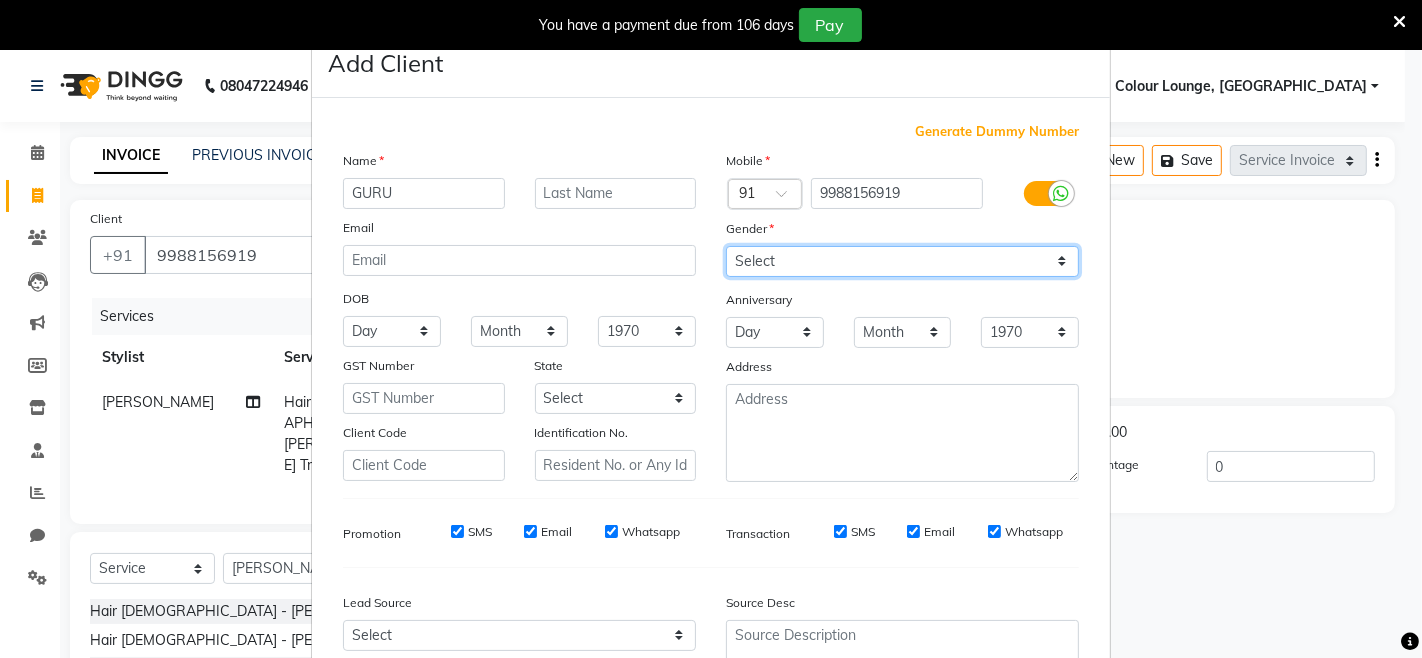click on "Select [DEMOGRAPHIC_DATA] [DEMOGRAPHIC_DATA] Other Prefer Not To Say" at bounding box center (902, 261) 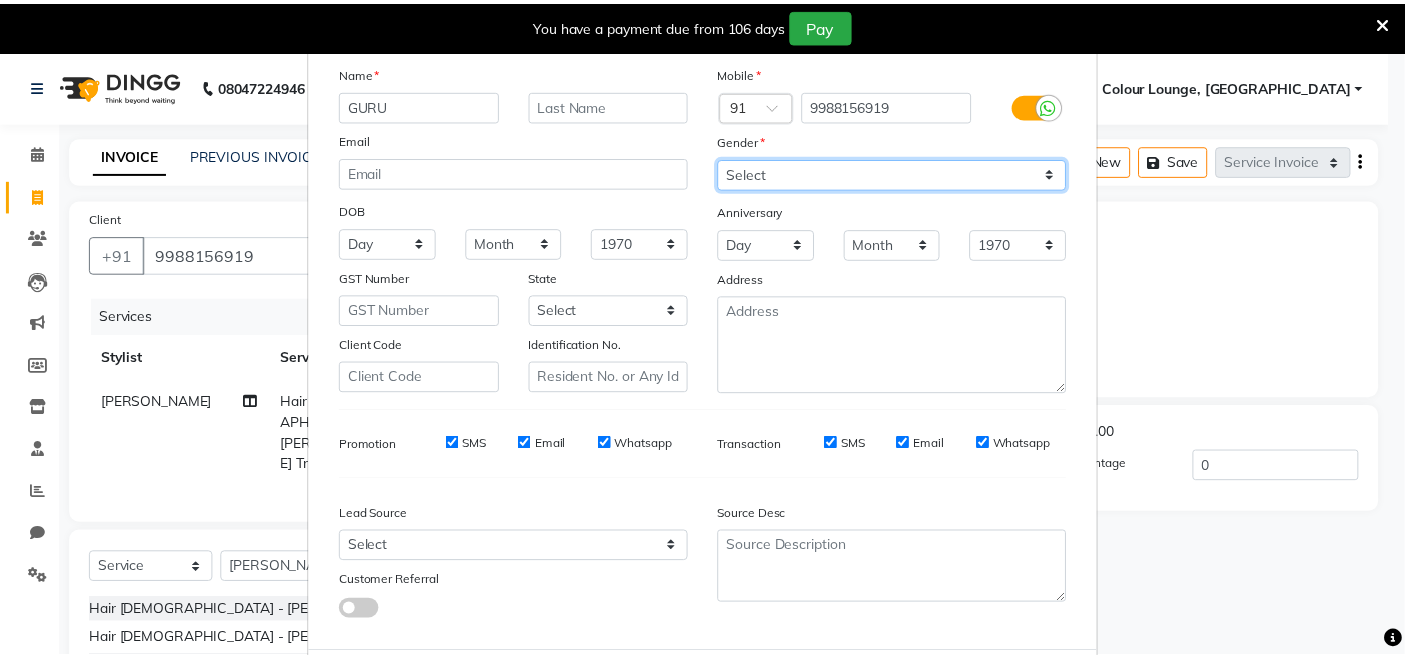 scroll, scrollTop: 192, scrollLeft: 0, axis: vertical 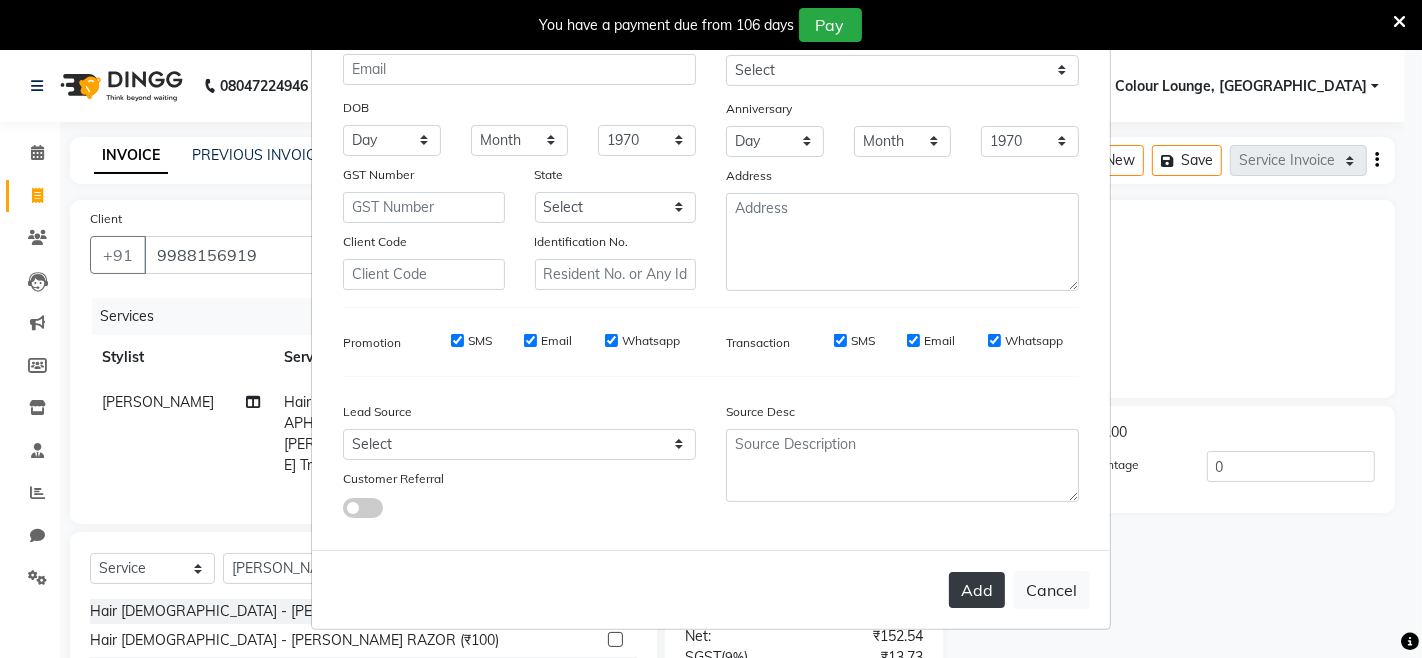 click on "Add" at bounding box center [977, 590] 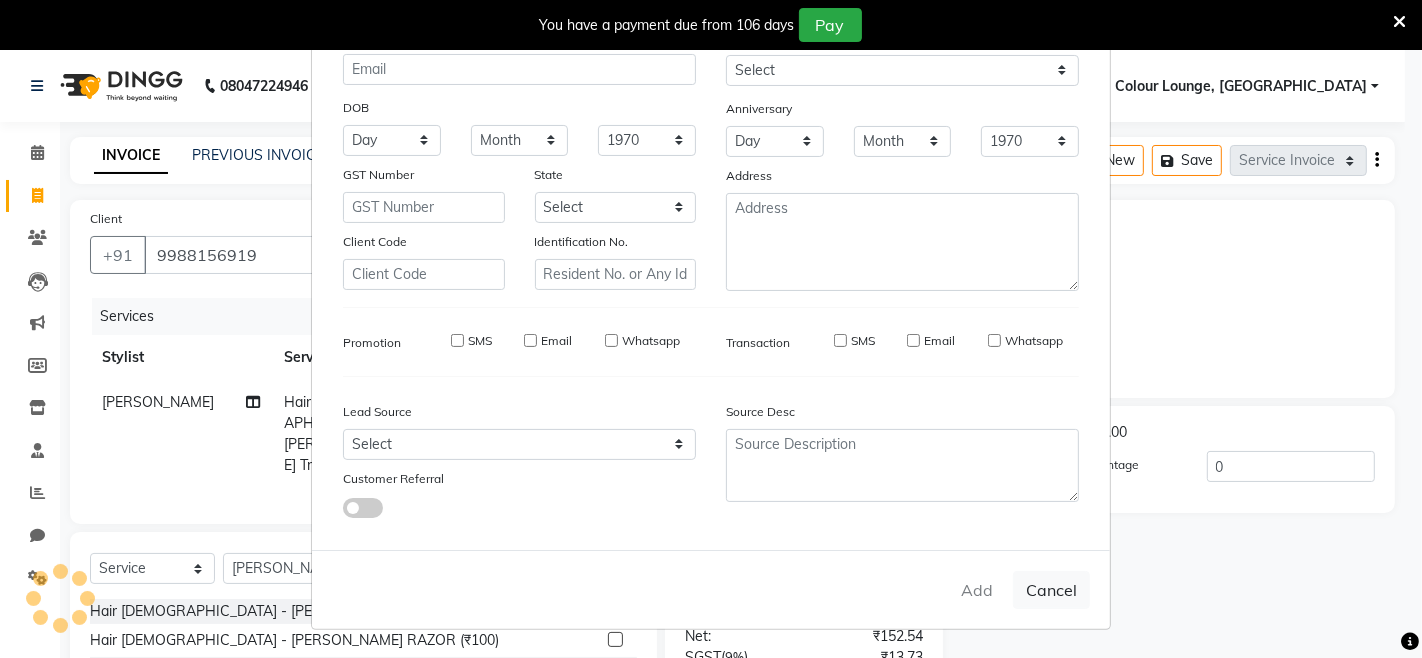 type 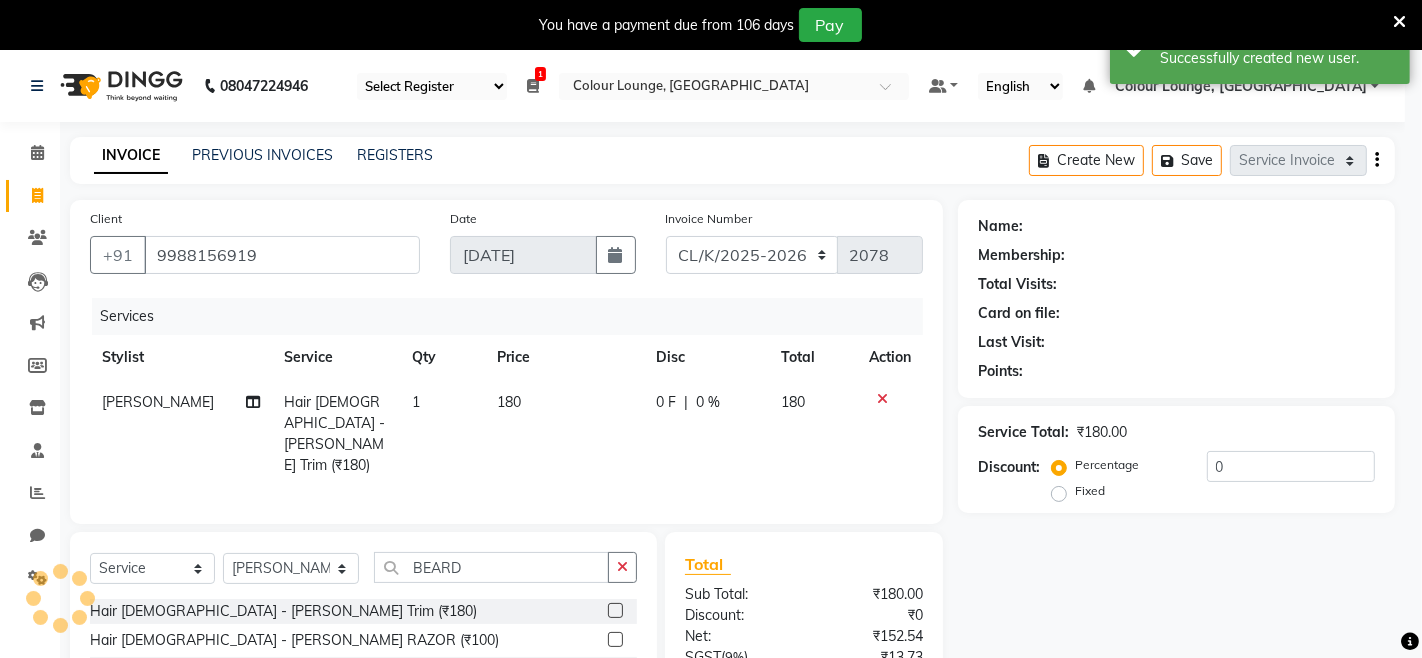 select on "1: Object" 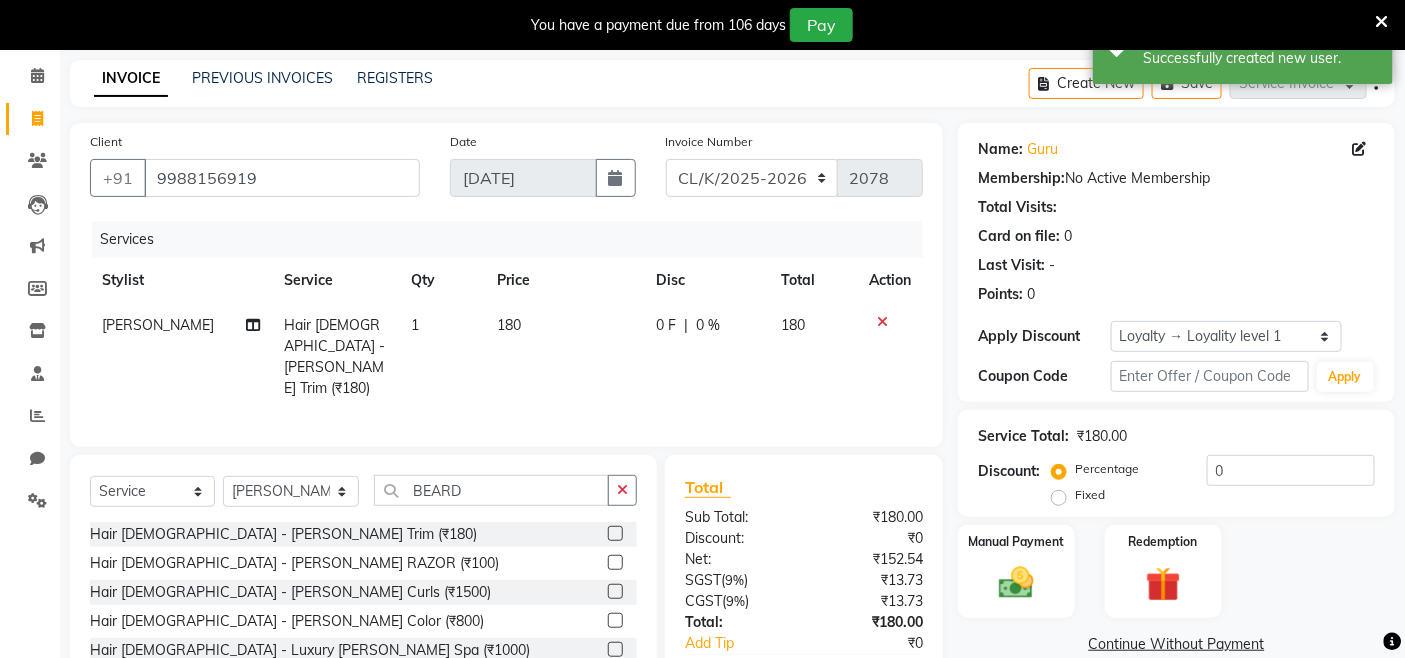 scroll, scrollTop: 191, scrollLeft: 0, axis: vertical 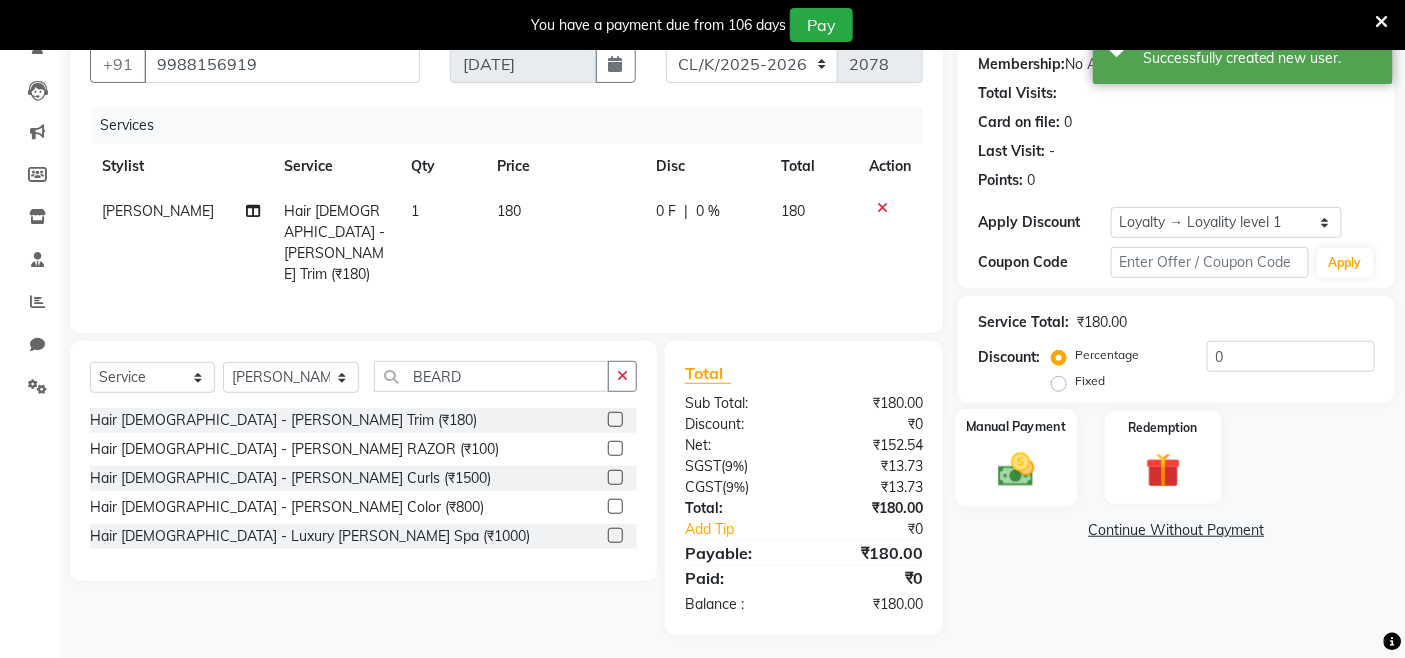 click on "Manual Payment" 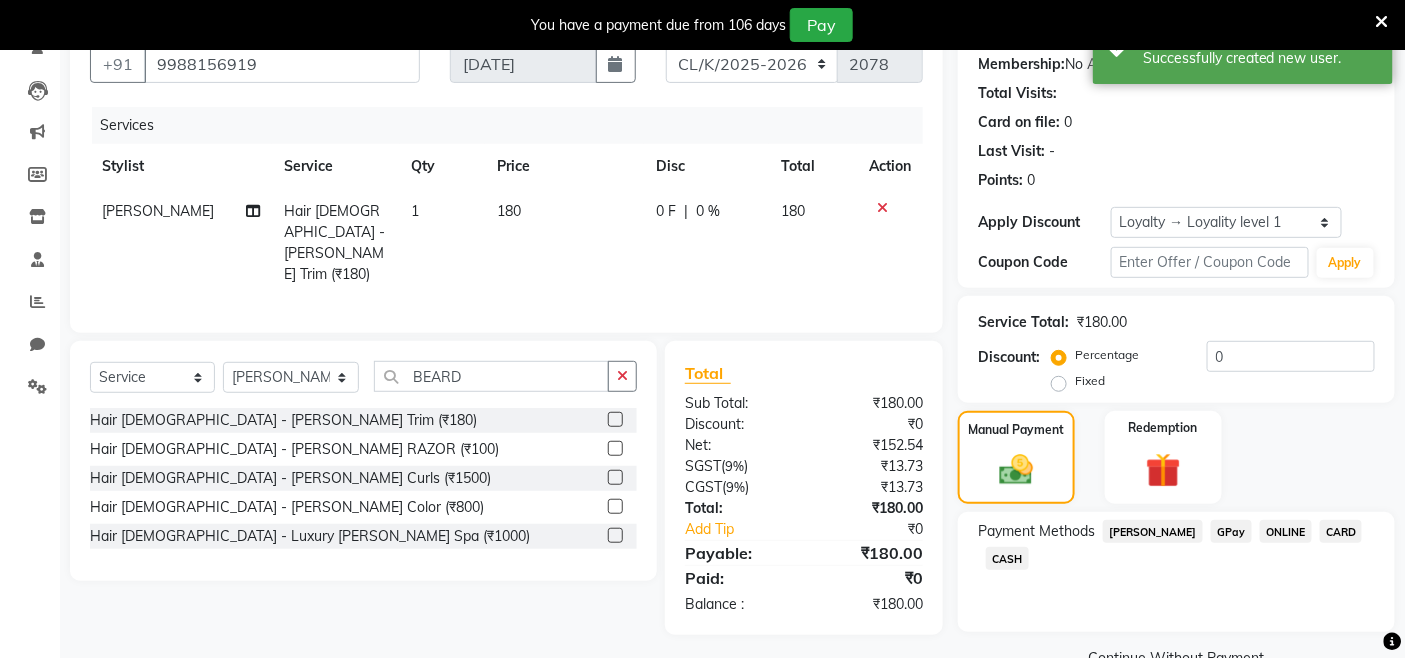 click on "CASH" 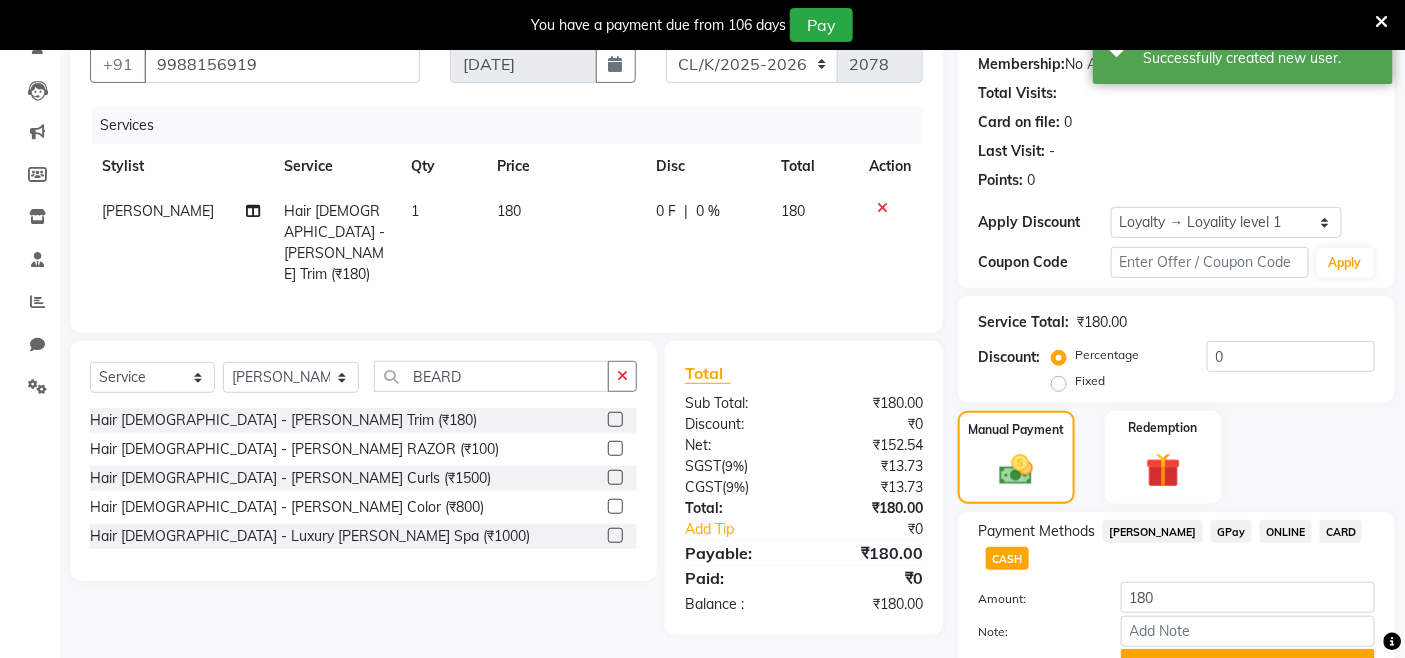 scroll, scrollTop: 293, scrollLeft: 0, axis: vertical 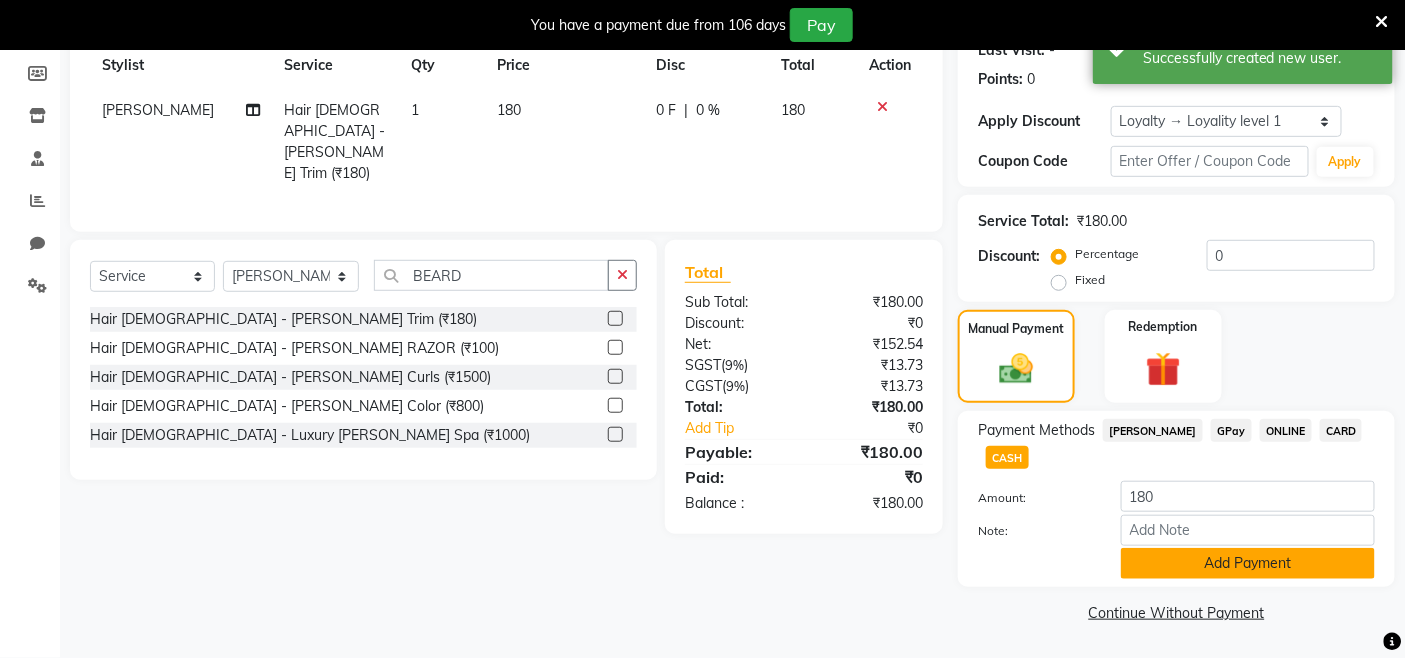 click on "Add Payment" 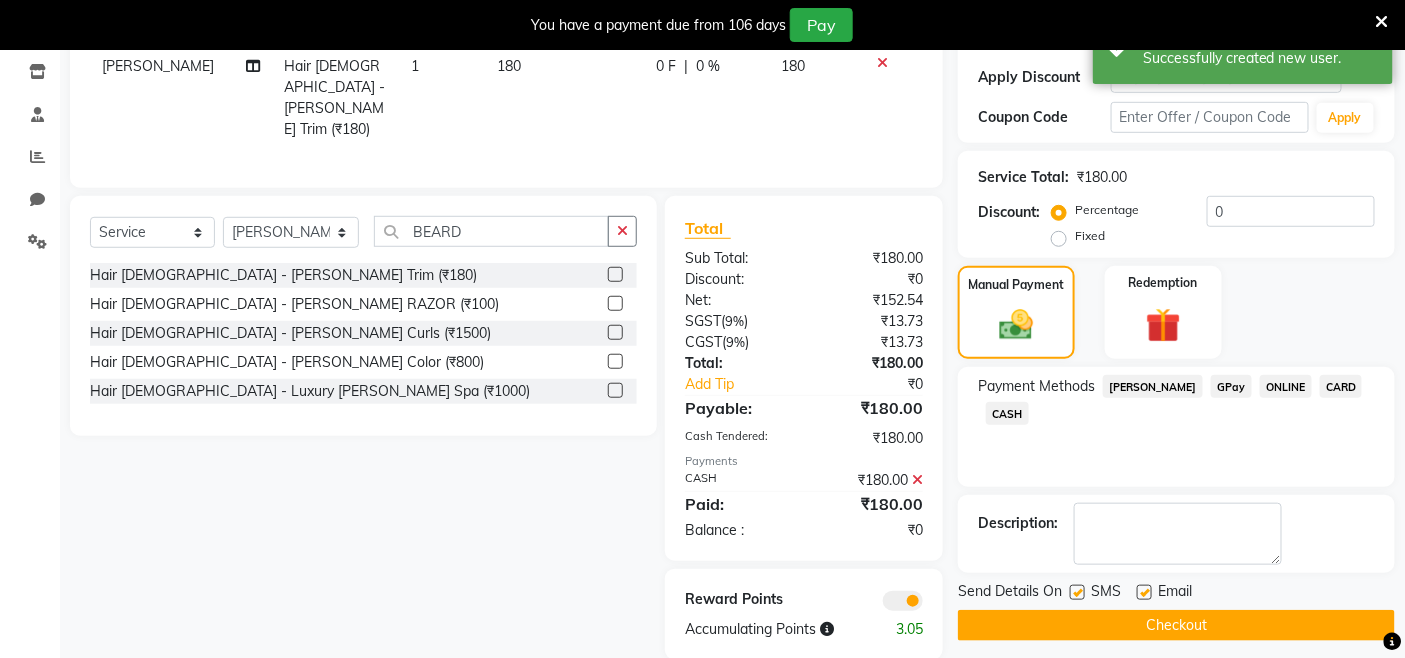 scroll, scrollTop: 361, scrollLeft: 0, axis: vertical 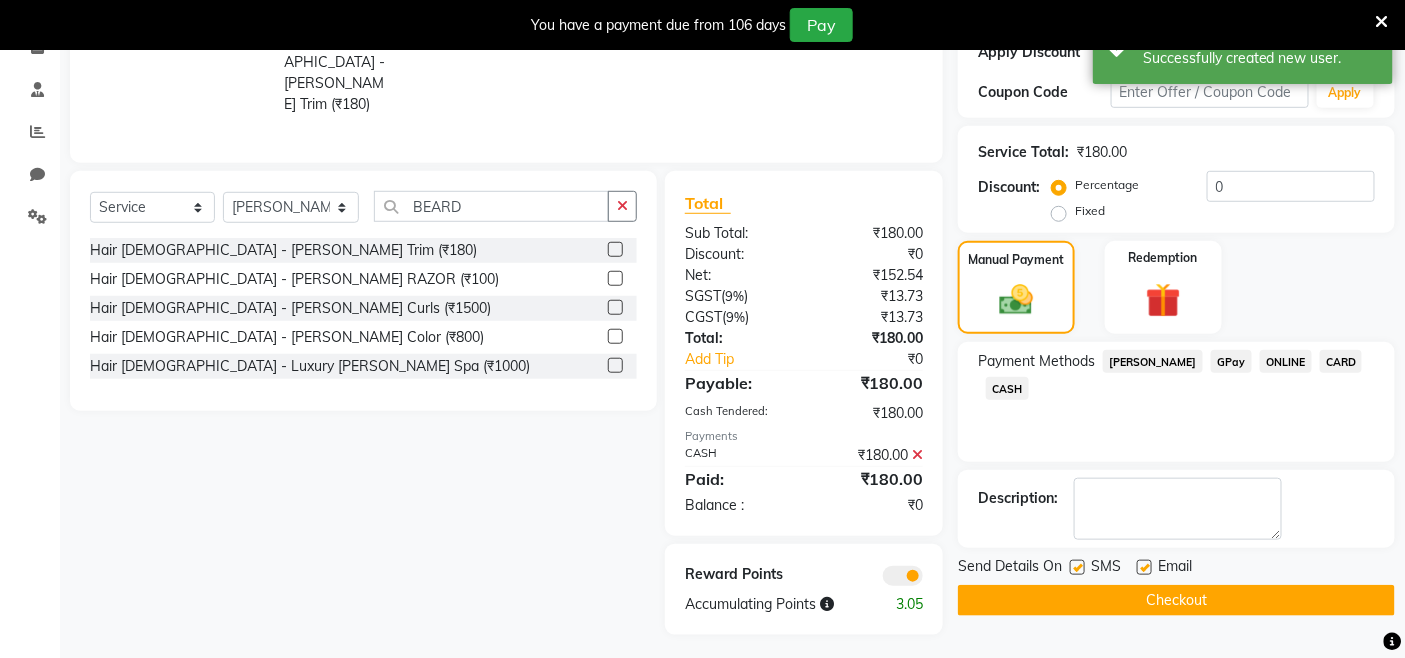 click on "Checkout" 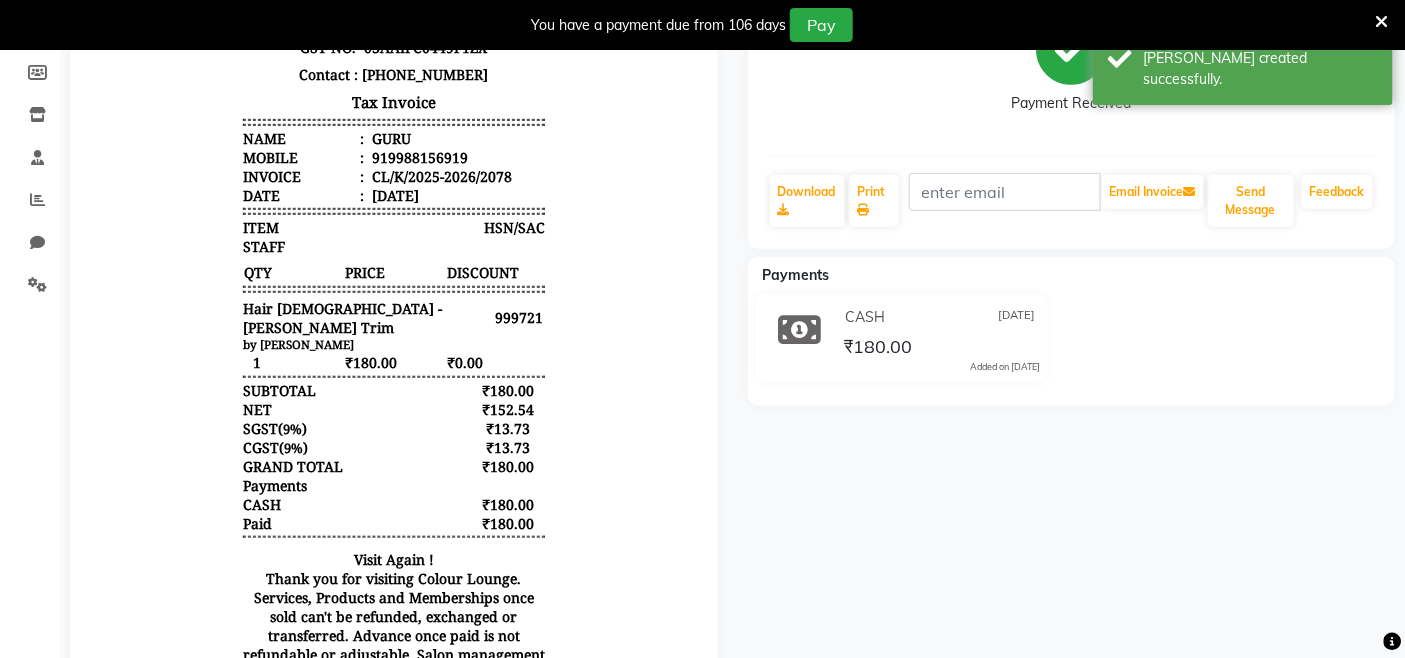 scroll, scrollTop: 250, scrollLeft: 0, axis: vertical 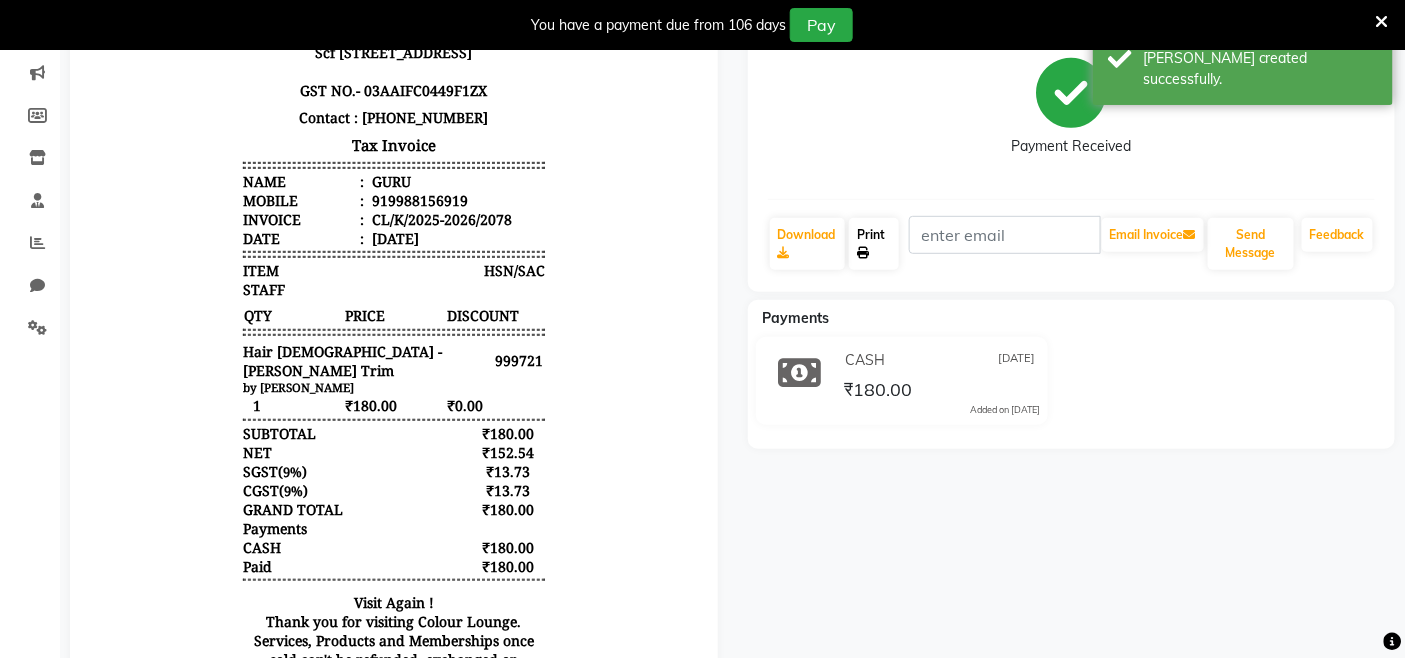 click on "Print" 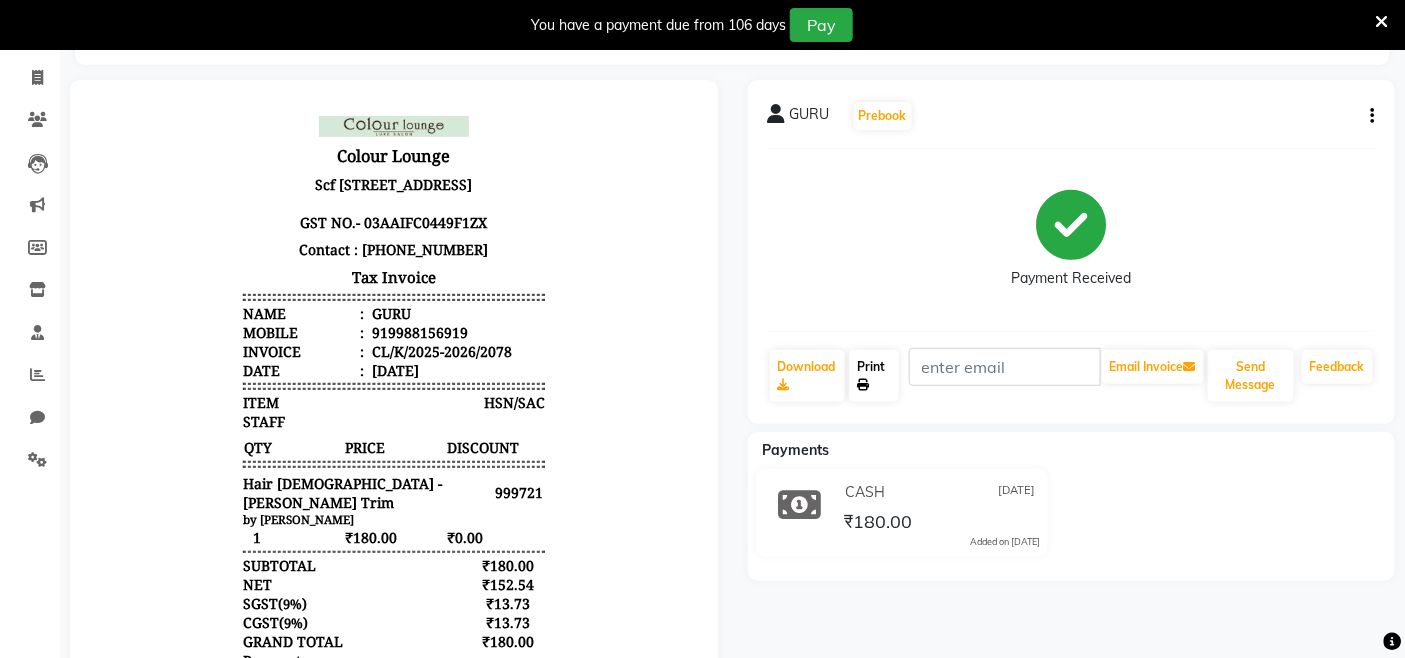 scroll, scrollTop: 27, scrollLeft: 0, axis: vertical 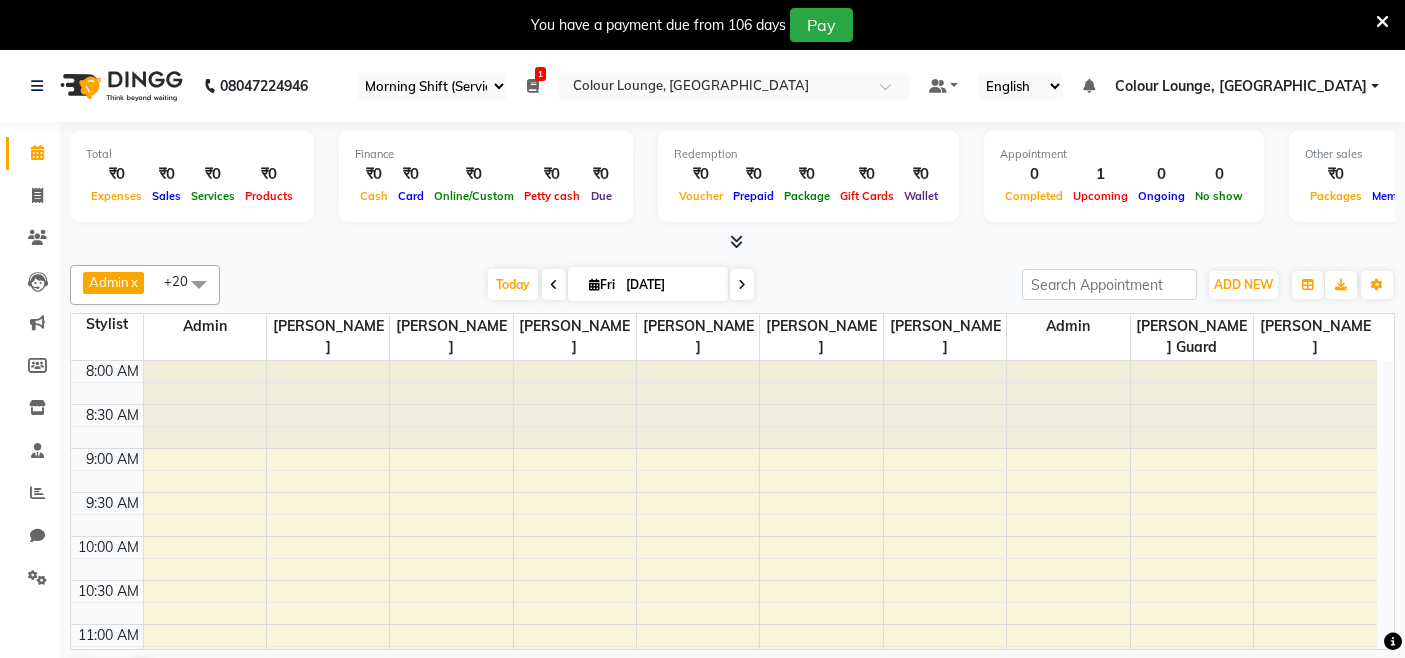 select on "75" 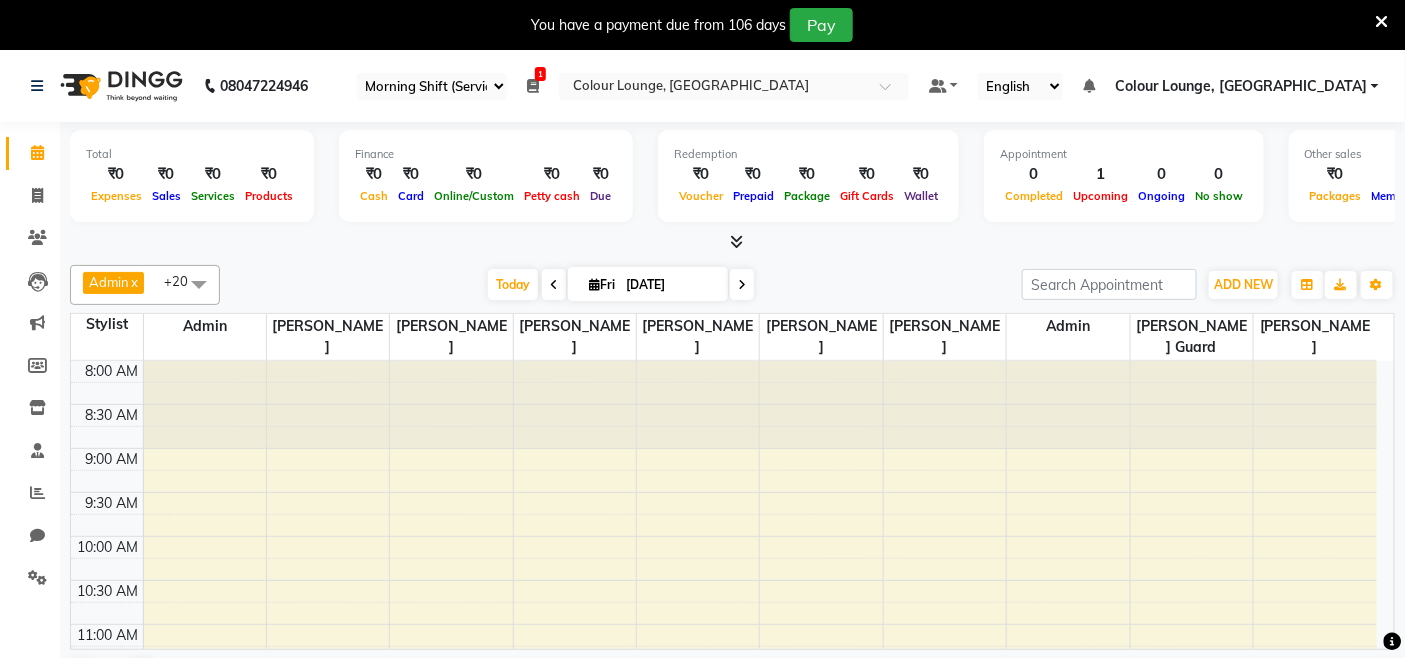 scroll, scrollTop: 0, scrollLeft: 0, axis: both 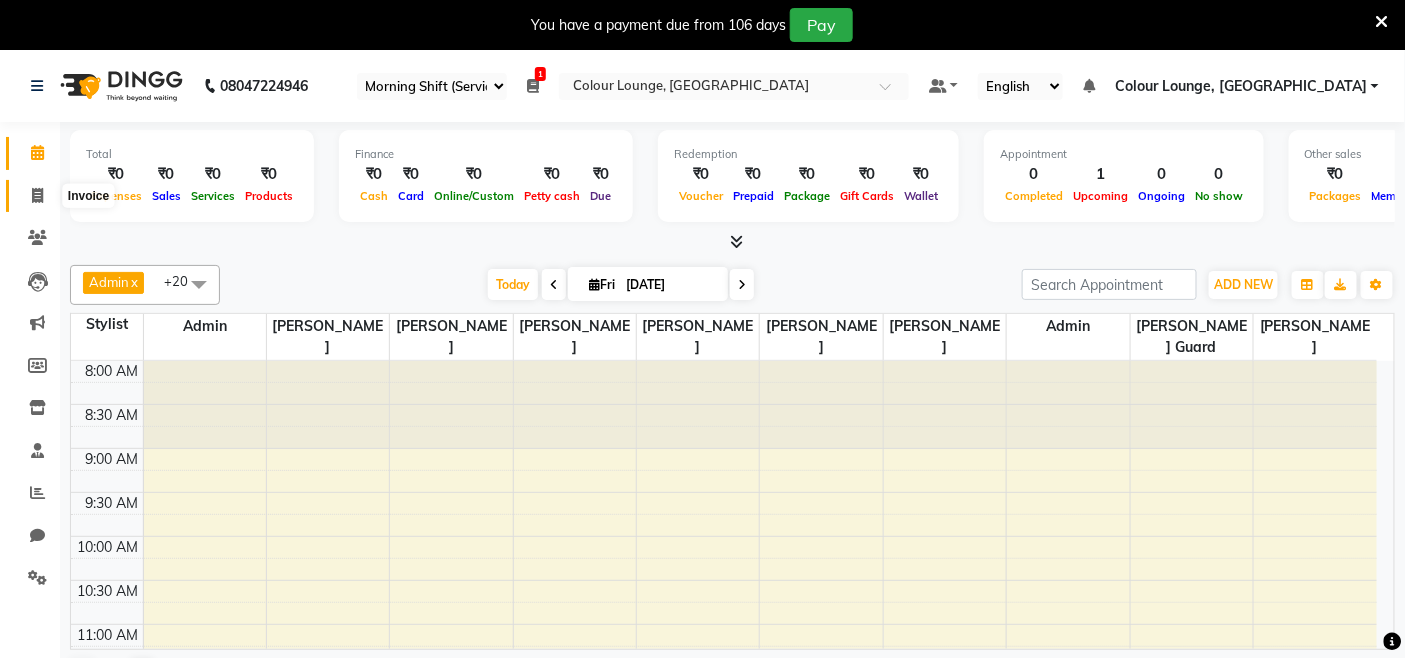 click 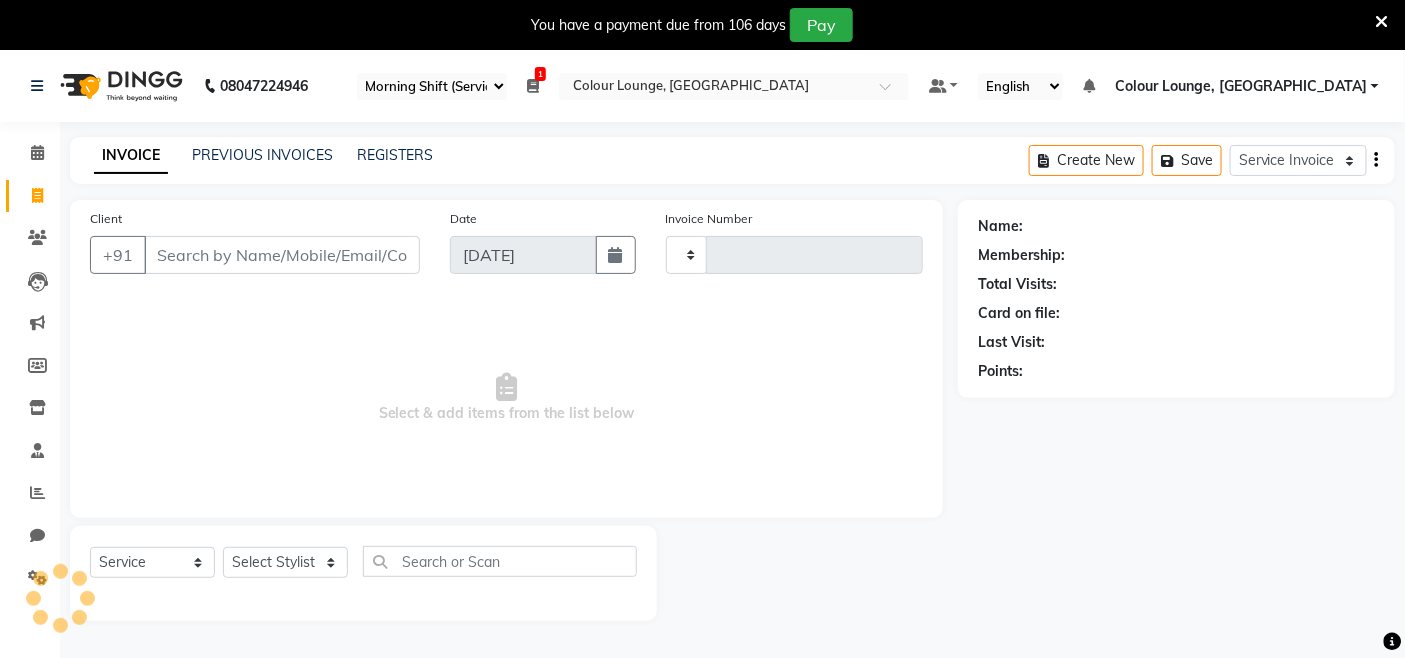 type on "2079" 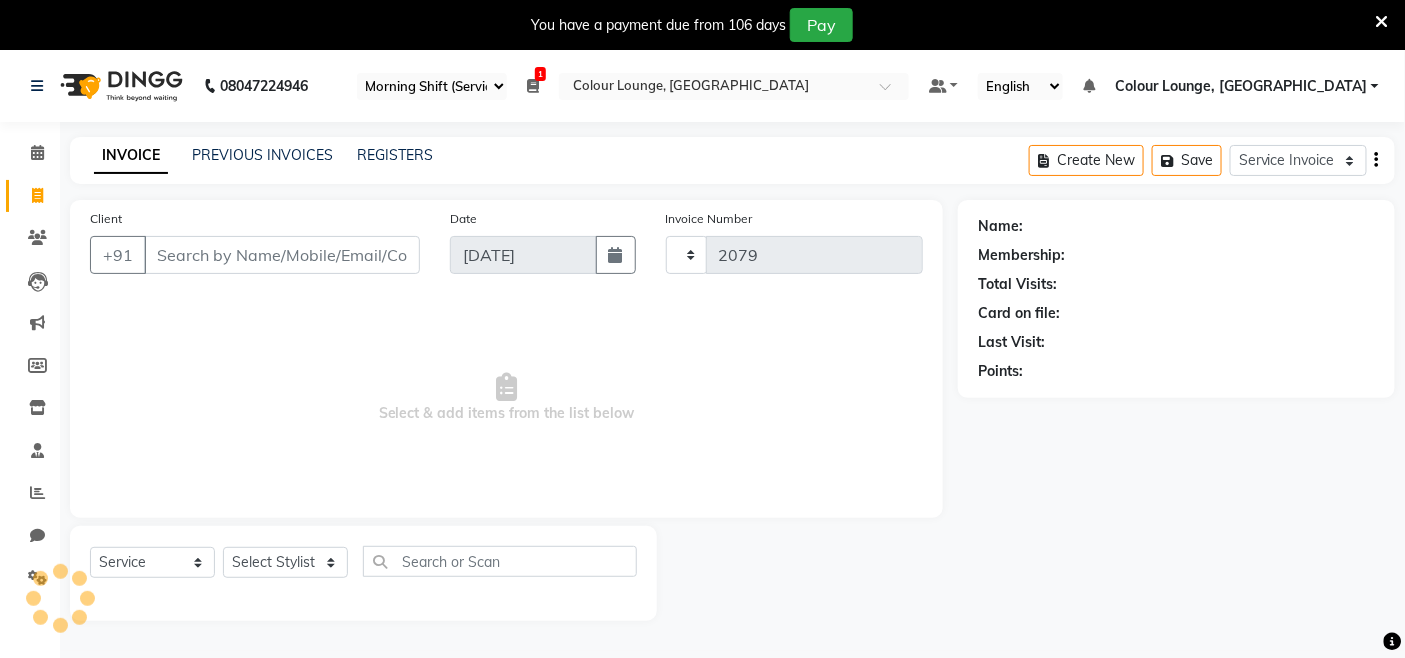 select on "8015" 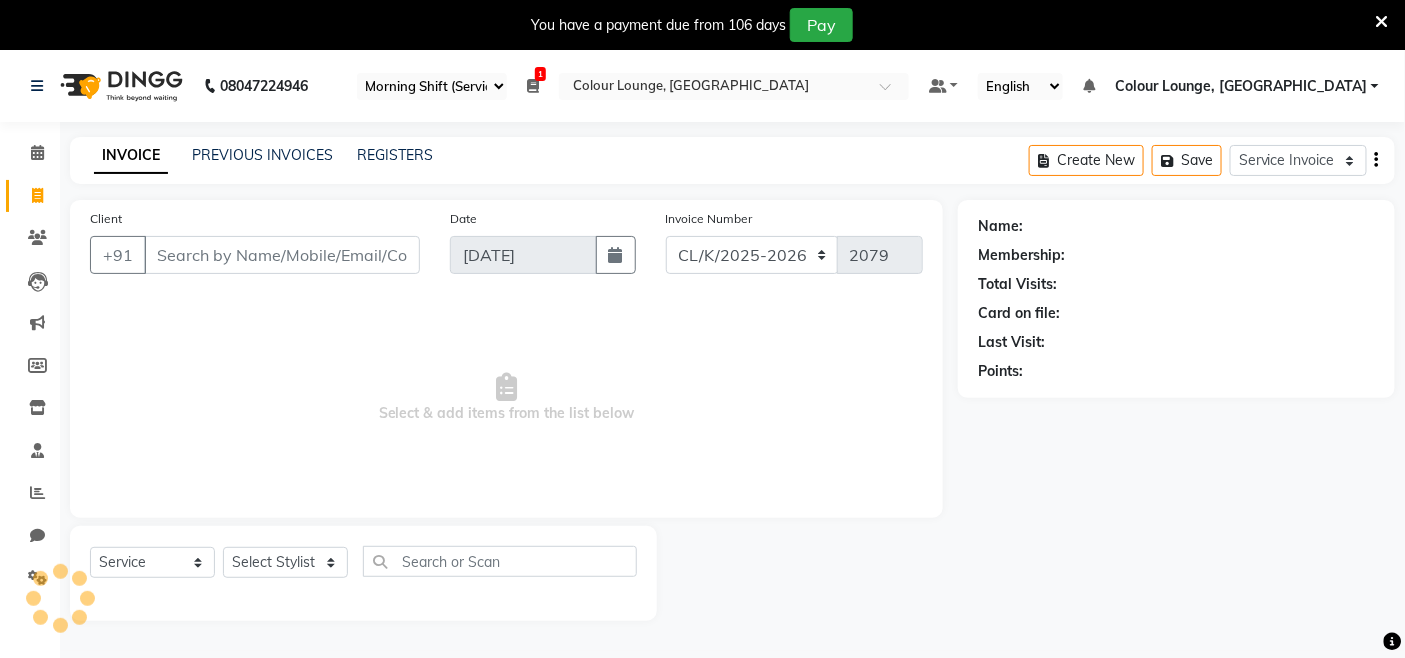 drag, startPoint x: 25, startPoint y: 190, endPoint x: 53, endPoint y: 196, distance: 28.635643 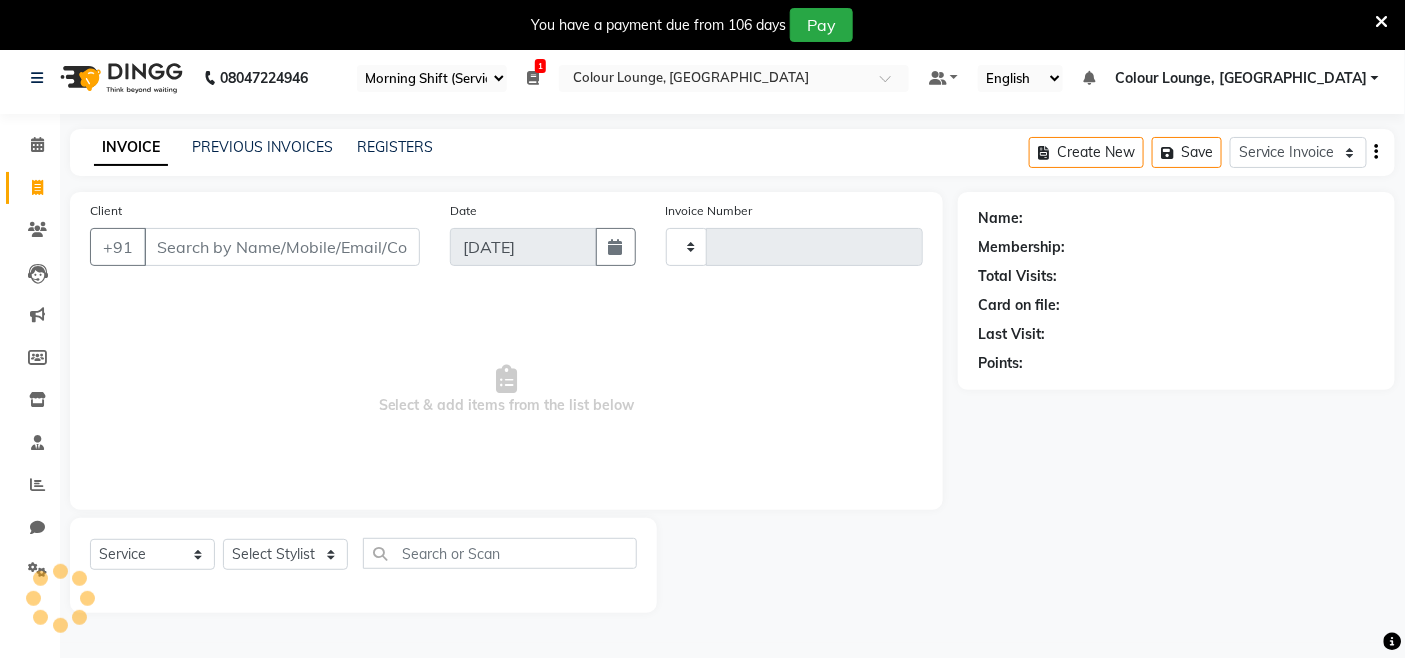 type on "2079" 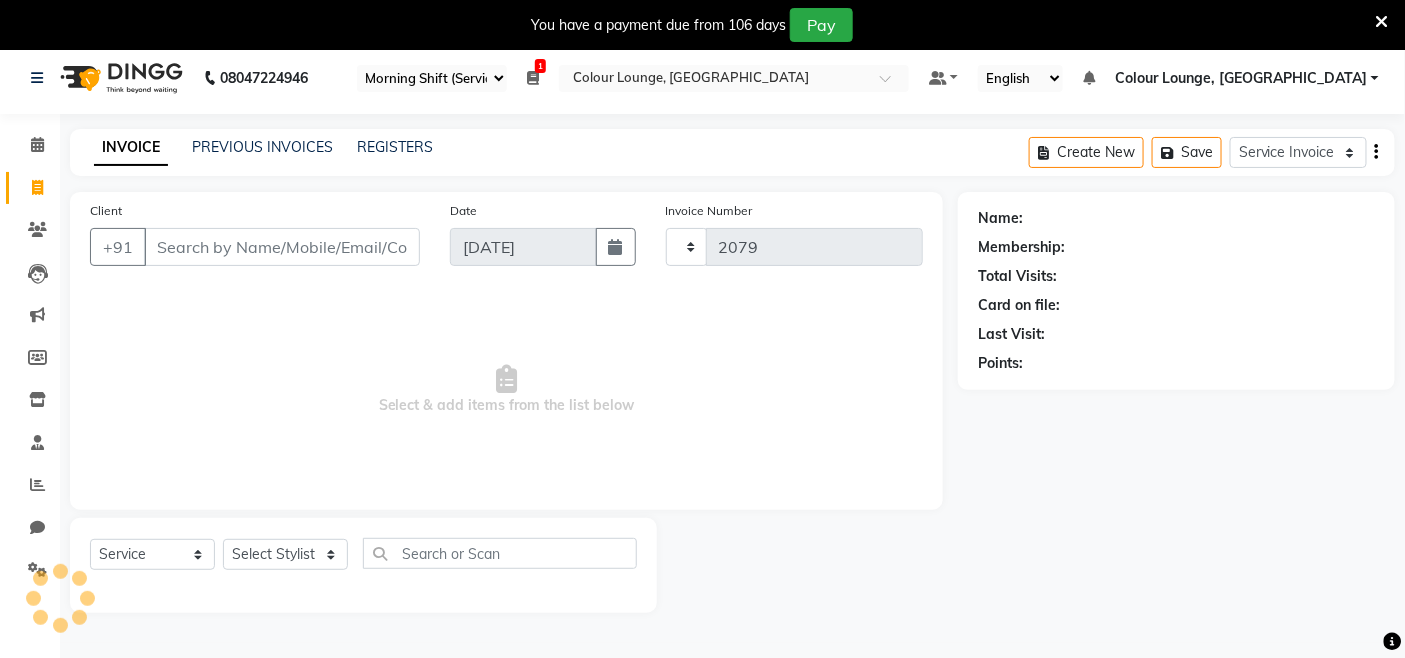 scroll, scrollTop: 50, scrollLeft: 0, axis: vertical 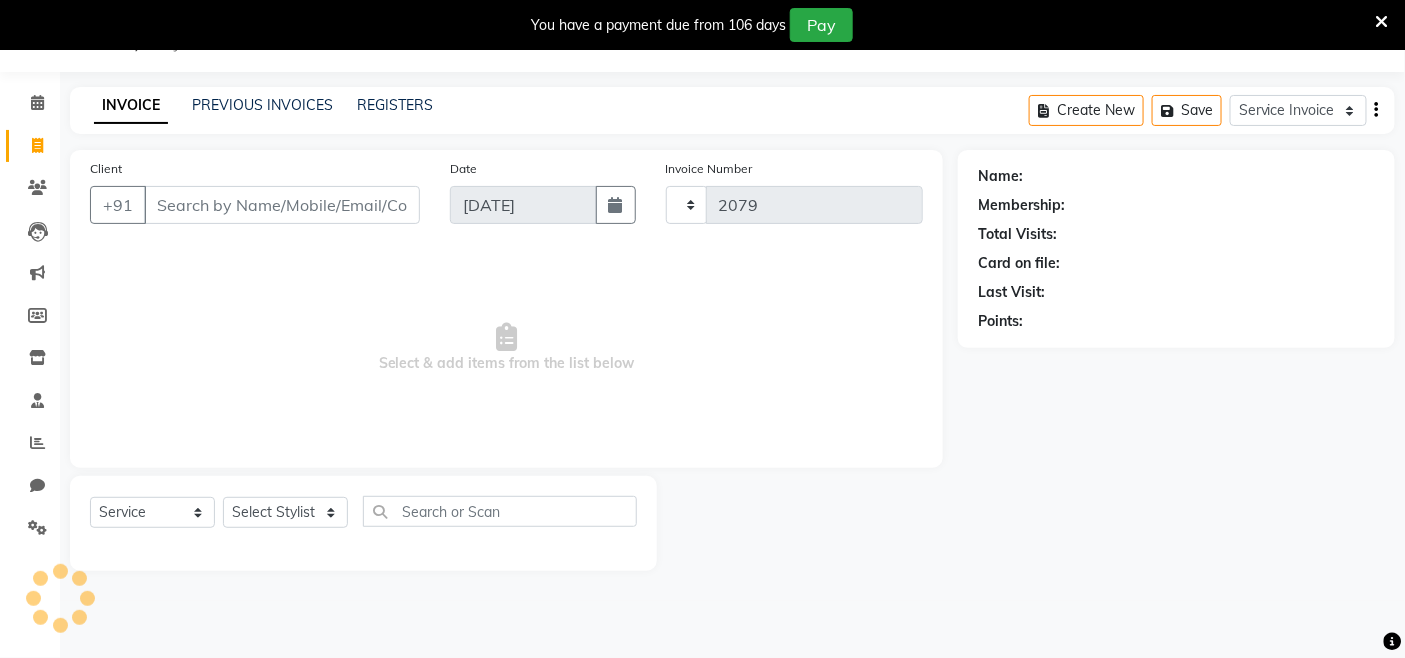select on "8015" 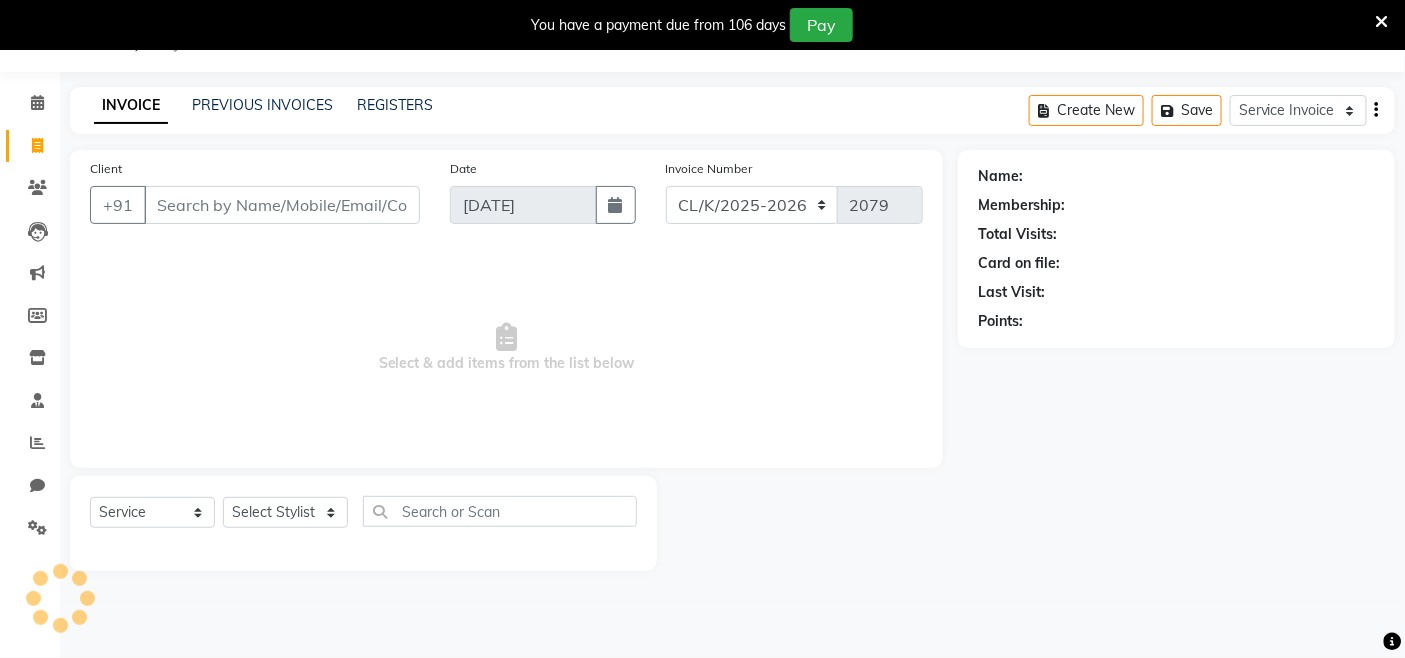 click on "Client" at bounding box center [282, 205] 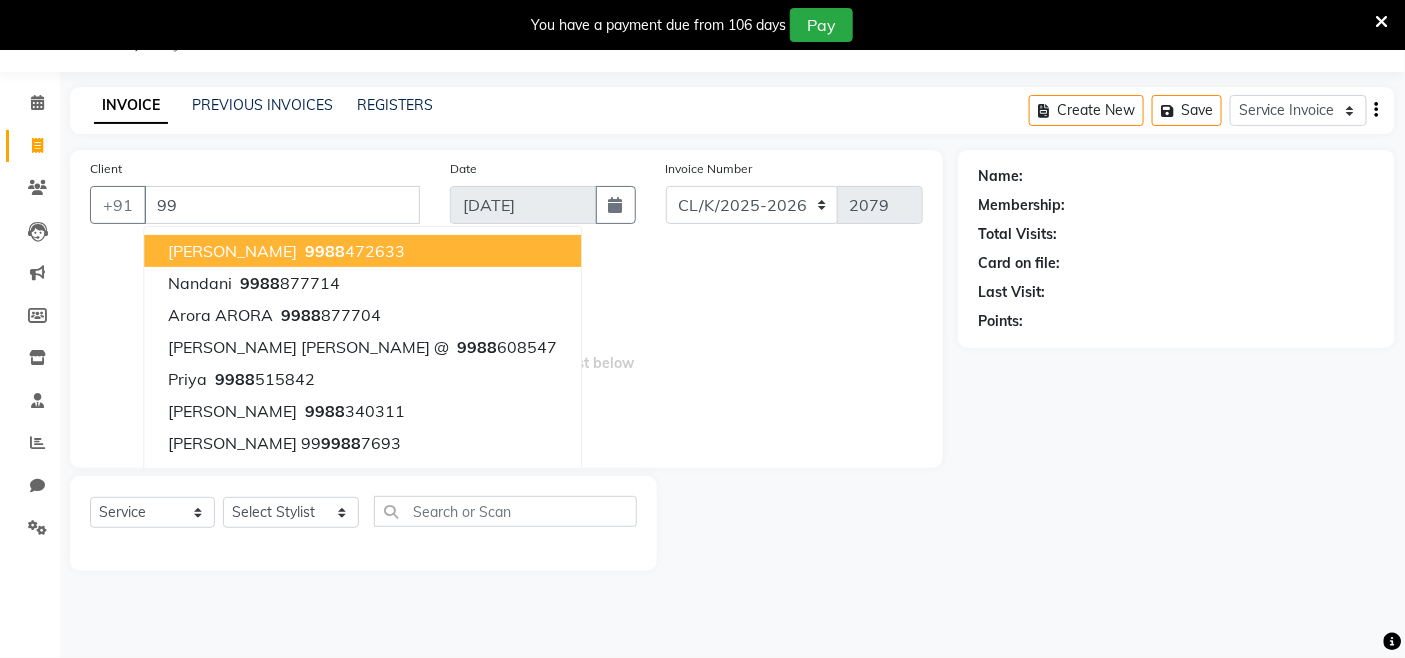 type on "9" 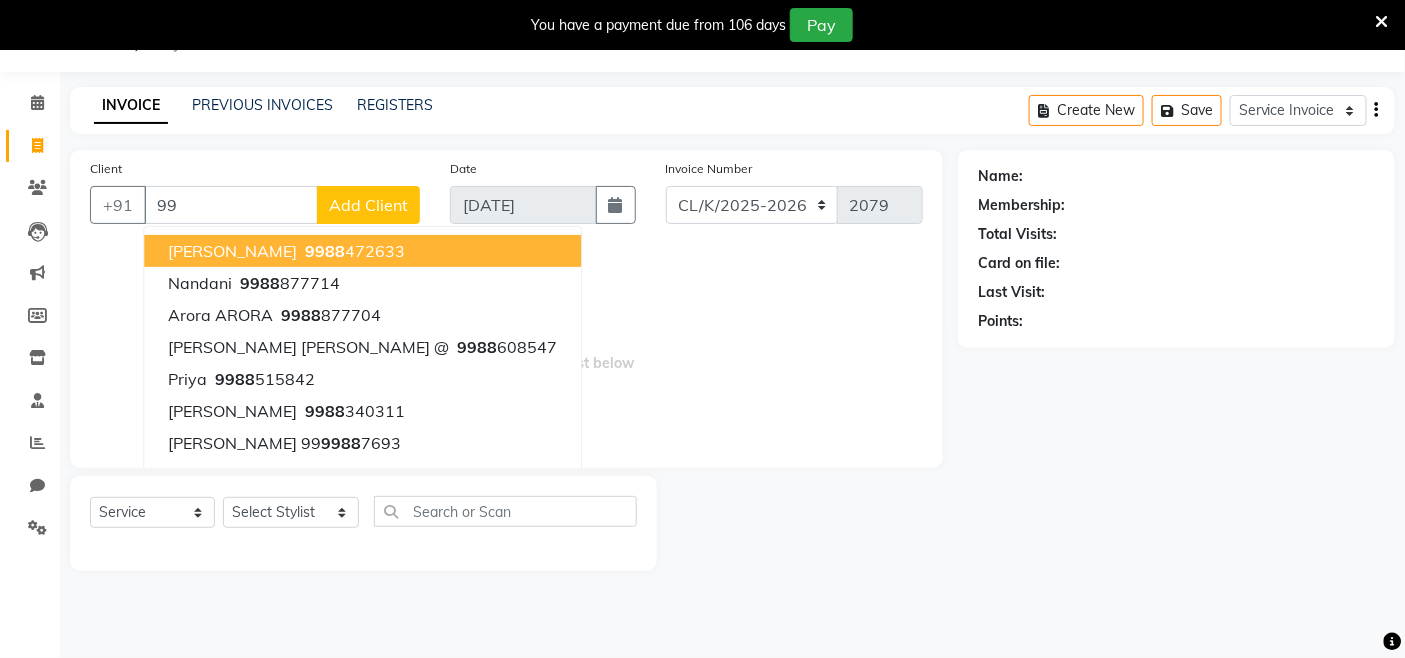 type on "9" 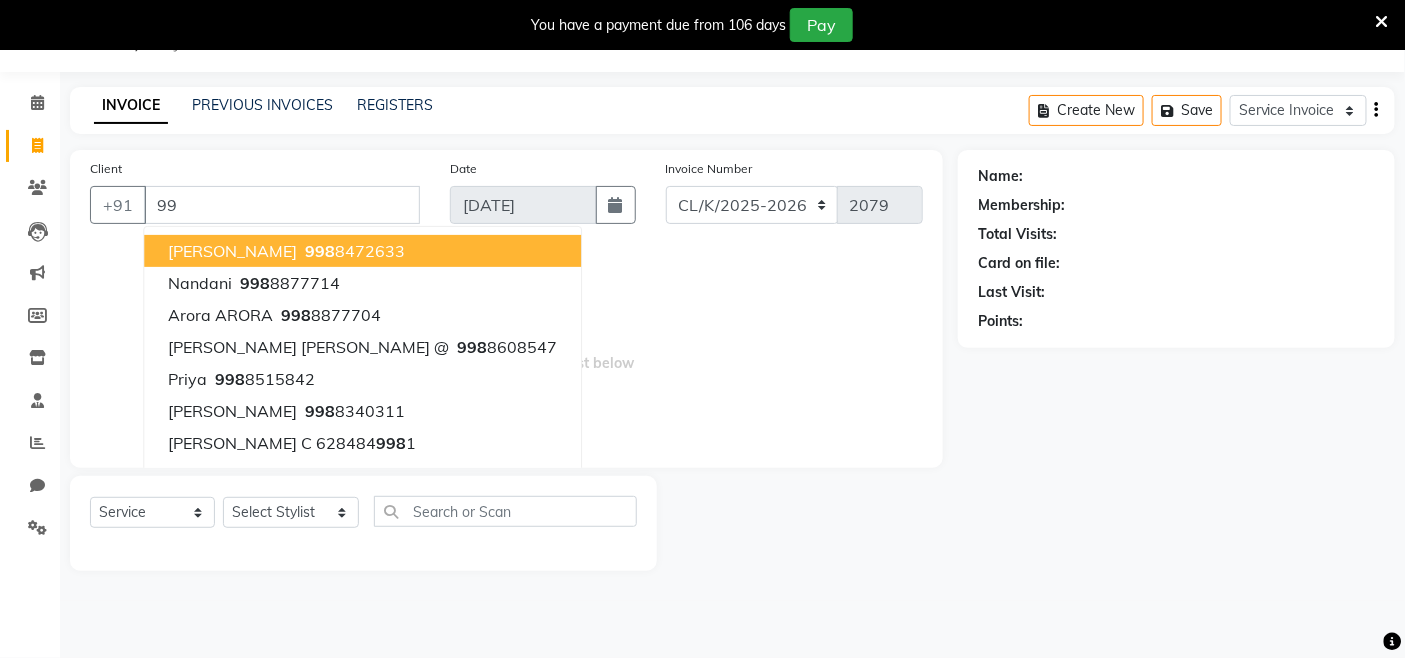 type on "9" 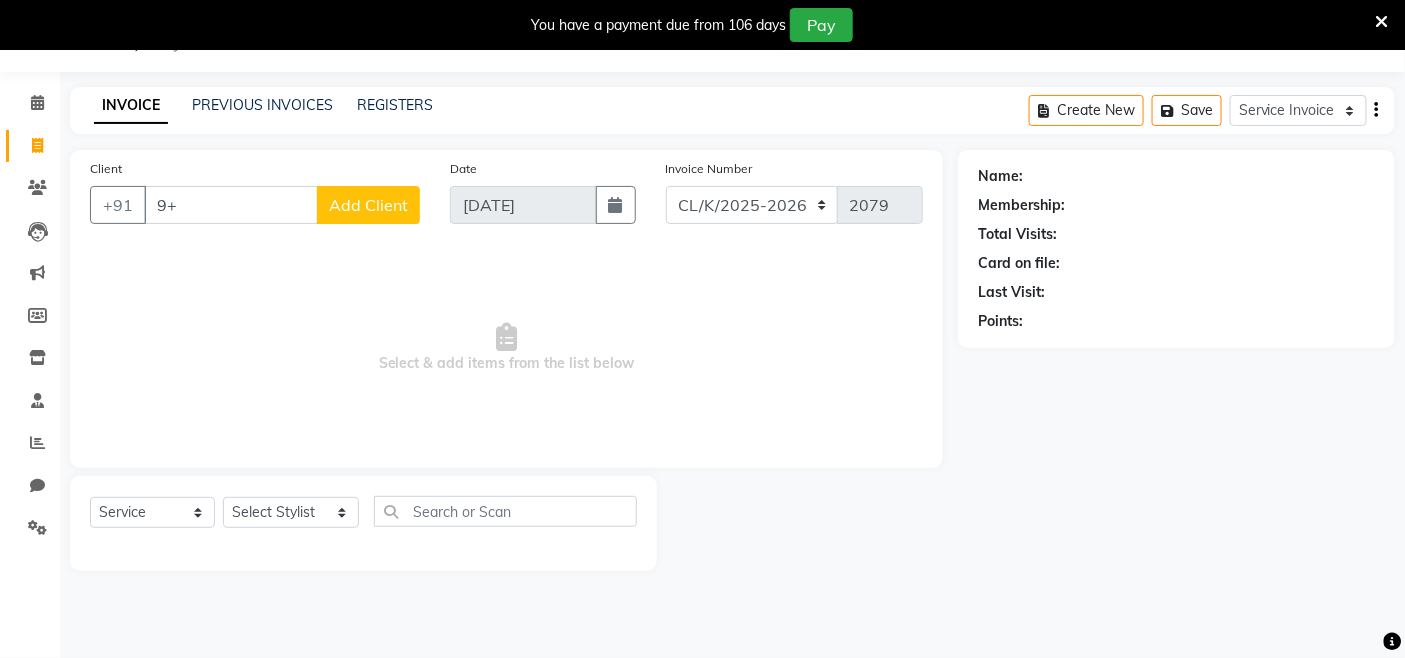 type on "9" 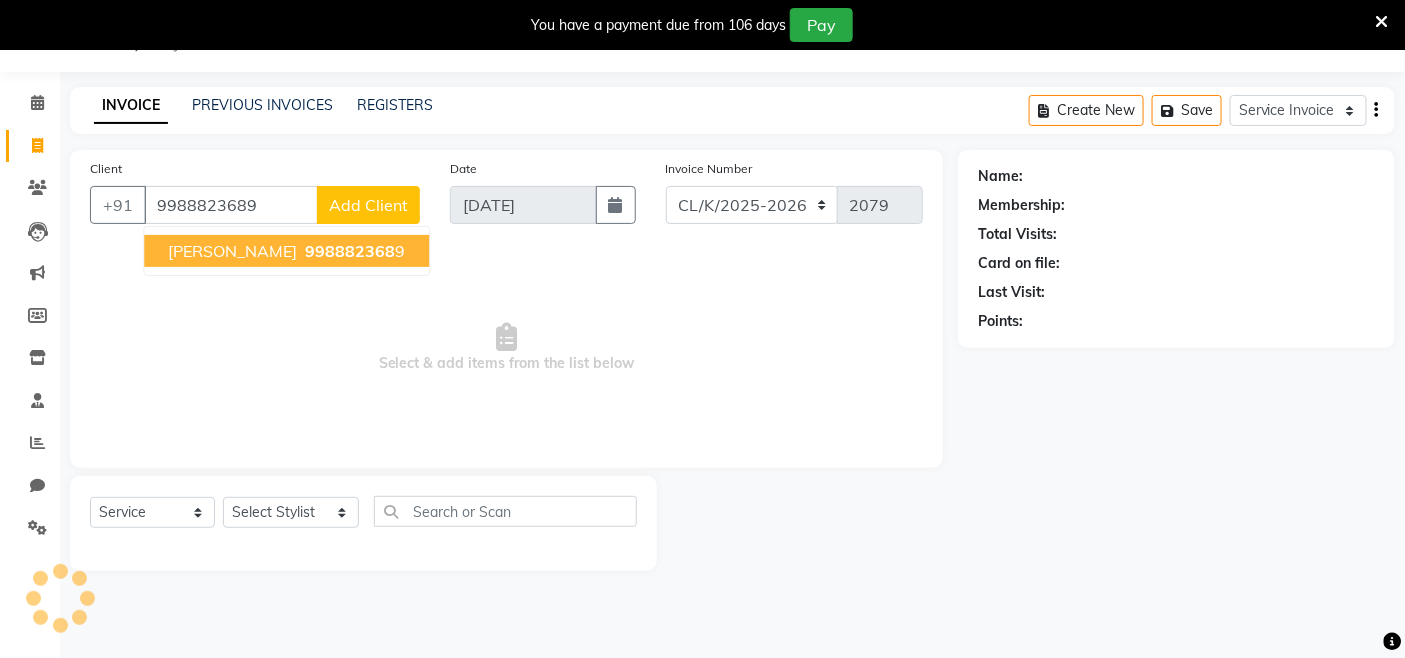 type on "9988823689" 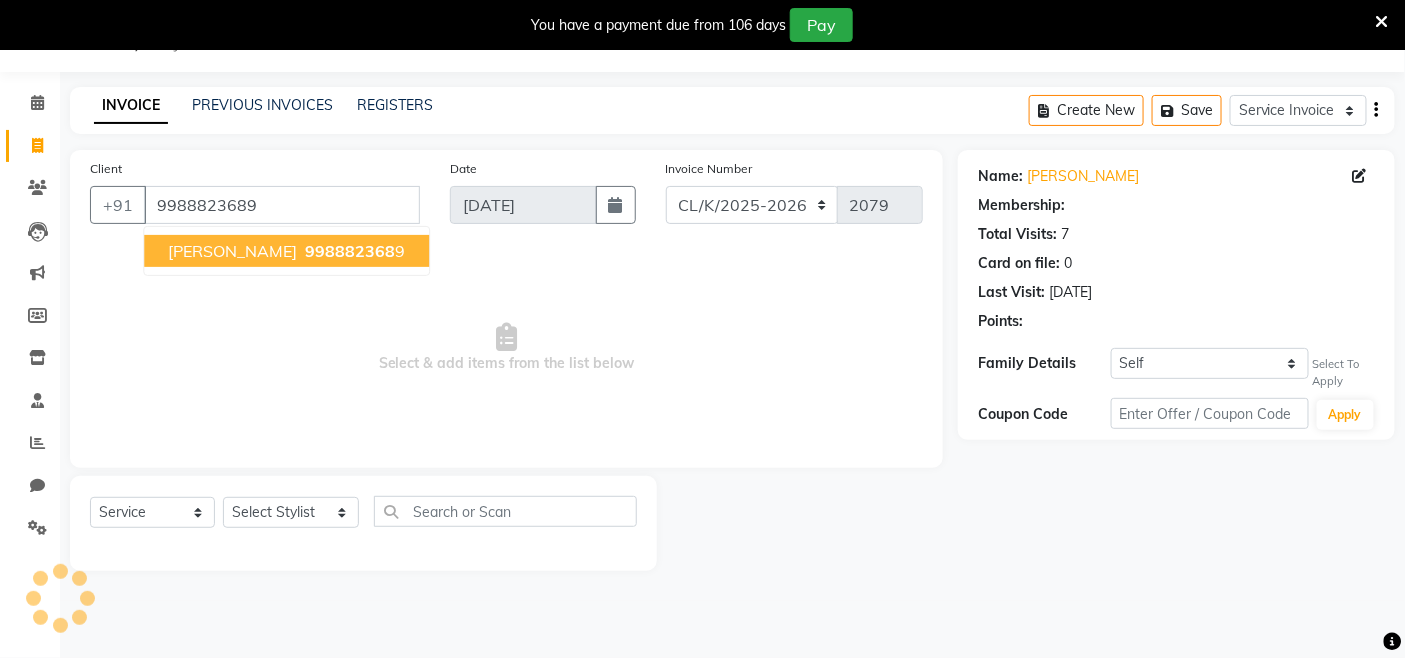select on "1: Object" 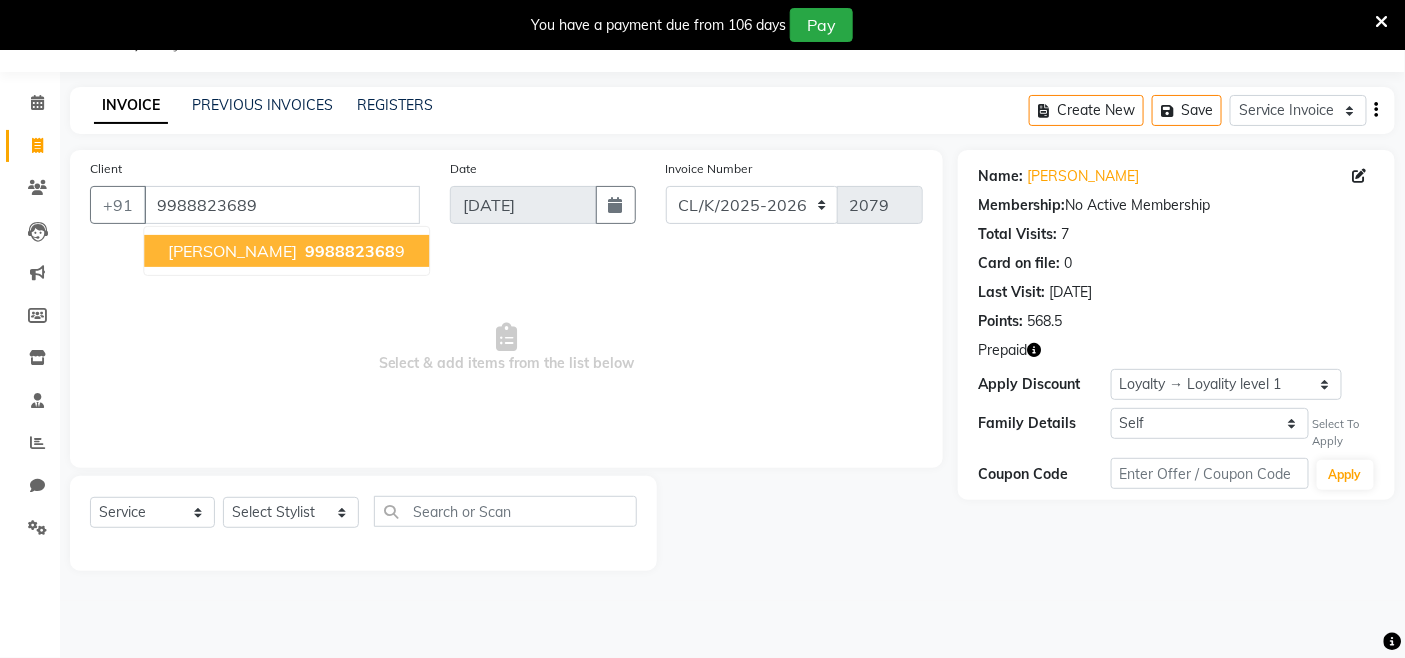 click on "998882368" at bounding box center [350, 251] 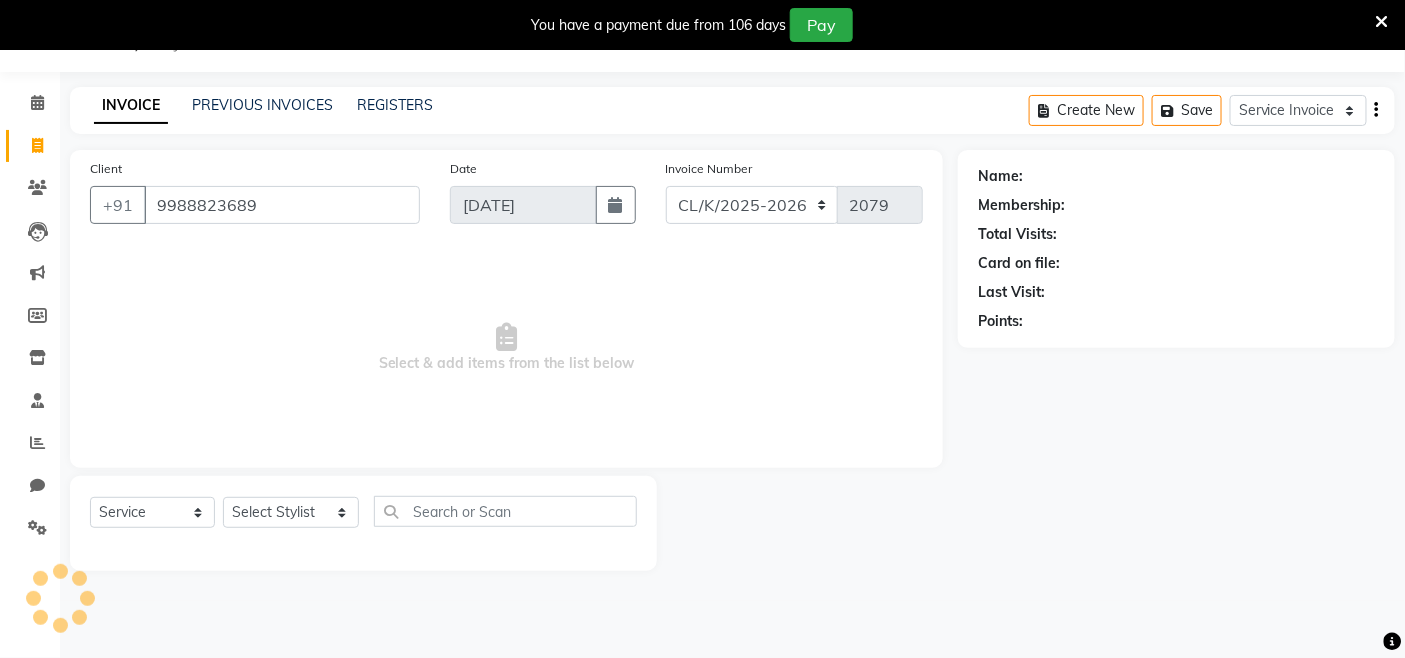 select on "1: Object" 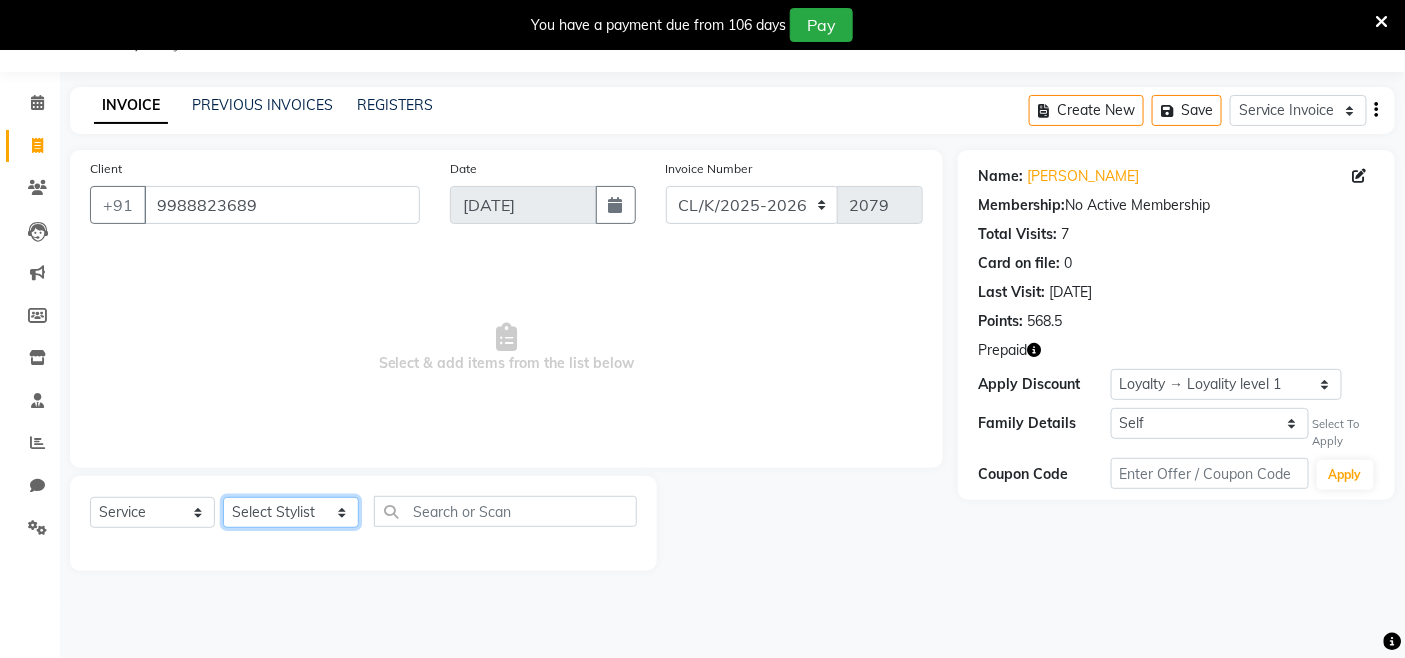 click on "Select Stylist Admin Admin AKHIL ANKUSH Colour Lounge, Kabir Park Colour Lounge, Kabir Park divyansh  Jaswinder singh guard JATIN JOHN JONEY LUXMI NAVDEEP KAUR NITI PARAMJIT PARAS KHATNAVLIA priya  priyanka  Rakesh sapna  SUMAN VANDANA SHARMA VISHAL" 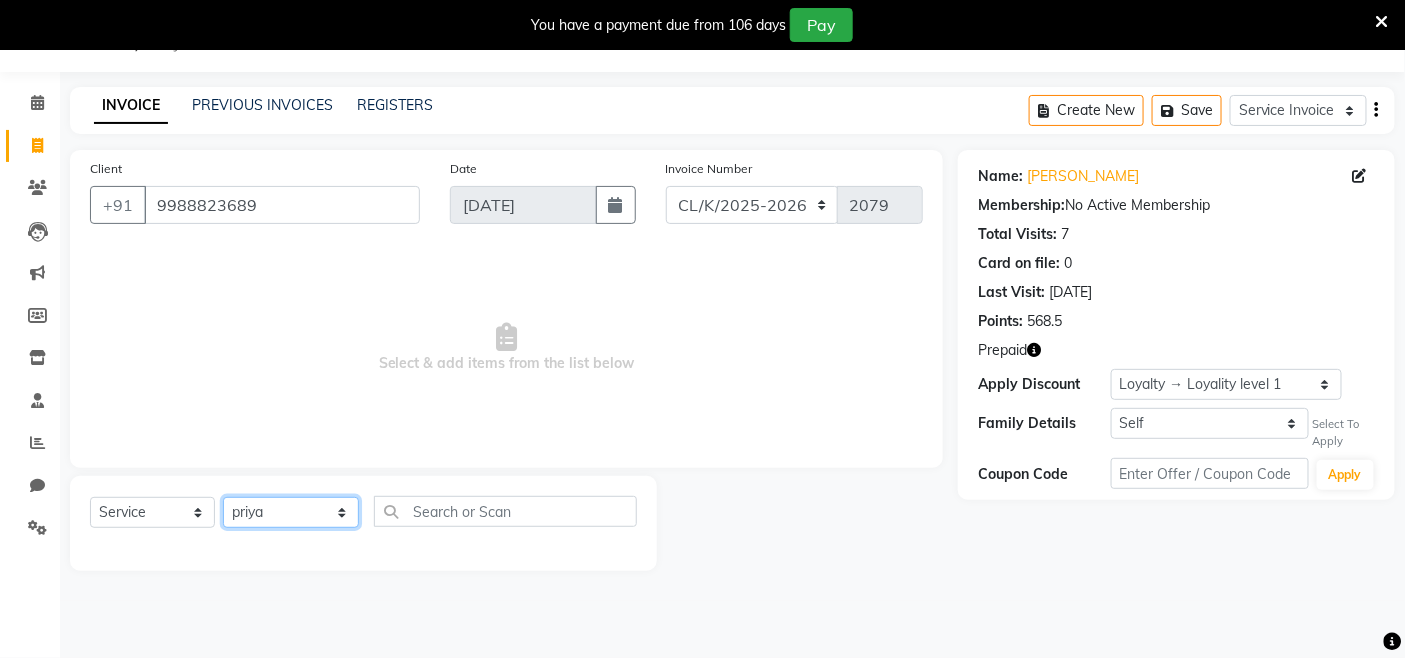 click on "Select Stylist Admin Admin AKHIL ANKUSH Colour Lounge, Kabir Park Colour Lounge, Kabir Park divyansh  Jaswinder singh guard JATIN JOHN JONEY LUXMI NAVDEEP KAUR NITI PARAMJIT PARAS KHATNAVLIA priya  priyanka  Rakesh sapna  SUMAN VANDANA SHARMA VISHAL" 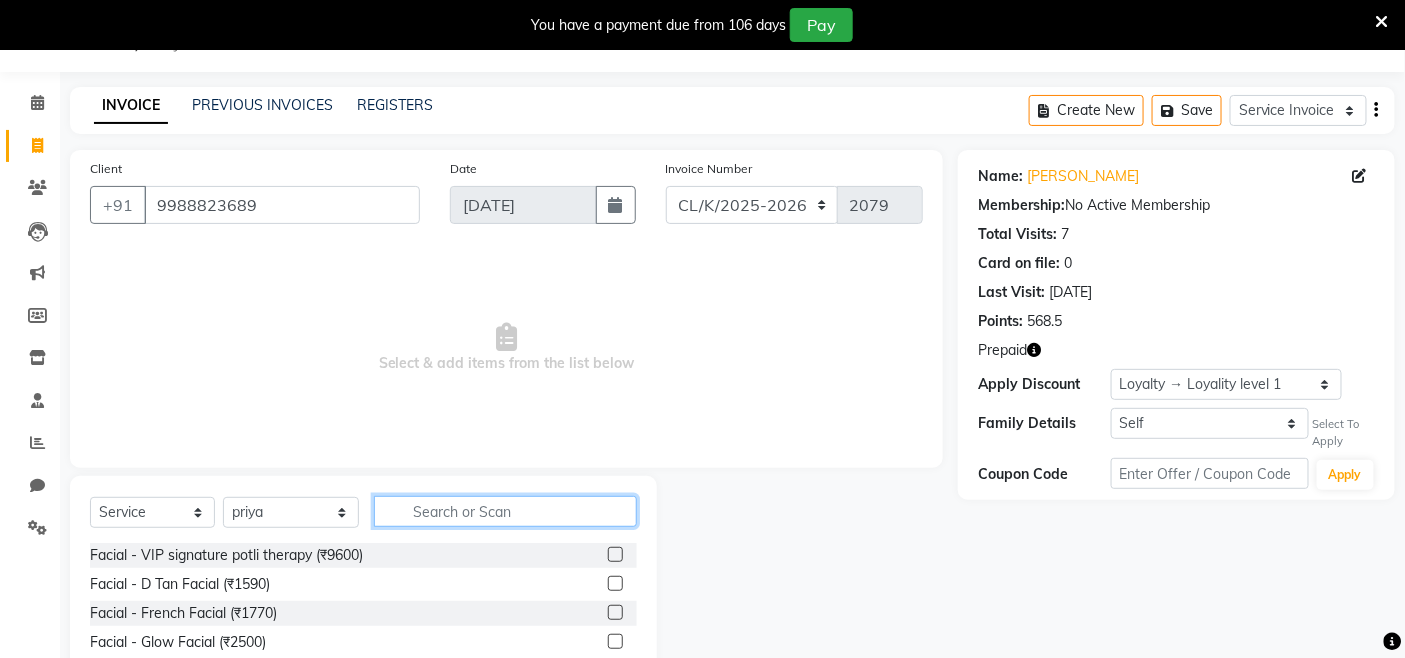 click 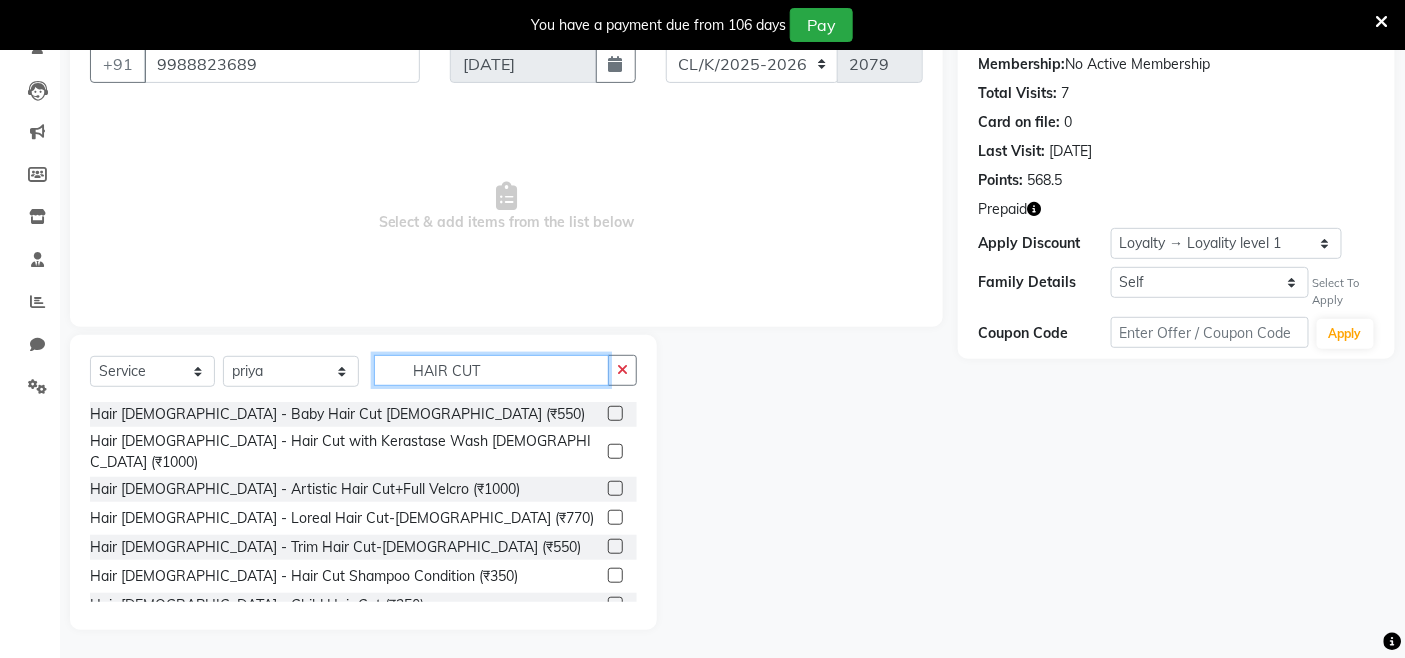 scroll, scrollTop: 192, scrollLeft: 0, axis: vertical 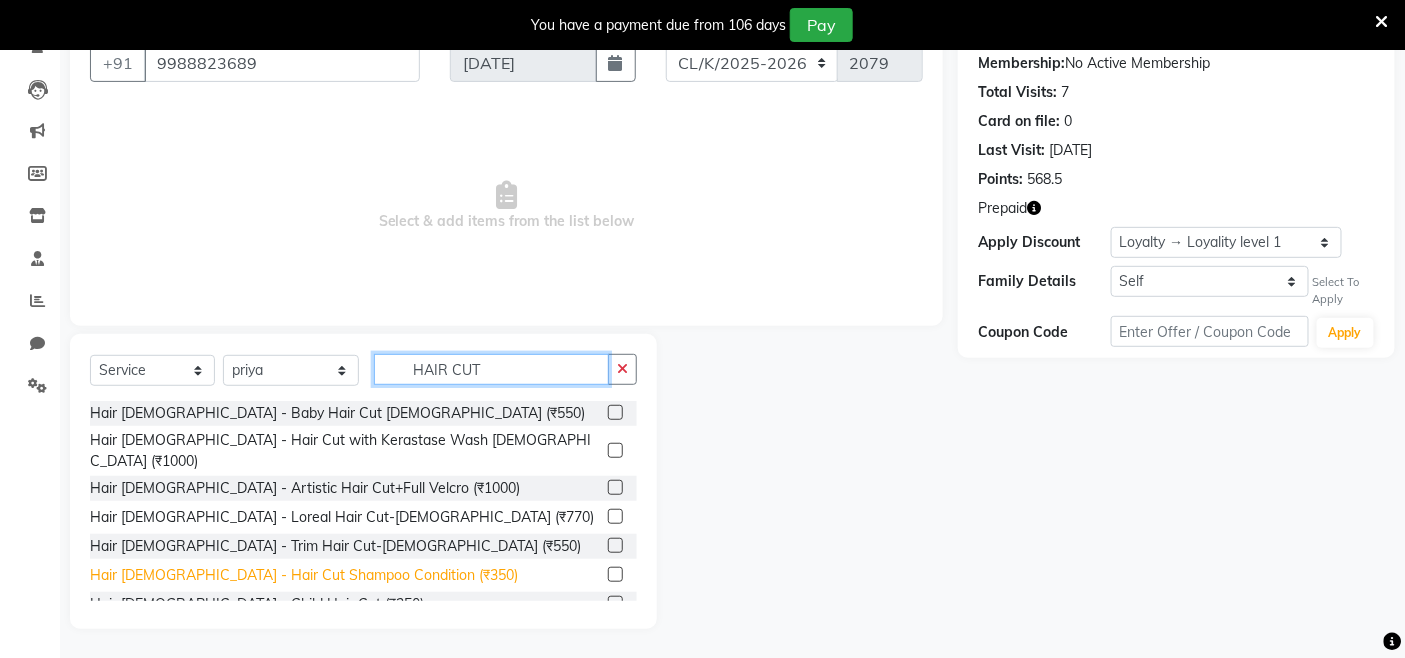 type on "HAIR CUT" 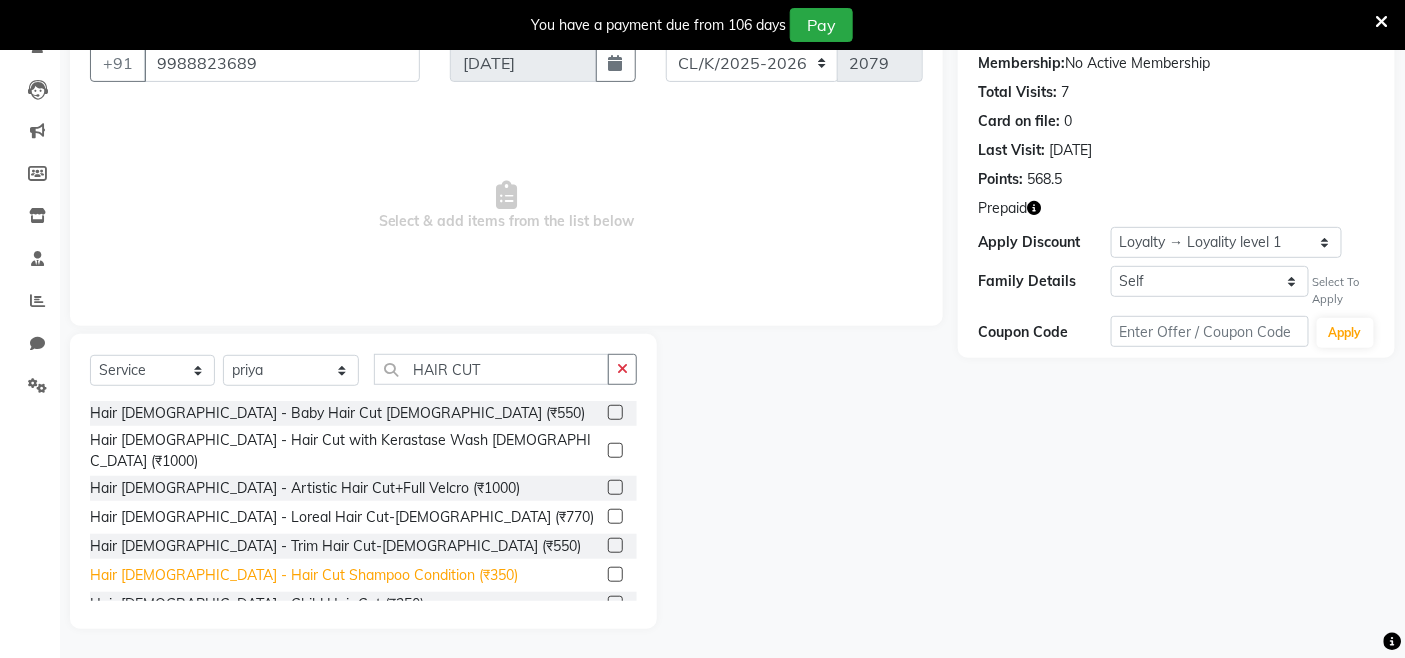 click on "Hair Male - Hair Cut Shampoo Condition (₹350)" 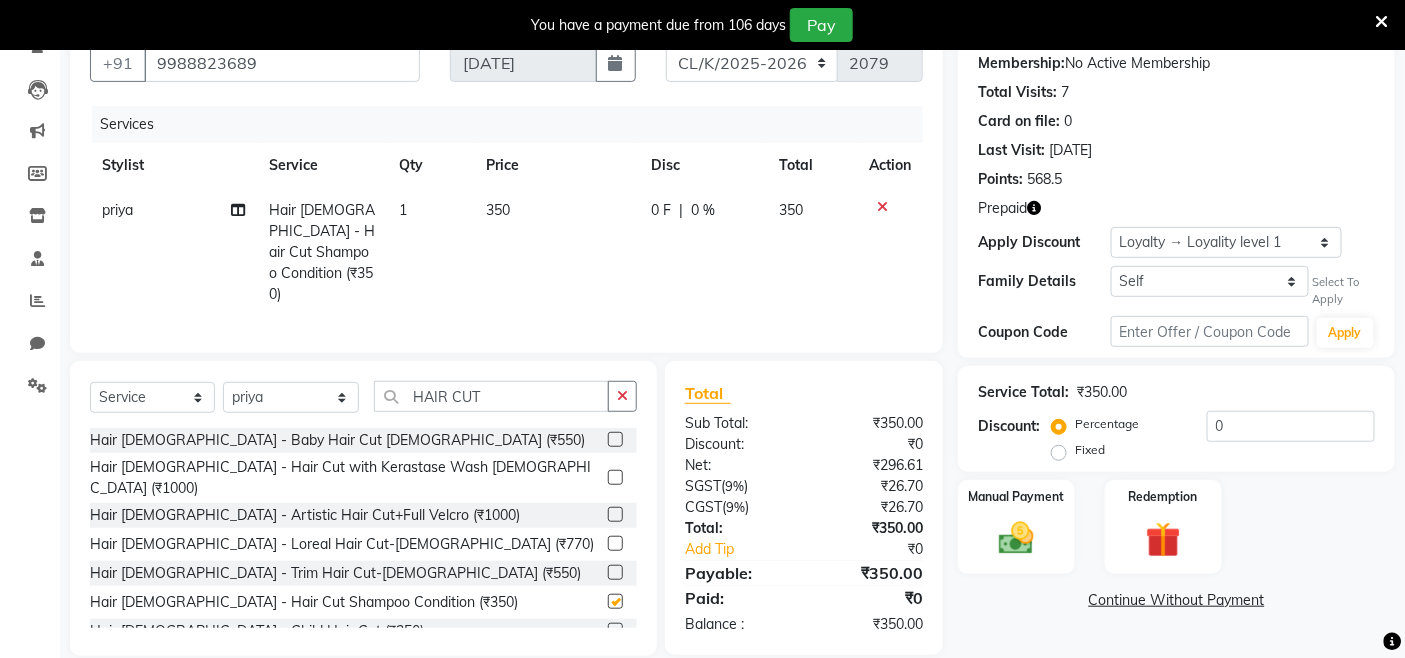 checkbox on "false" 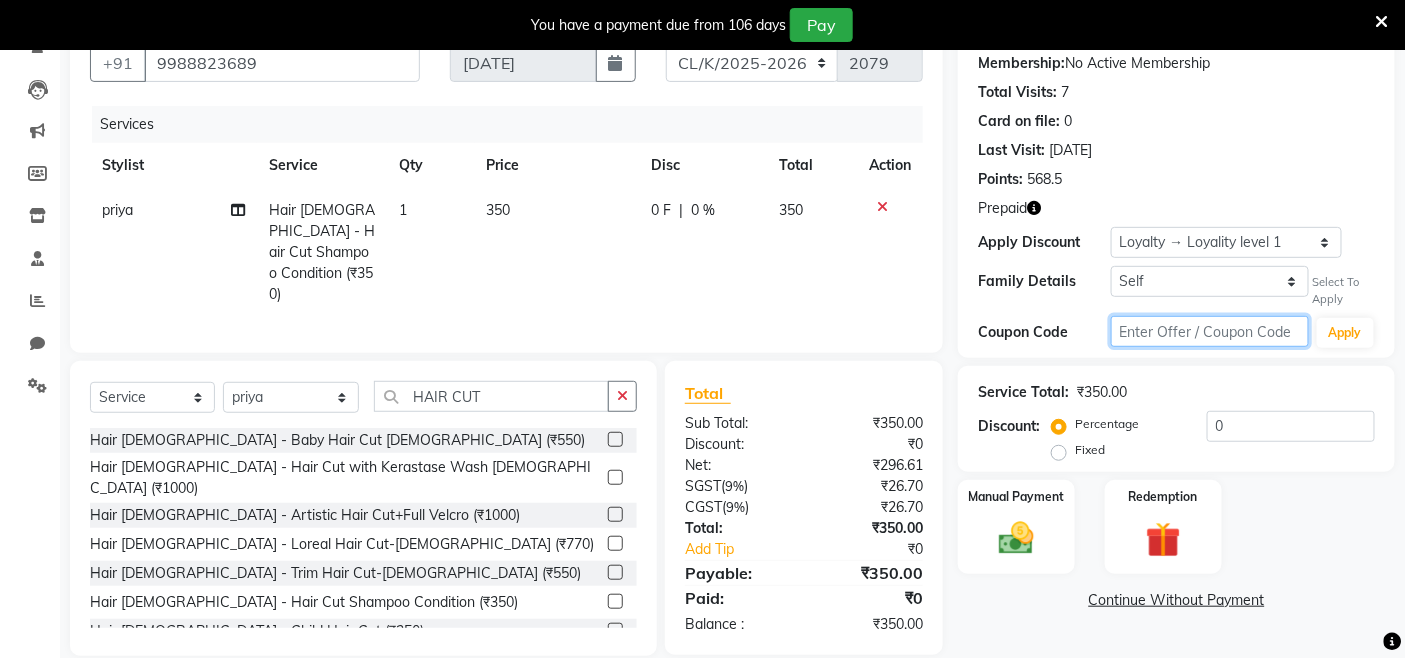 click 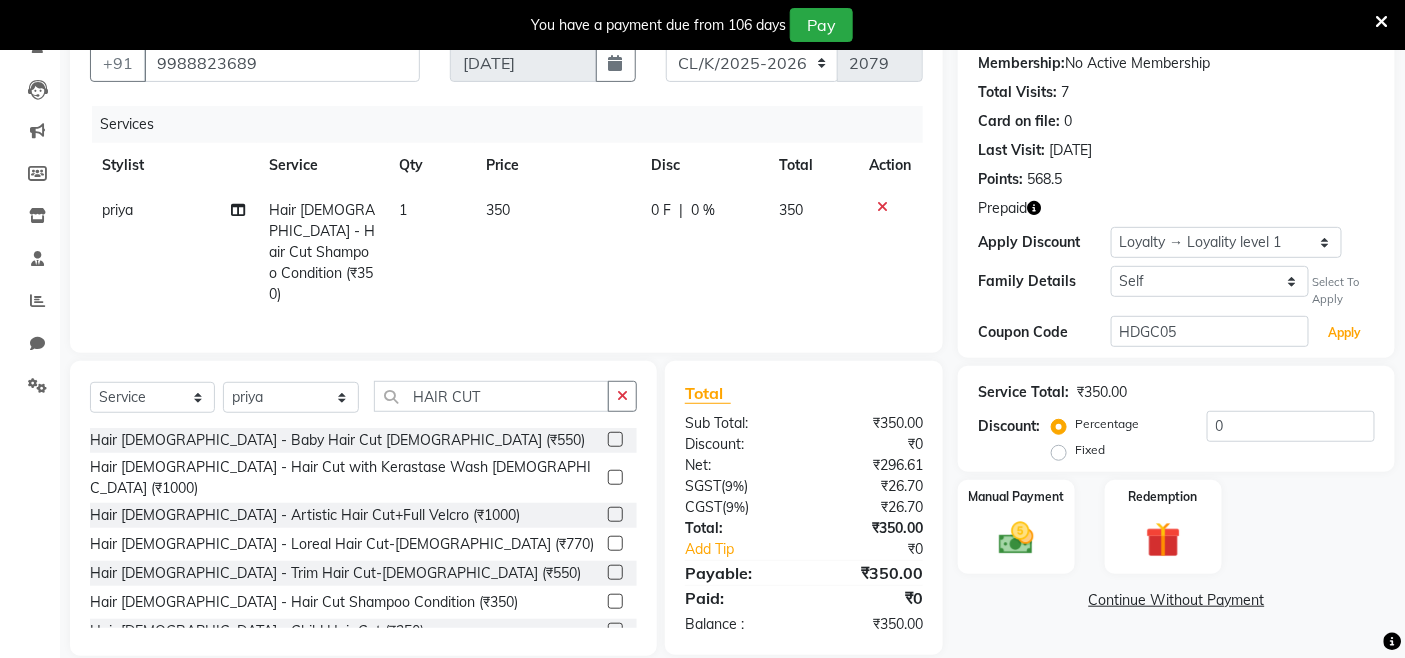 click on "Apply" 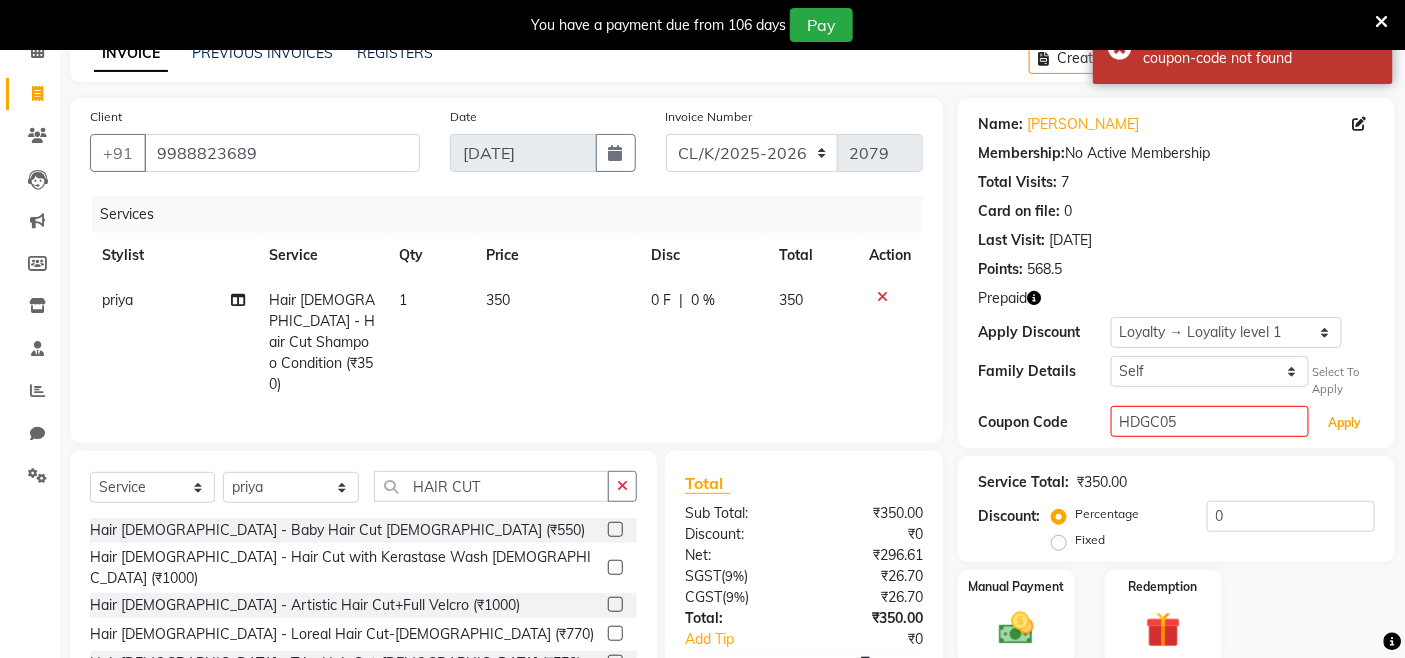 scroll, scrollTop: 0, scrollLeft: 0, axis: both 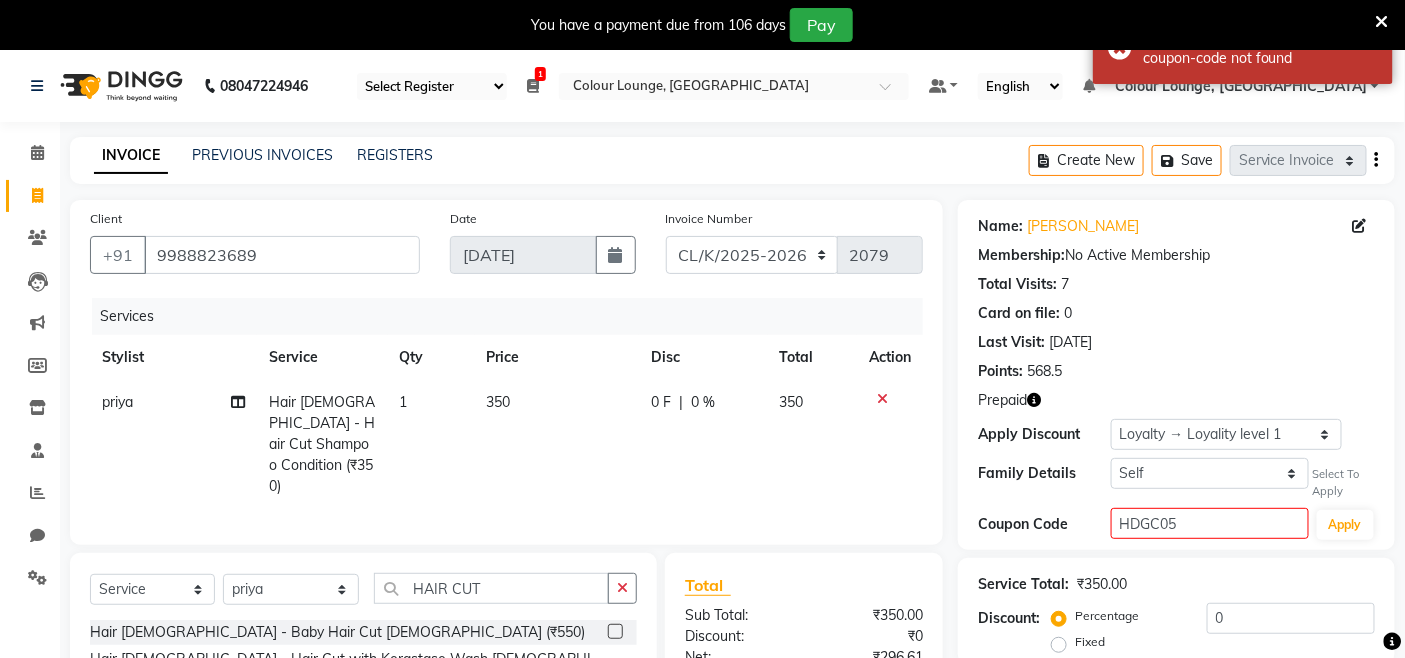 click at bounding box center [1382, 22] 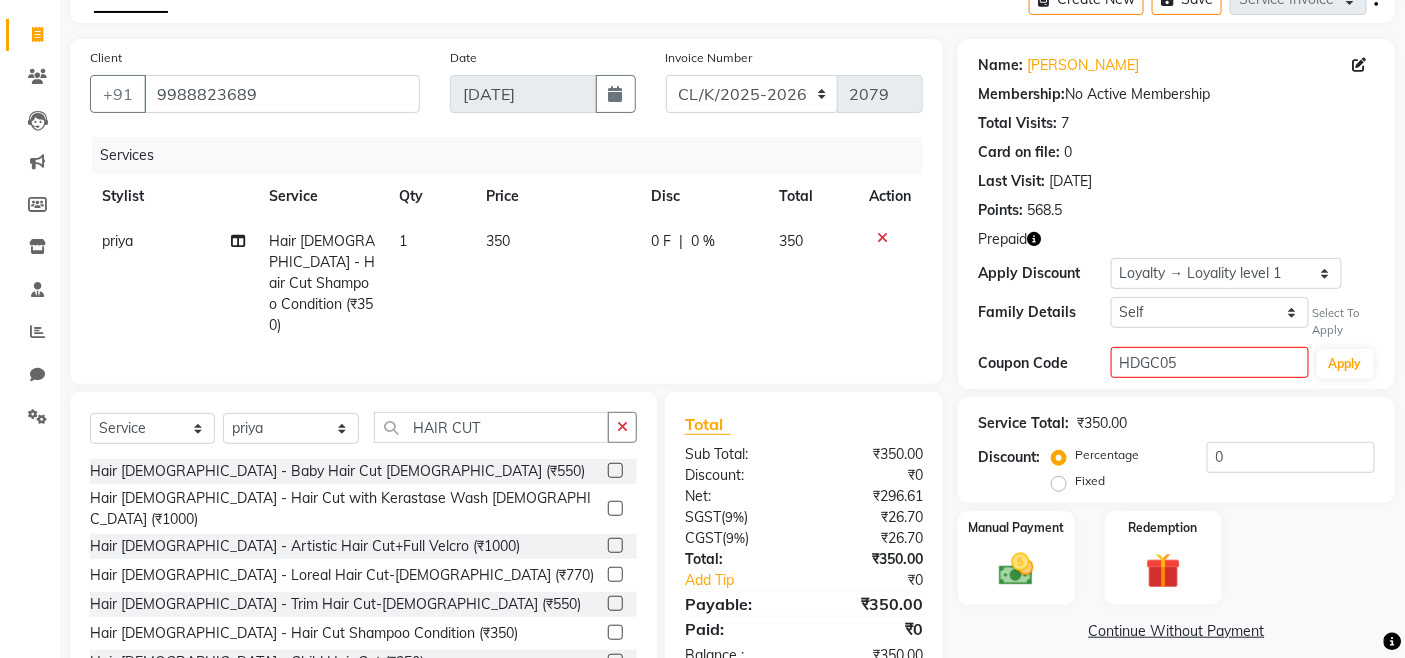 scroll, scrollTop: 144, scrollLeft: 0, axis: vertical 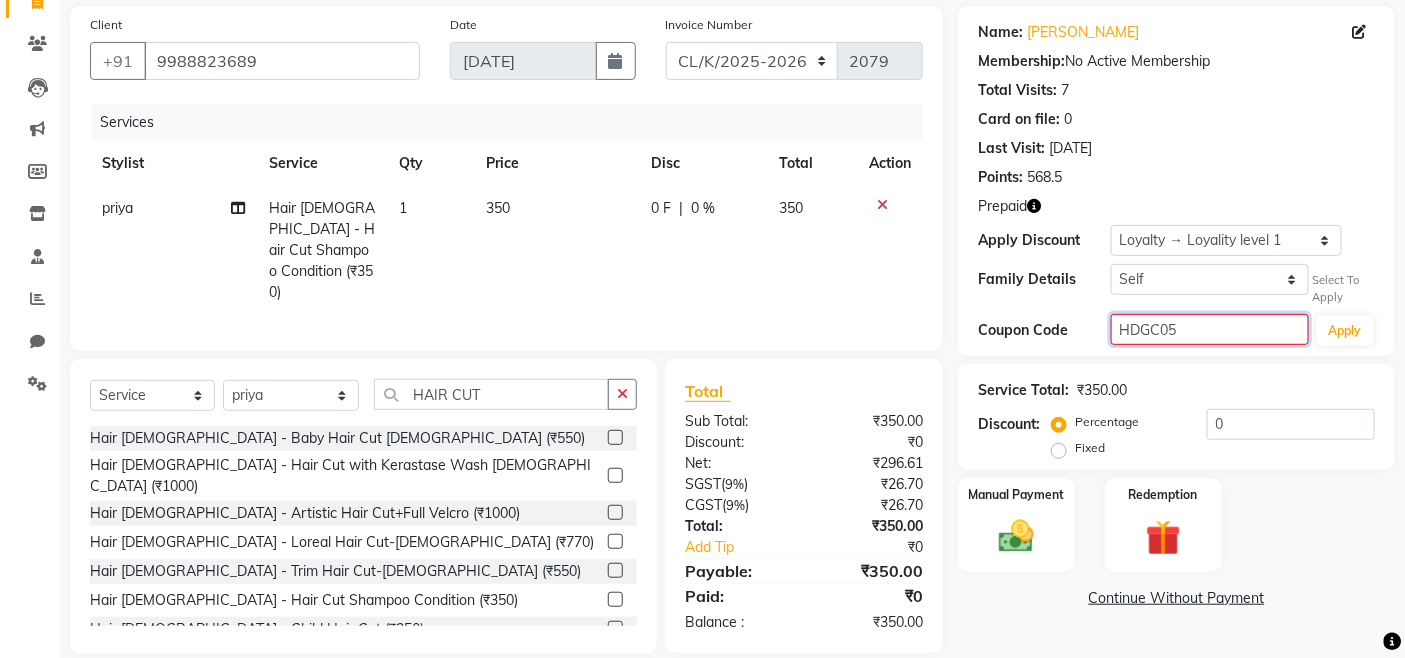 click on "HDGC05" 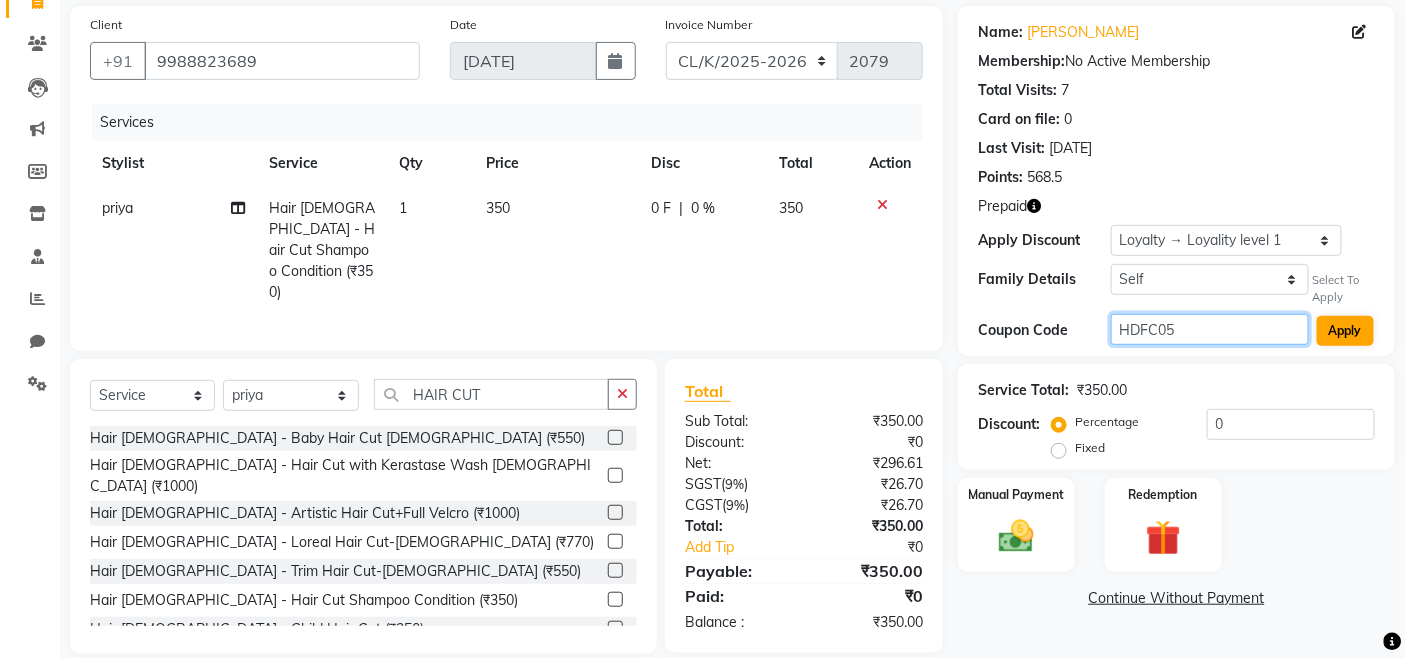 type on "HDFC05" 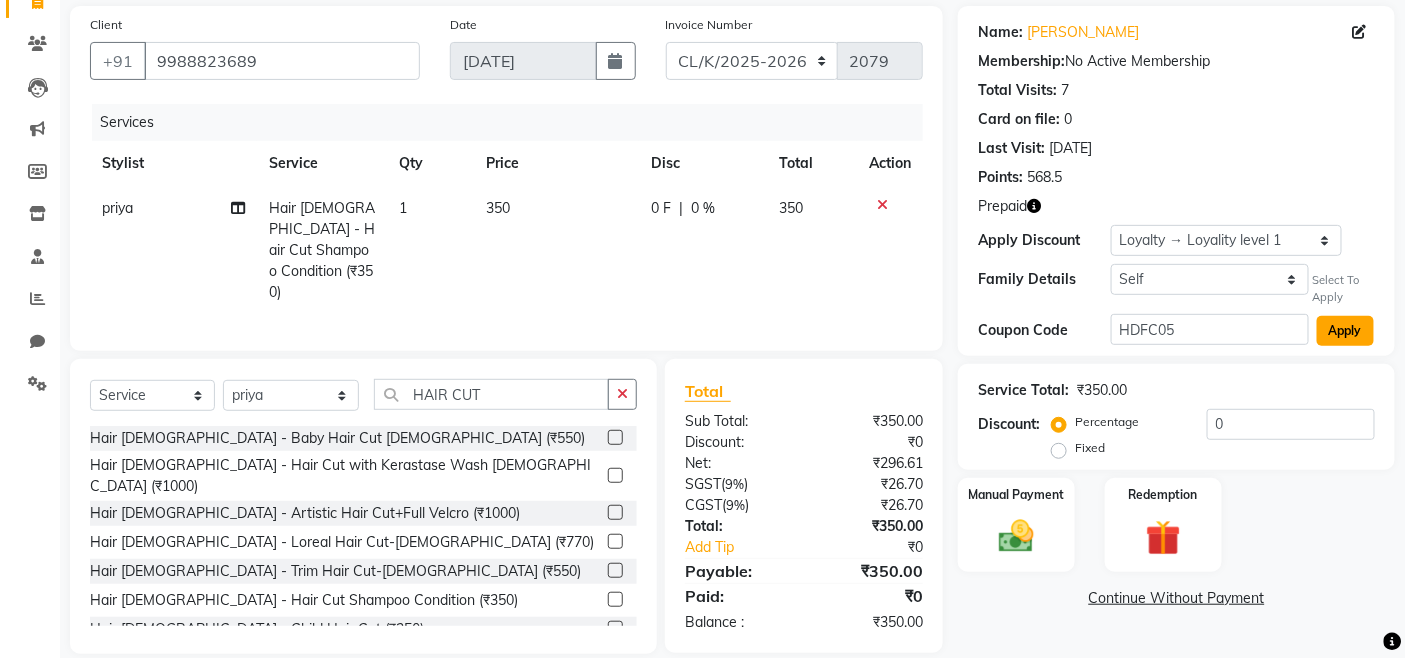 click on "Apply" 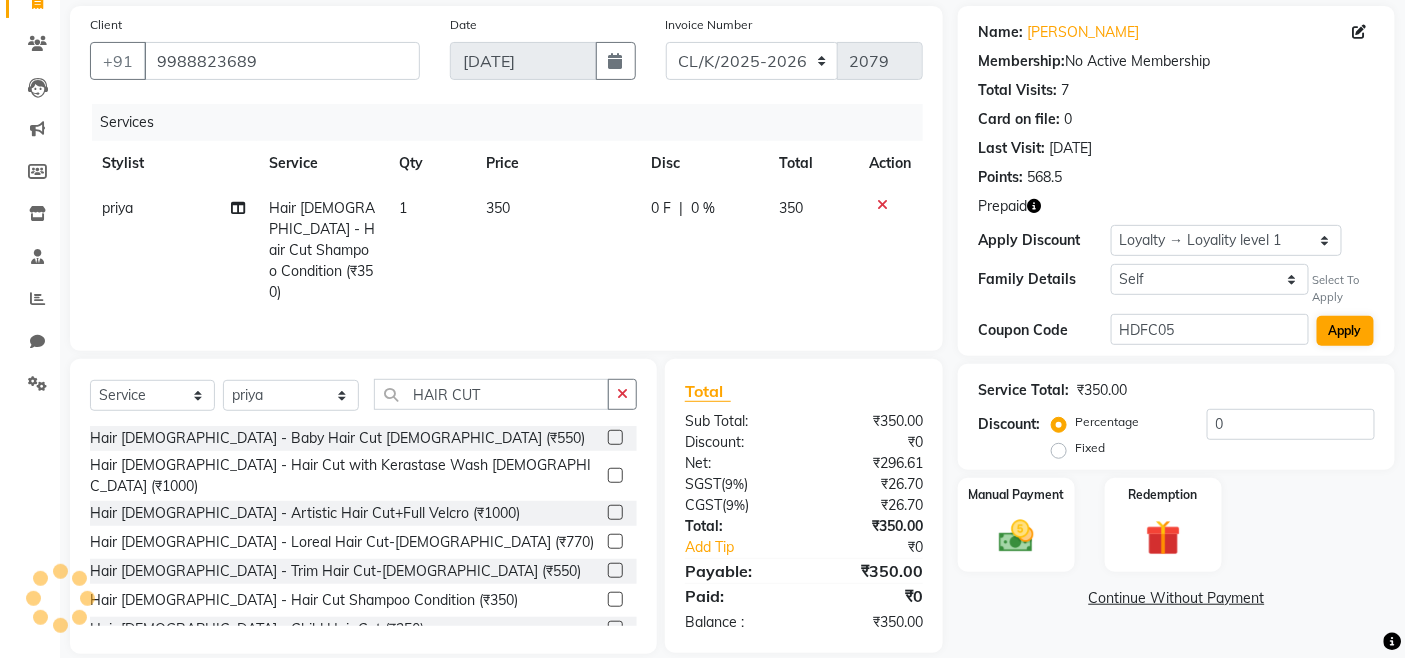 select on "0:" 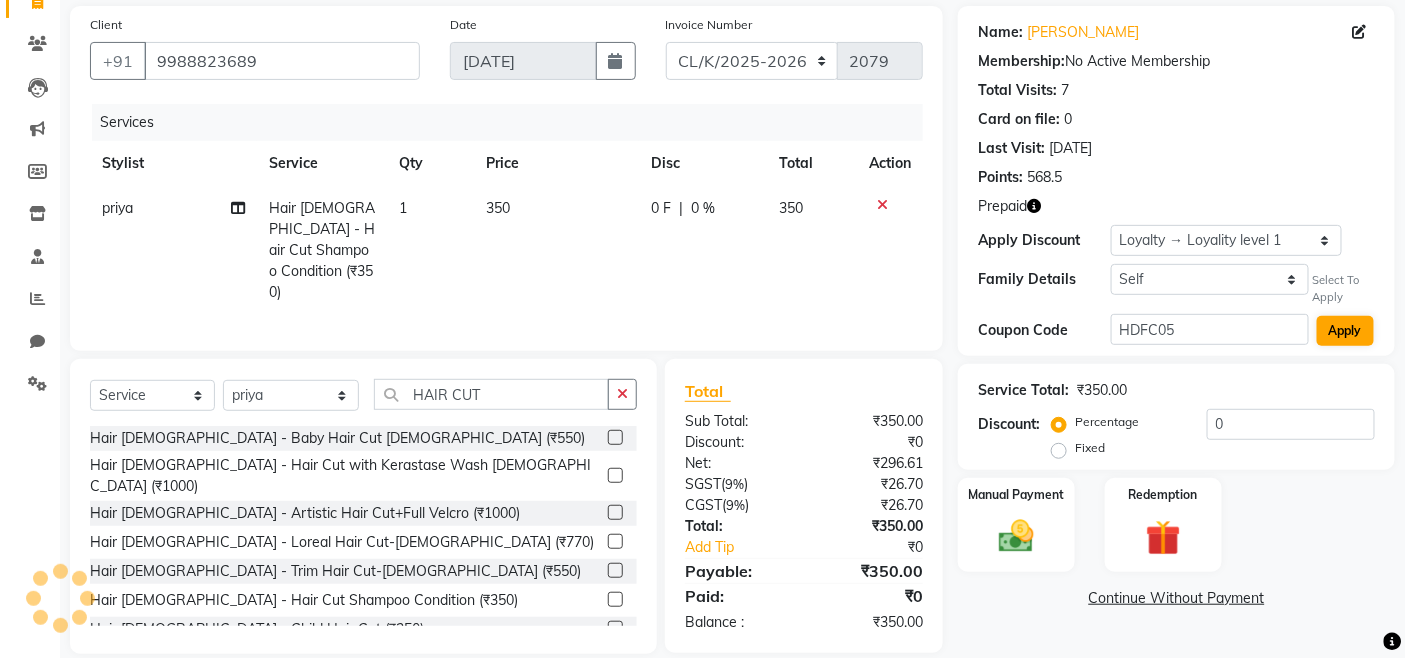 radio on "false" 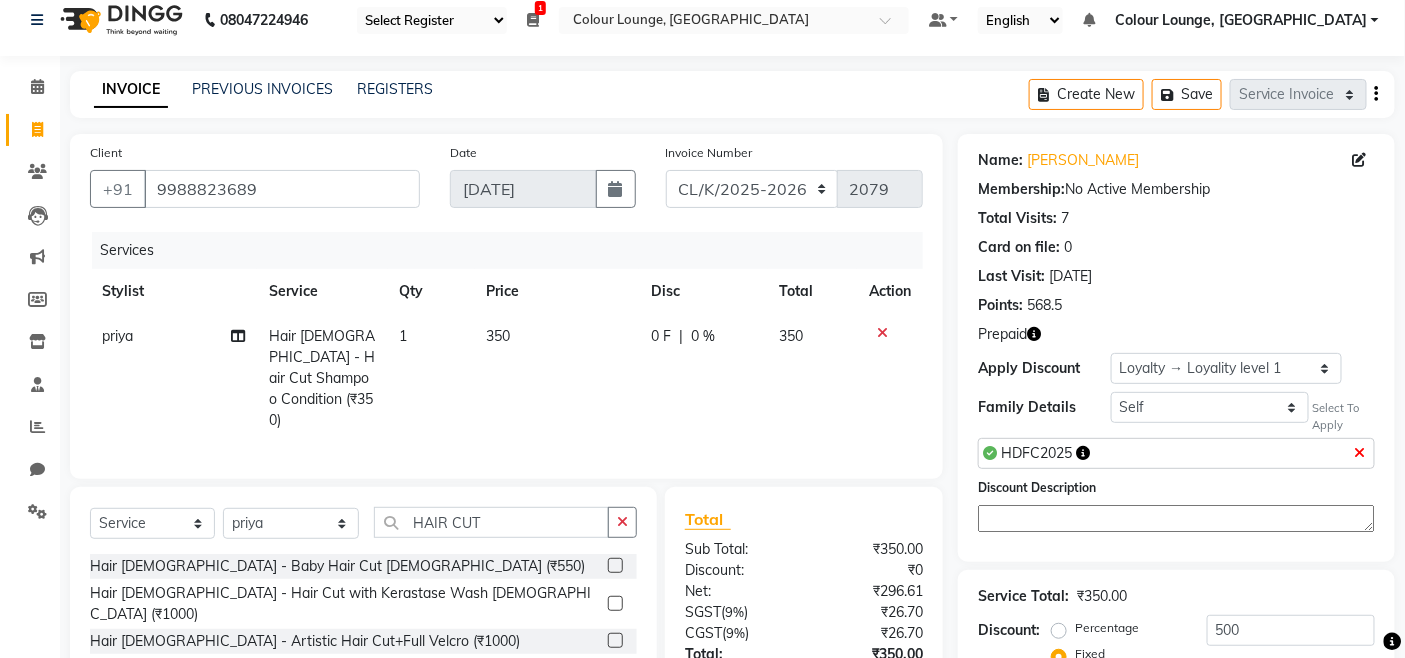 scroll, scrollTop: 0, scrollLeft: 0, axis: both 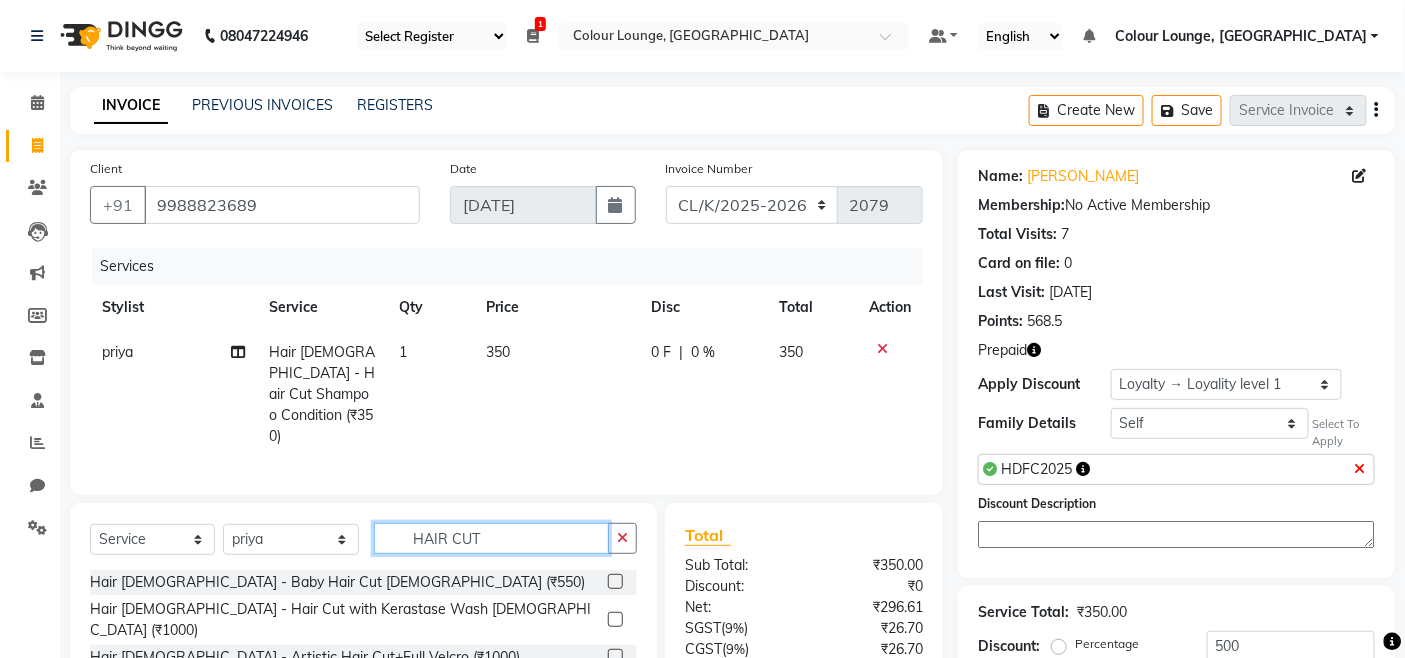 drag, startPoint x: 482, startPoint y: 512, endPoint x: 394, endPoint y: 512, distance: 88 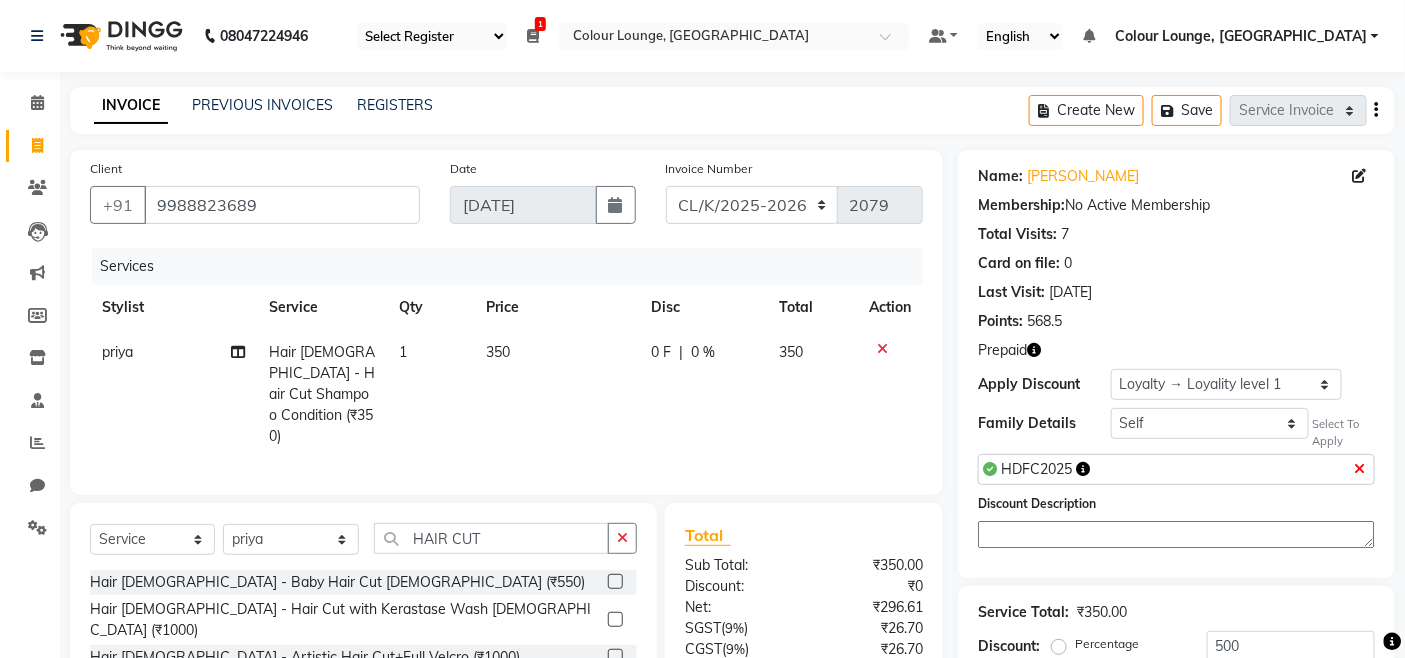 click on "HDFC2025" 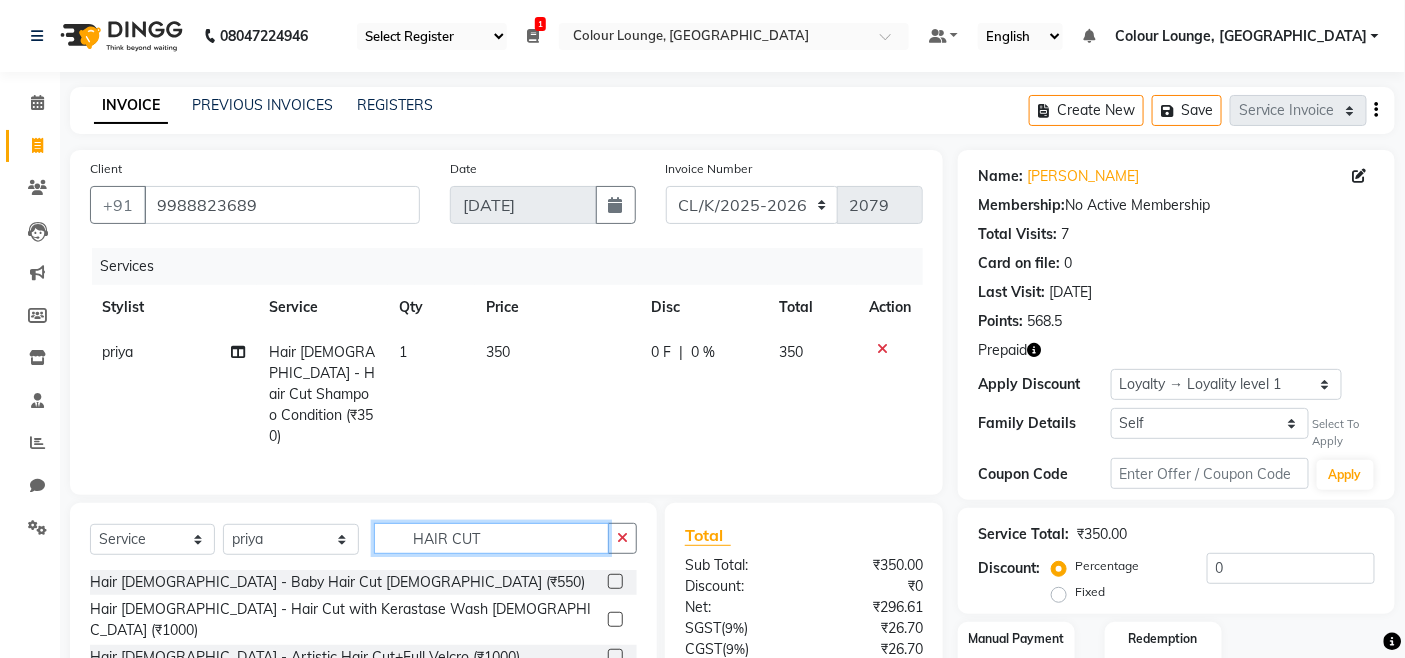 click on "HAIR CUT" 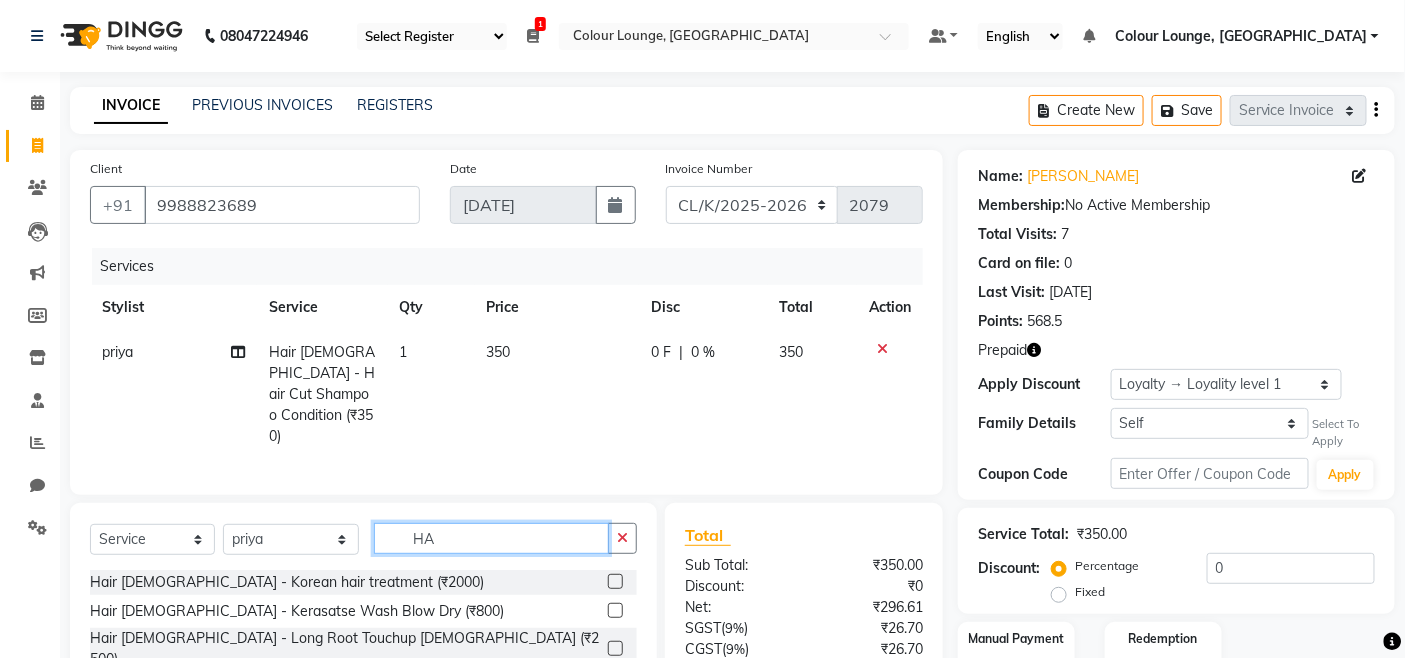 type on "H" 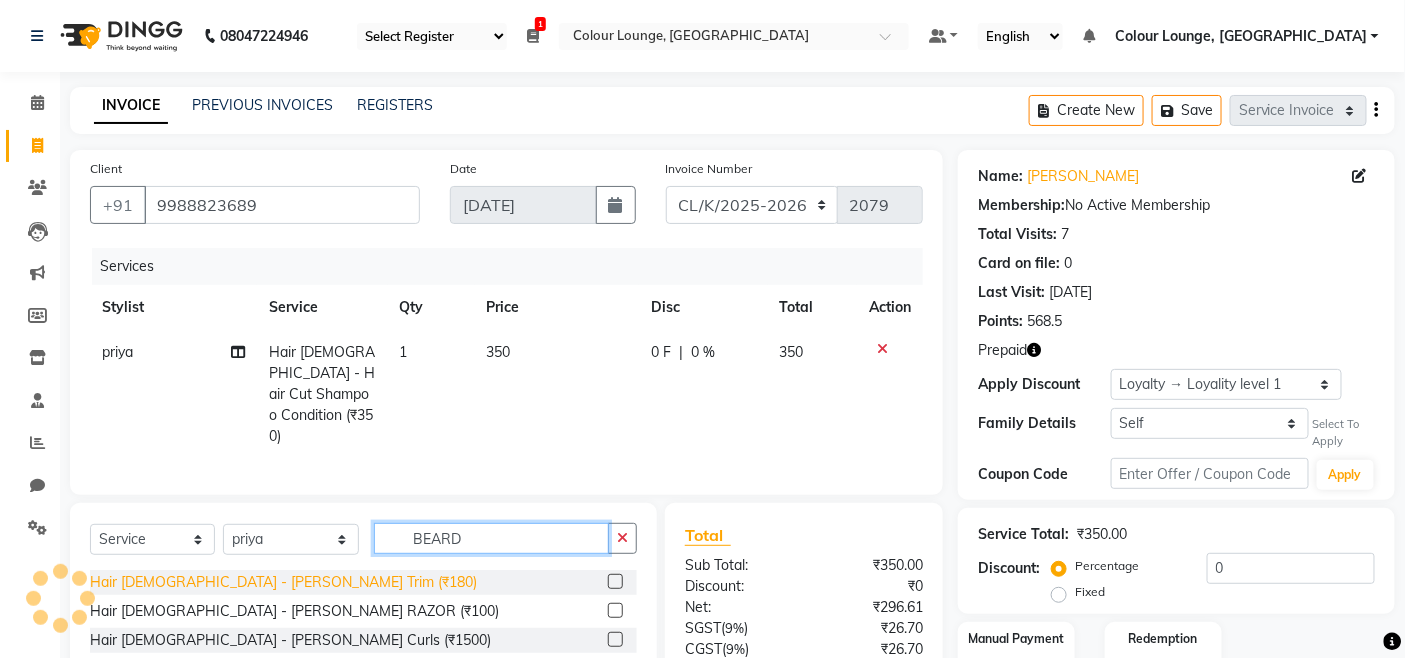 type on "BEARD" 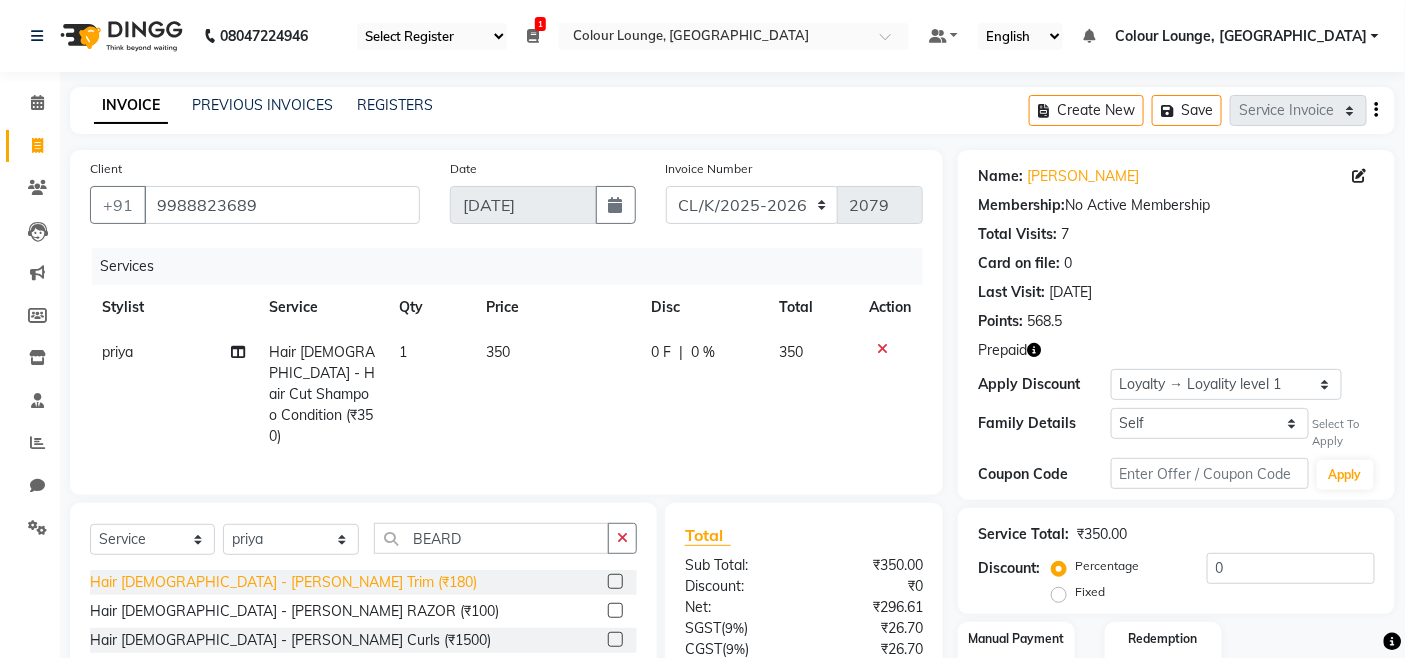 click on "Hair Male - Beard Trim (₹180)" 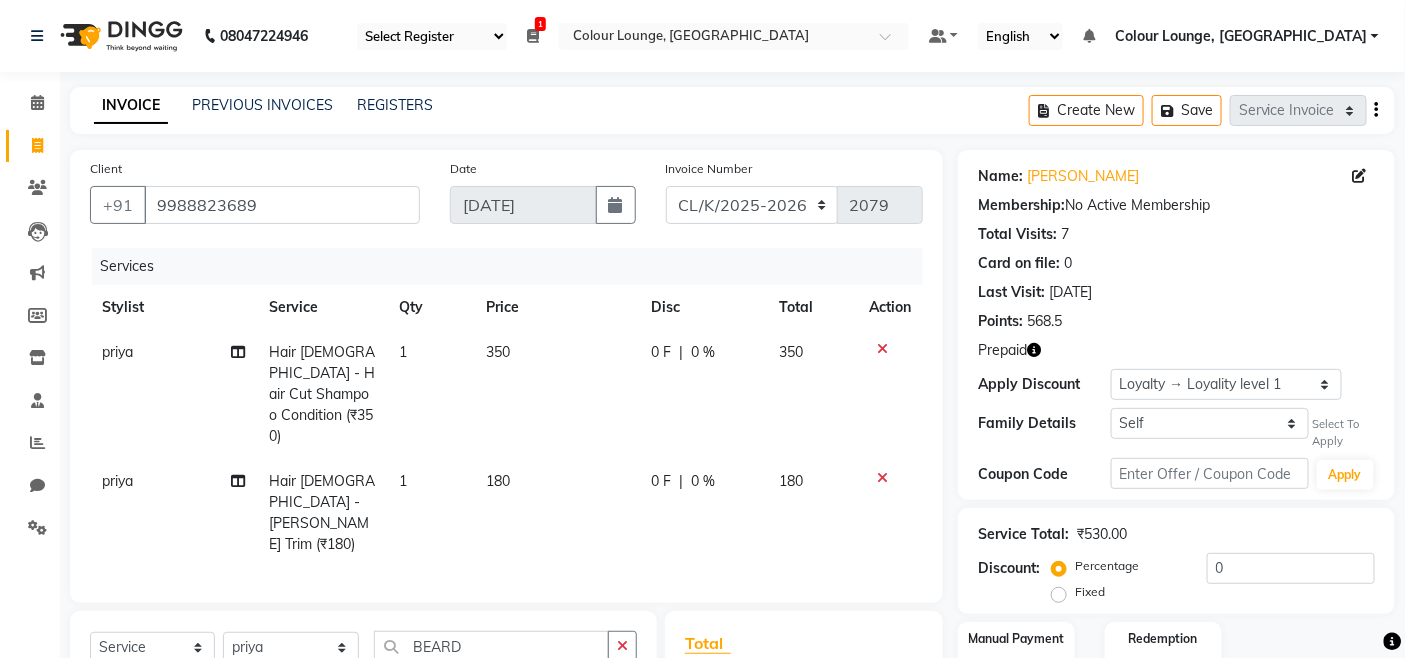 checkbox on "false" 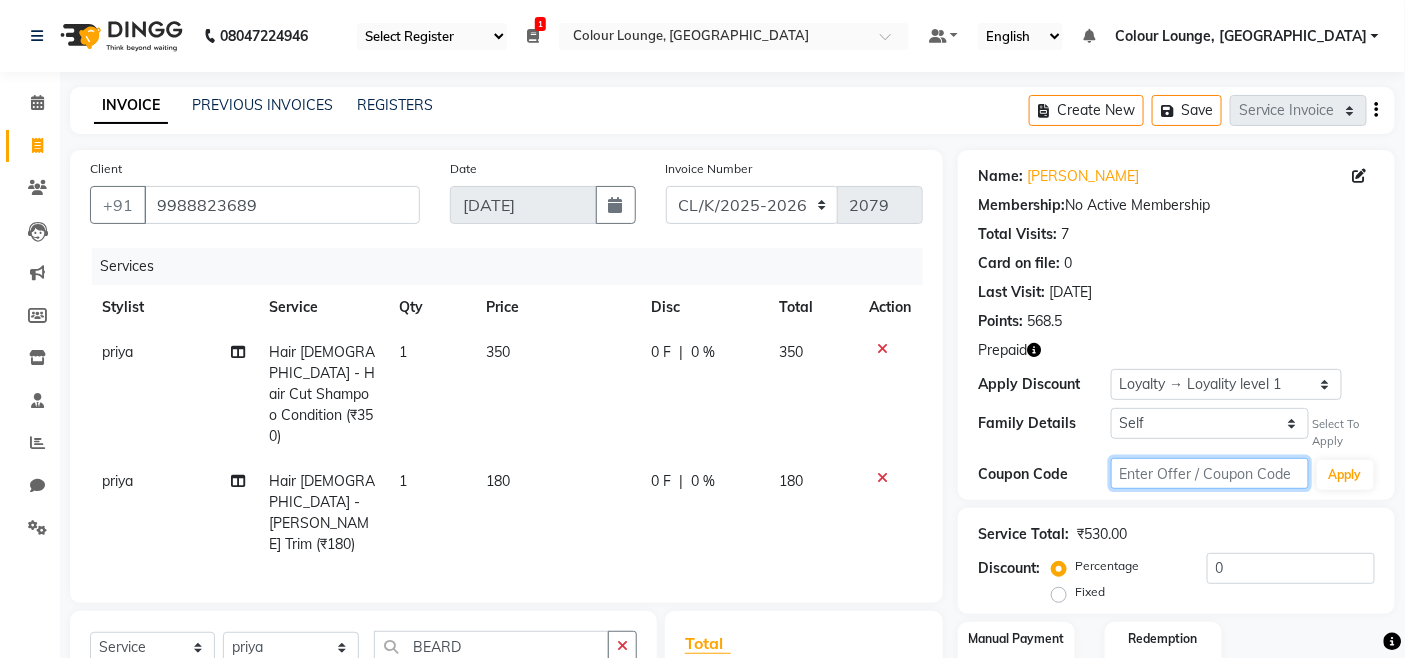 drag, startPoint x: 1225, startPoint y: 482, endPoint x: 1202, endPoint y: 465, distance: 28.600698 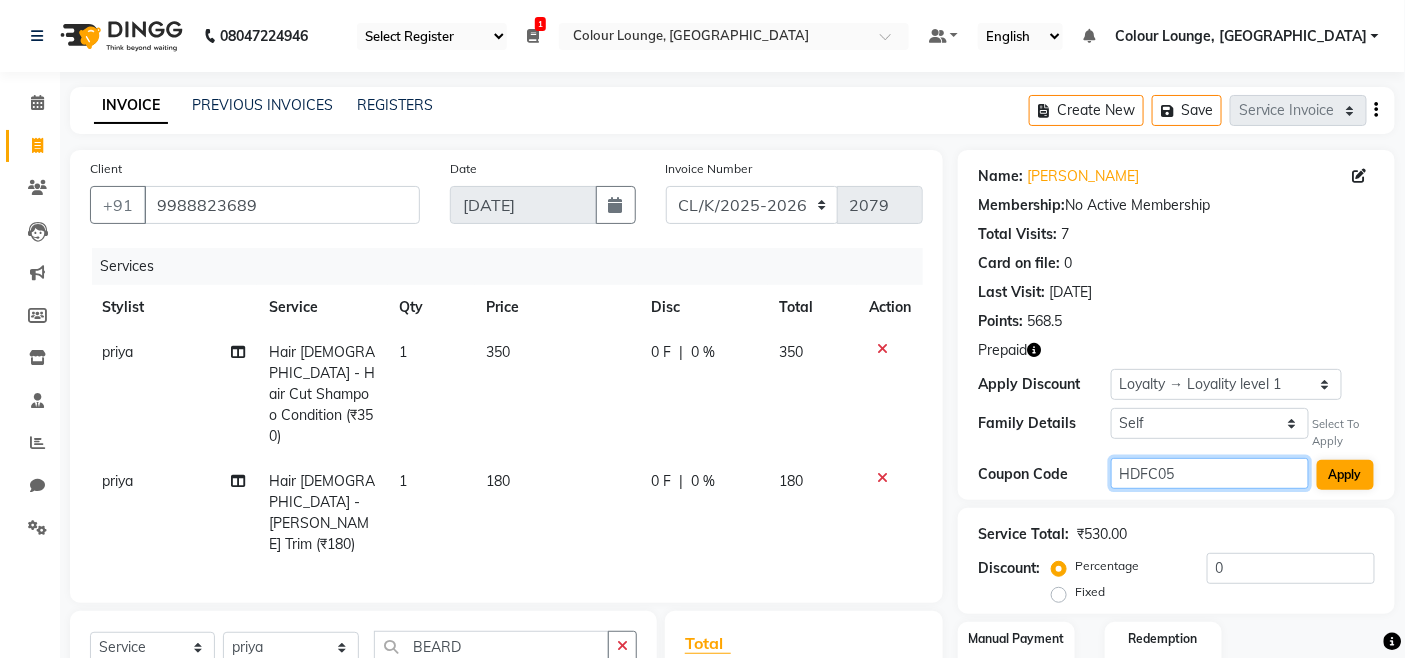 type on "HDFC05" 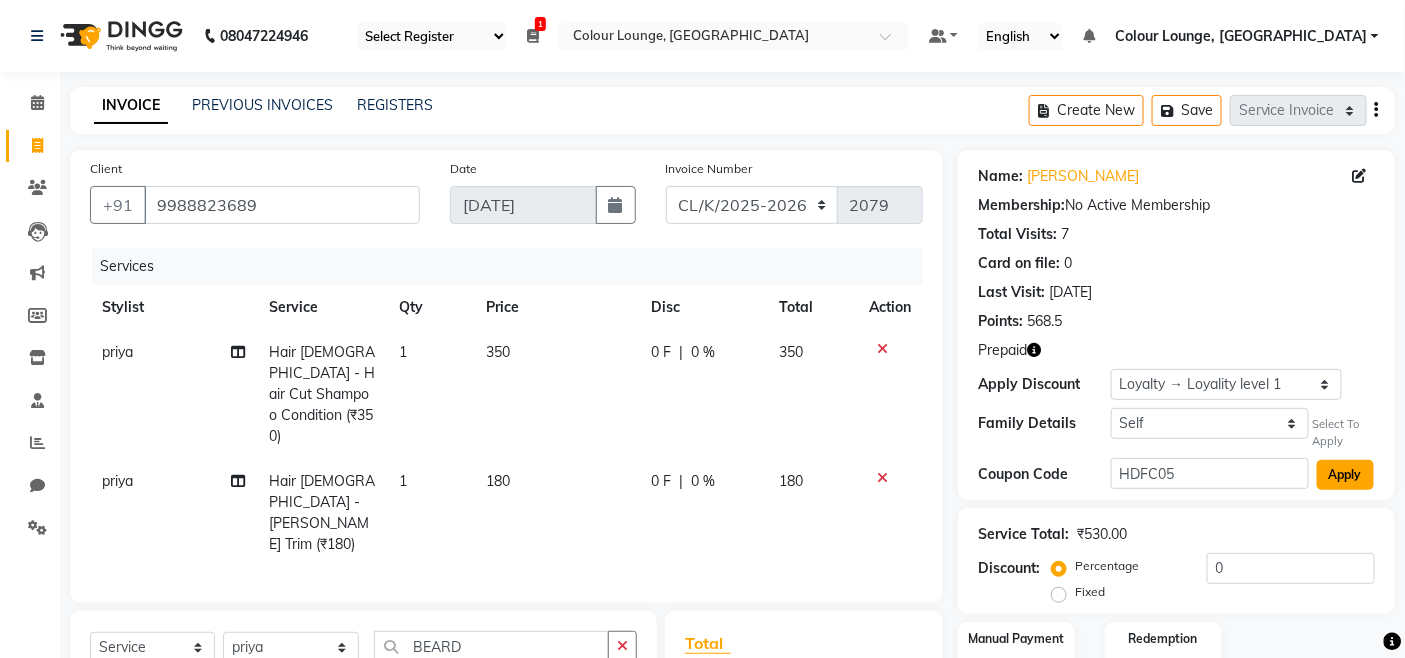 click on "Apply" 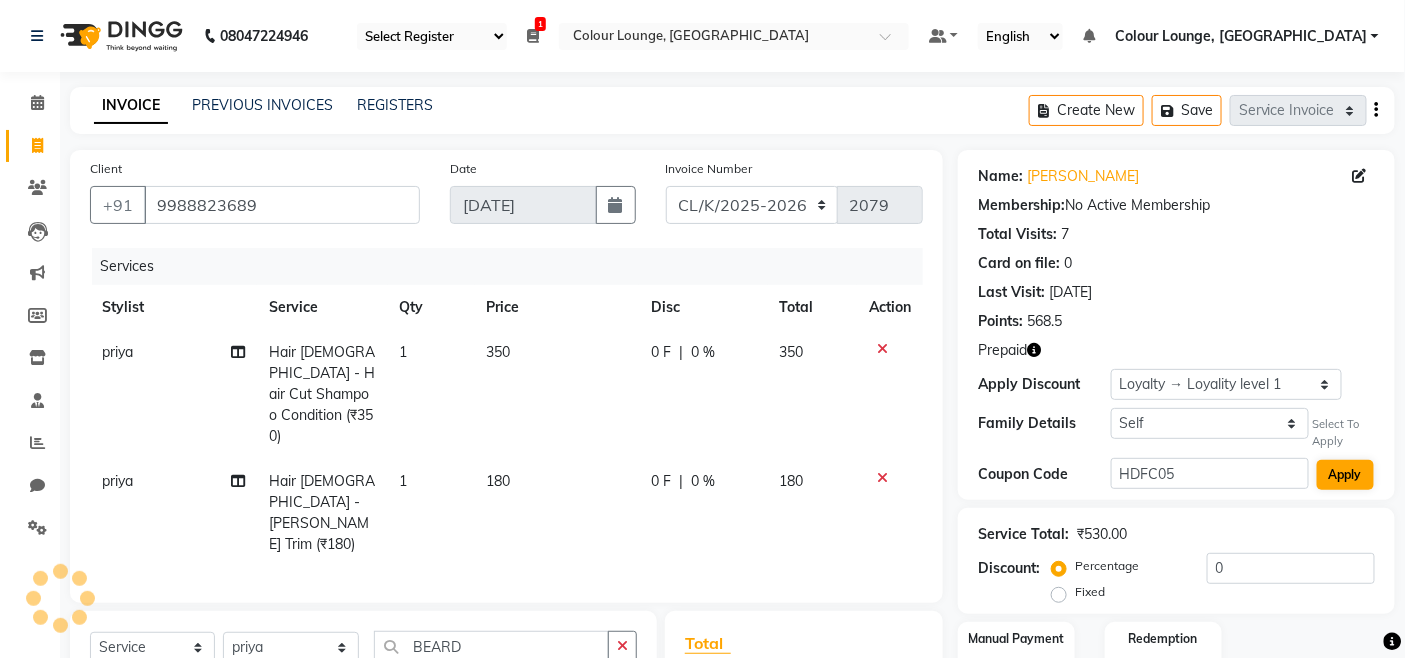 radio on "false" 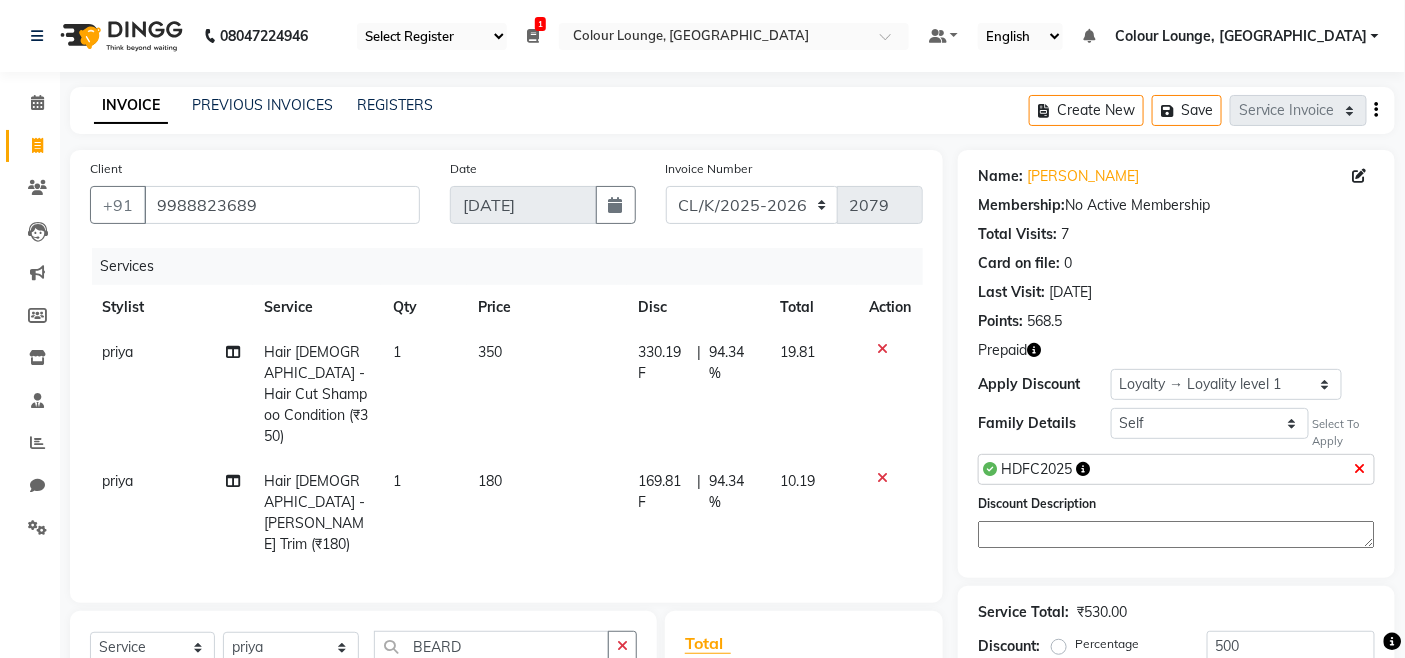 scroll, scrollTop: 208, scrollLeft: 0, axis: vertical 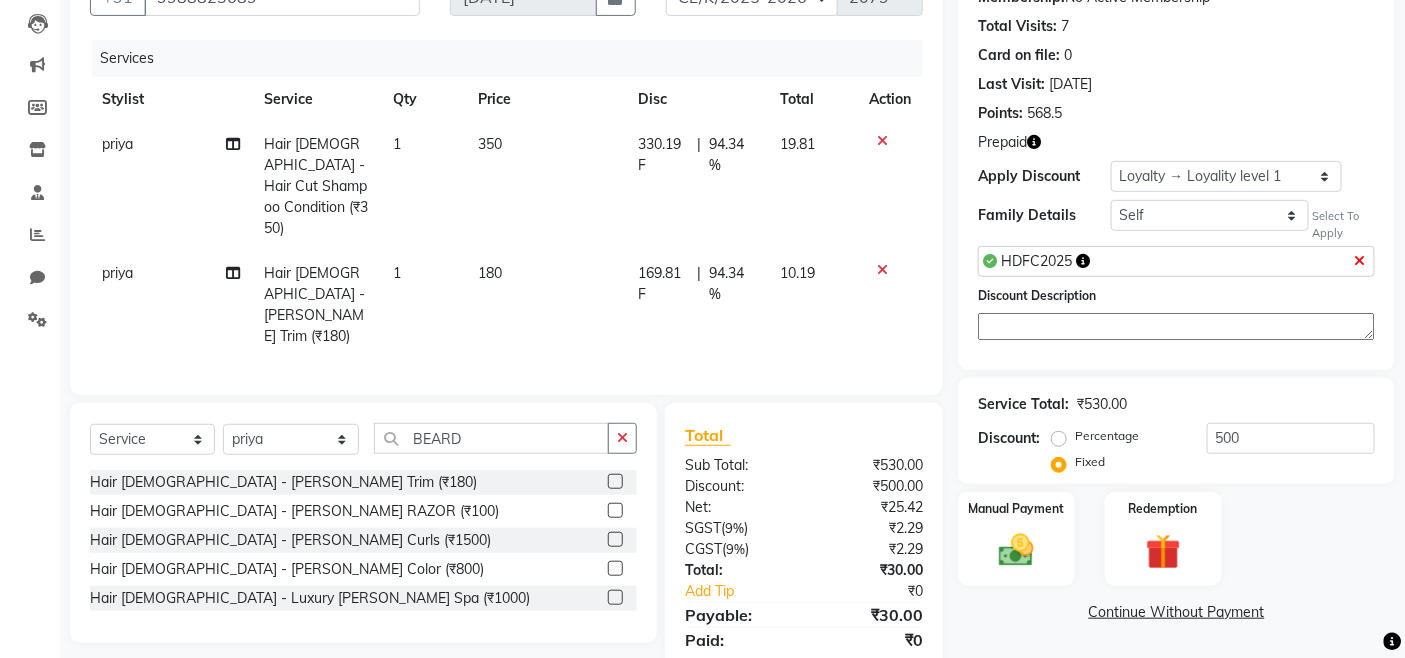 click 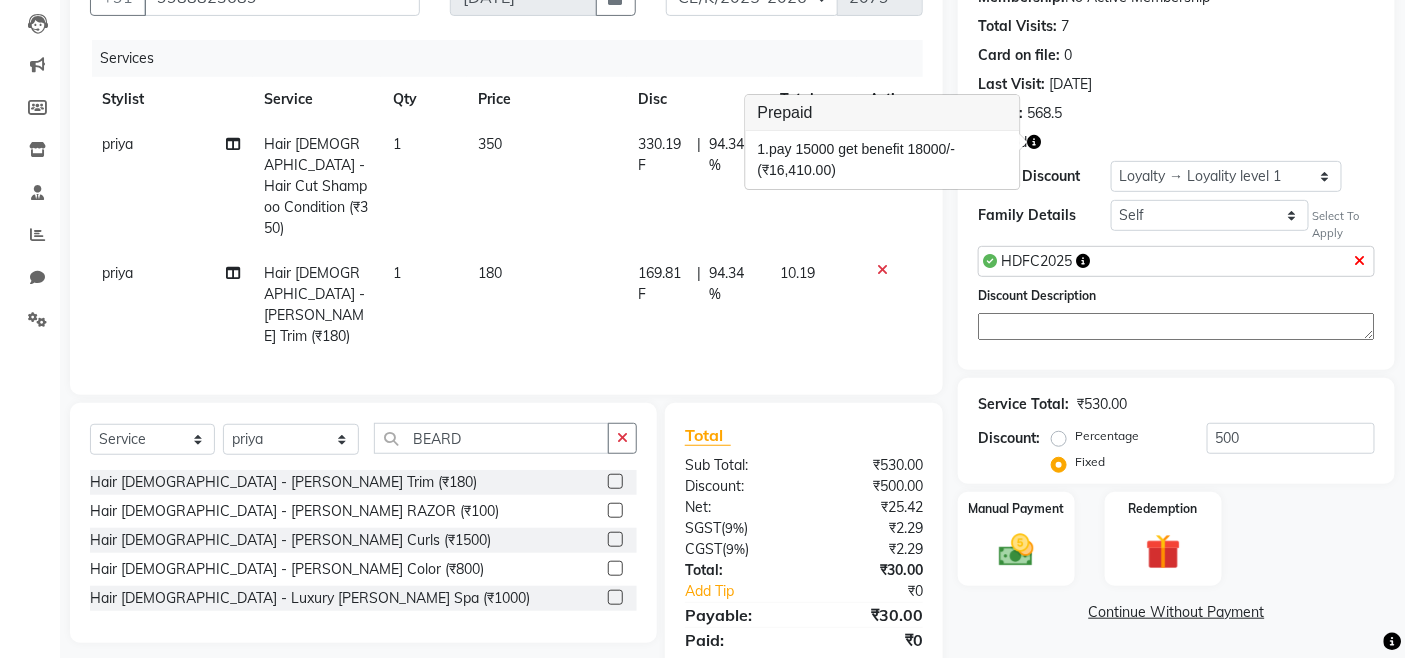 click 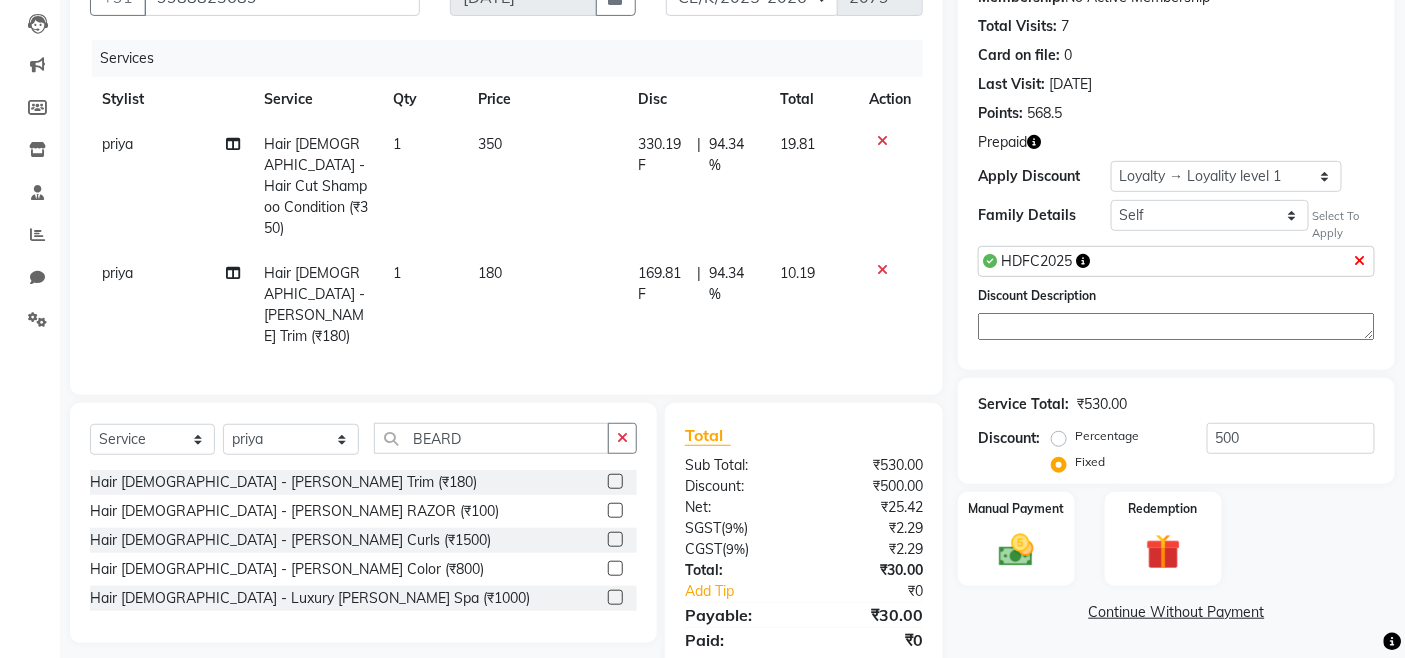 click on "Points:   568.5" 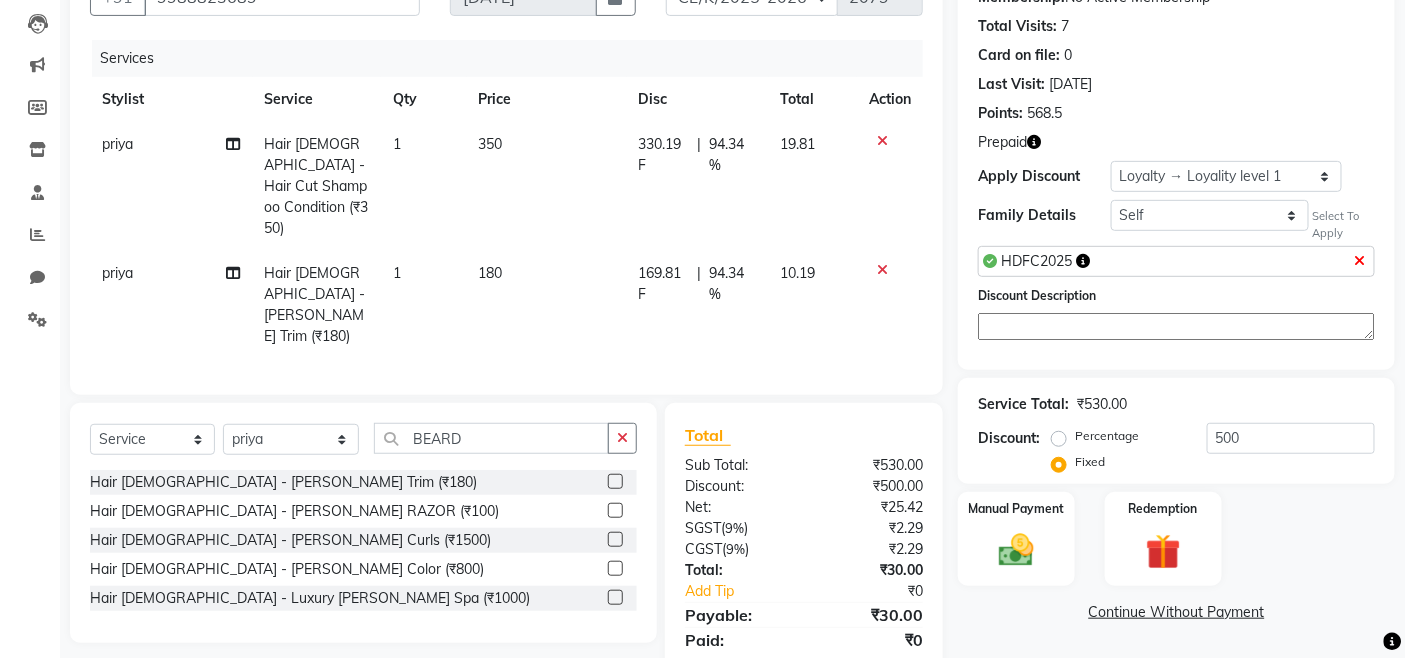 radio on "true" 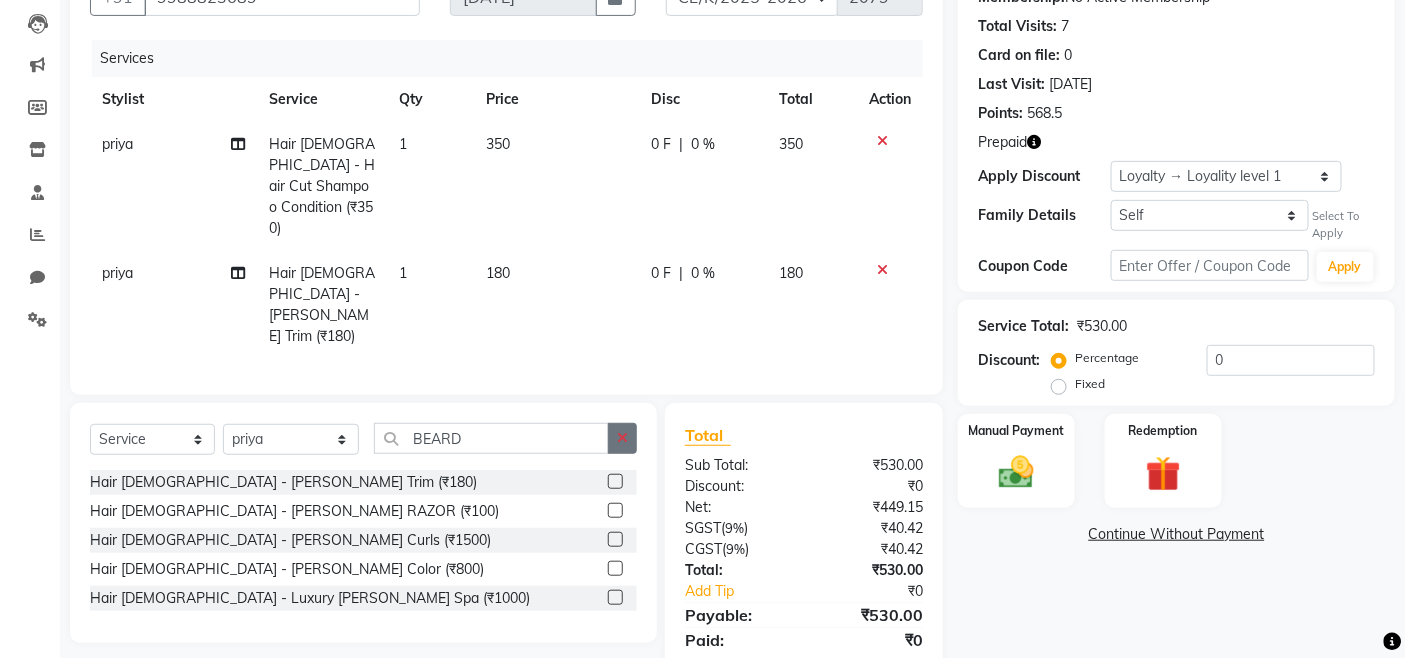 click 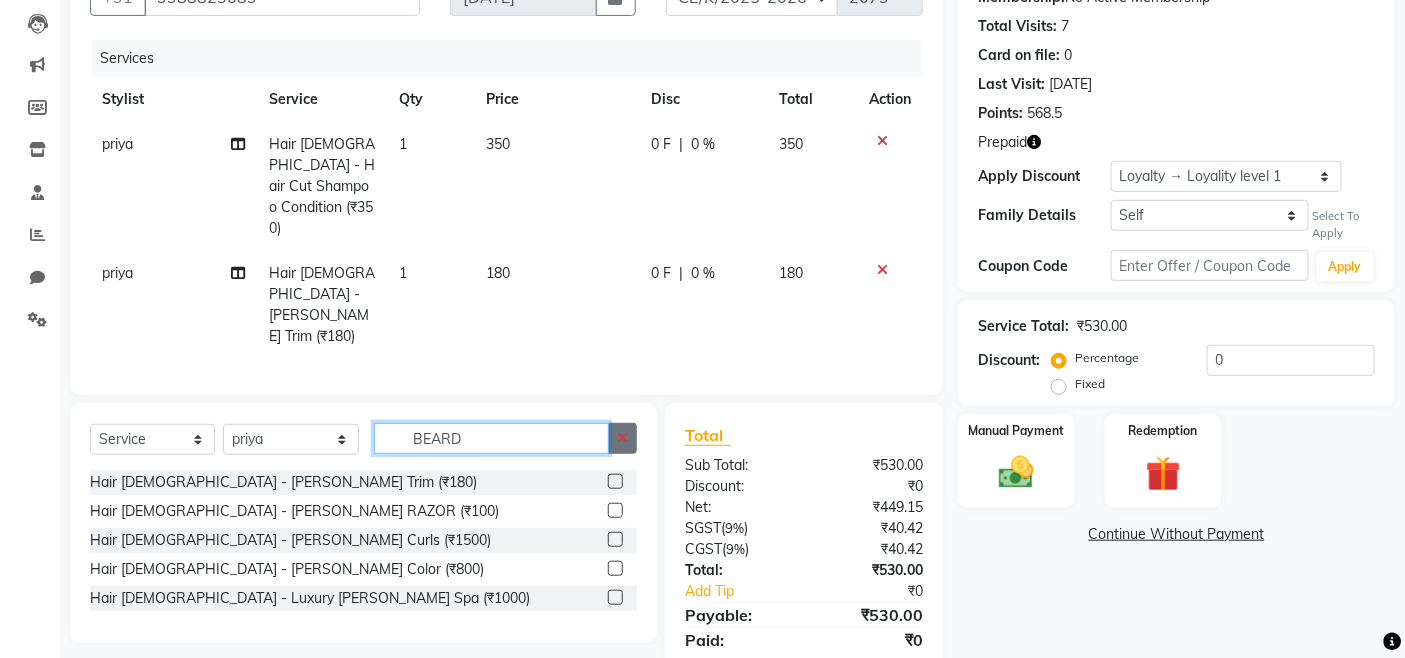 type 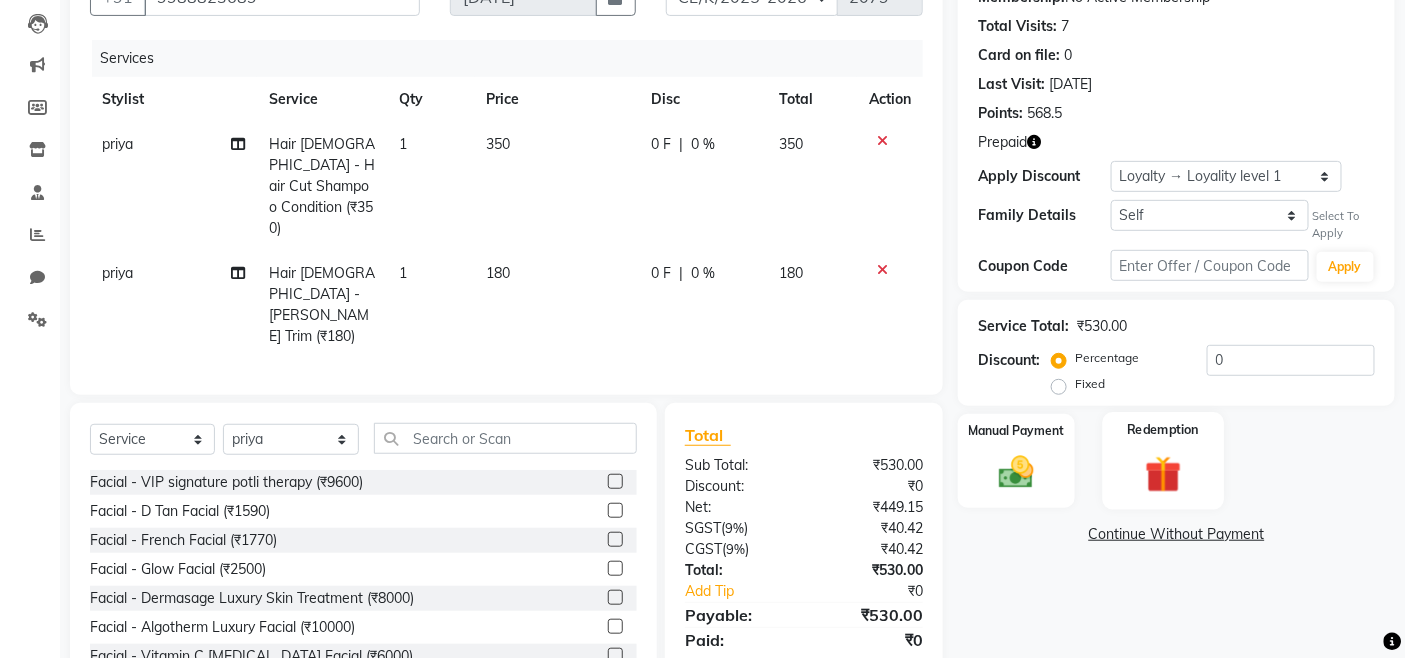 click 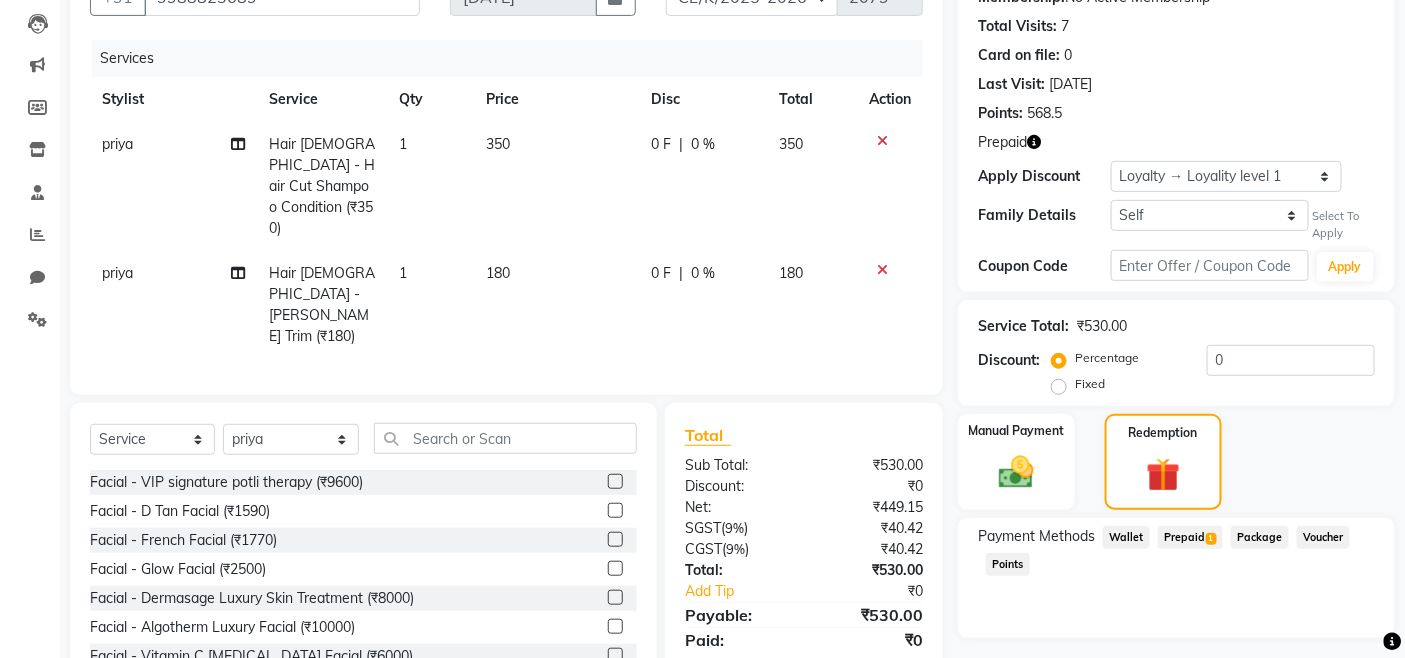 click on "Prepaid  1" 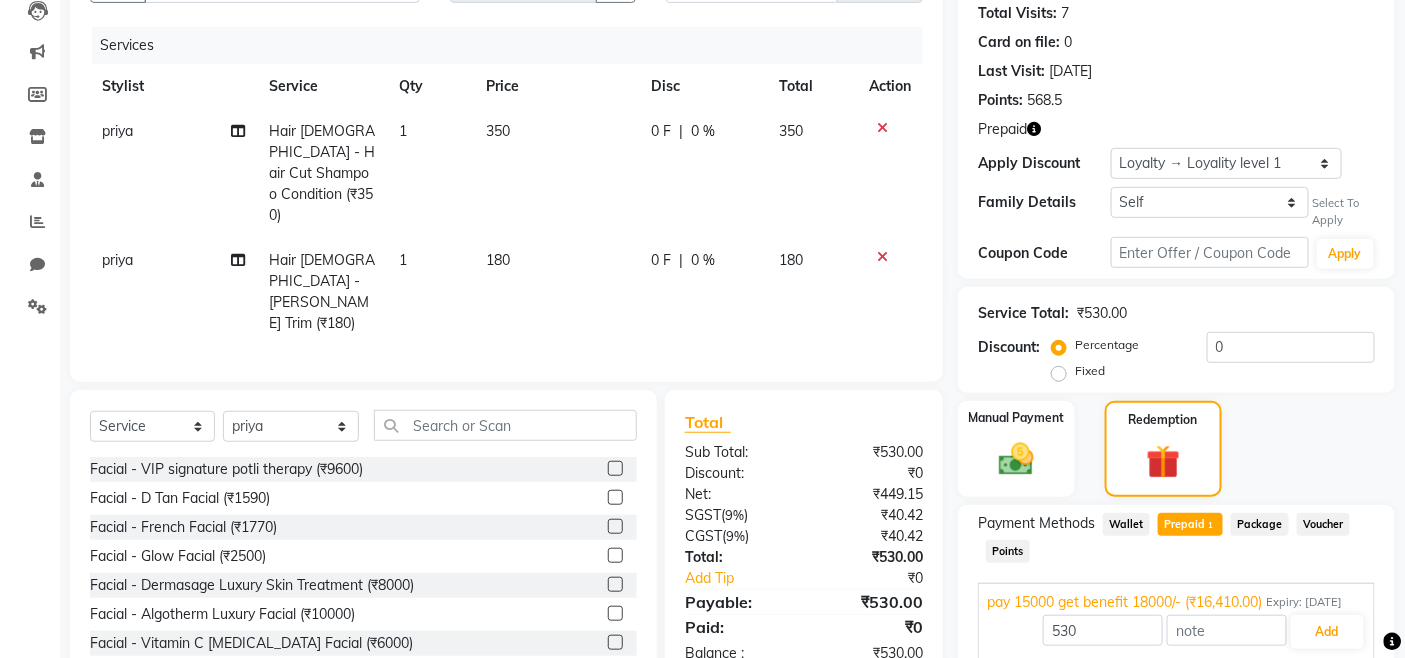 scroll, scrollTop: 100, scrollLeft: 0, axis: vertical 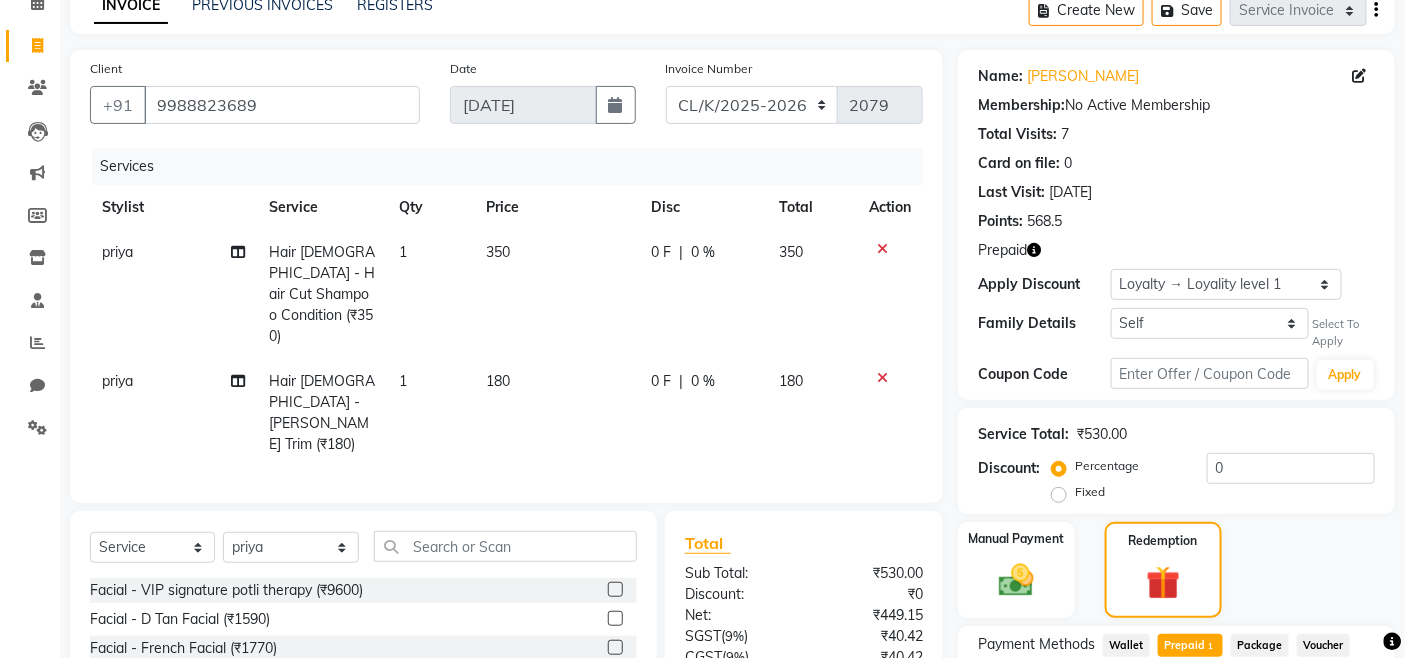 click 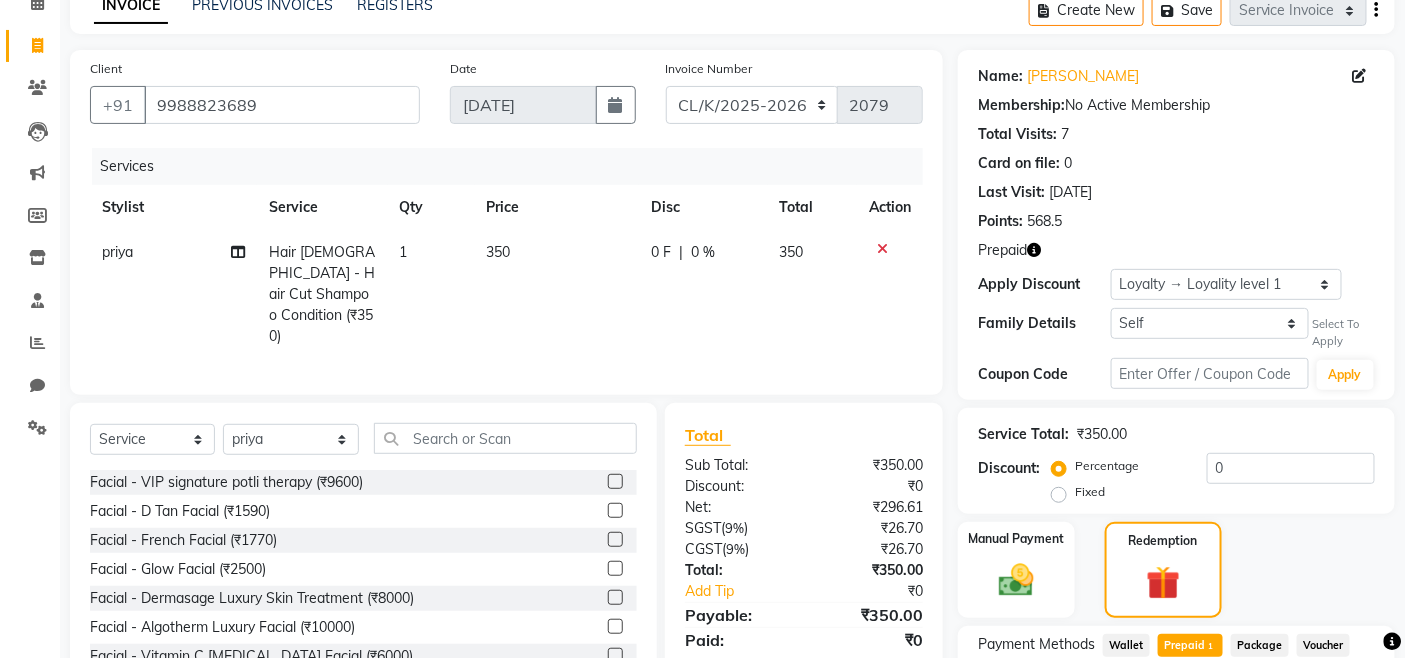 click 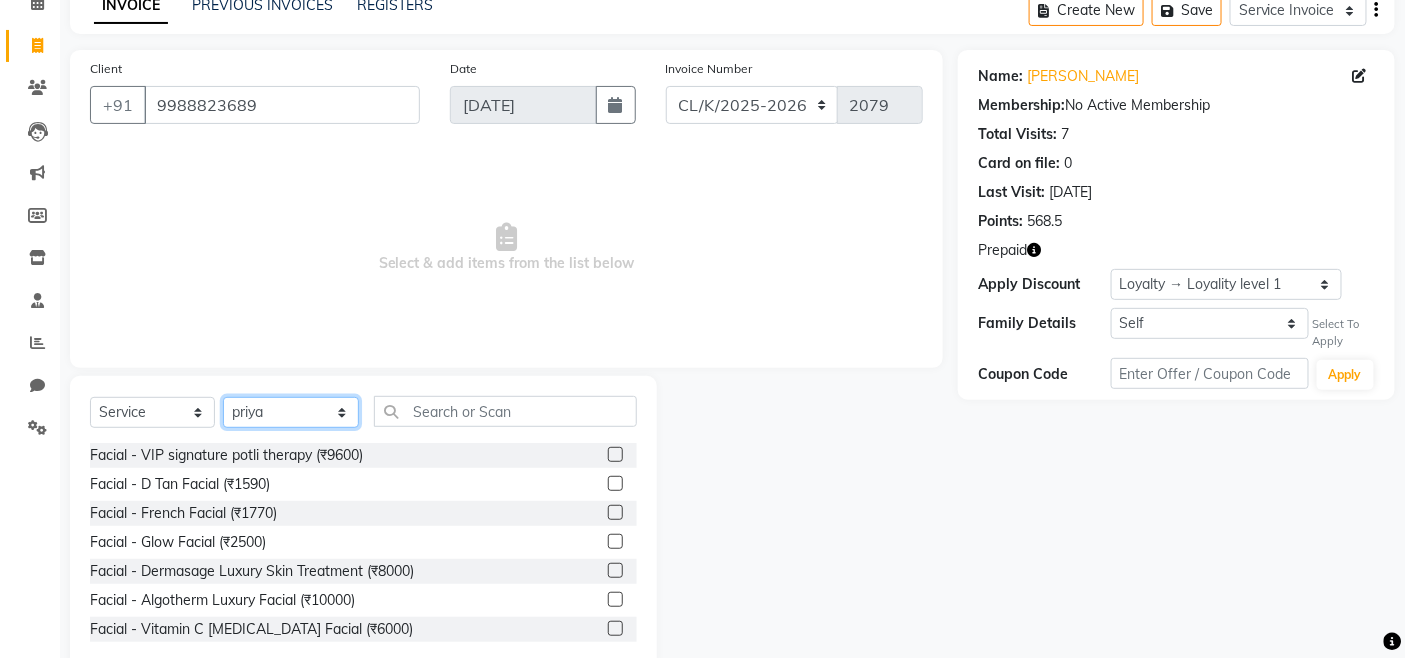 click on "Select Stylist Admin Admin AKHIL ANKUSH Colour Lounge, Kabir Park Colour Lounge, Kabir Park divyansh  Jaswinder singh guard JATIN JOHN JONEY LUXMI NAVDEEP KAUR NITI PARAMJIT PARAS KHATNAVLIA priya  priyanka  Rakesh sapna  SUMAN VANDANA SHARMA VISHAL" 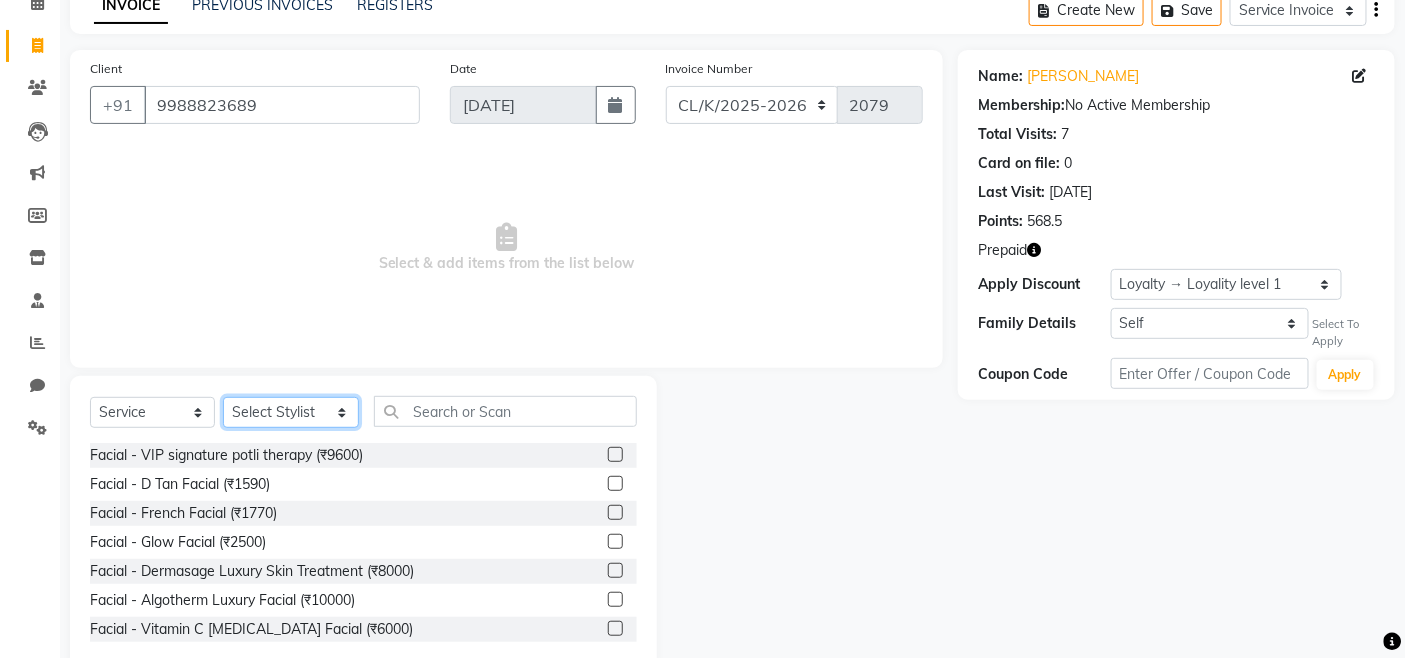 click on "Select Stylist Admin Admin AKHIL ANKUSH Colour Lounge, Kabir Park Colour Lounge, Kabir Park divyansh  Jaswinder singh guard JATIN JOHN JONEY LUXMI NAVDEEP KAUR NITI PARAMJIT PARAS KHATNAVLIA priya  priyanka  Rakesh sapna  SUMAN VANDANA SHARMA VISHAL" 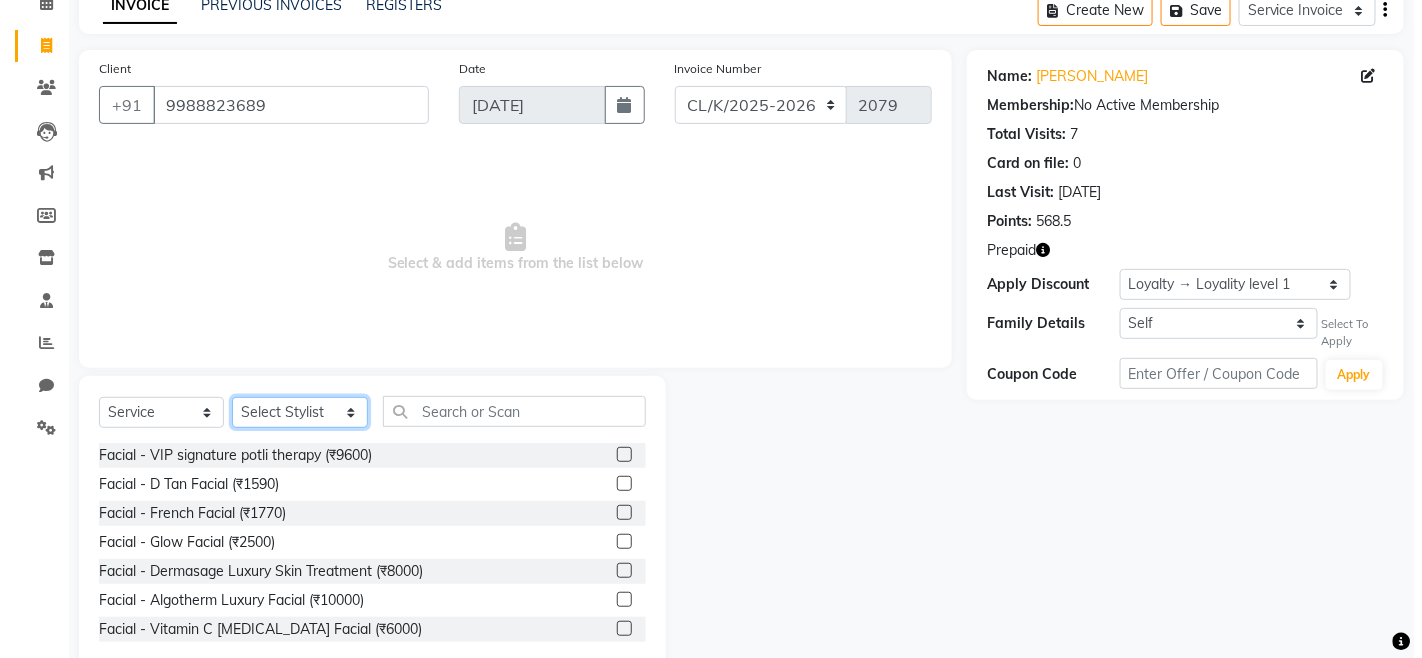 scroll, scrollTop: 0, scrollLeft: 0, axis: both 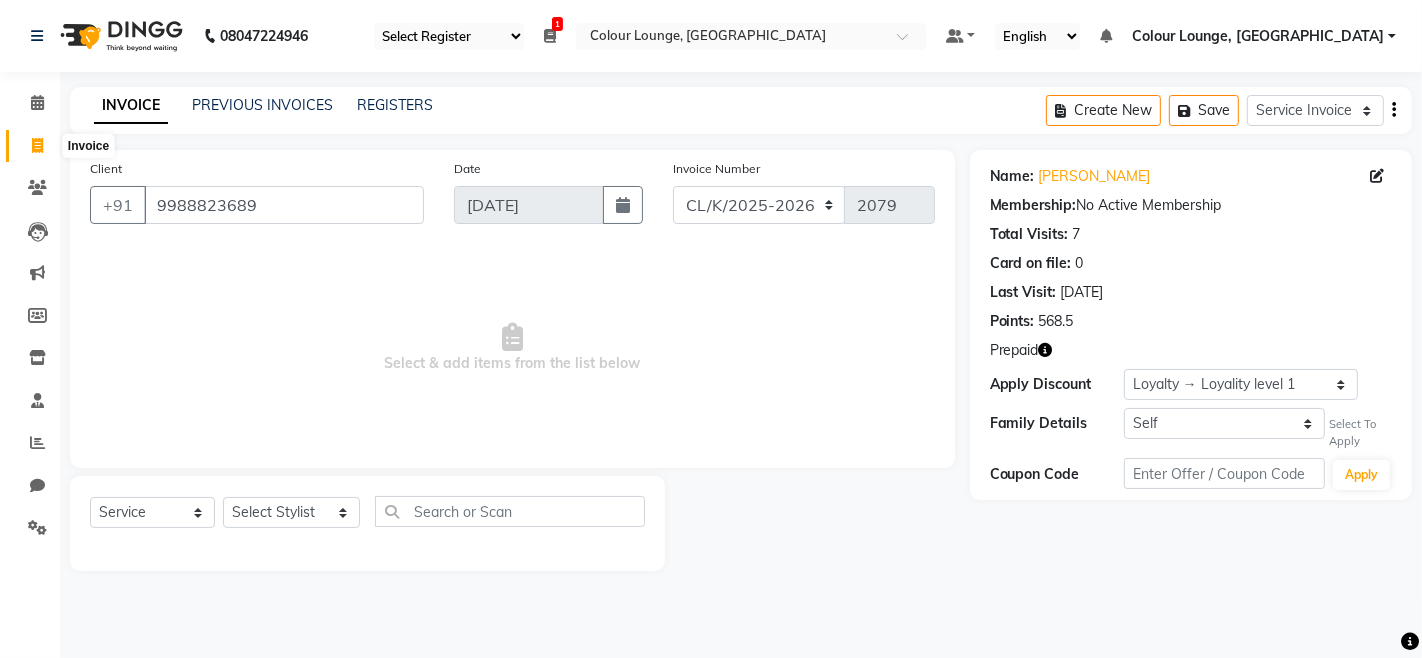 click 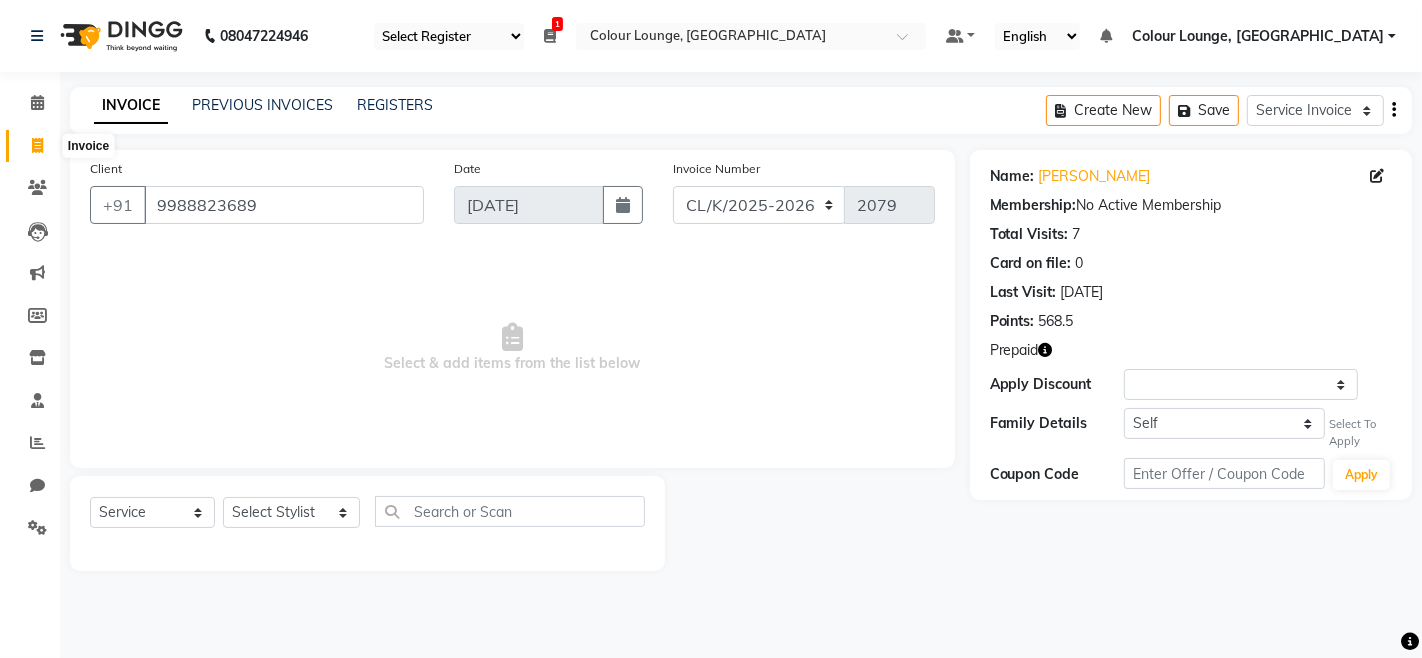 select on "service" 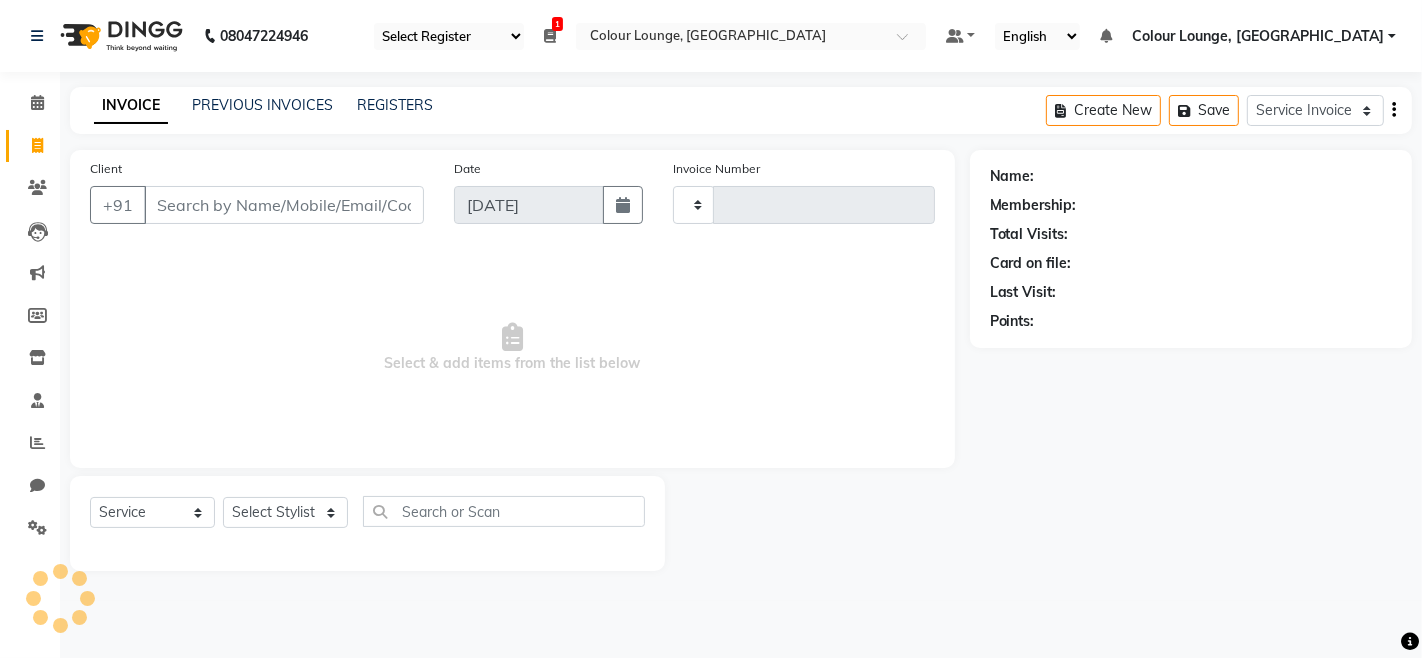 type on "2079" 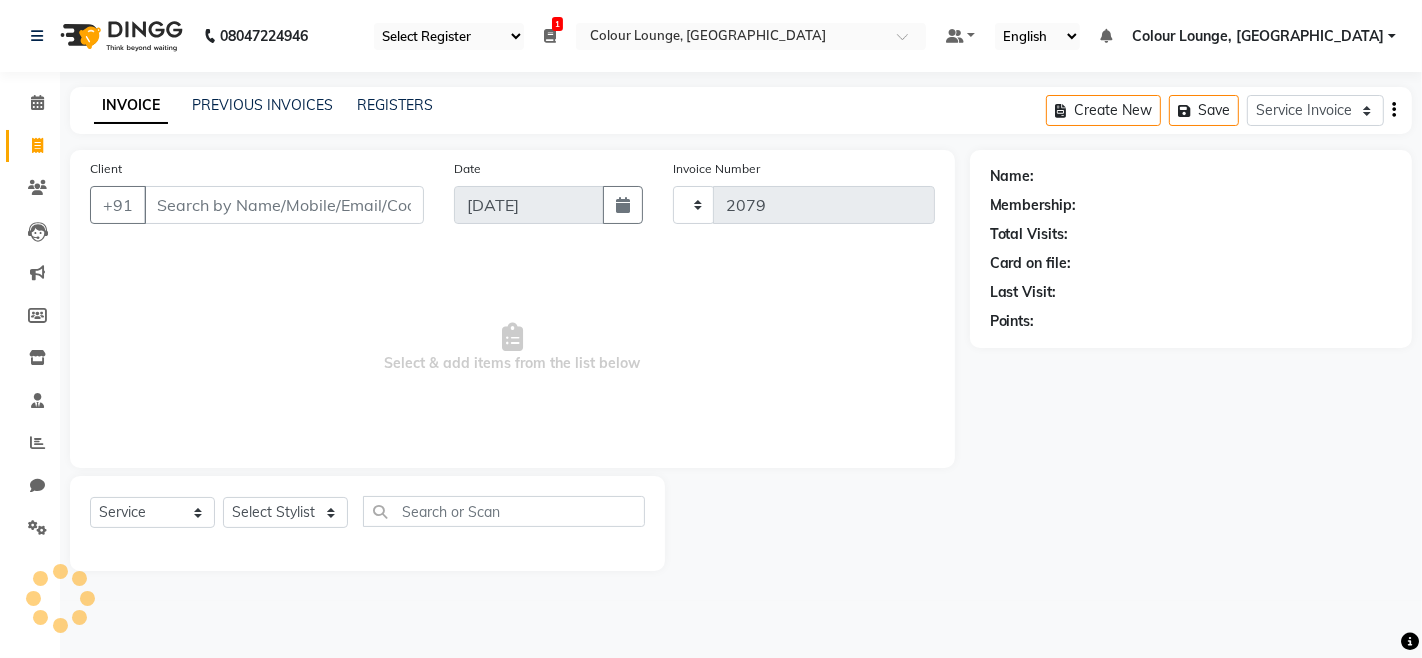 select on "8015" 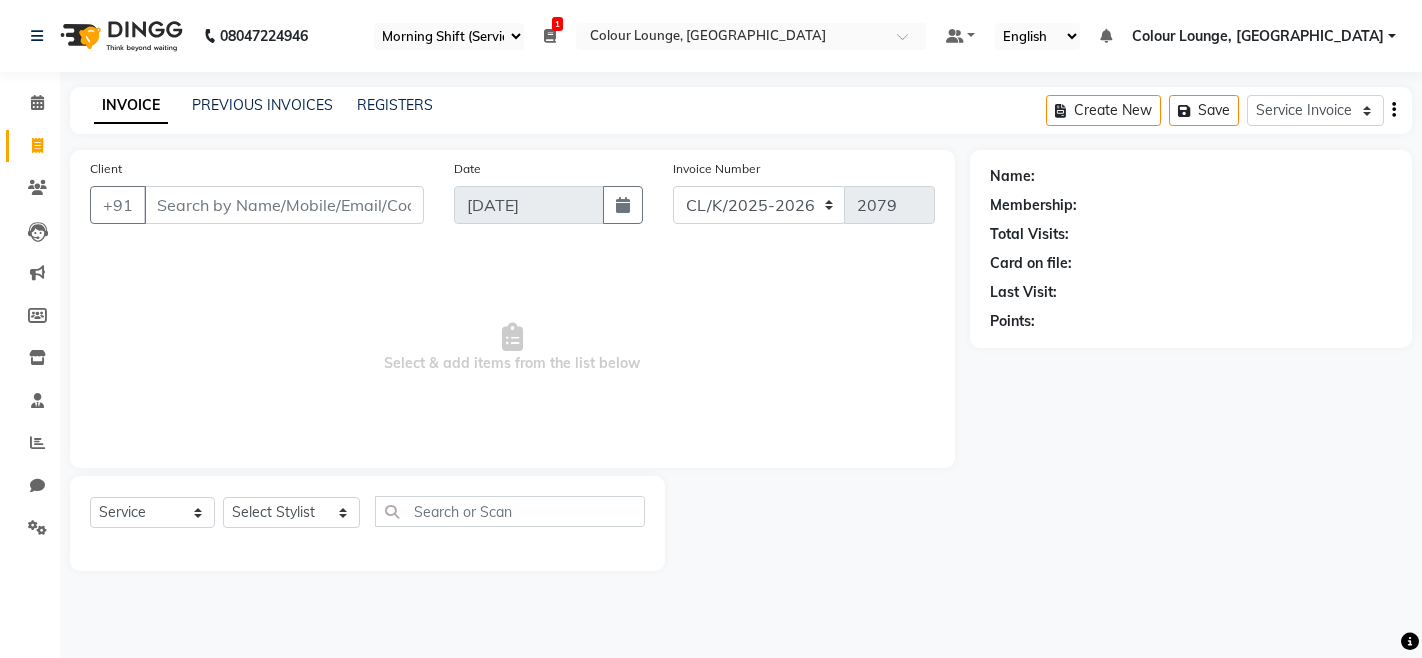 select on "75" 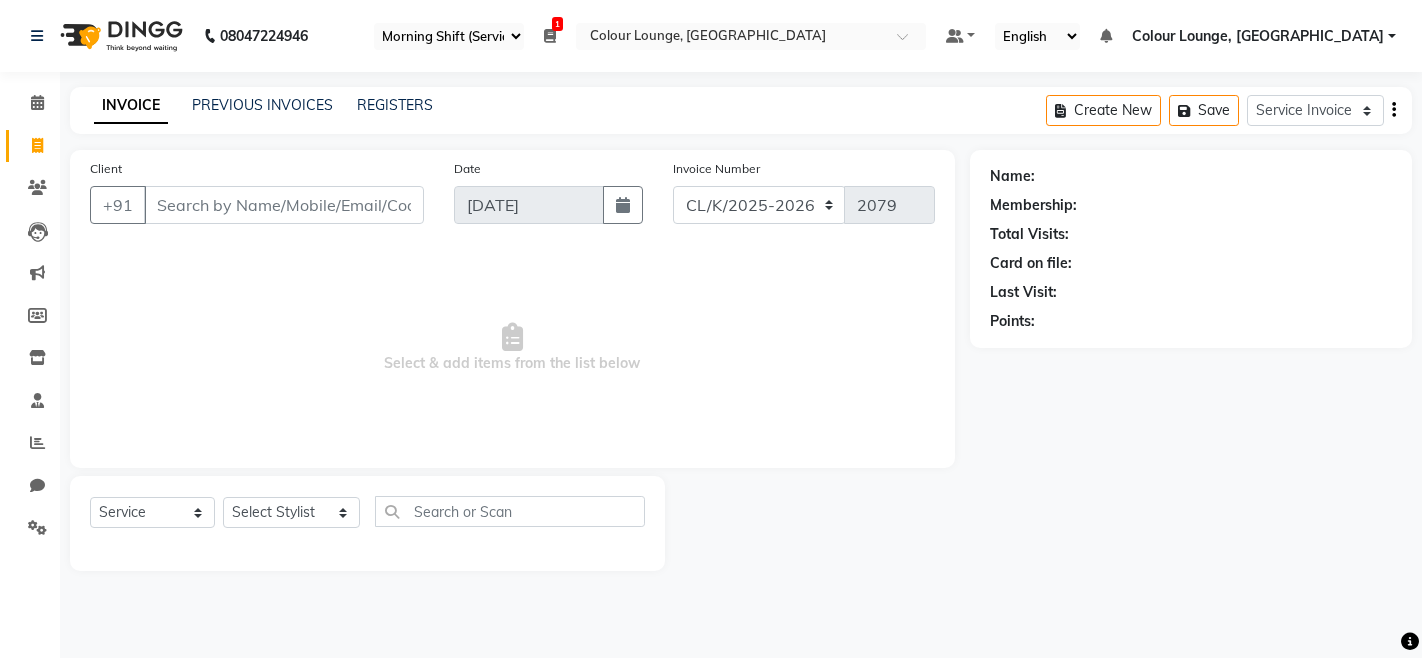 scroll, scrollTop: 0, scrollLeft: 0, axis: both 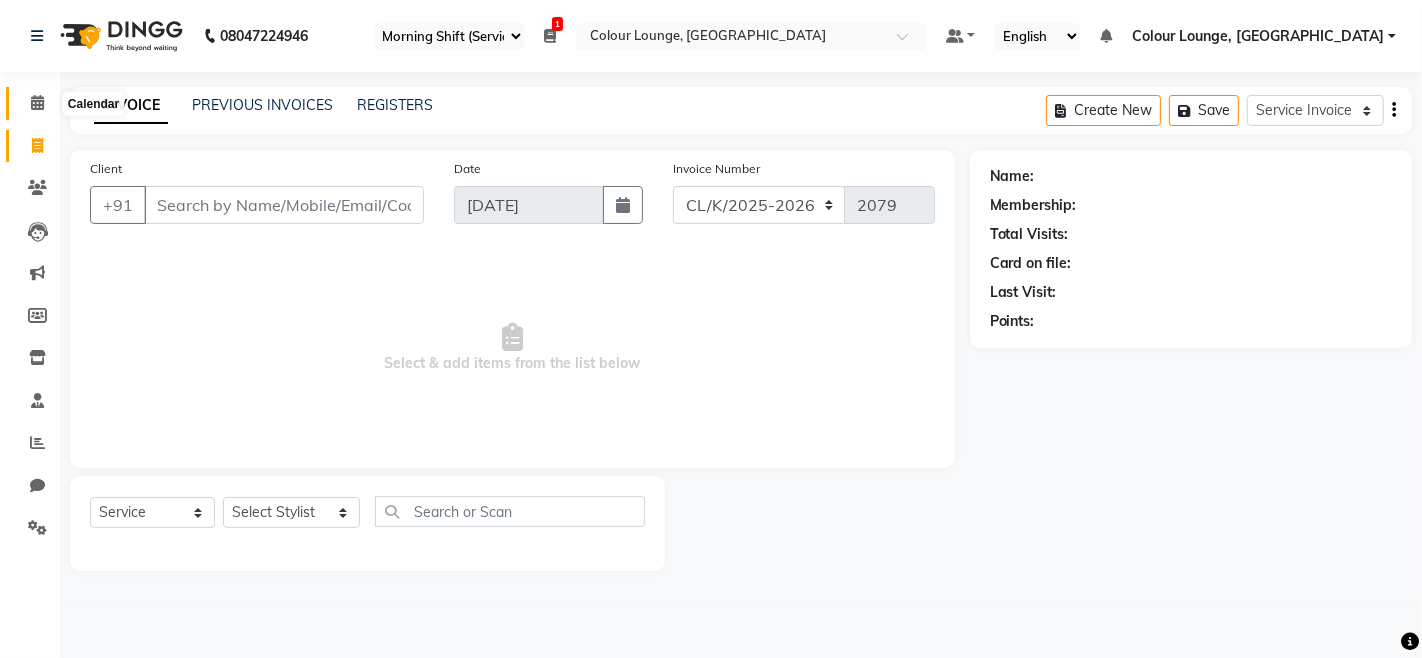 click 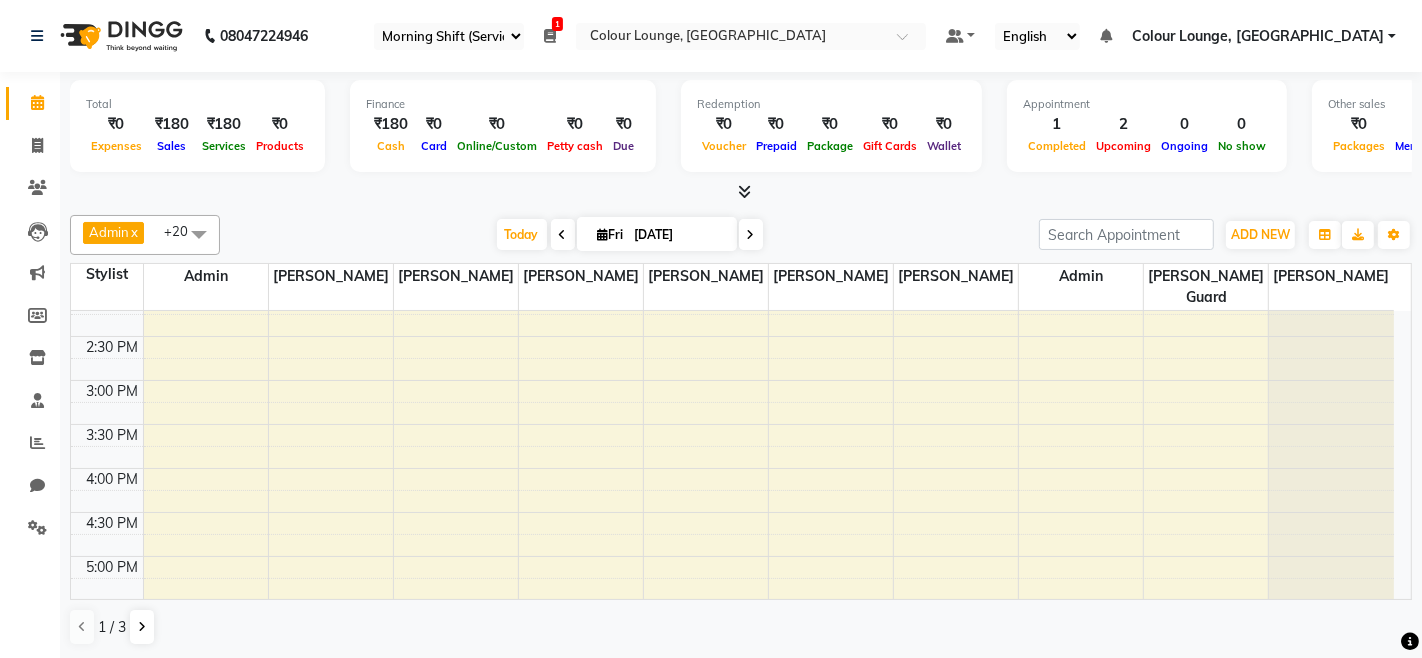 scroll, scrollTop: 555, scrollLeft: 0, axis: vertical 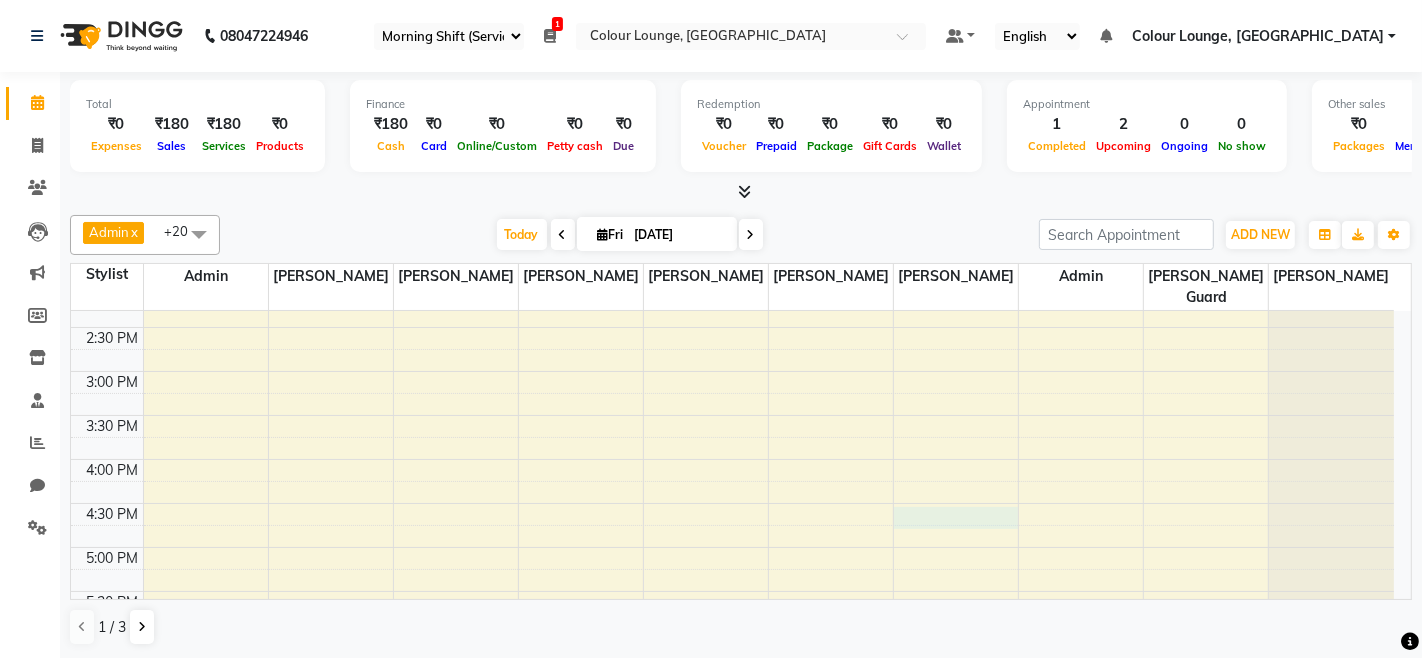 click on "8:00 AM 8:30 AM 9:00 AM 9:30 AM 10:00 AM 10:30 AM 11:00 AM 11:30 AM 12:00 PM 12:30 PM 1:00 PM 1:30 PM 2:00 PM 2:30 PM 3:00 PM 3:30 PM 4:00 PM 4:30 PM 5:00 PM 5:30 PM 6:00 PM 6:30 PM 7:00 PM 7:30 PM 8:00 PM 8:30 PM             PRIYA, TK01, 12:15 PM-01:15 PM, Hair Female - Global Color Inoa-Female" at bounding box center [732, 327] 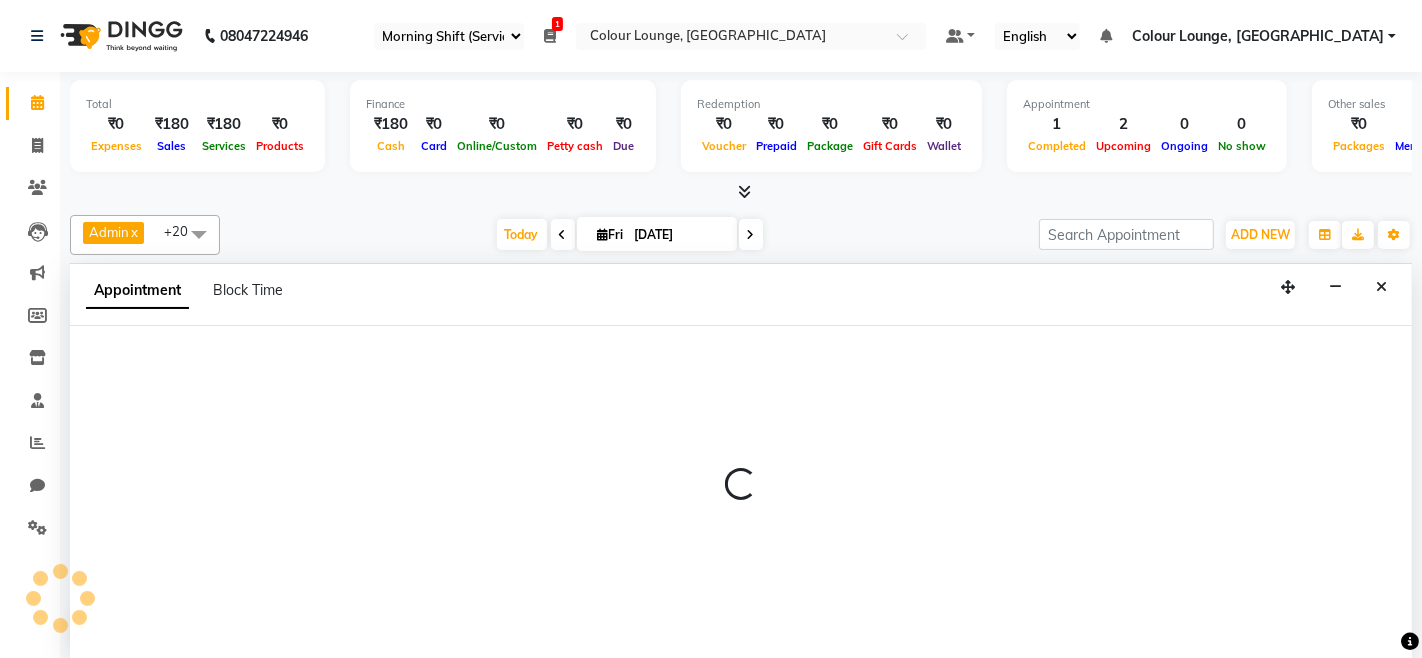 select on "70122" 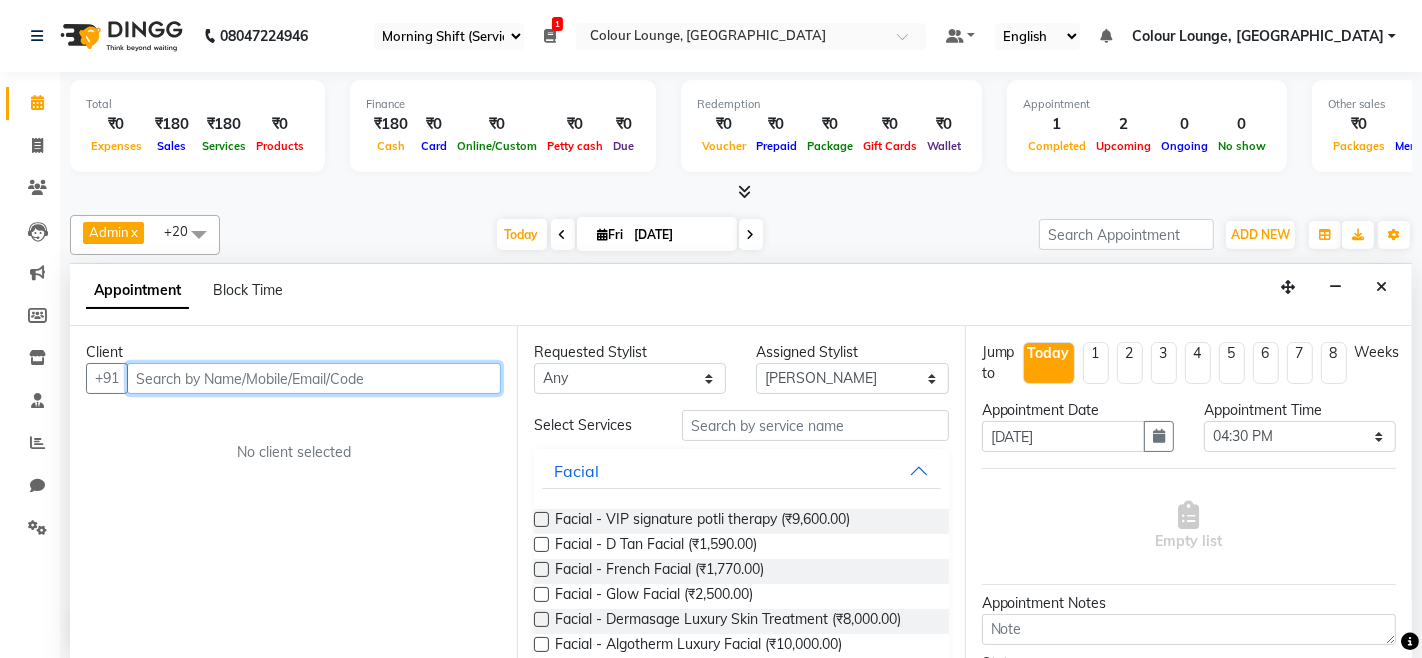 click at bounding box center [314, 378] 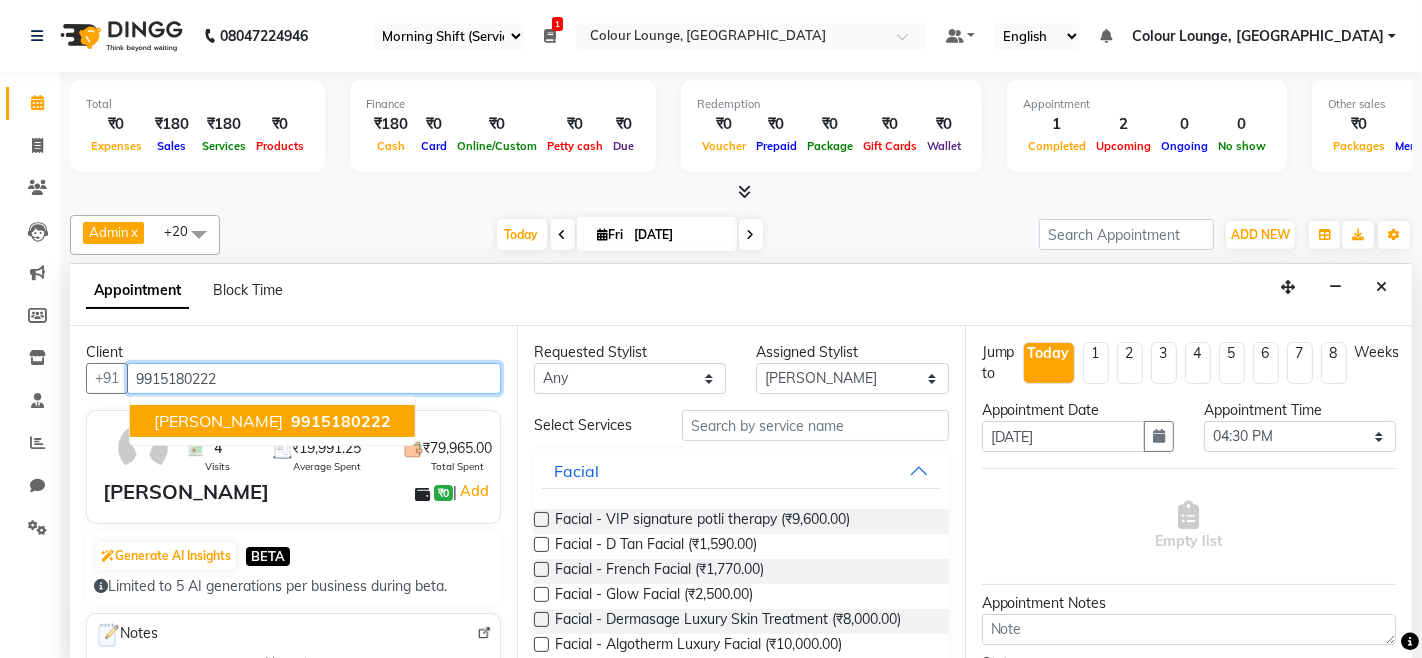 drag, startPoint x: 278, startPoint y: 416, endPoint x: 340, endPoint y: 436, distance: 65.14599 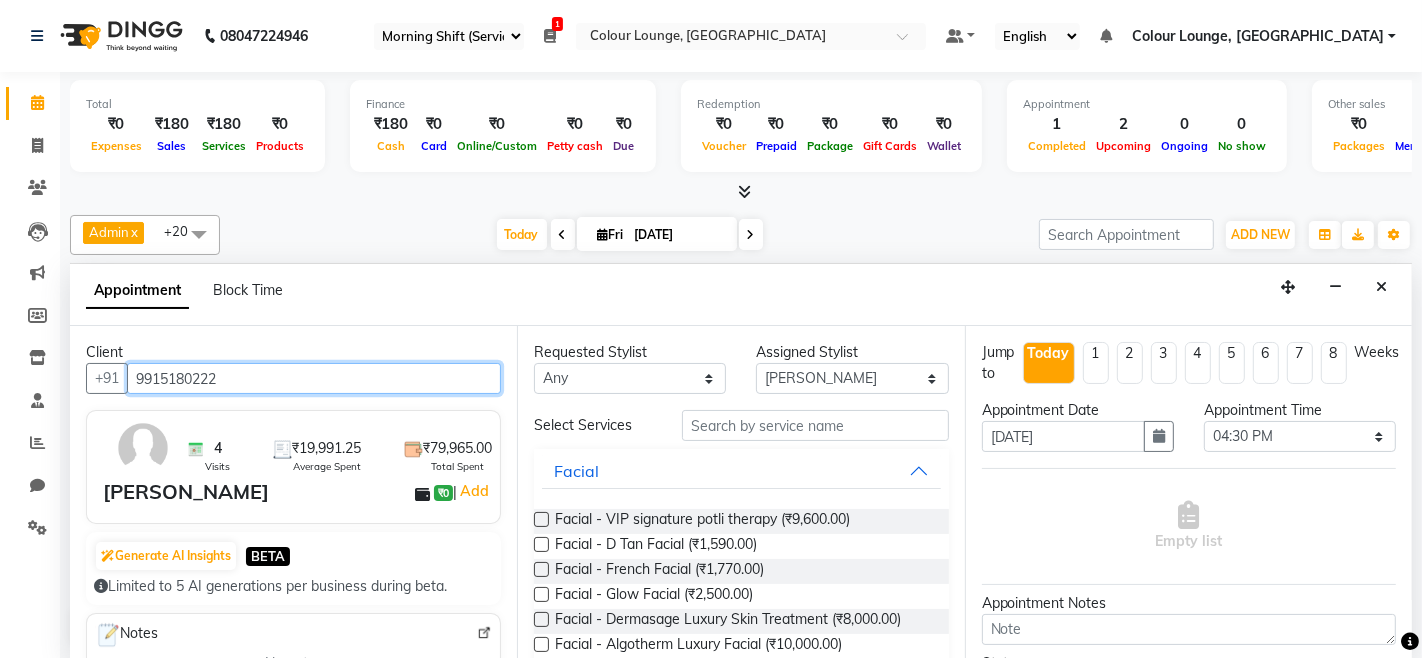 type on "9915180222" 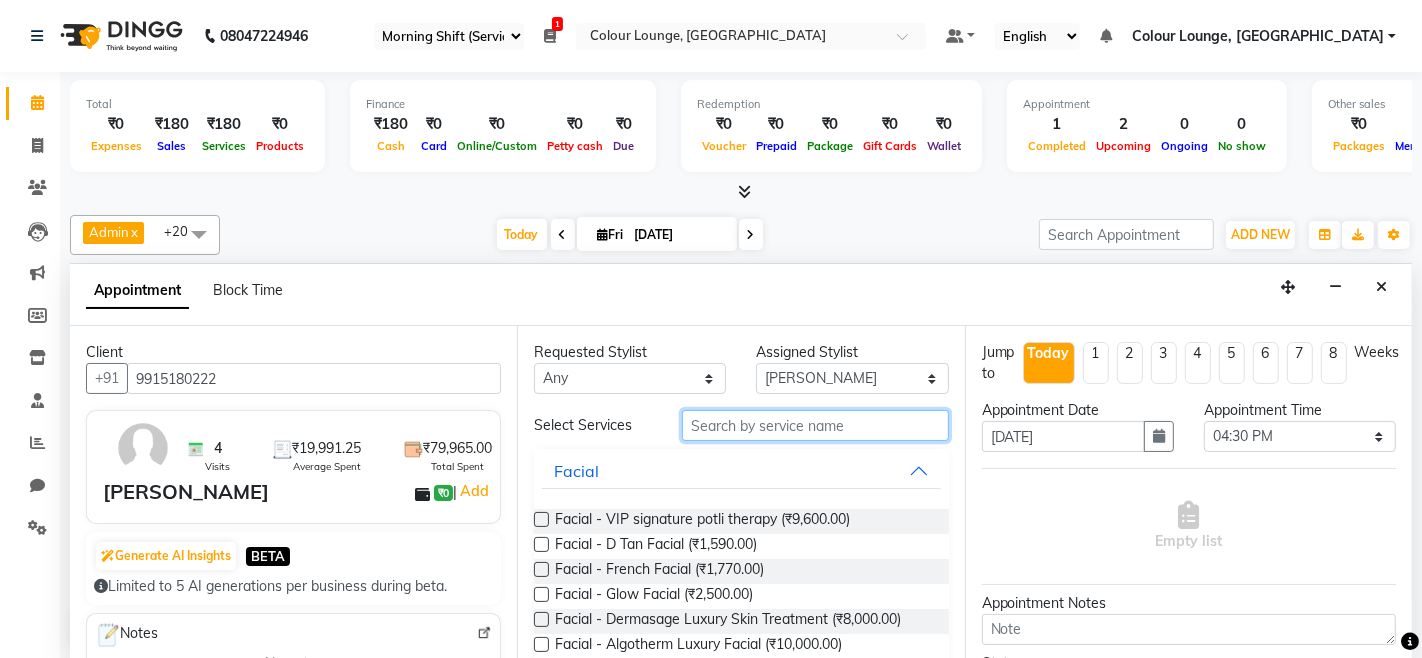 click at bounding box center (815, 425) 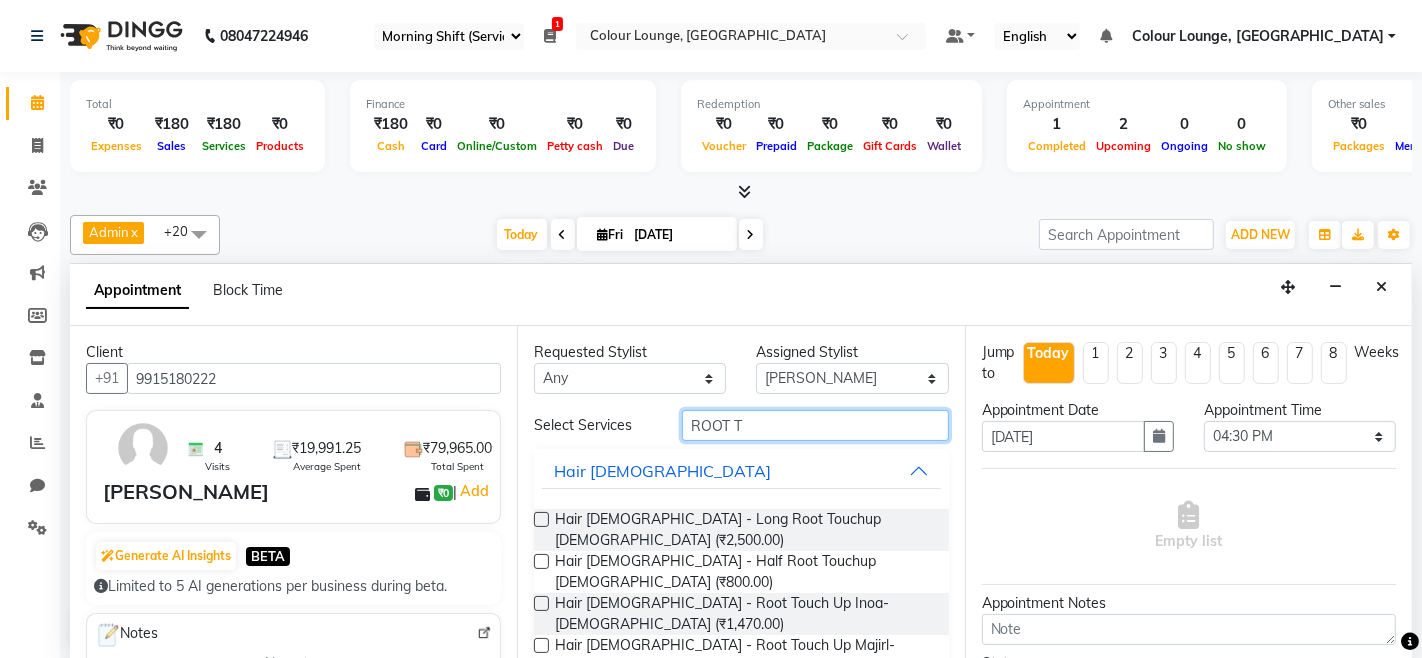 scroll, scrollTop: 25, scrollLeft: 0, axis: vertical 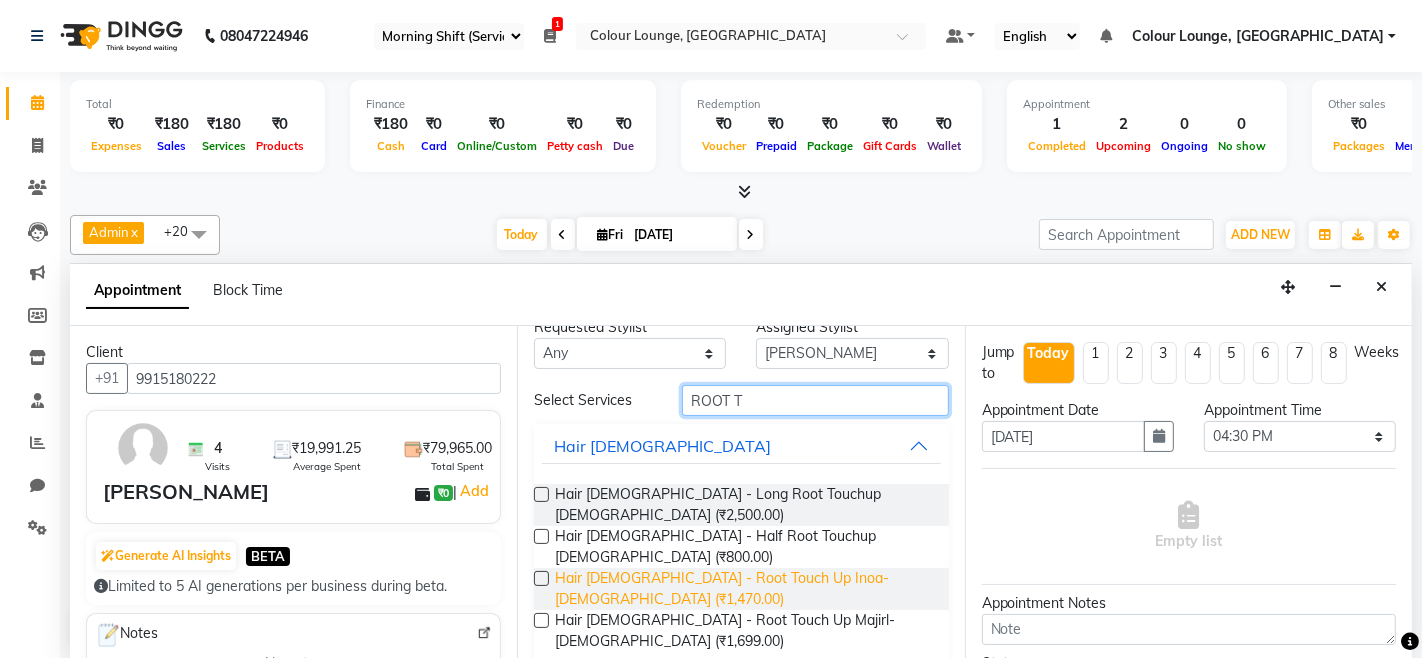 type on "ROOT T" 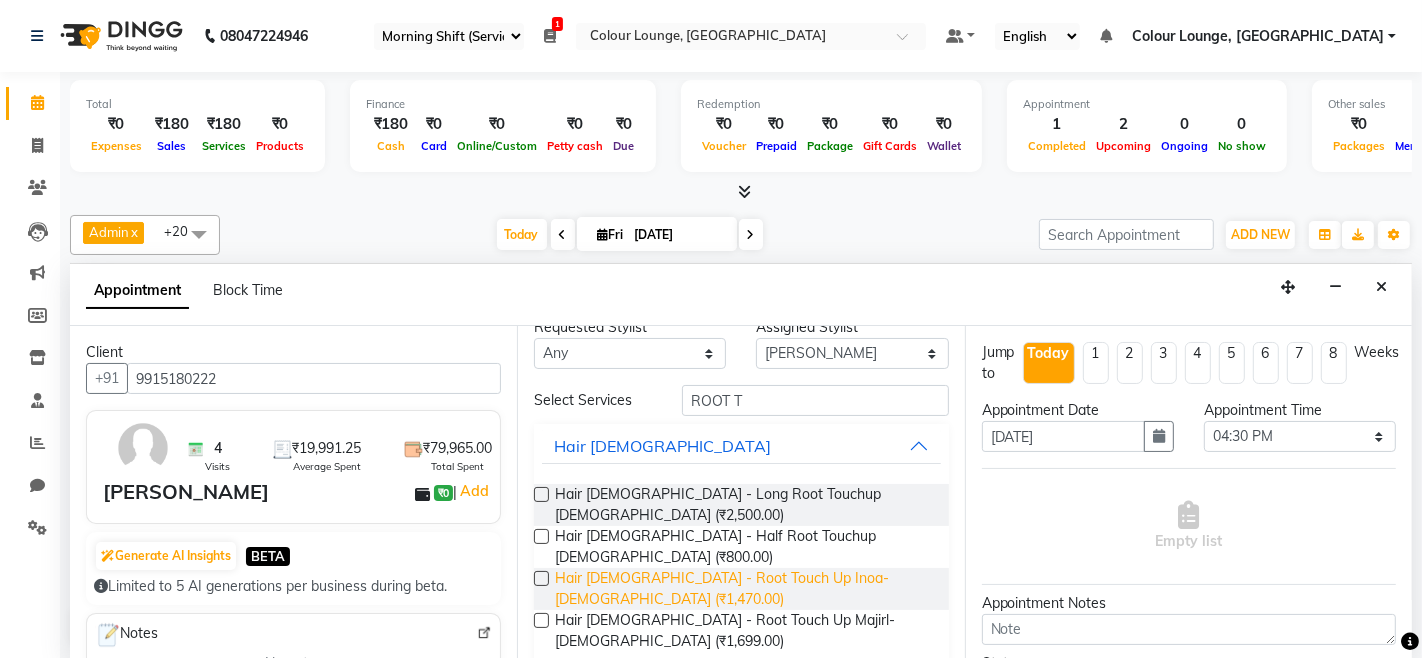 click on "Hair Female - Root Touch Up Inoa-Female (₹1,470.00)" at bounding box center [743, 589] 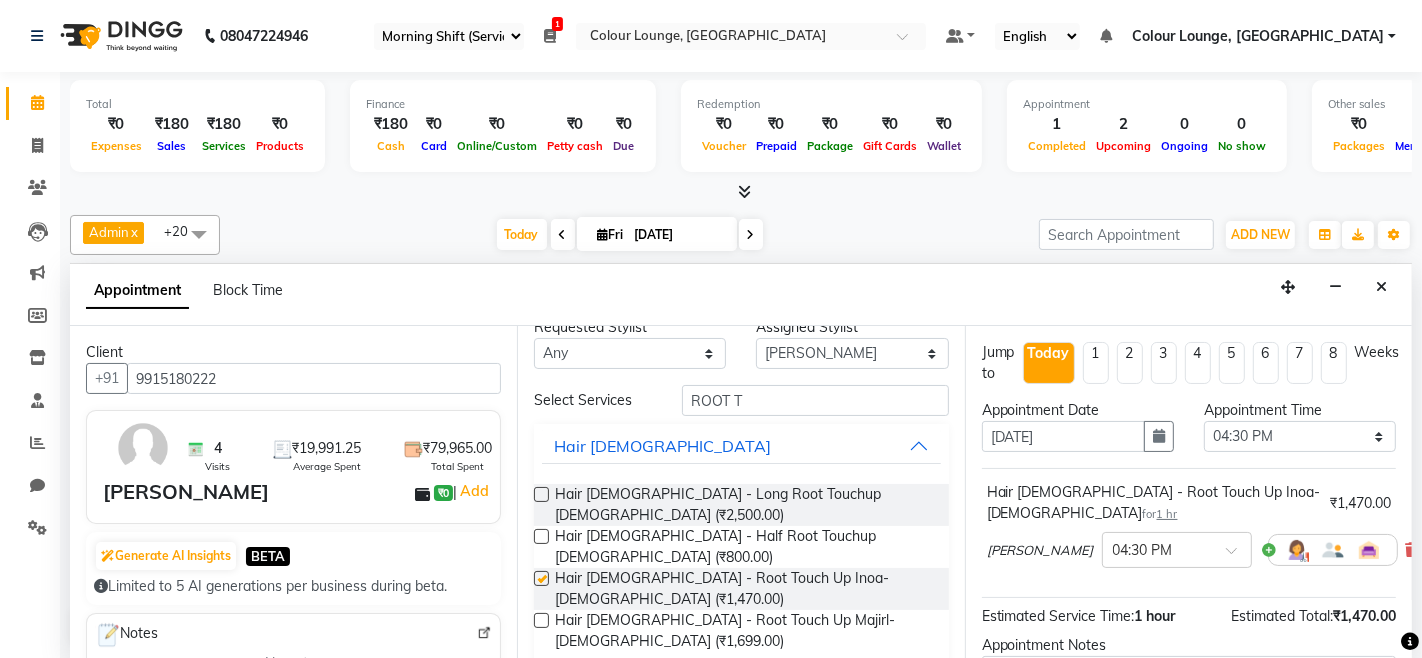 checkbox on "false" 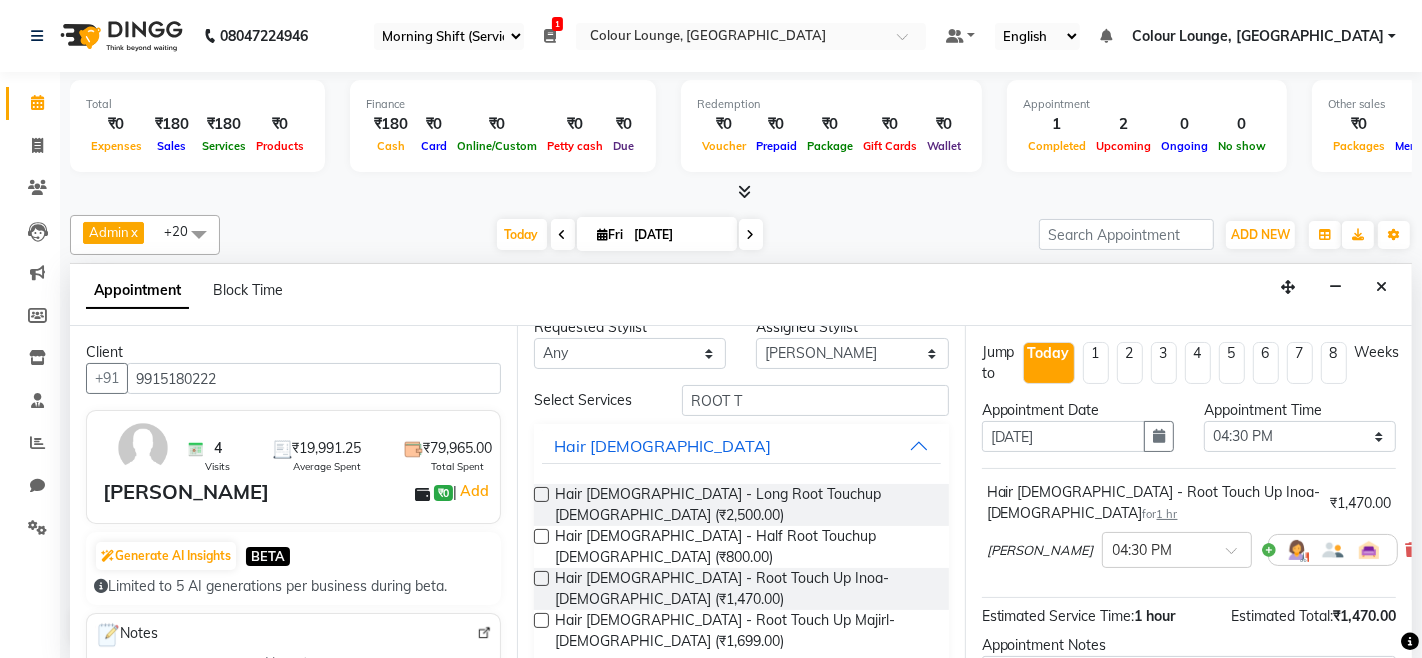 scroll, scrollTop: 193, scrollLeft: 0, axis: vertical 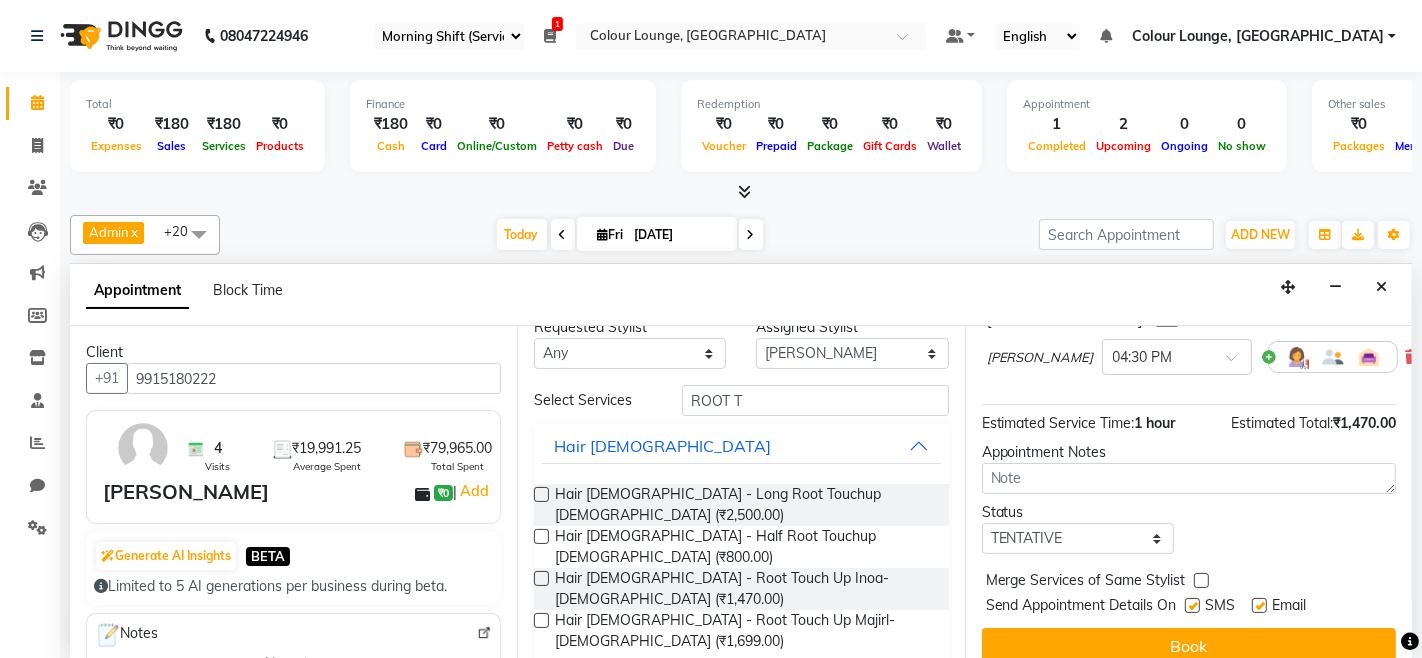 click on "Jump to Today 1 2 3 4 5 6 7 8 Weeks Appointment Date 11-07-2025 Appointment Time Select 09:00 AM 09:15 AM 09:30 AM 09:45 AM 10:00 AM 10:15 AM 10:30 AM 10:45 AM 11:00 AM 11:15 AM 11:30 AM 11:45 AM 12:00 PM 12:15 PM 12:30 PM 12:45 PM 01:00 PM 01:15 PM 01:30 PM 01:45 PM 02:00 PM 02:15 PM 02:30 PM 02:45 PM 03:00 PM 03:15 PM 03:30 PM 03:45 PM 04:00 PM 04:15 PM 04:30 PM 04:45 PM 05:00 PM 05:15 PM 05:30 PM 05:45 PM 06:00 PM 06:15 PM 06:30 PM 06:45 PM 07:00 PM 07:15 PM 07:30 PM 07:45 PM 08:00 PM Hair Female - Root Touch Up Inoa-Female   for  1 hr ₹1,470.00 AKHIL × 04:30 PM Estimated Service Time:  1 hour Estimated Total:  ₹1,470.00 Appointment Notes Status Select TENTATIVE CONFIRM CHECK-IN UPCOMING Merge Services of Same Stylist Send Appointment Details On SMS Email  Book" at bounding box center [1188, 492] 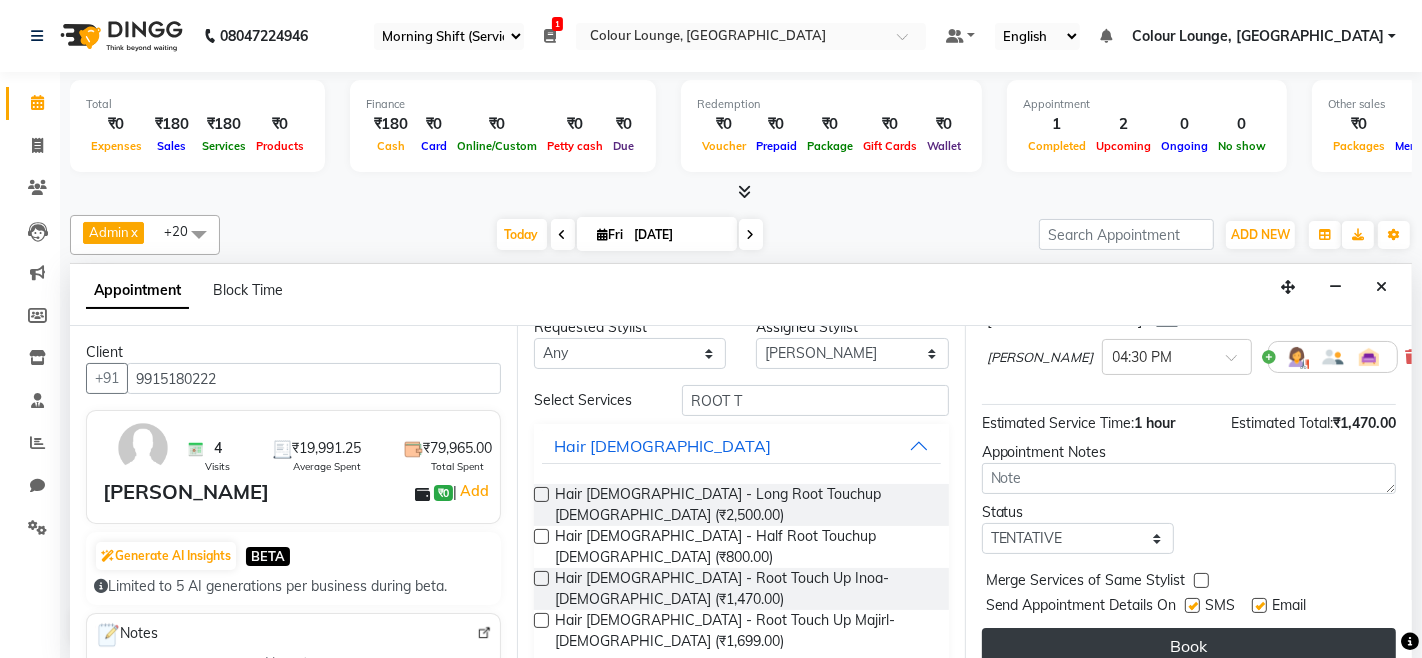 click on "Book" at bounding box center [1189, 646] 